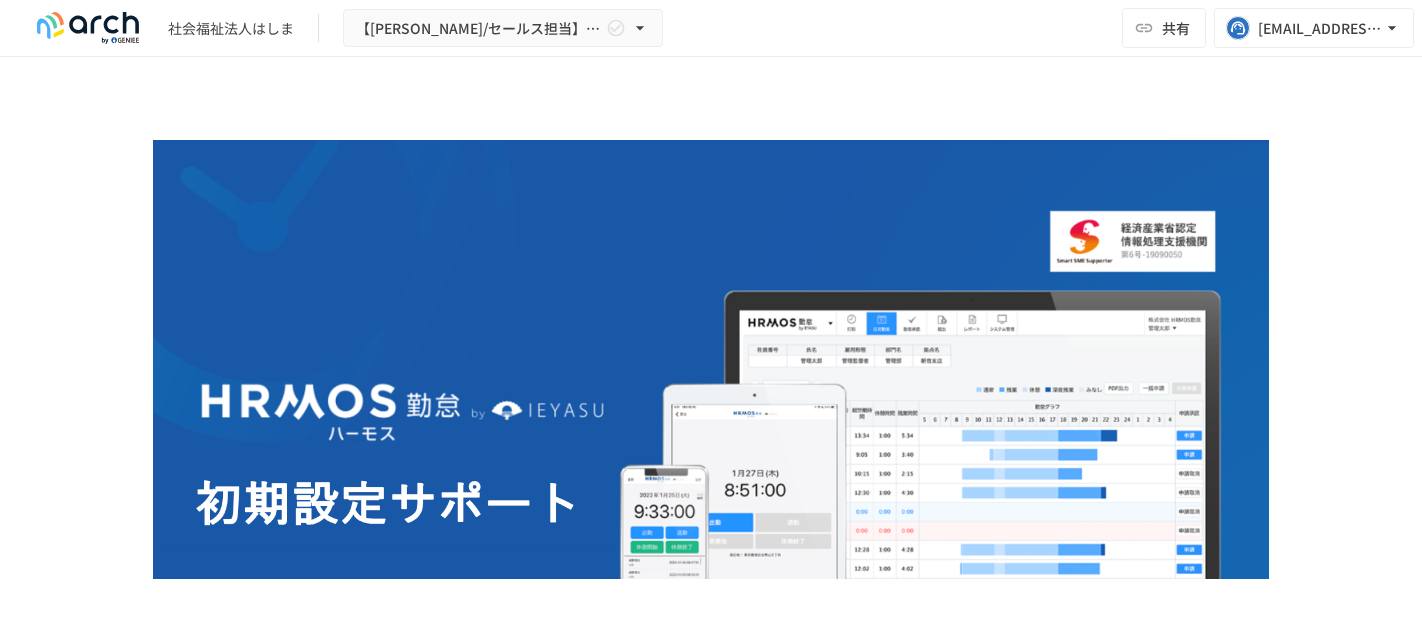 scroll, scrollTop: 0, scrollLeft: 0, axis: both 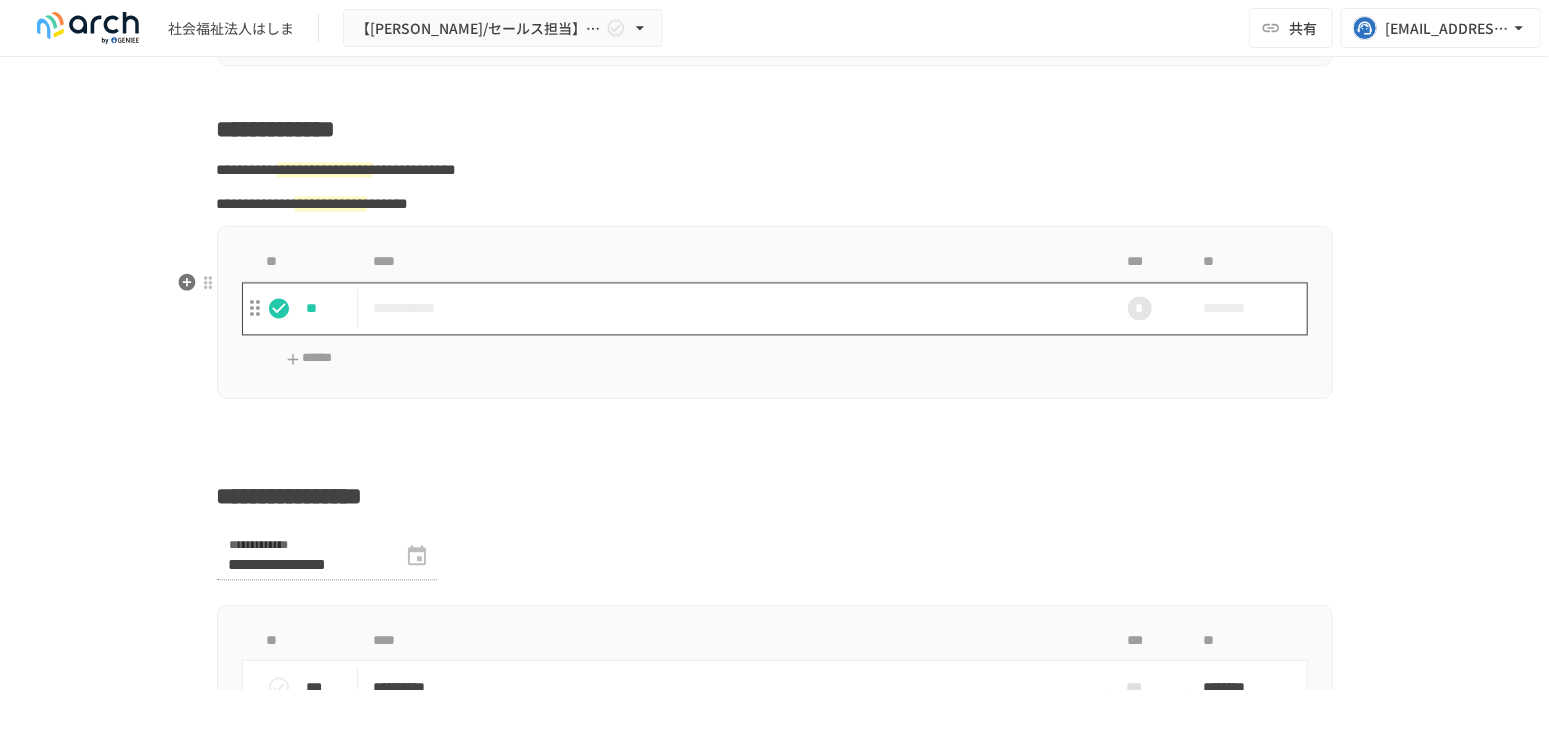 click on "**********" at bounding box center [733, 308] 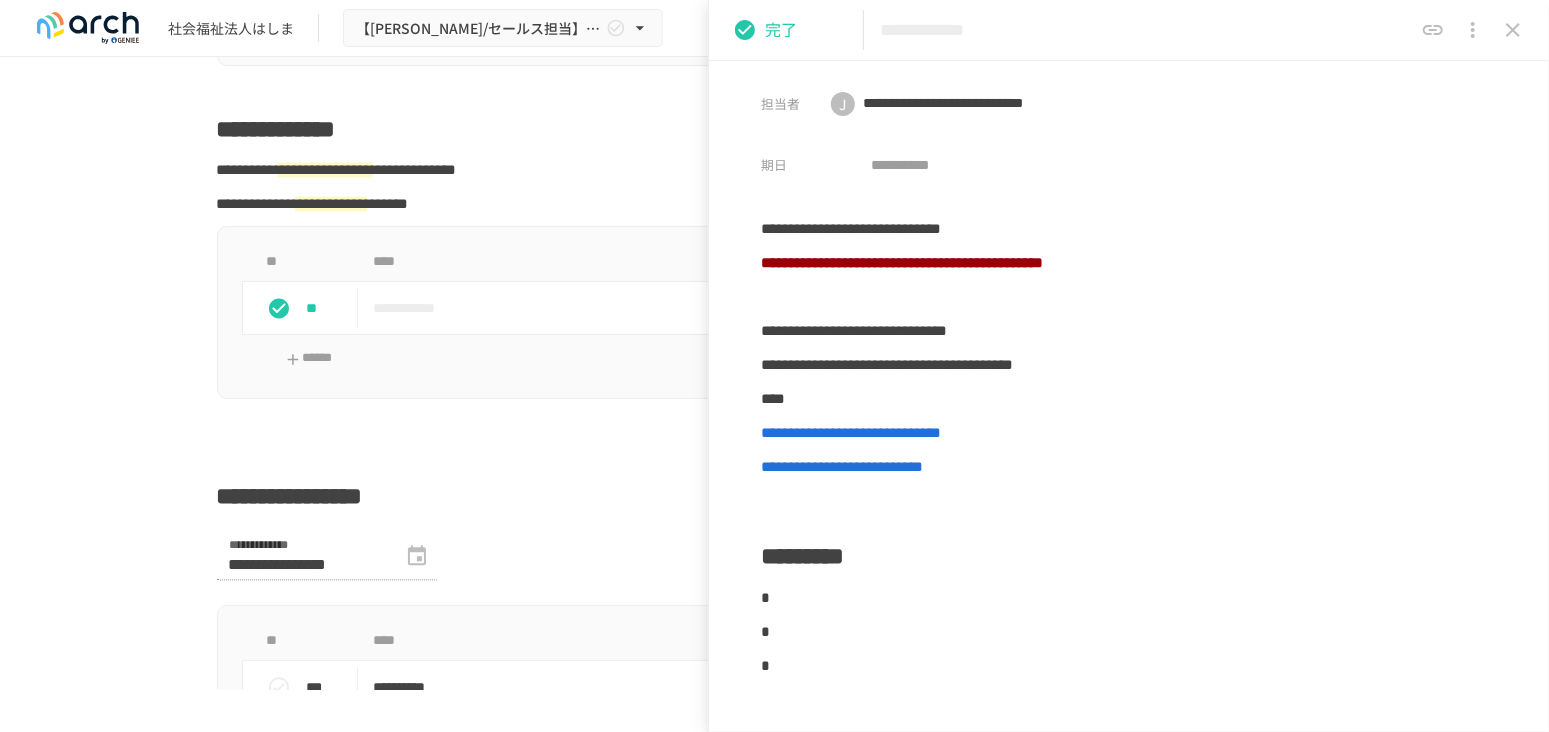 click 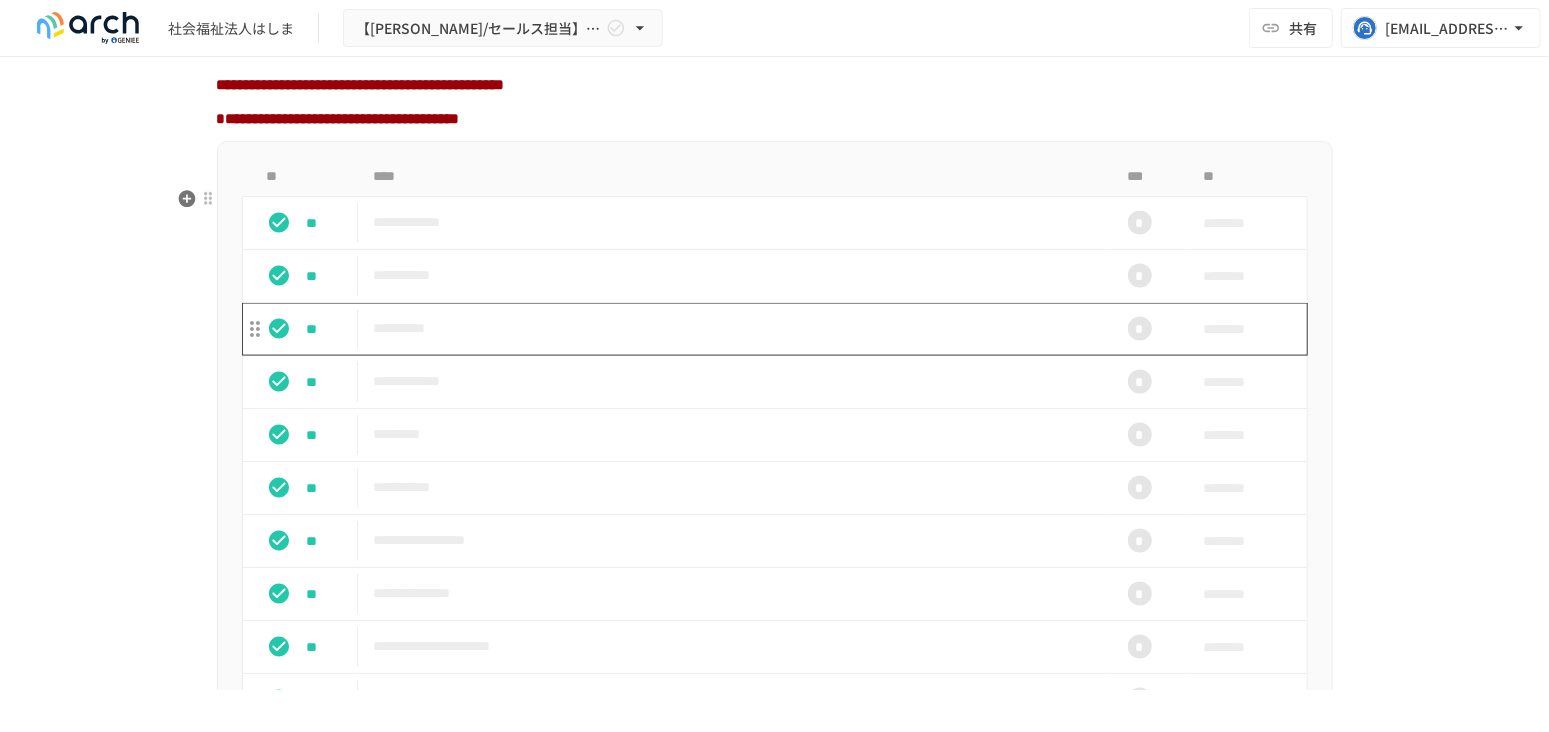 scroll, scrollTop: 1888, scrollLeft: 0, axis: vertical 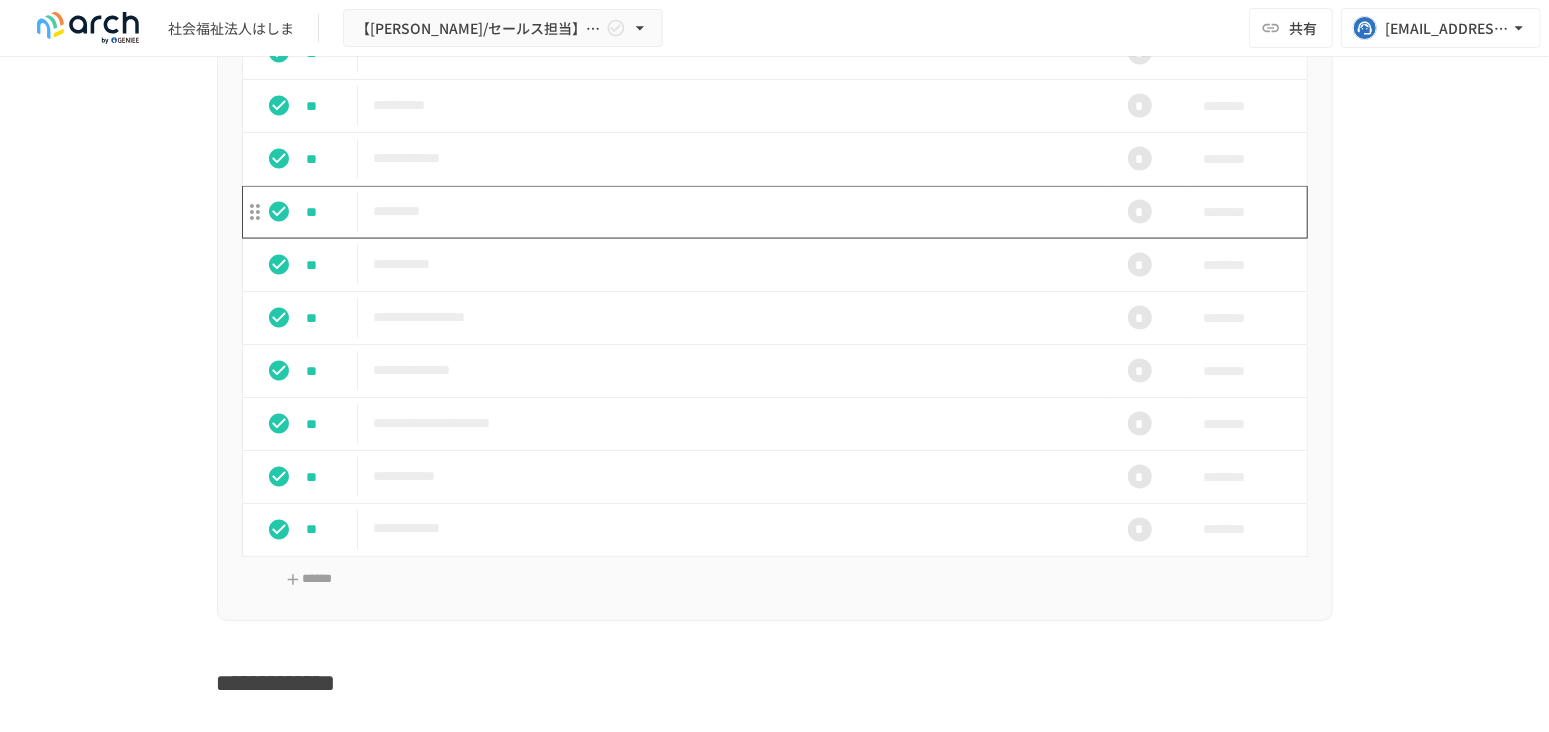 click on "*********" at bounding box center (733, 211) 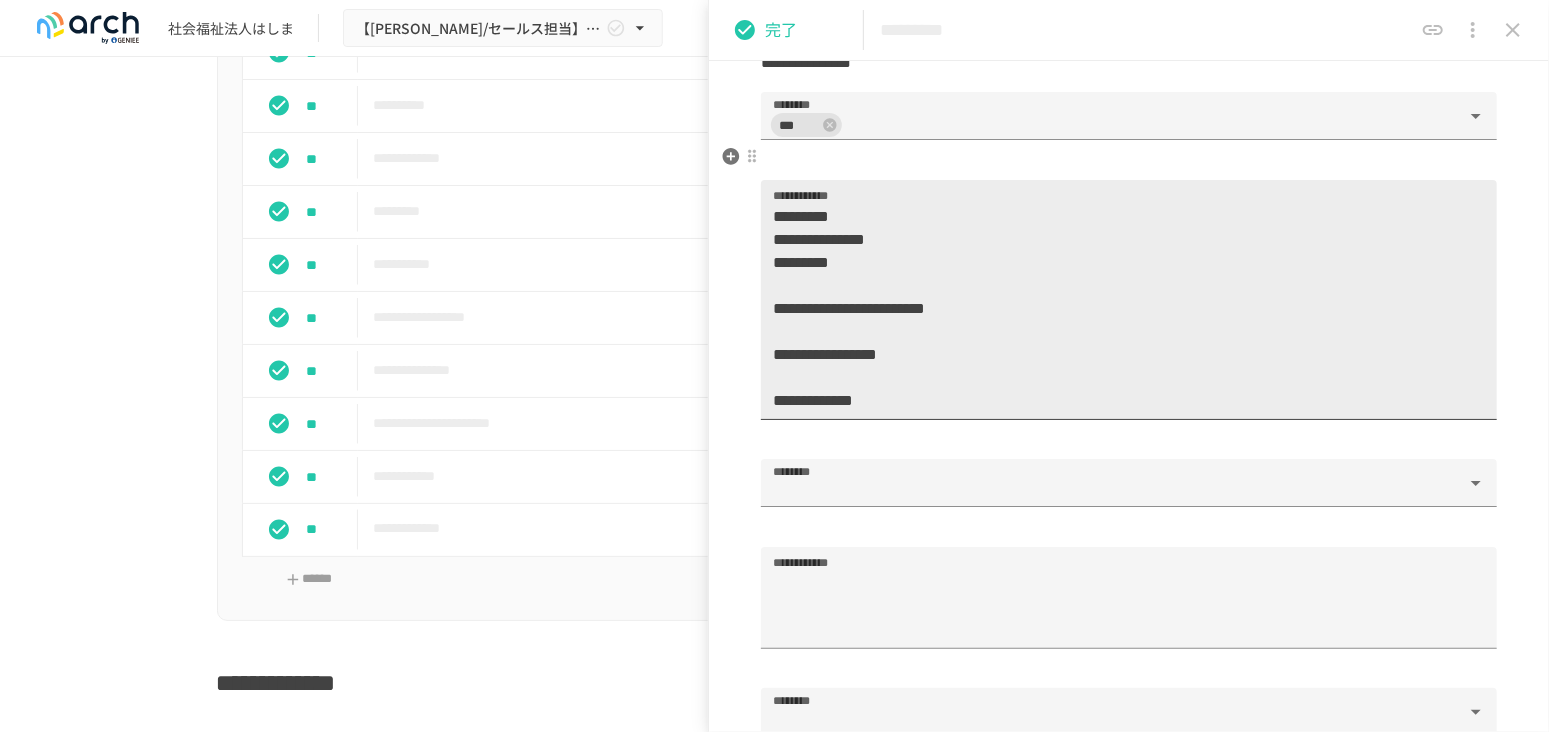 scroll, scrollTop: 1666, scrollLeft: 0, axis: vertical 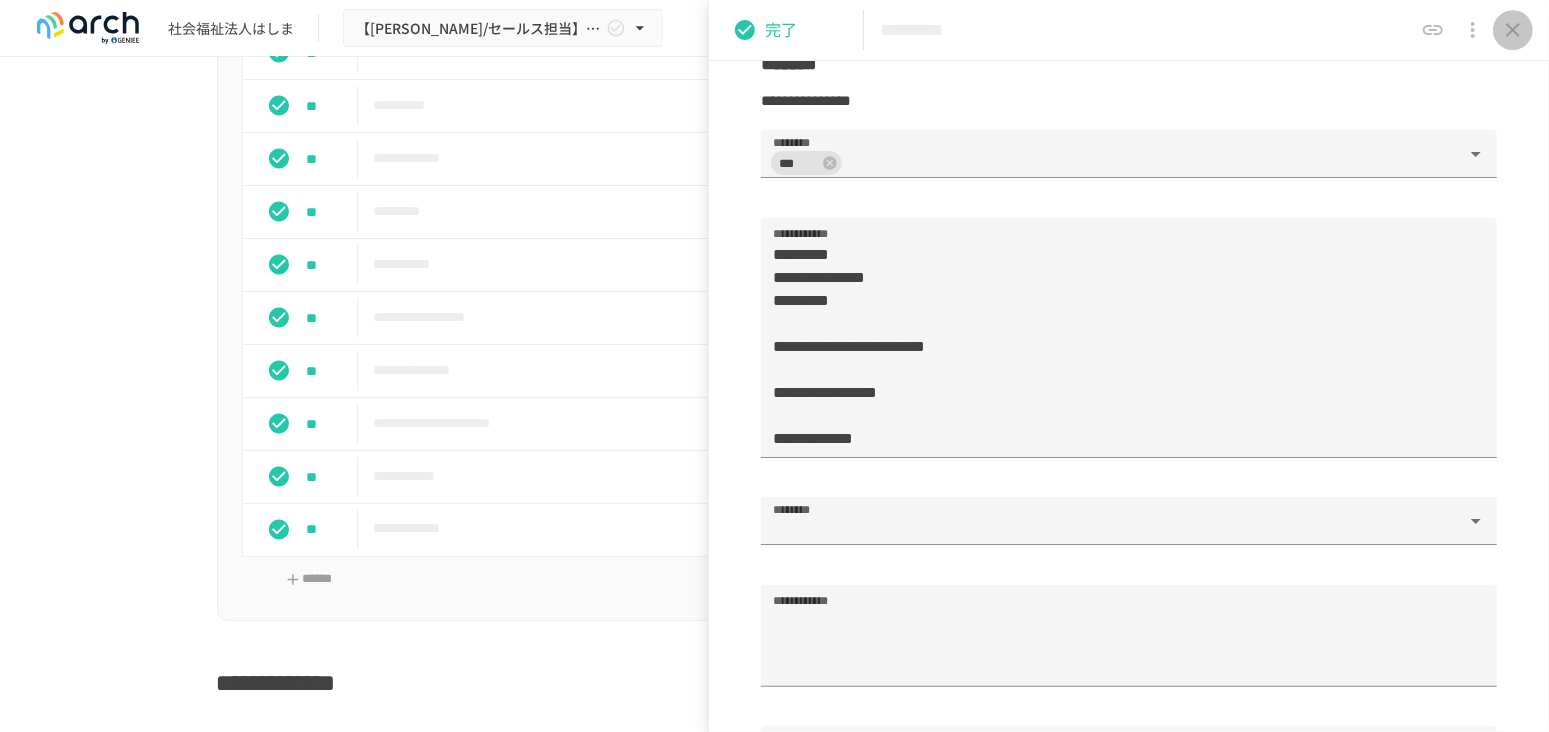 drag, startPoint x: 1511, startPoint y: 26, endPoint x: 1522, endPoint y: 13, distance: 17.029387 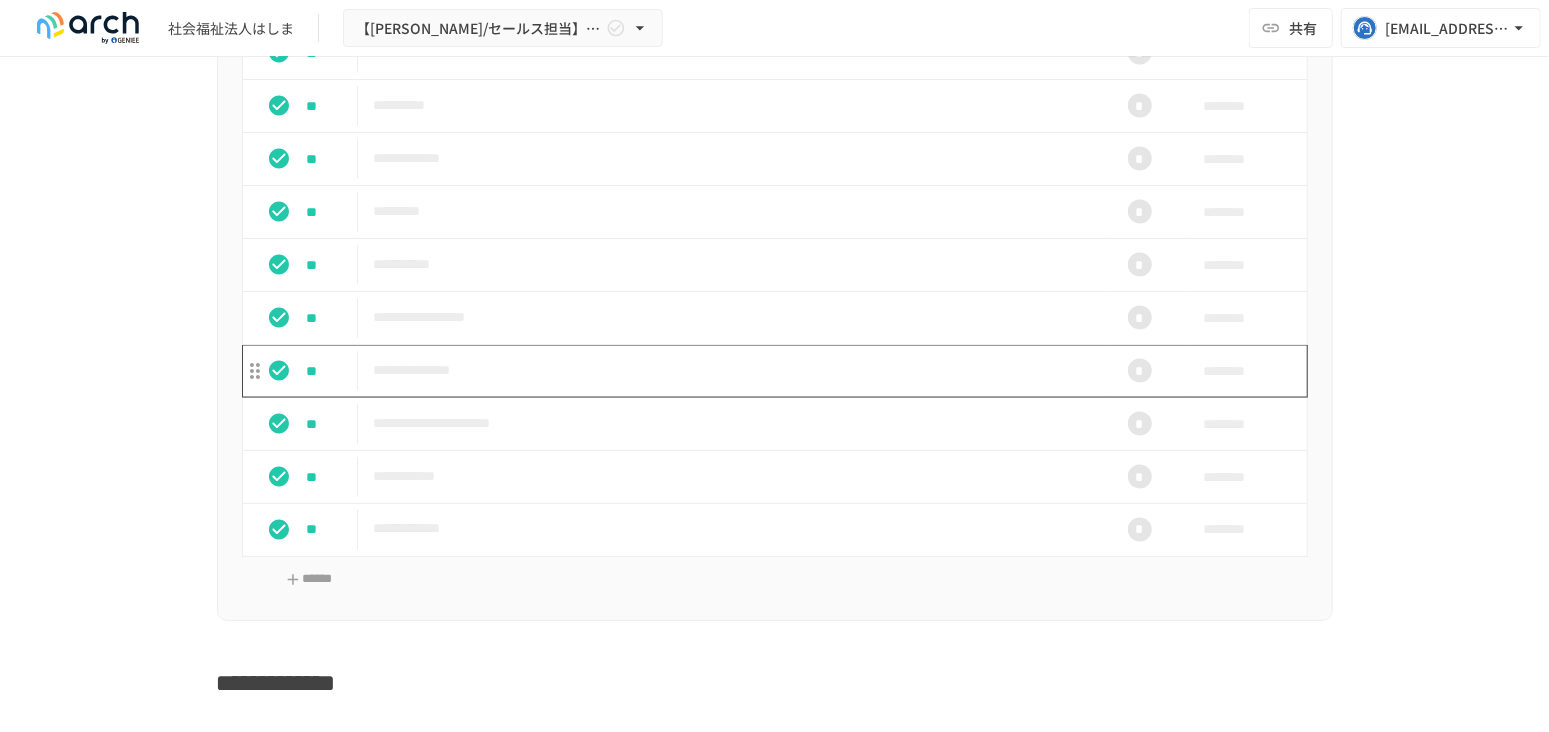 click on "**********" at bounding box center [733, 370] 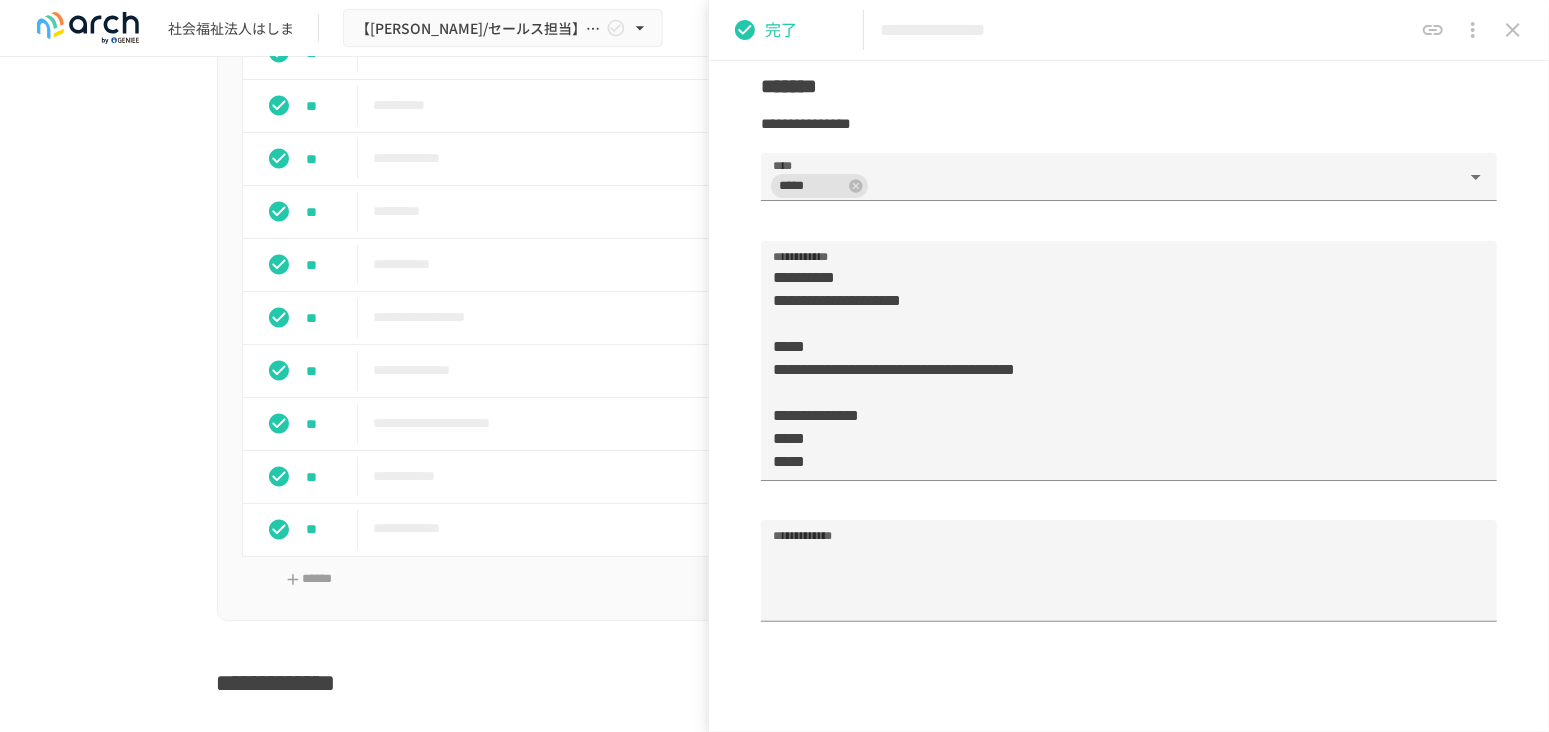 scroll, scrollTop: 1222, scrollLeft: 0, axis: vertical 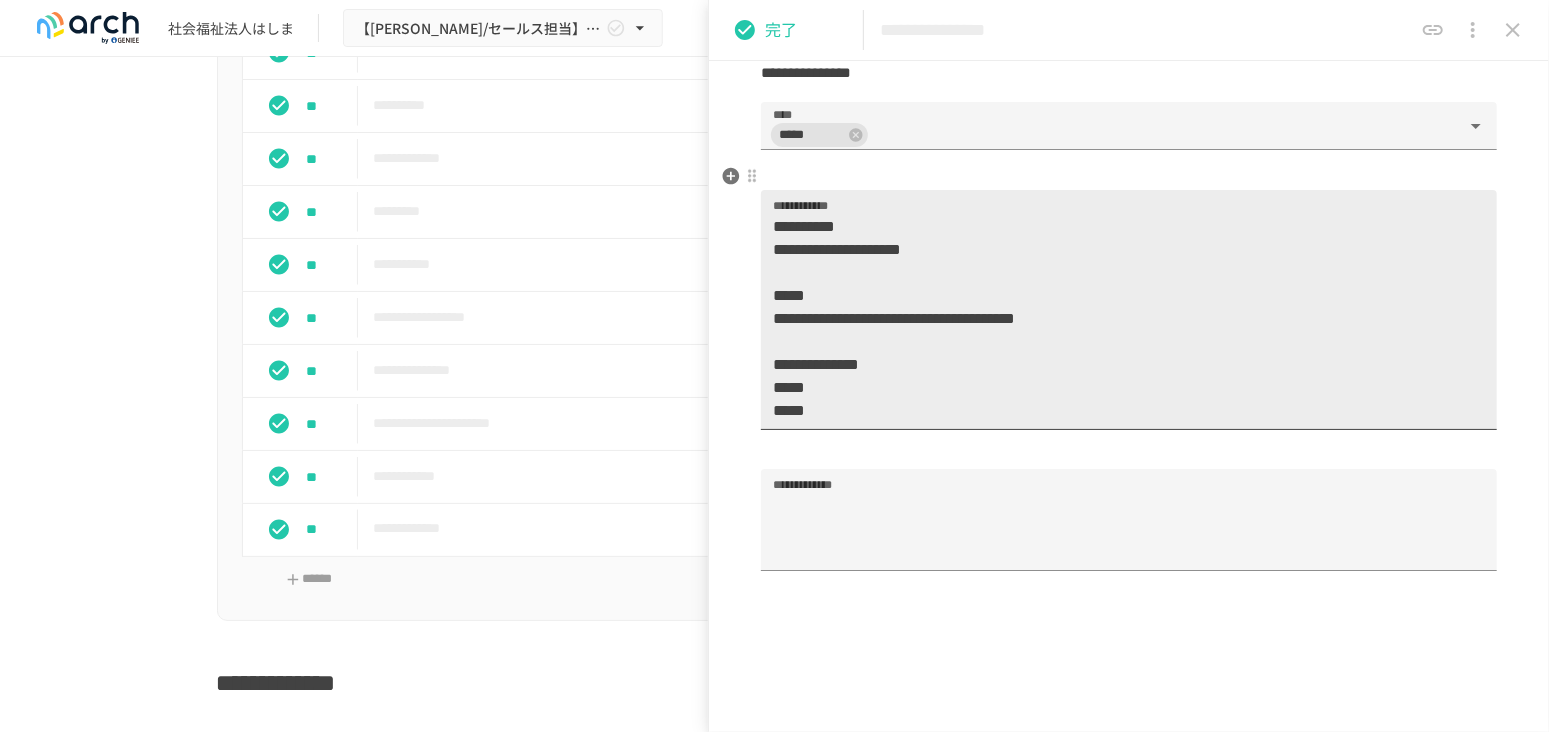 click on "**********" at bounding box center (1120, 318) 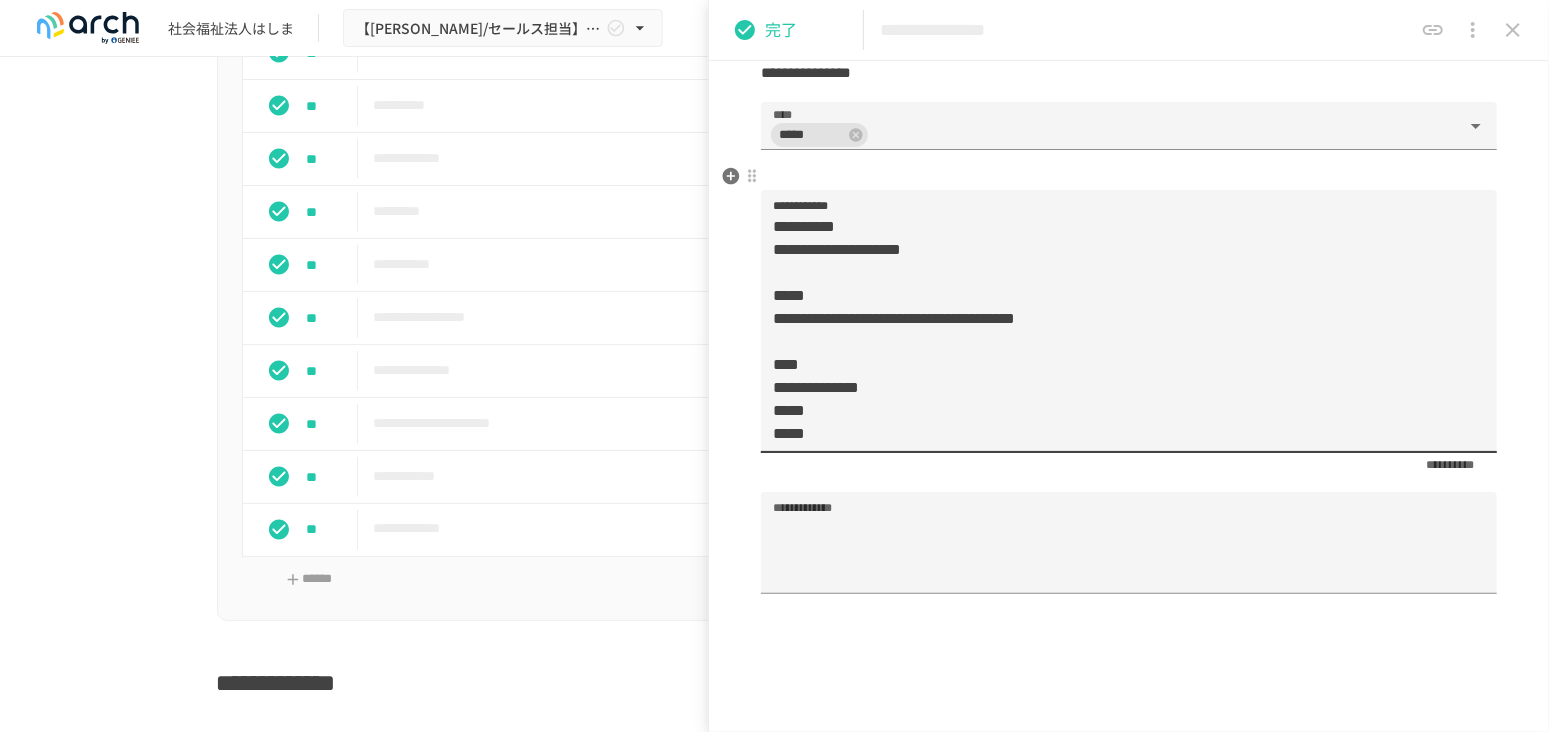 click on "**********" at bounding box center [1120, 330] 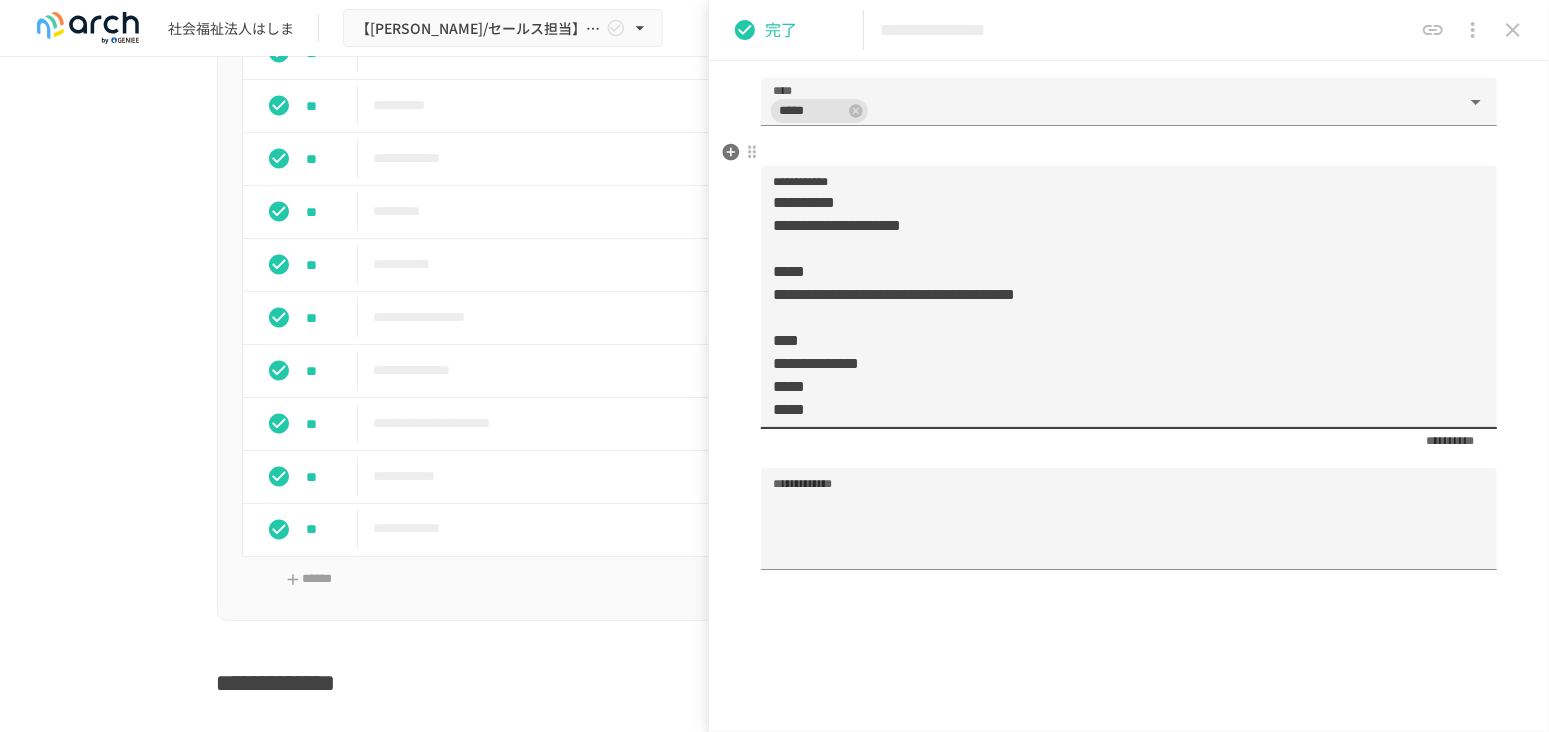 scroll, scrollTop: 1222, scrollLeft: 0, axis: vertical 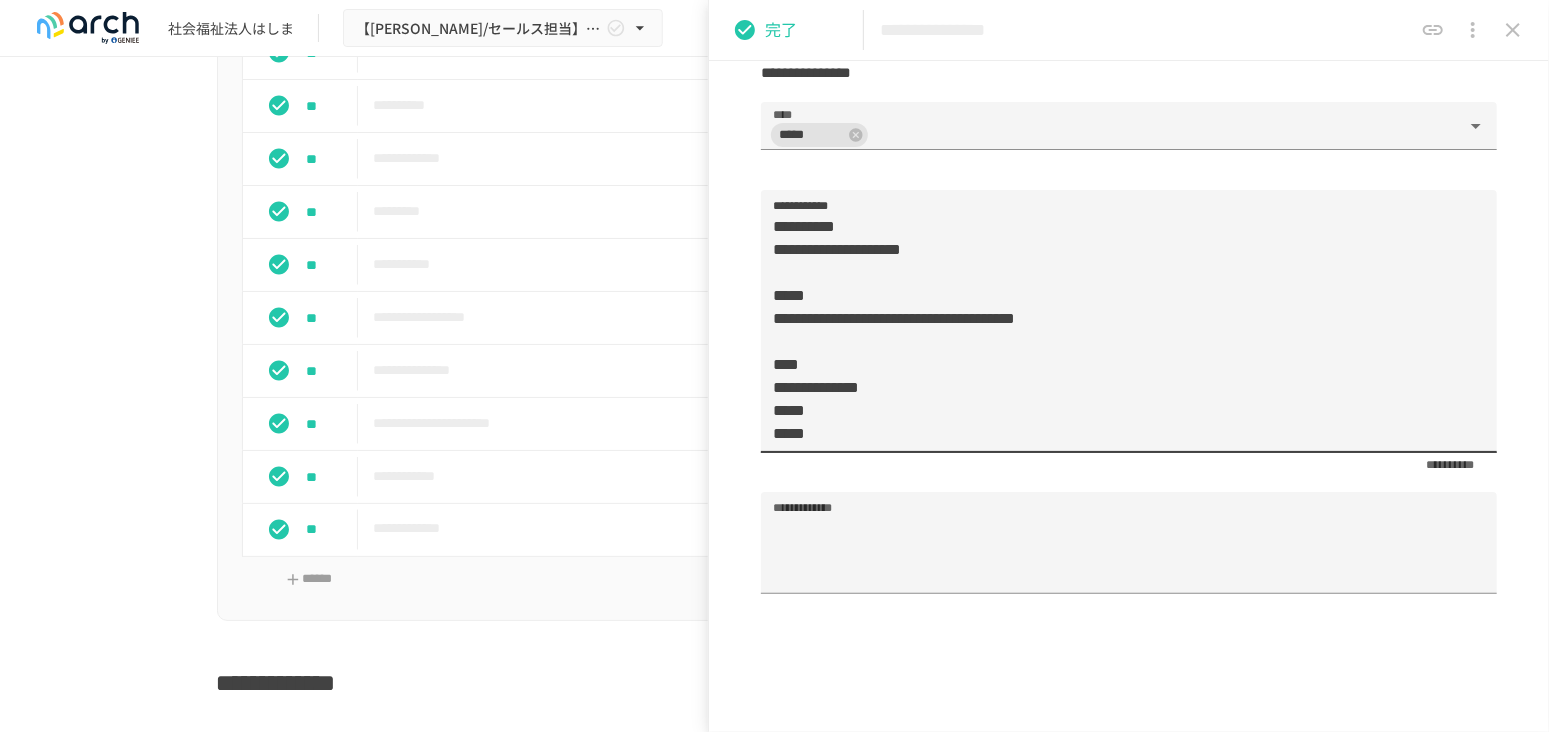 type on "**********" 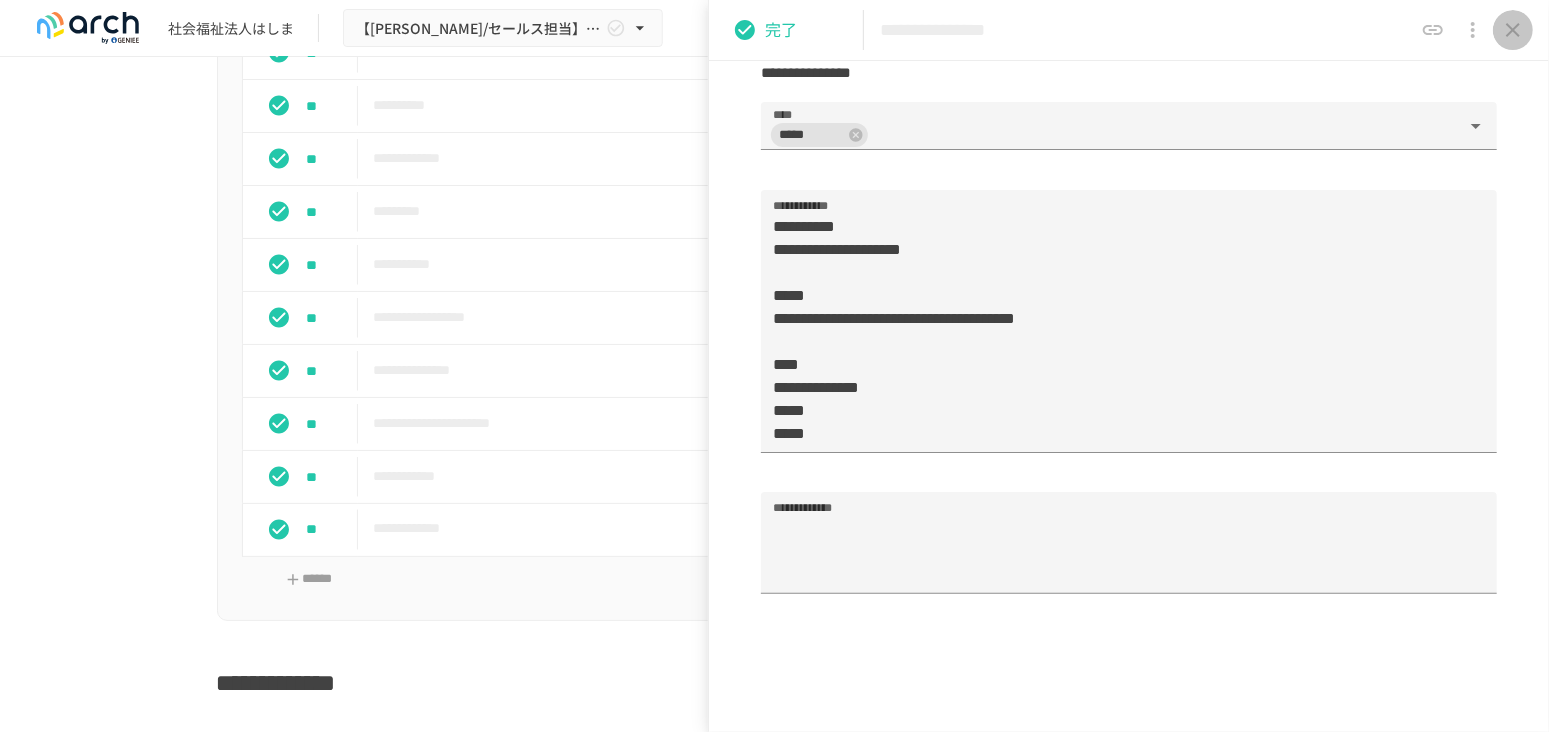 drag, startPoint x: 1516, startPoint y: 25, endPoint x: 1520, endPoint y: 13, distance: 12.649111 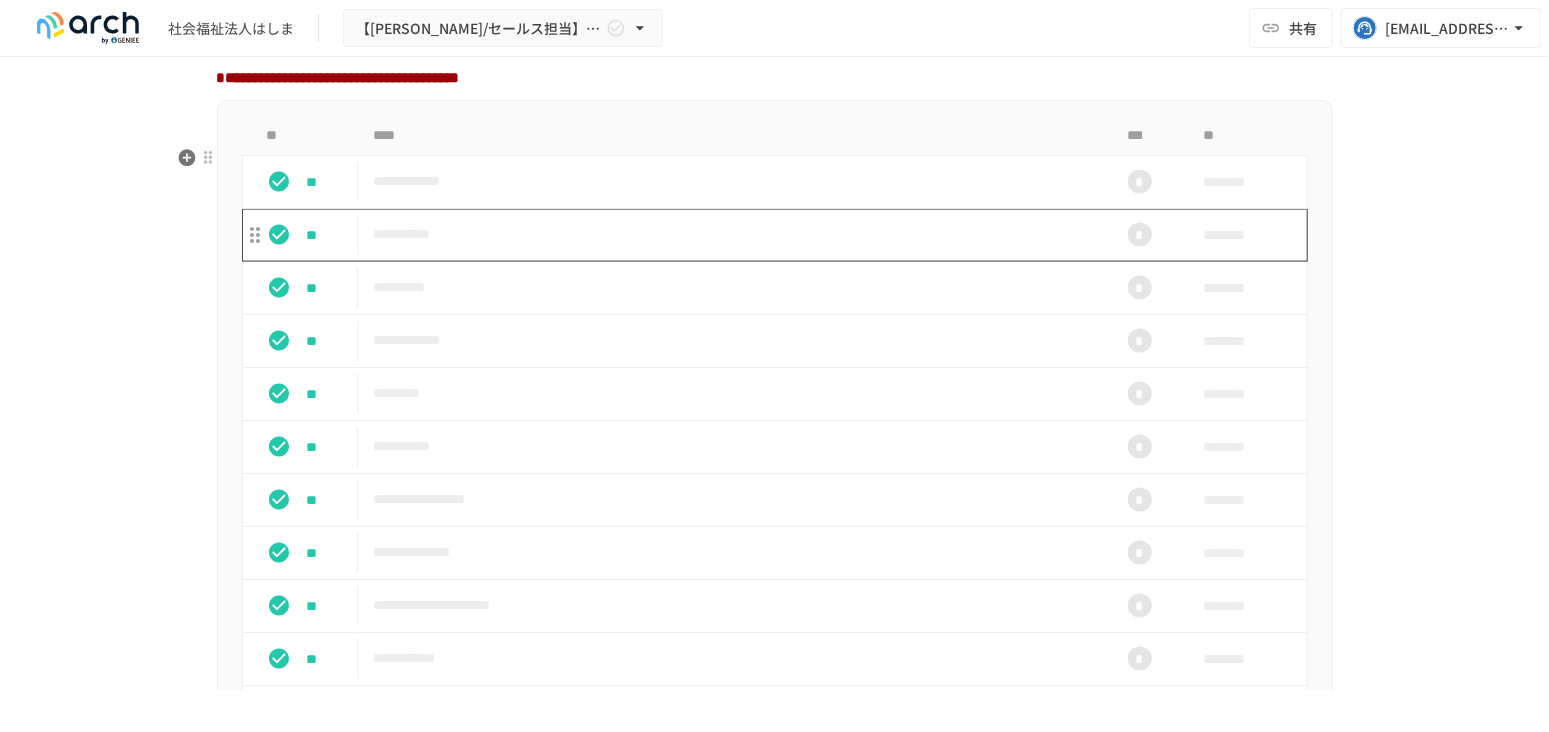 scroll, scrollTop: 1665, scrollLeft: 0, axis: vertical 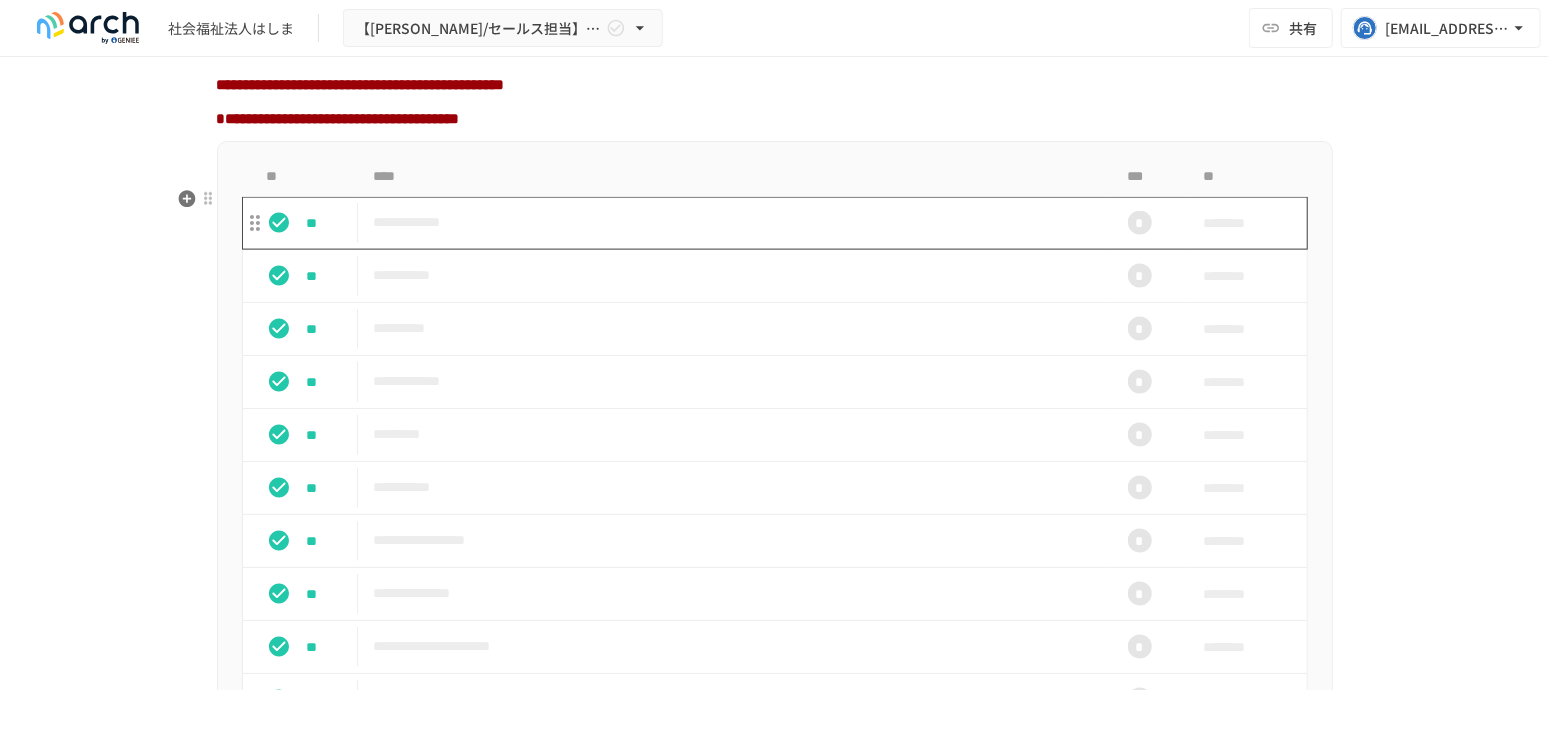 click on "**********" at bounding box center [733, 222] 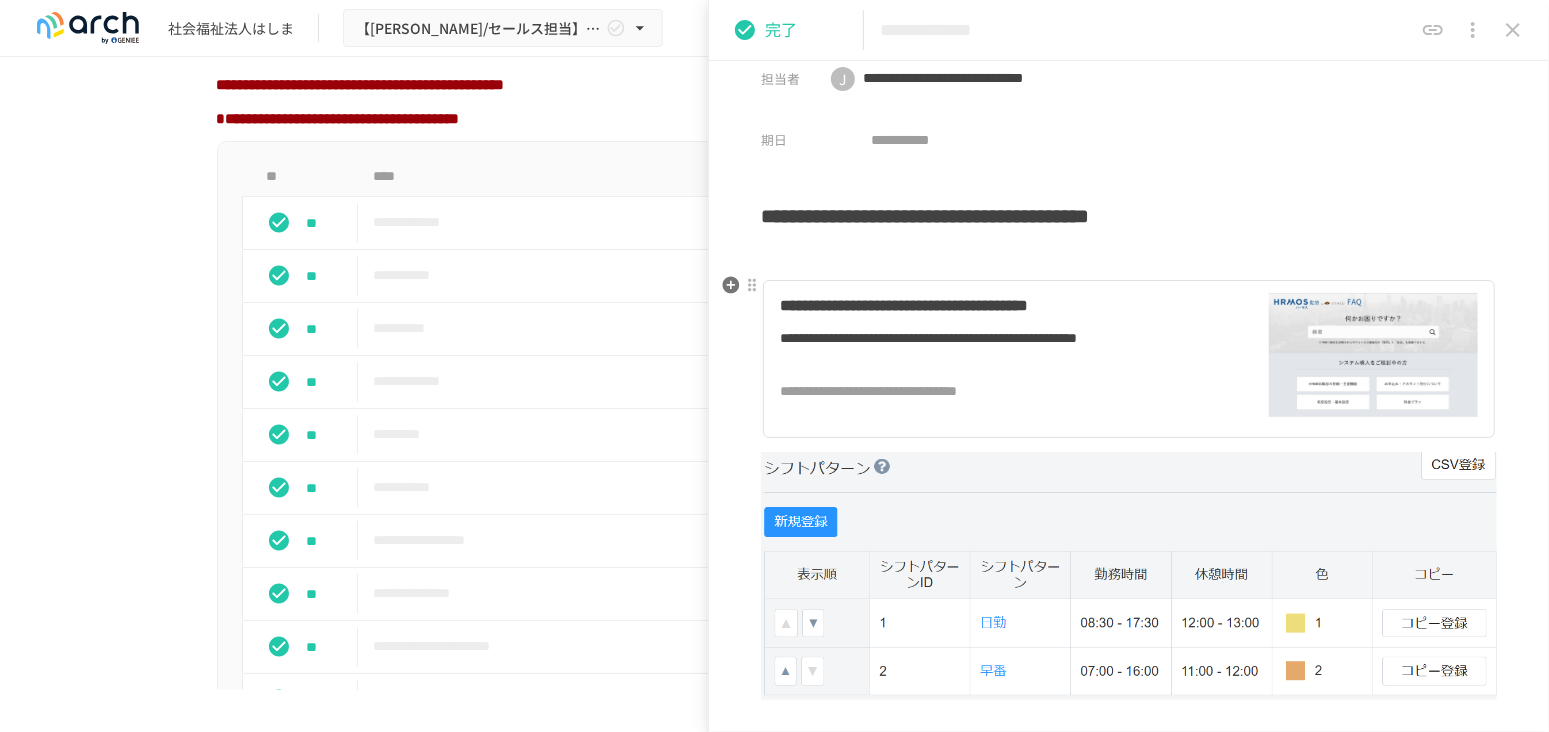 scroll, scrollTop: 136, scrollLeft: 0, axis: vertical 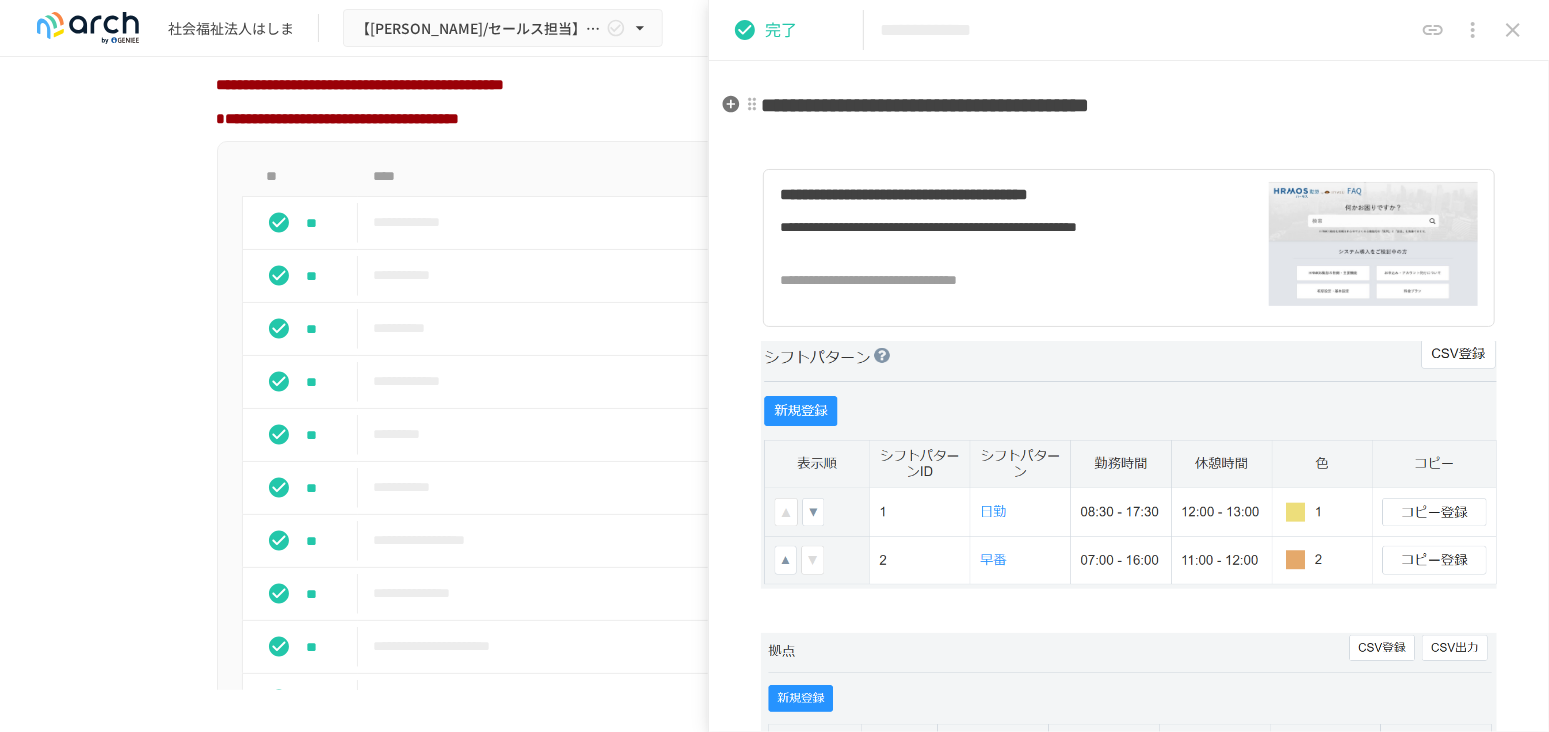 click on "**********" at bounding box center (925, 105) 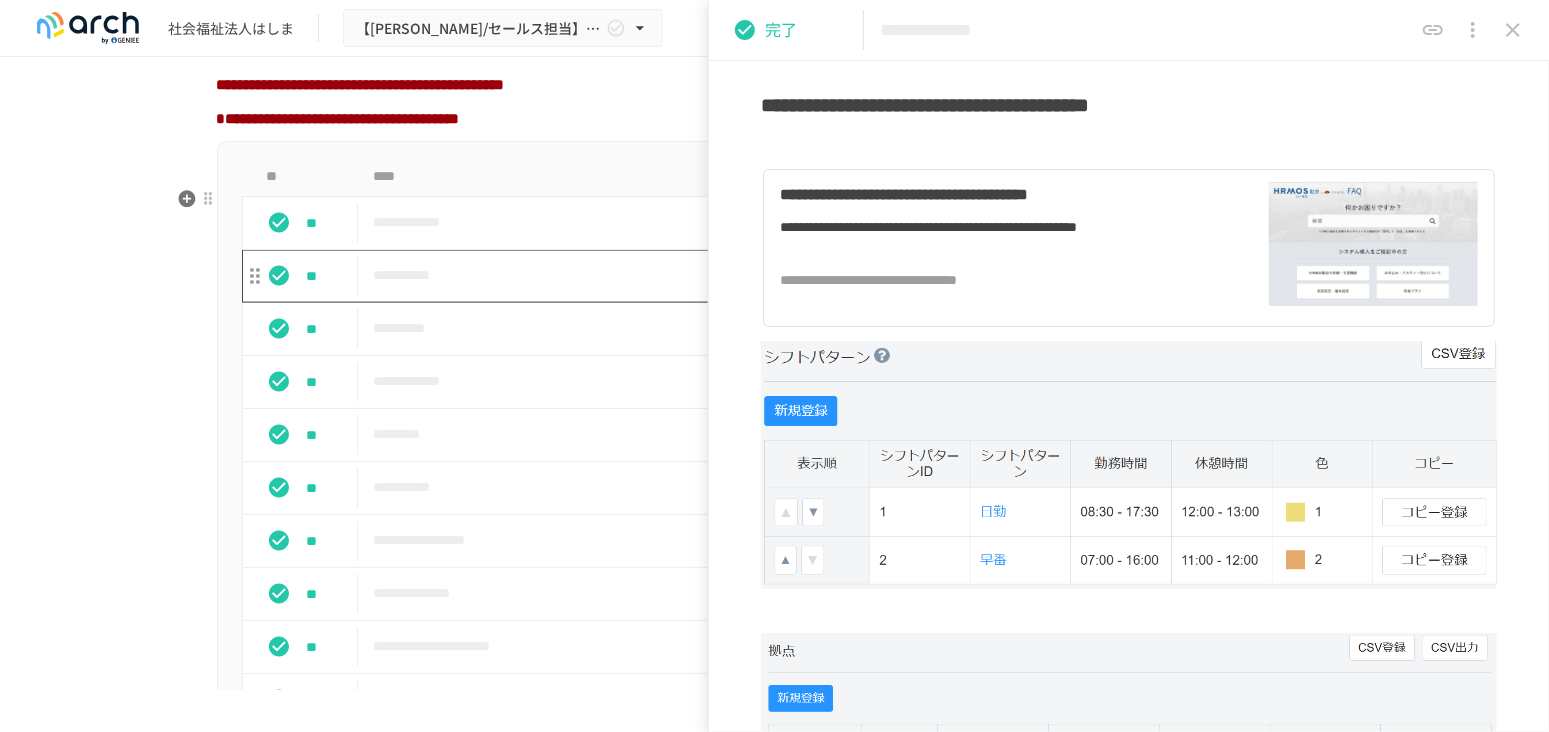 click on "**********" at bounding box center (733, 275) 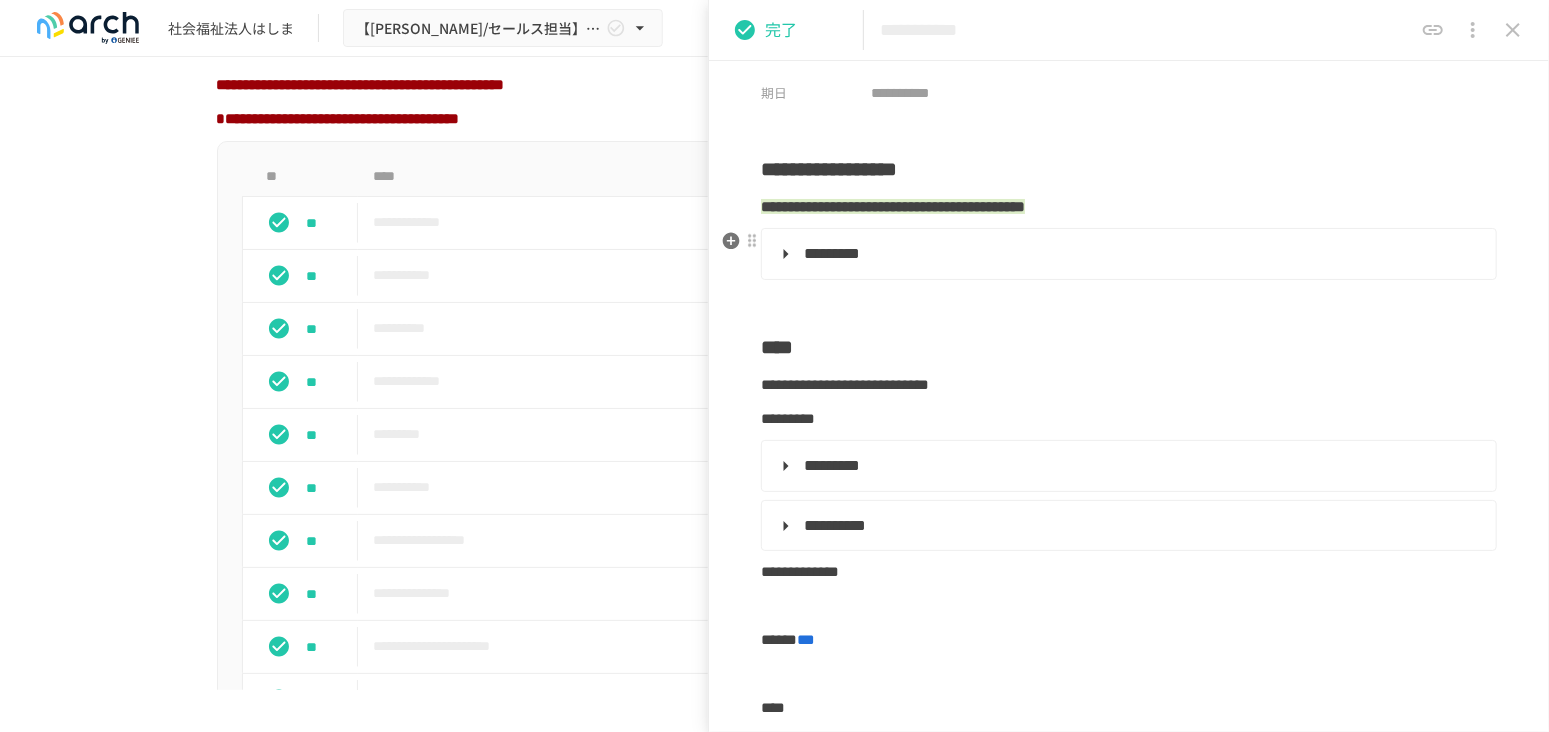 scroll, scrollTop: 111, scrollLeft: 0, axis: vertical 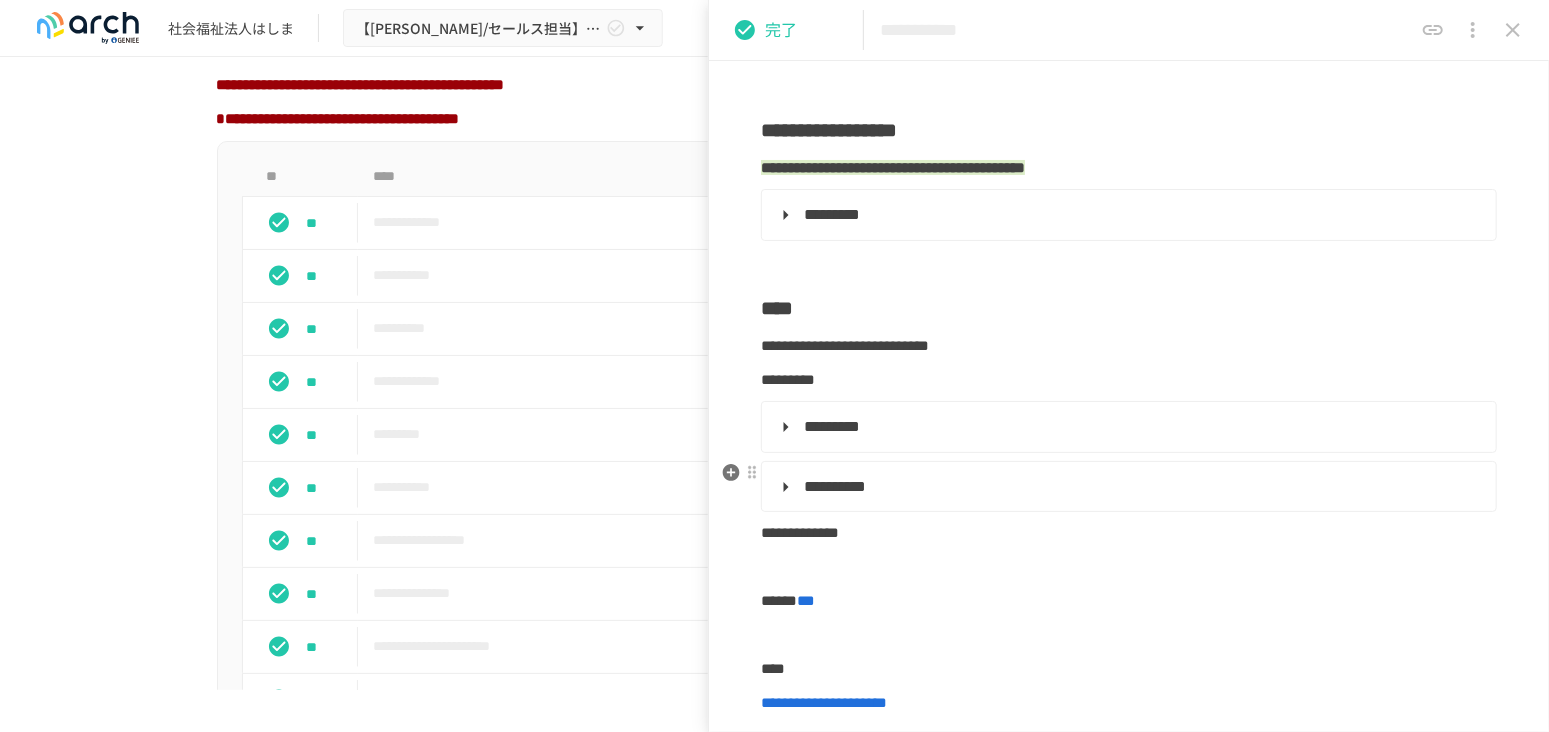 click on "**********" at bounding box center (1129, 487) 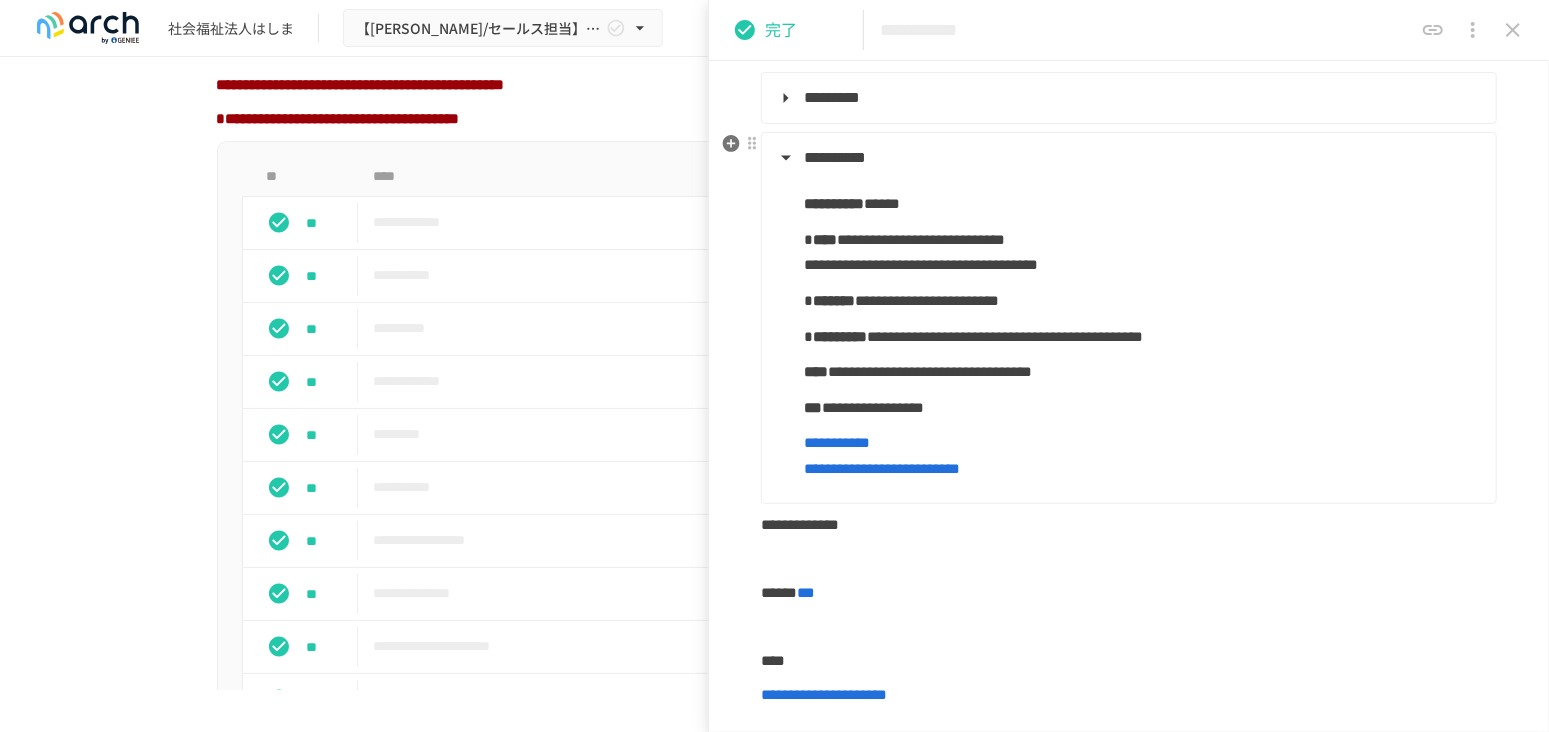 scroll, scrollTop: 444, scrollLeft: 0, axis: vertical 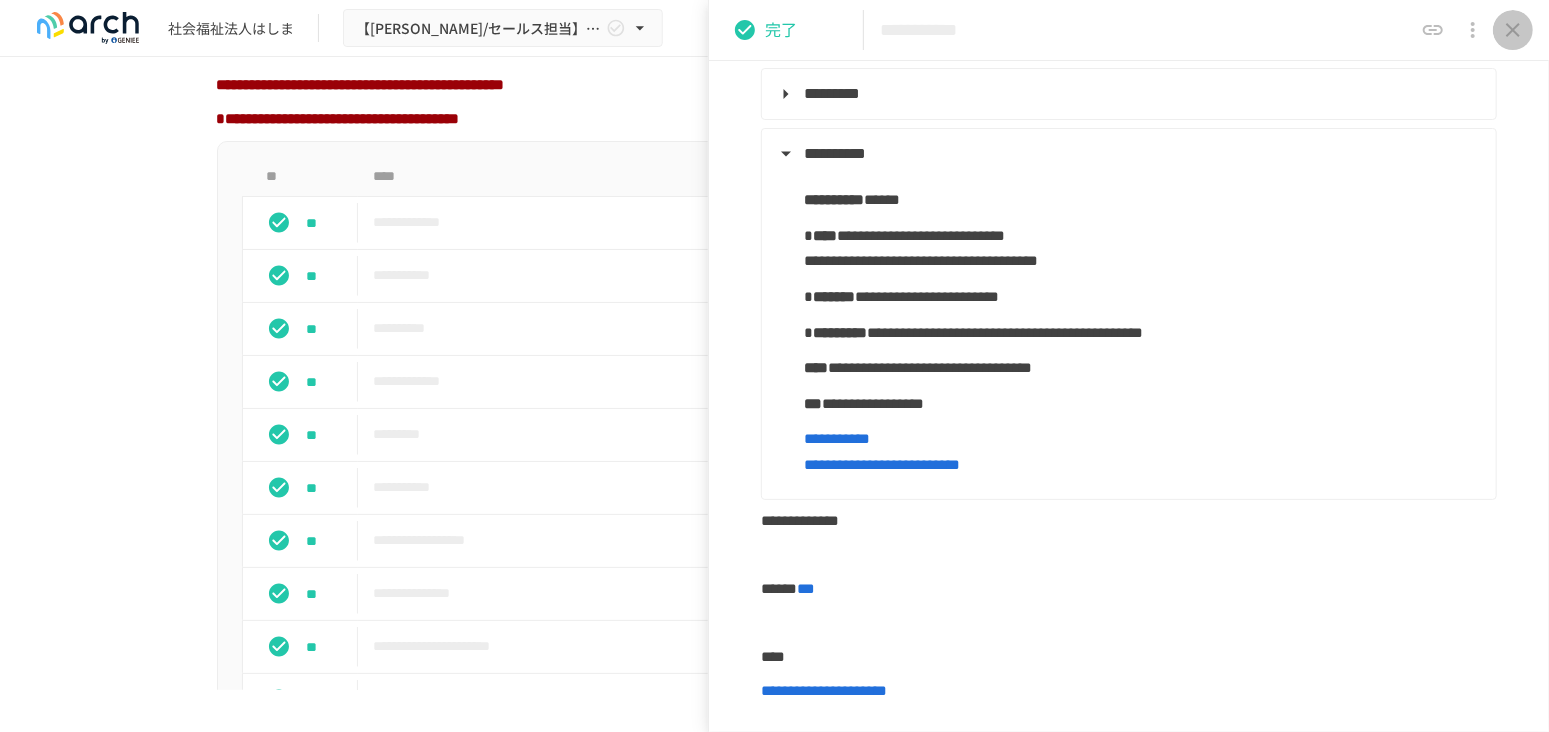 click 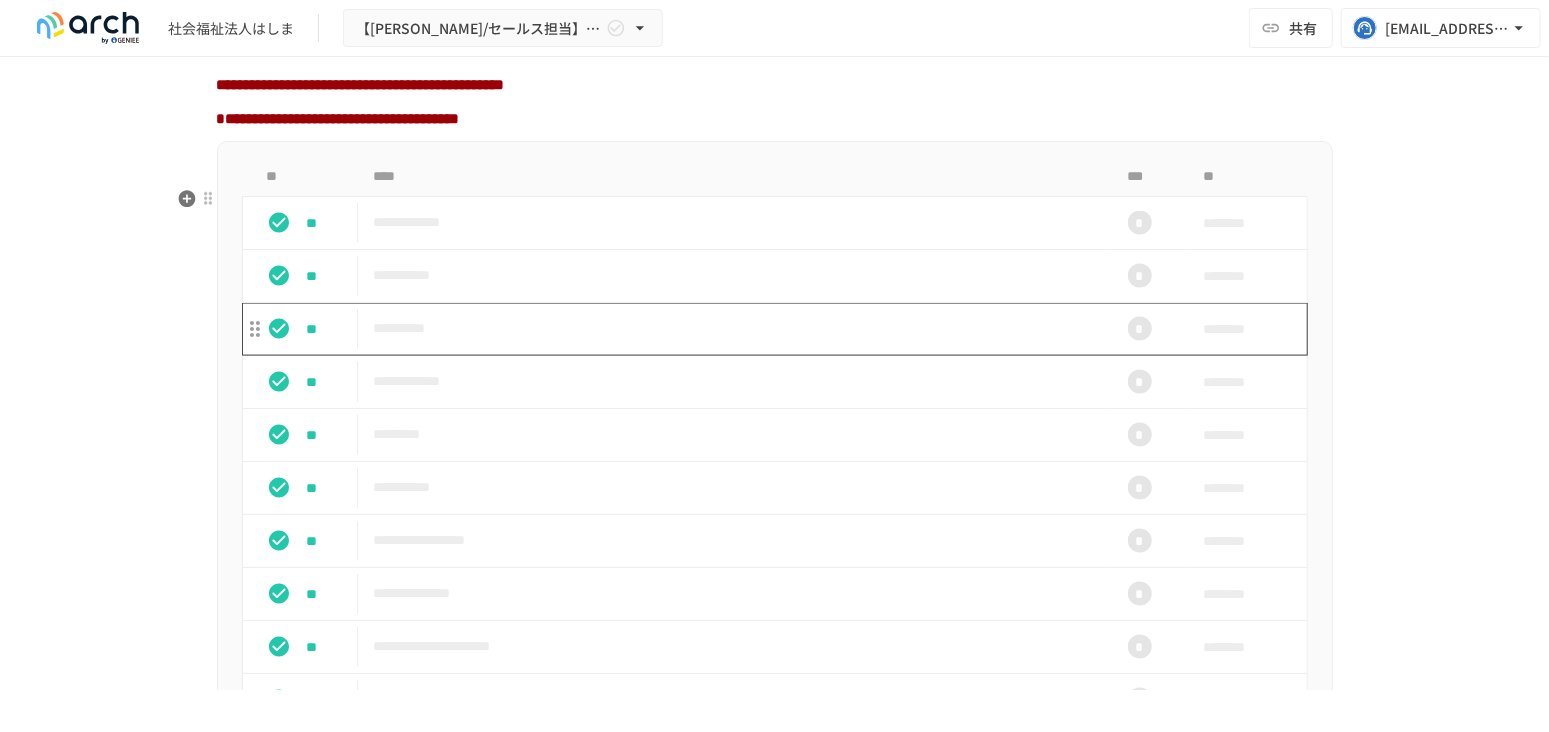 click on "**********" at bounding box center (733, 328) 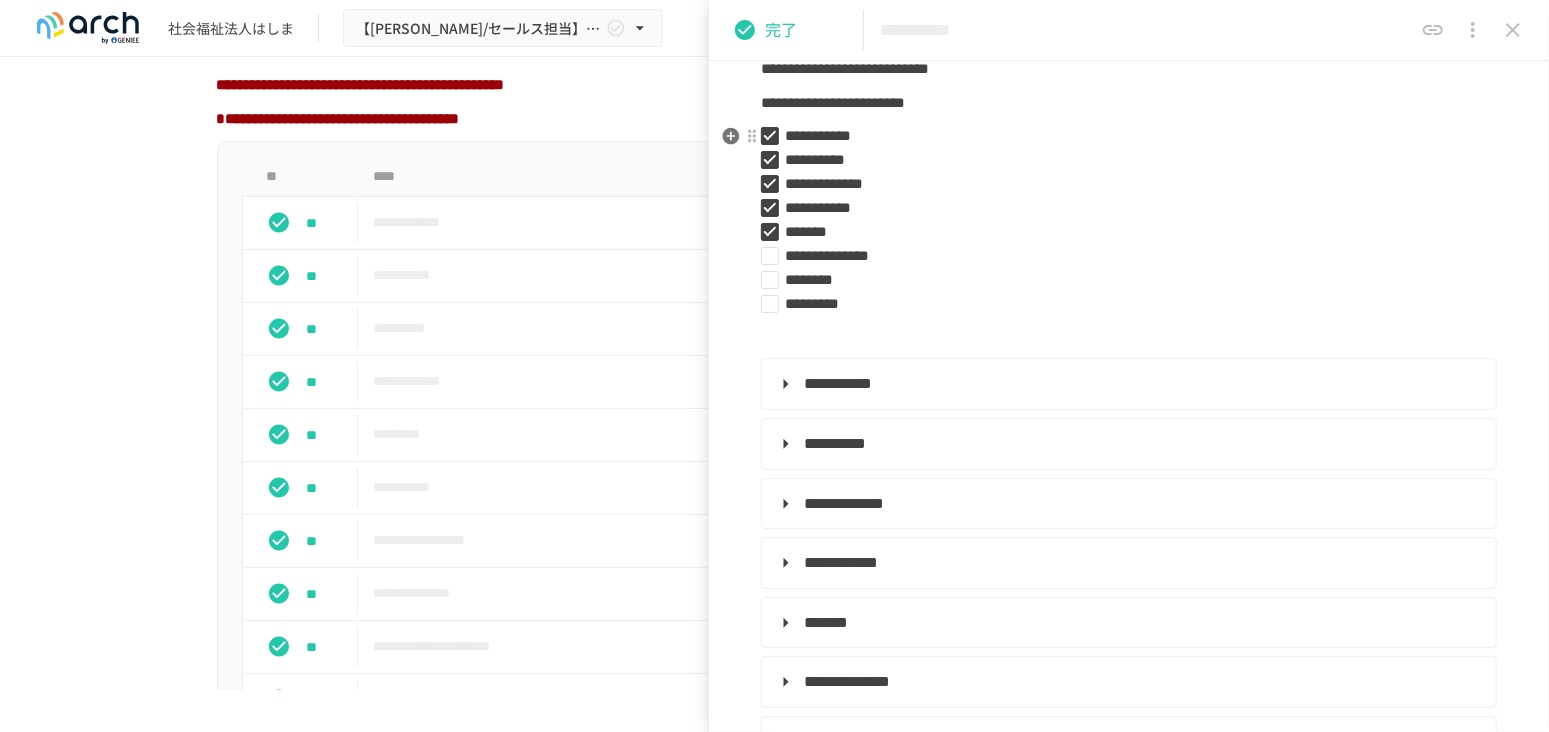 scroll, scrollTop: 0, scrollLeft: 0, axis: both 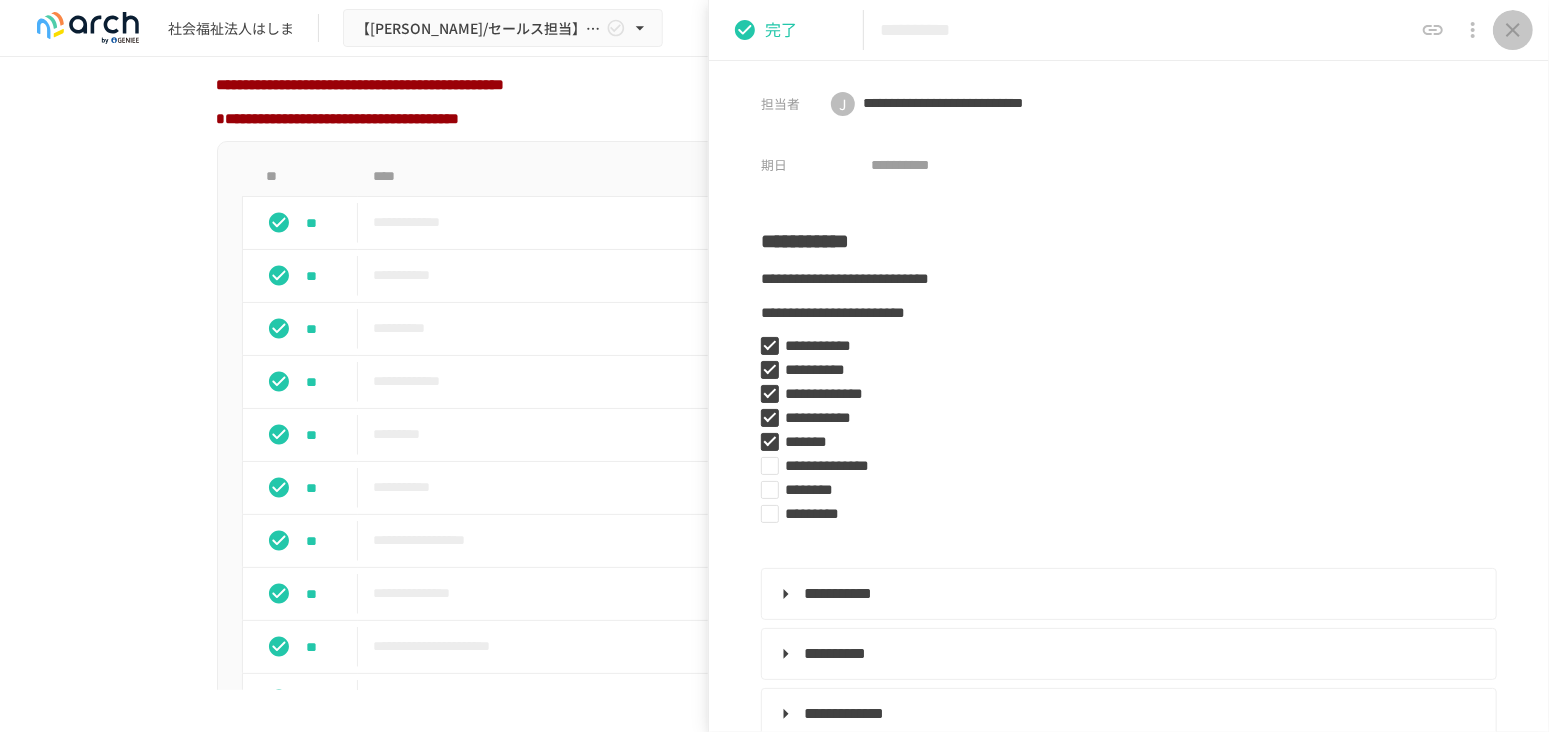 click 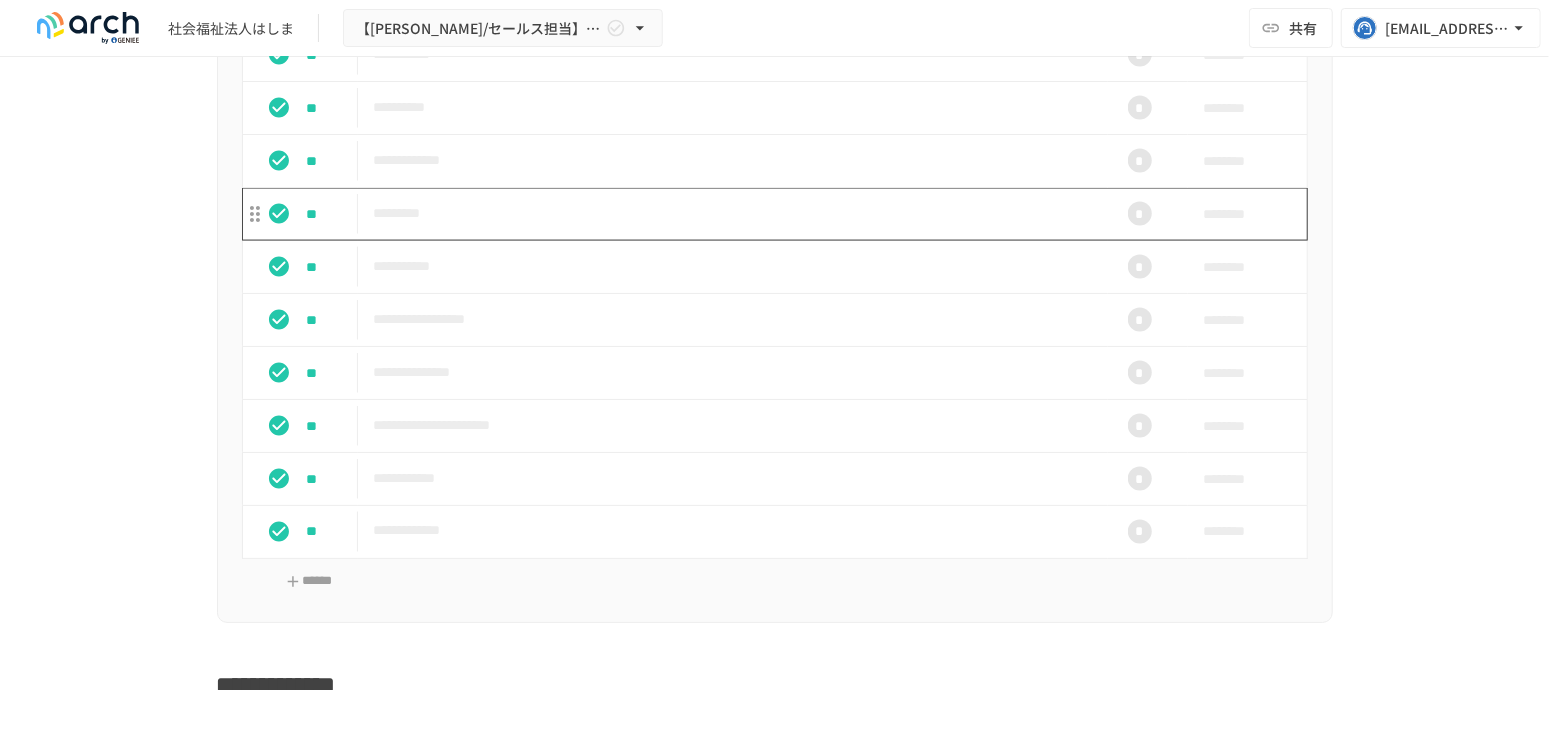 scroll, scrollTop: 1888, scrollLeft: 0, axis: vertical 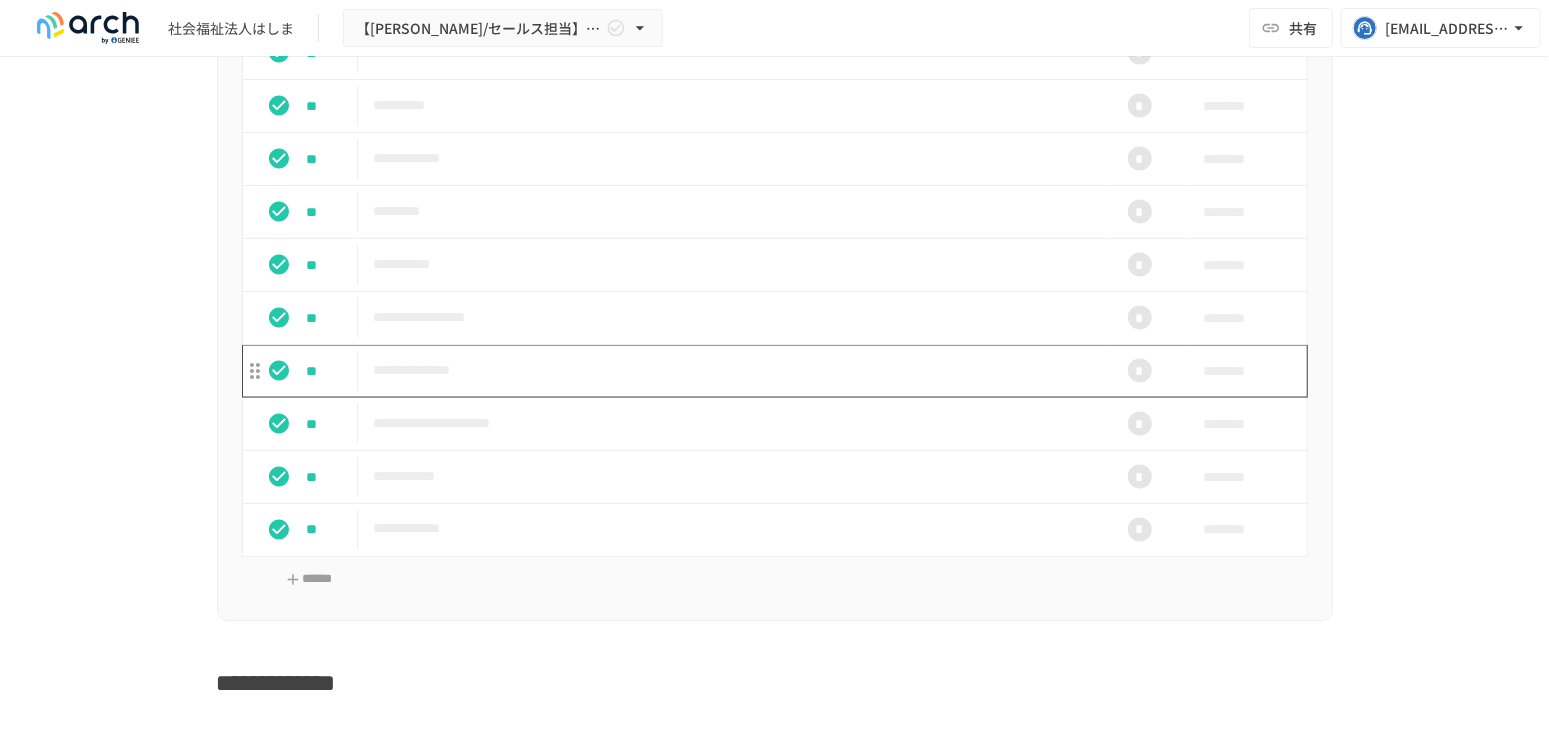 click on "**********" at bounding box center [733, 371] 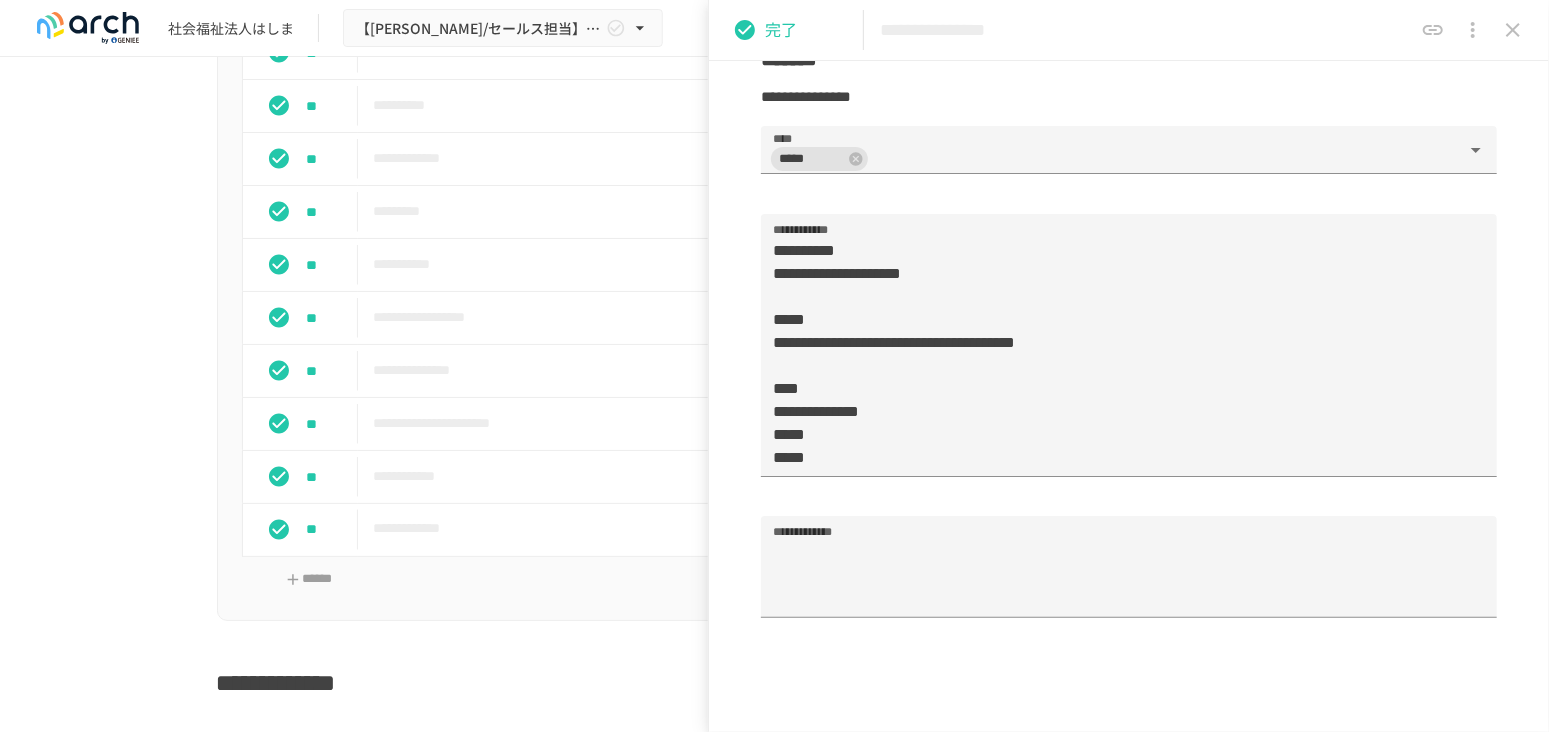 scroll, scrollTop: 1222, scrollLeft: 0, axis: vertical 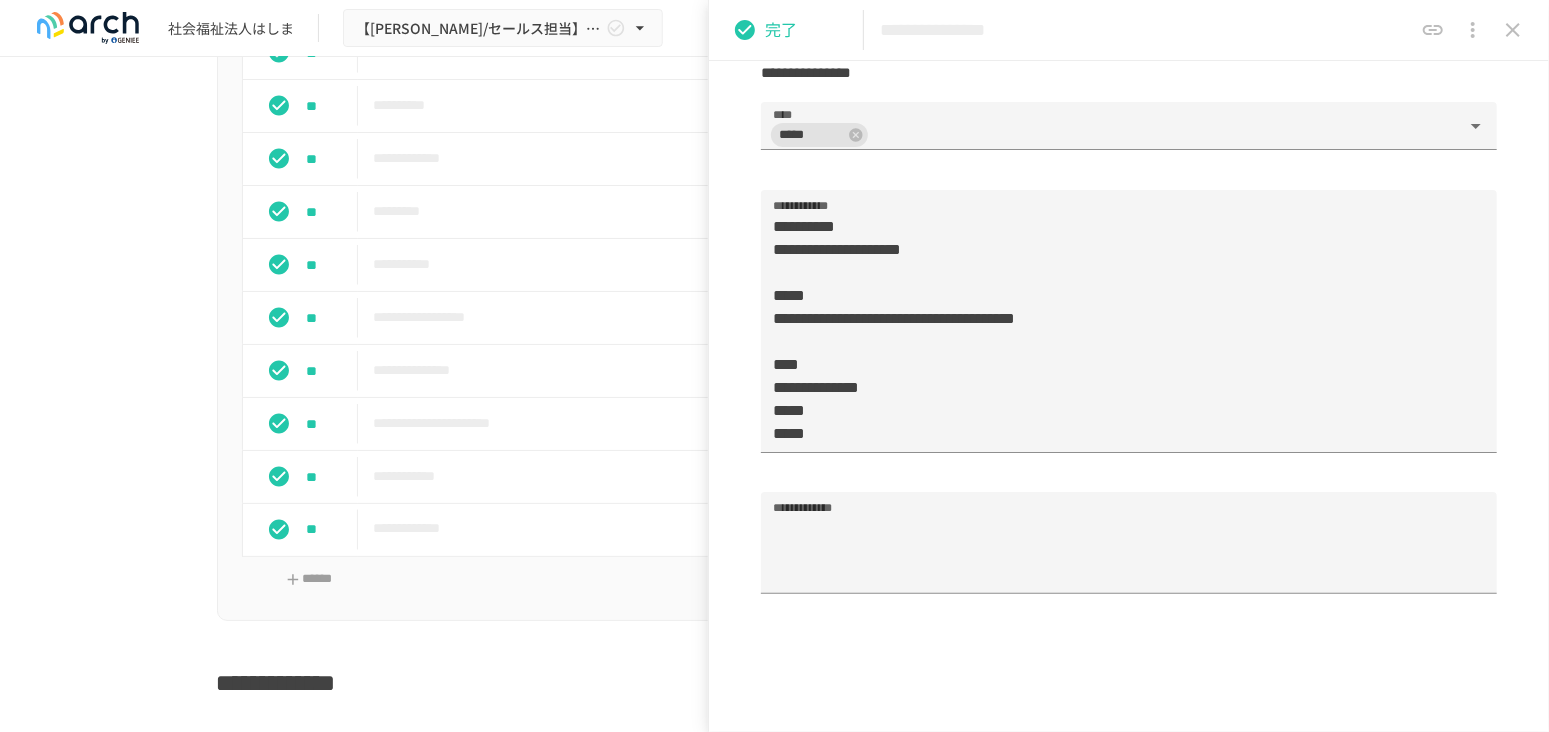 click 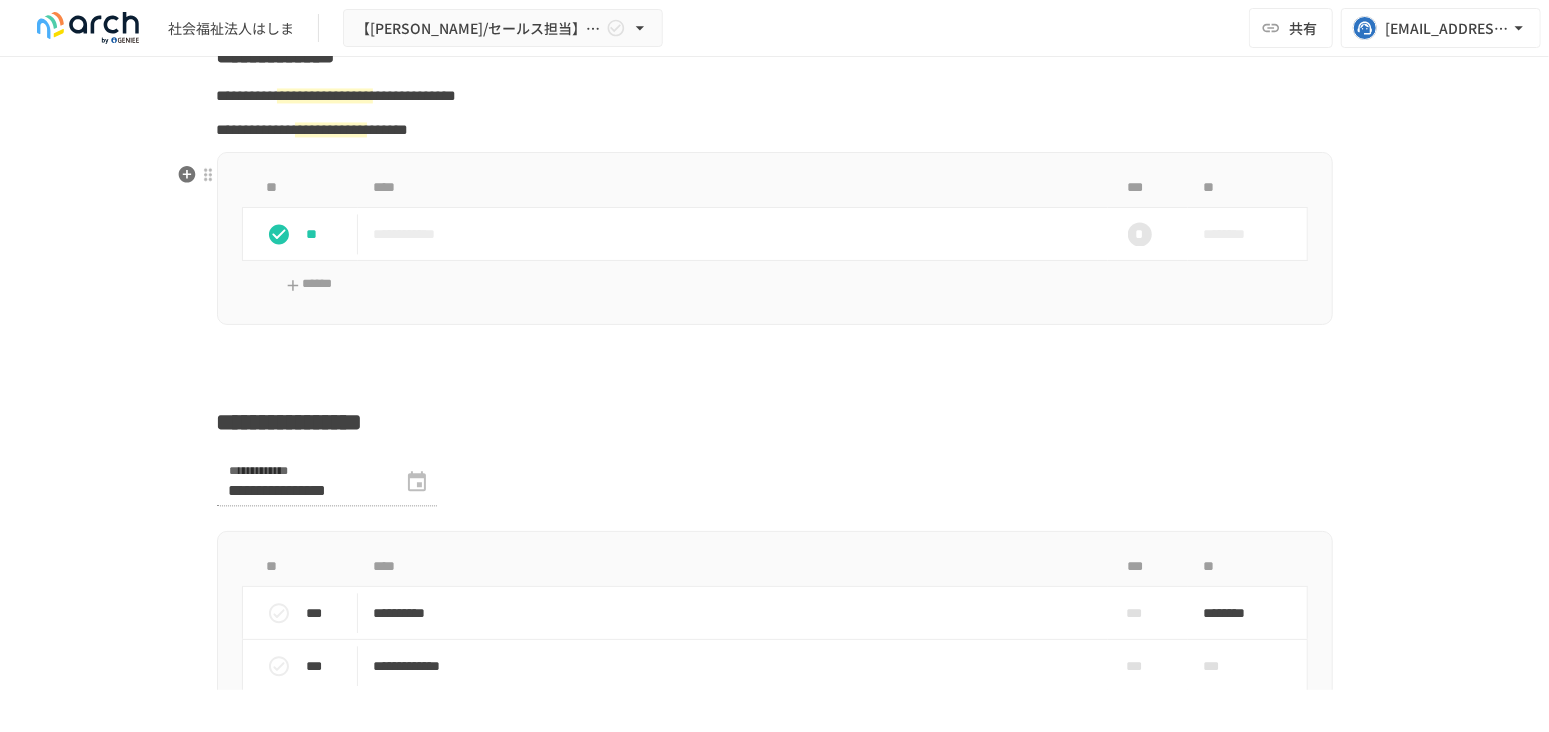 scroll, scrollTop: 2555, scrollLeft: 0, axis: vertical 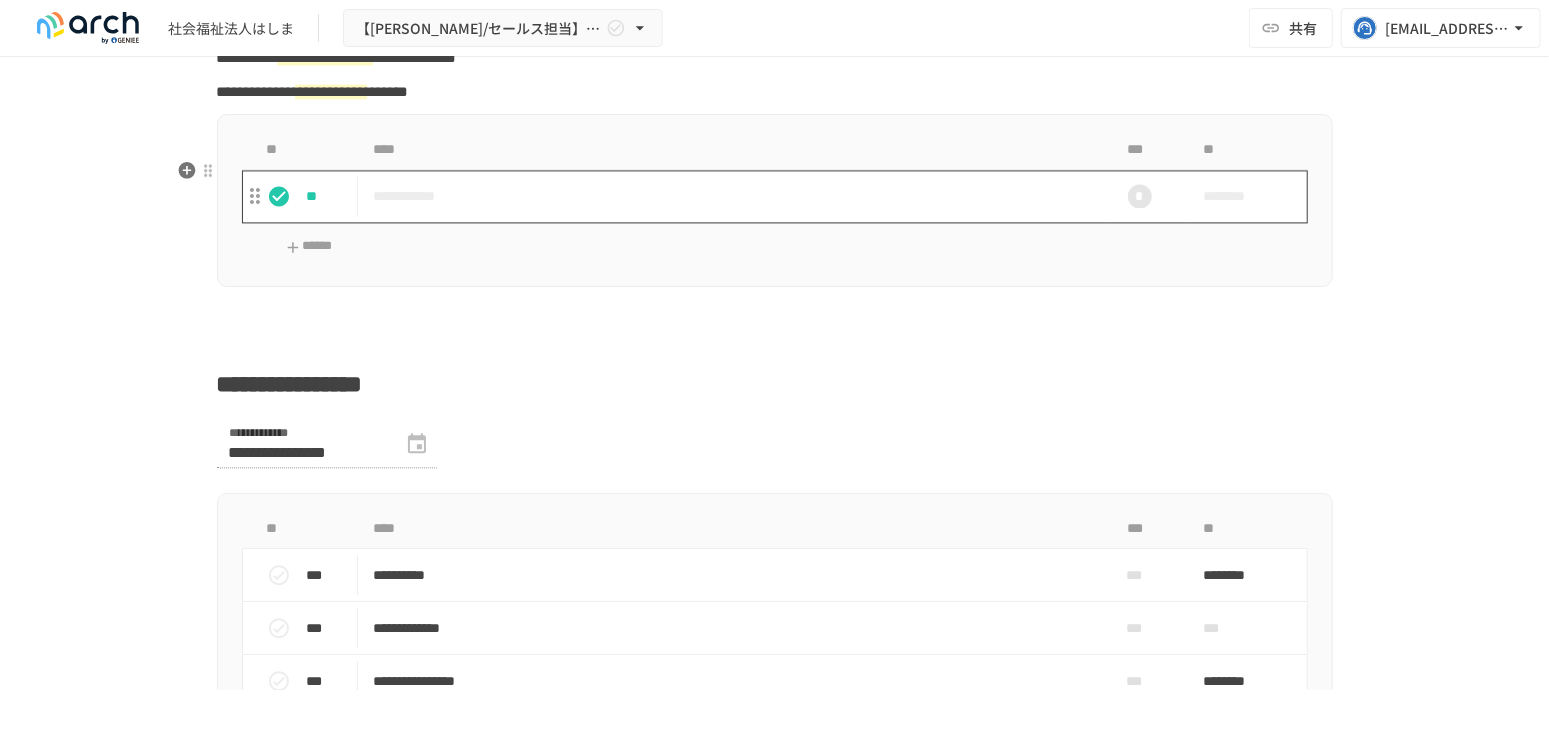 click on "**********" at bounding box center (733, 196) 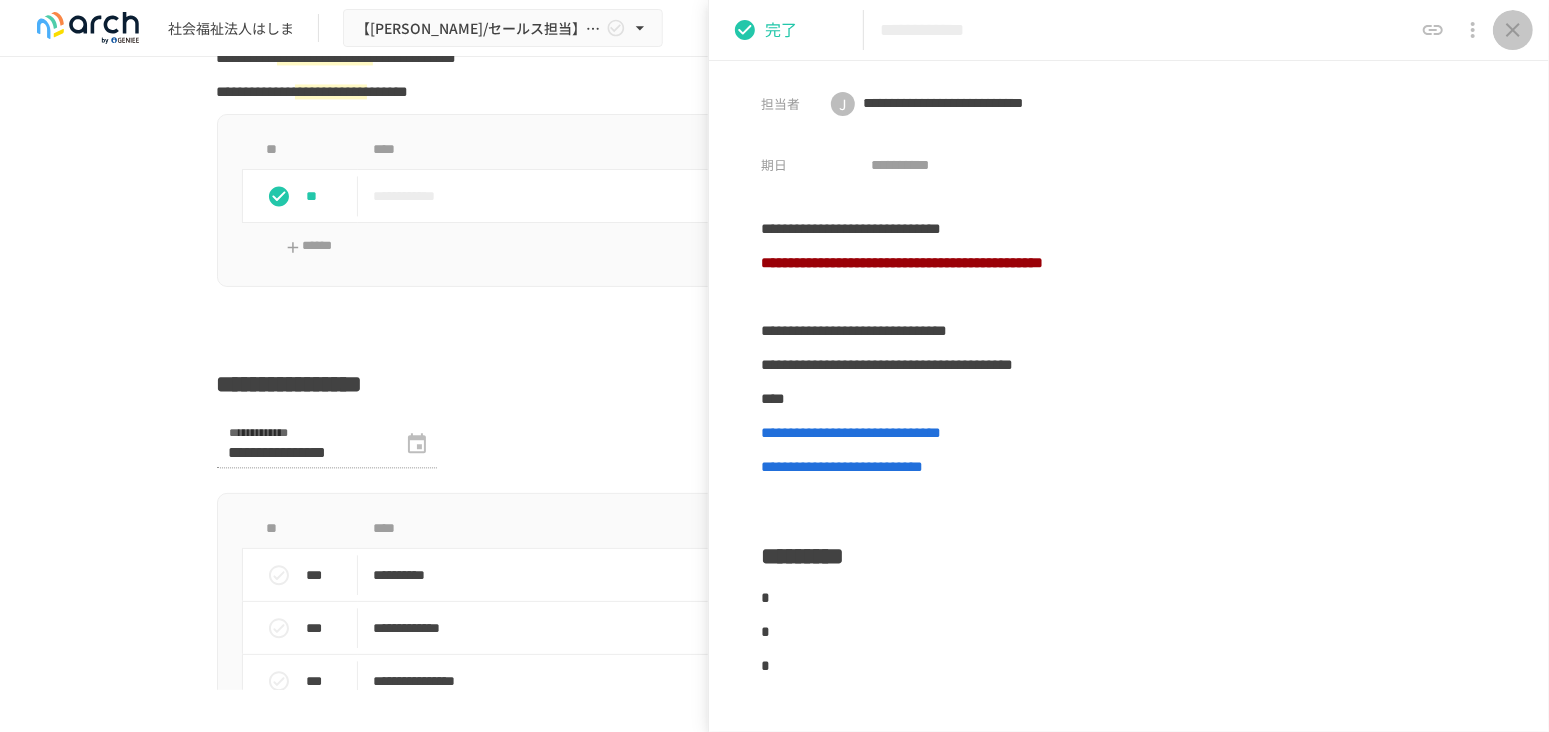 click 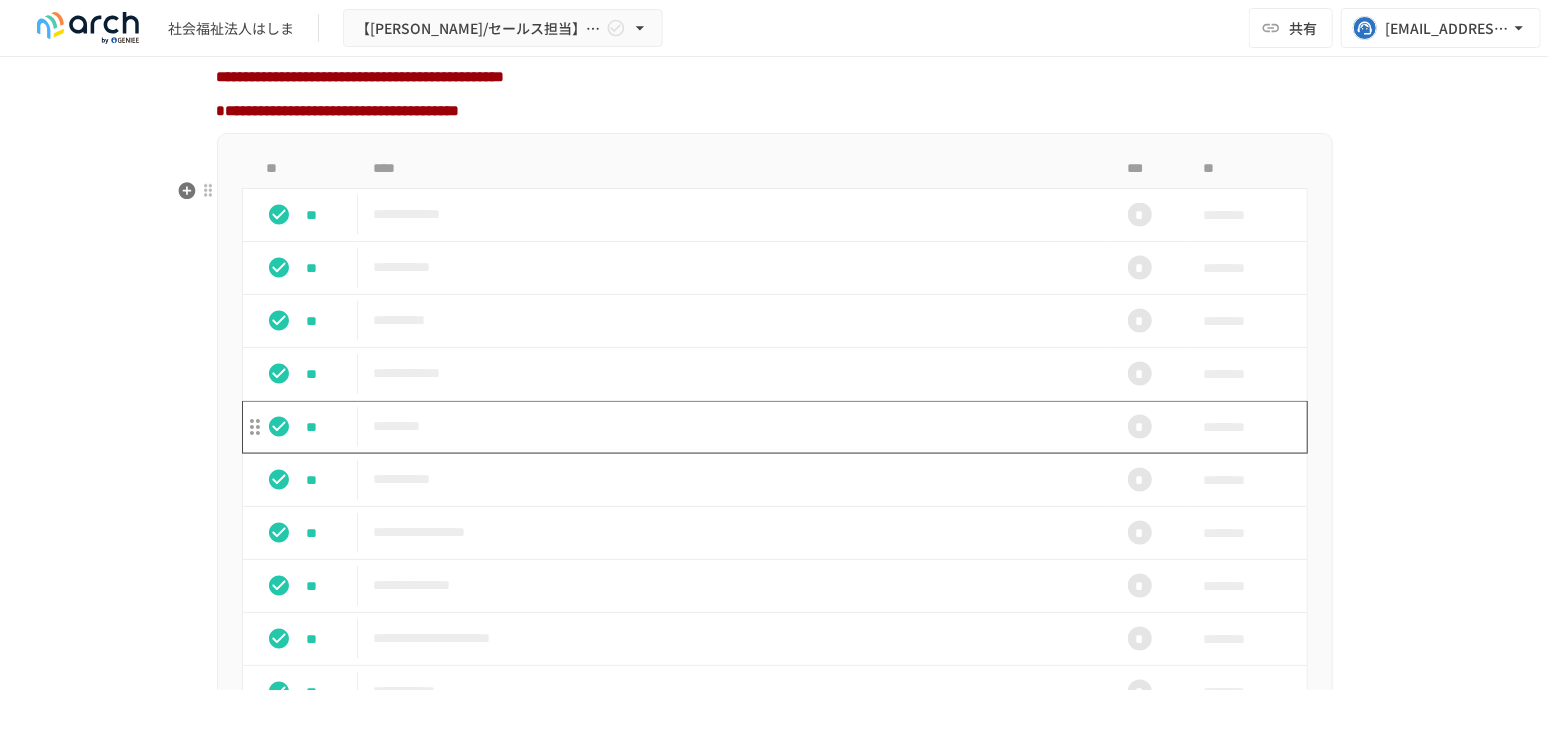 scroll, scrollTop: 1666, scrollLeft: 0, axis: vertical 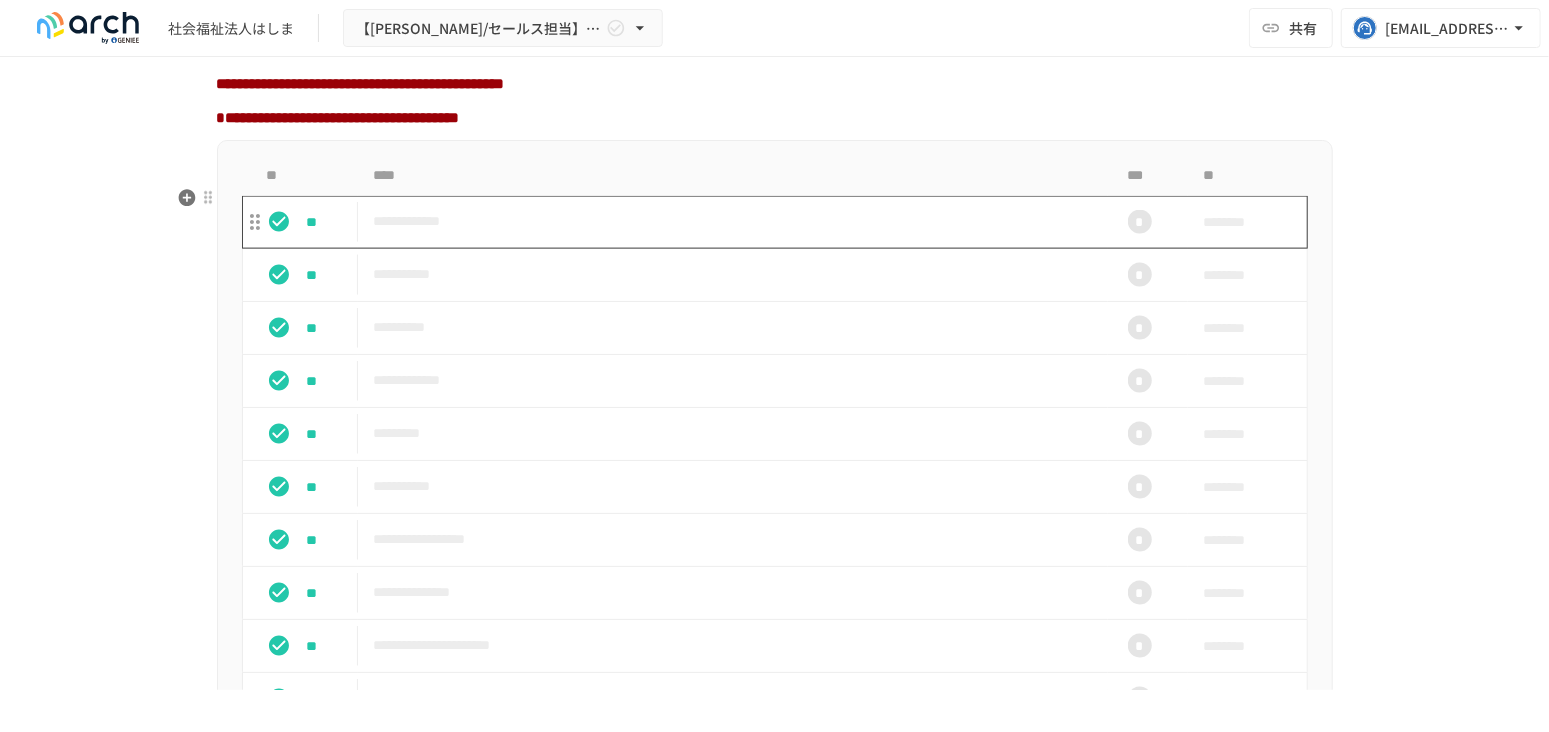 click on "**********" at bounding box center (733, 222) 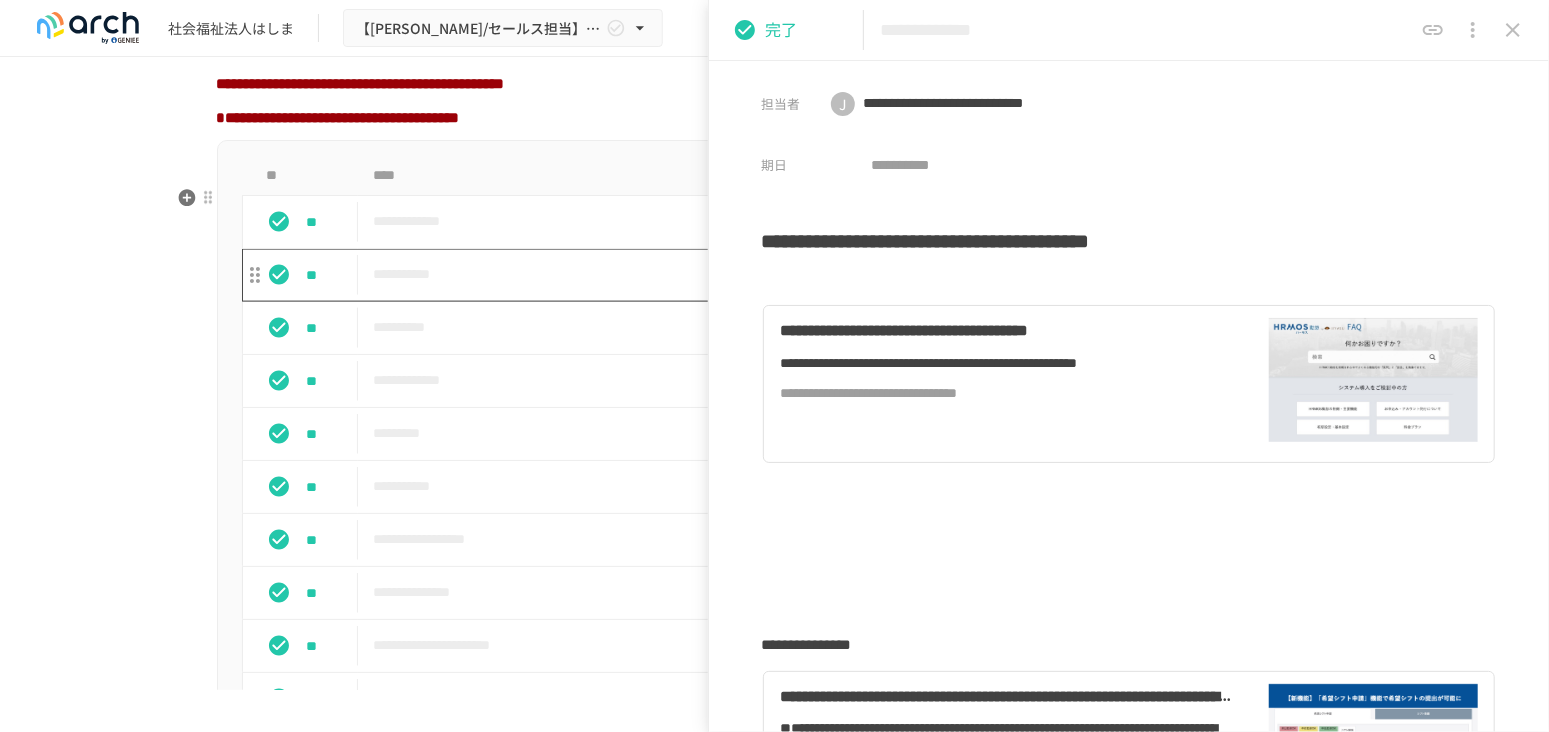 type on "**********" 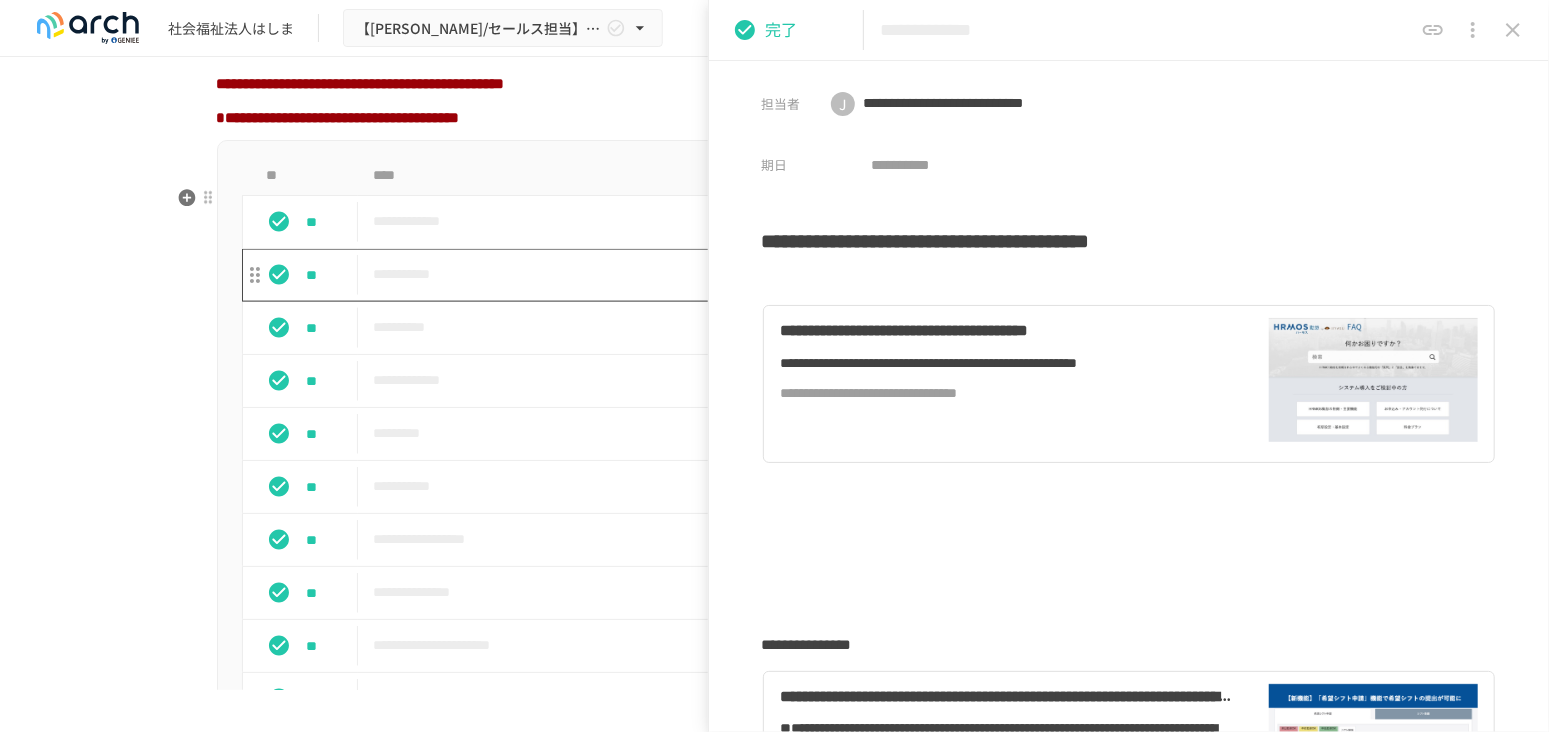 type on "**********" 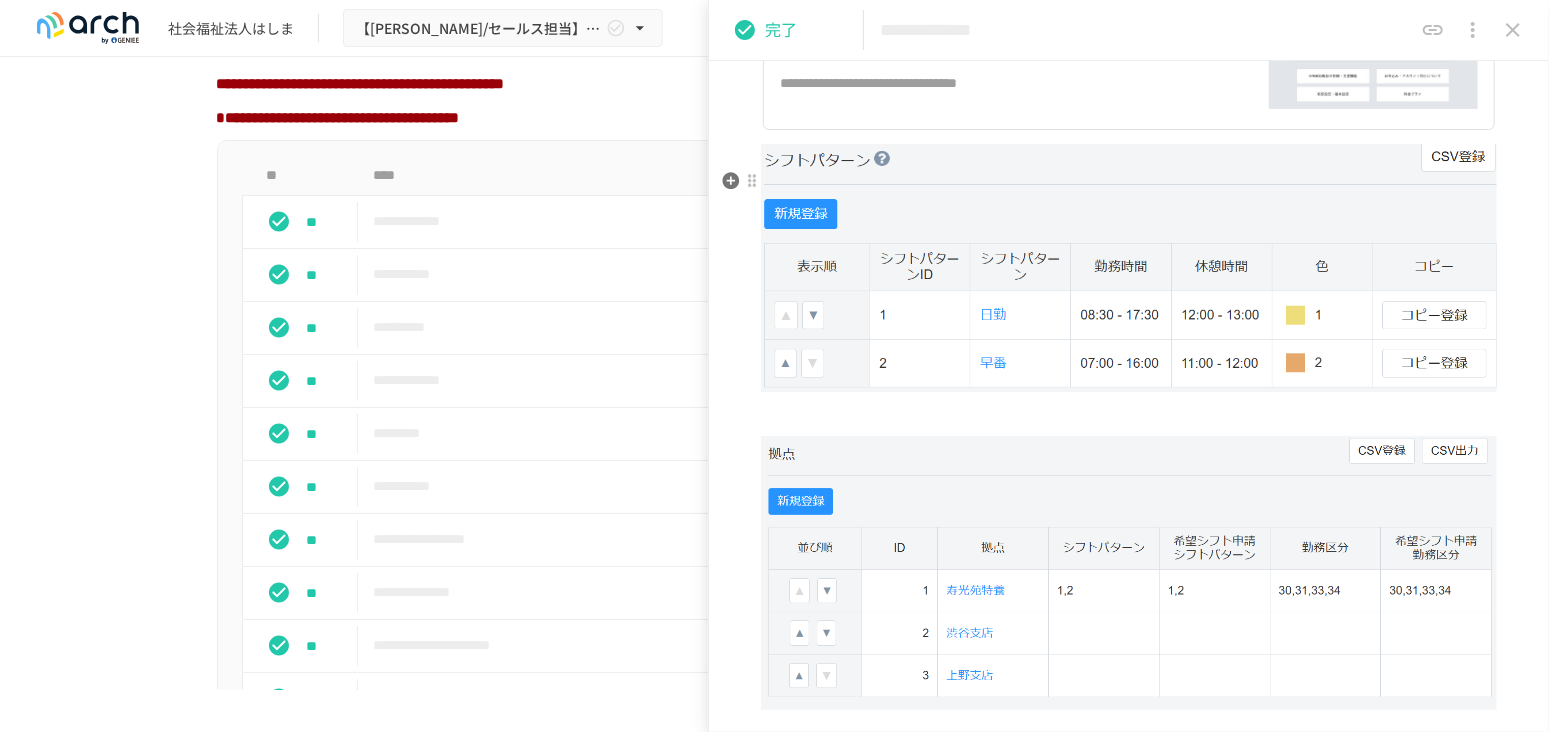 scroll, scrollTop: 222, scrollLeft: 0, axis: vertical 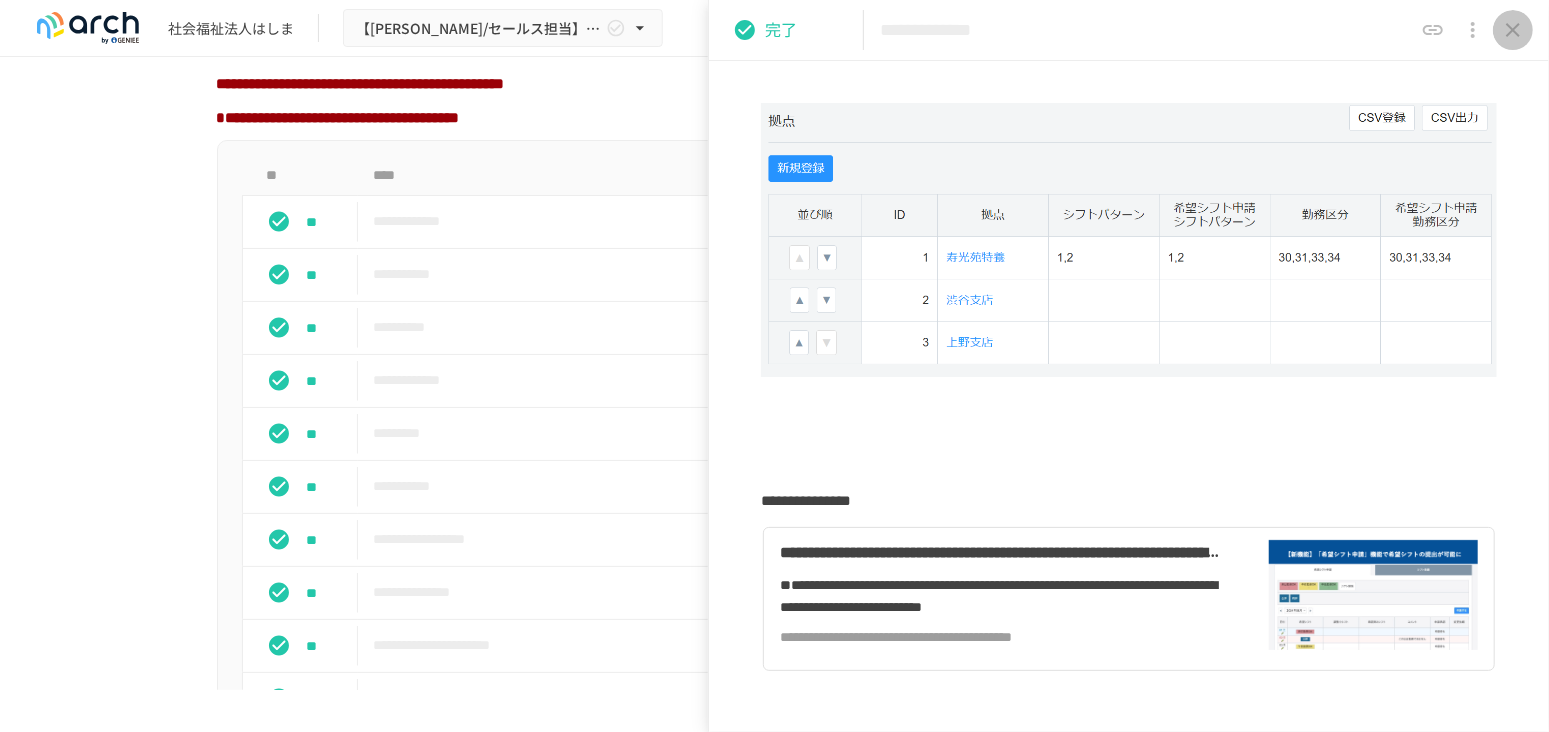 click 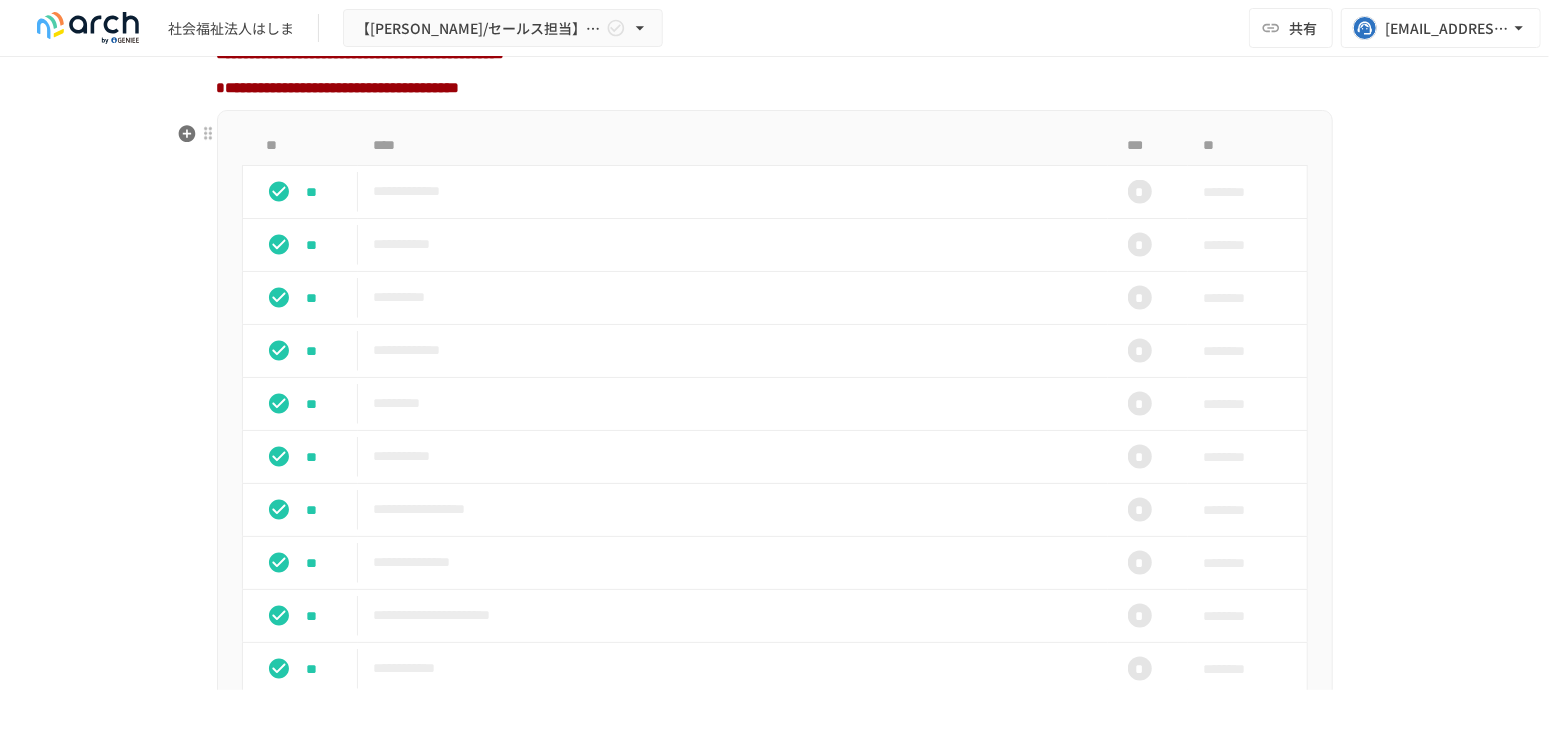 scroll, scrollTop: 1777, scrollLeft: 0, axis: vertical 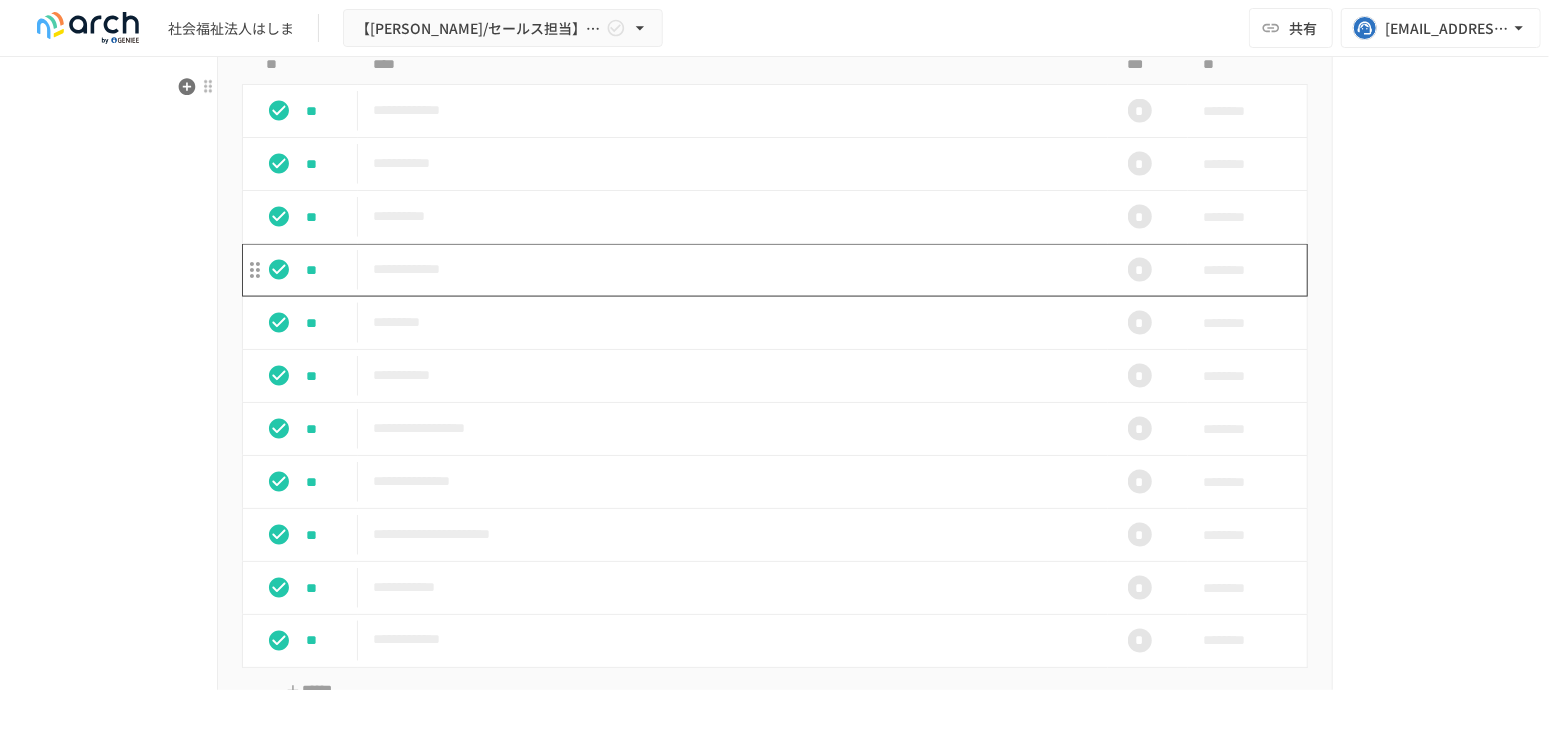 click on "**********" at bounding box center (733, 269) 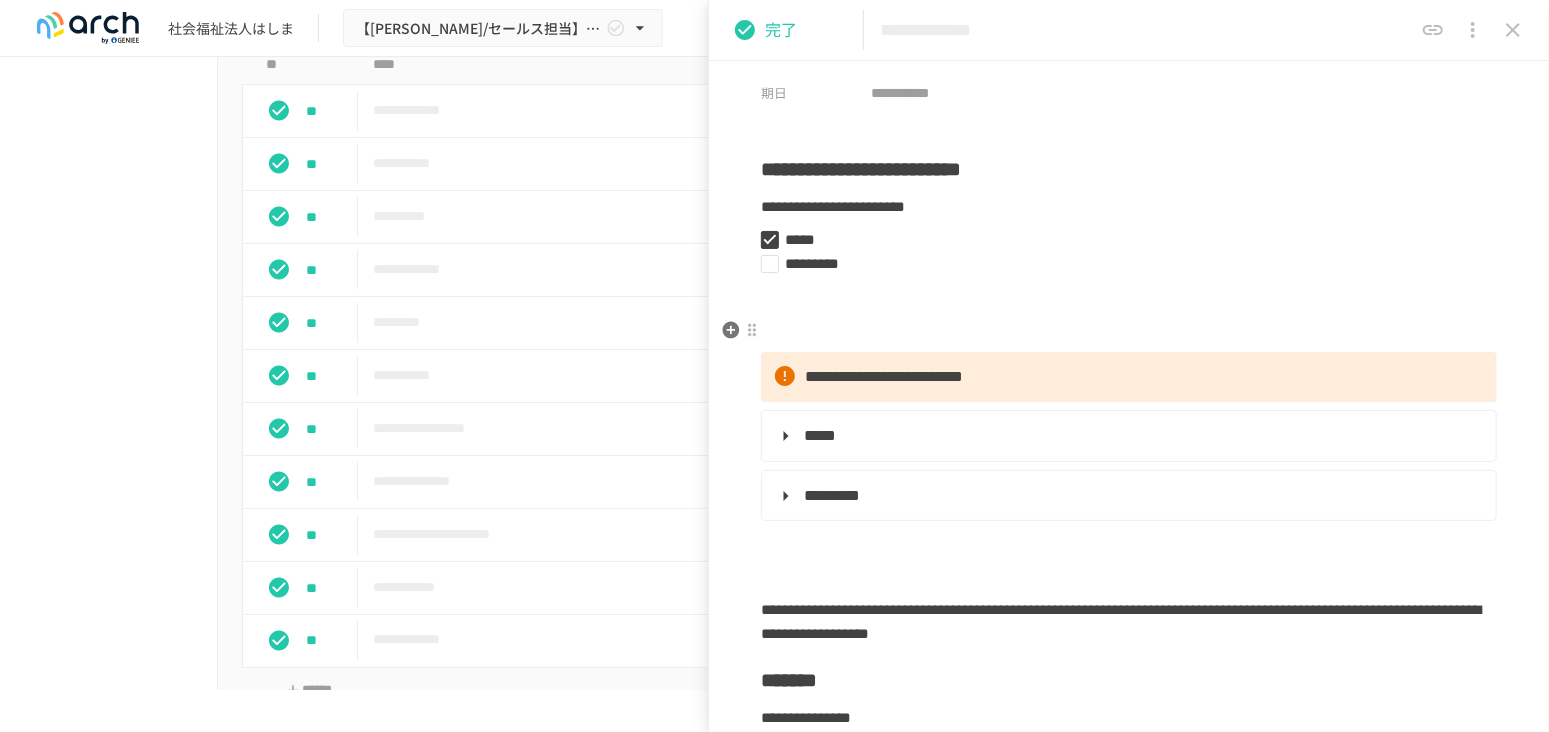scroll, scrollTop: 111, scrollLeft: 0, axis: vertical 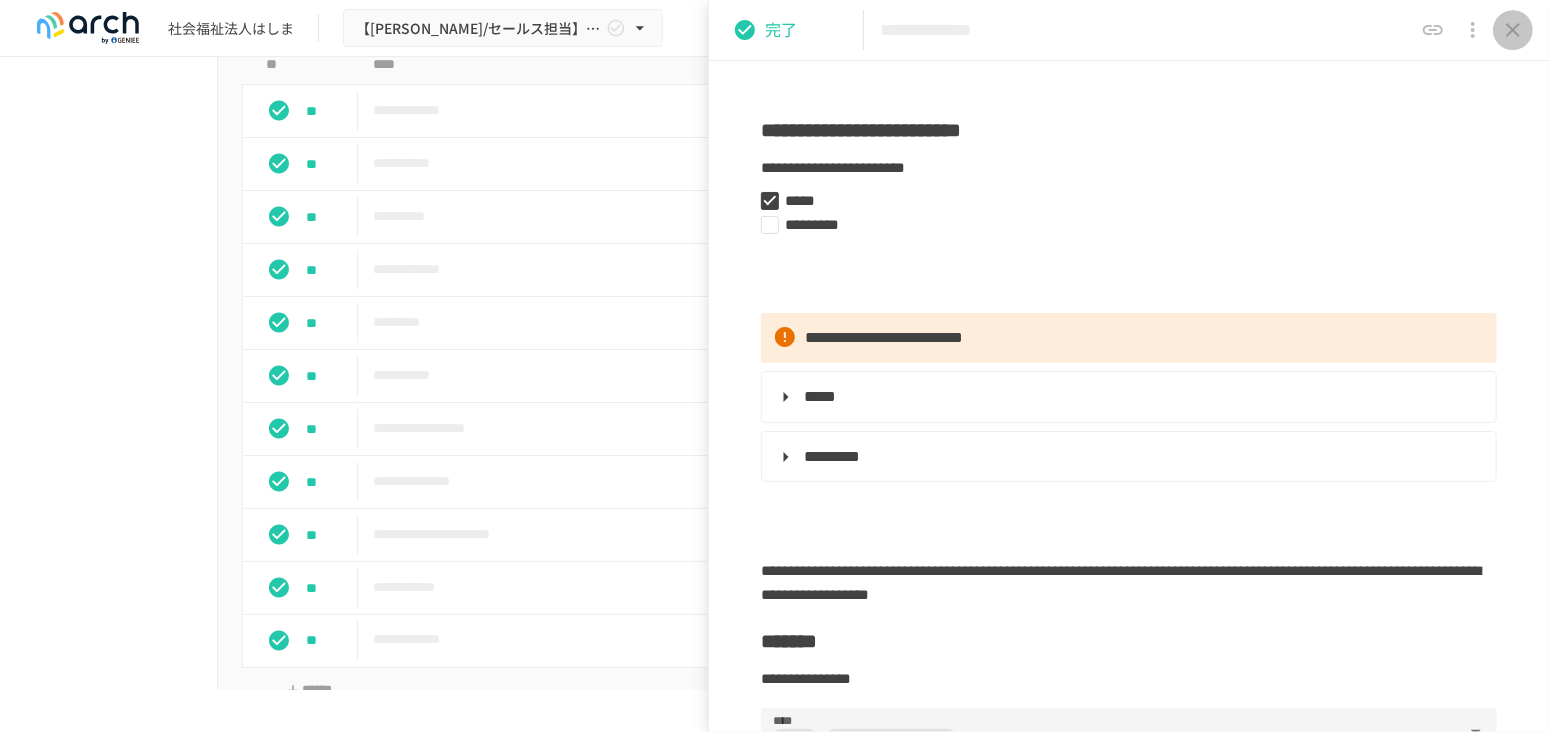 drag, startPoint x: 1501, startPoint y: 31, endPoint x: 1496, endPoint y: 51, distance: 20.615528 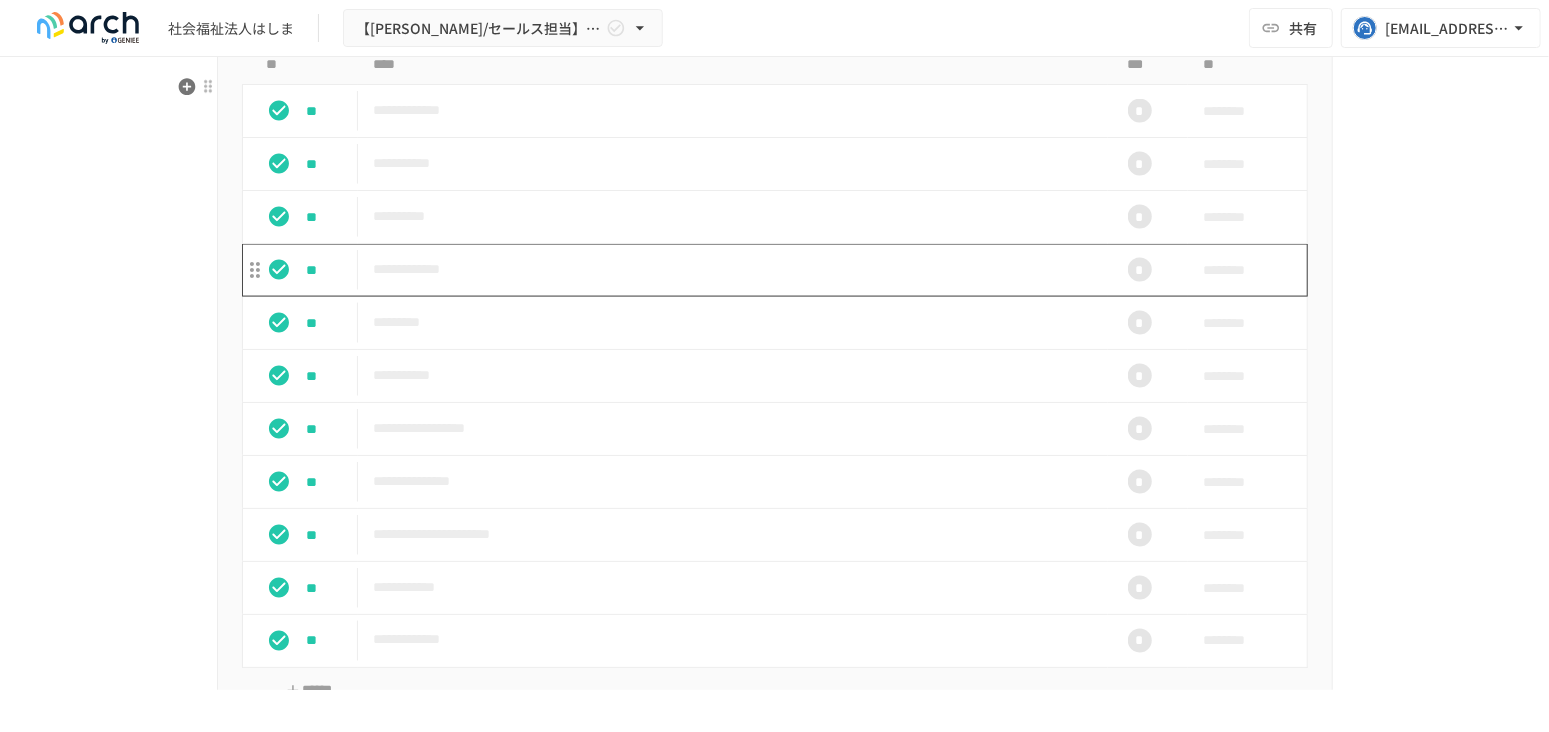 click on "**********" at bounding box center (733, 269) 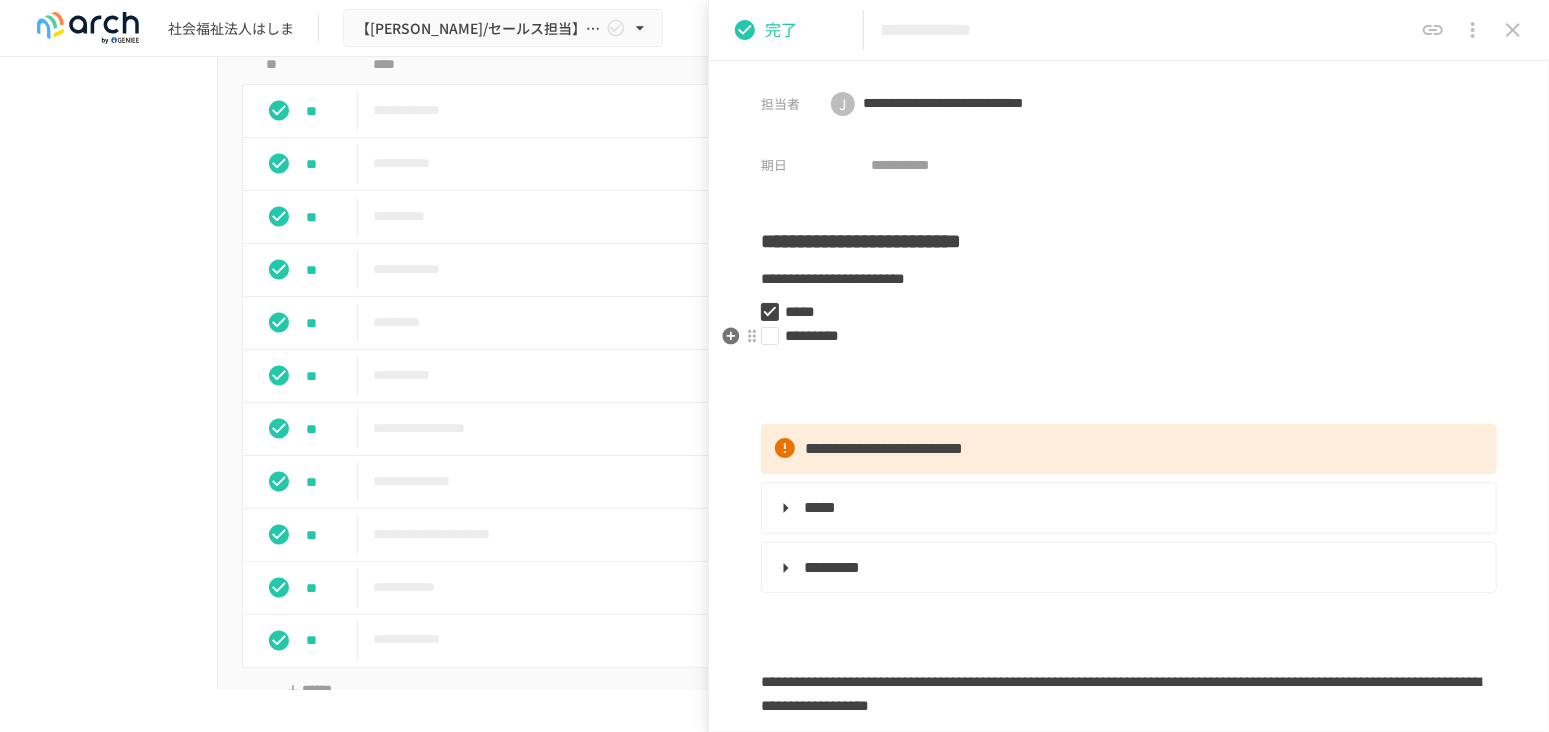click on "*********" at bounding box center [1121, 336] 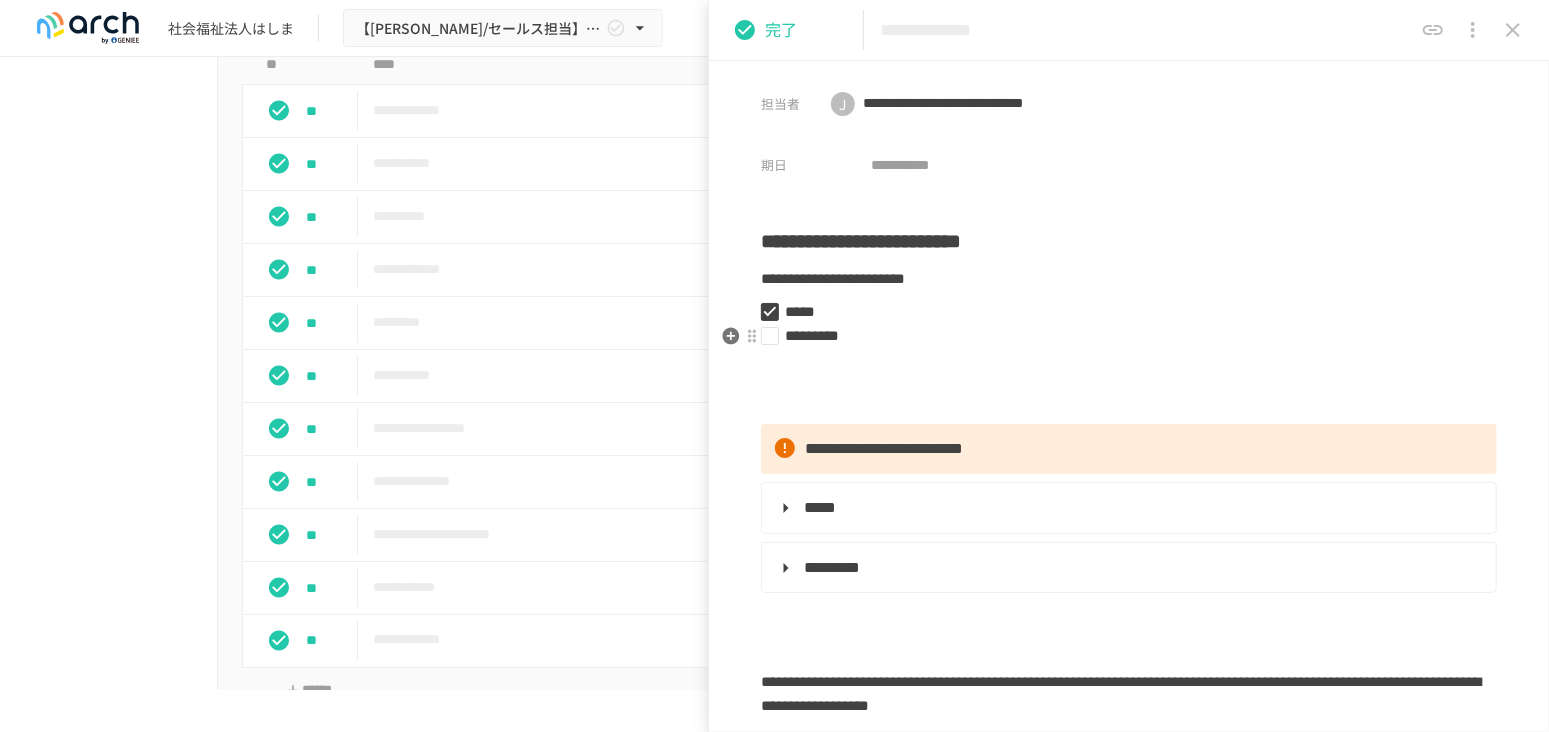 type 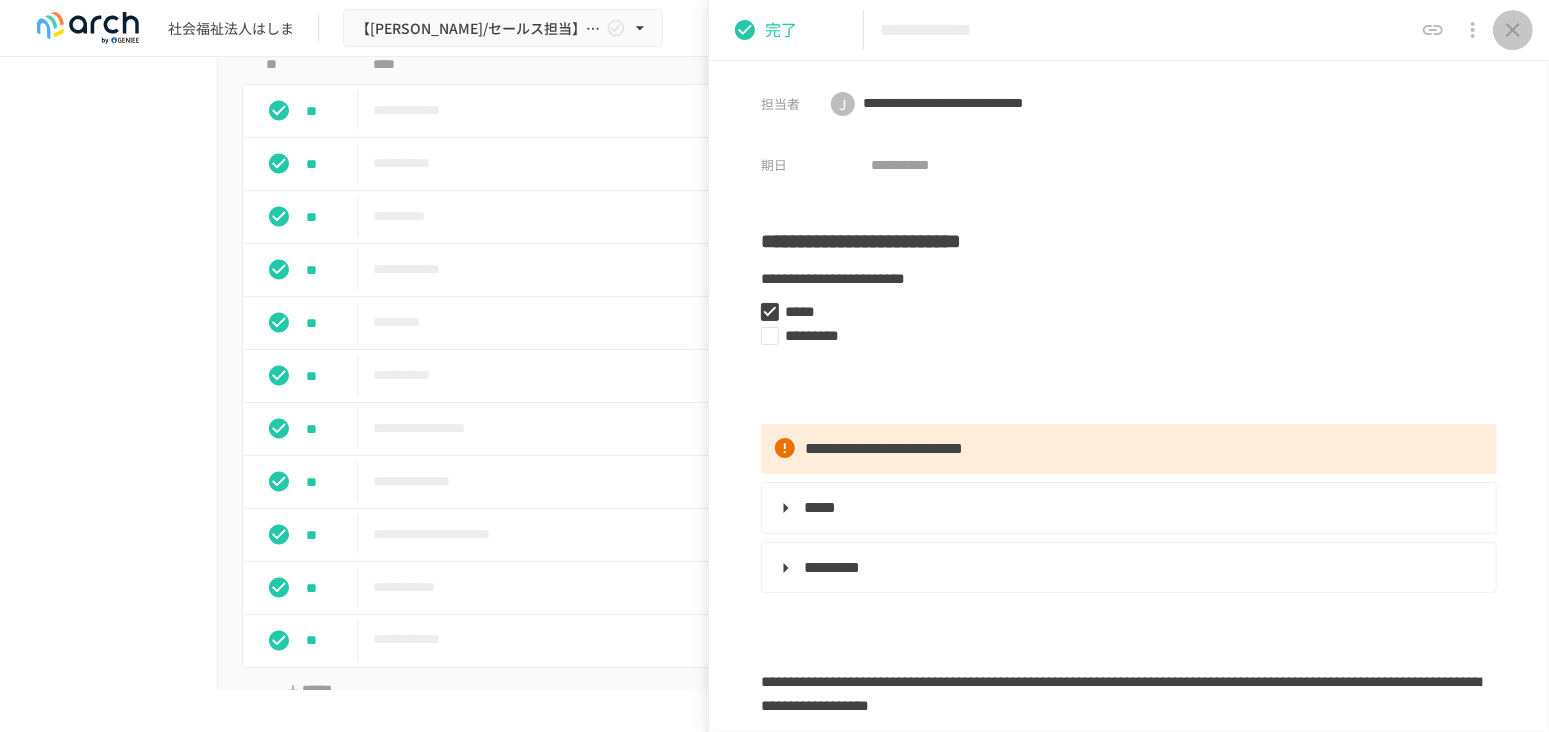 click 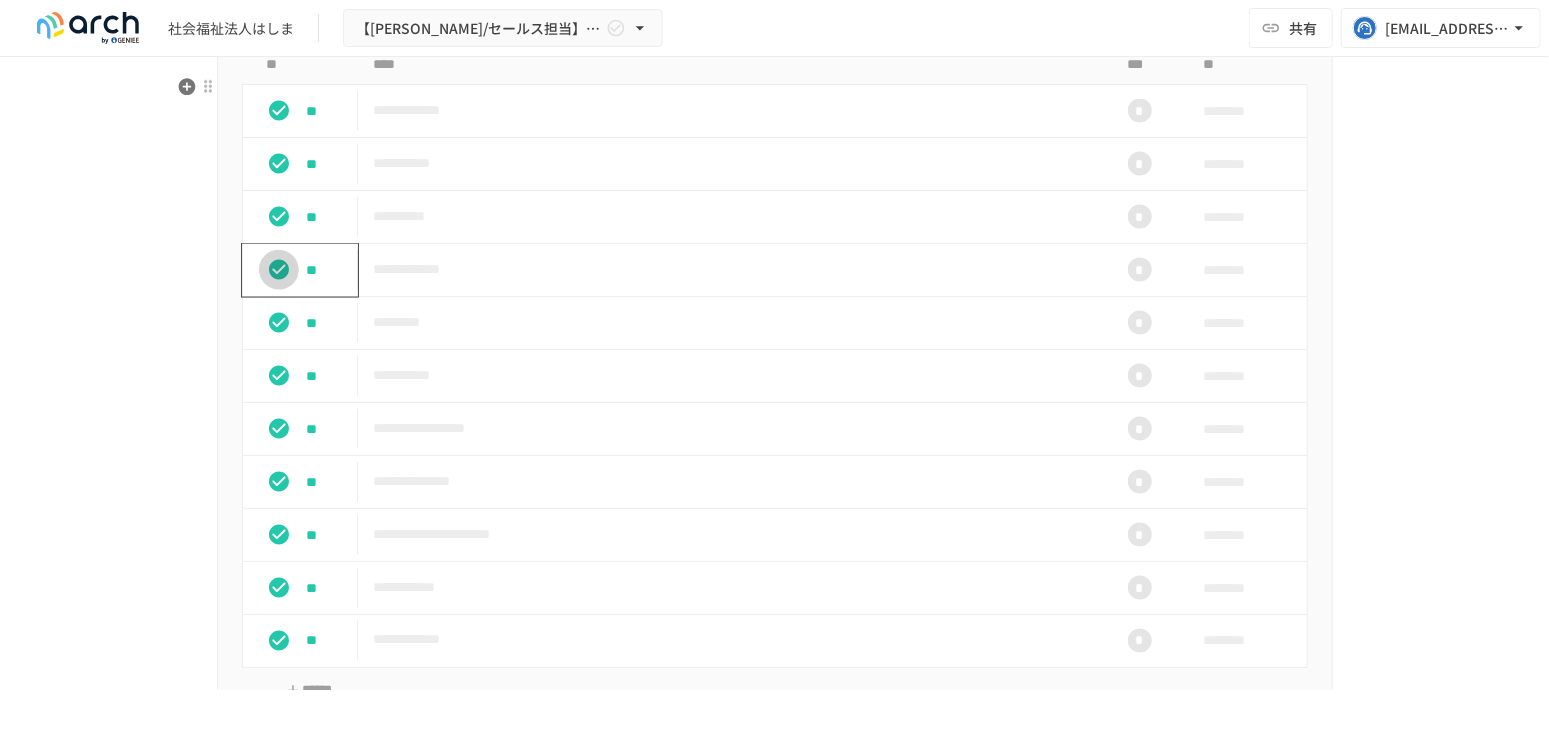 click 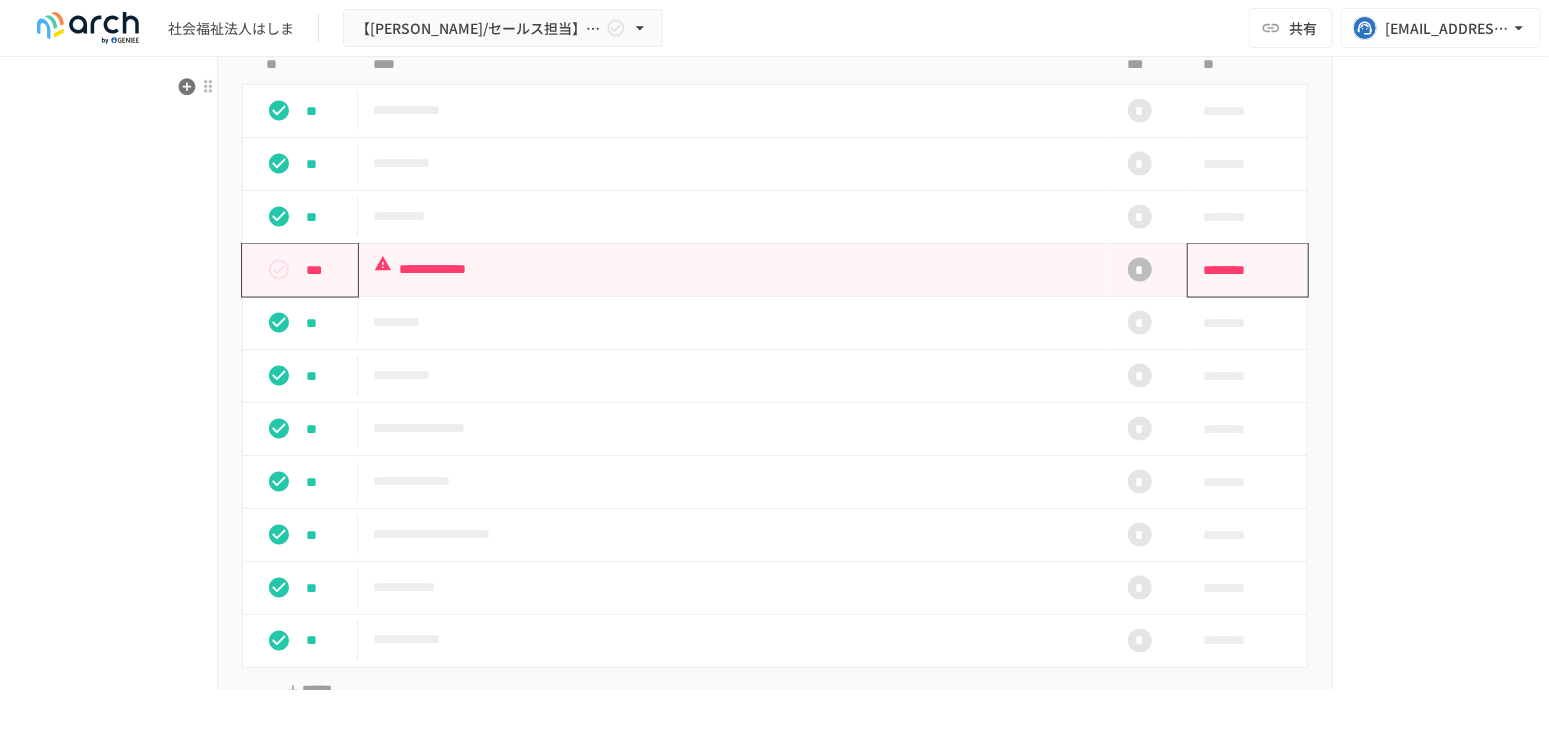 click on "********" at bounding box center (1241, 270) 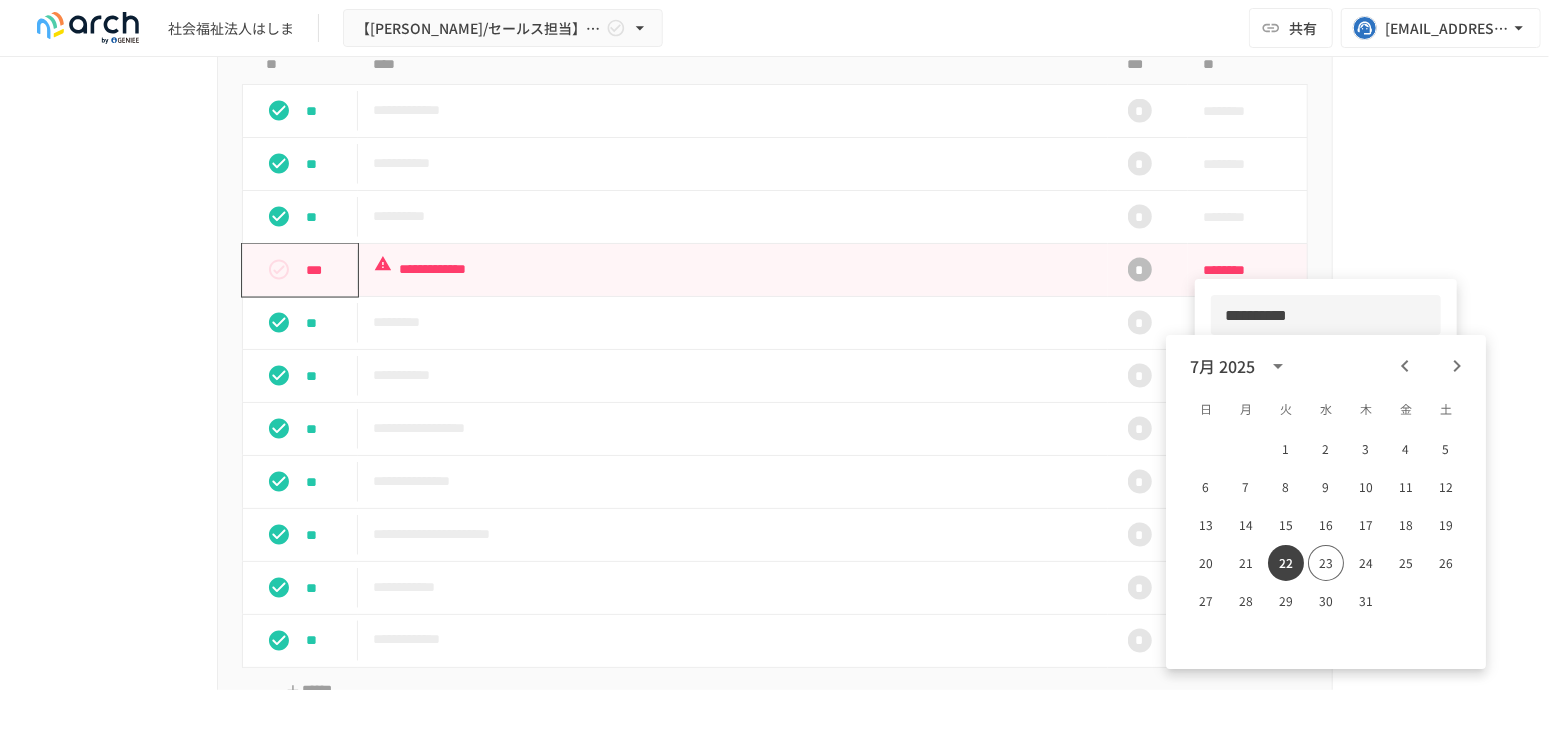 drag, startPoint x: 1284, startPoint y: 317, endPoint x: 1232, endPoint y: 314, distance: 52.086468 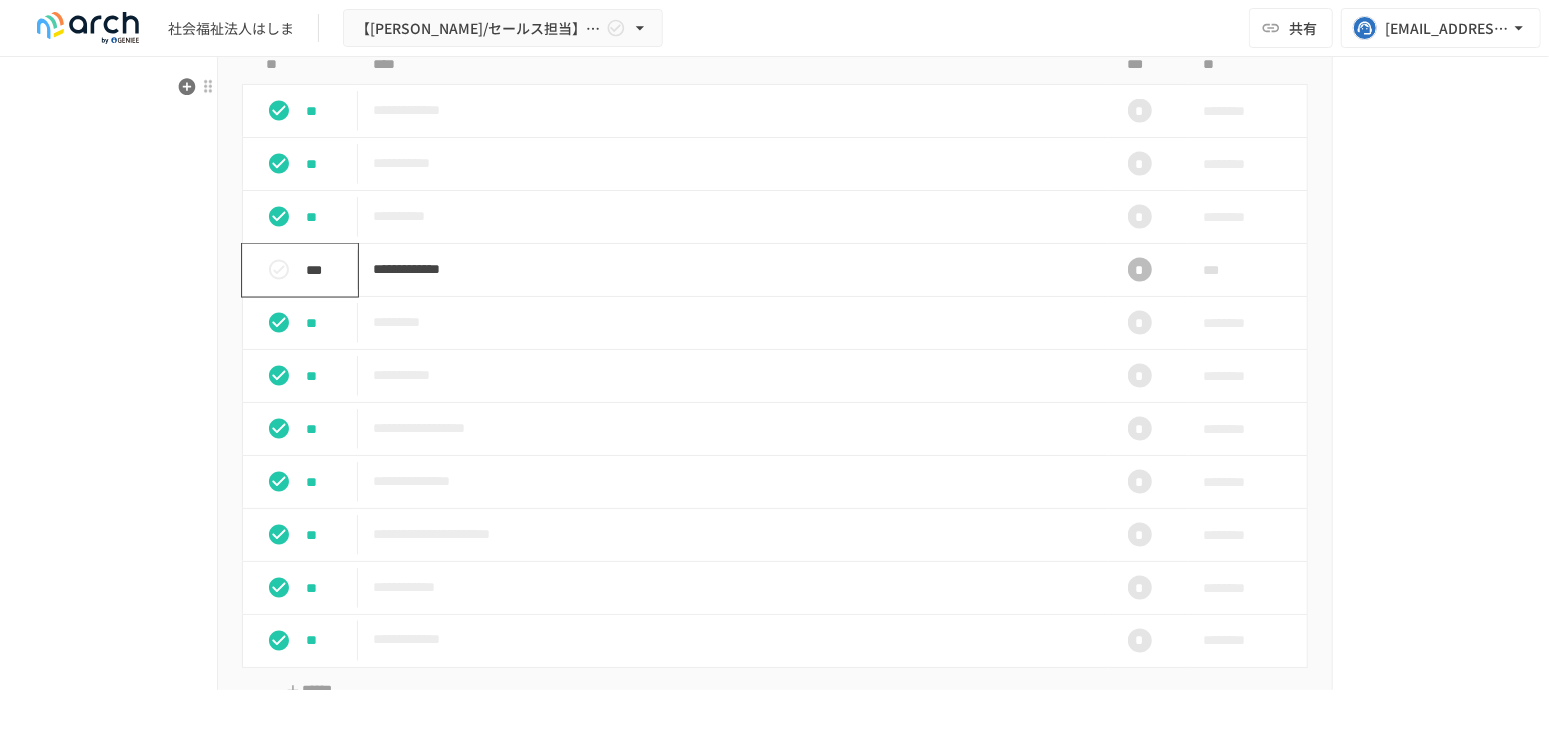 click on "**********" at bounding box center (775, 1609) 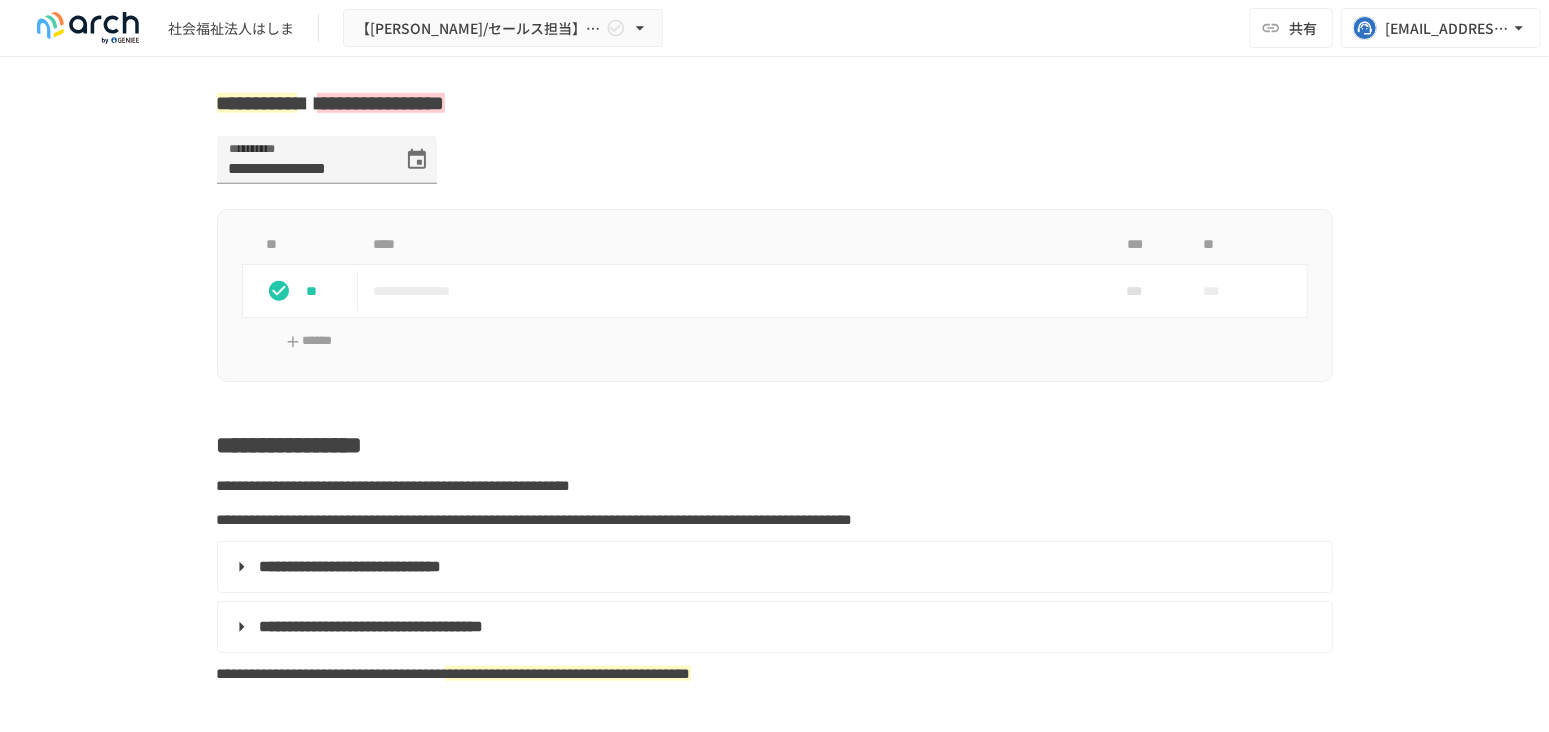 scroll, scrollTop: 666, scrollLeft: 0, axis: vertical 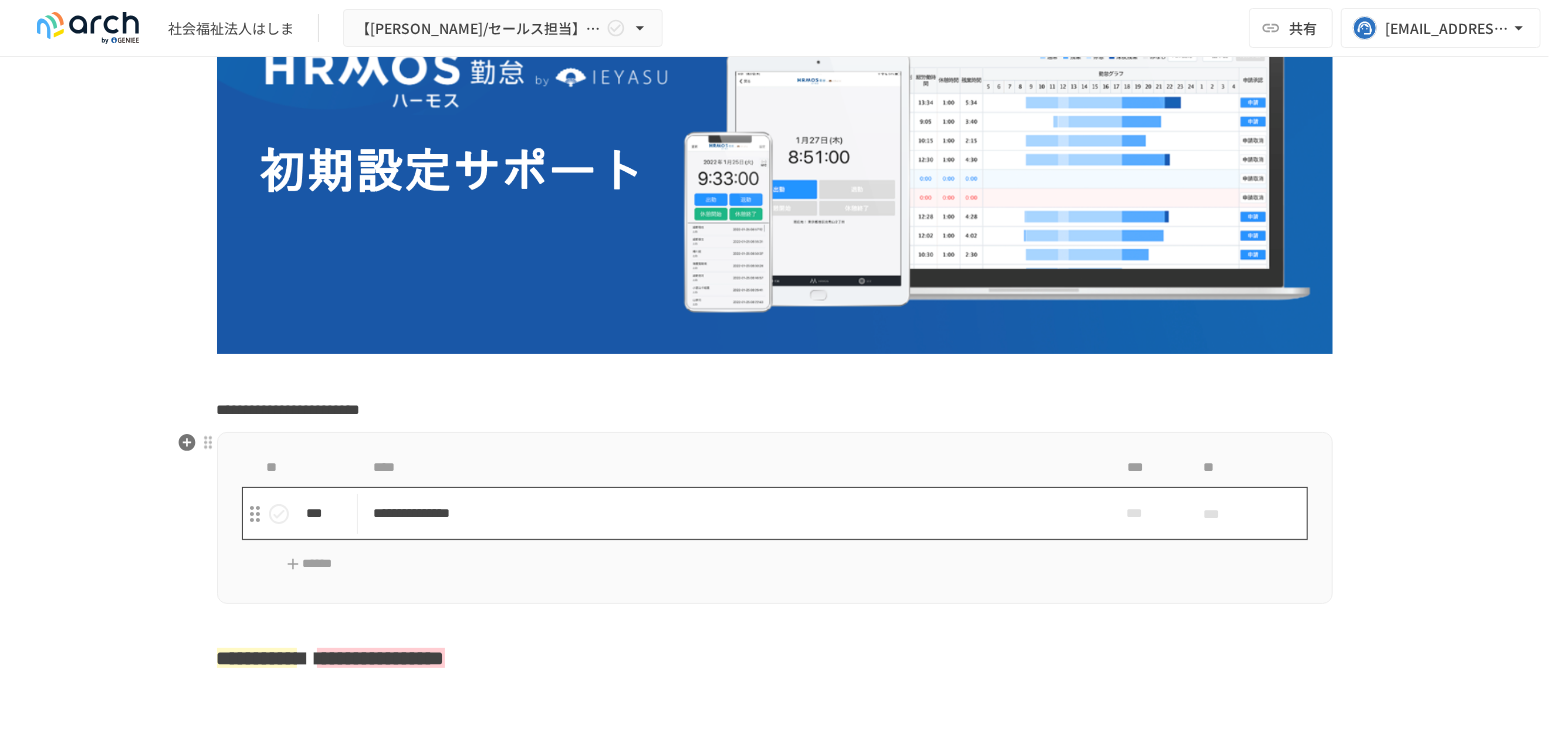 click on "**********" at bounding box center (733, 513) 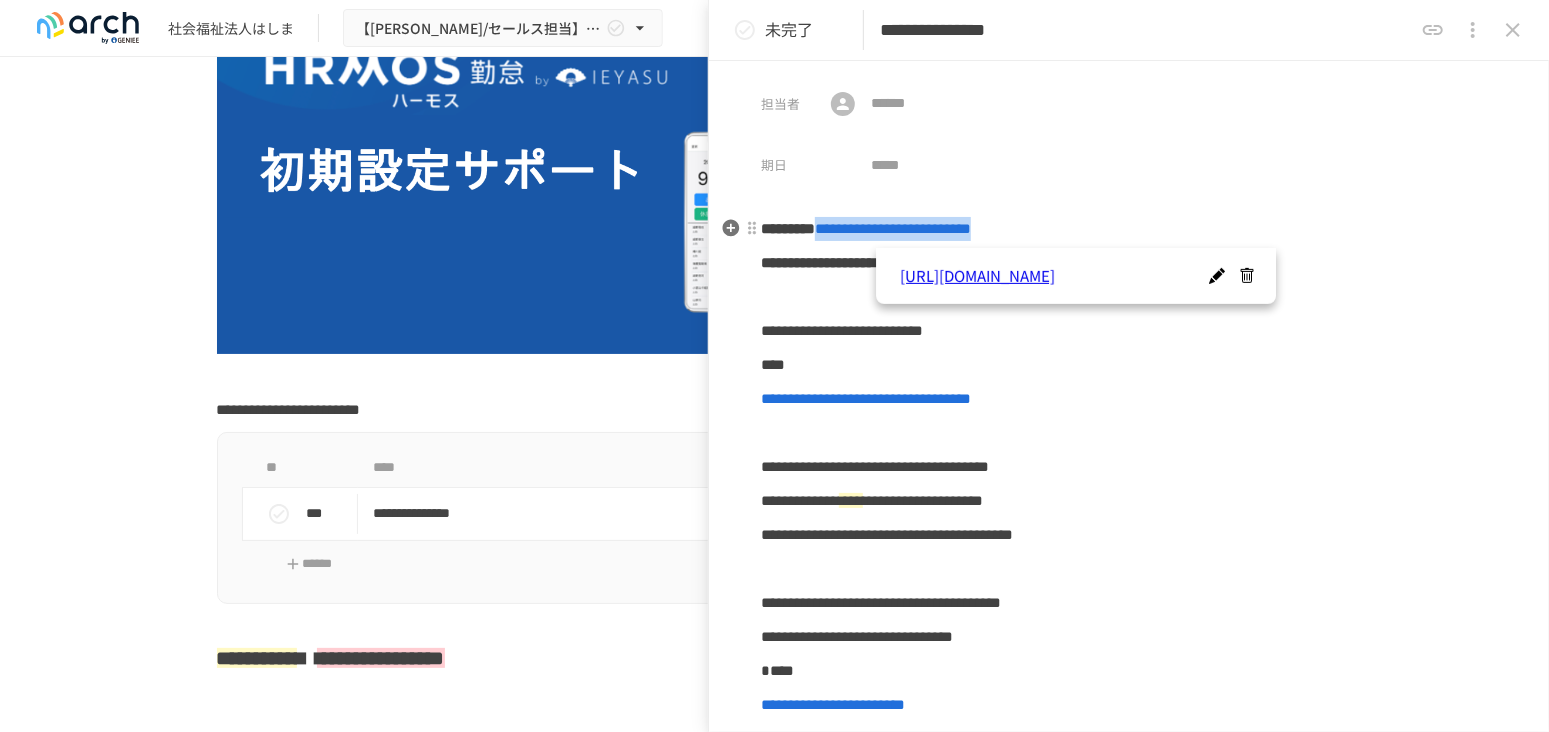 drag, startPoint x: 1088, startPoint y: 233, endPoint x: 884, endPoint y: 228, distance: 204.06126 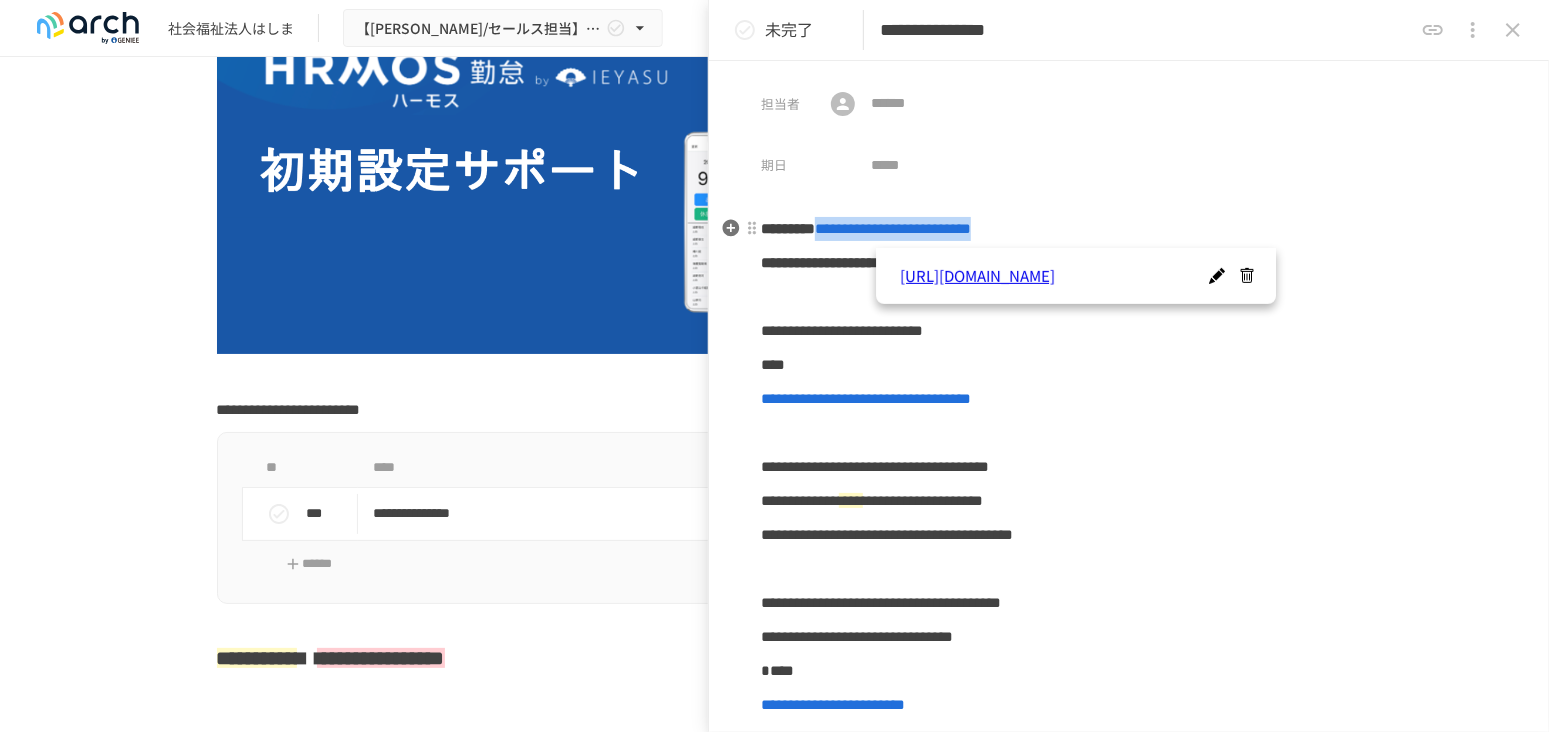 click on "**********" at bounding box center (1129, 229) 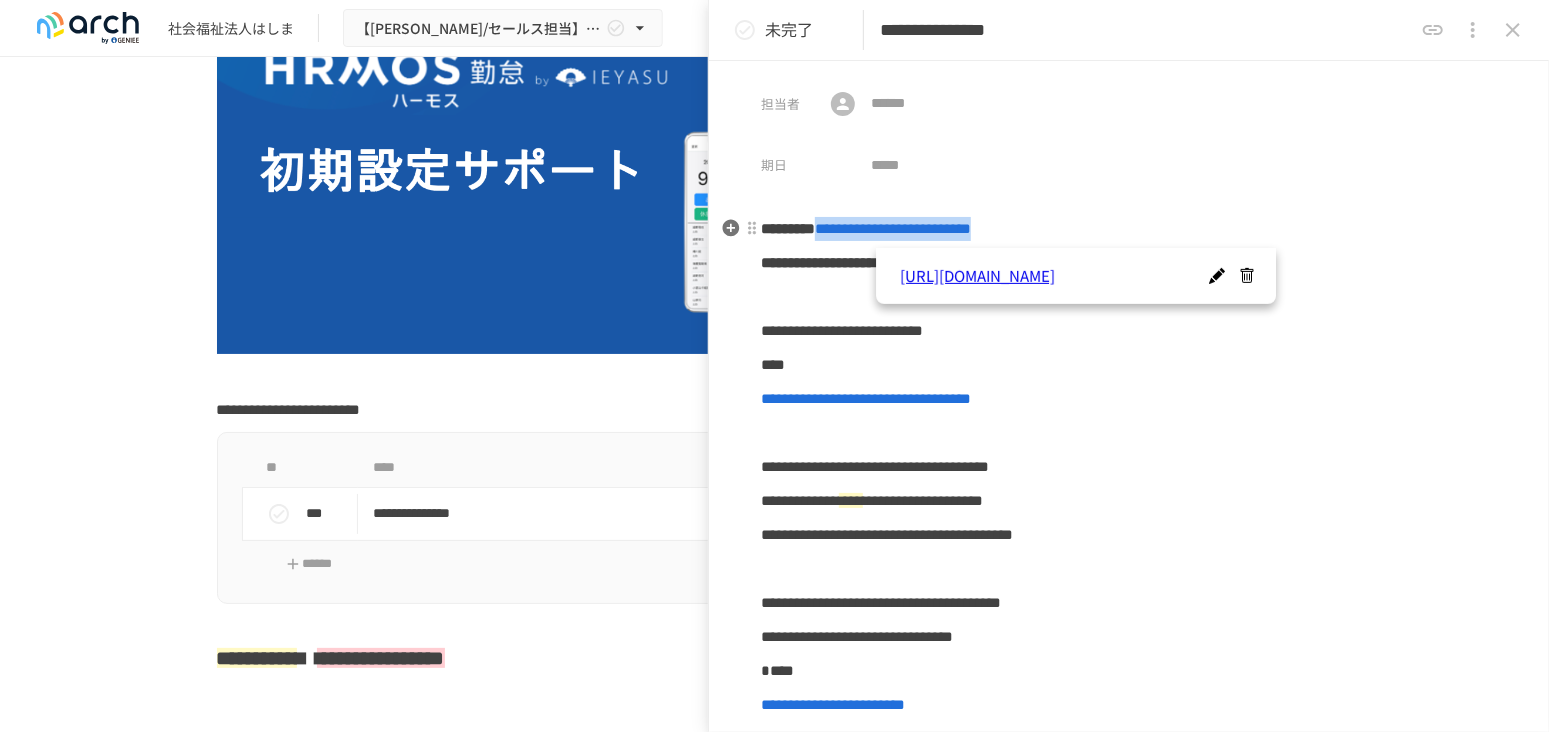 copy on "**********" 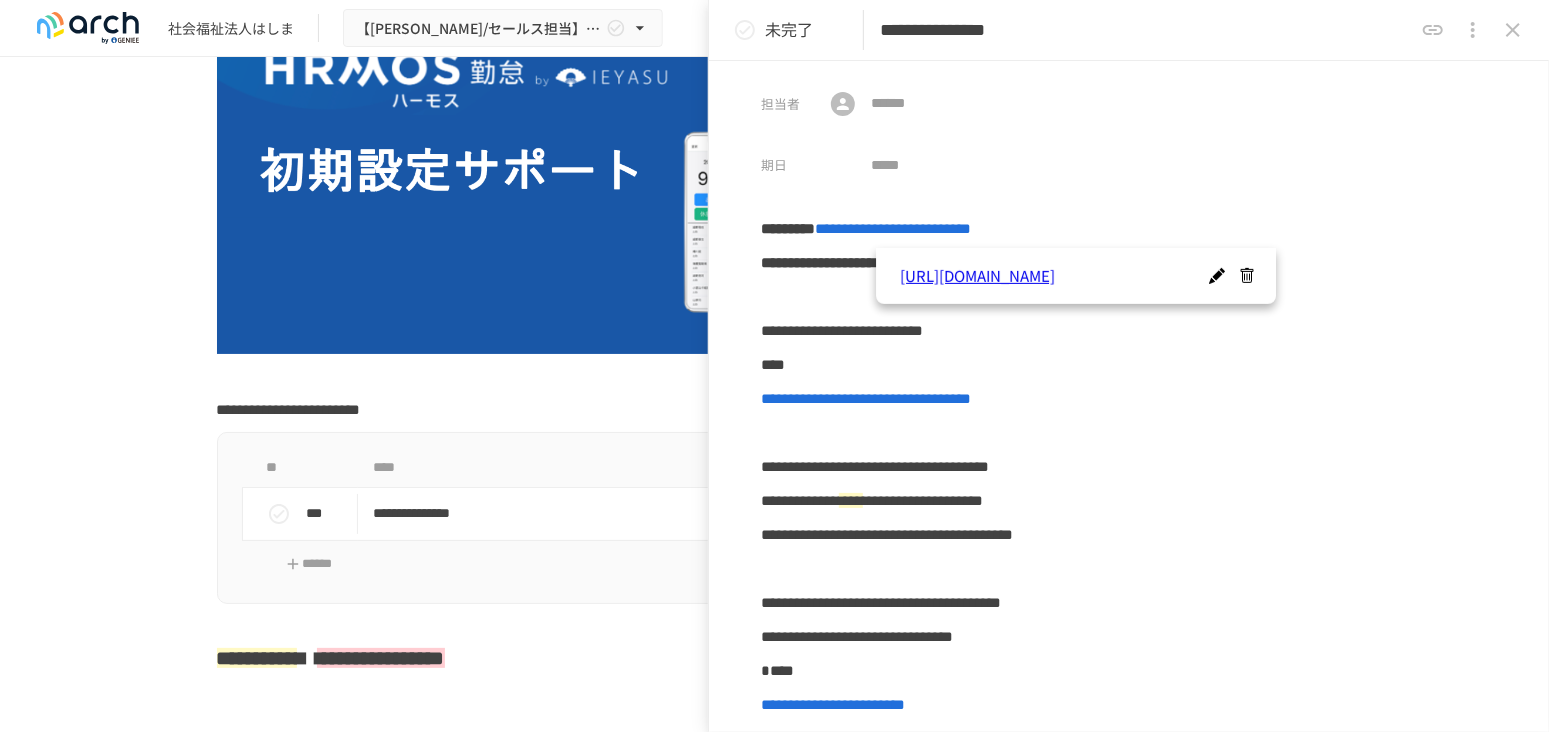 click on "**********" at bounding box center (1129, 396) 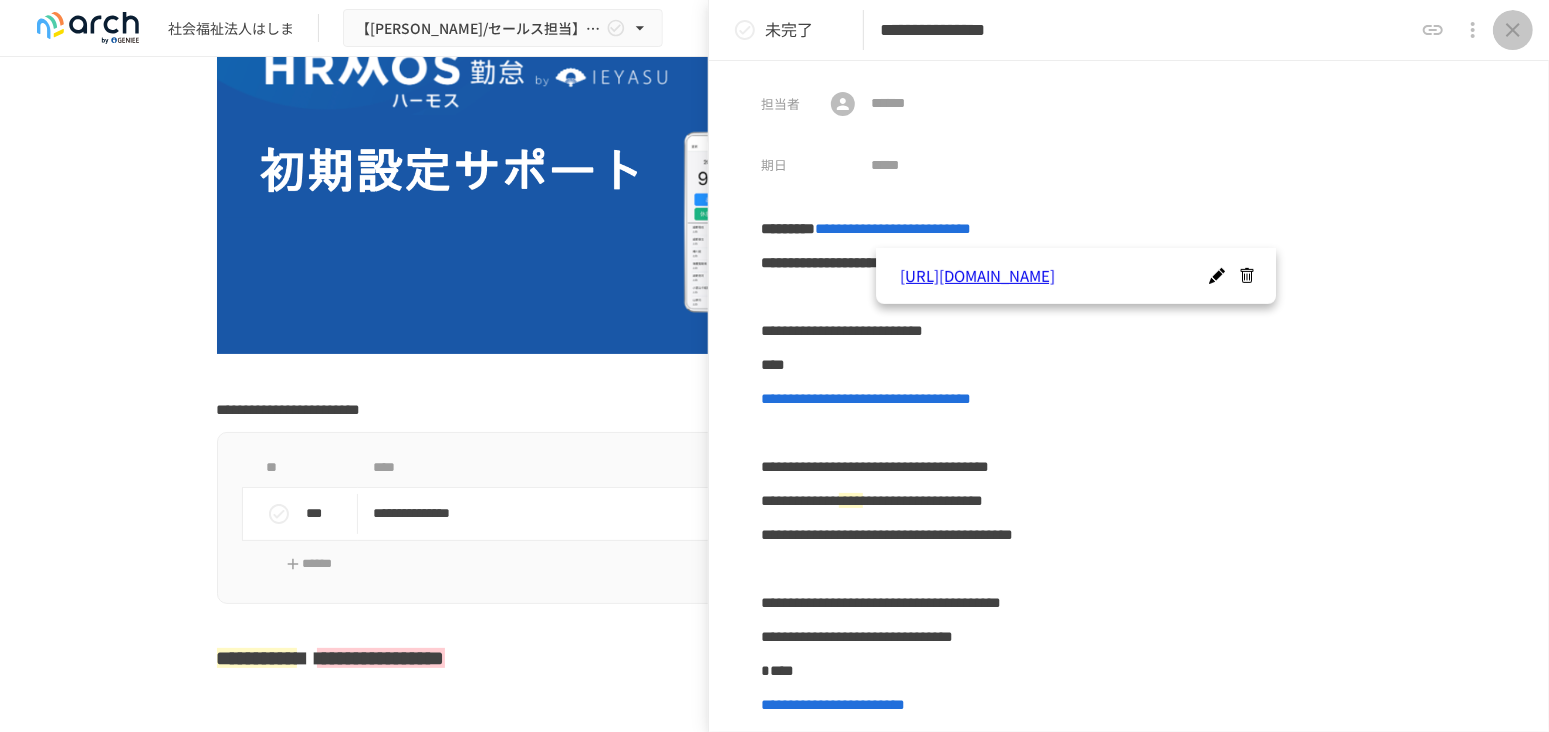 click 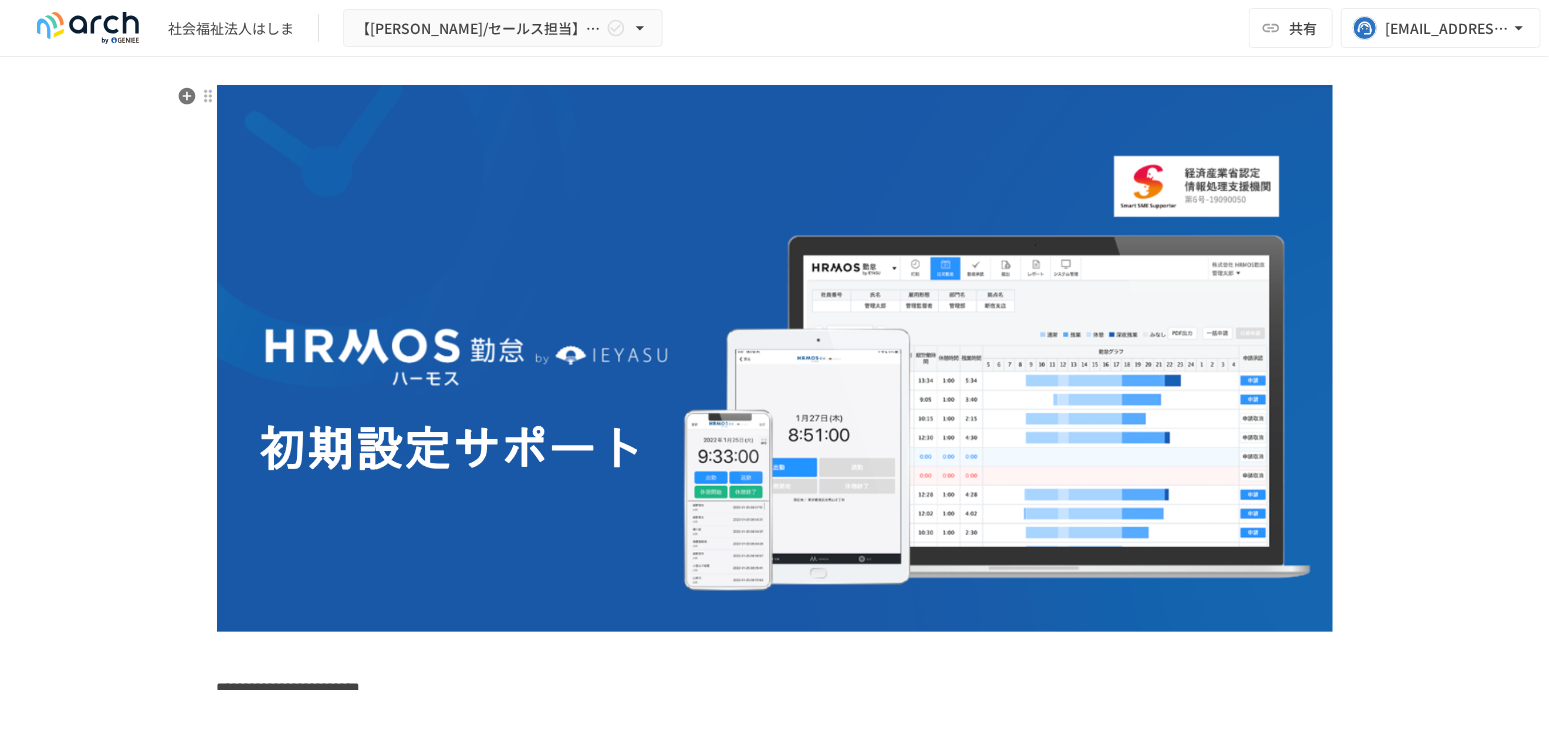 scroll, scrollTop: 610, scrollLeft: 0, axis: vertical 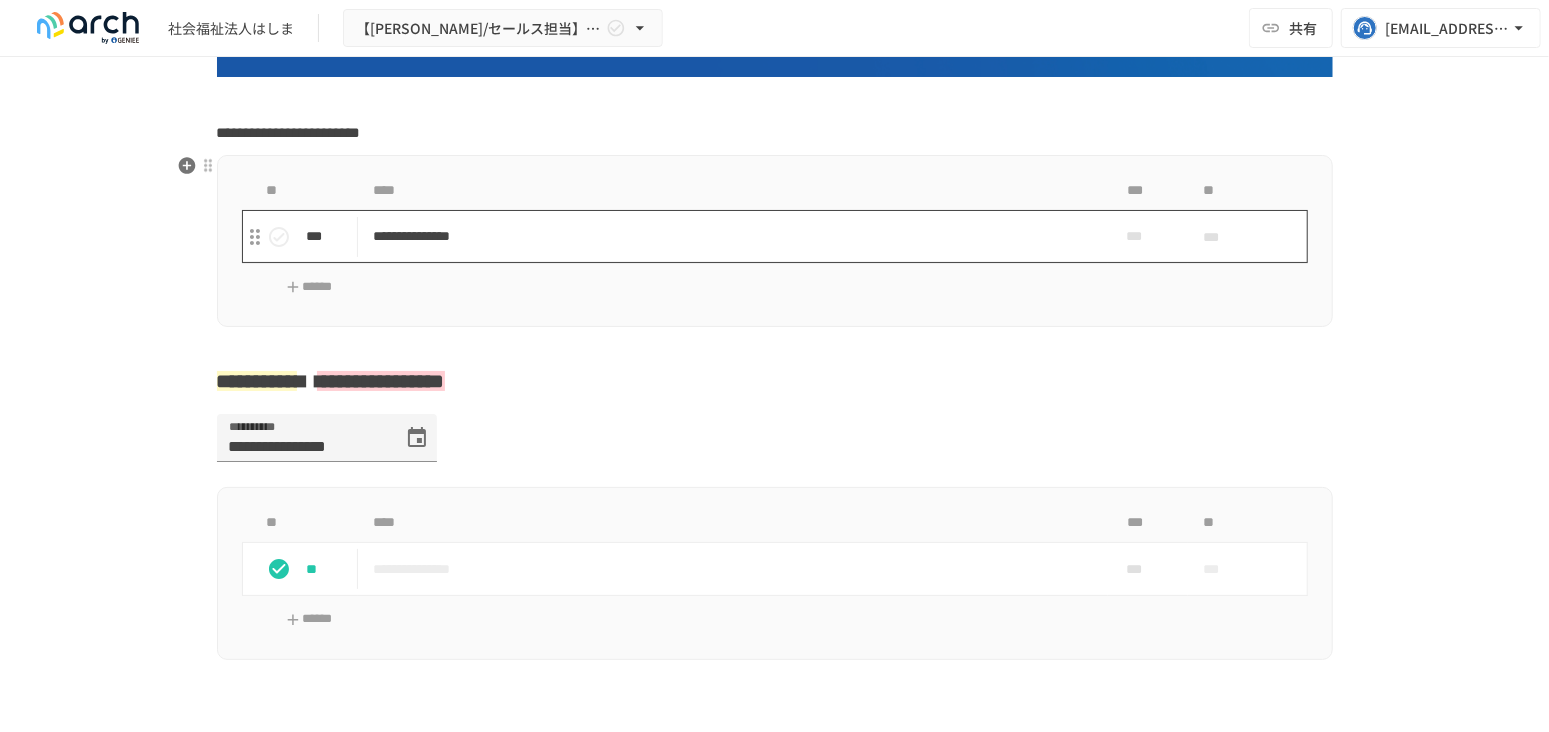 click on "**********" at bounding box center [733, 236] 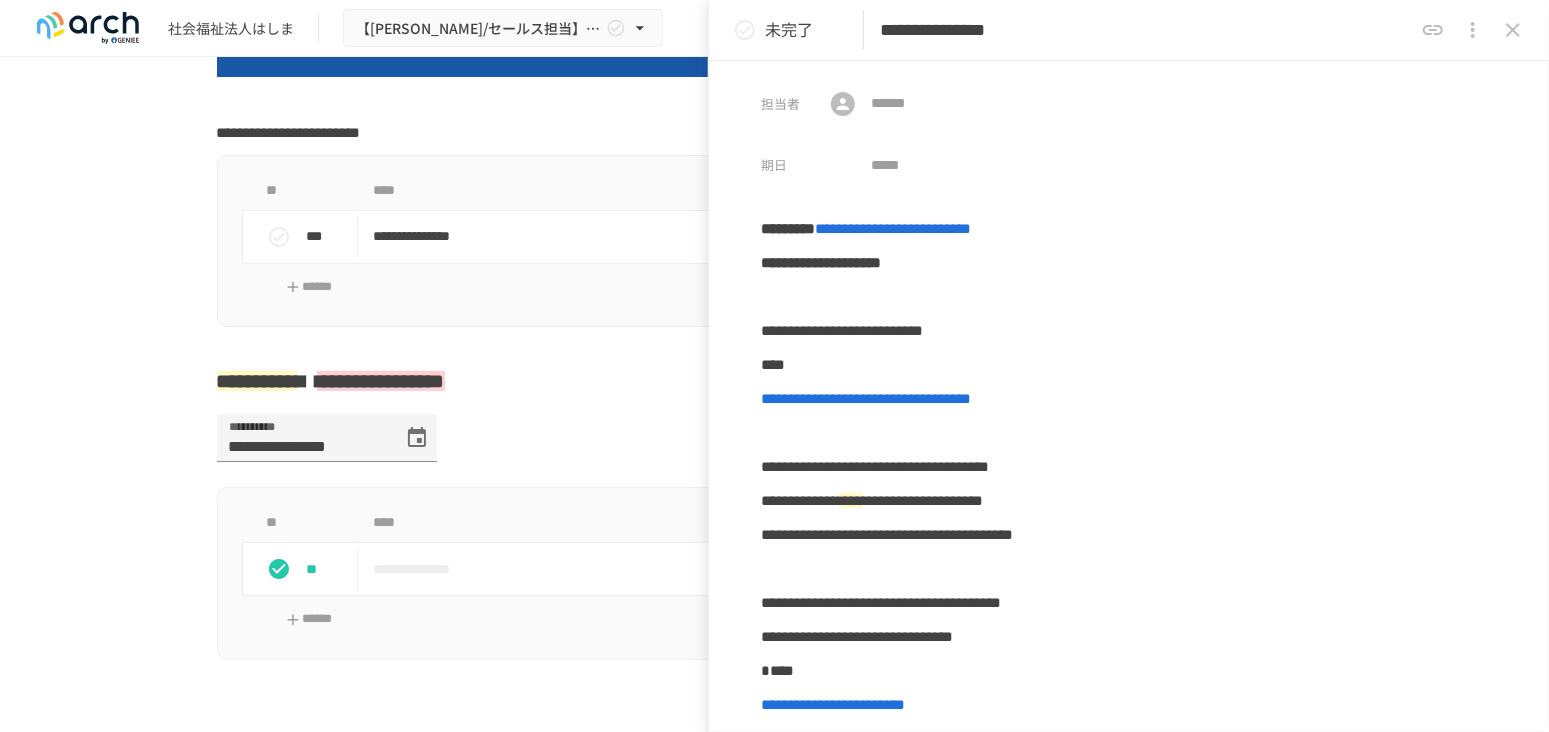 click 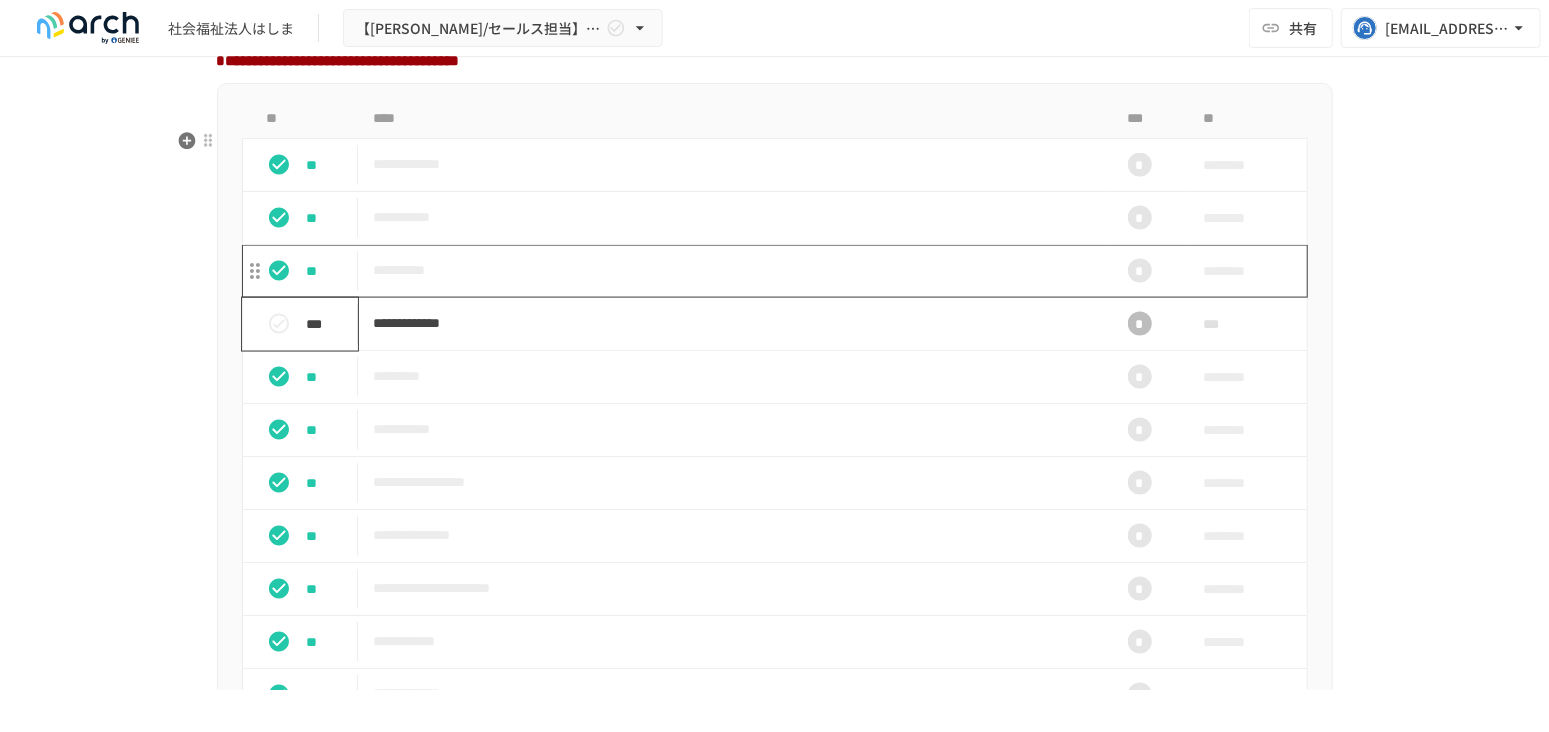 scroll, scrollTop: 1777, scrollLeft: 0, axis: vertical 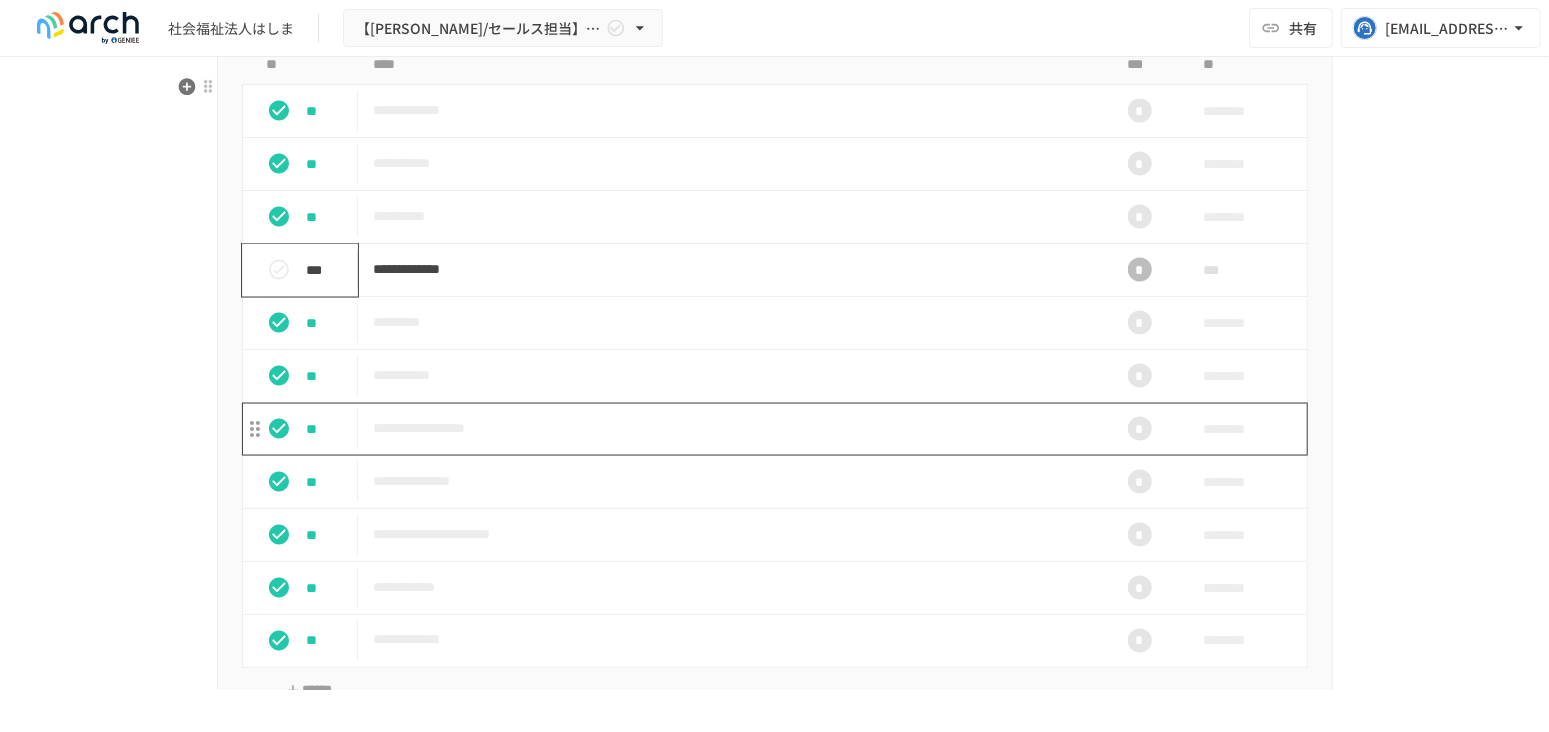 click on "**********" at bounding box center [733, 428] 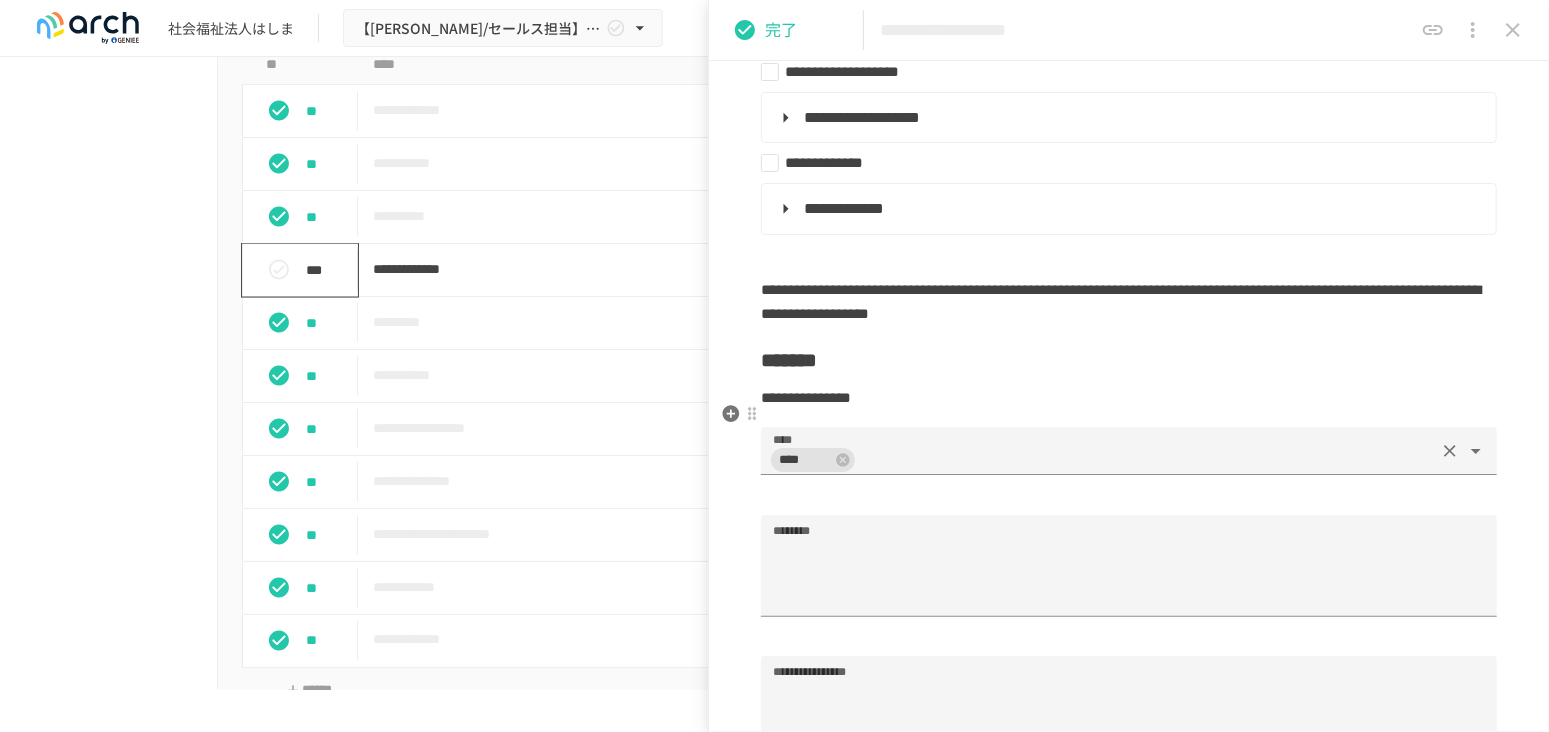 scroll, scrollTop: 555, scrollLeft: 0, axis: vertical 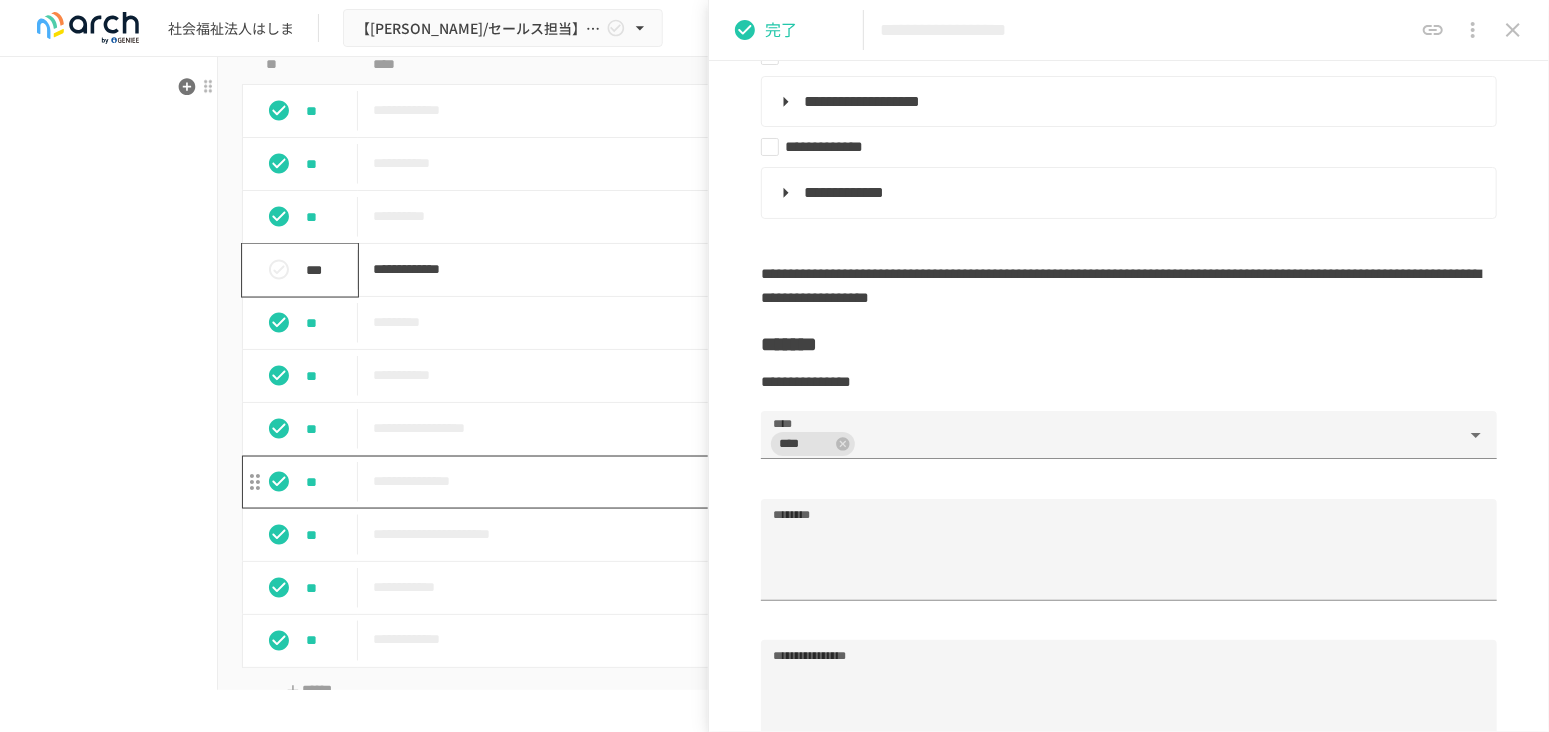 click on "**********" at bounding box center (733, 481) 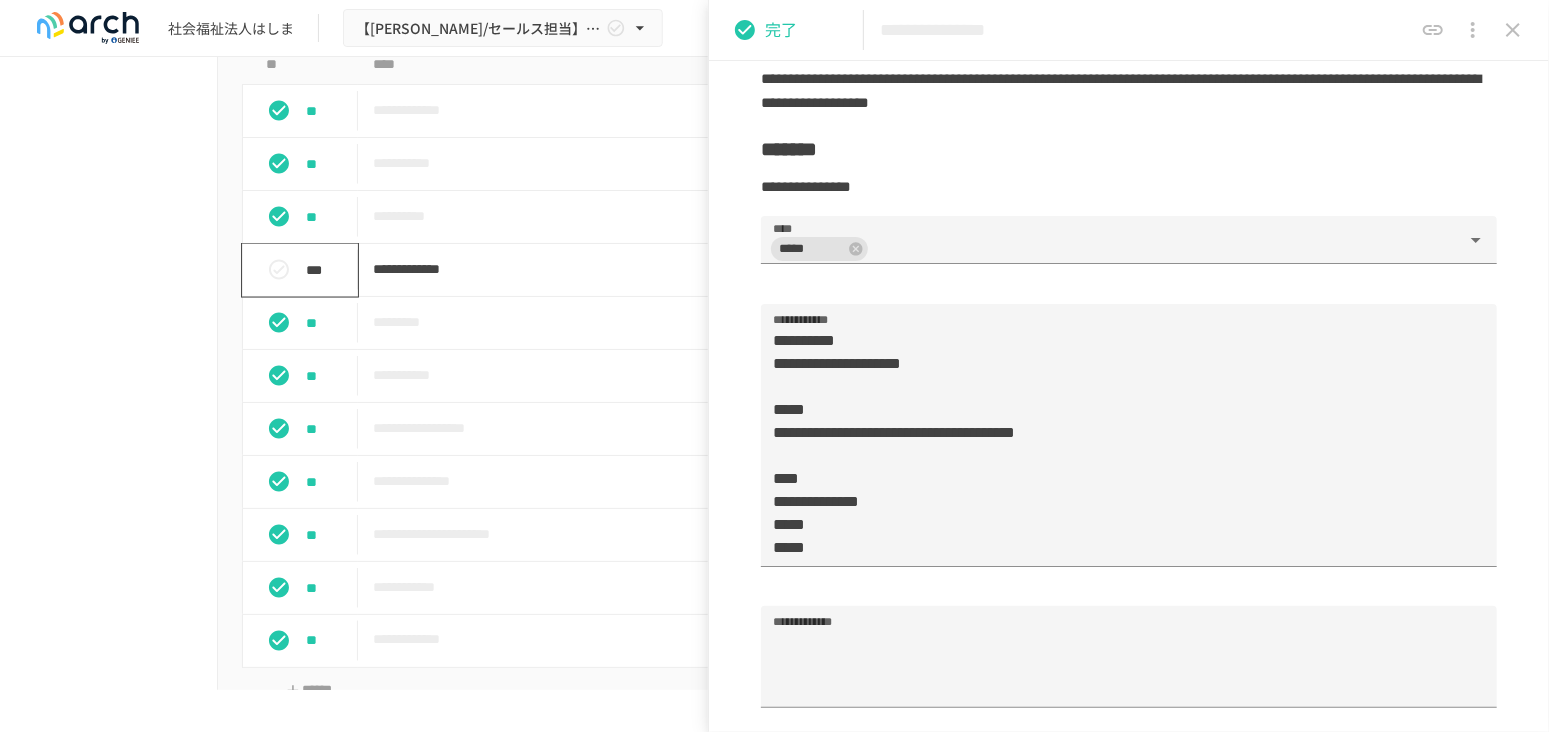 scroll, scrollTop: 1111, scrollLeft: 0, axis: vertical 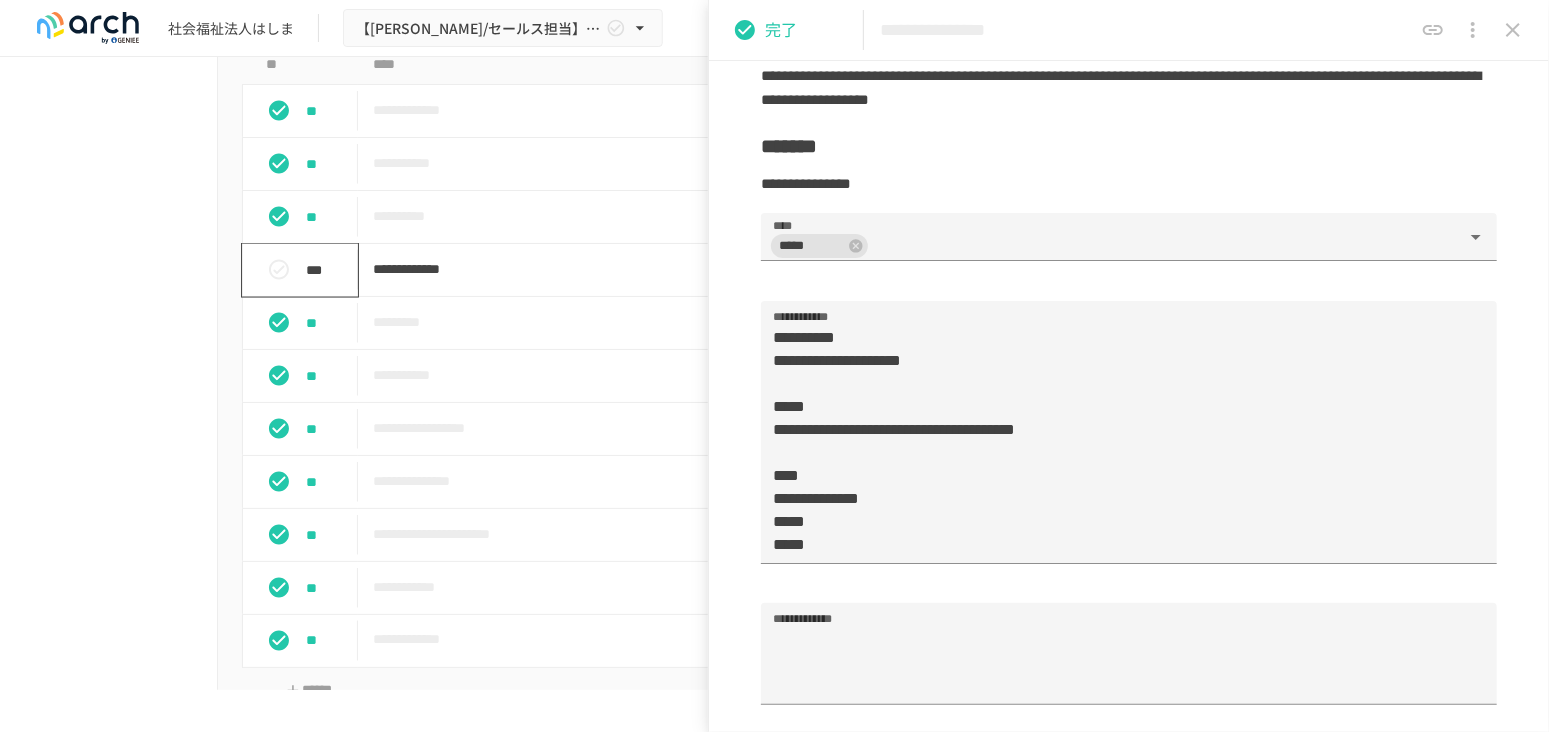 click 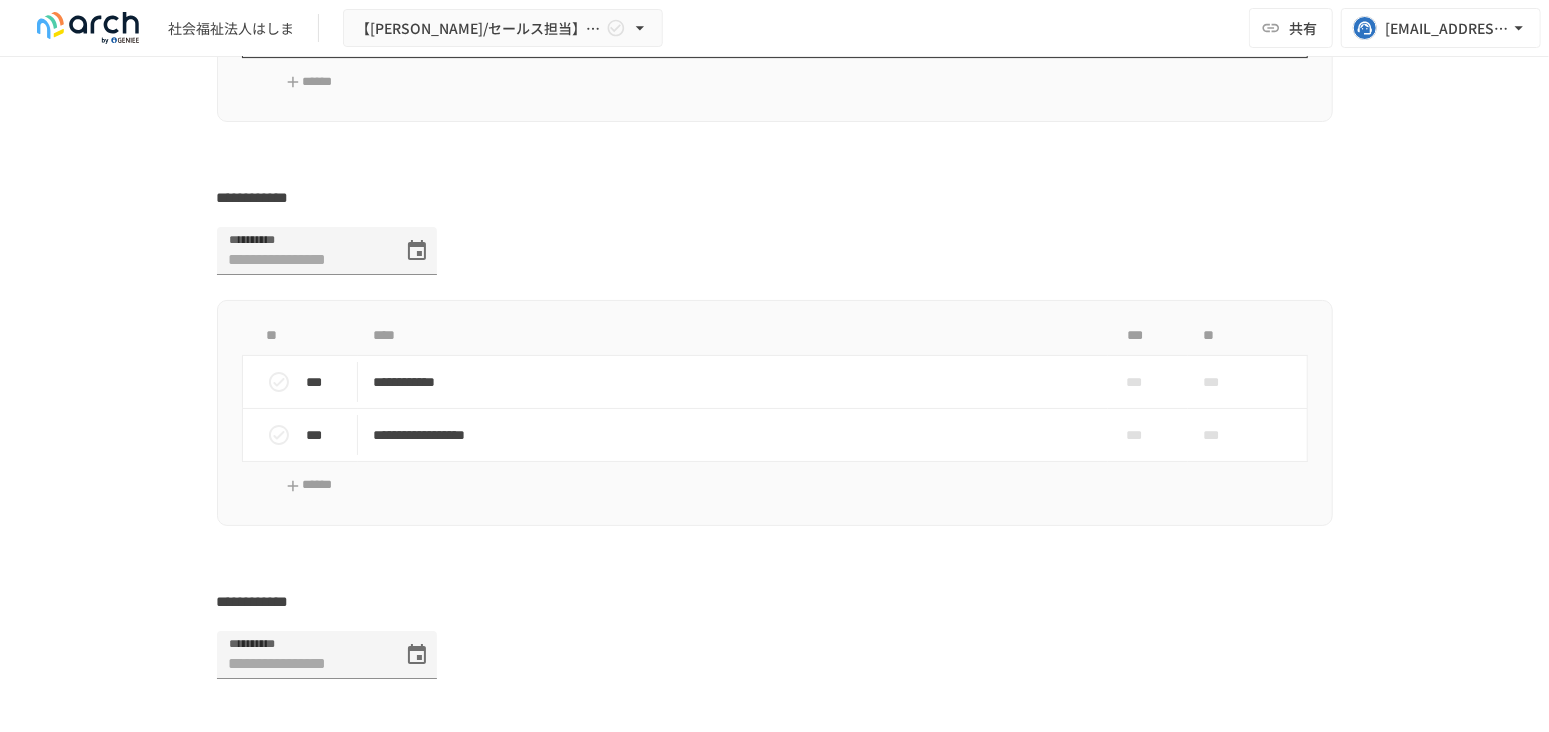 scroll, scrollTop: 4555, scrollLeft: 0, axis: vertical 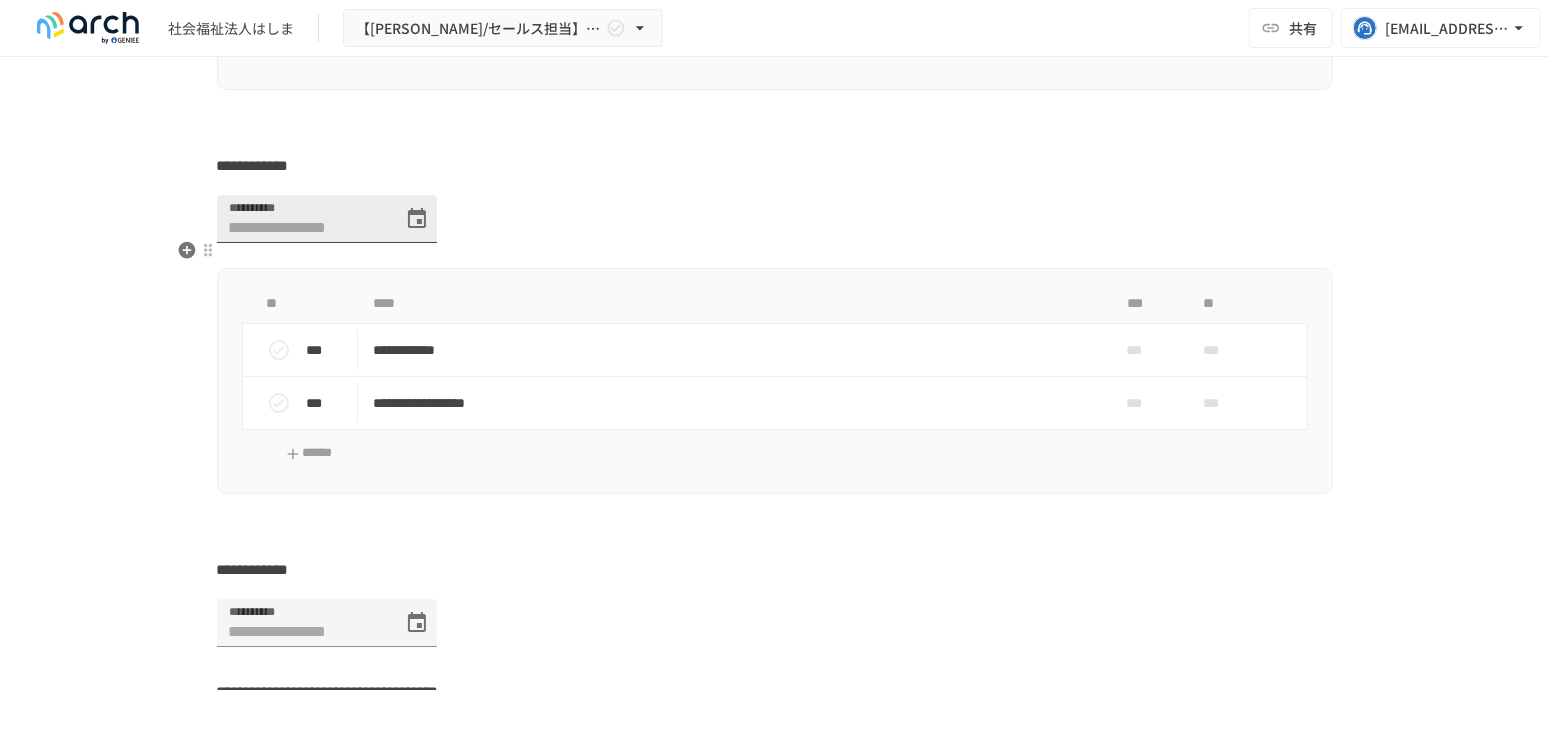 click 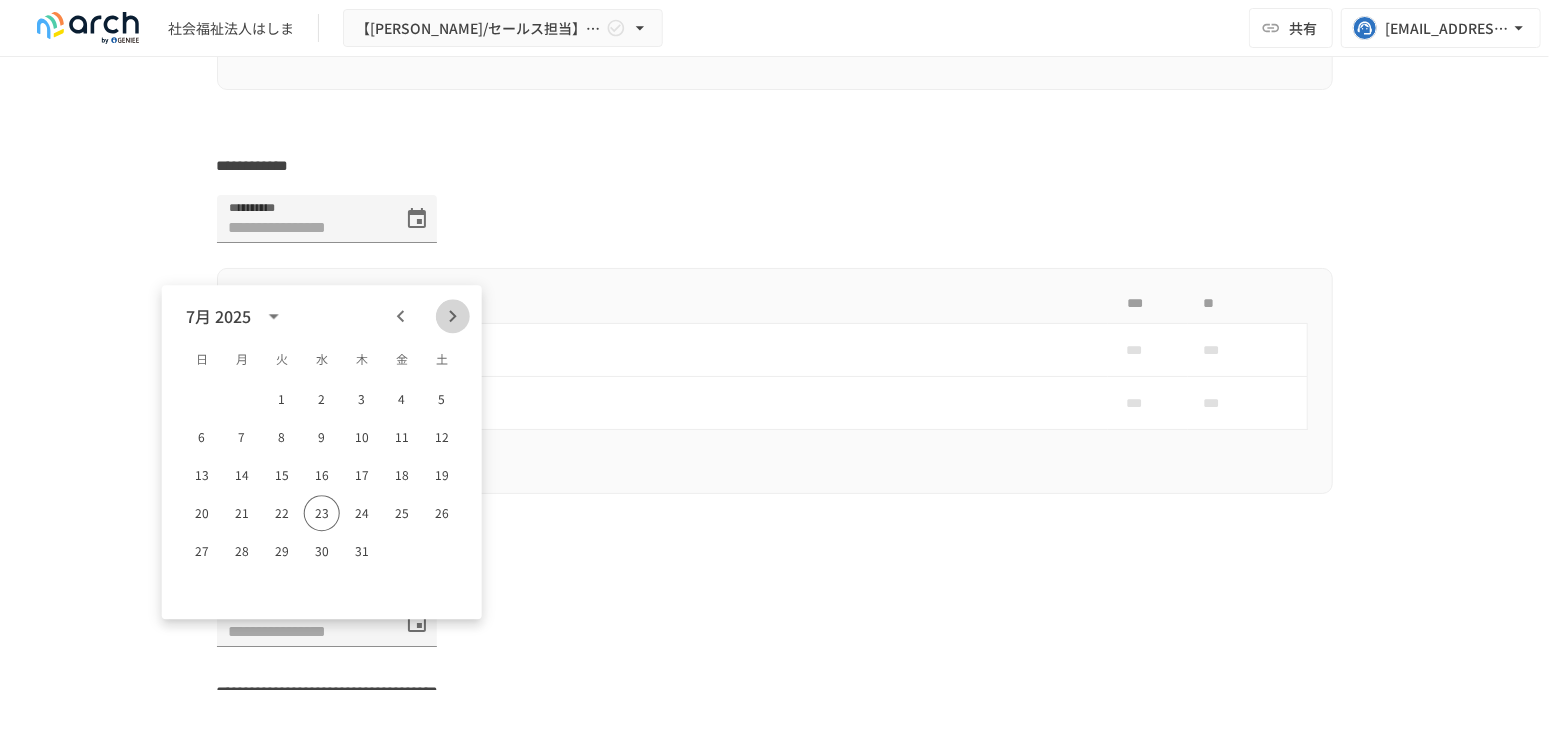 click 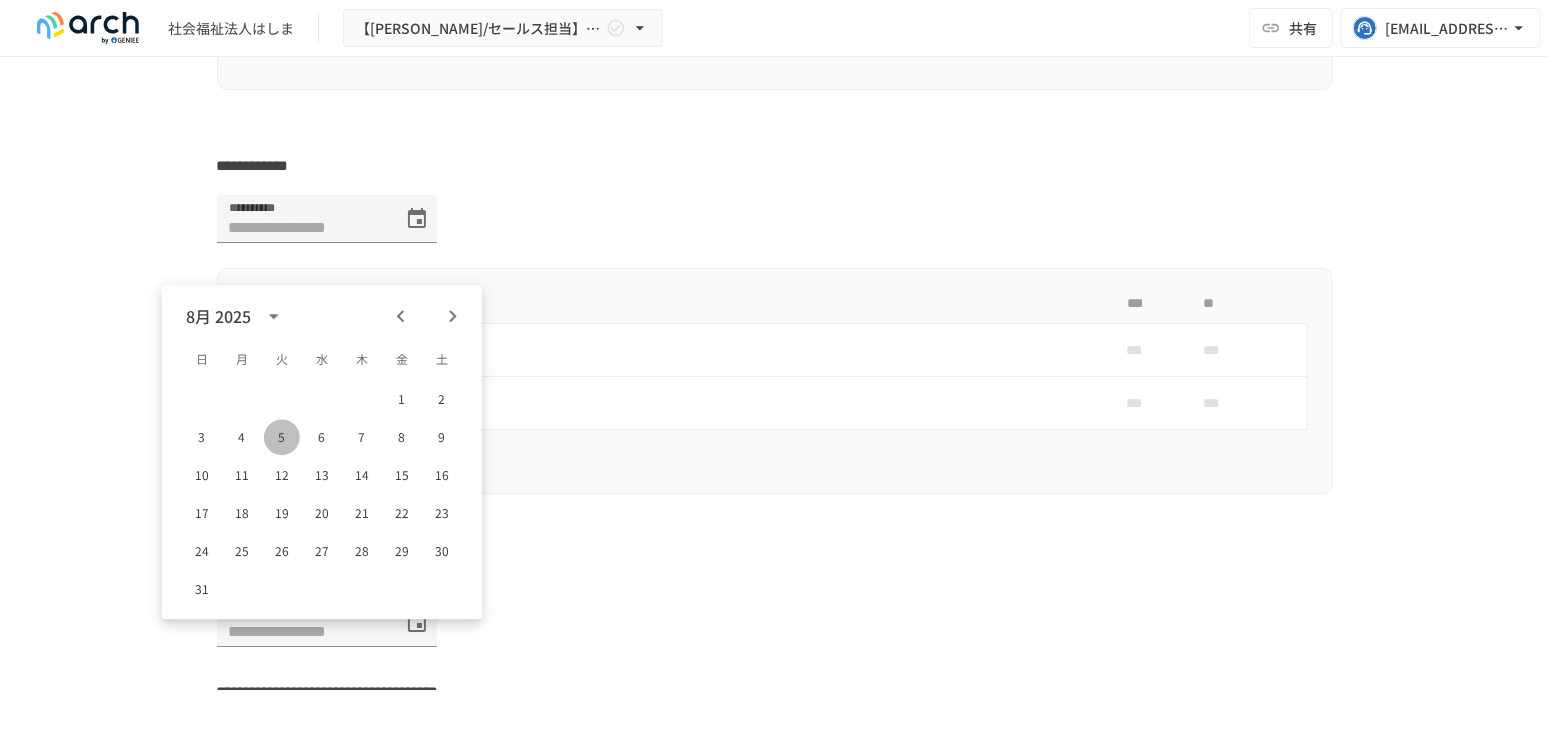 click on "5" at bounding box center (282, 437) 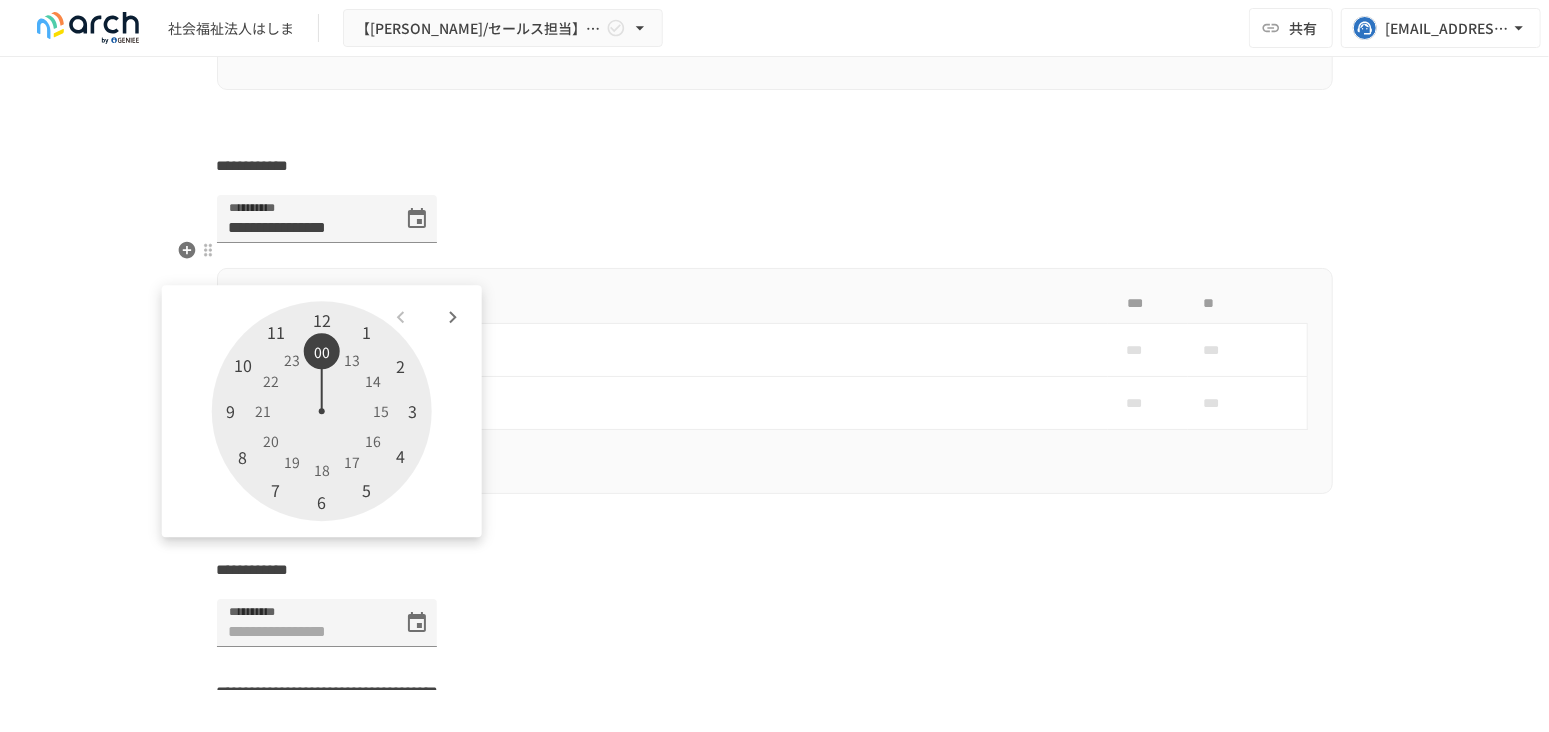 click on "**********" at bounding box center [775, 231] 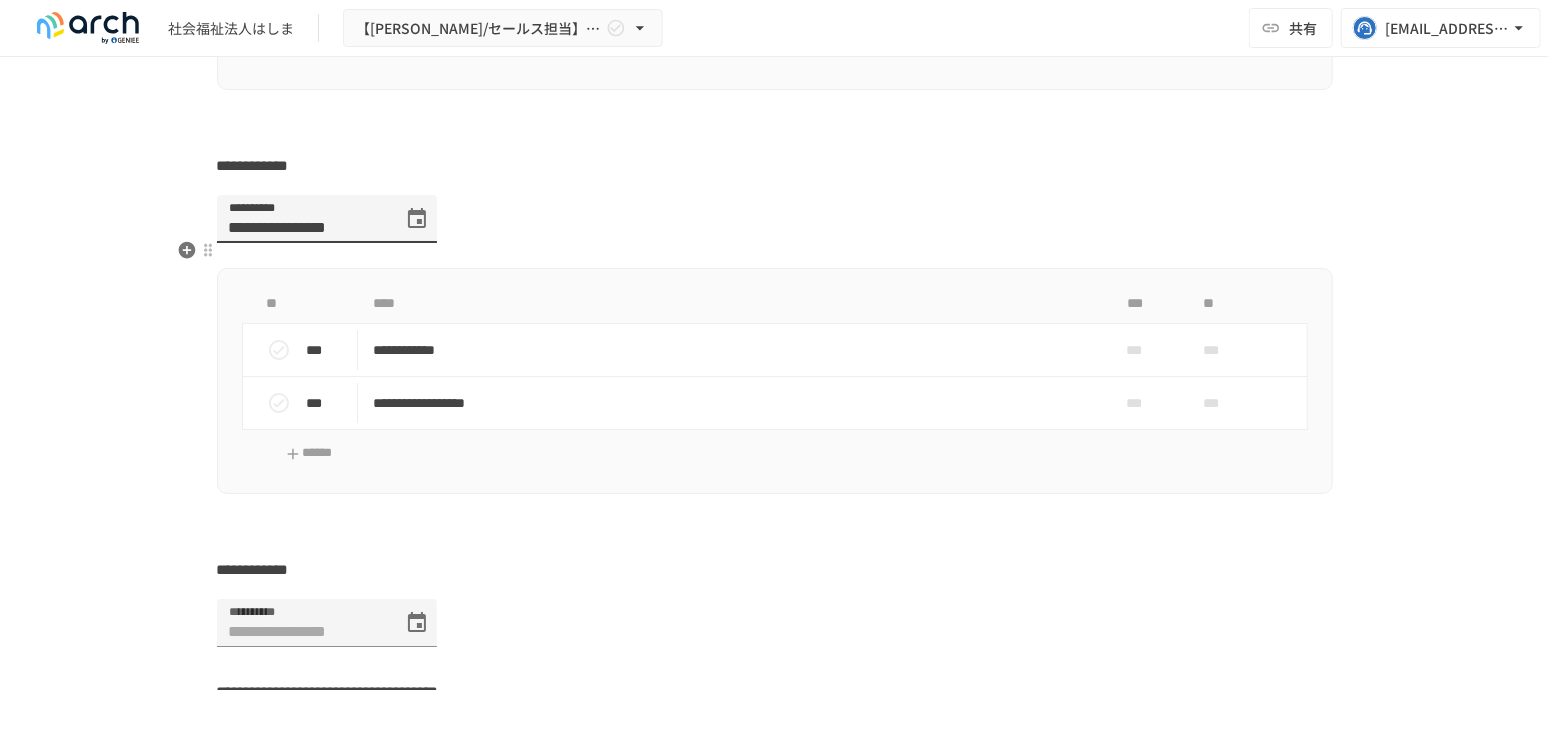 click on "**********" at bounding box center (303, 219) 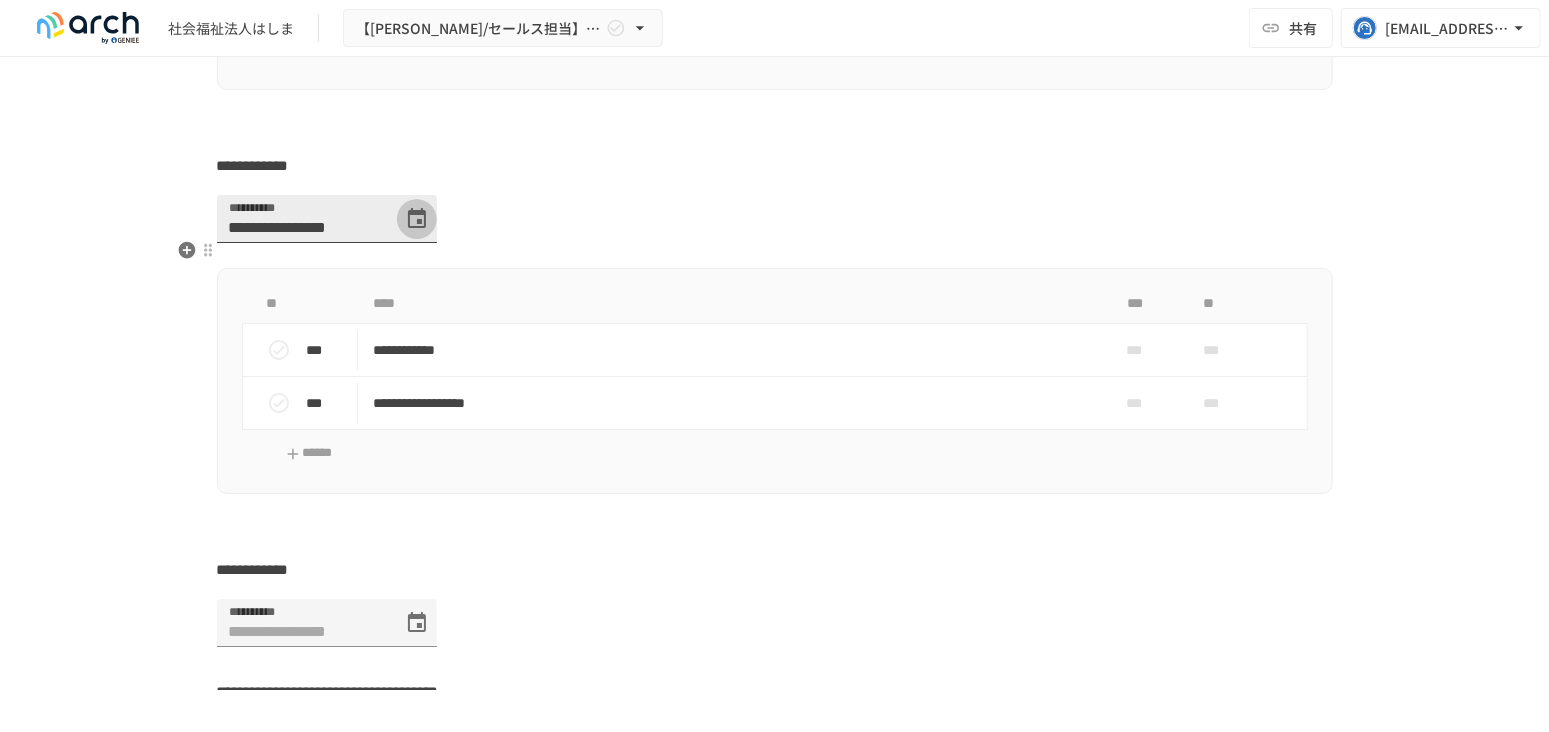 click 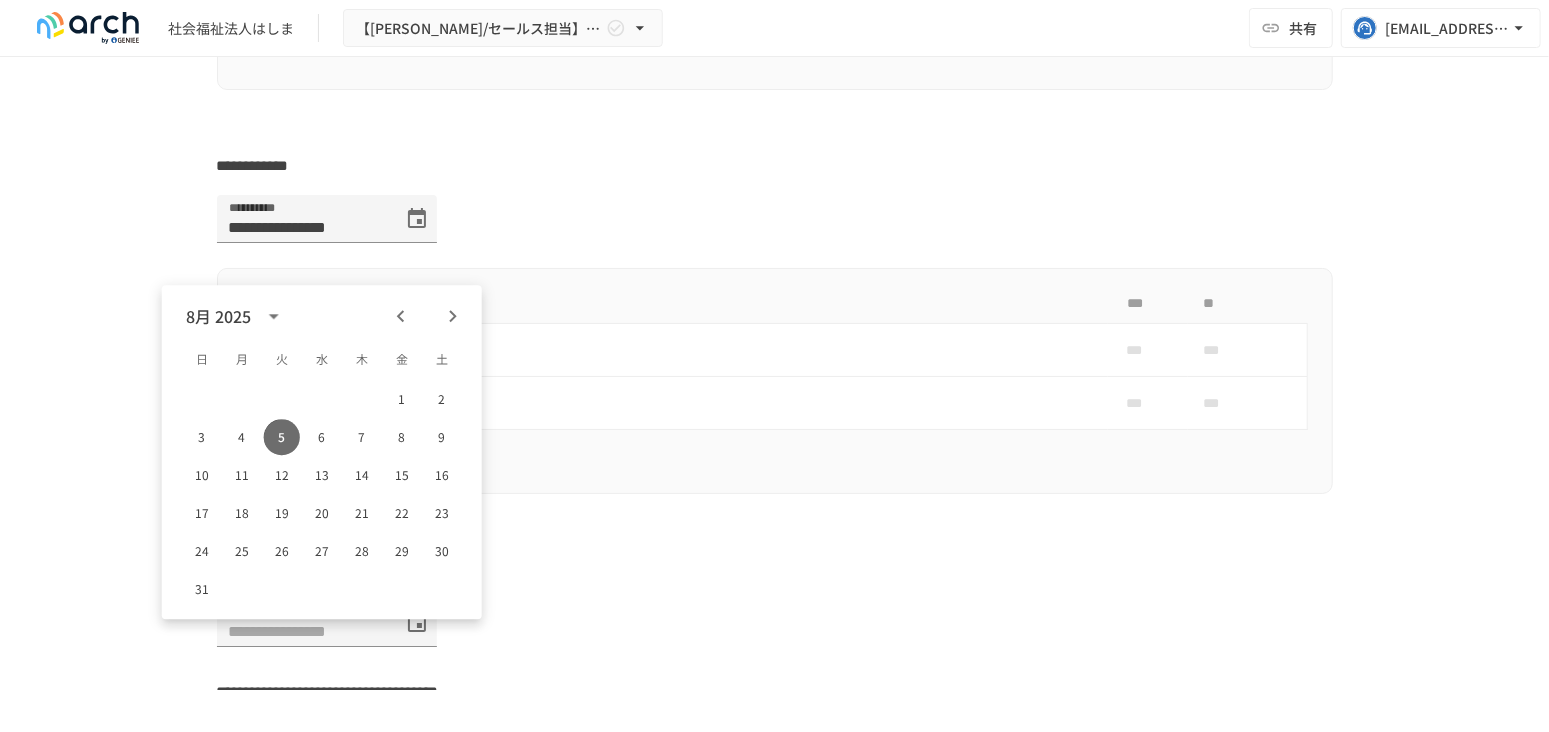 click on "5" at bounding box center (282, 437) 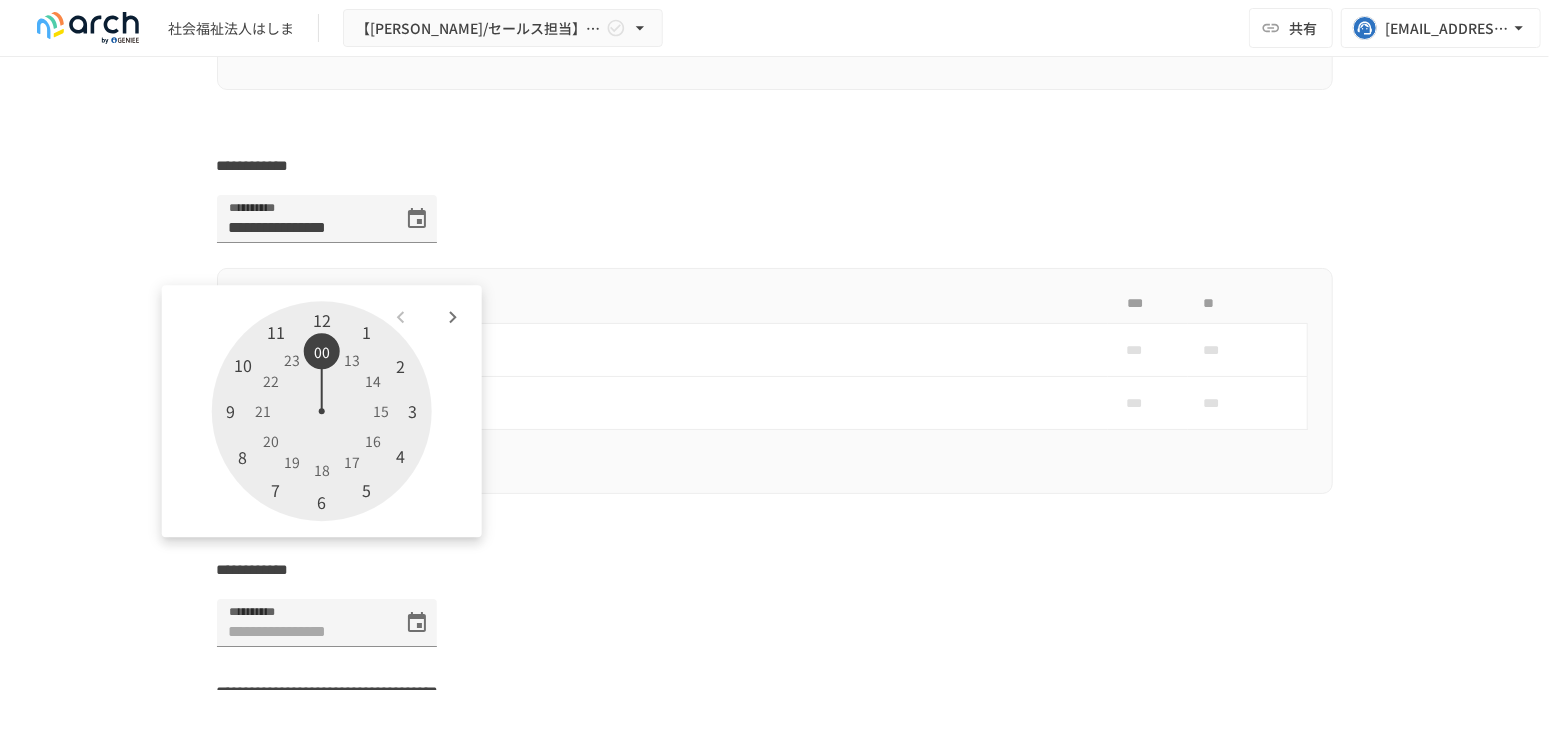 click at bounding box center (322, 411) 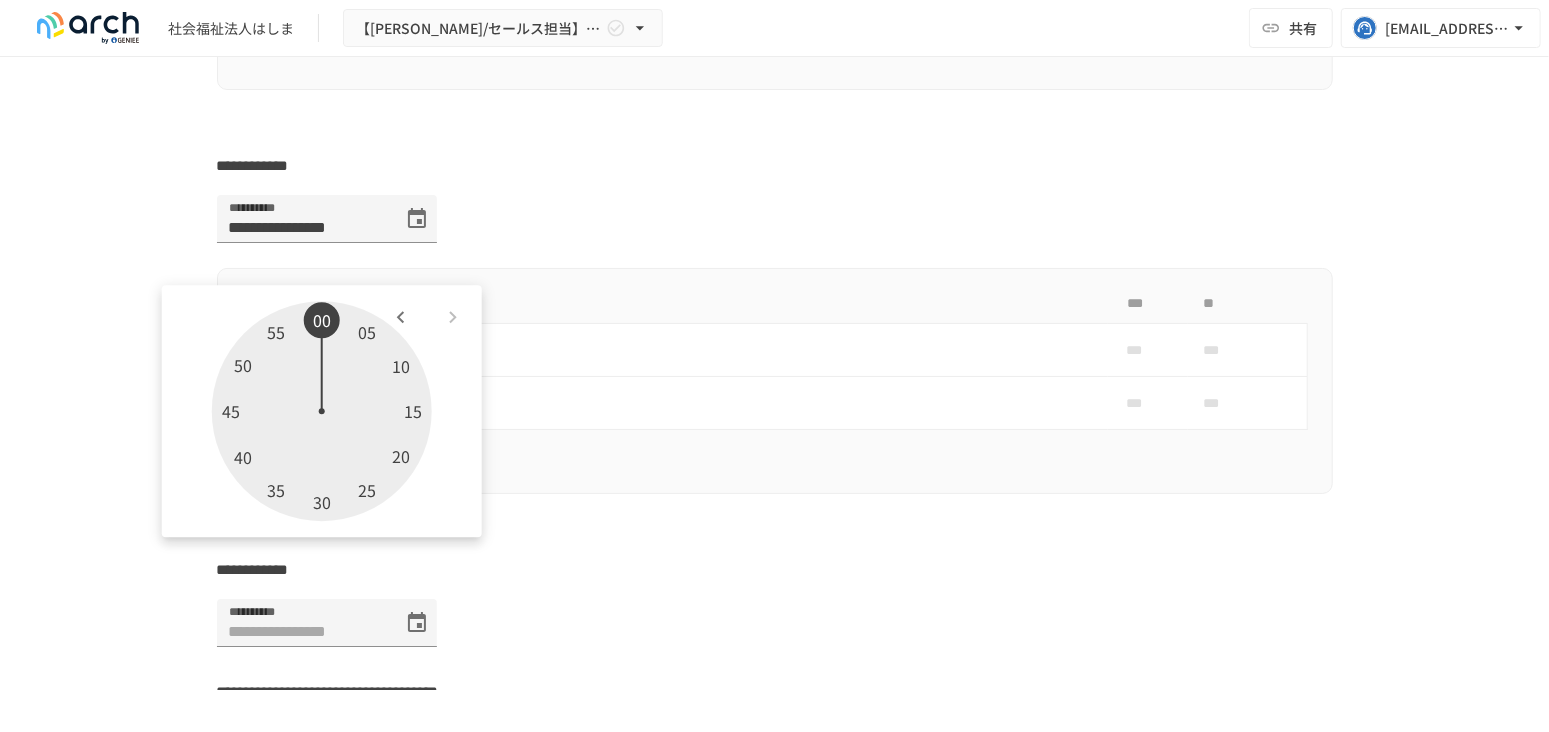 click at bounding box center [322, 411] 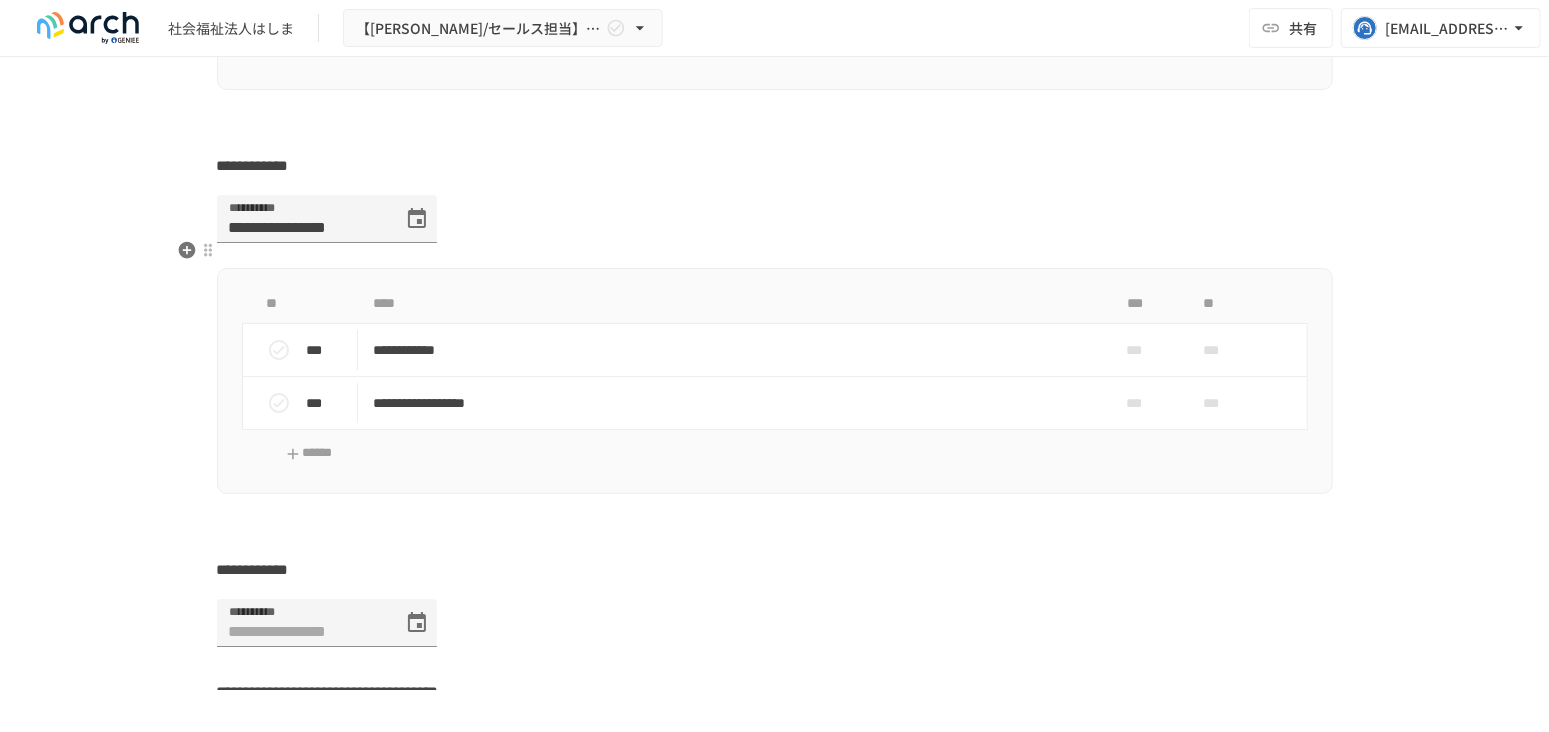 click on "**********" at bounding box center [775, 231] 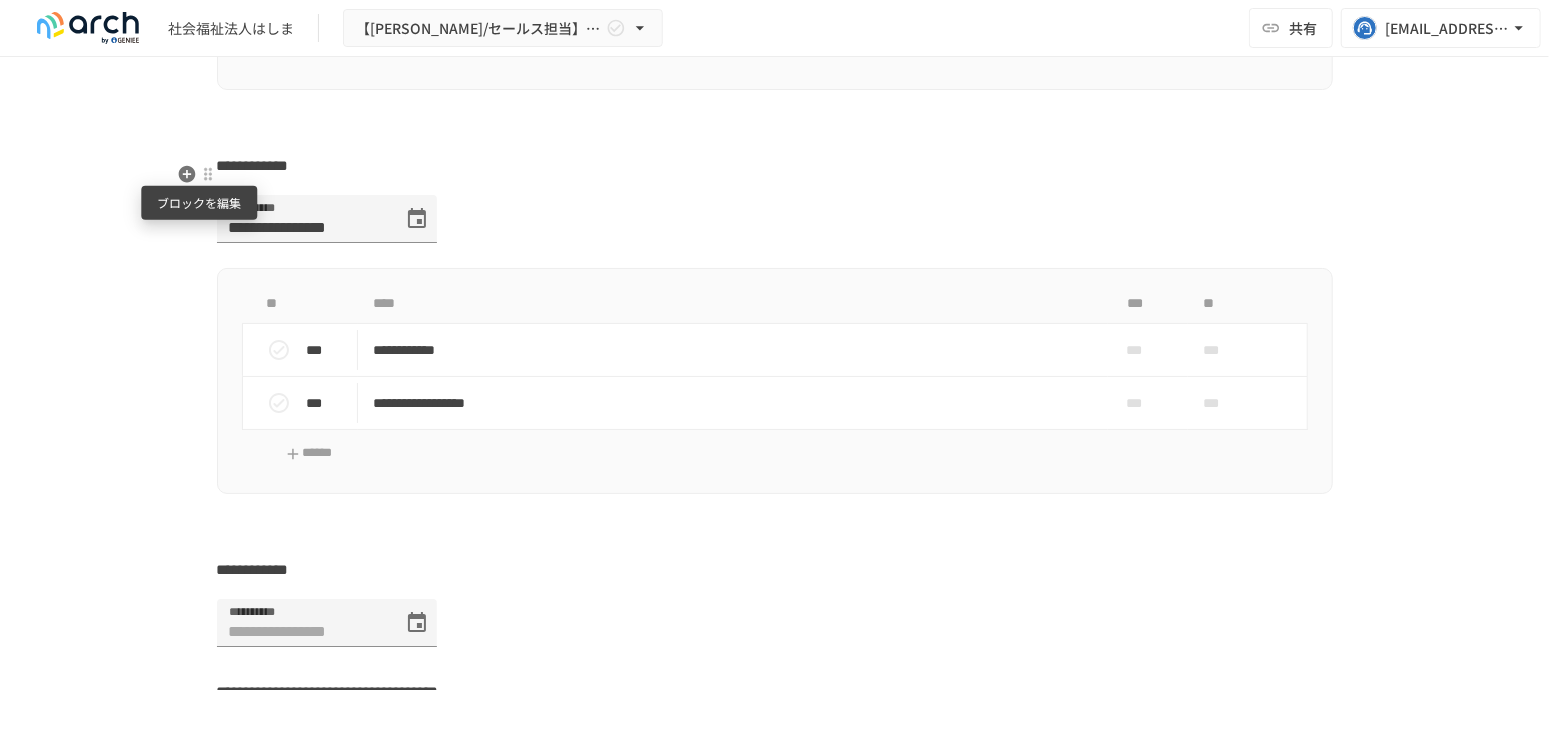 click at bounding box center [208, 174] 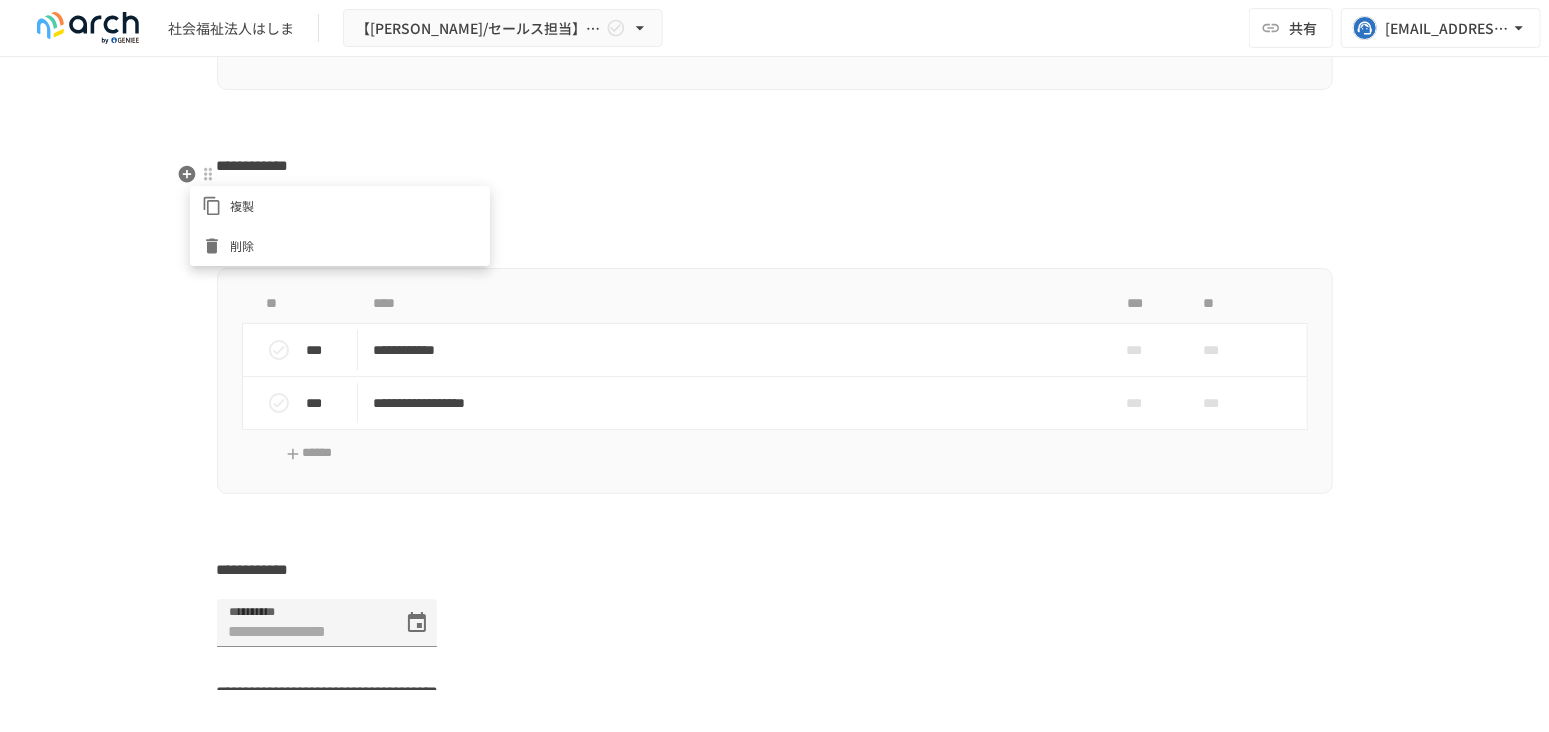 click on "削除" at bounding box center (354, 245) 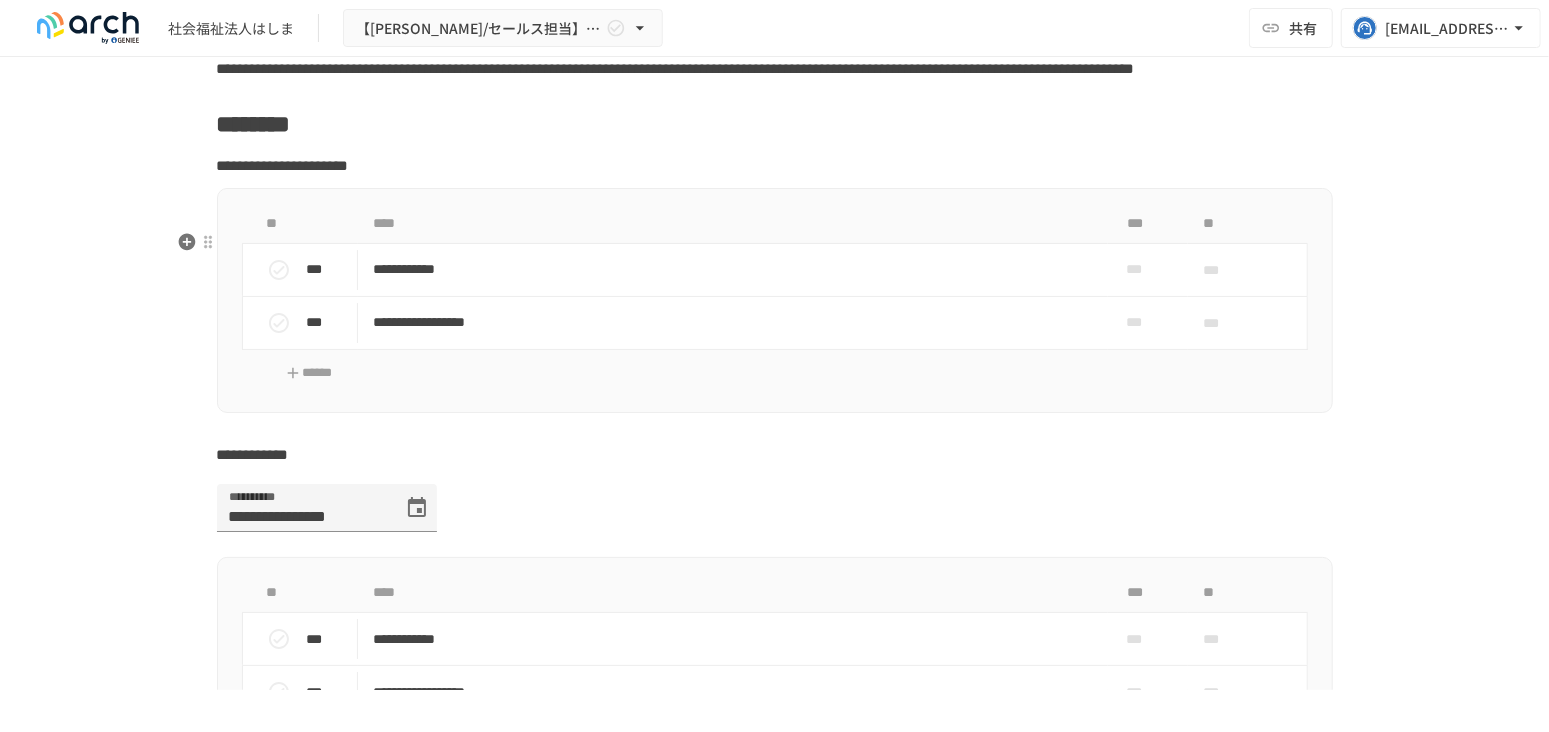 scroll, scrollTop: 4222, scrollLeft: 0, axis: vertical 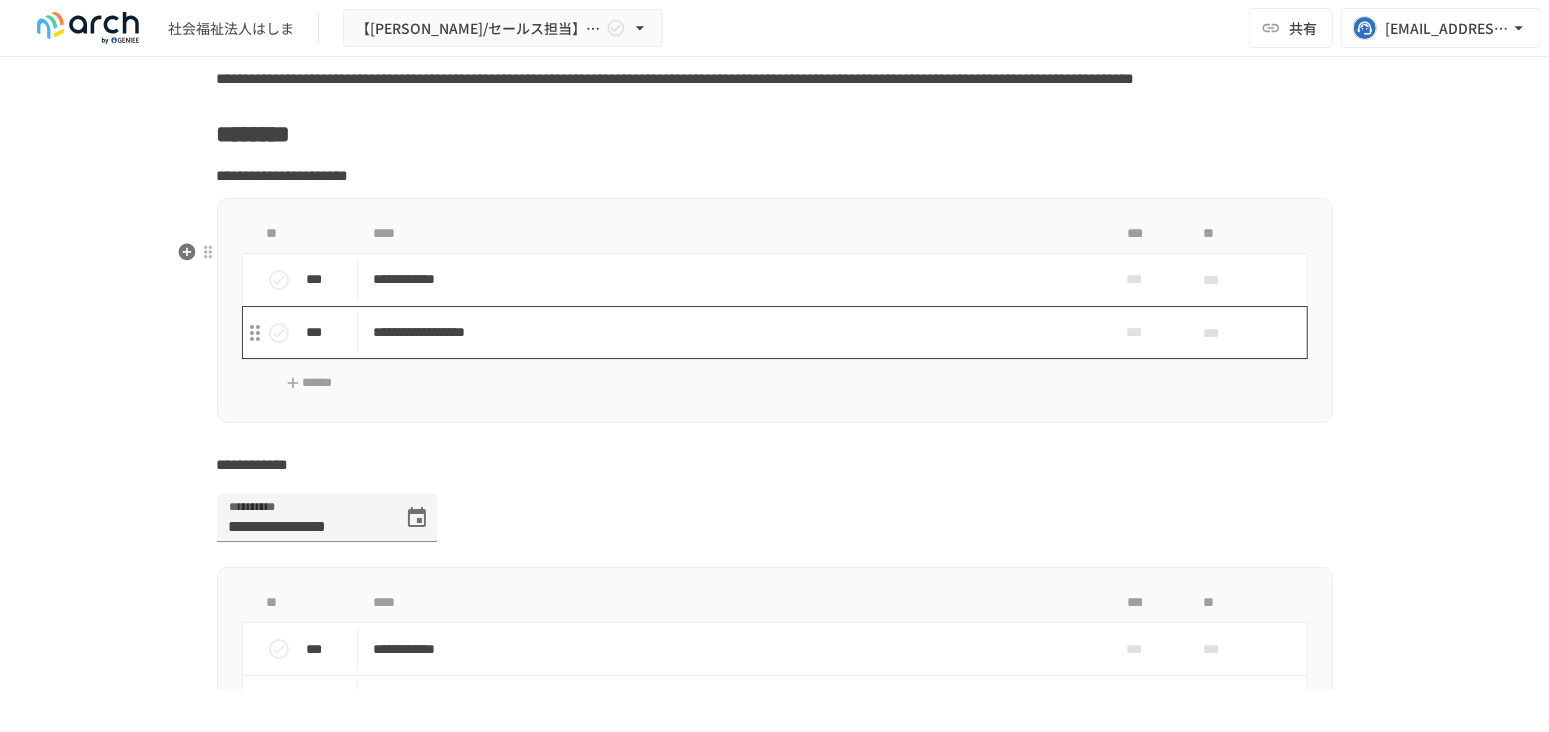 click on "**********" at bounding box center (733, 332) 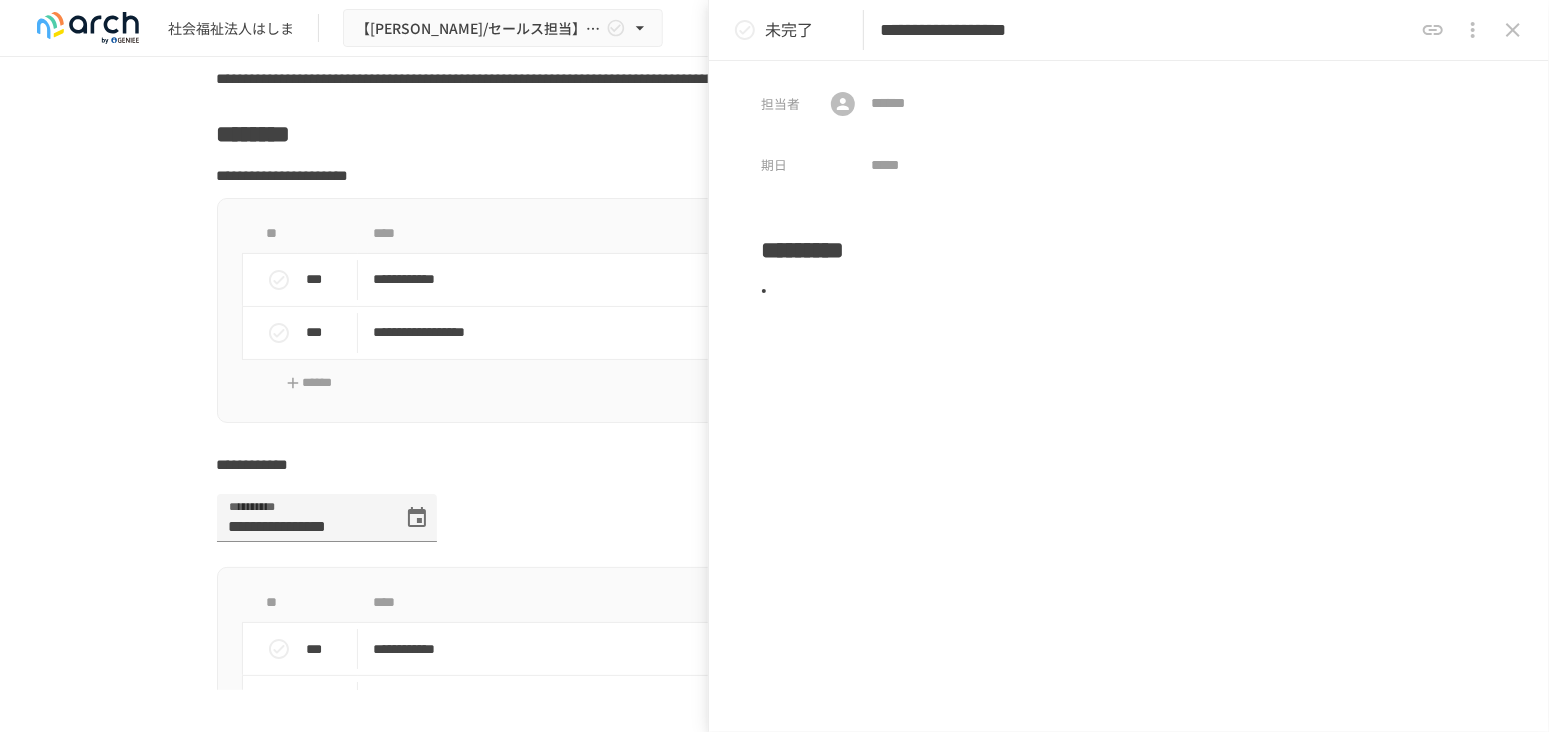 click 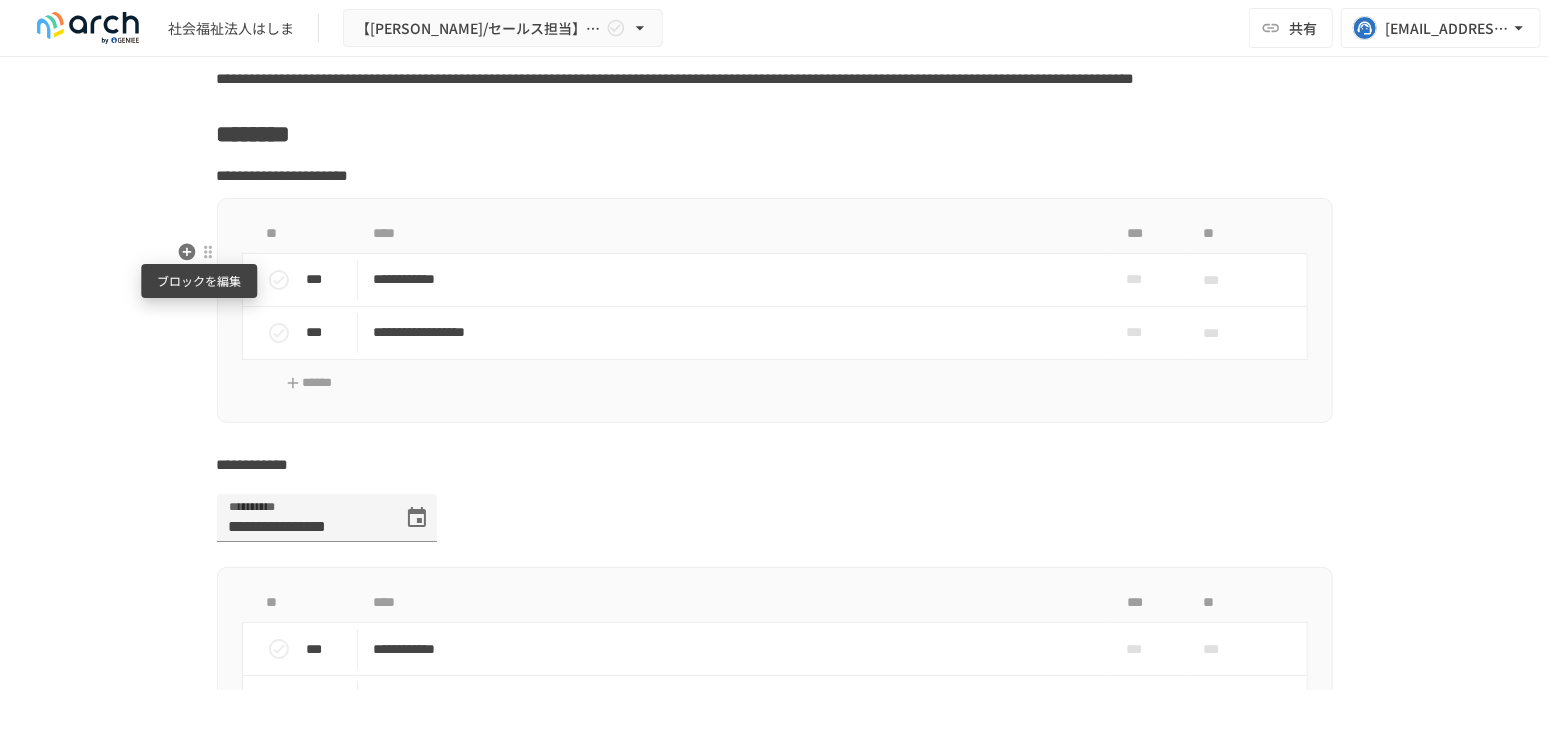 click at bounding box center [208, 252] 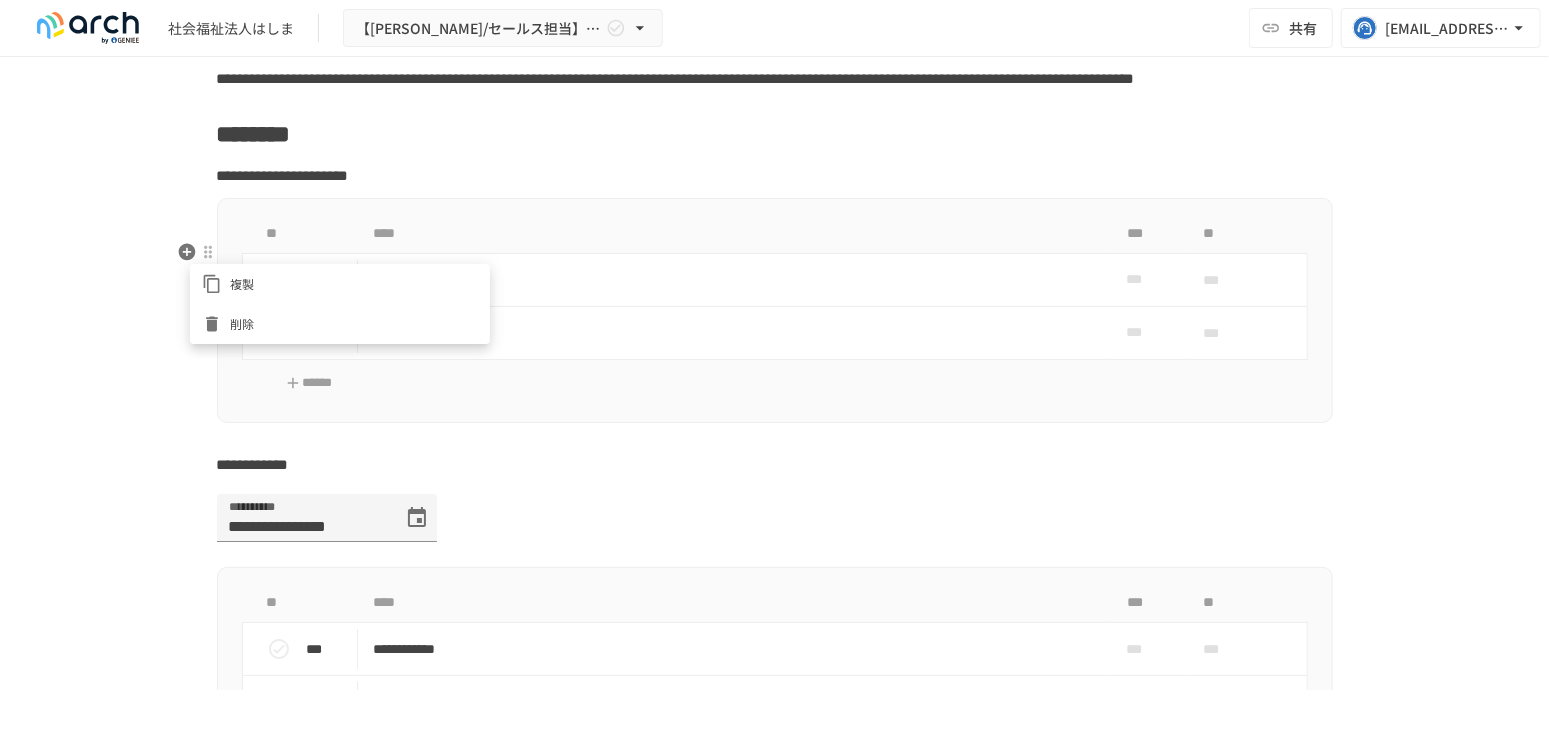 click 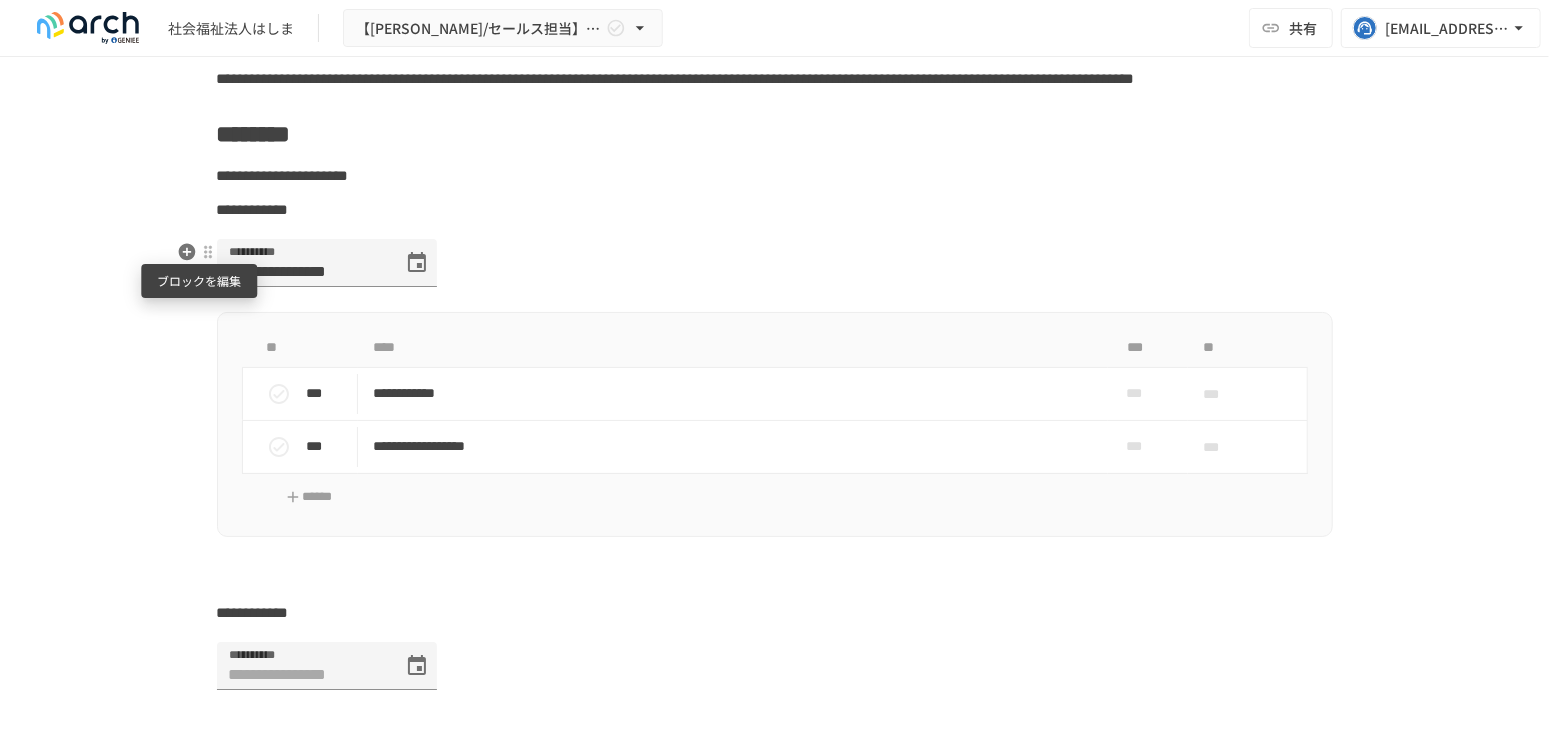 click at bounding box center (208, 252) 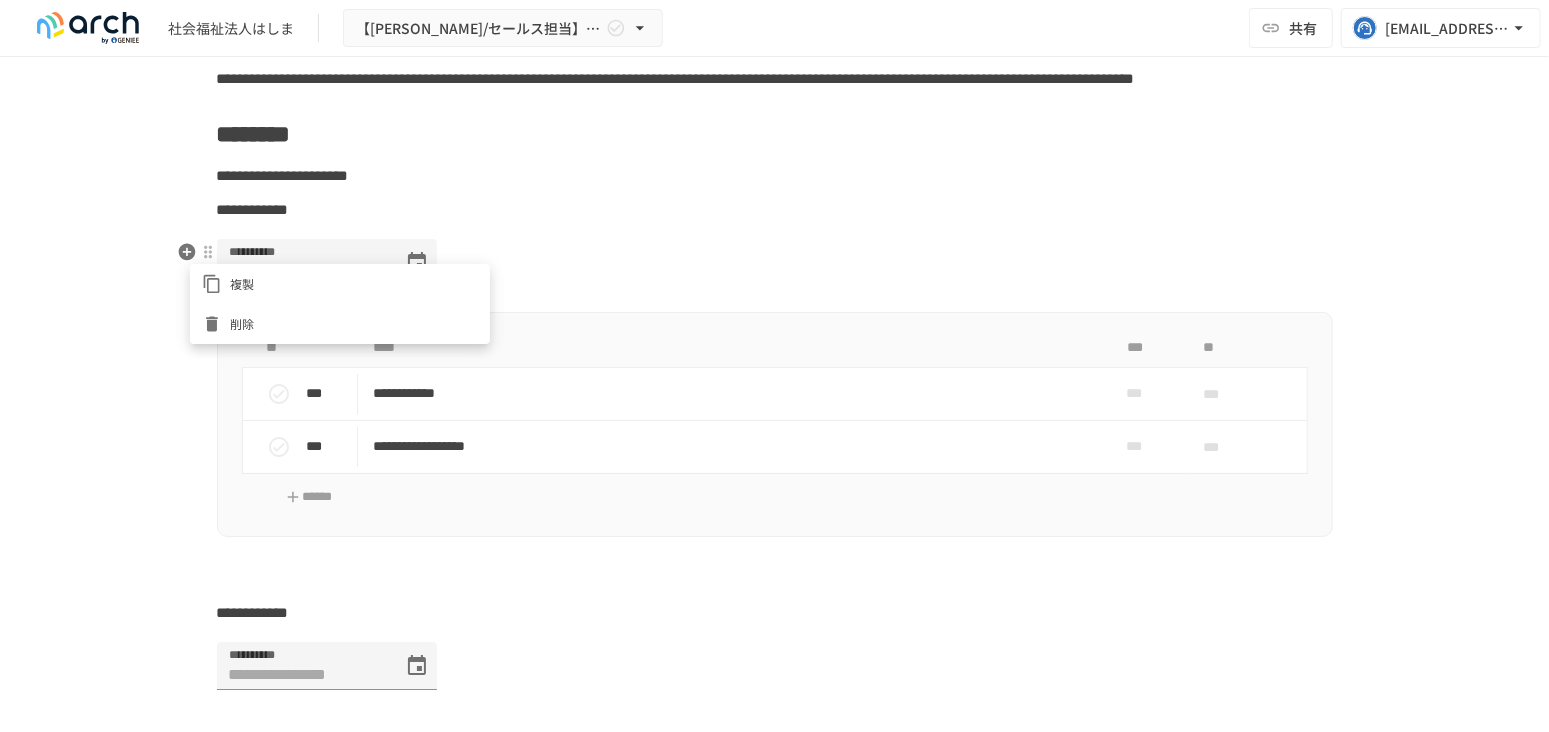 click on "削除" at bounding box center (354, 323) 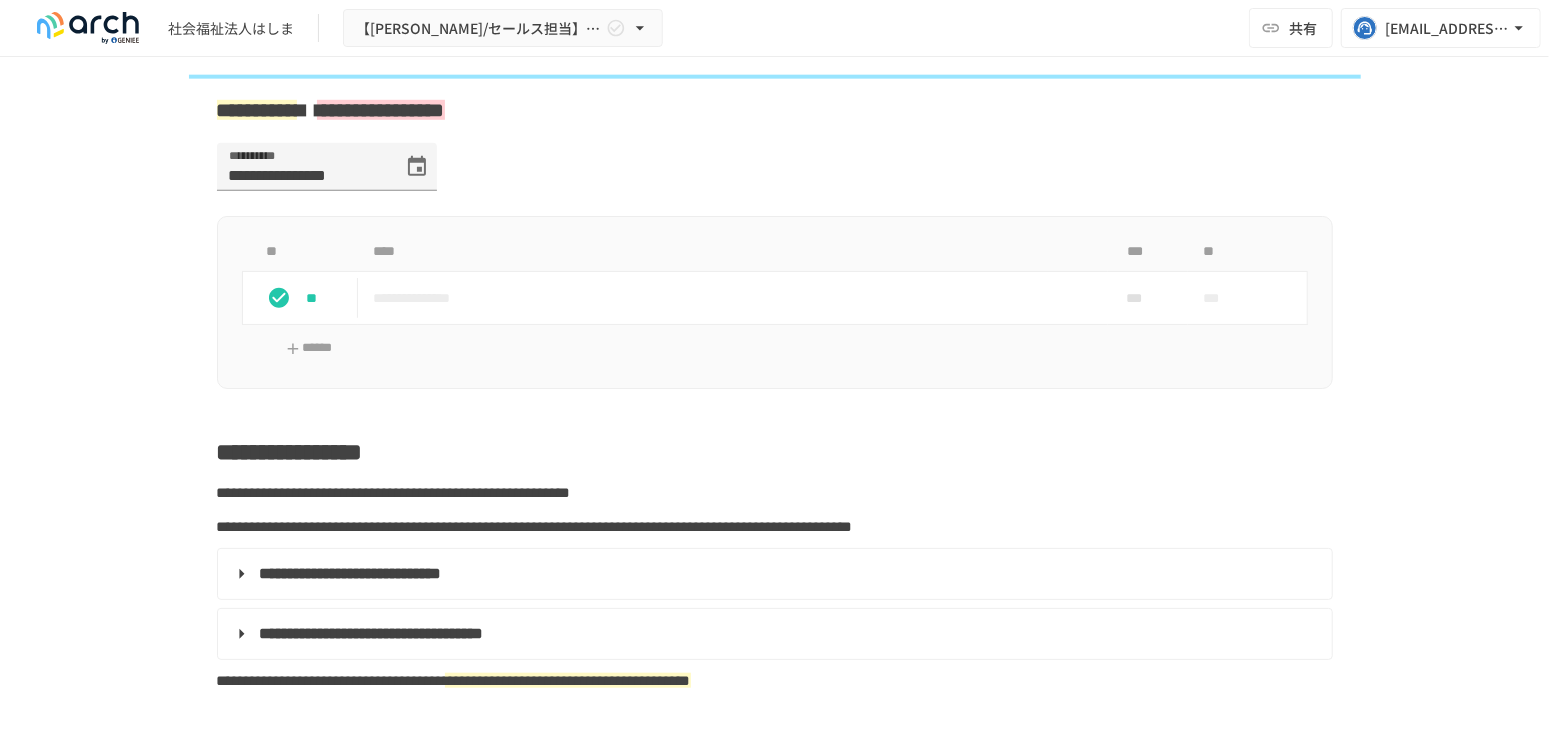 scroll, scrollTop: 869, scrollLeft: 0, axis: vertical 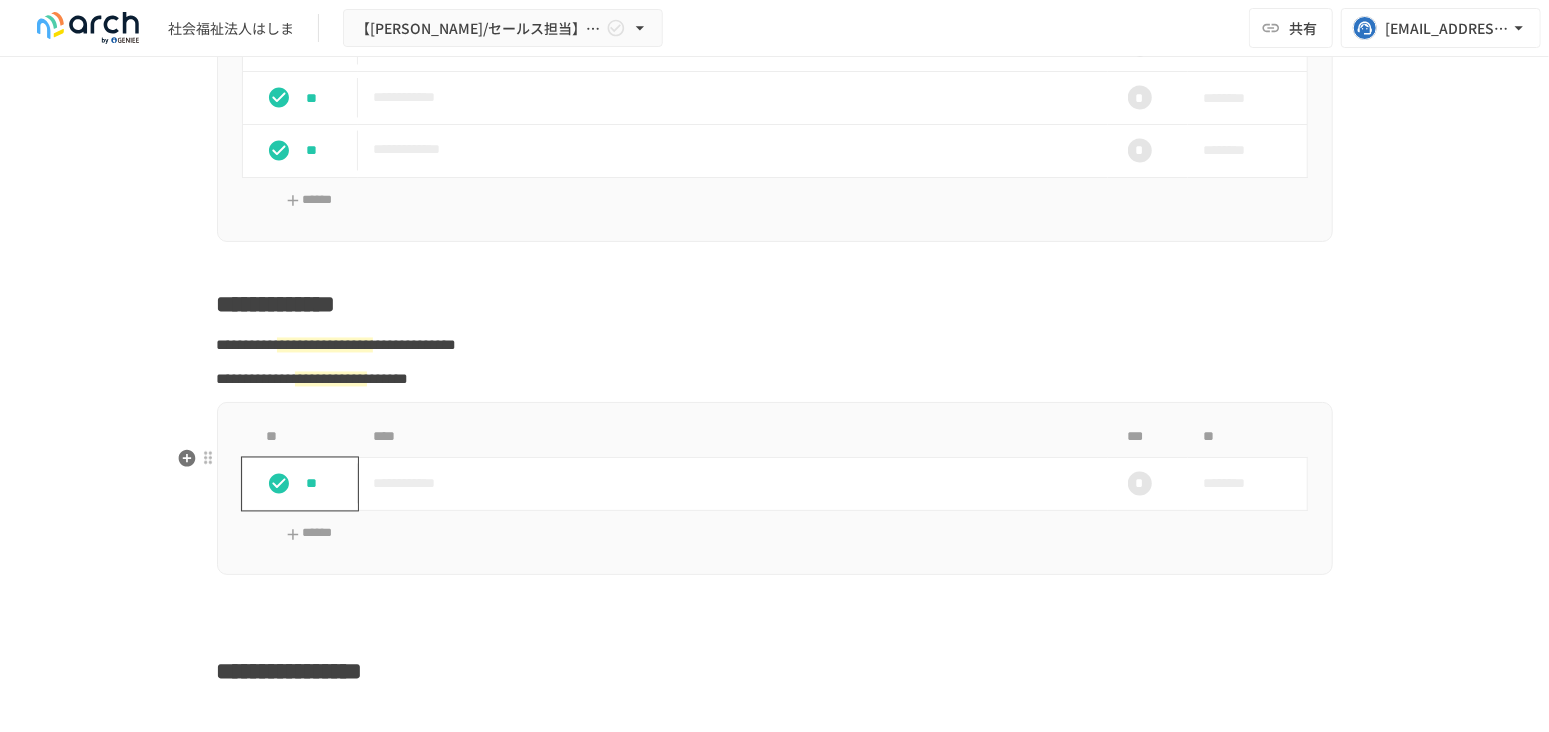 click 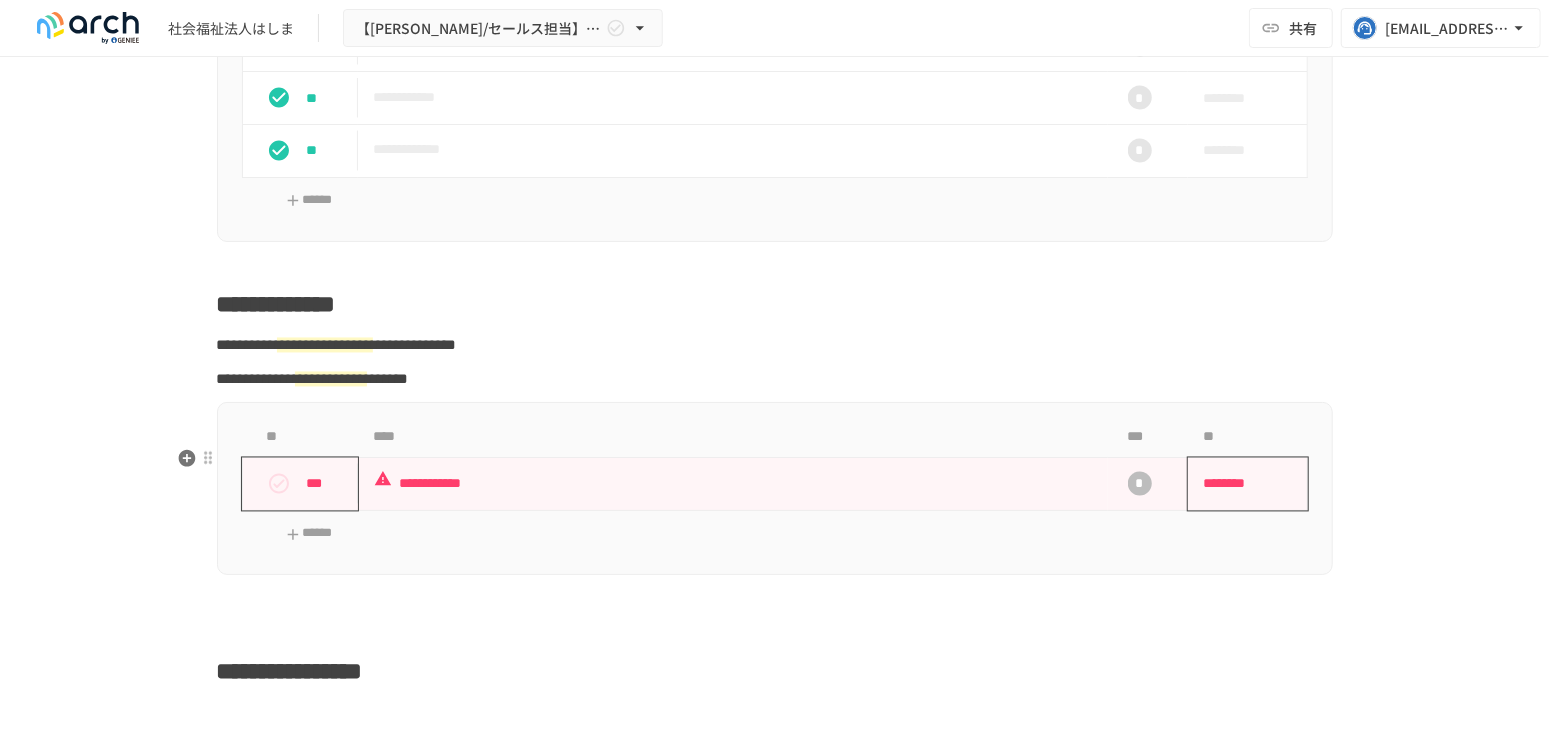 click on "********" at bounding box center (1241, 484) 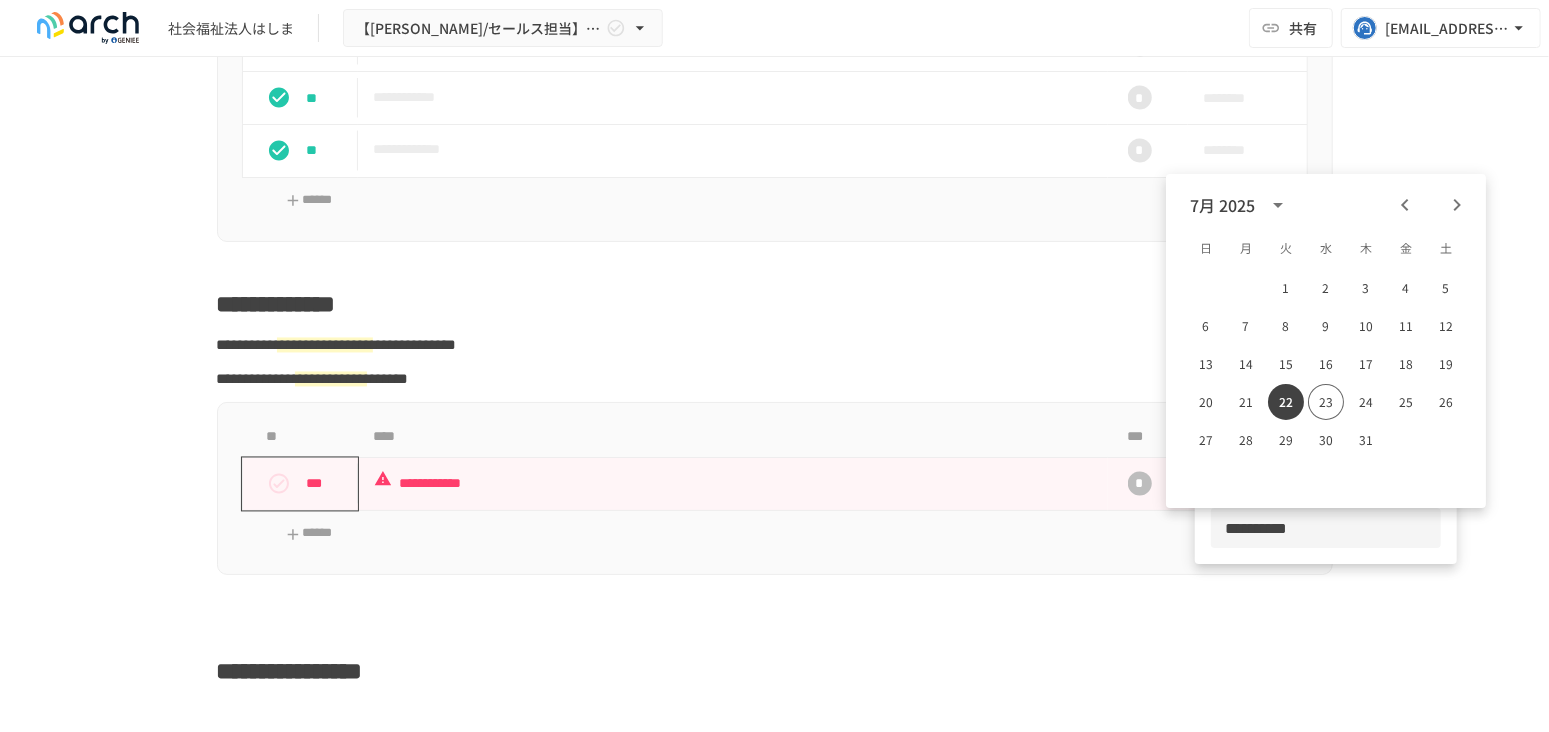 click 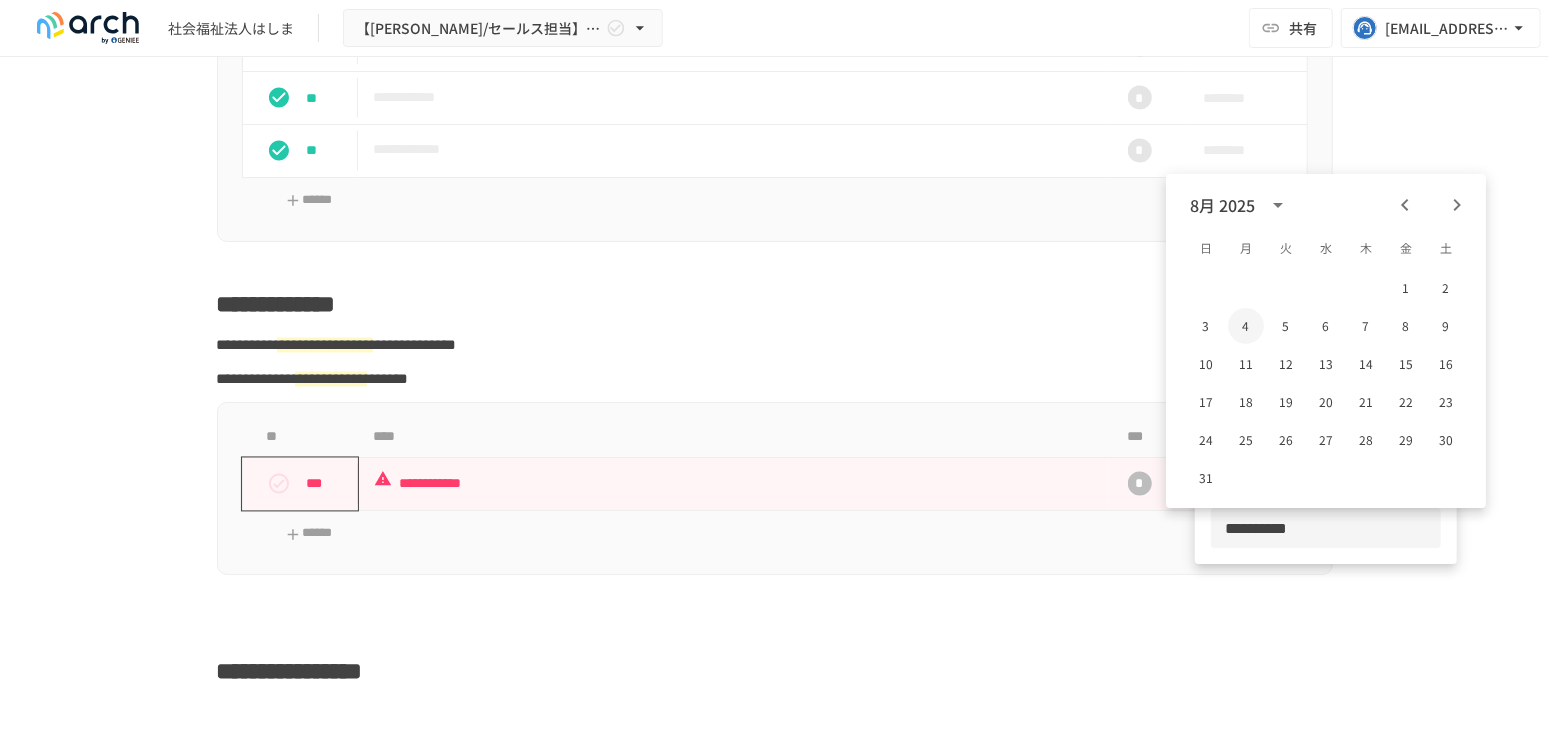 click on "4" at bounding box center [1246, 326] 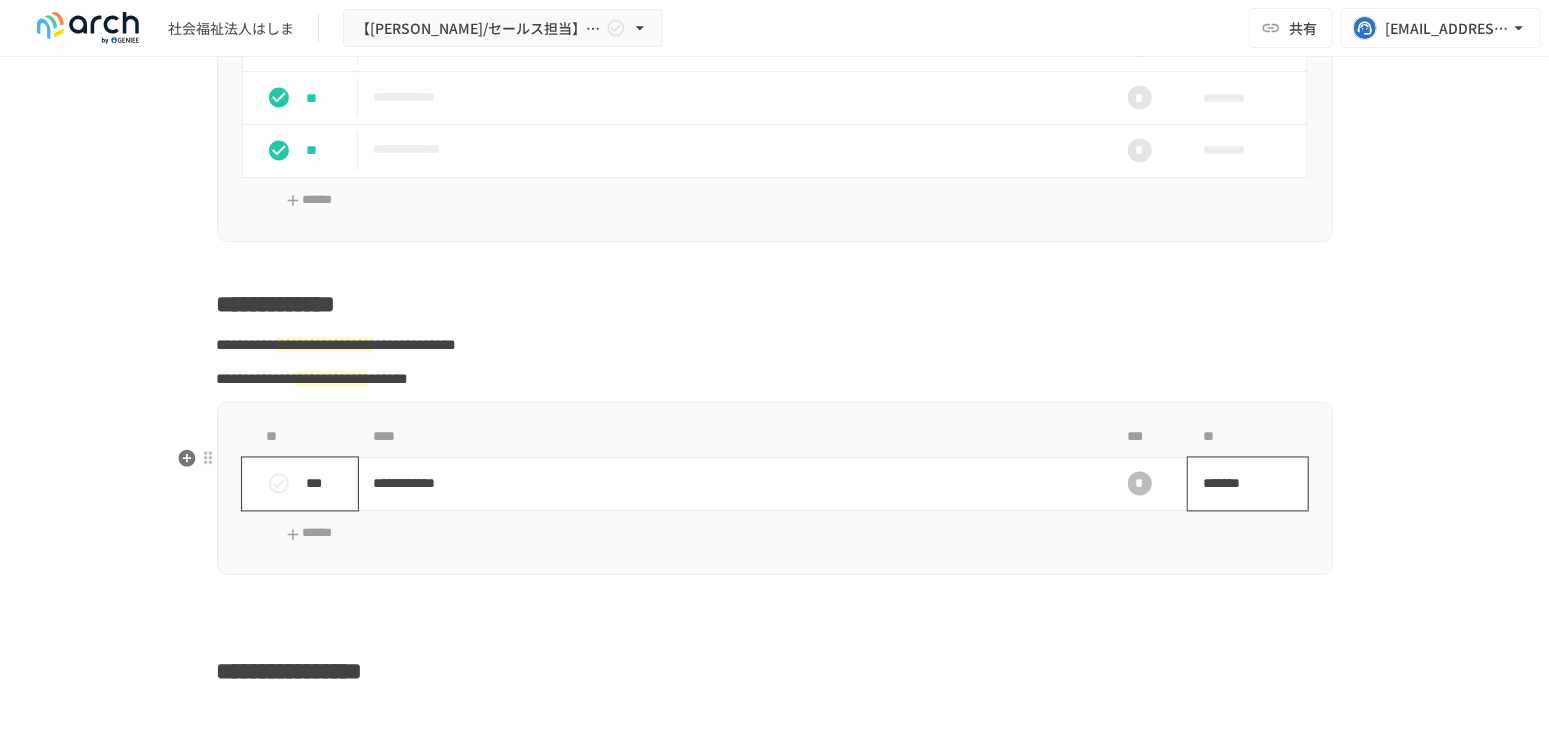 click on "*******" at bounding box center (1248, 484) 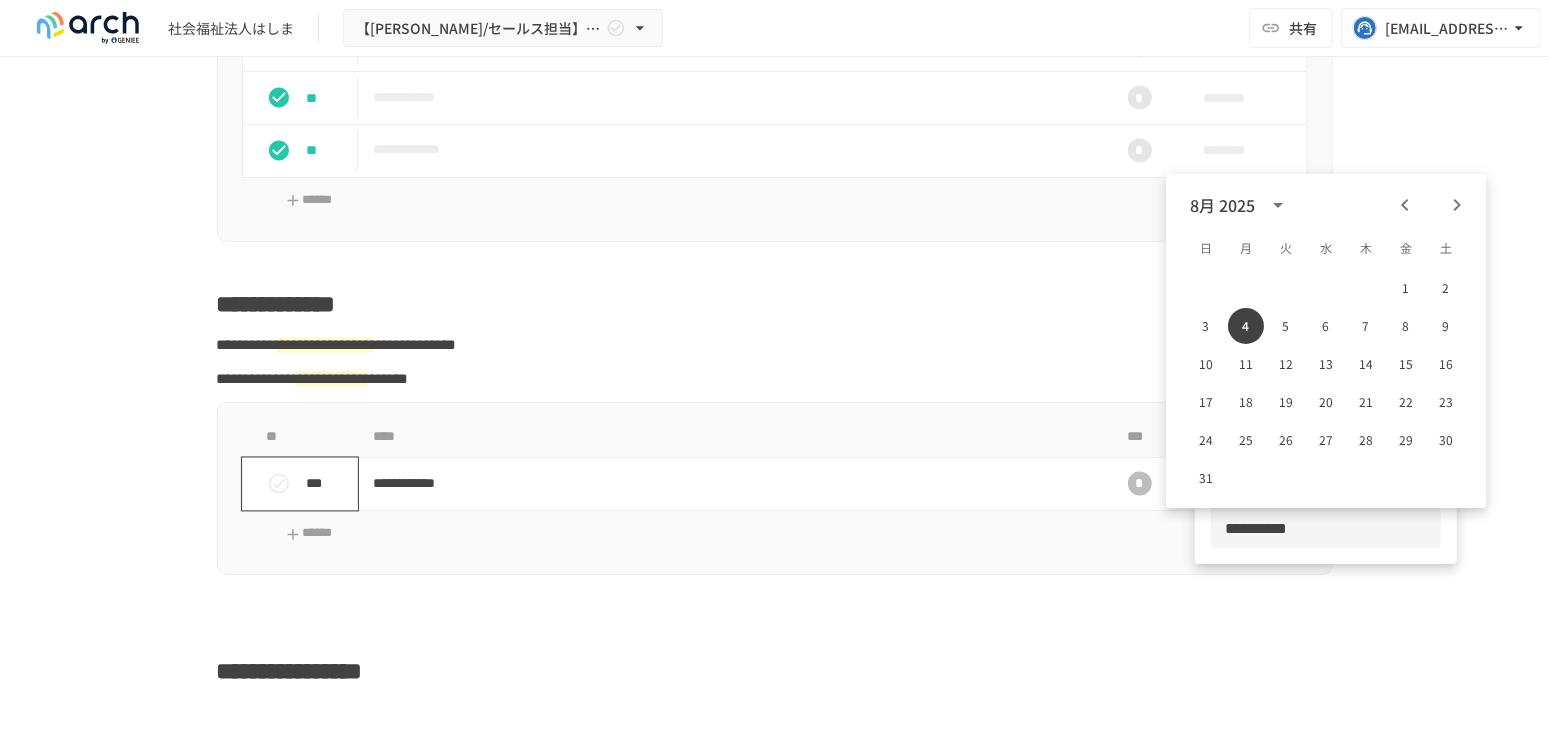 drag, startPoint x: 1343, startPoint y: 527, endPoint x: 1222, endPoint y: 529, distance: 121.016525 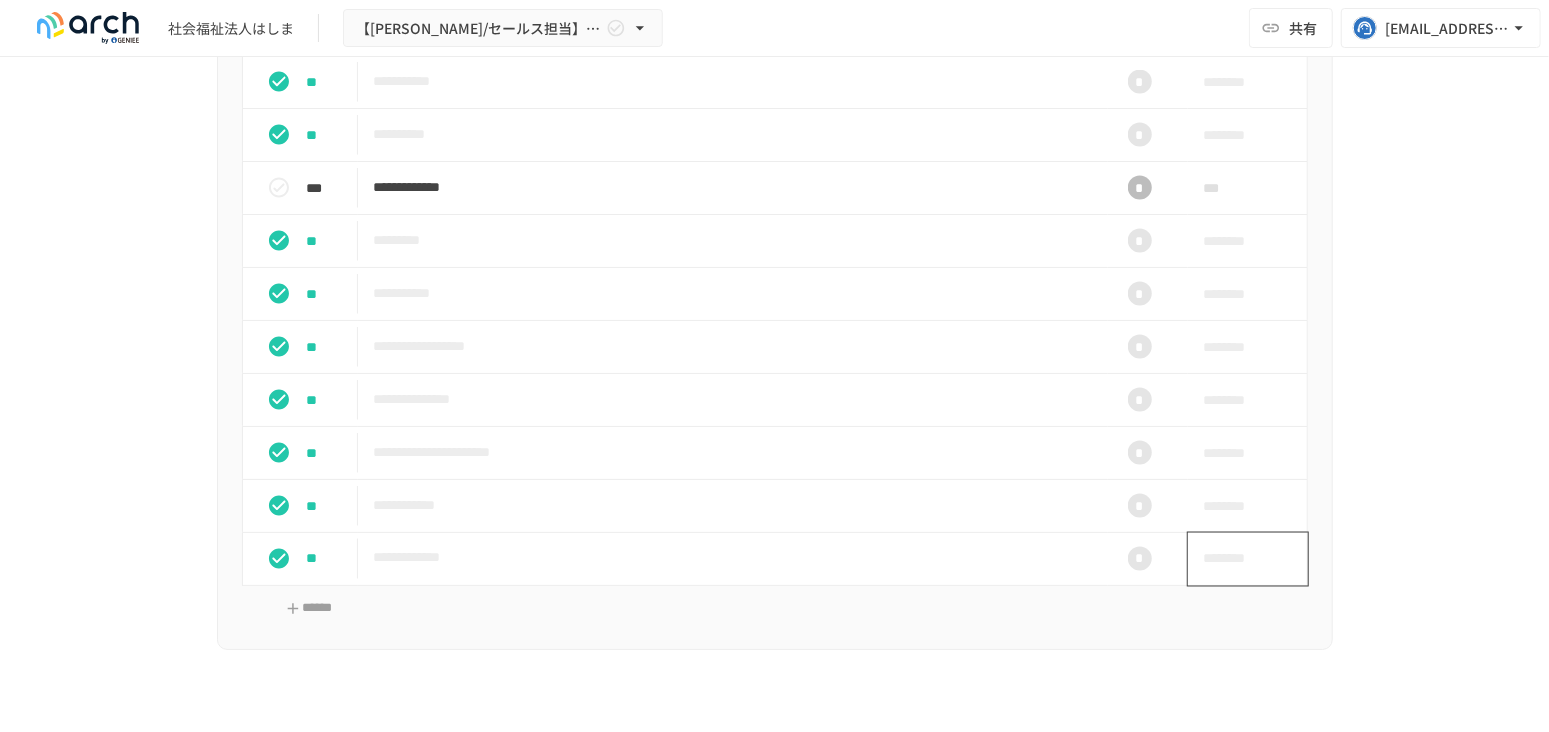 scroll, scrollTop: 1712, scrollLeft: 0, axis: vertical 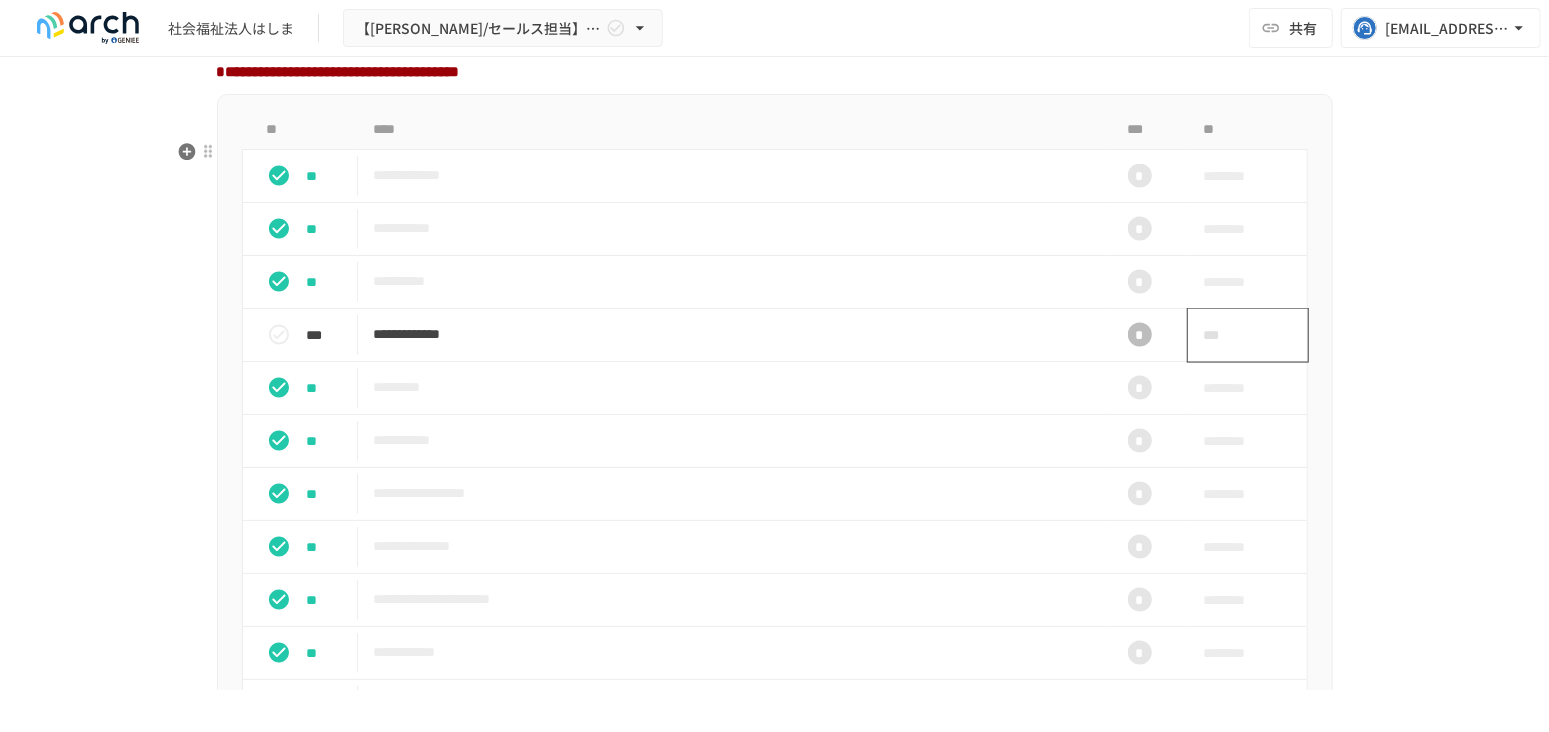 click on "***" at bounding box center [1225, 335] 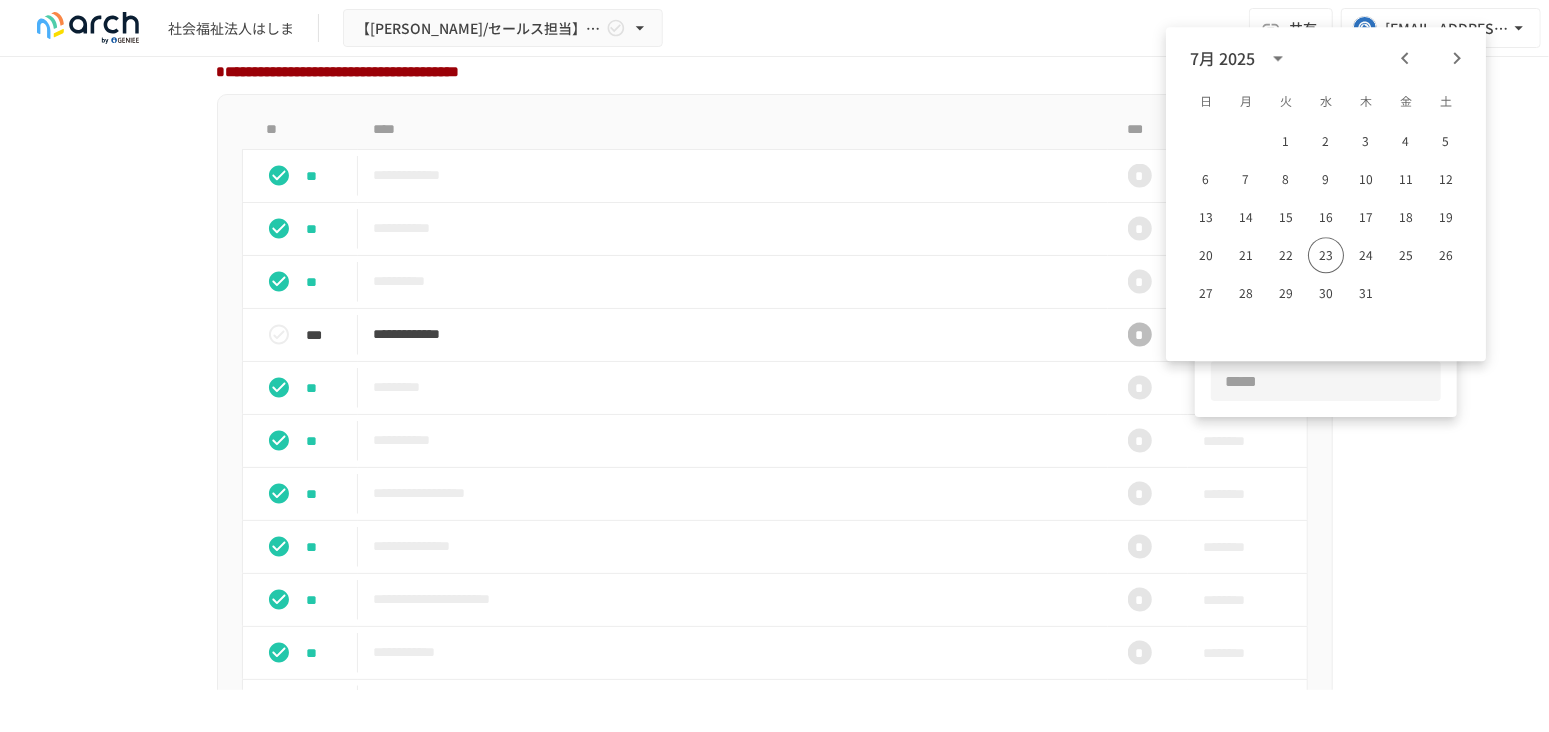 click at bounding box center (1326, 381) 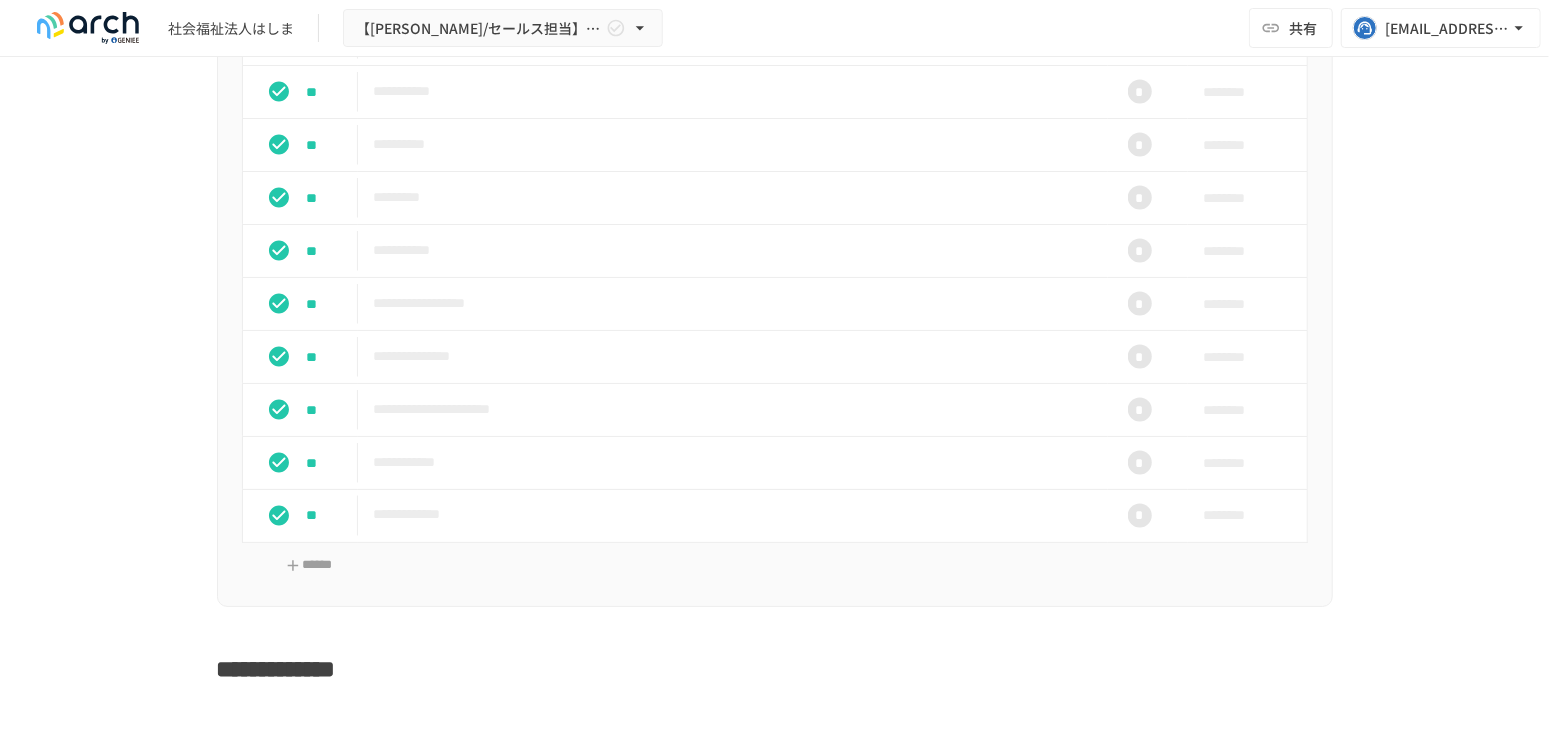 scroll, scrollTop: 1934, scrollLeft: 0, axis: vertical 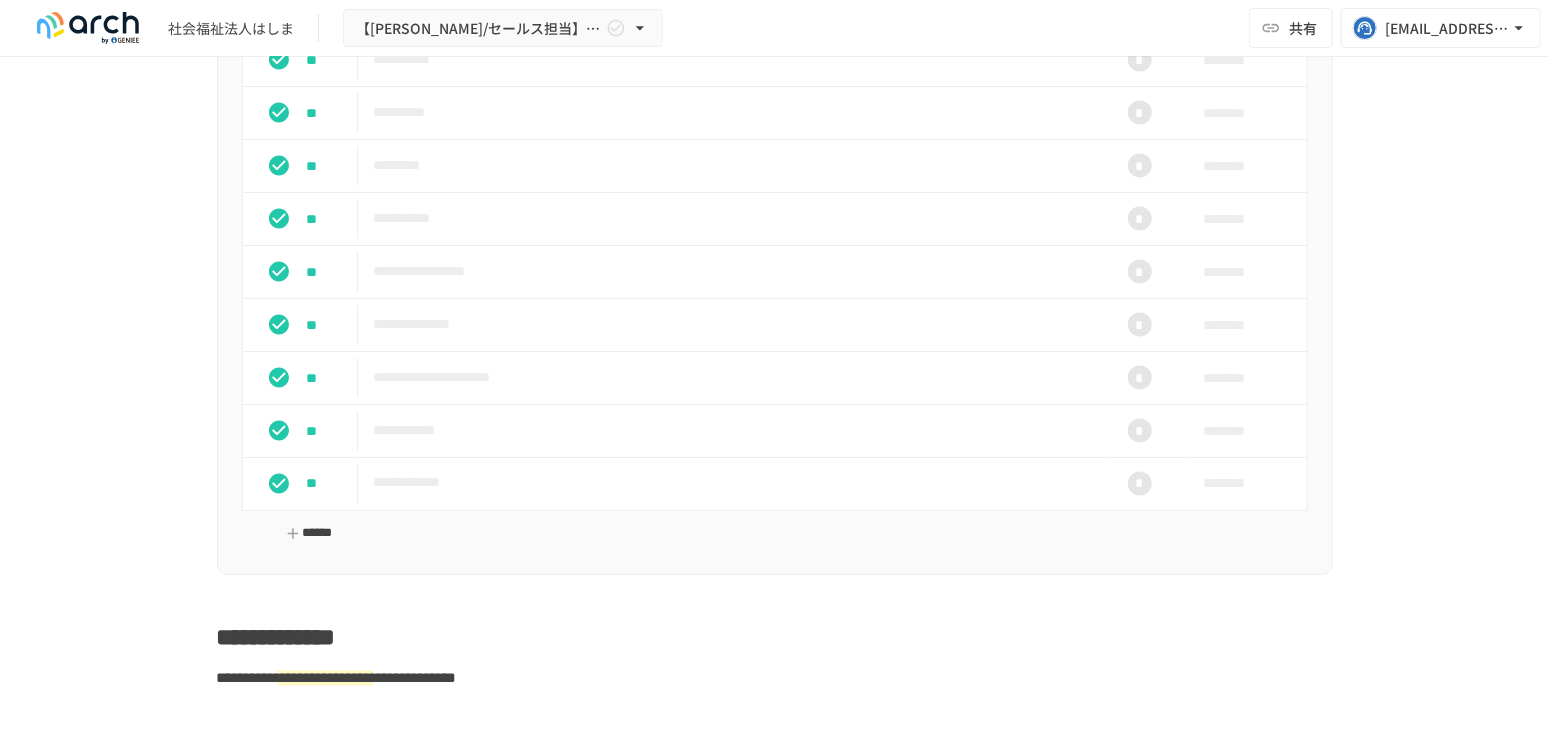 click on "******" at bounding box center [310, 534] 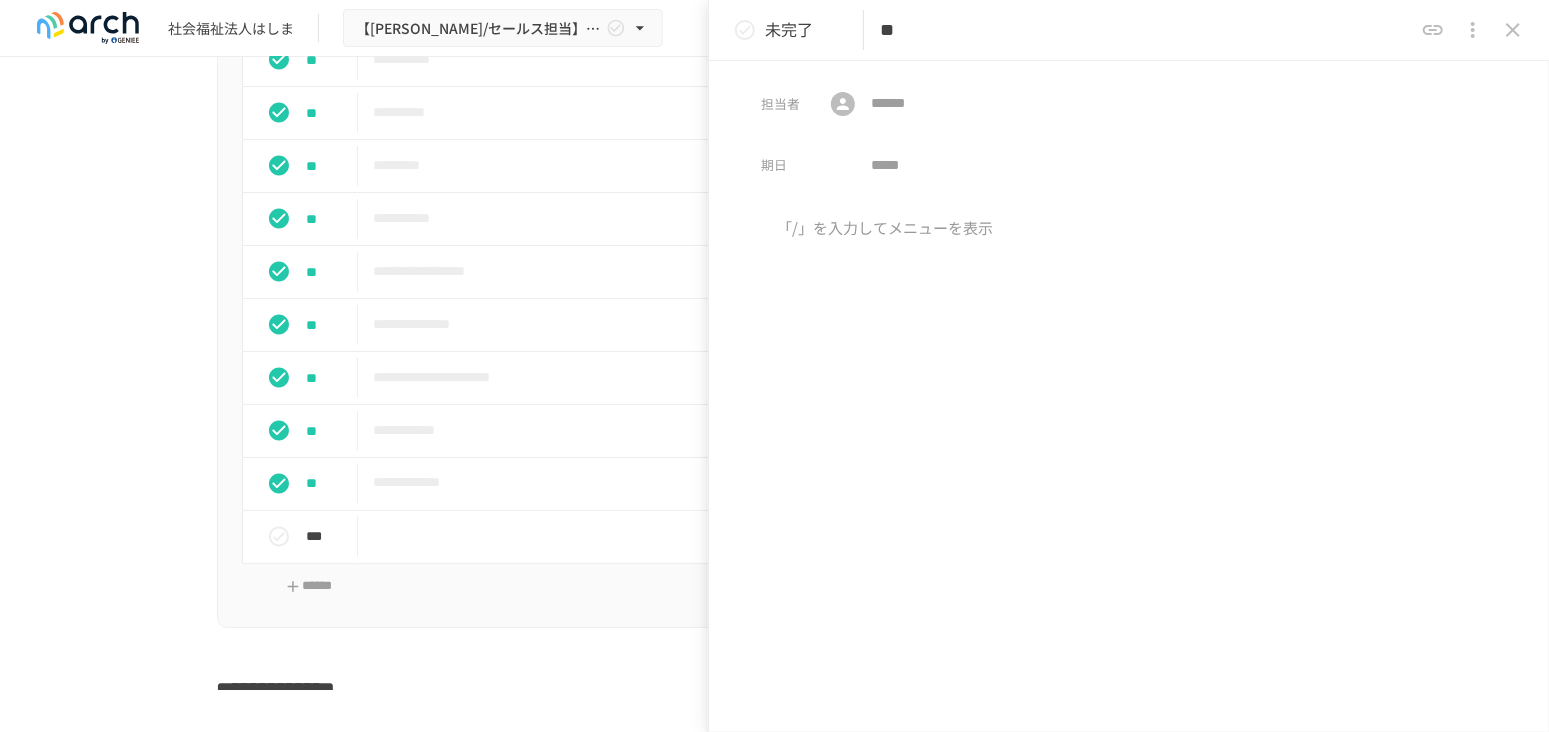 type on "*" 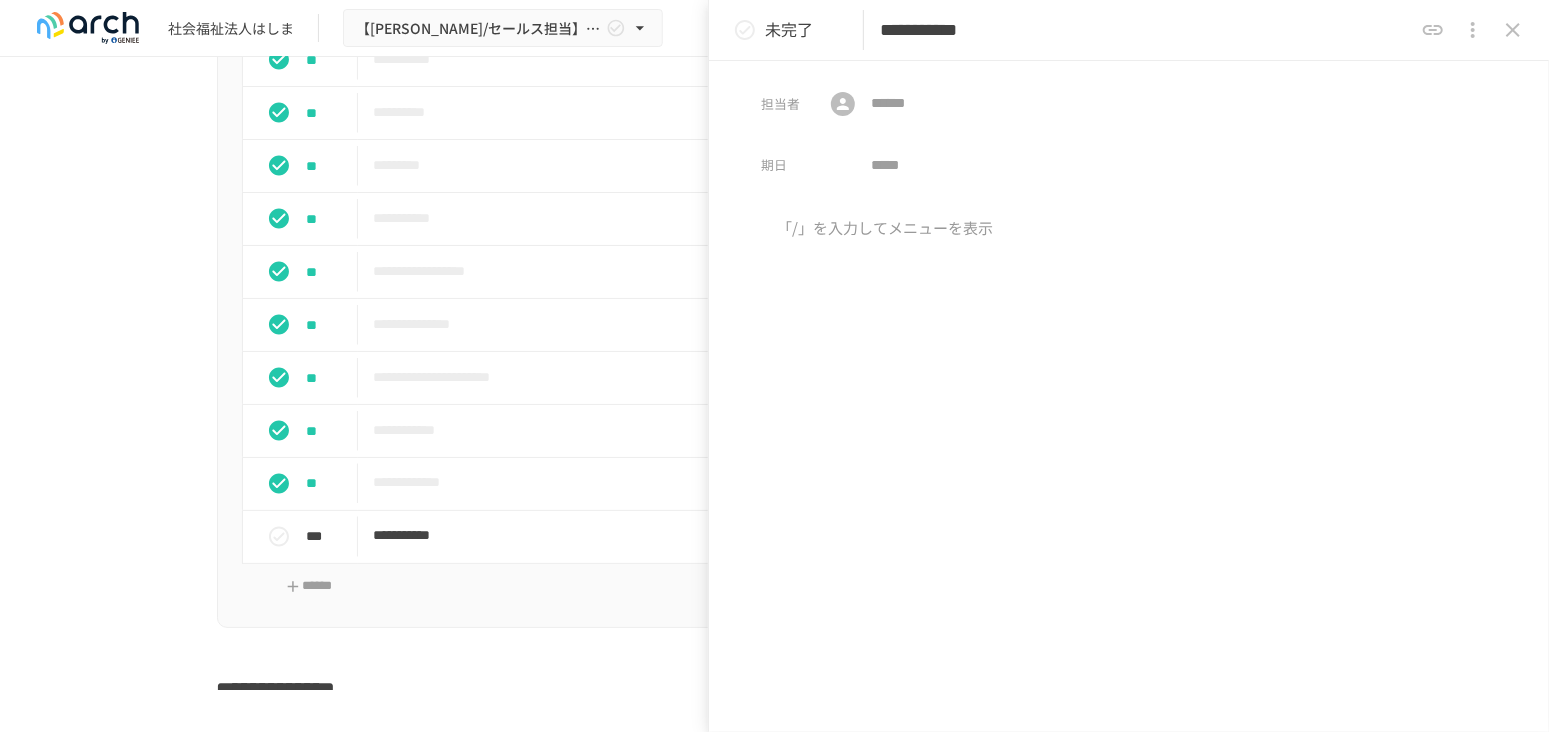 type on "**********" 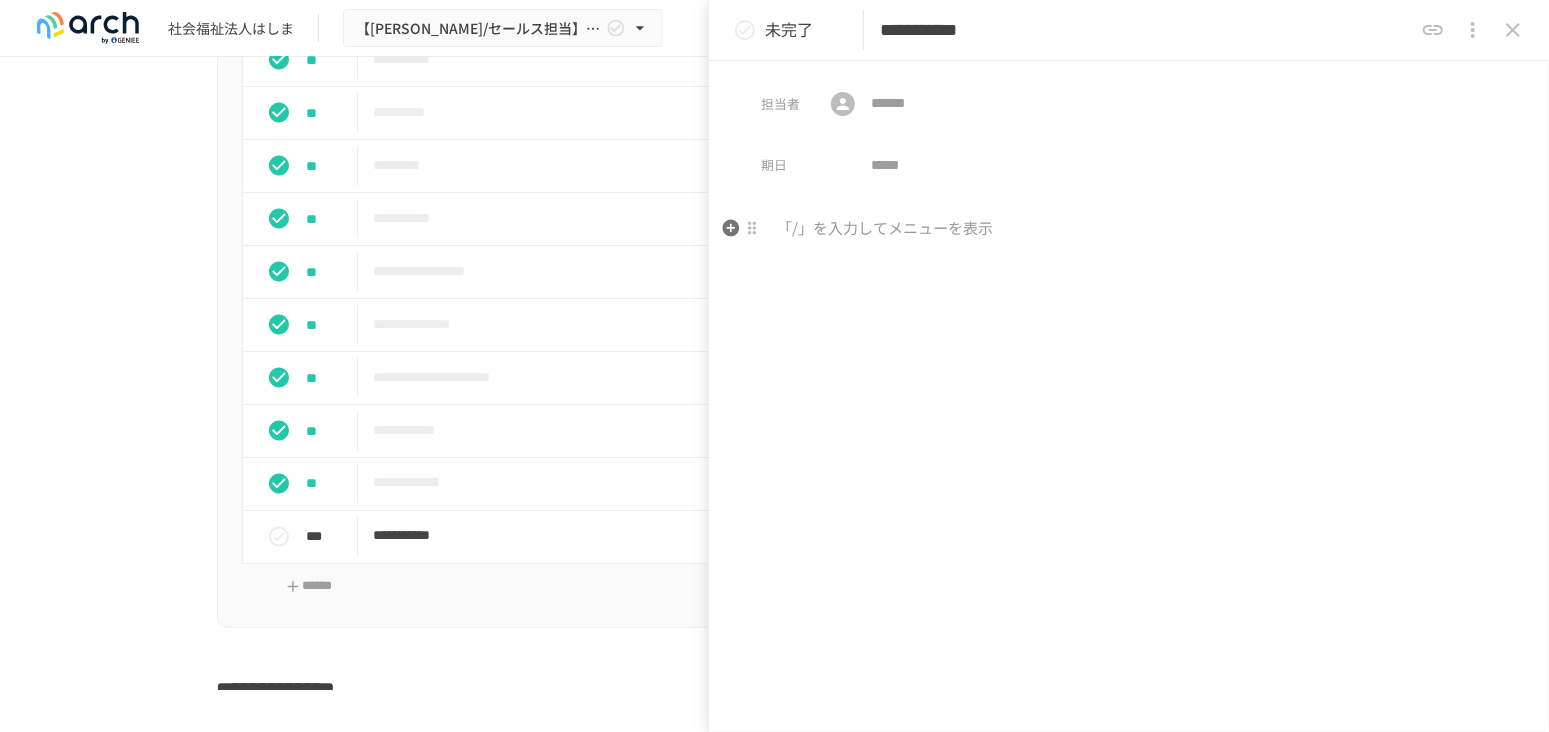 click at bounding box center (1129, 383) 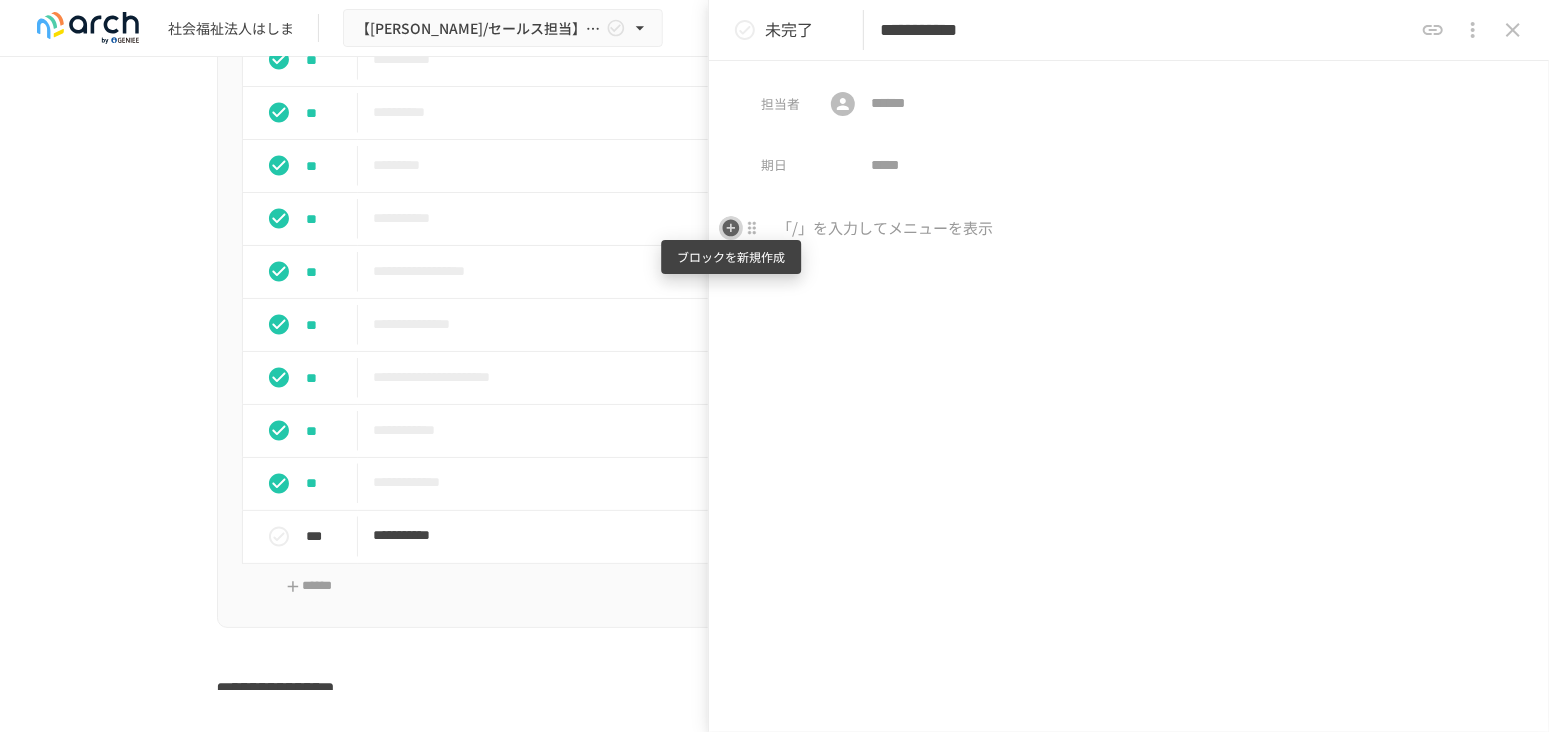 click 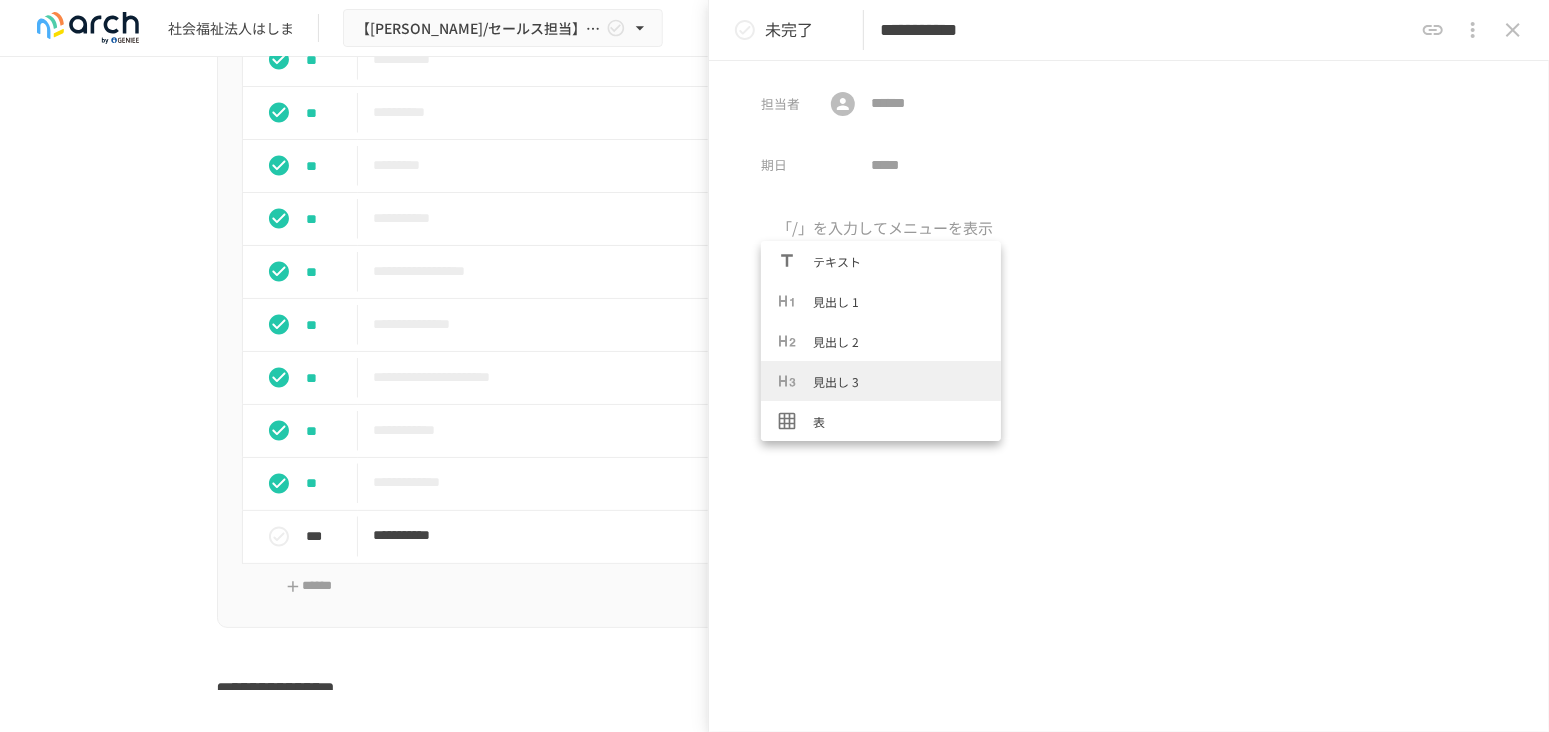 click on "見出し 3" at bounding box center [881, 381] 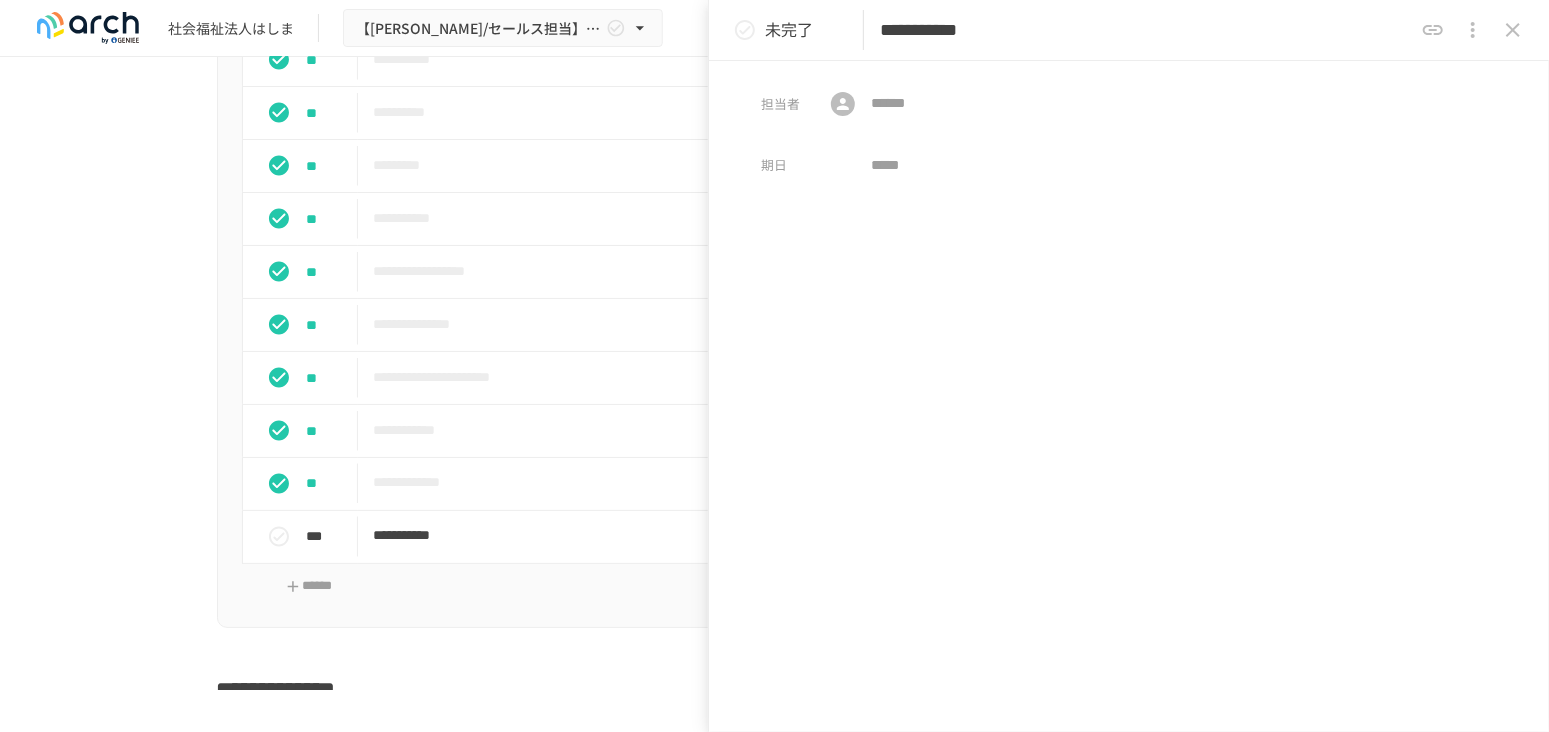 type 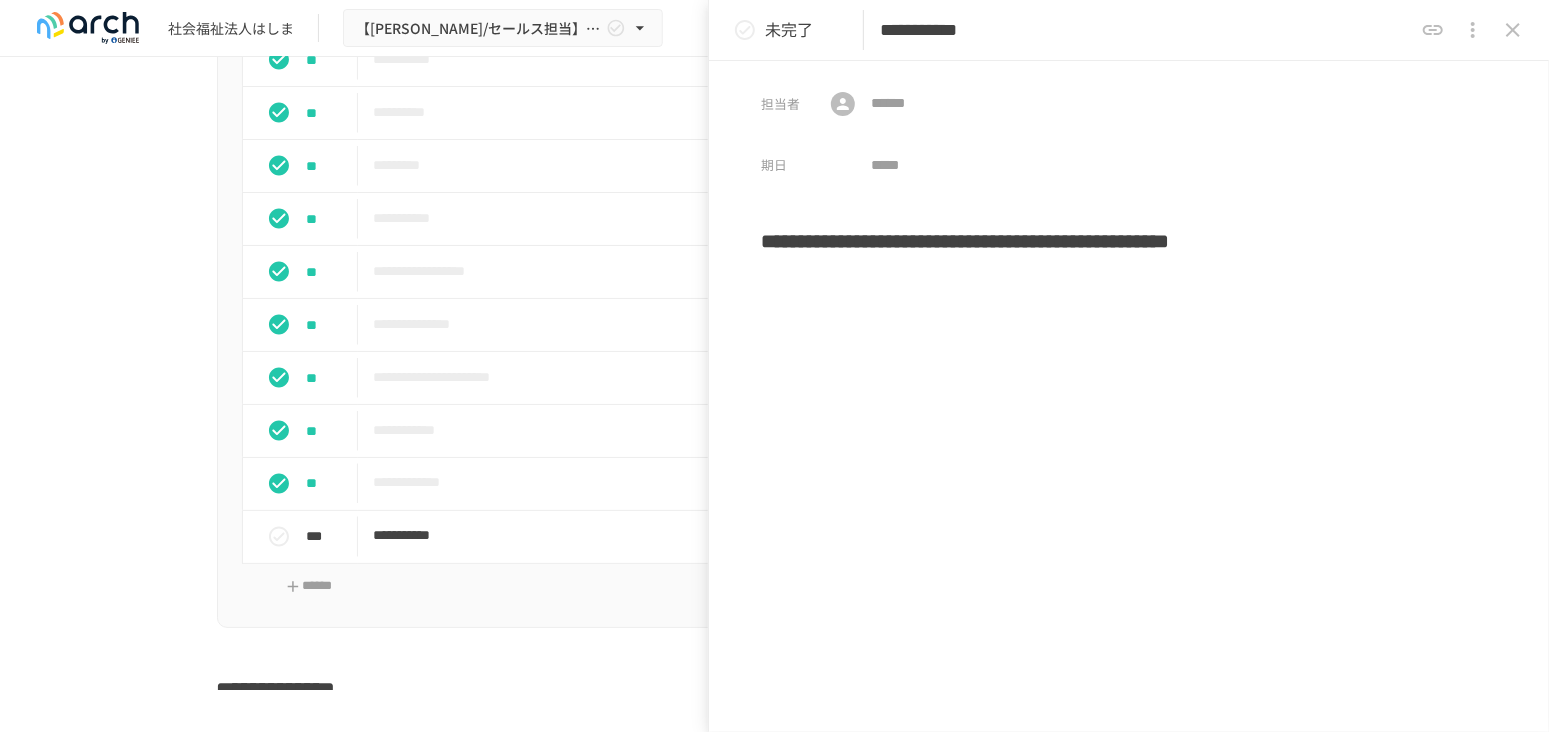 click 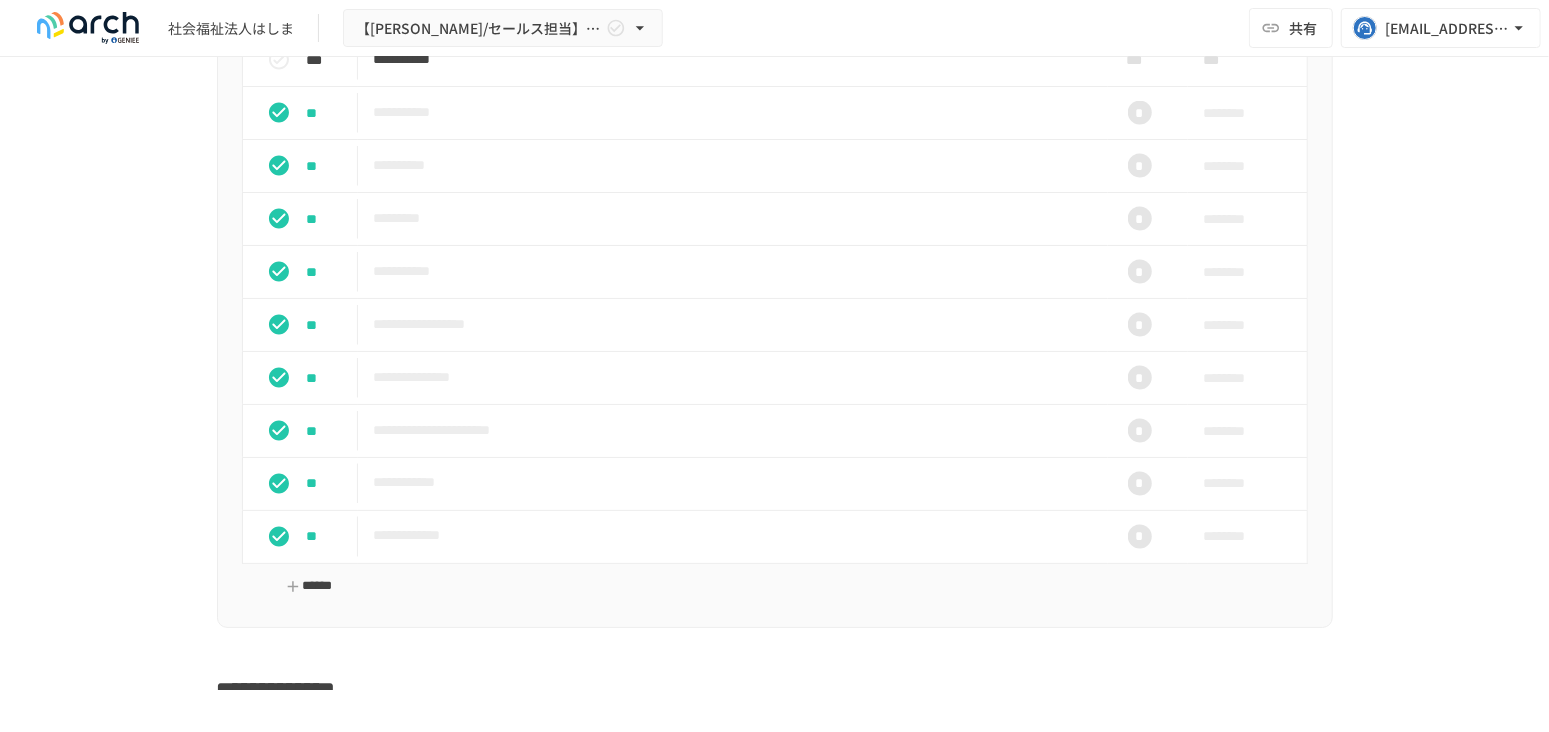 click on "******" at bounding box center (310, 587) 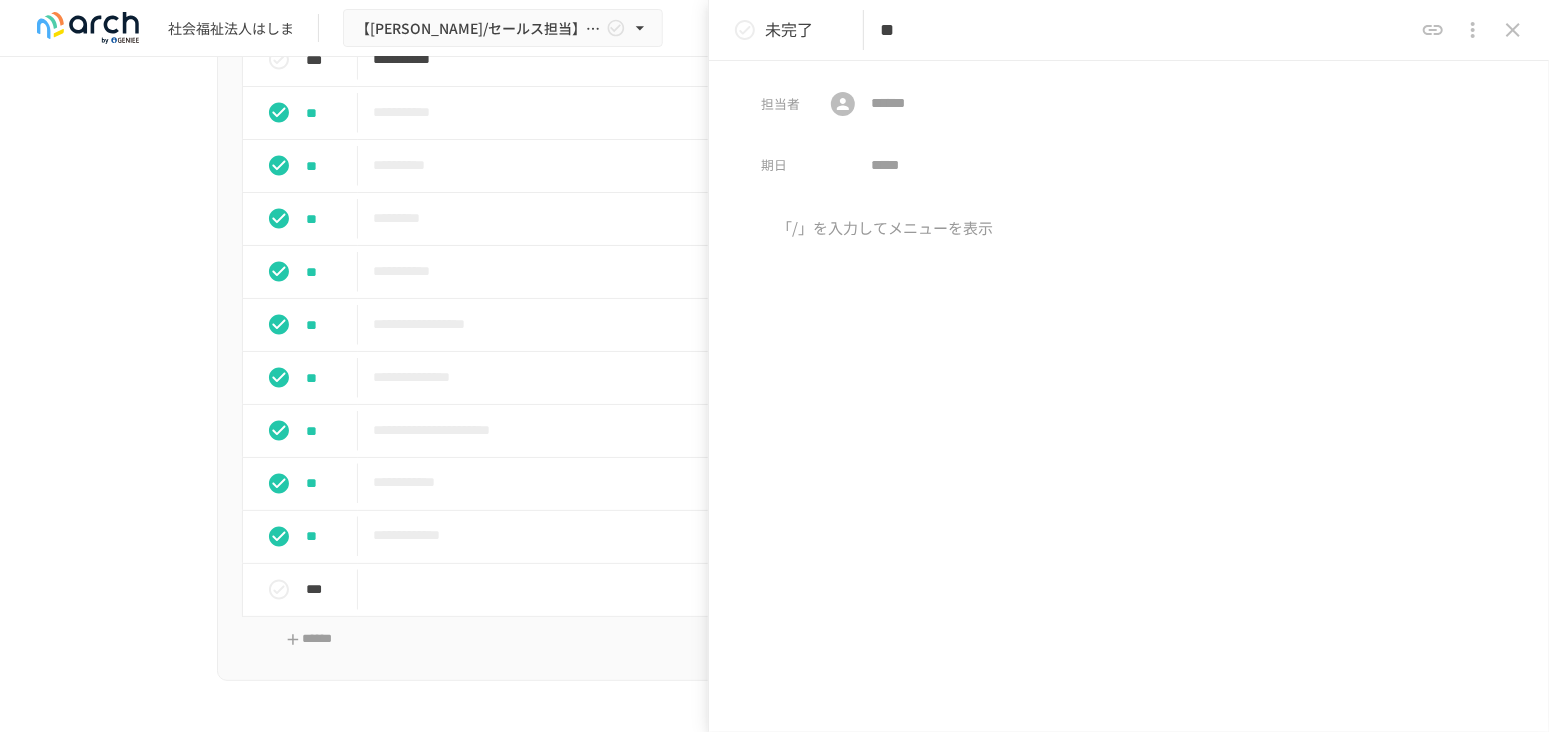 type on "*" 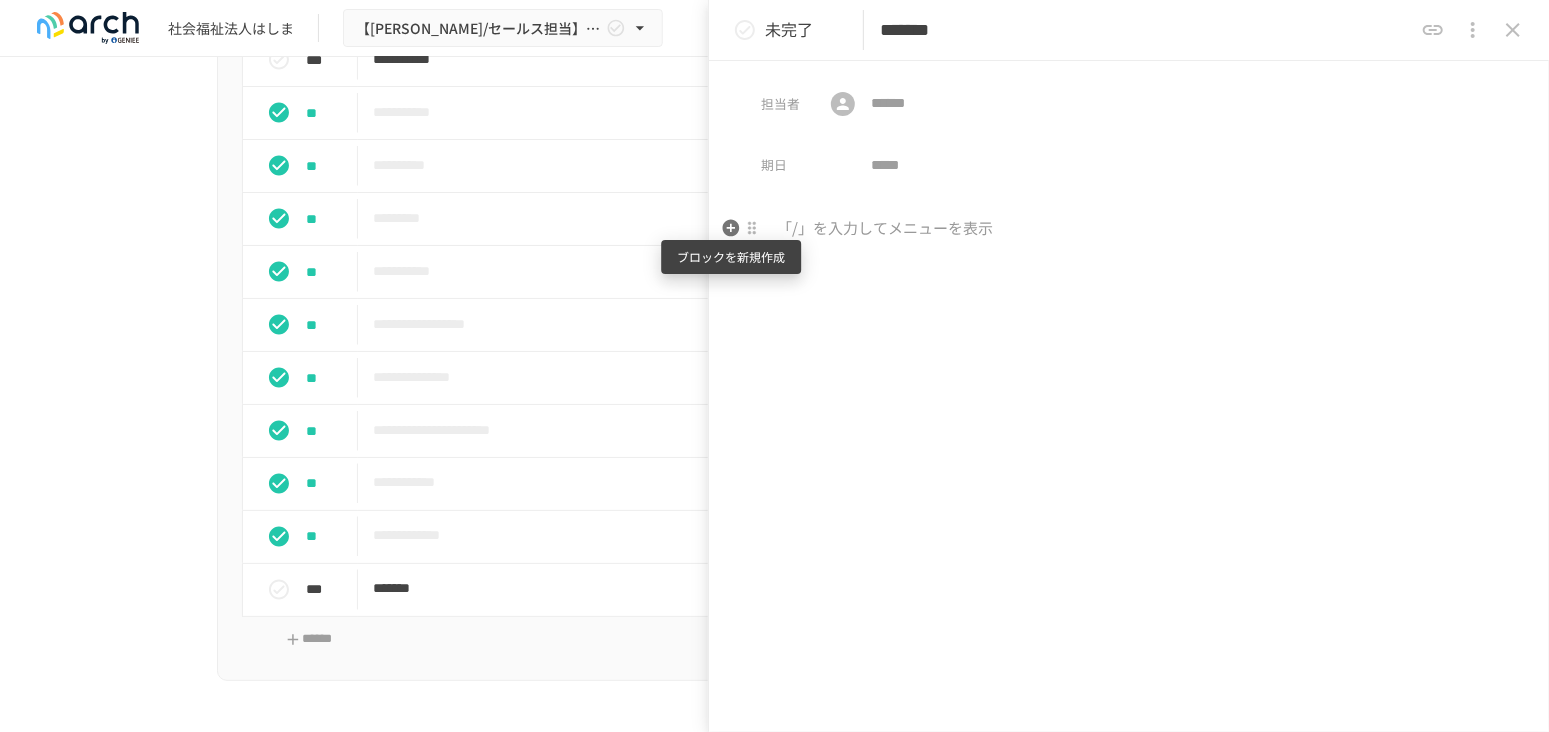 type on "*******" 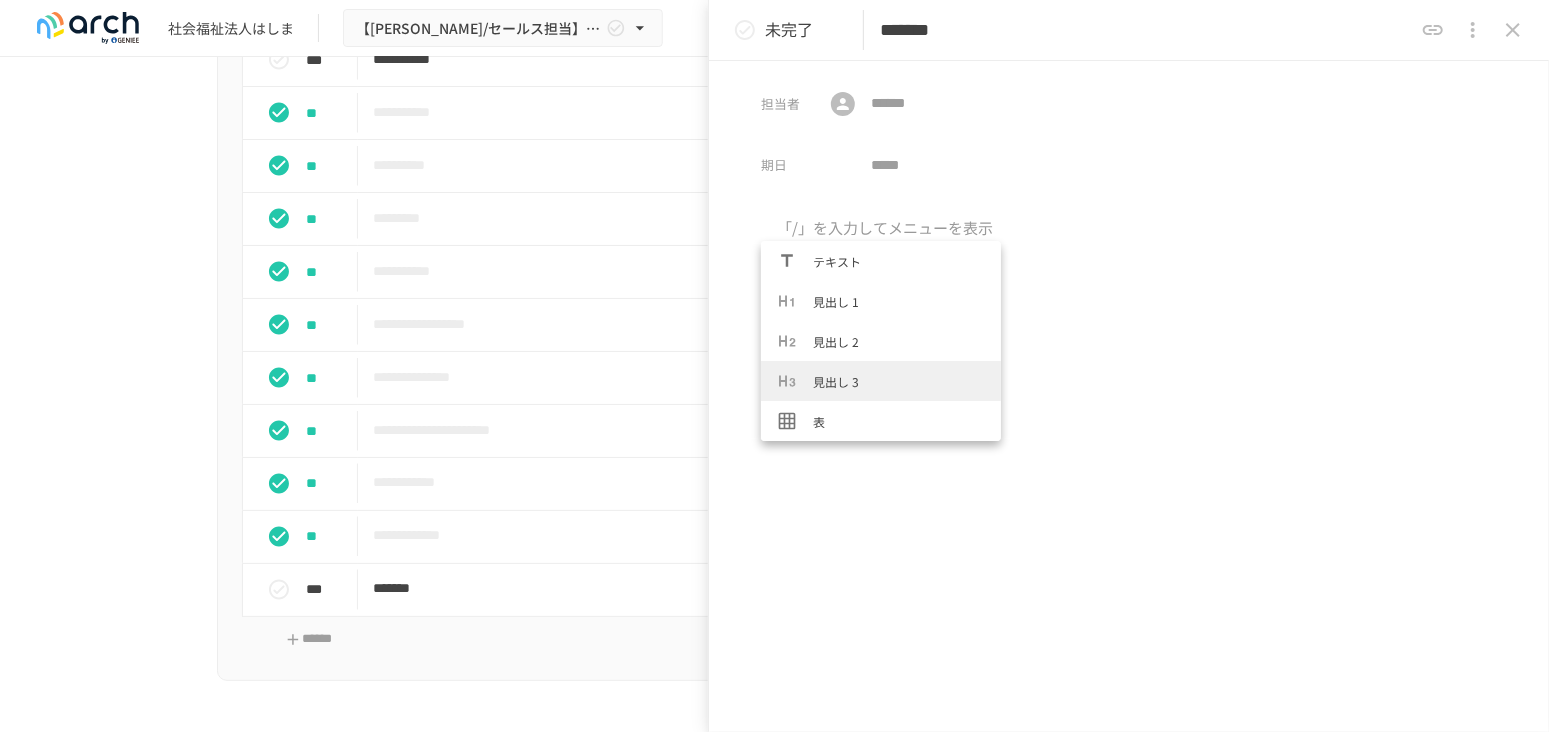 click on "見出し 3" at bounding box center [899, 381] 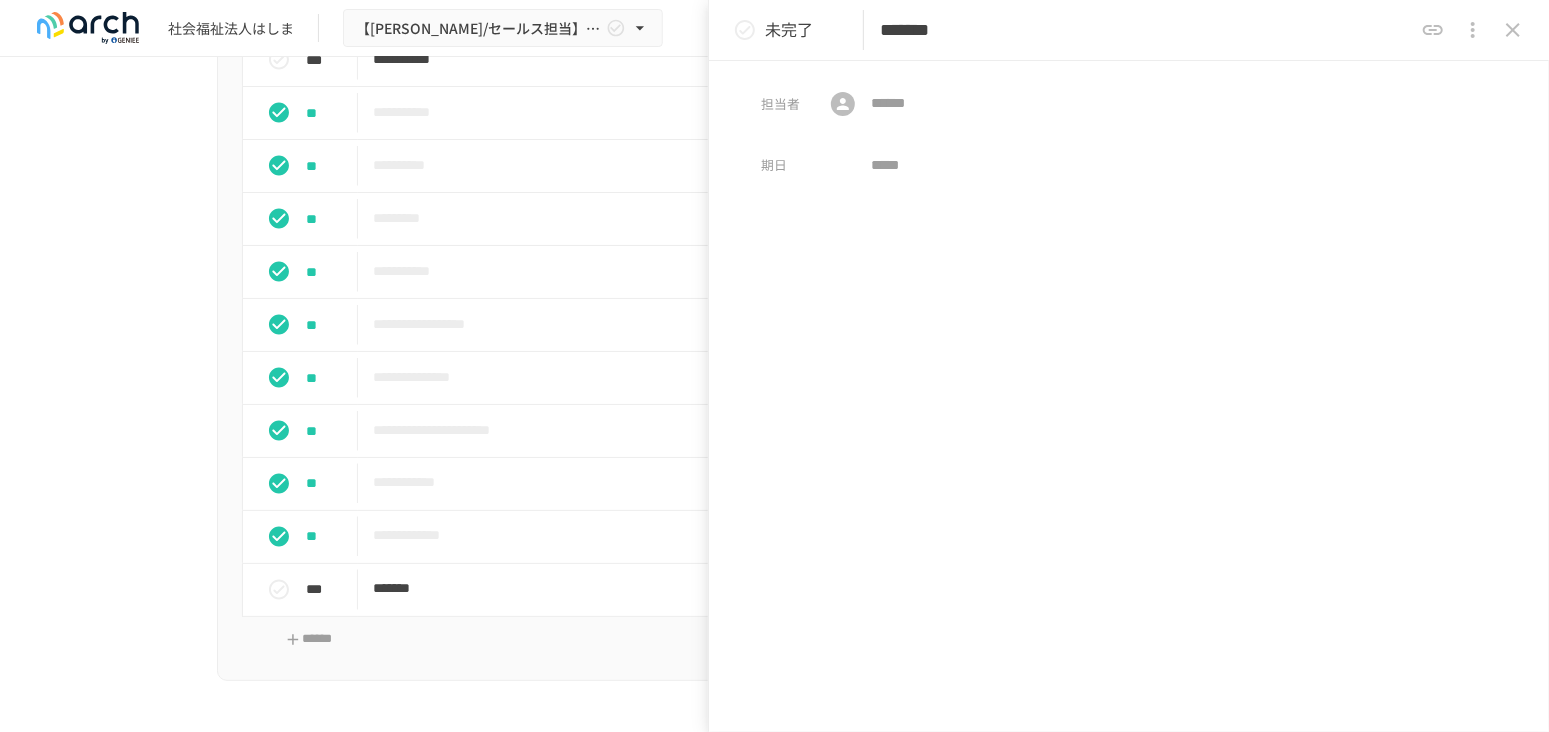 type 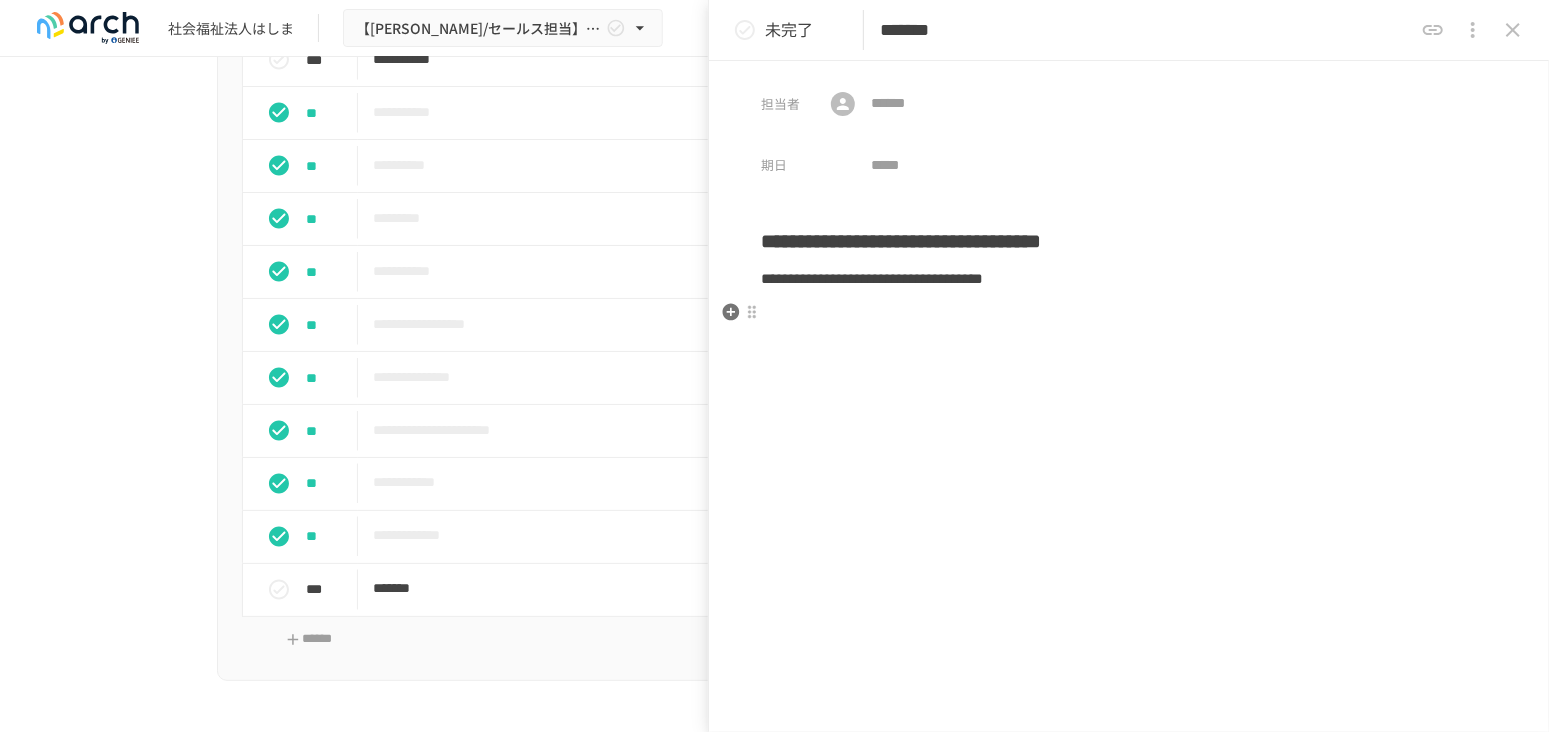 click at bounding box center (1129, 313) 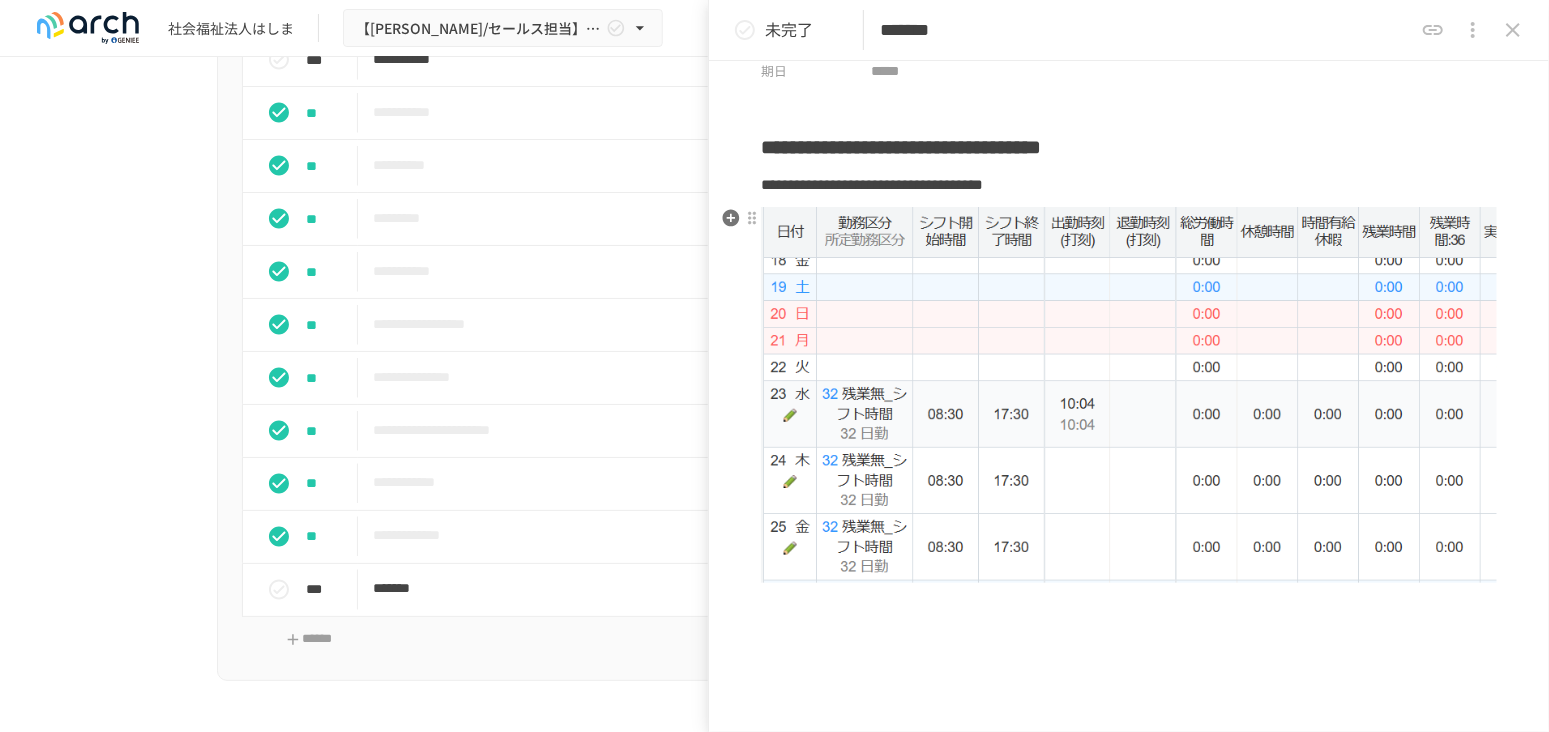 scroll, scrollTop: 0, scrollLeft: 0, axis: both 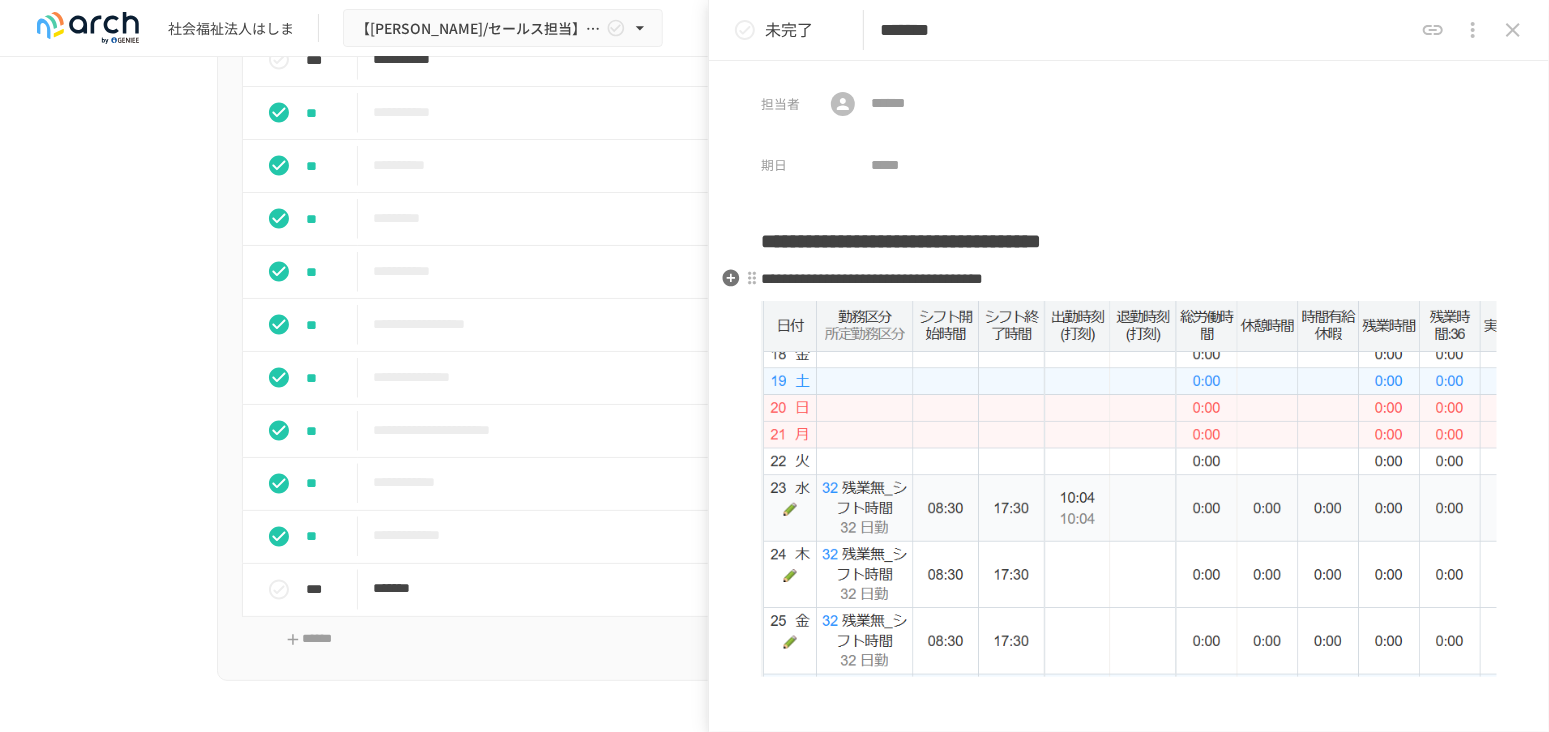 click on "**********" at bounding box center (872, 278) 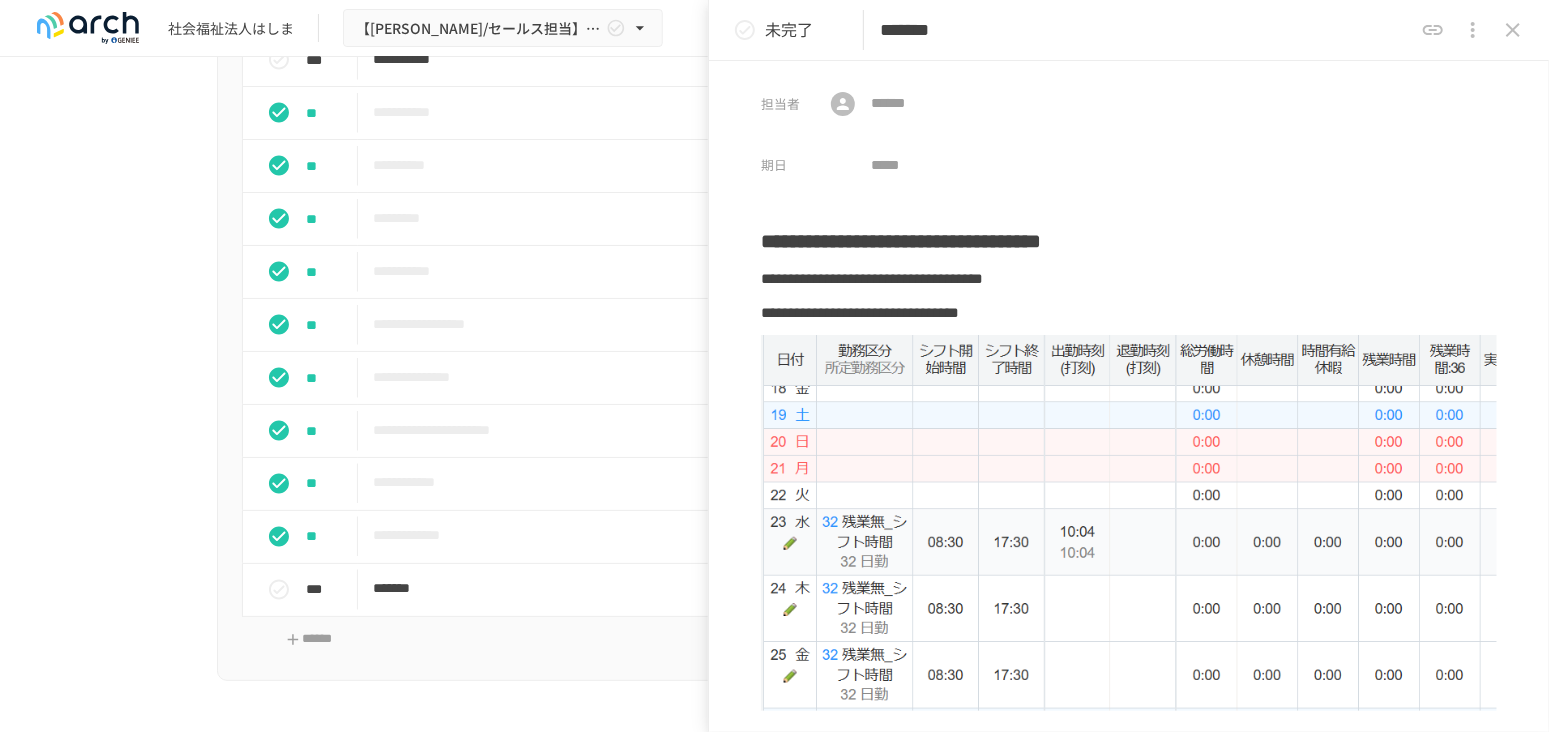 click 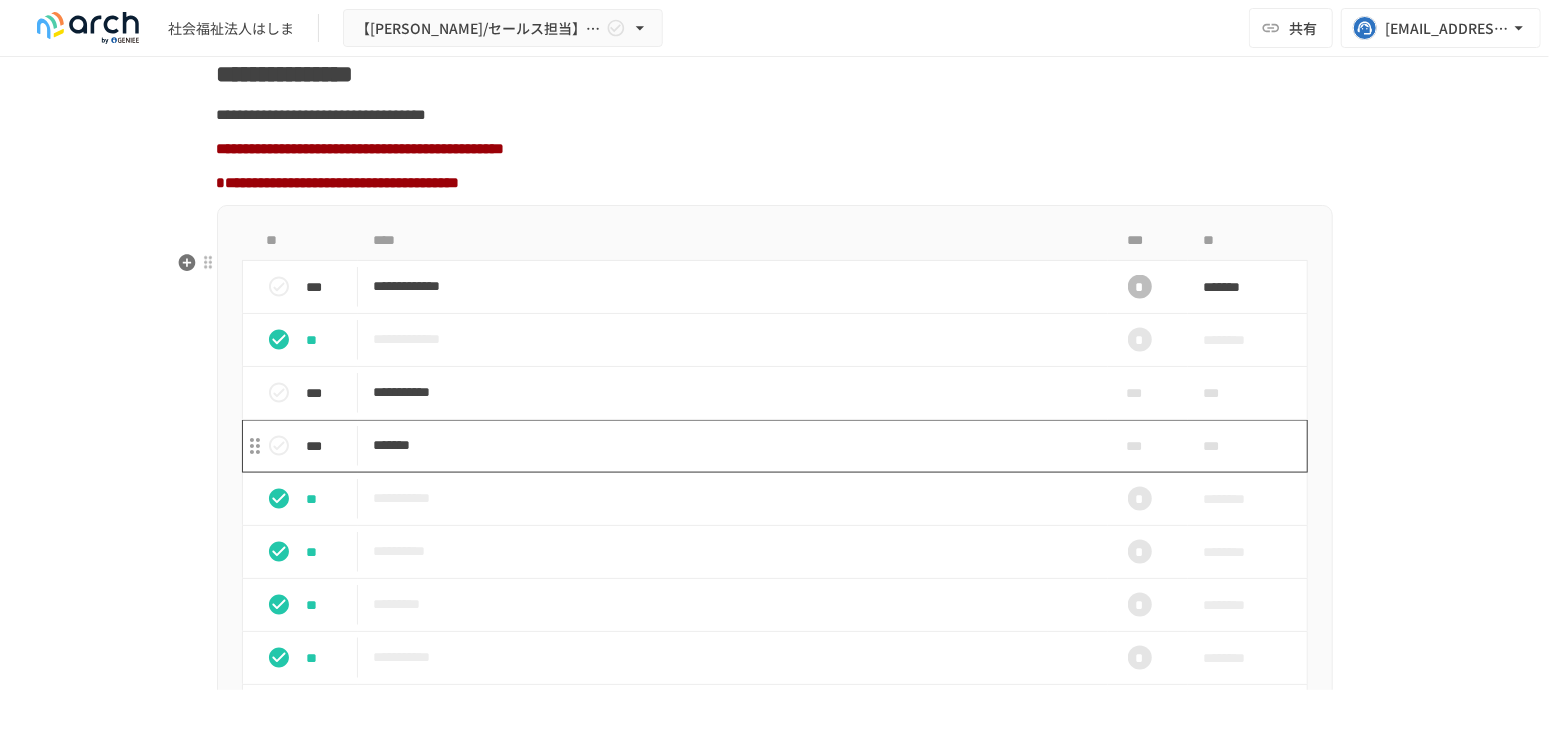 scroll, scrollTop: 1600, scrollLeft: 0, axis: vertical 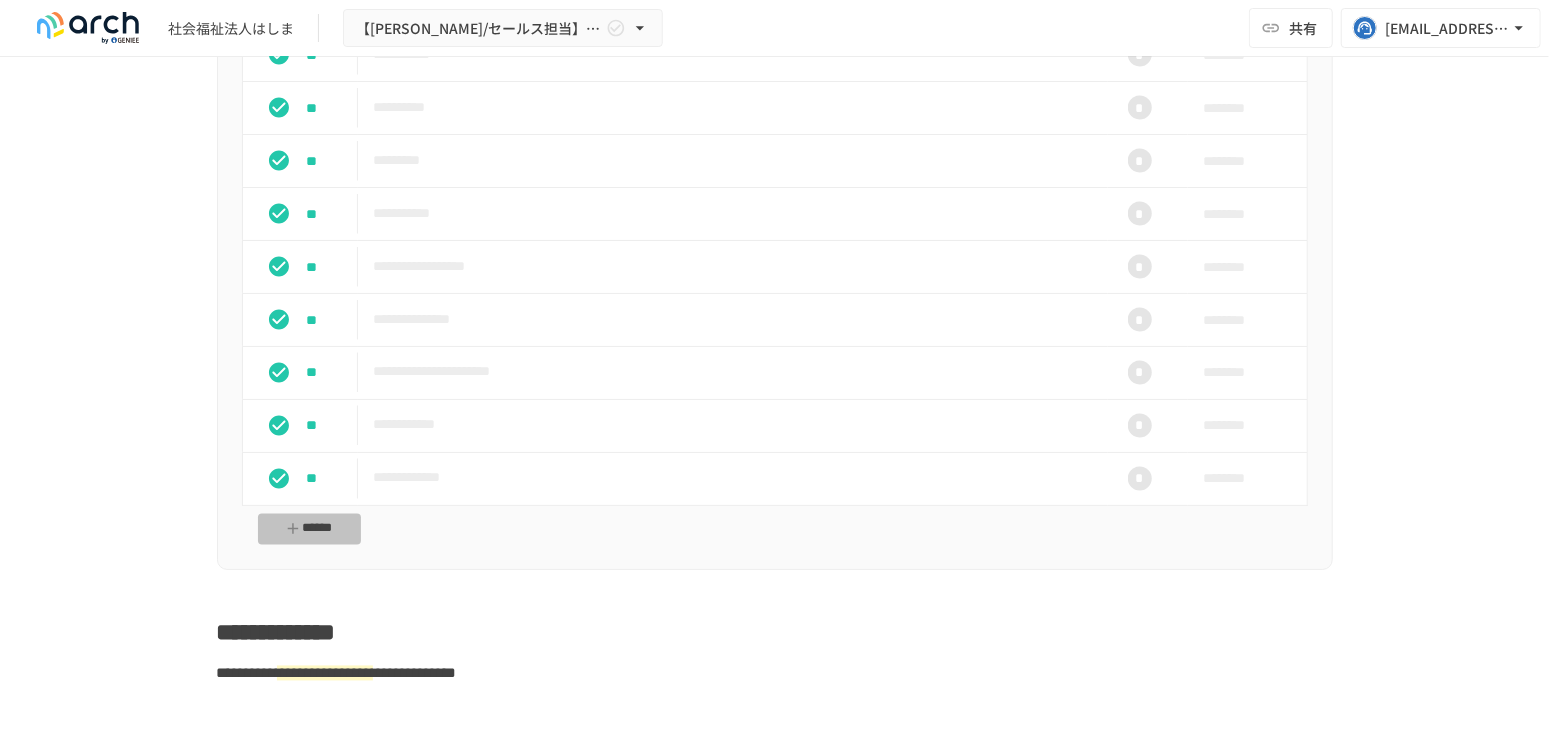 drag, startPoint x: 317, startPoint y: 575, endPoint x: 328, endPoint y: 575, distance: 11 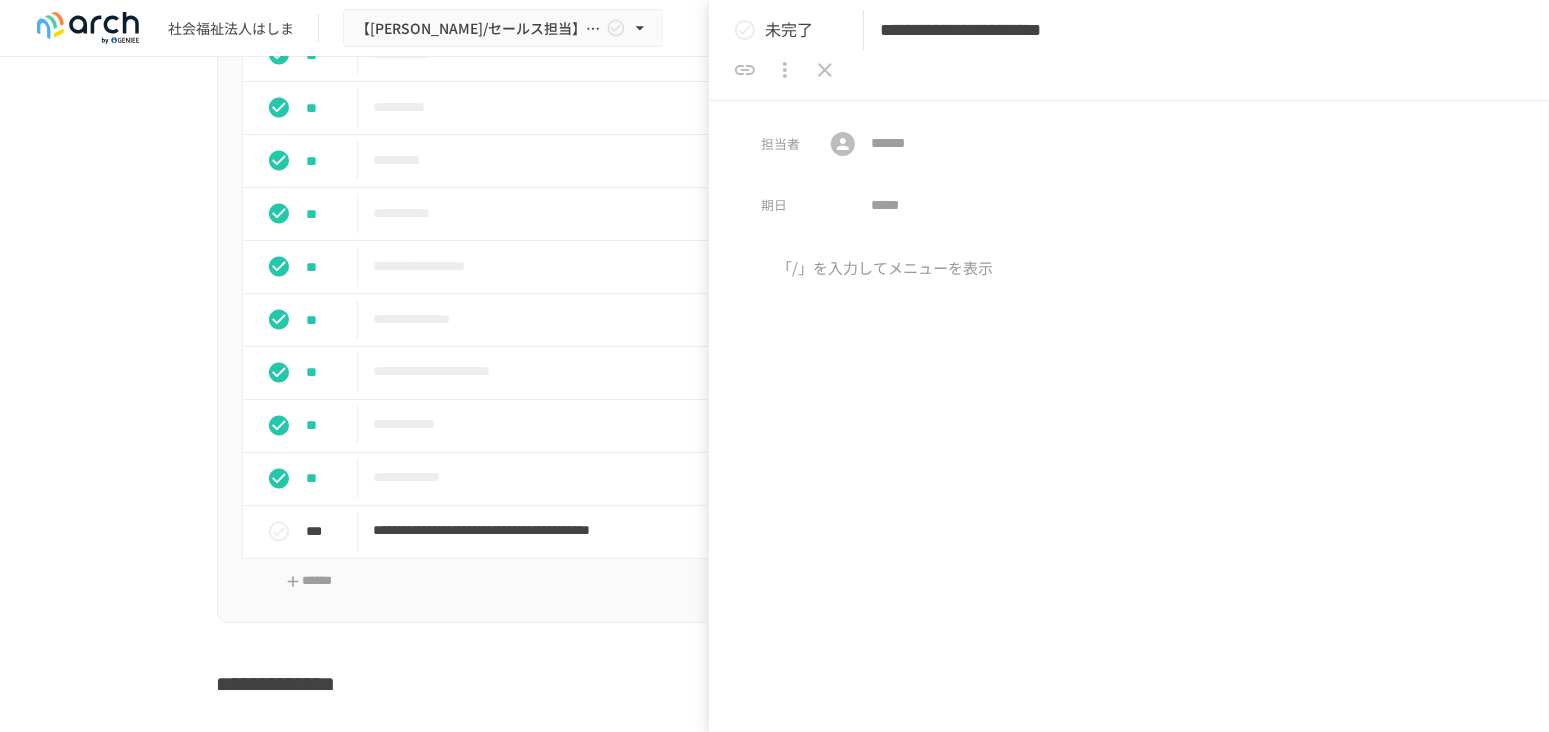 scroll, scrollTop: 0, scrollLeft: 0, axis: both 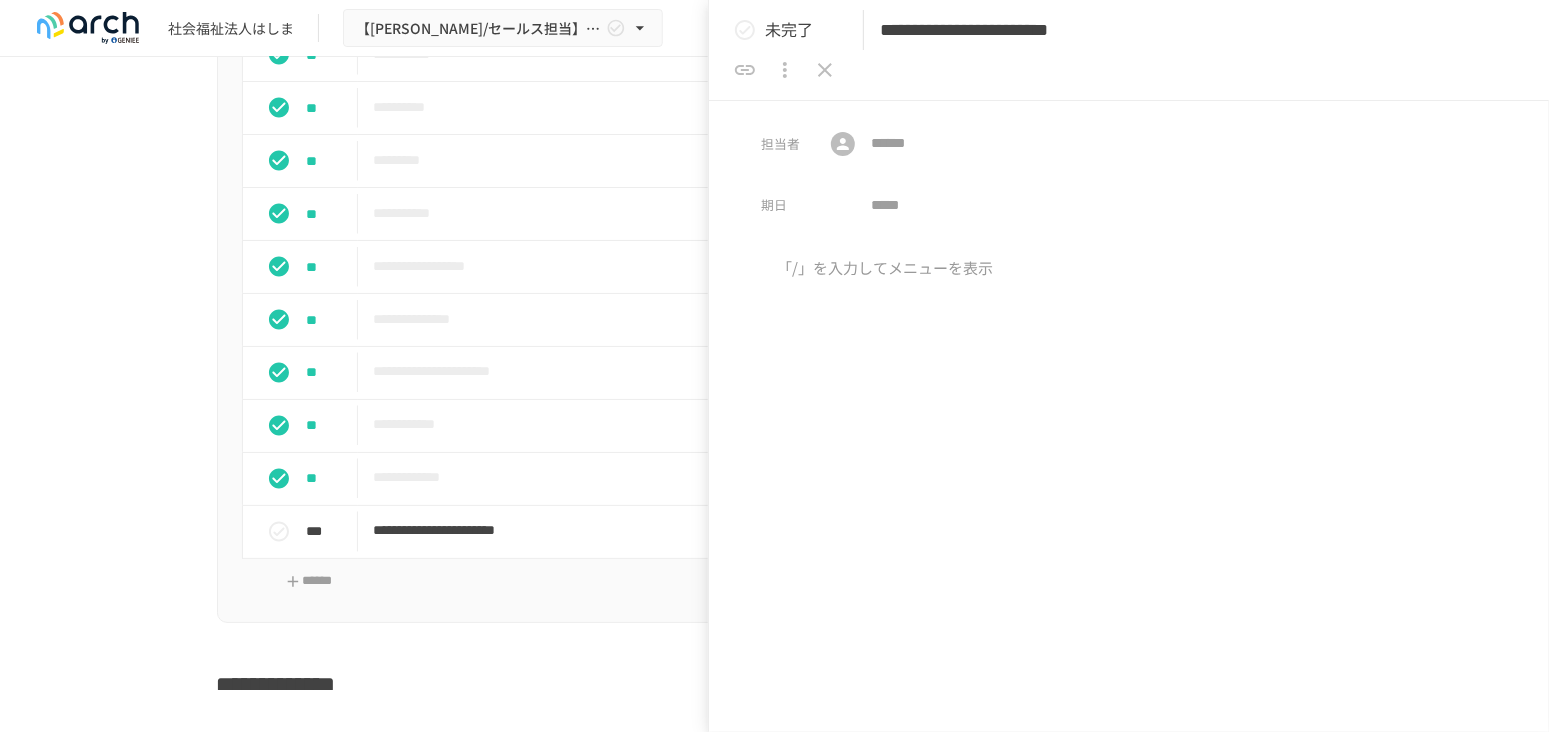 type on "**********" 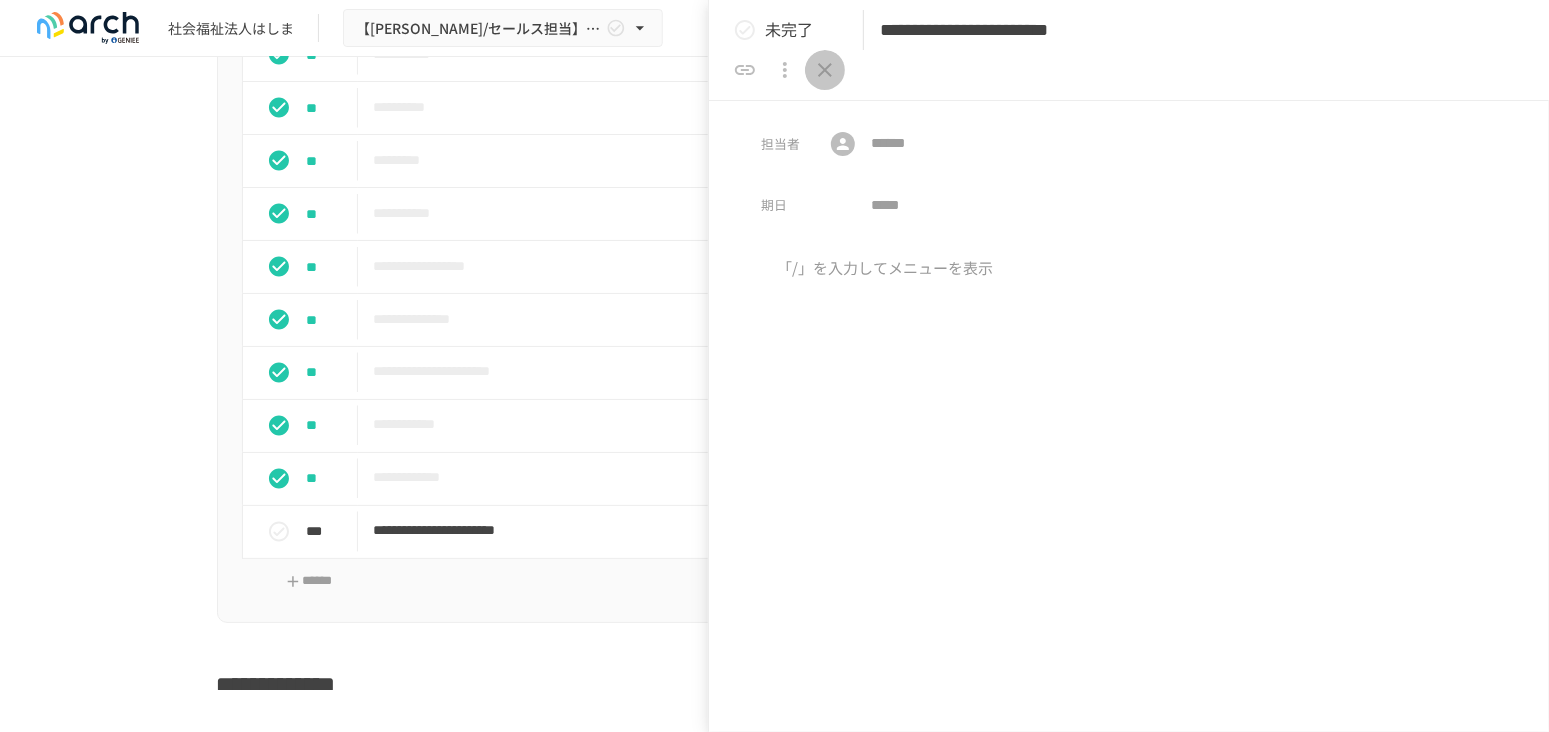 click 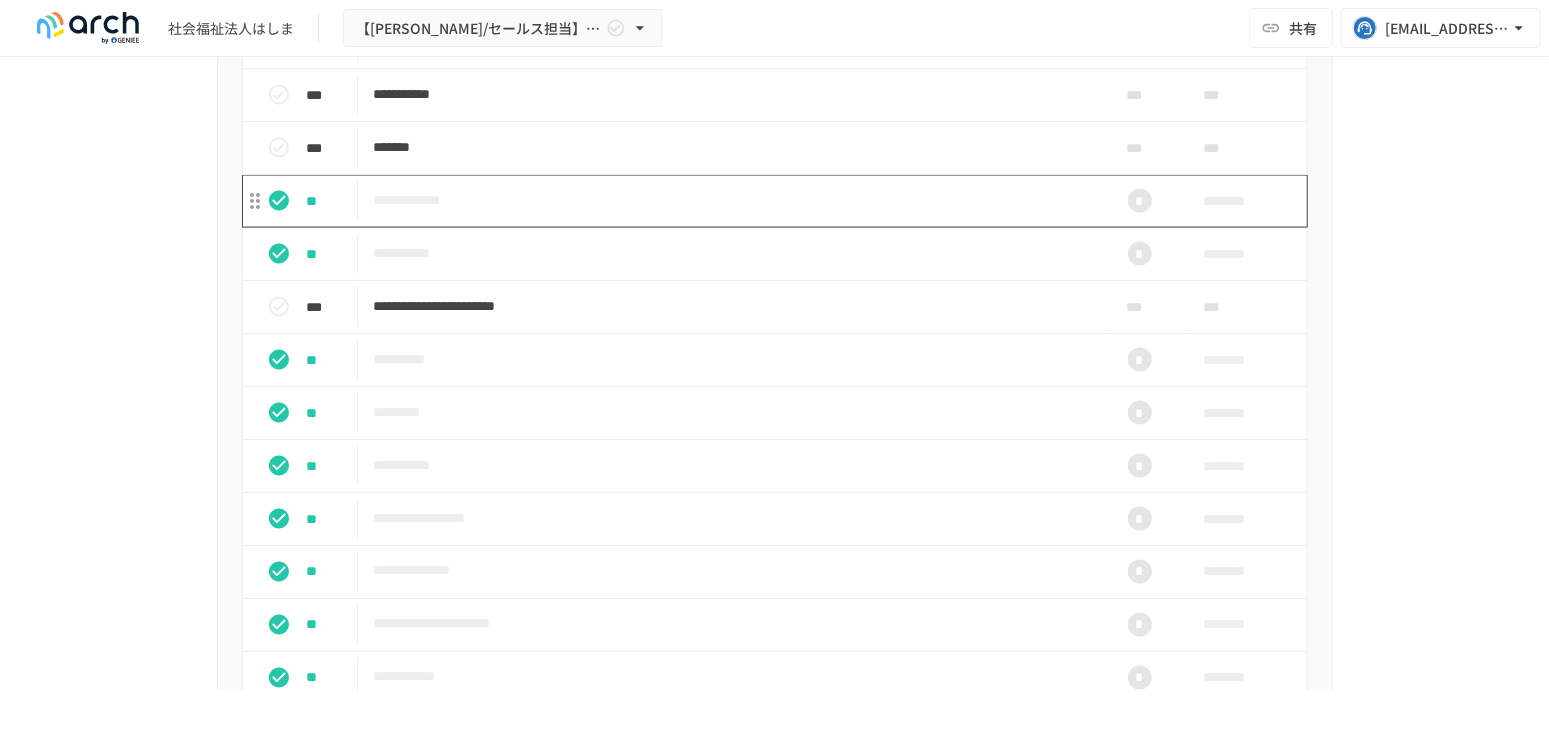scroll, scrollTop: 1823, scrollLeft: 0, axis: vertical 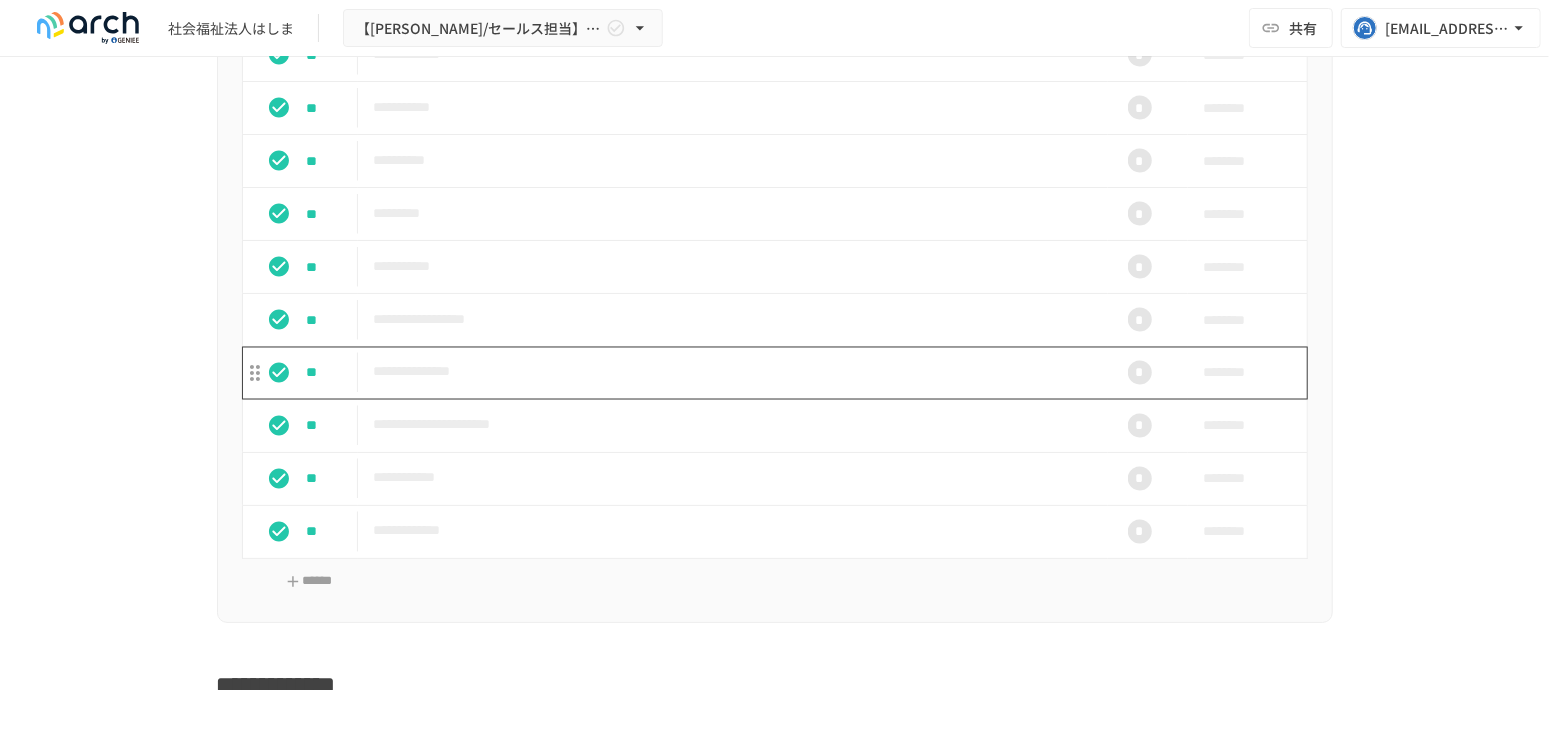 click on "**********" at bounding box center [733, 372] 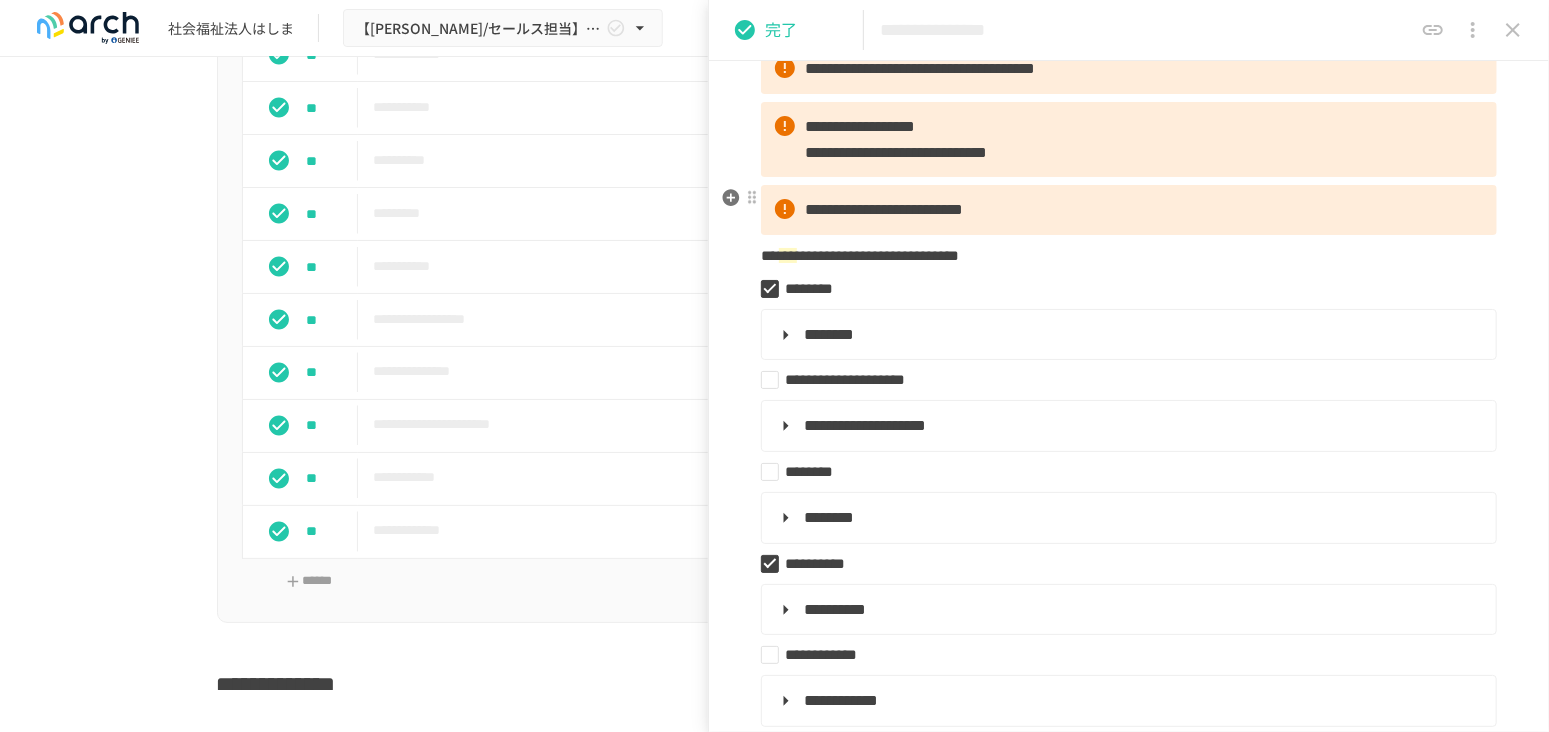 scroll, scrollTop: 0, scrollLeft: 0, axis: both 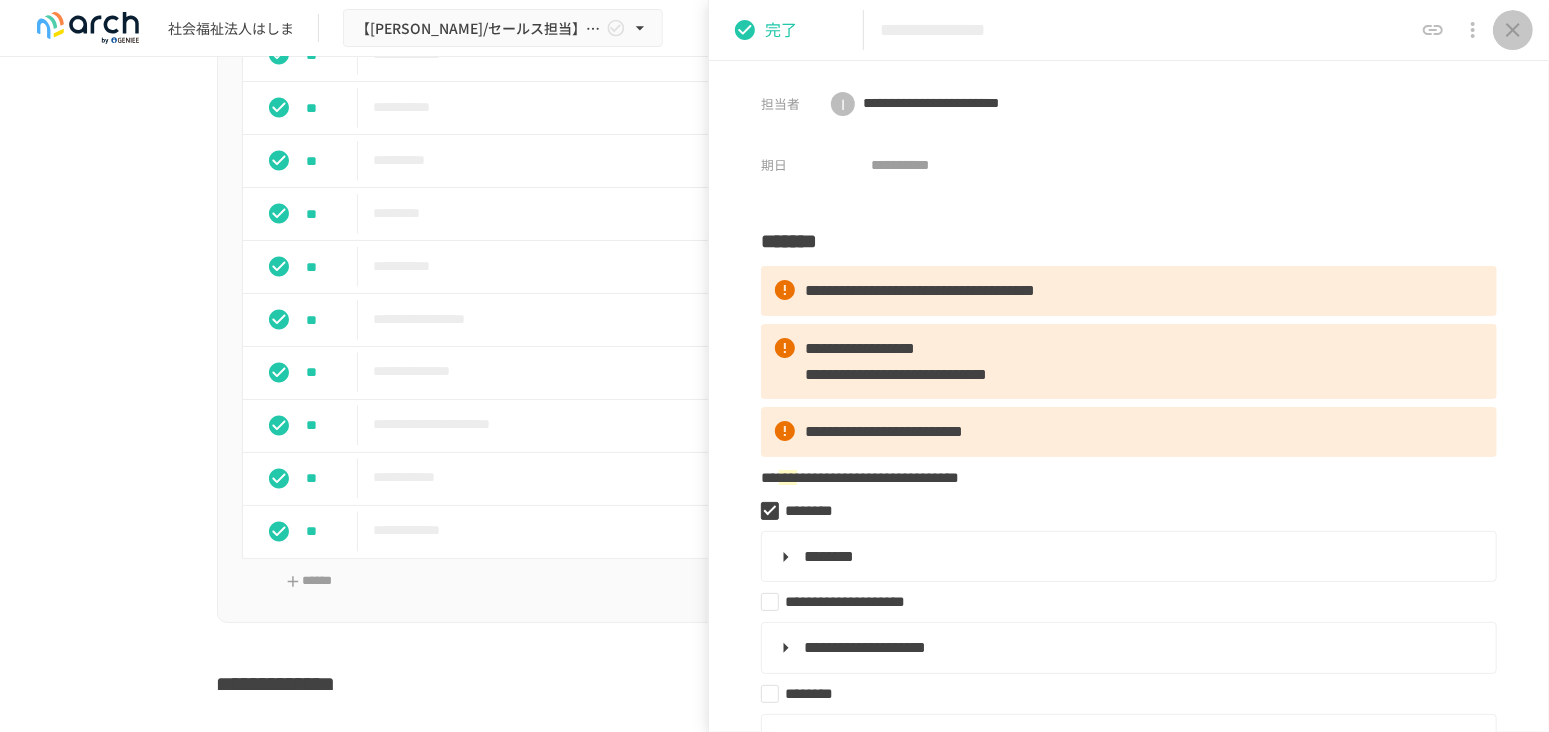 drag, startPoint x: 1512, startPoint y: 30, endPoint x: 1512, endPoint y: 1, distance: 29 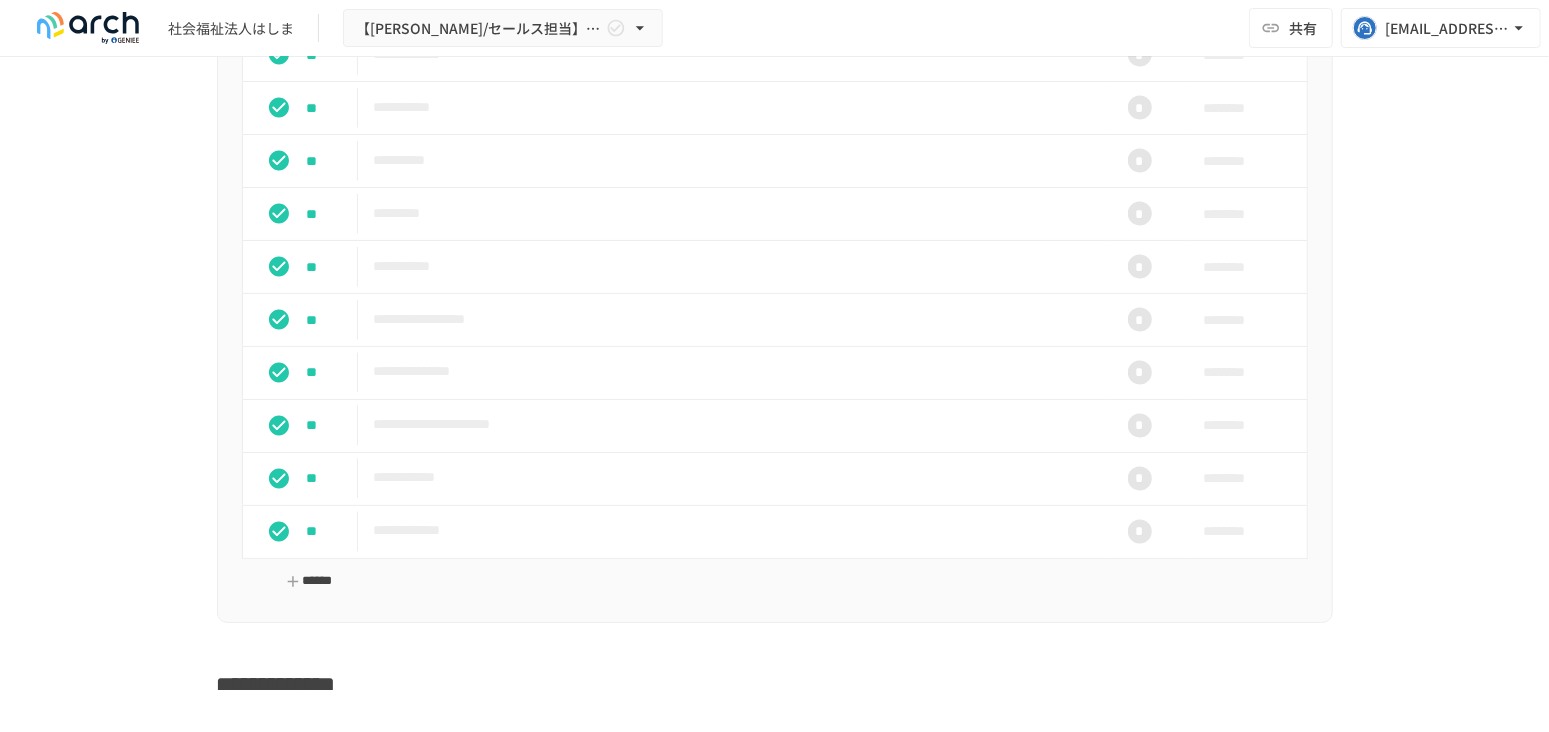 click on "******" at bounding box center [310, 582] 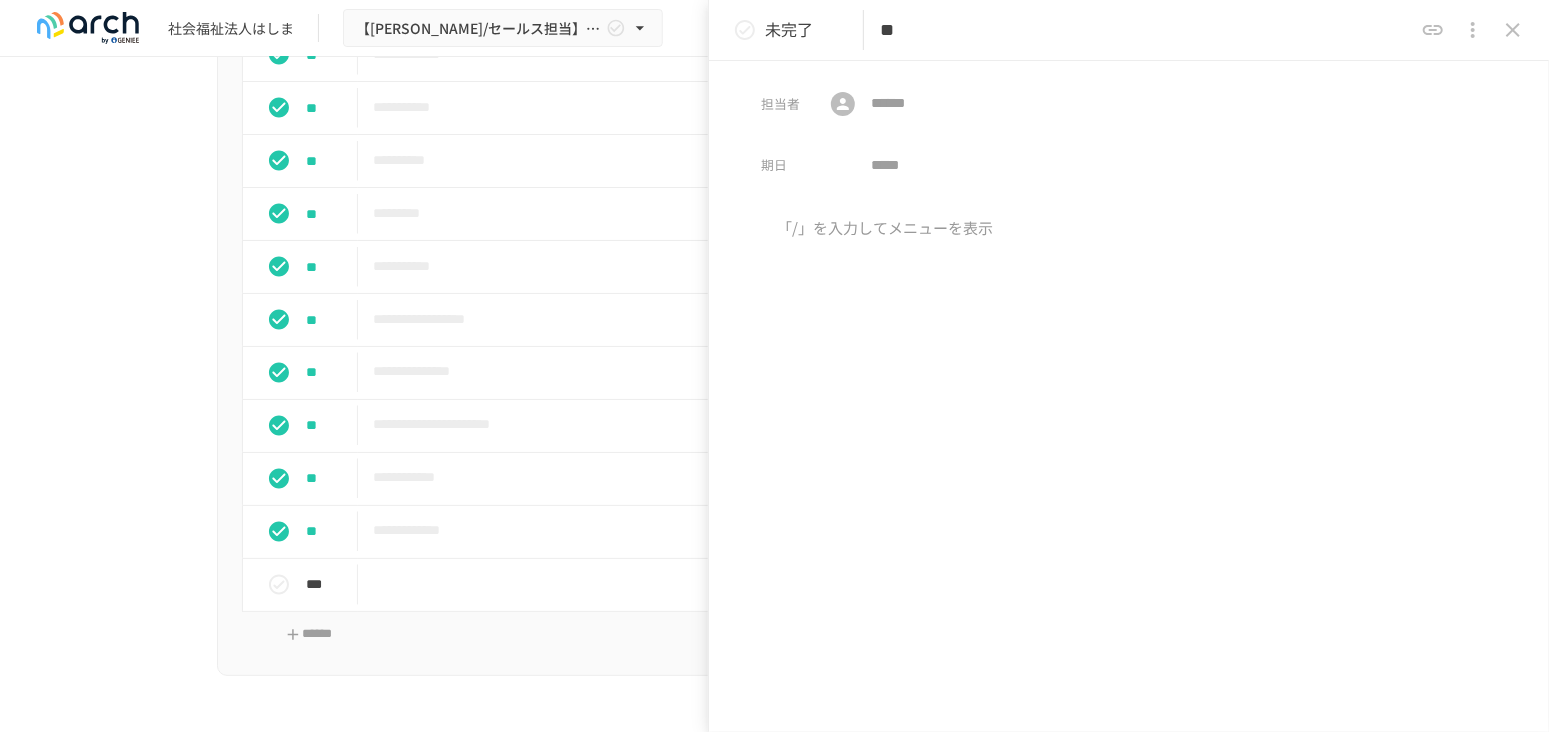 type on "*" 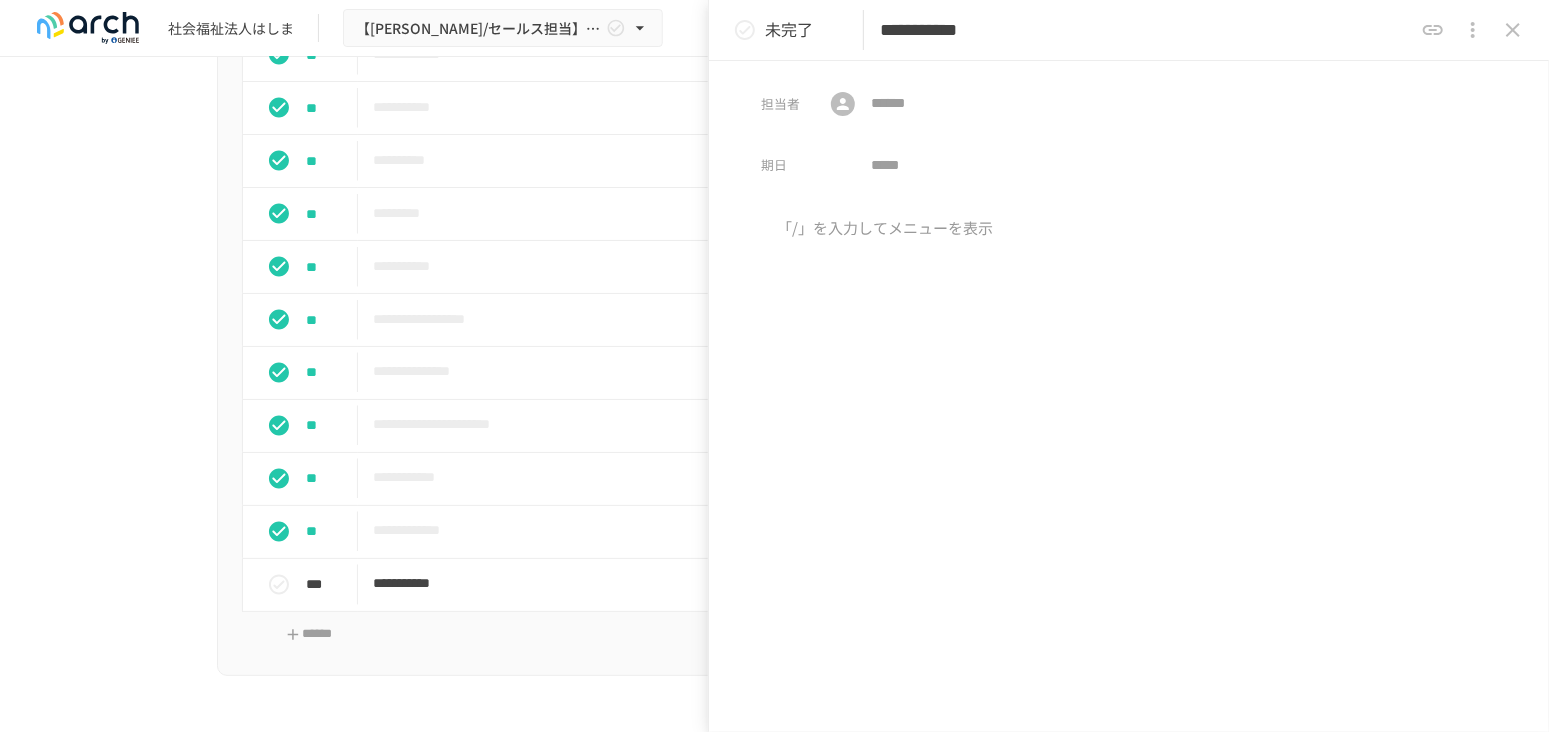 type on "**********" 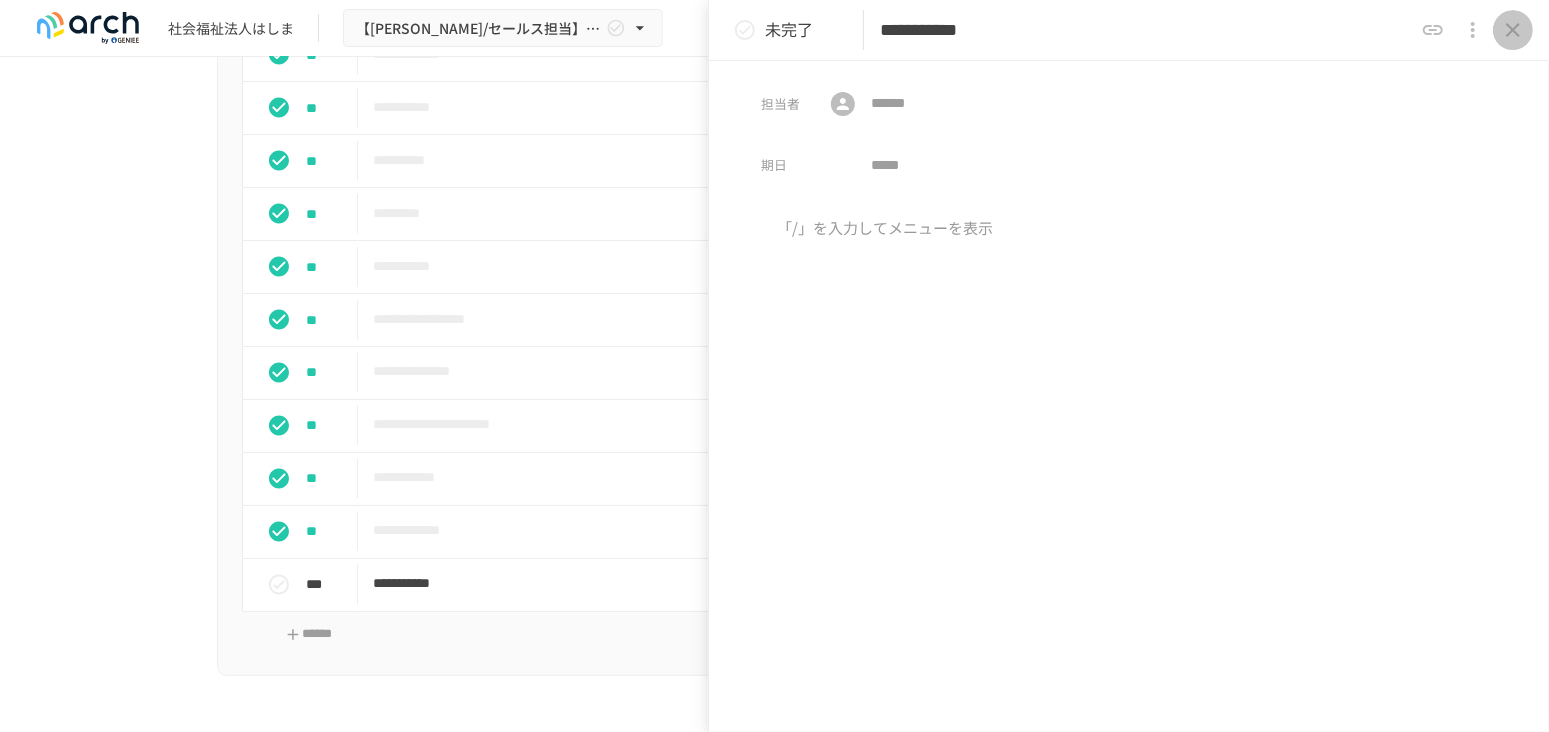 click 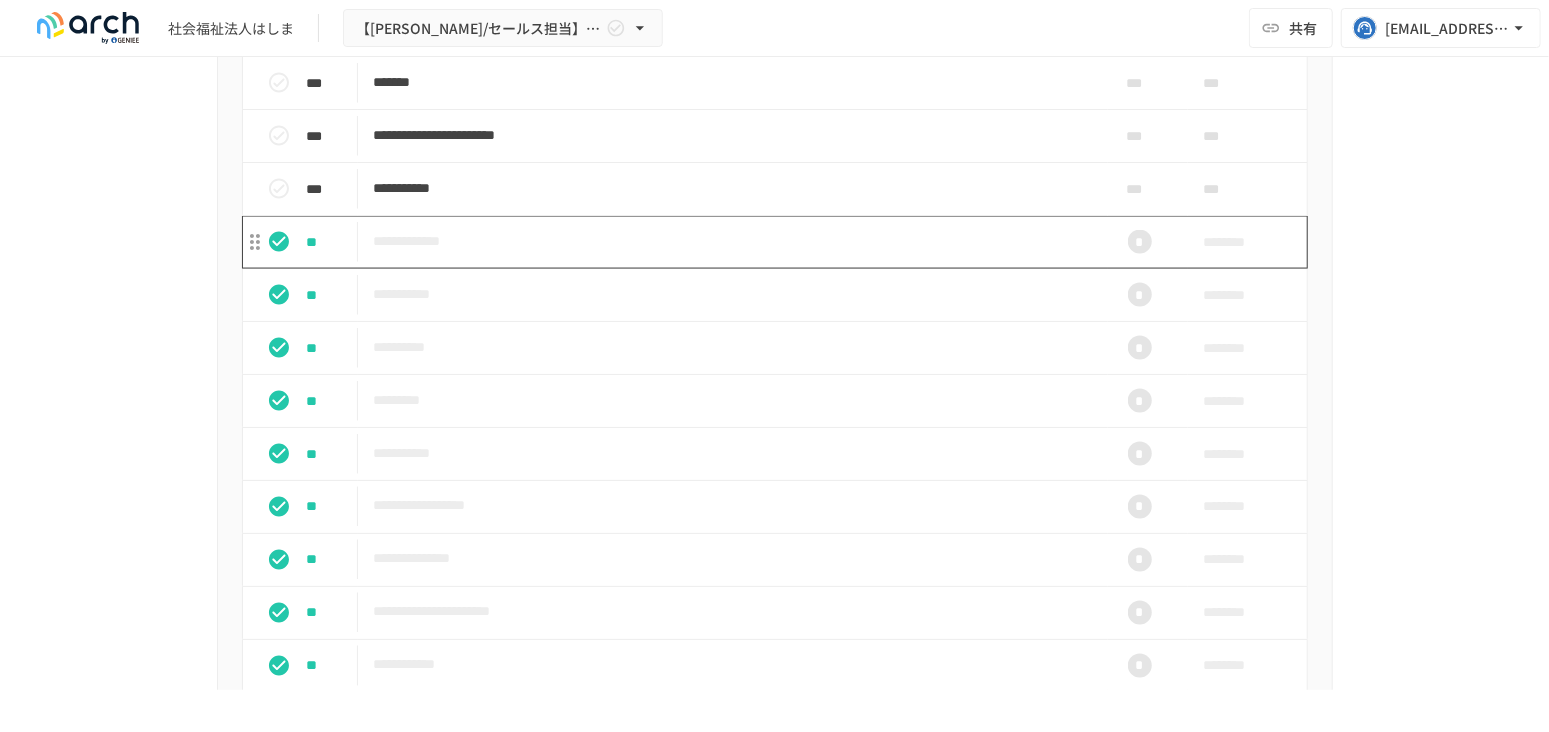 scroll, scrollTop: 2045, scrollLeft: 0, axis: vertical 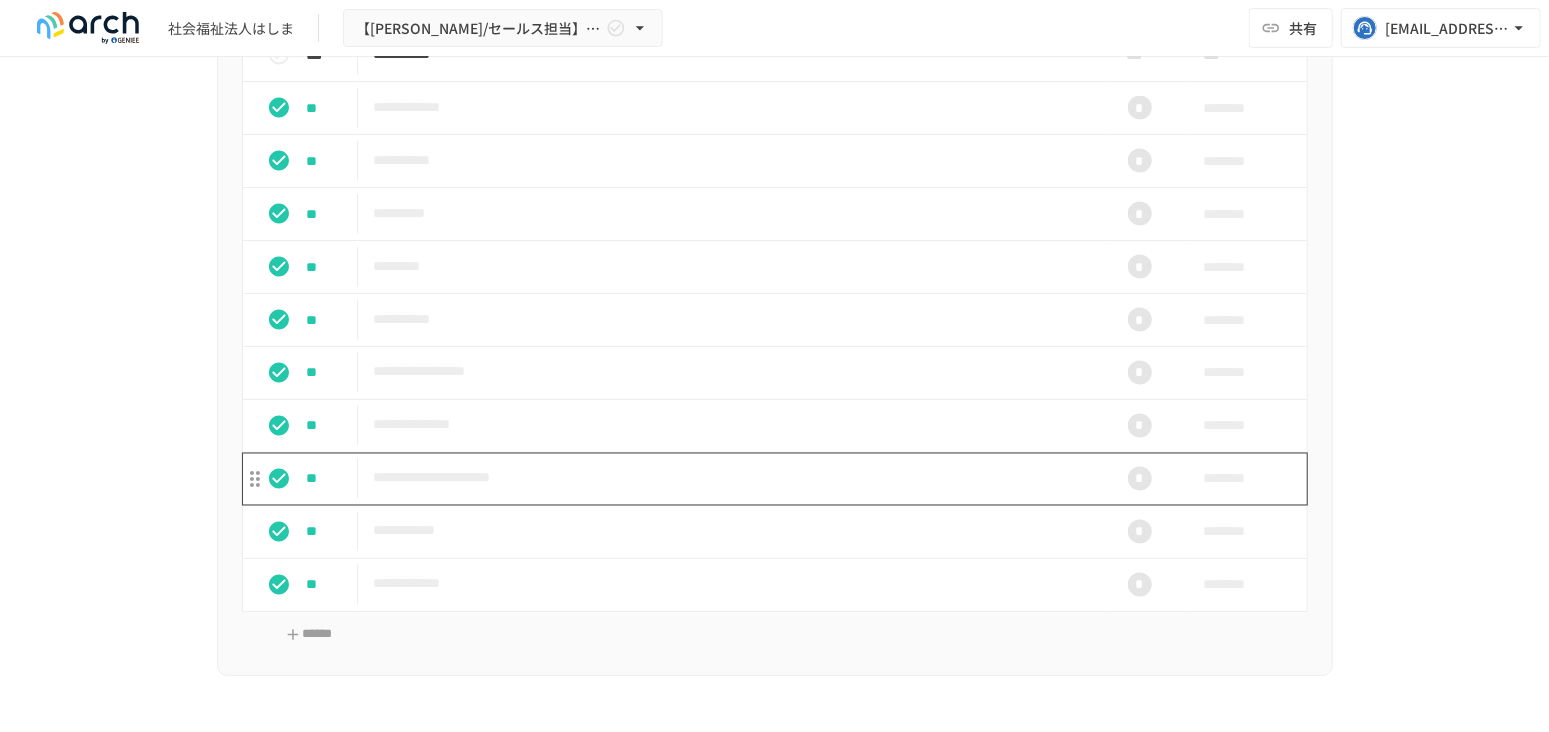 click on "**********" at bounding box center (733, 478) 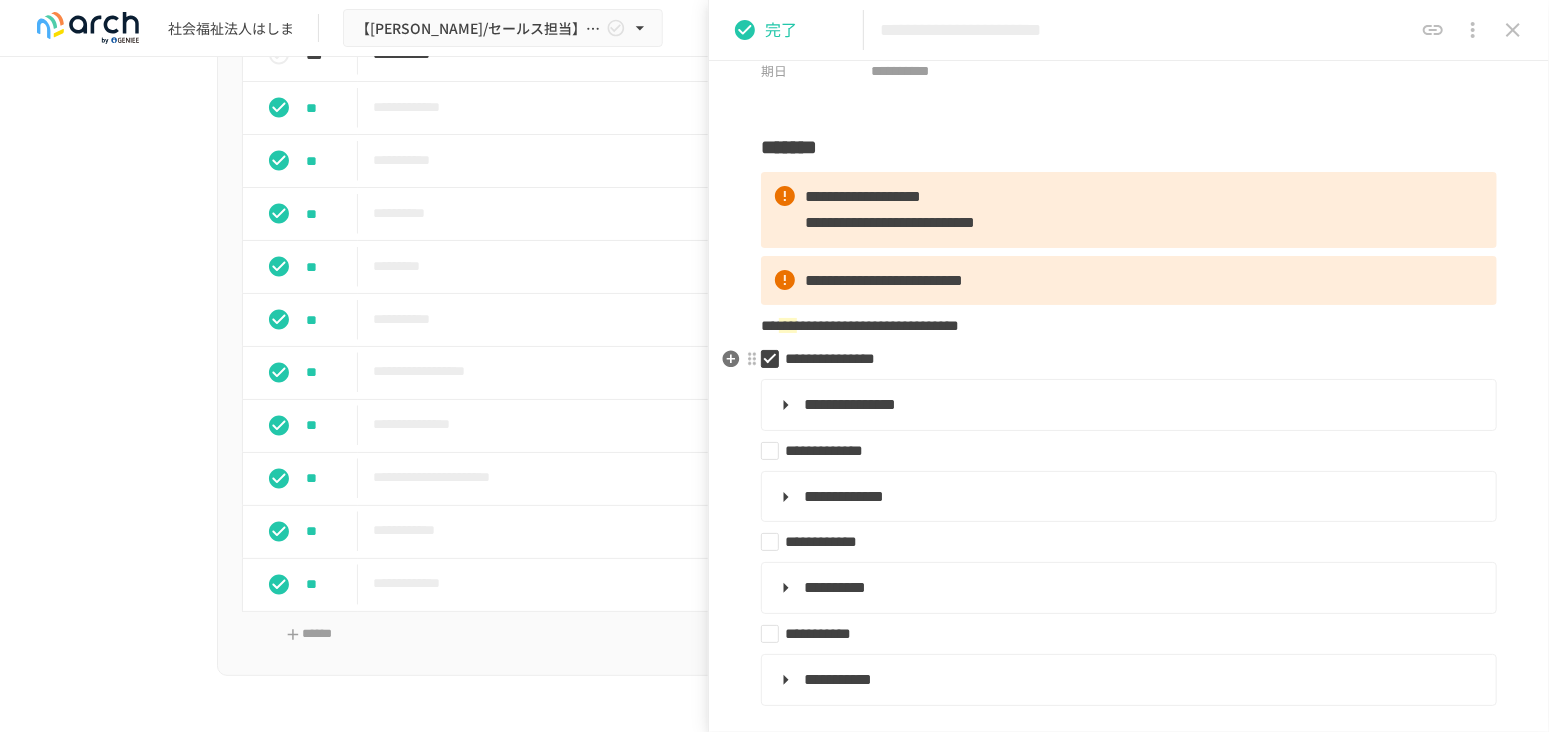 scroll, scrollTop: 222, scrollLeft: 0, axis: vertical 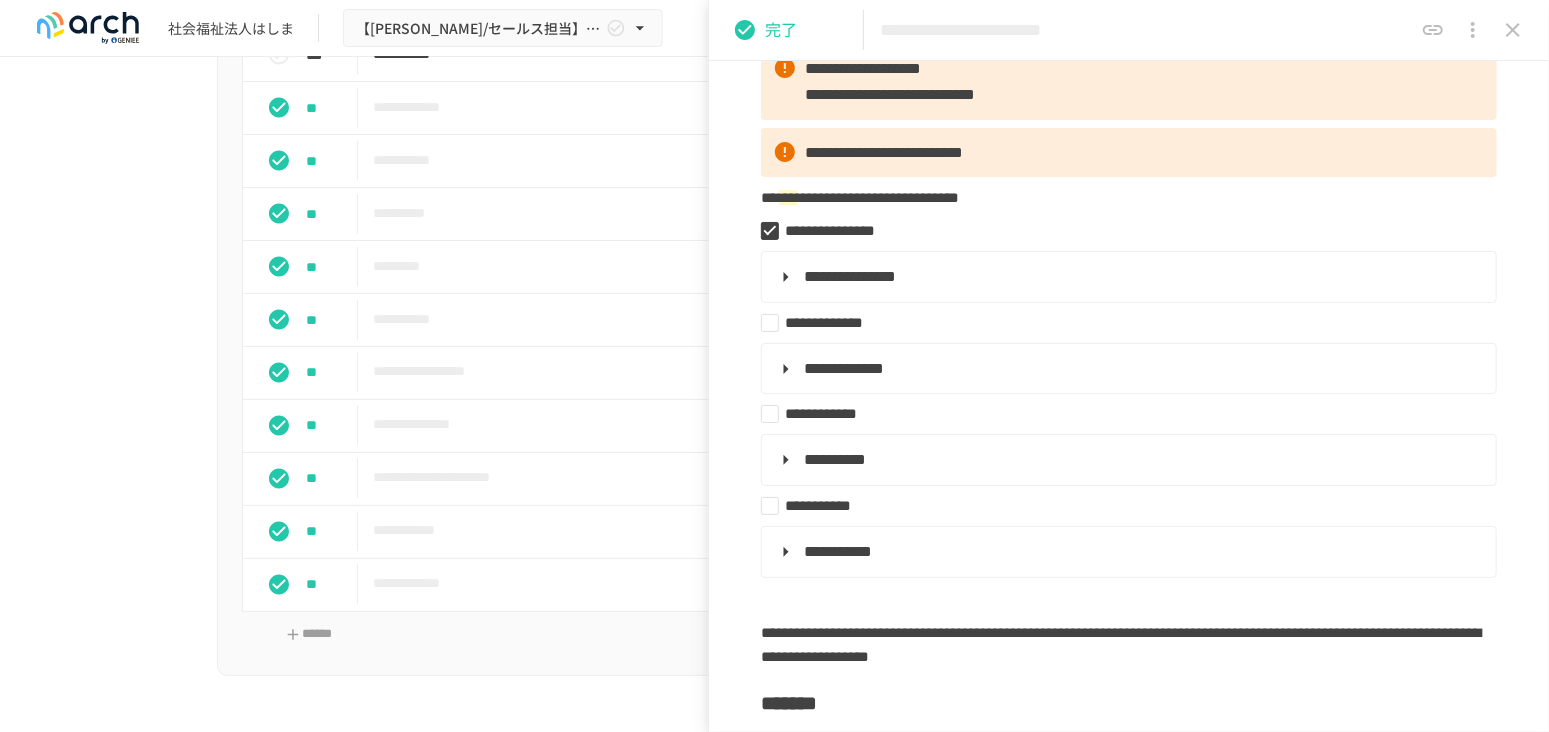 click 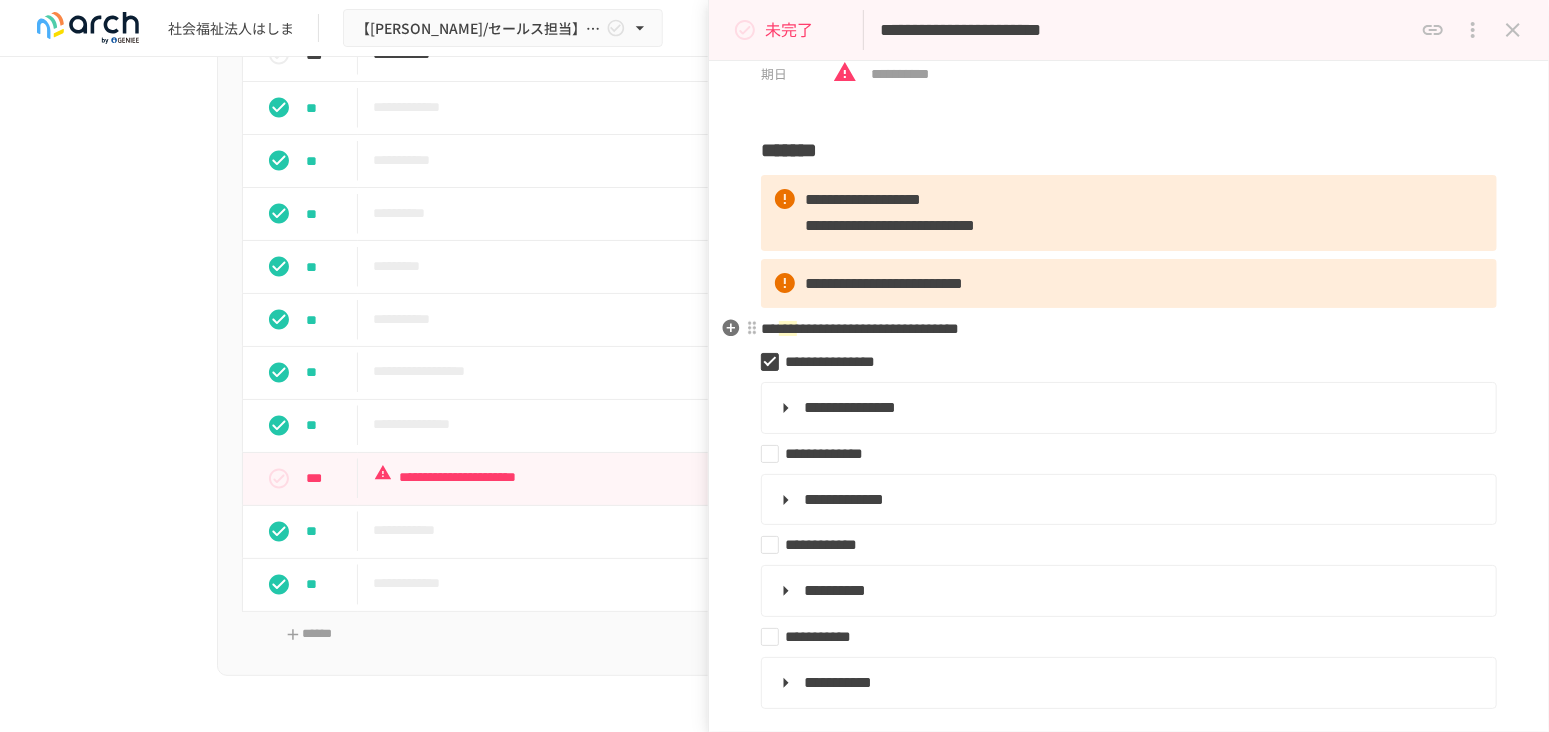 scroll, scrollTop: 0, scrollLeft: 0, axis: both 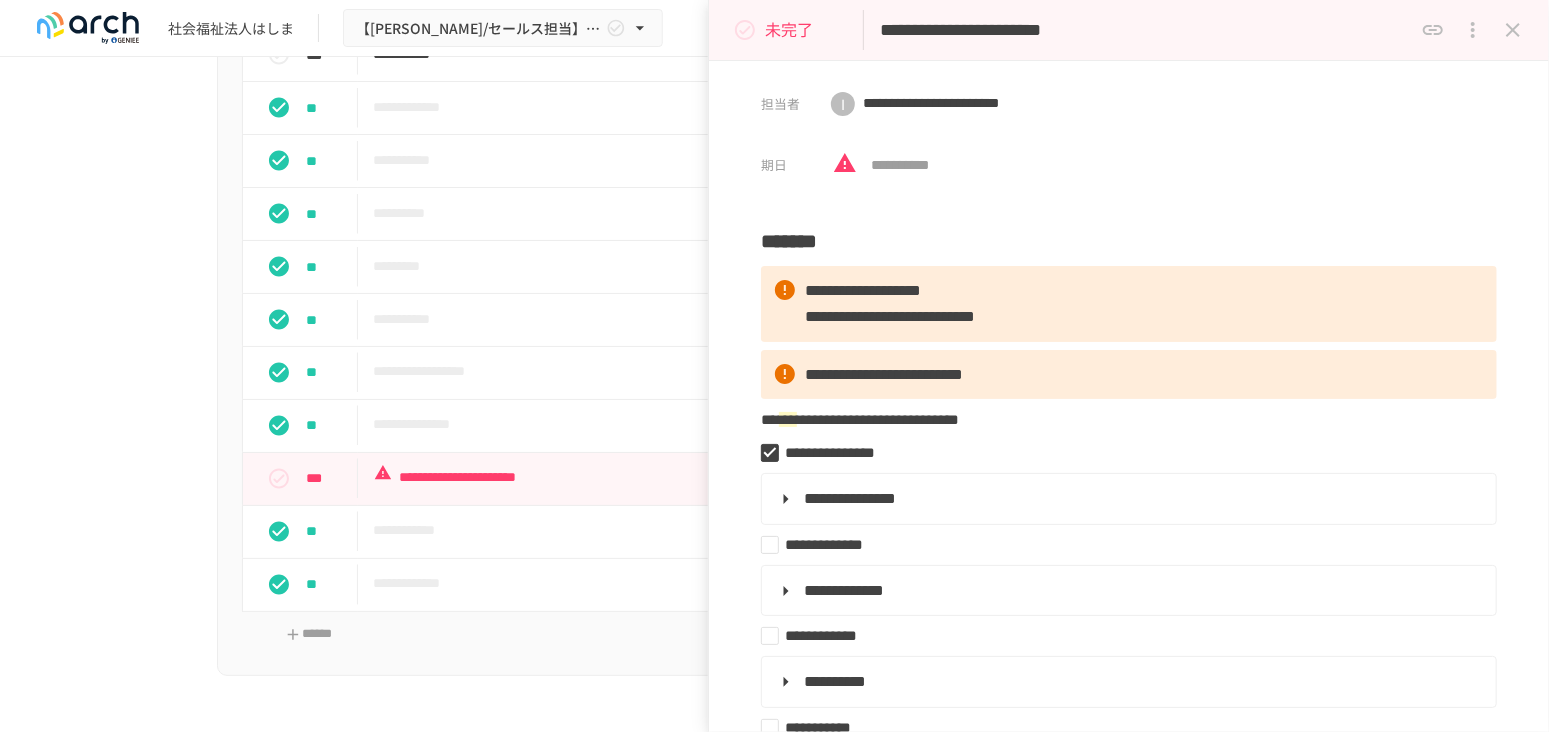 drag, startPoint x: 976, startPoint y: 166, endPoint x: 817, endPoint y: 198, distance: 162.18816 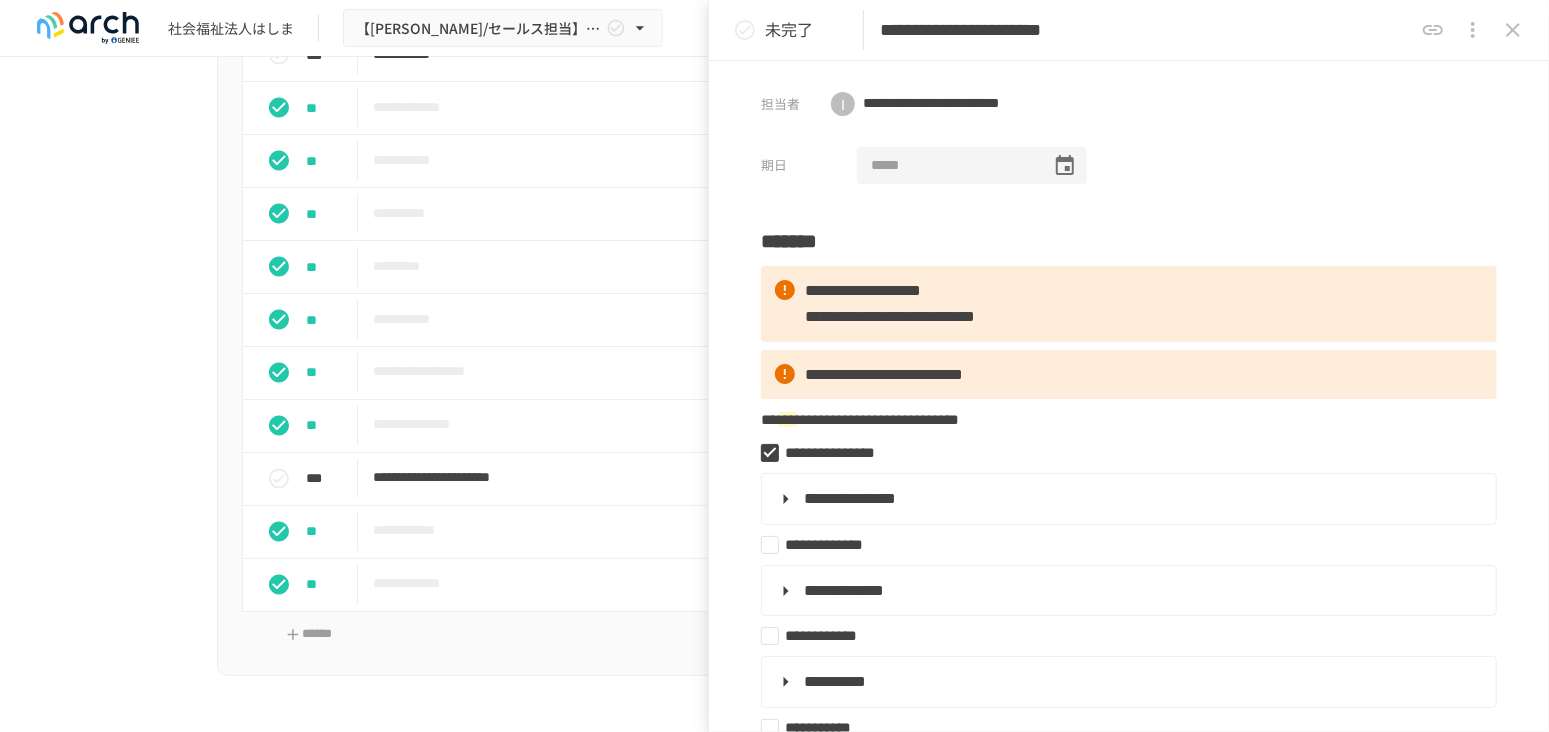 type 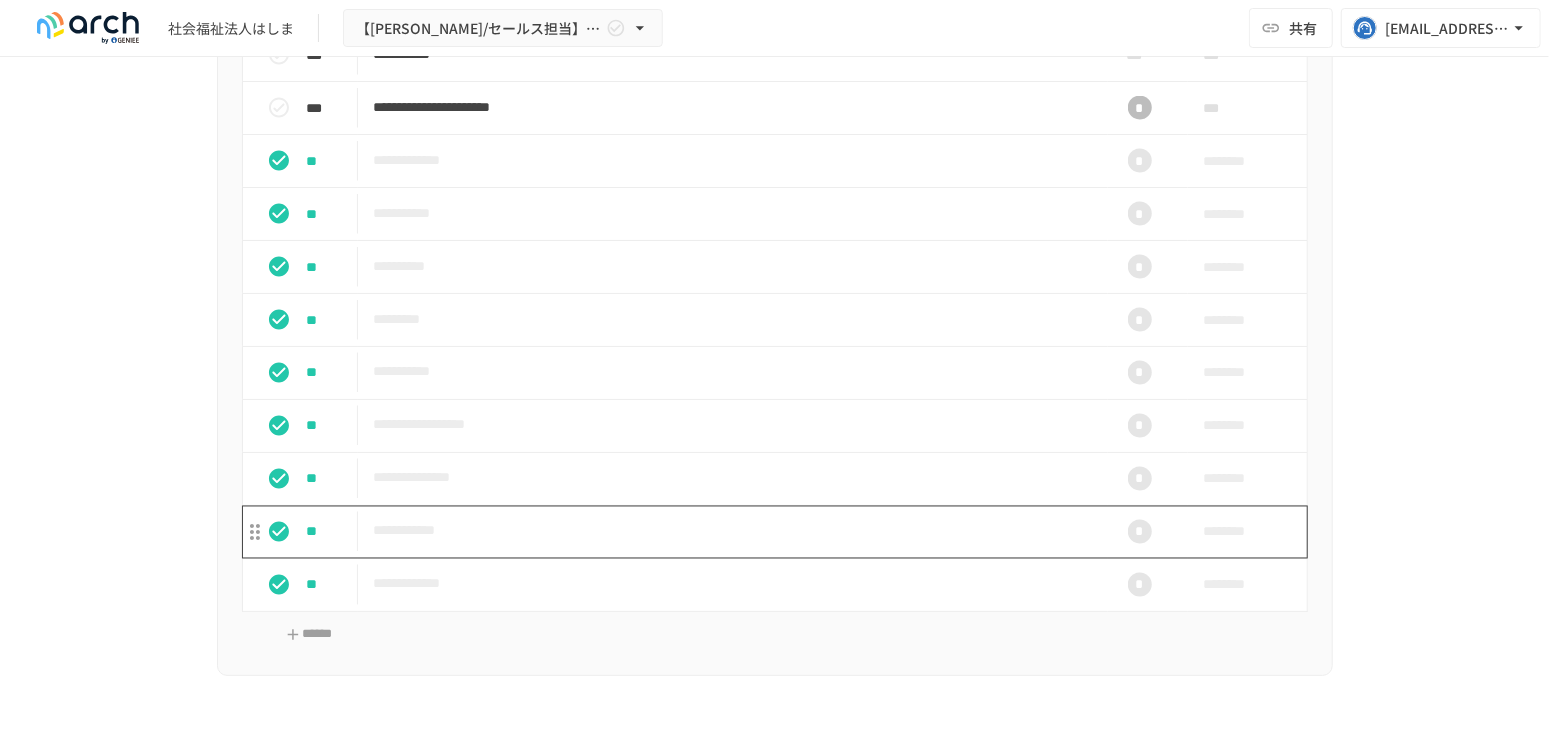 click on "**********" at bounding box center (733, 531) 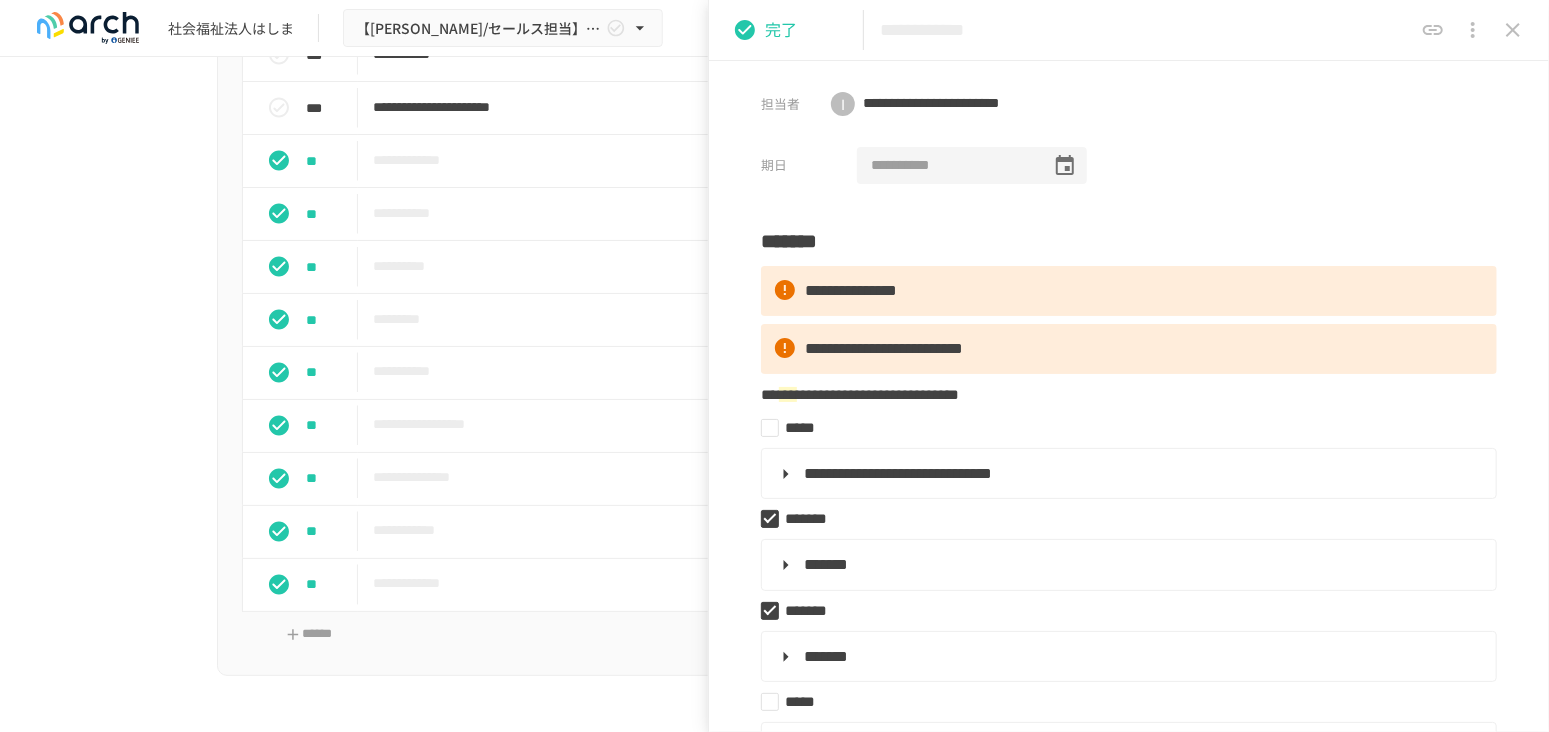 drag, startPoint x: 883, startPoint y: 174, endPoint x: 752, endPoint y: 182, distance: 131.24405 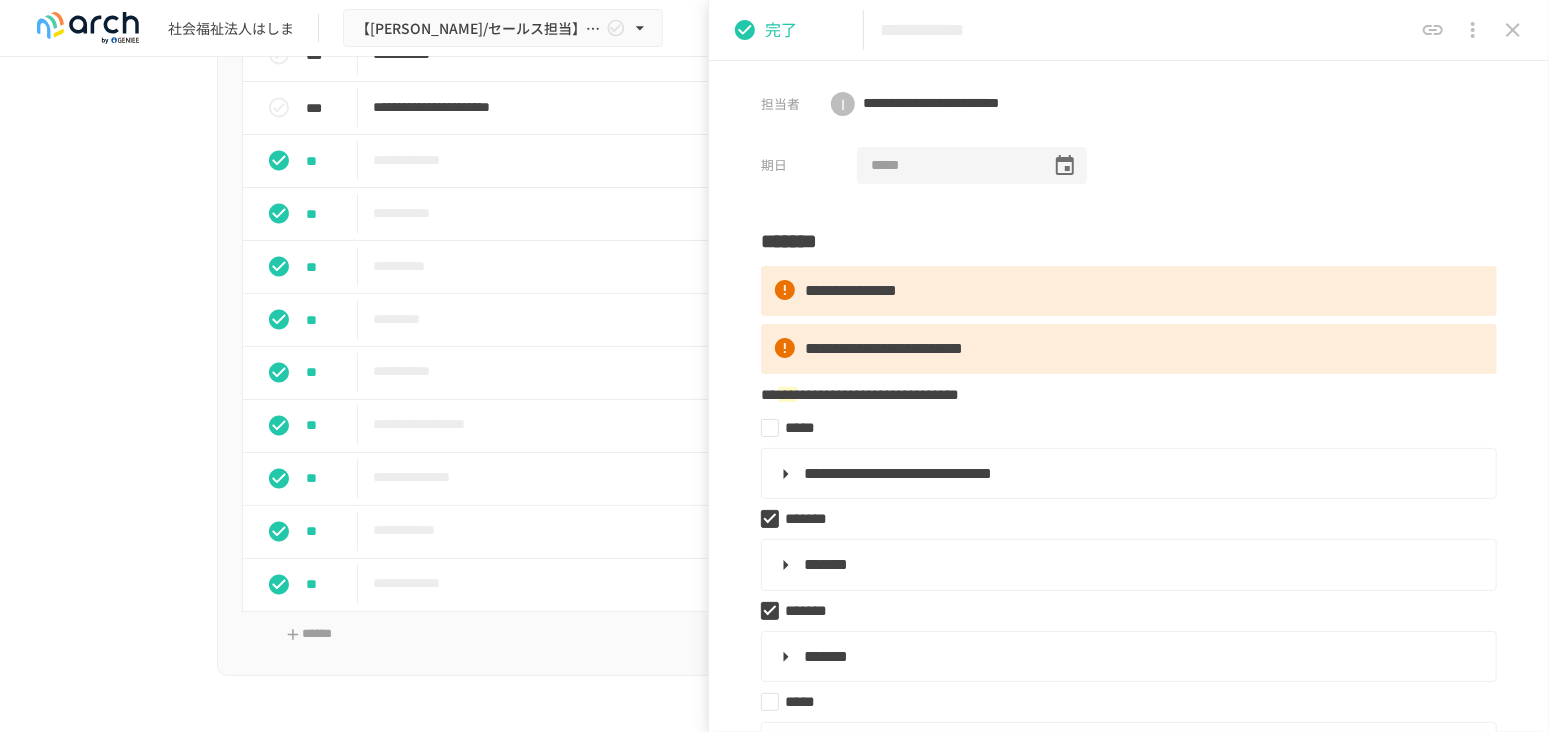 type 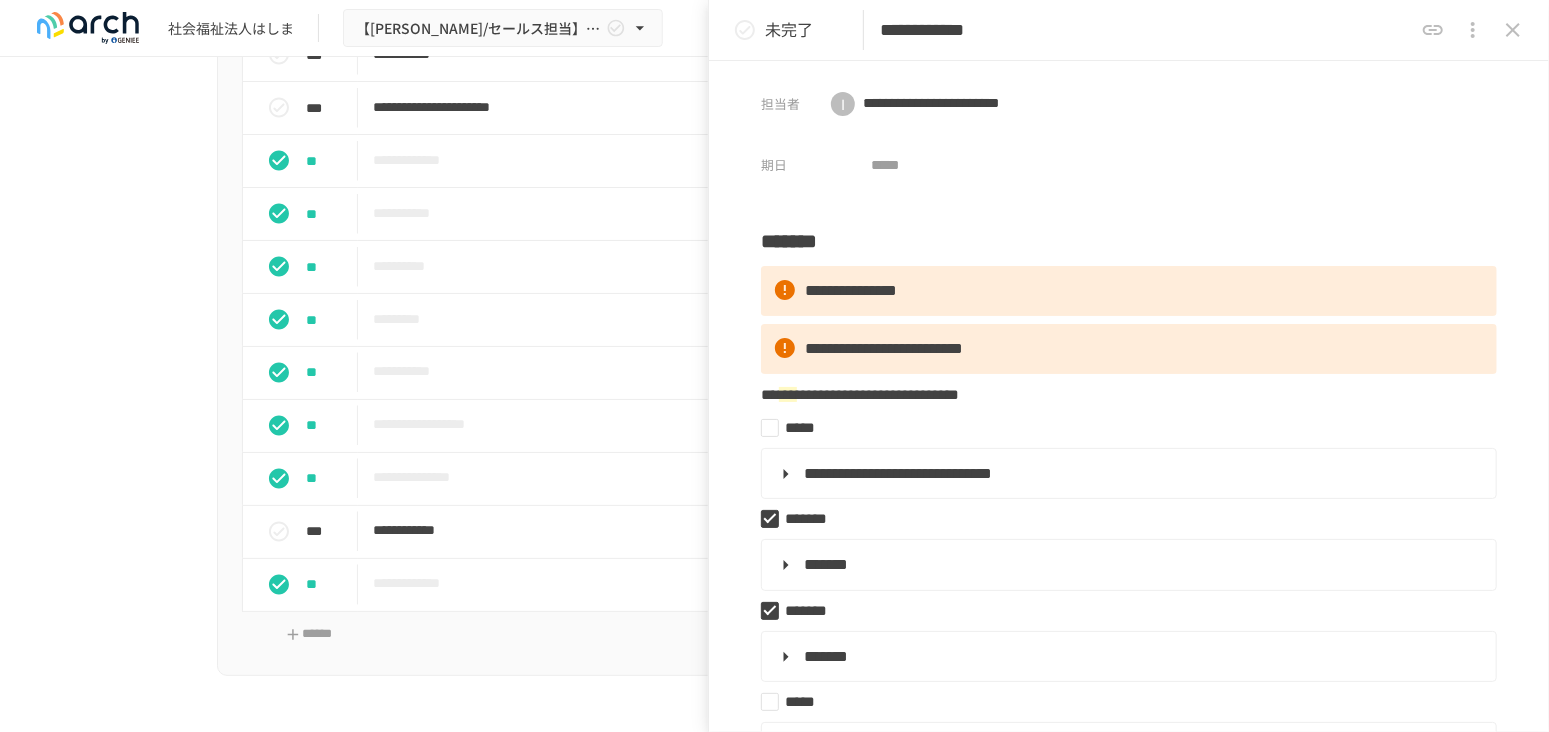 click at bounding box center (1513, 30) 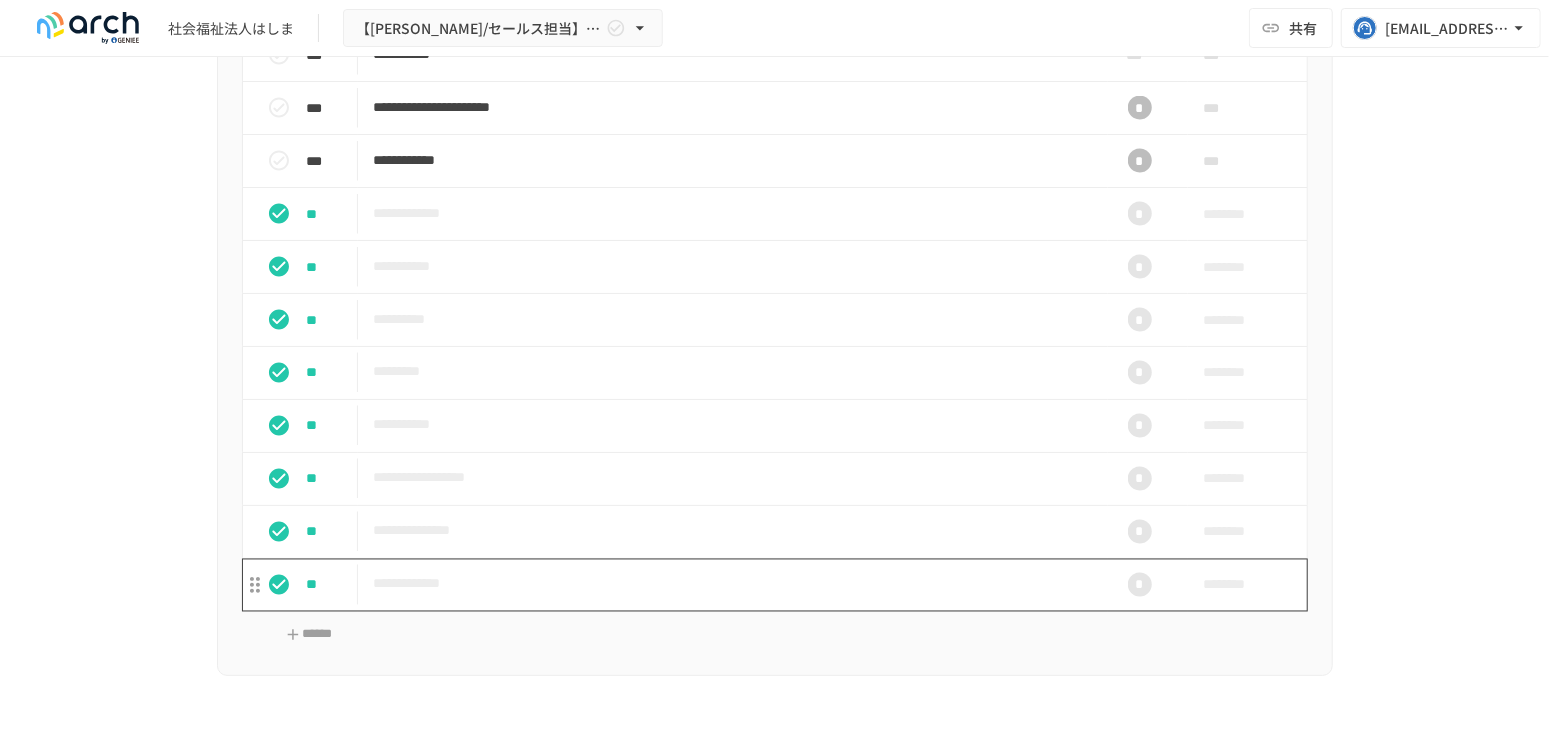 click on "**********" at bounding box center [733, 584] 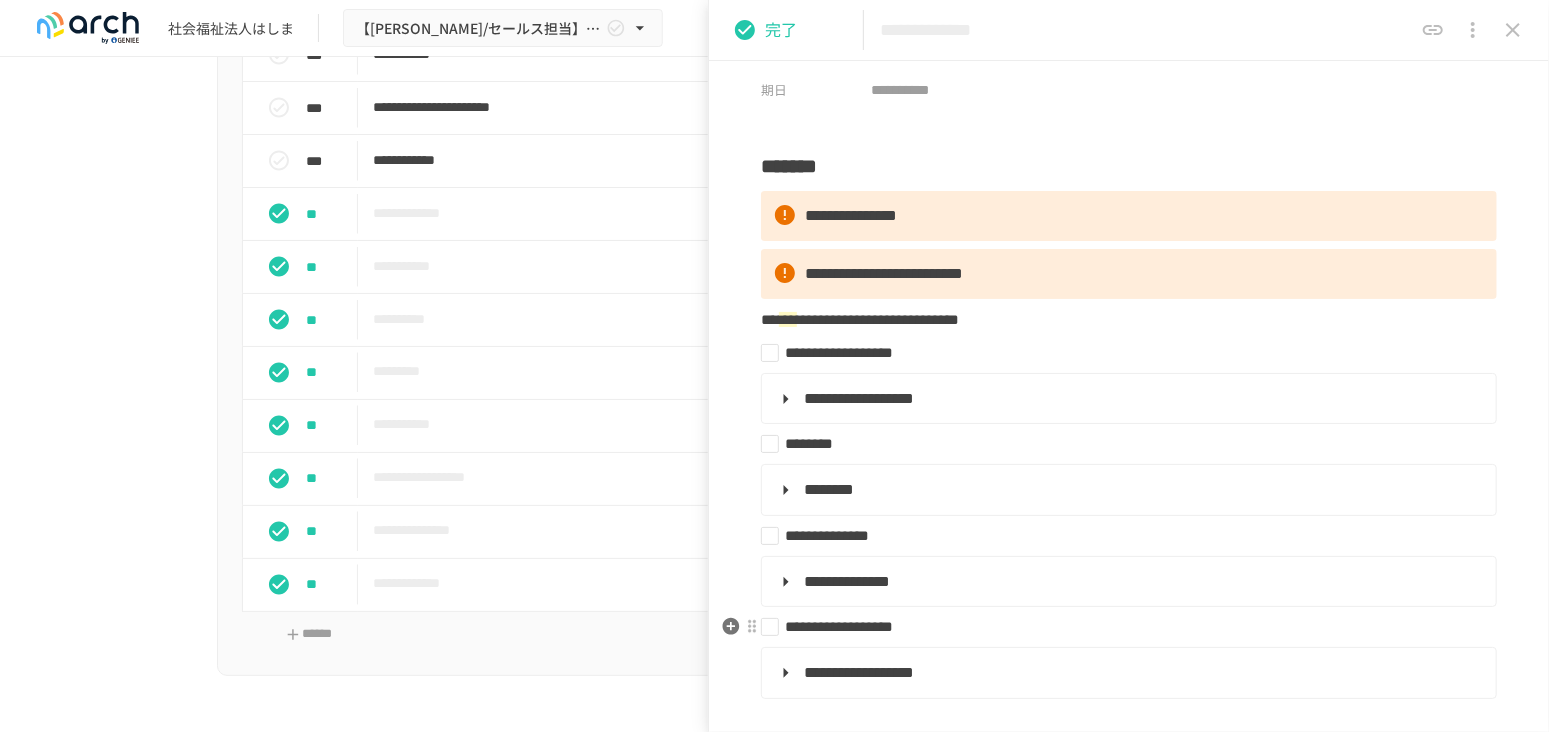 scroll, scrollTop: 222, scrollLeft: 0, axis: vertical 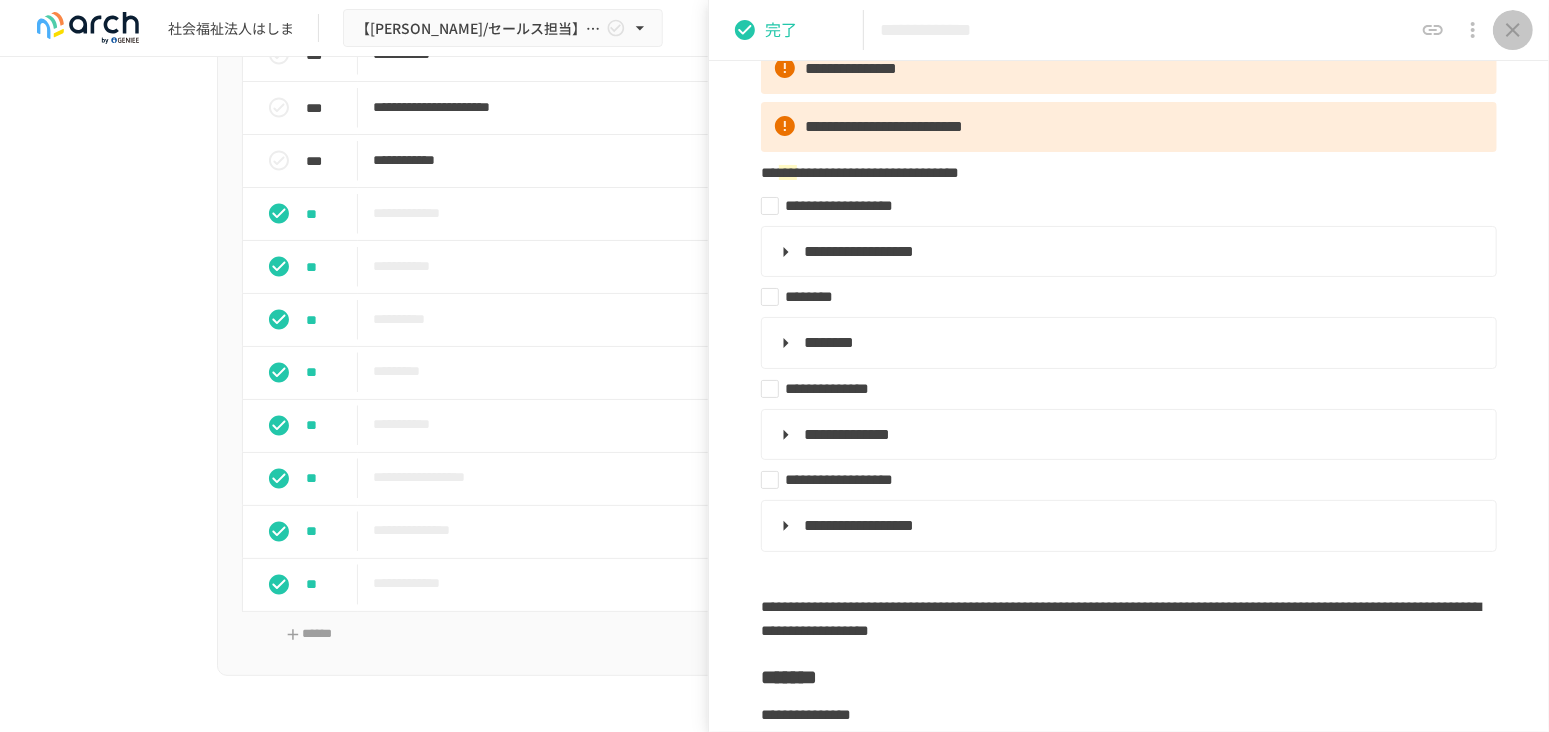 click 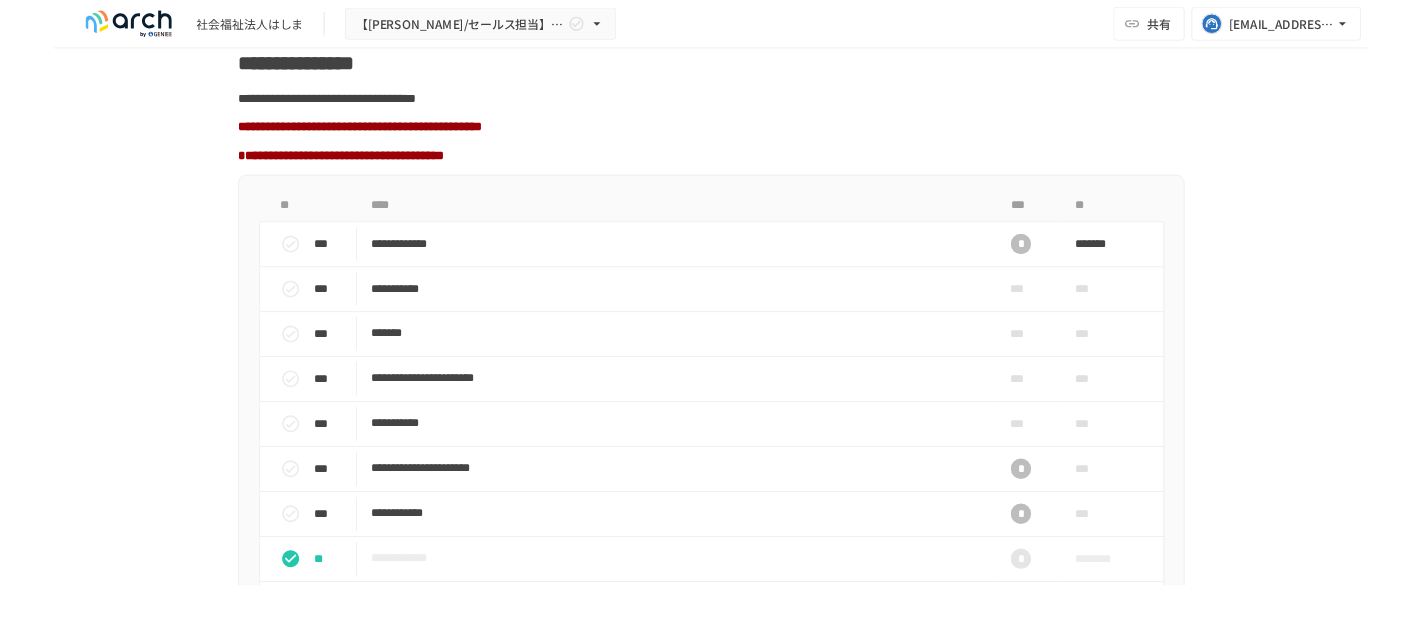 scroll, scrollTop: 1600, scrollLeft: 0, axis: vertical 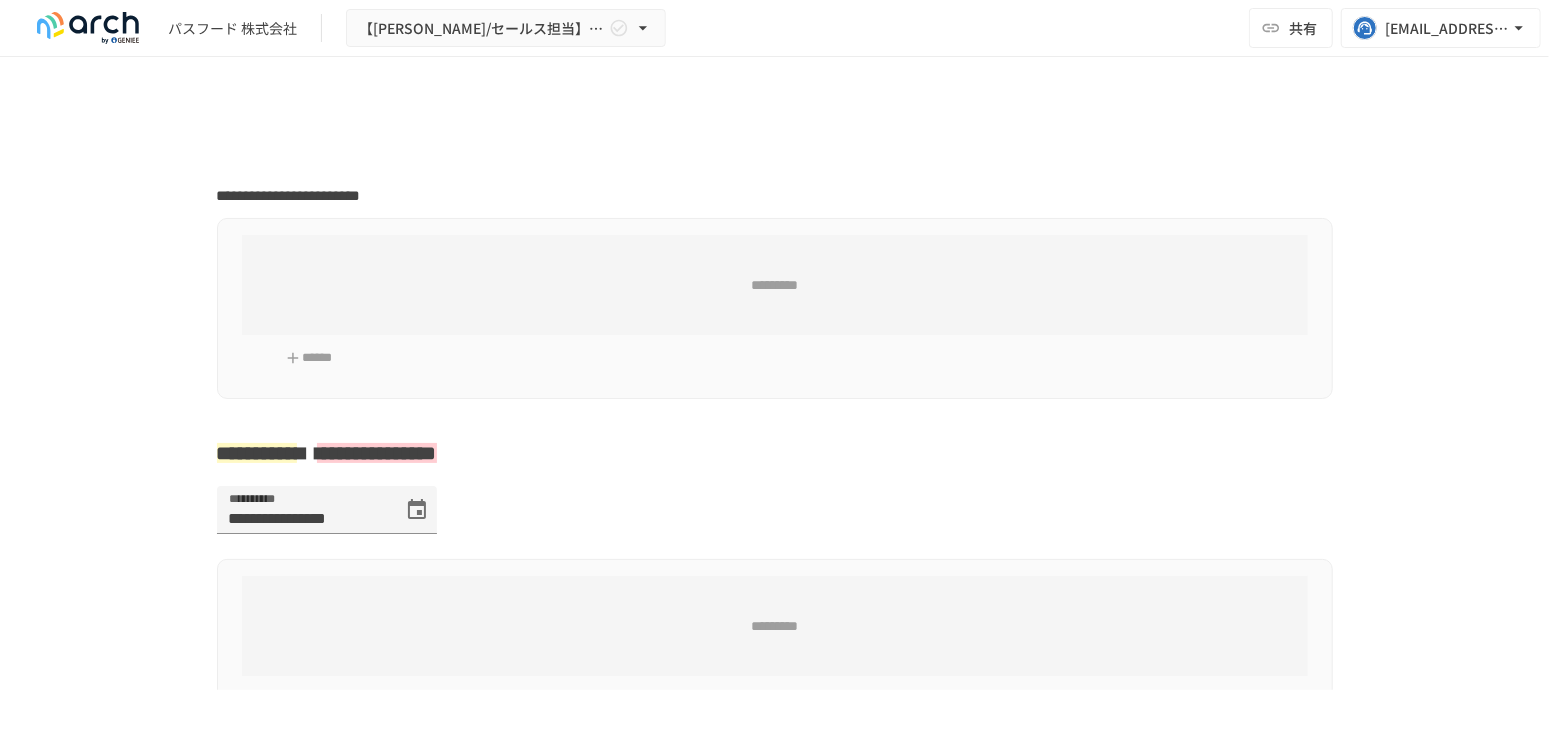 type on "**********" 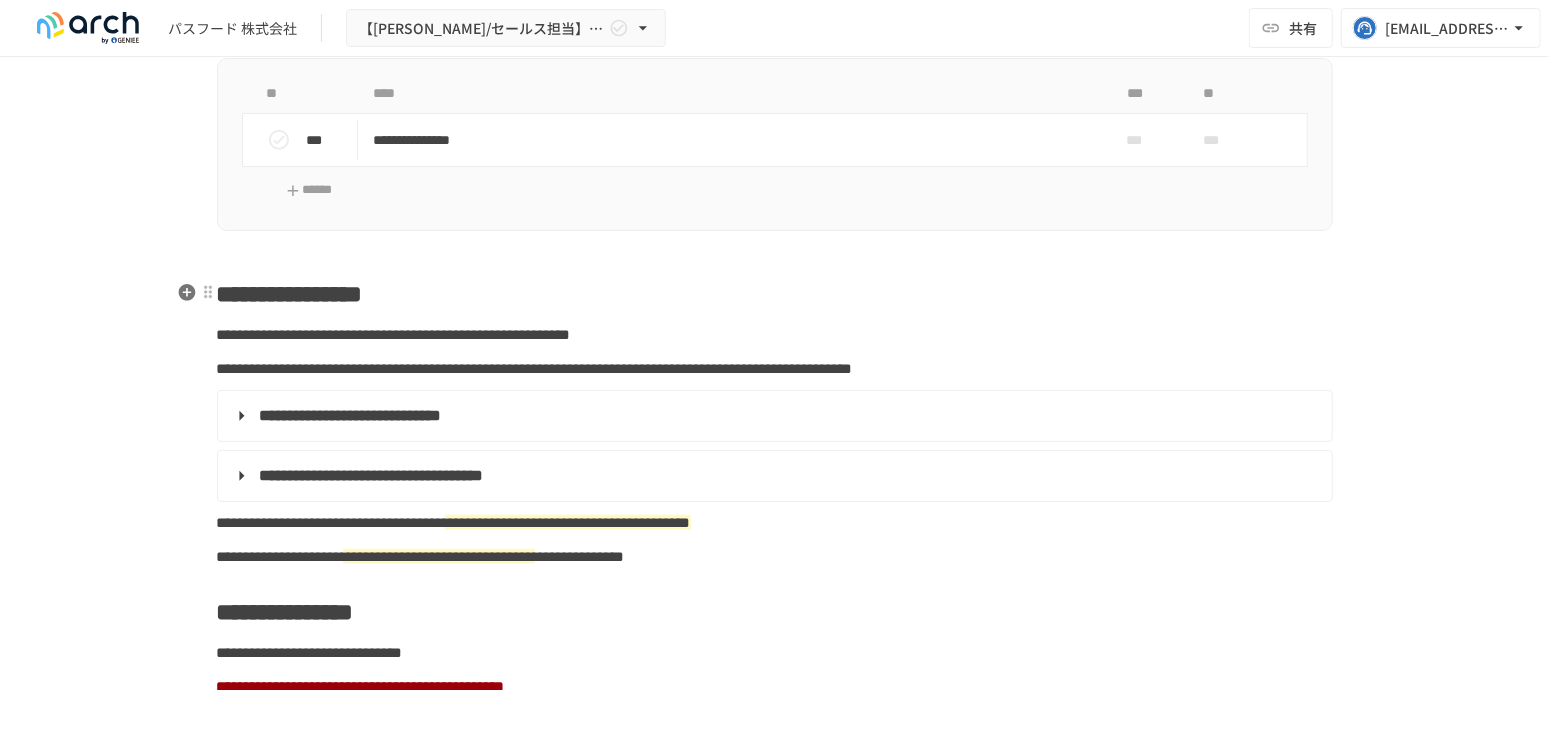 scroll, scrollTop: 1000, scrollLeft: 0, axis: vertical 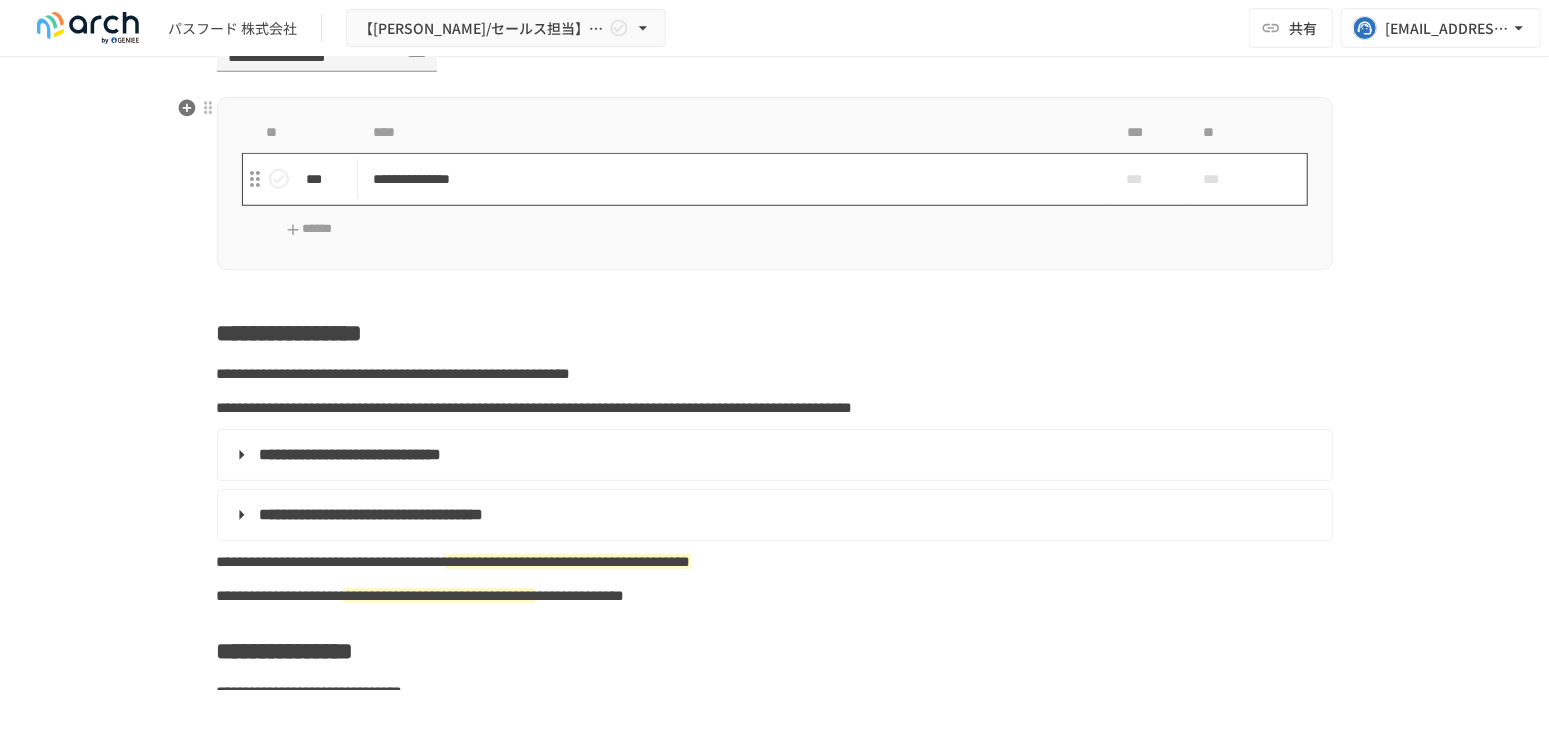 click on "**********" at bounding box center [733, 179] 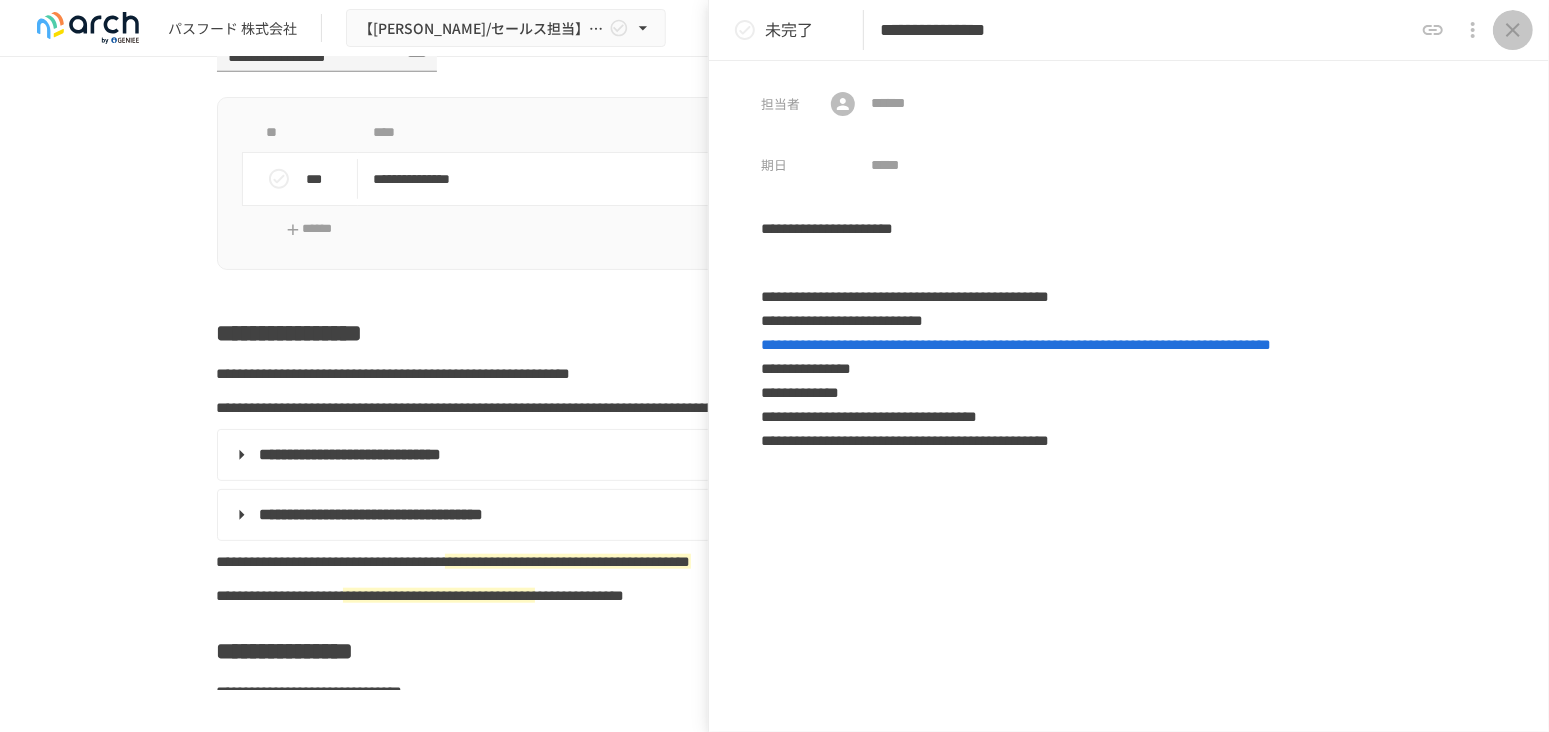 click 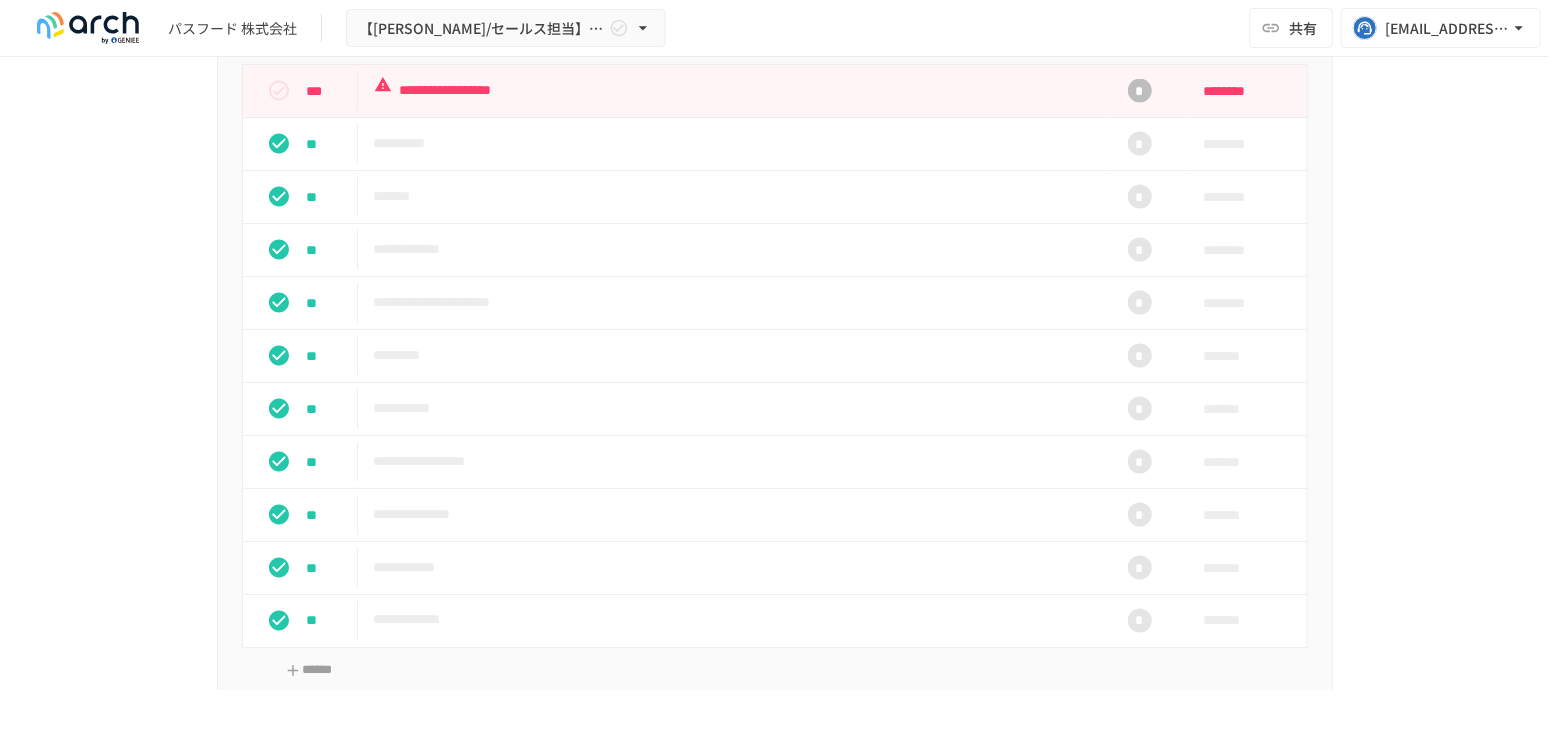 scroll, scrollTop: 1777, scrollLeft: 0, axis: vertical 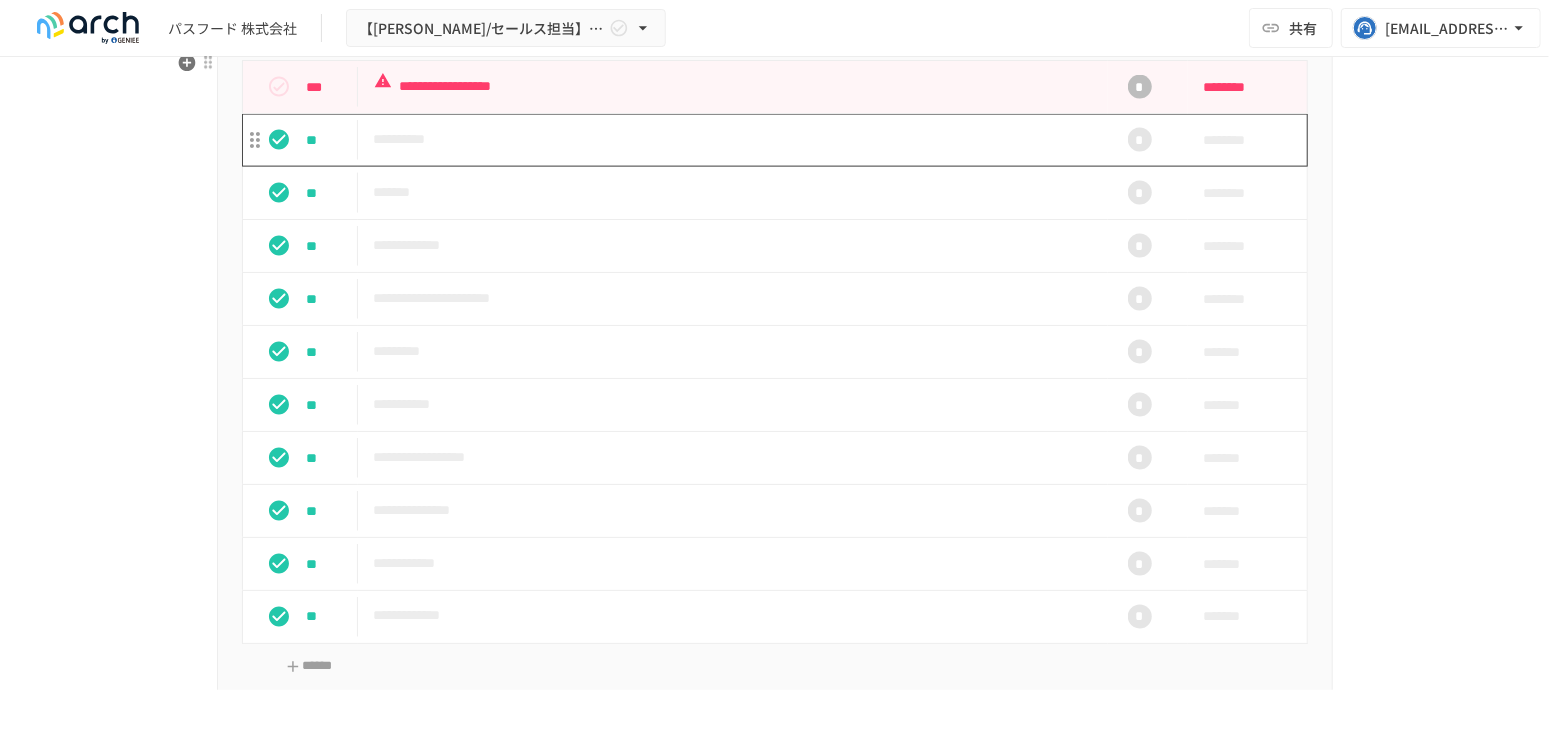 click on "**********" at bounding box center [733, 139] 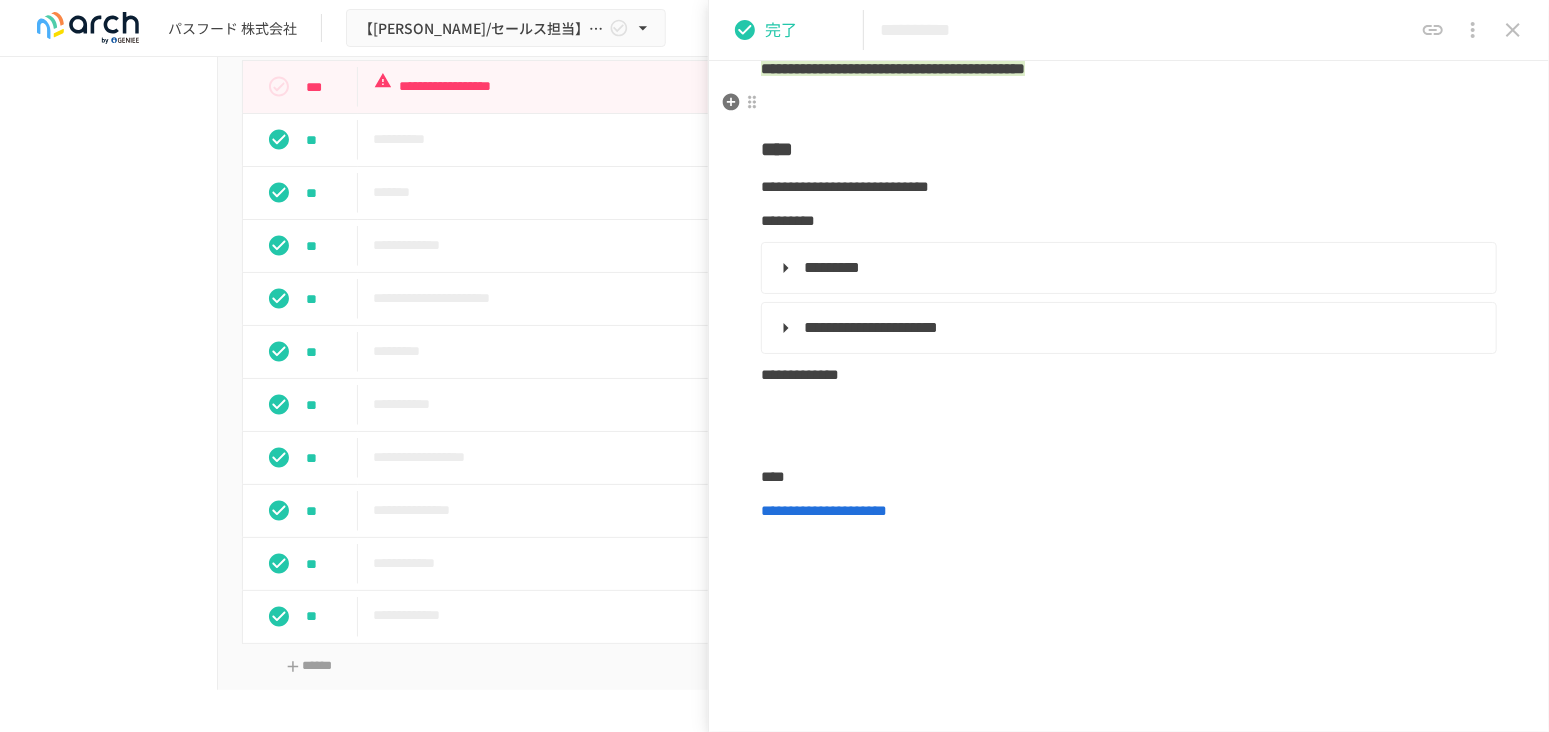scroll, scrollTop: 222, scrollLeft: 0, axis: vertical 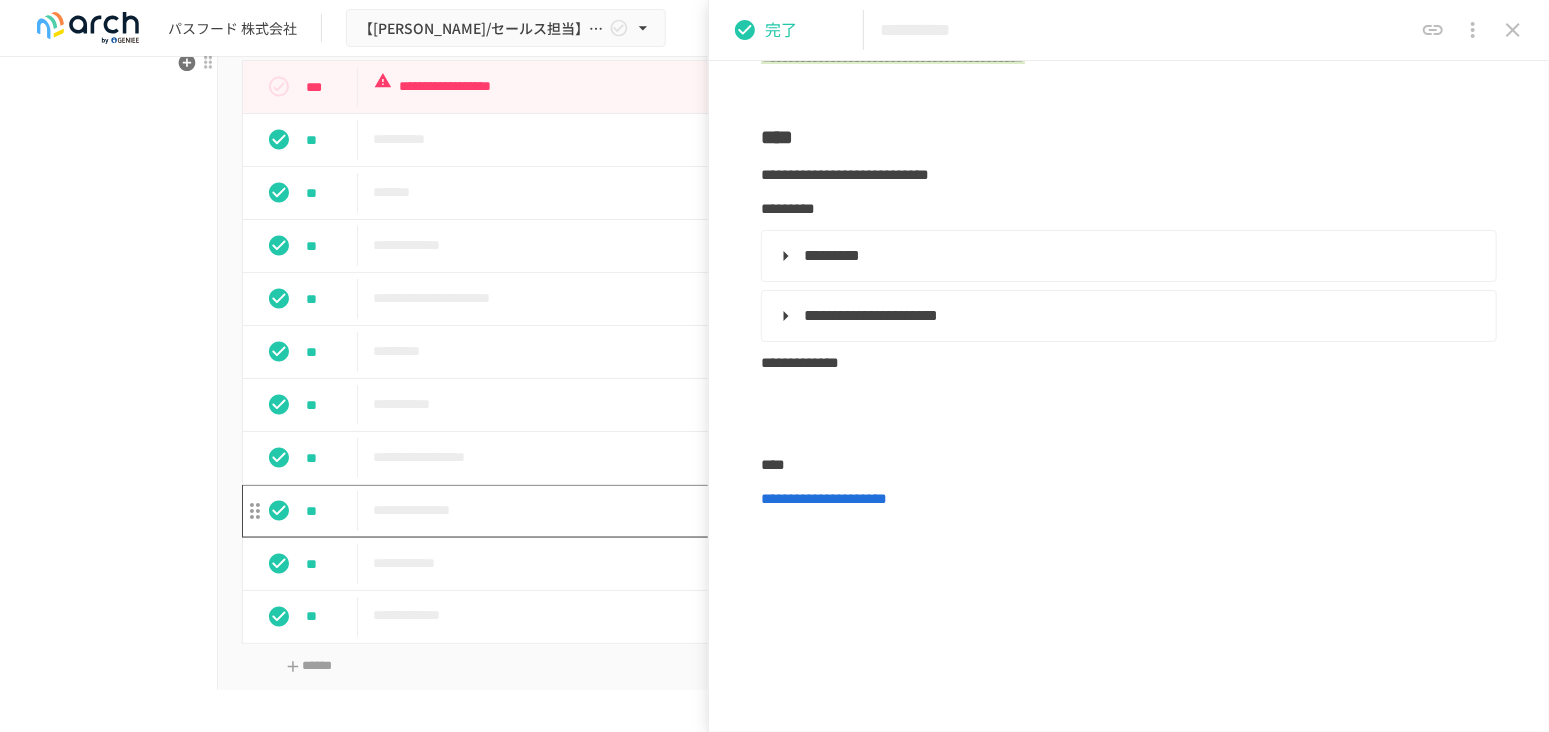 click on "**********" at bounding box center [733, 510] 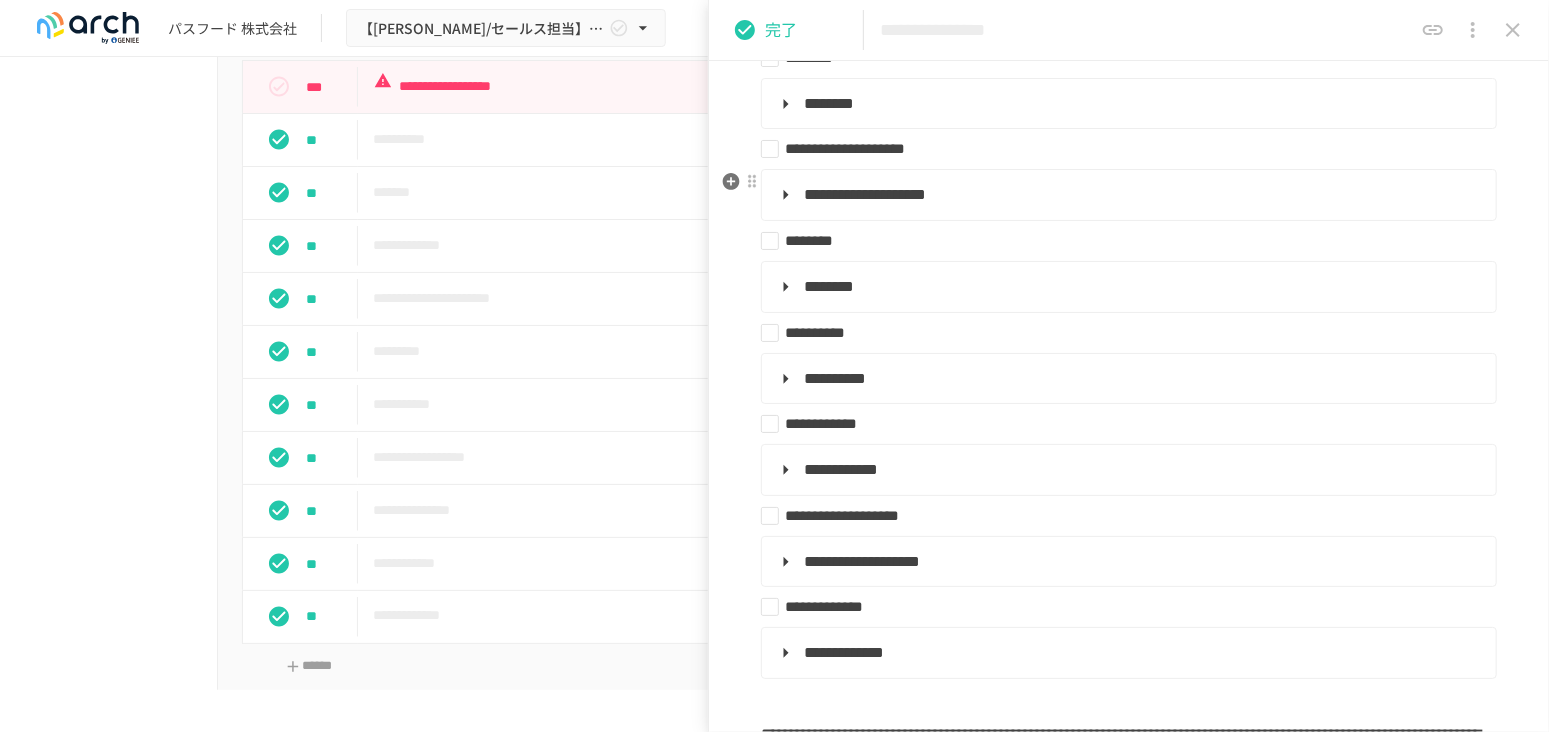scroll, scrollTop: 333, scrollLeft: 0, axis: vertical 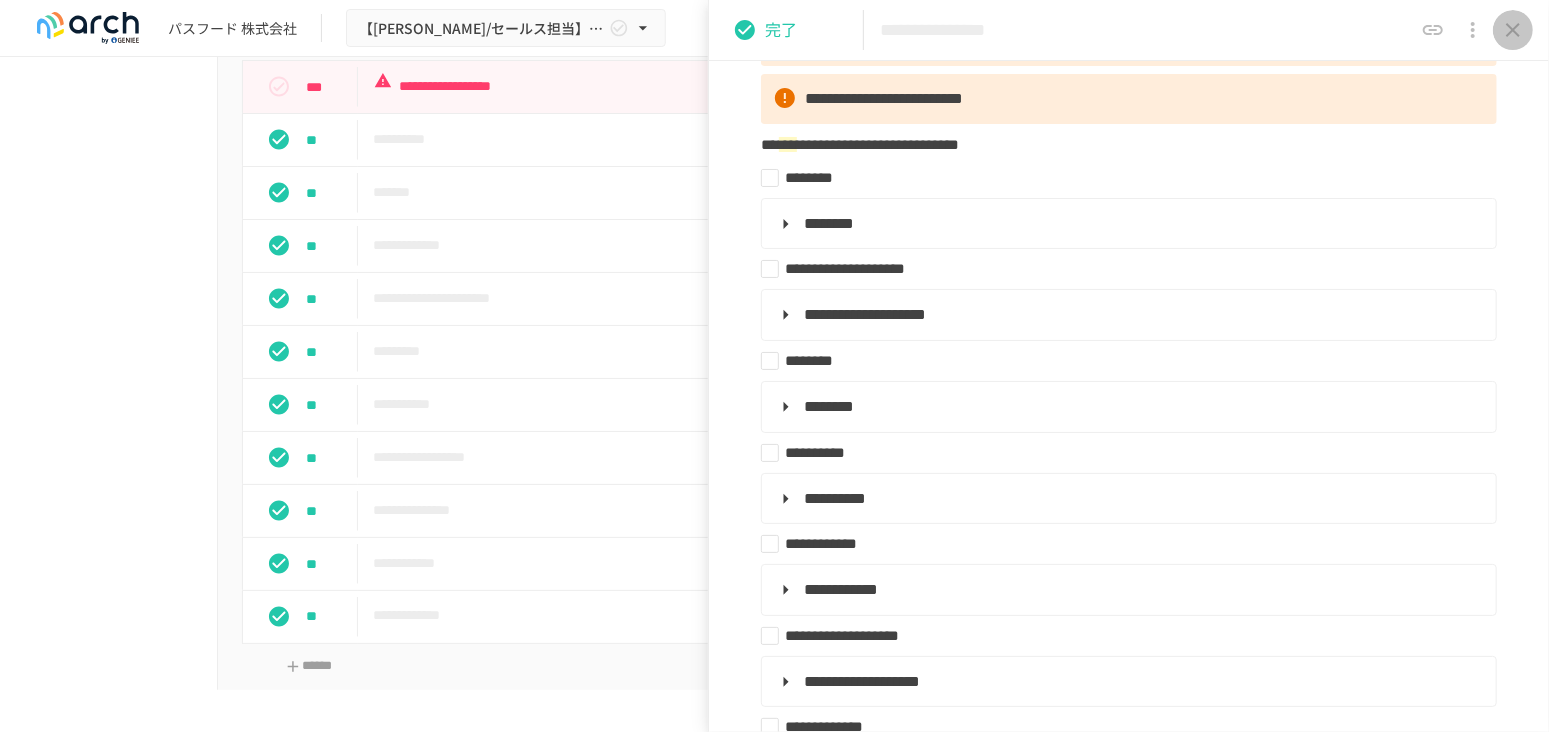click 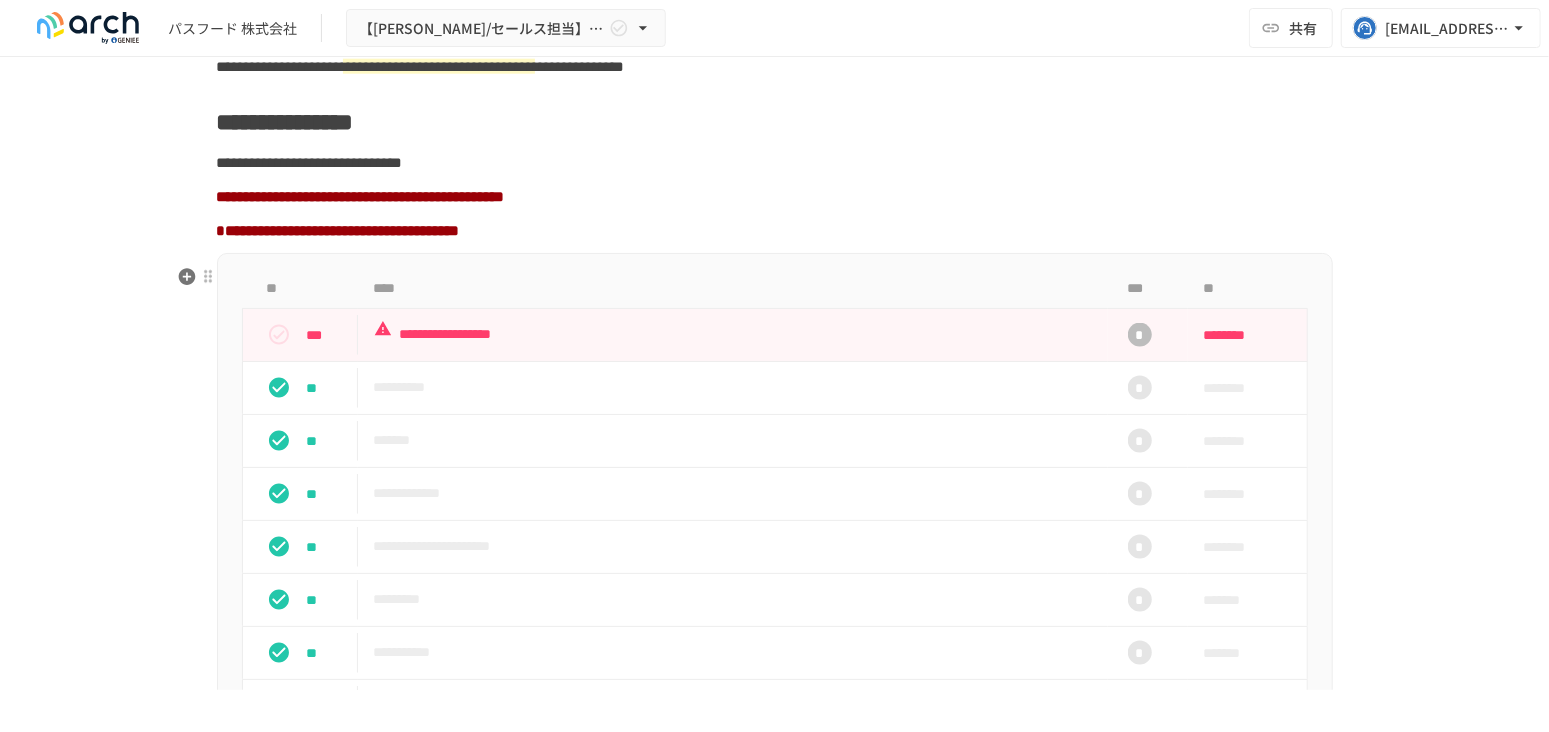 scroll, scrollTop: 1666, scrollLeft: 0, axis: vertical 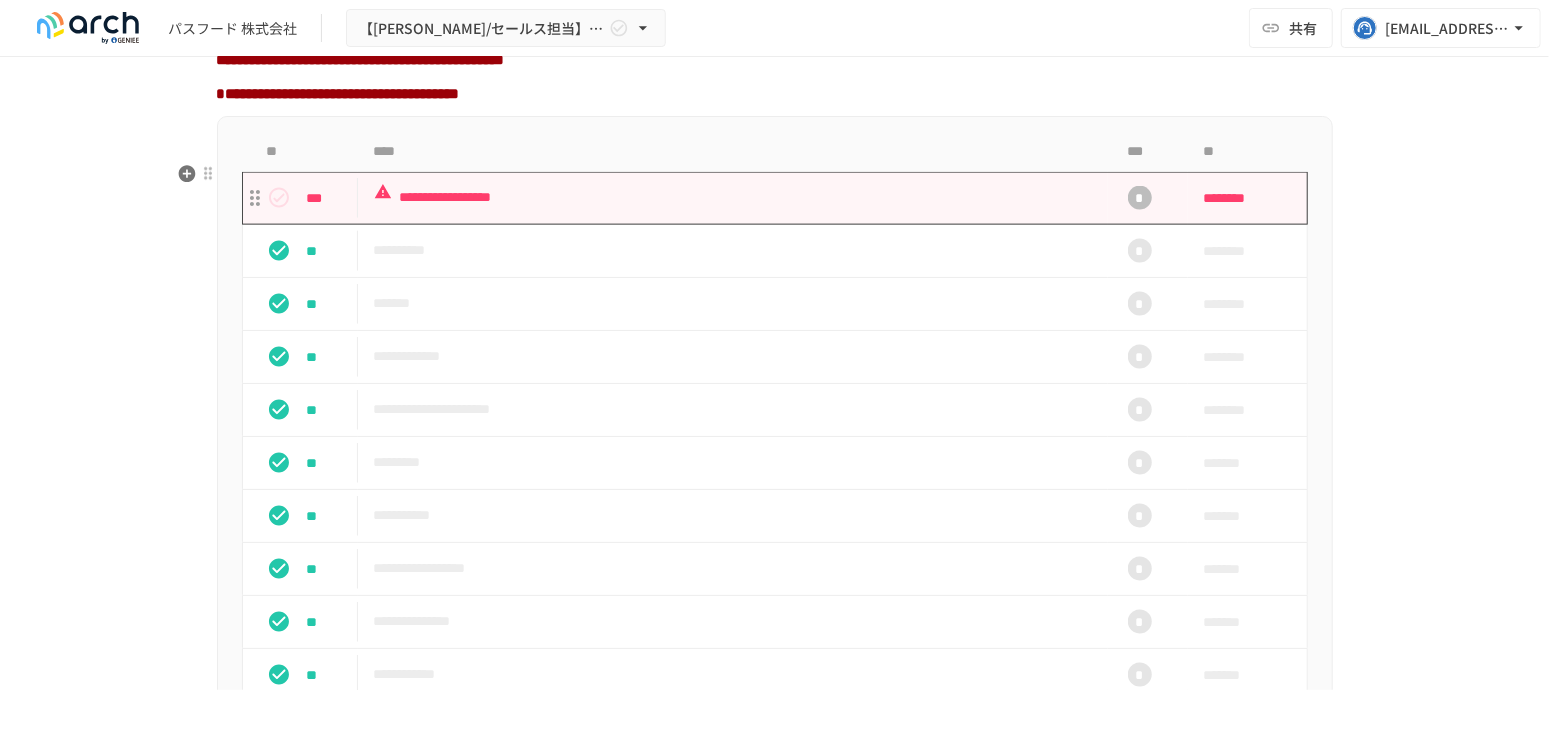 click on "**********" at bounding box center [733, 197] 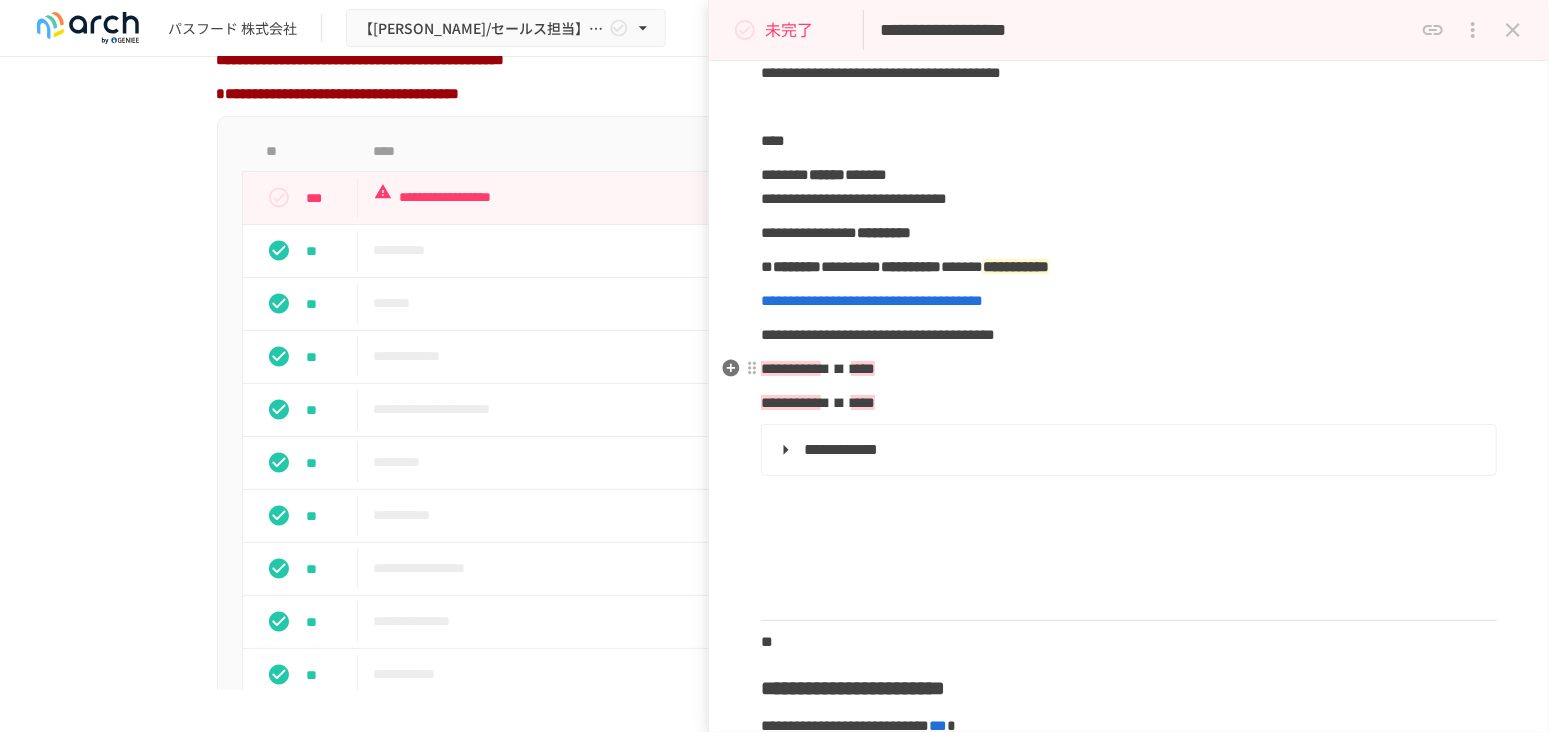 scroll, scrollTop: 111, scrollLeft: 0, axis: vertical 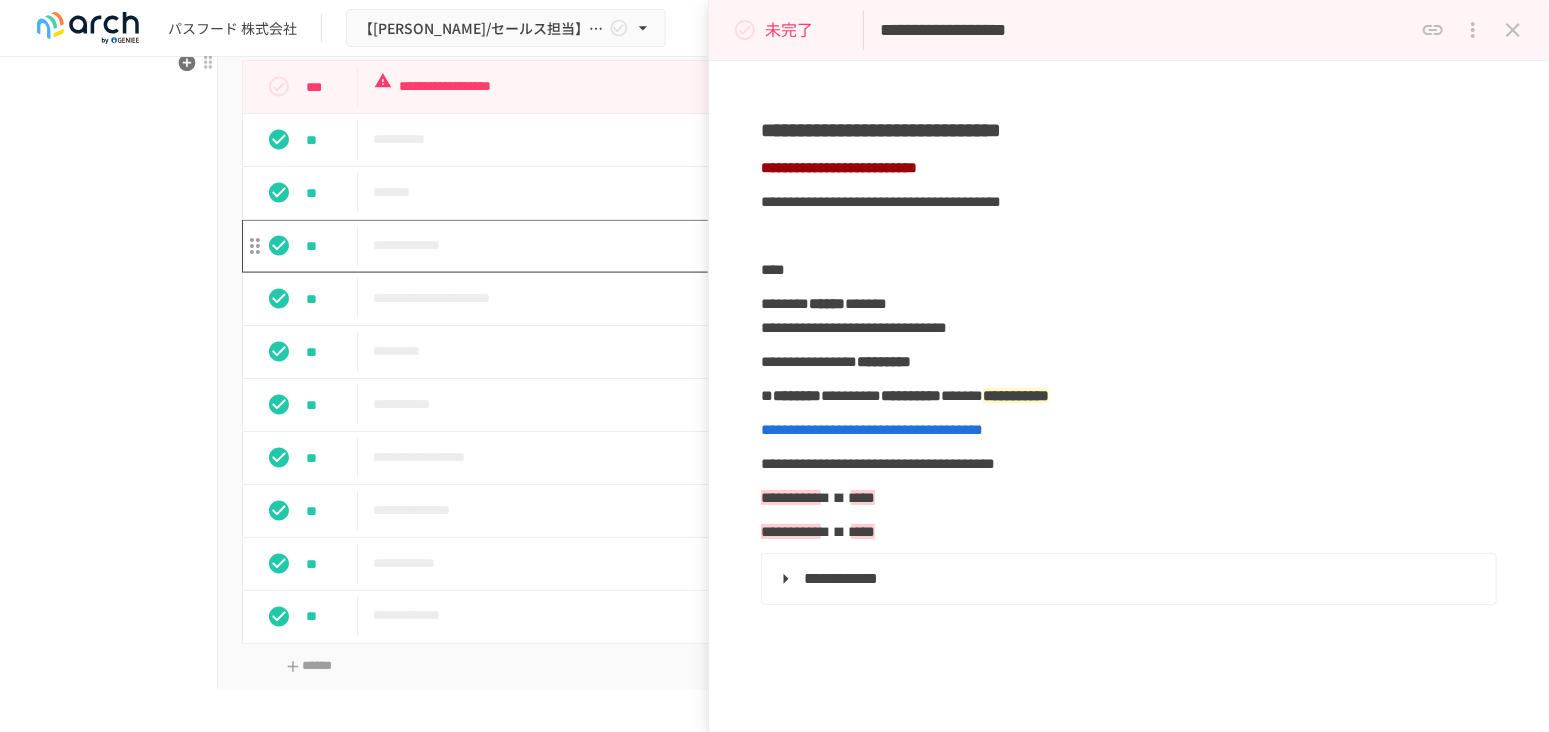 click on "**********" at bounding box center (733, 245) 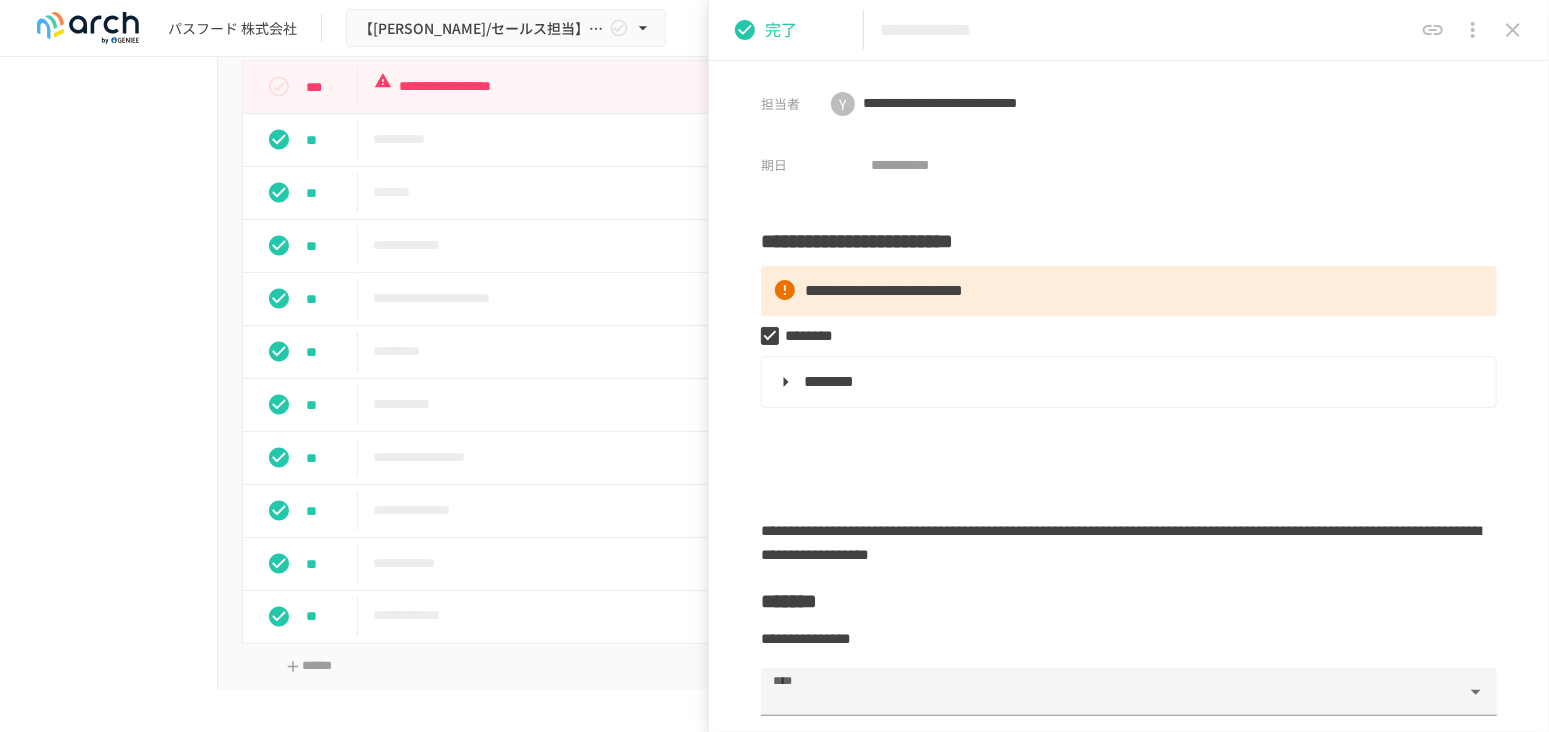 type on "**********" 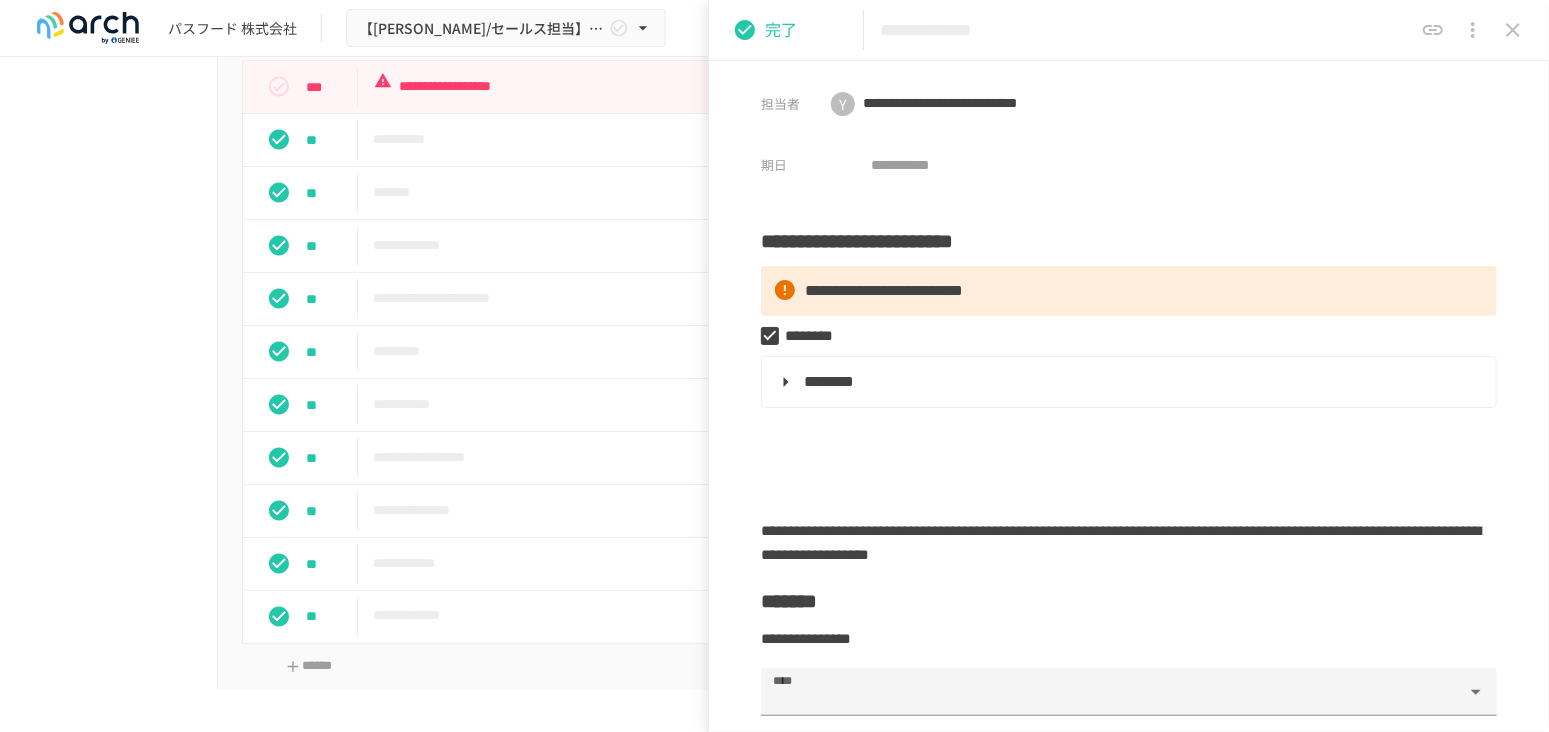 type on "**********" 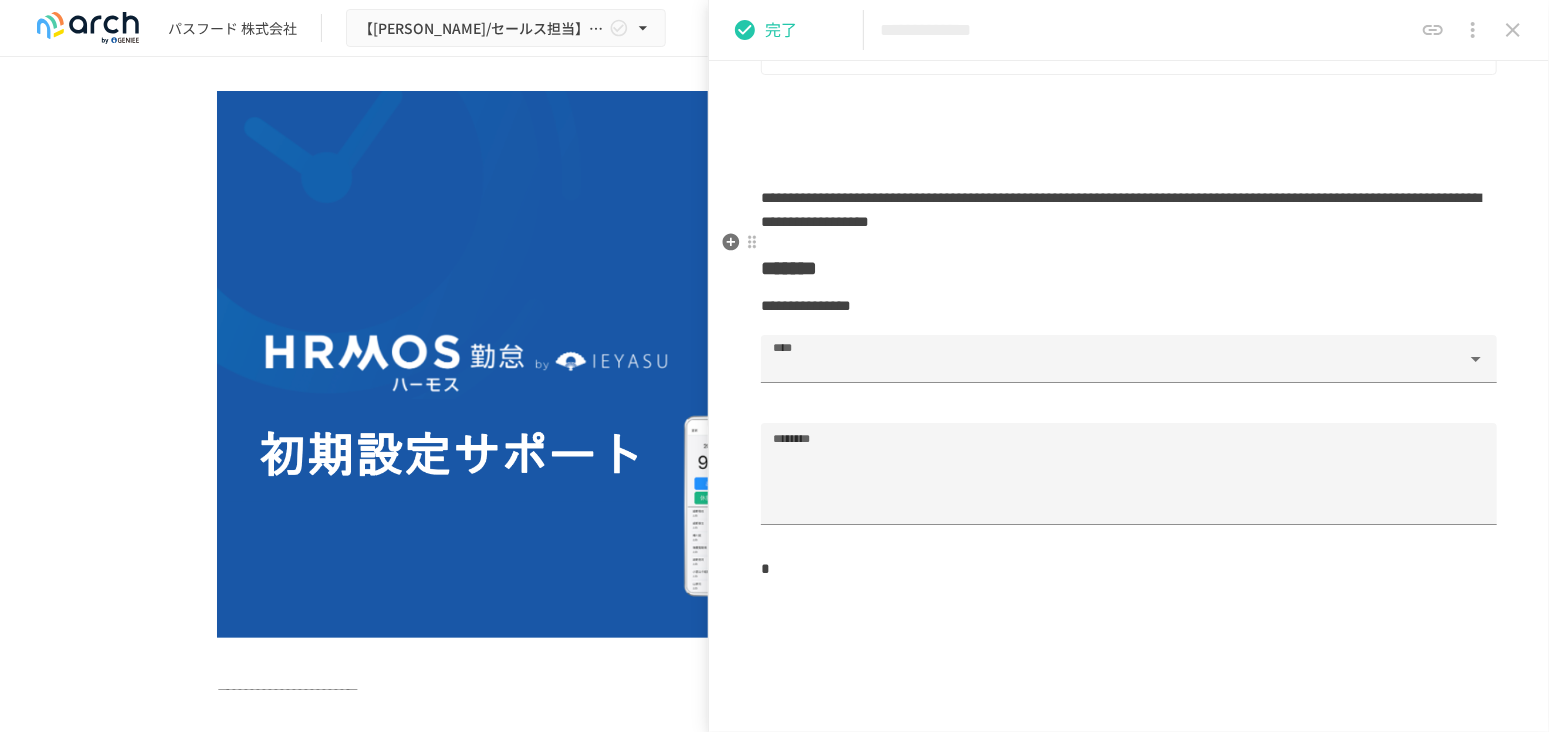 scroll, scrollTop: 0, scrollLeft: 0, axis: both 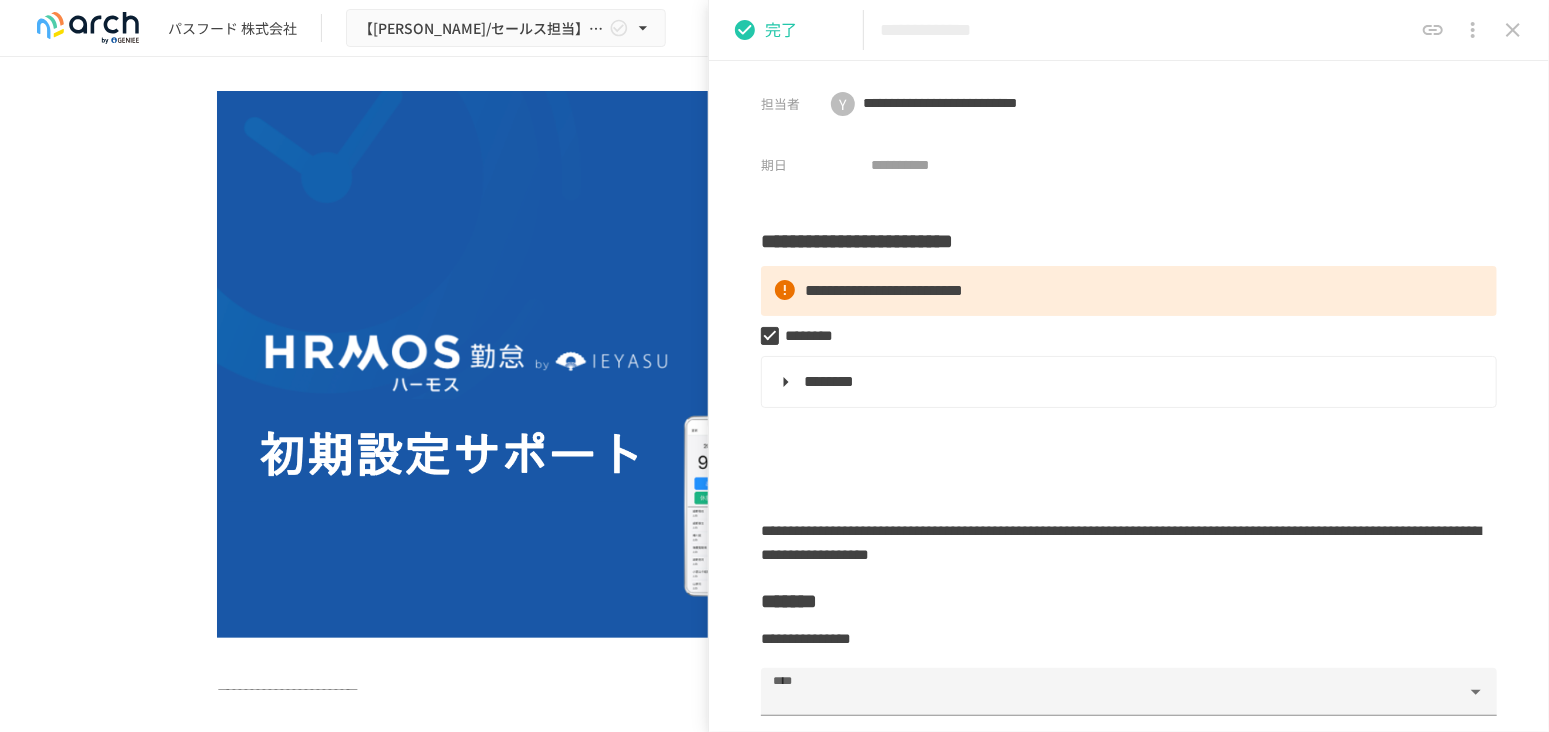 click 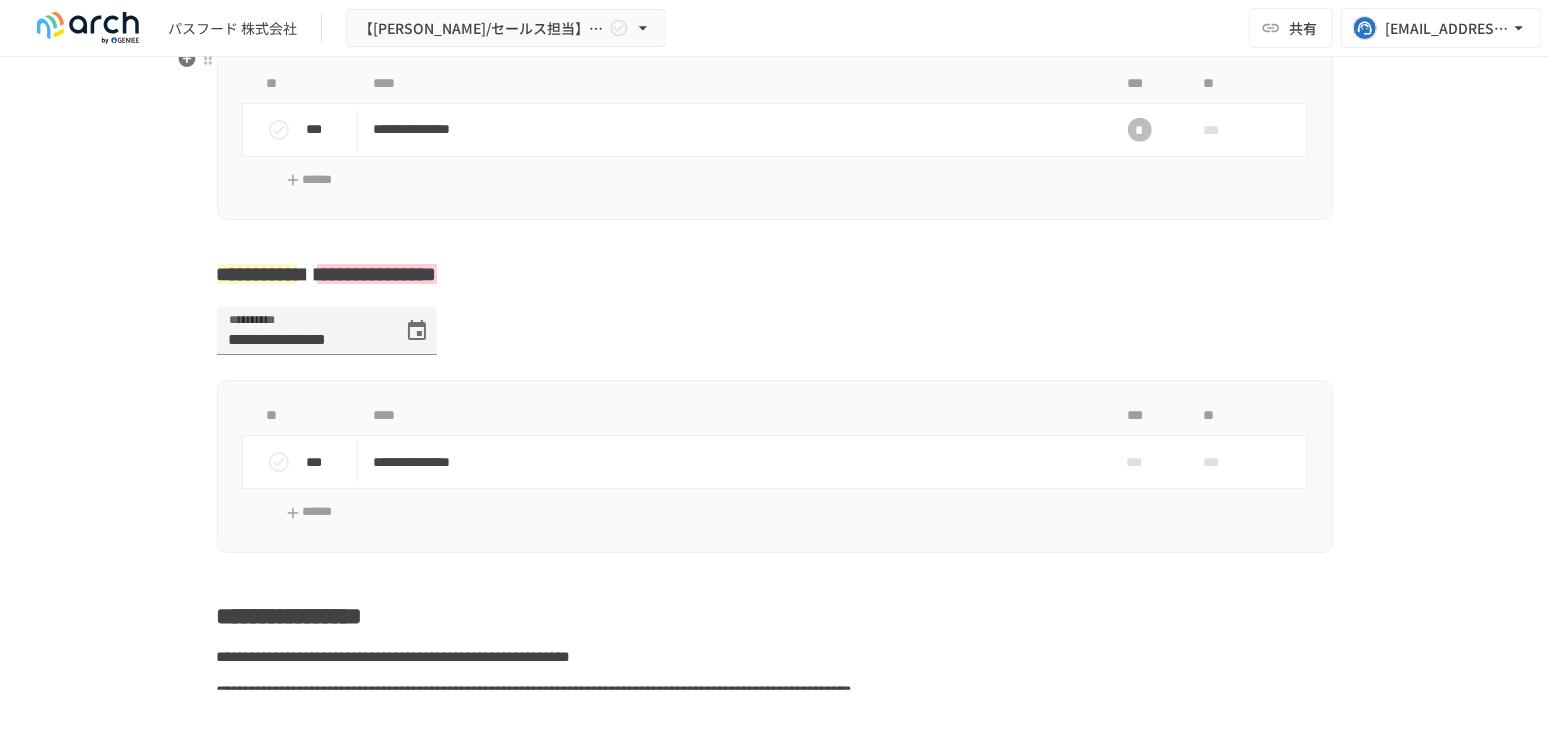 scroll, scrollTop: 888, scrollLeft: 0, axis: vertical 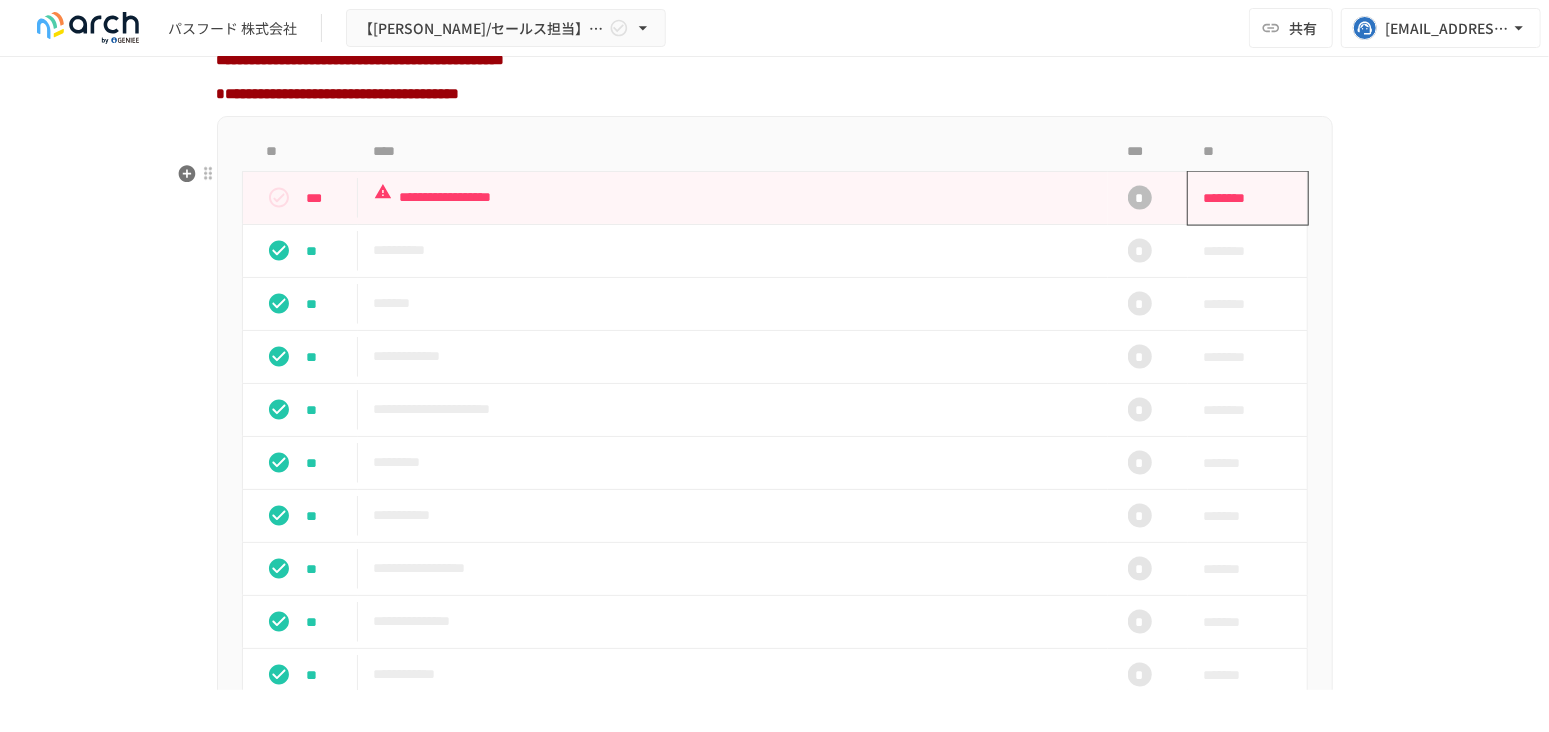 click on "********" at bounding box center [1241, 198] 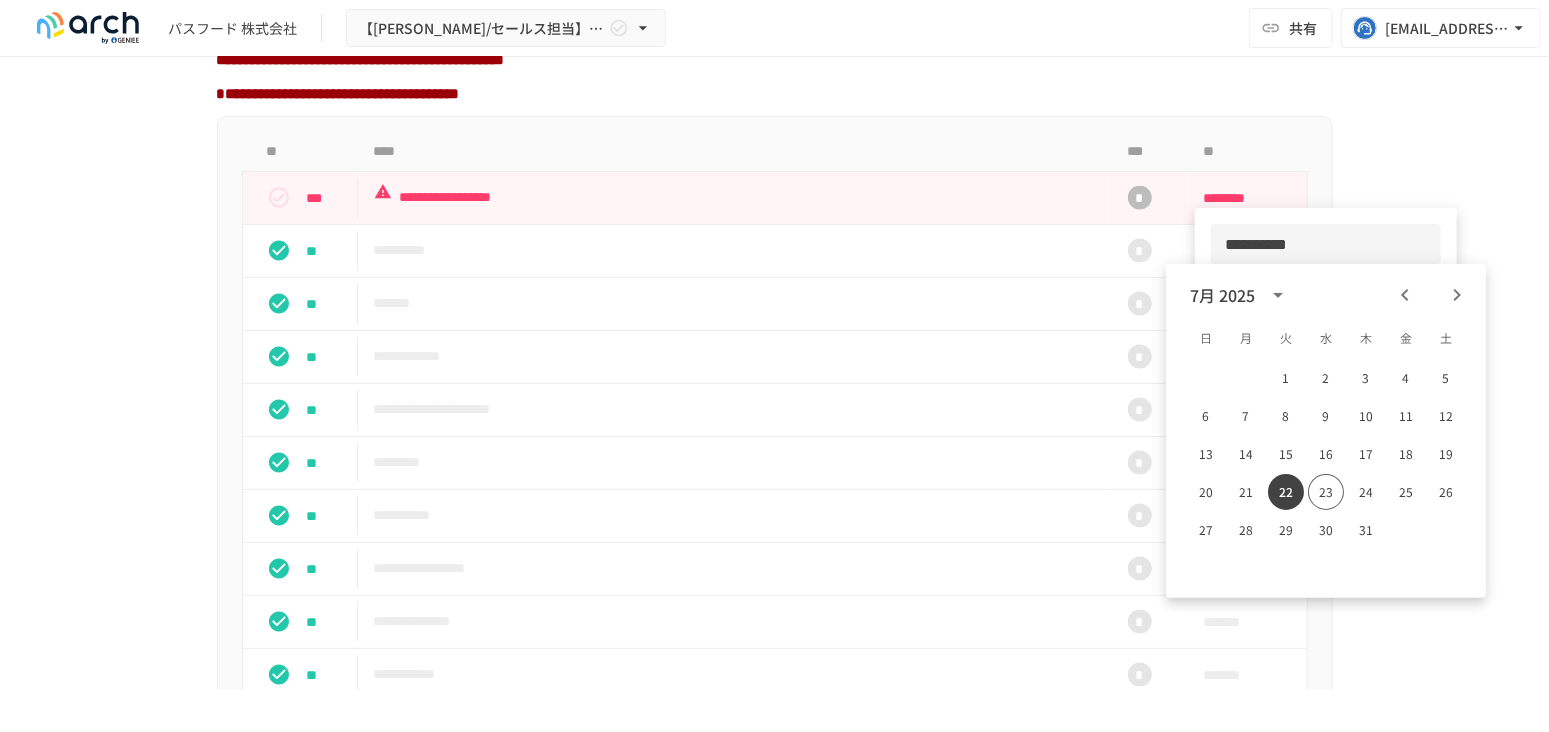 drag, startPoint x: 1245, startPoint y: 239, endPoint x: 1234, endPoint y: 240, distance: 11.045361 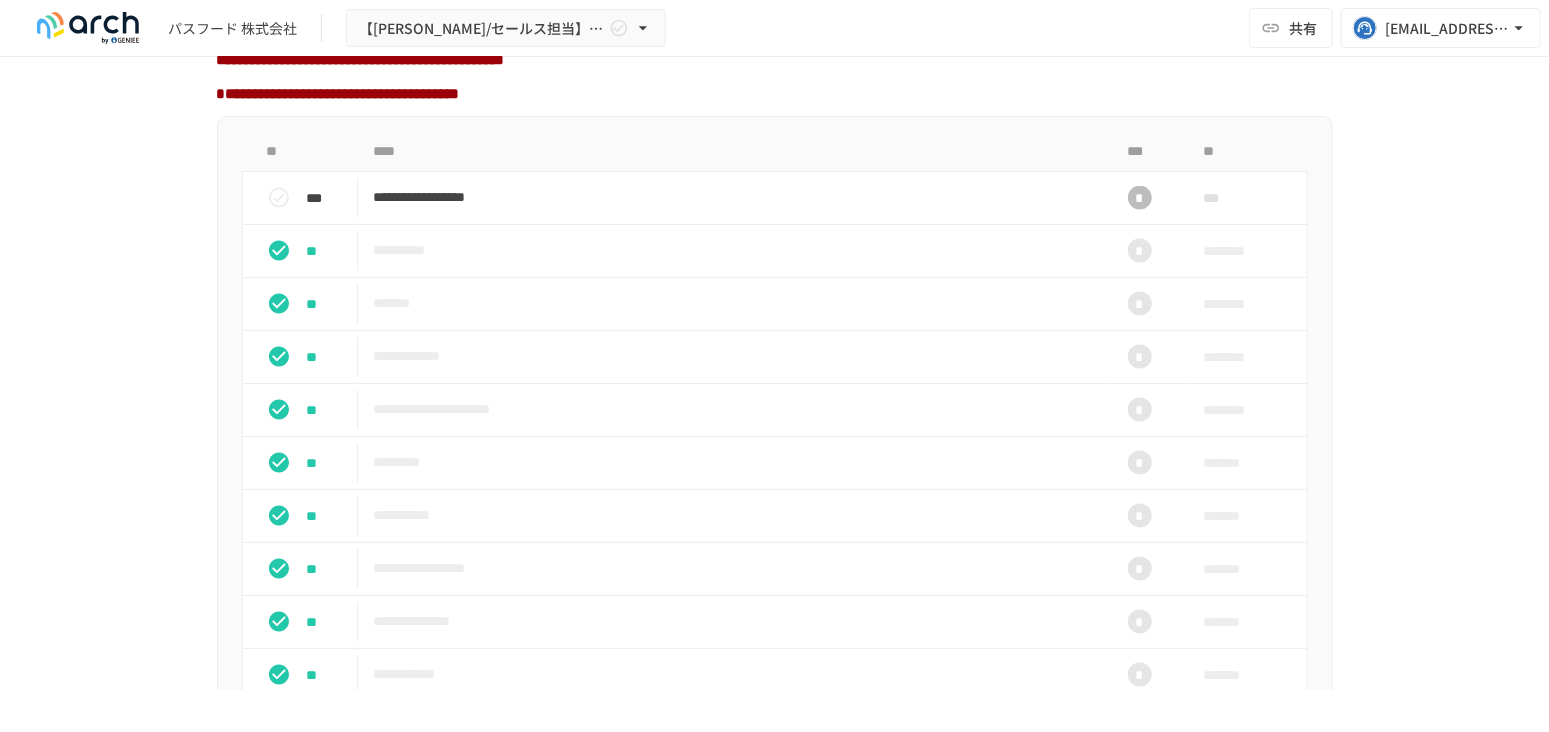 click on "**********" at bounding box center [774, 373] 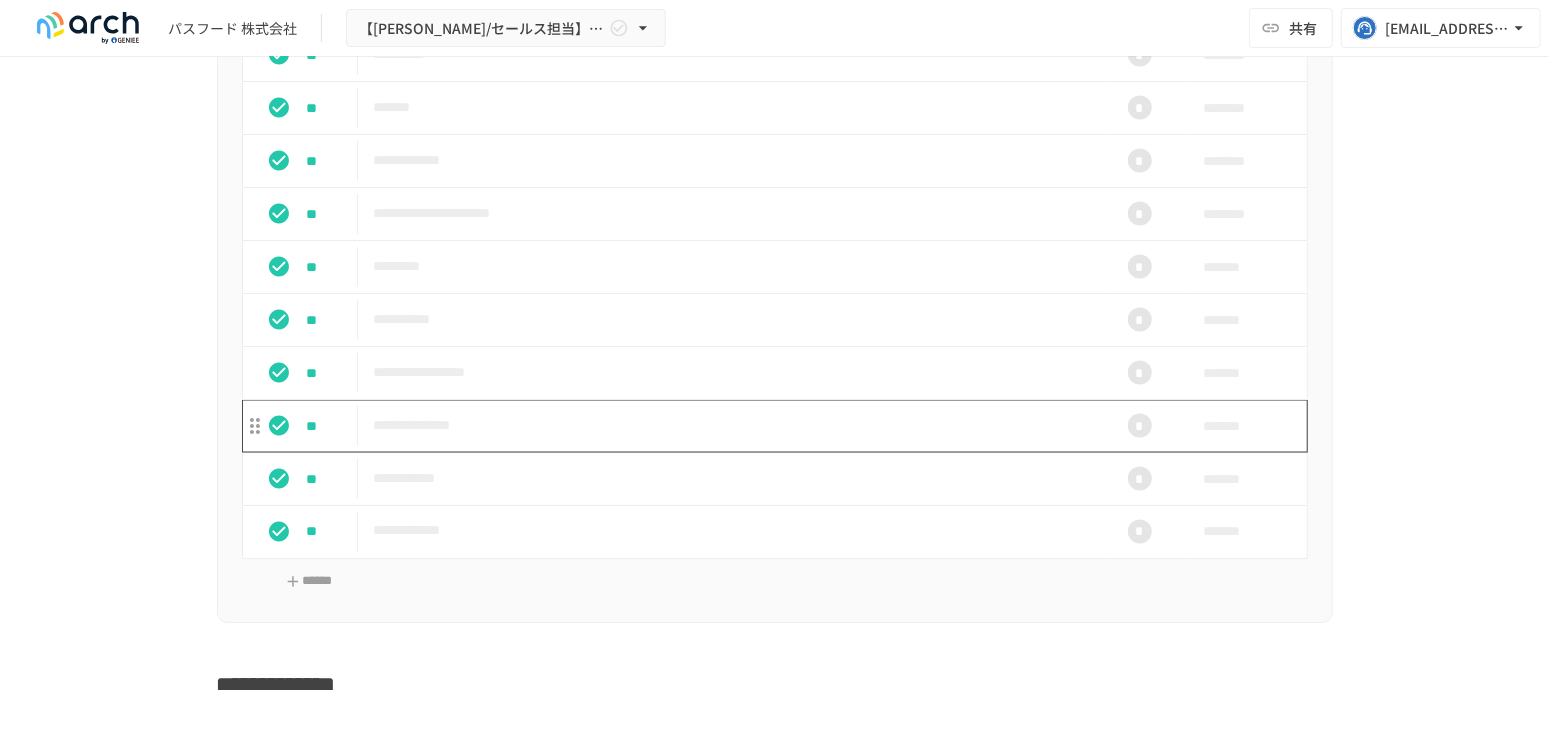 scroll, scrollTop: 2111, scrollLeft: 0, axis: vertical 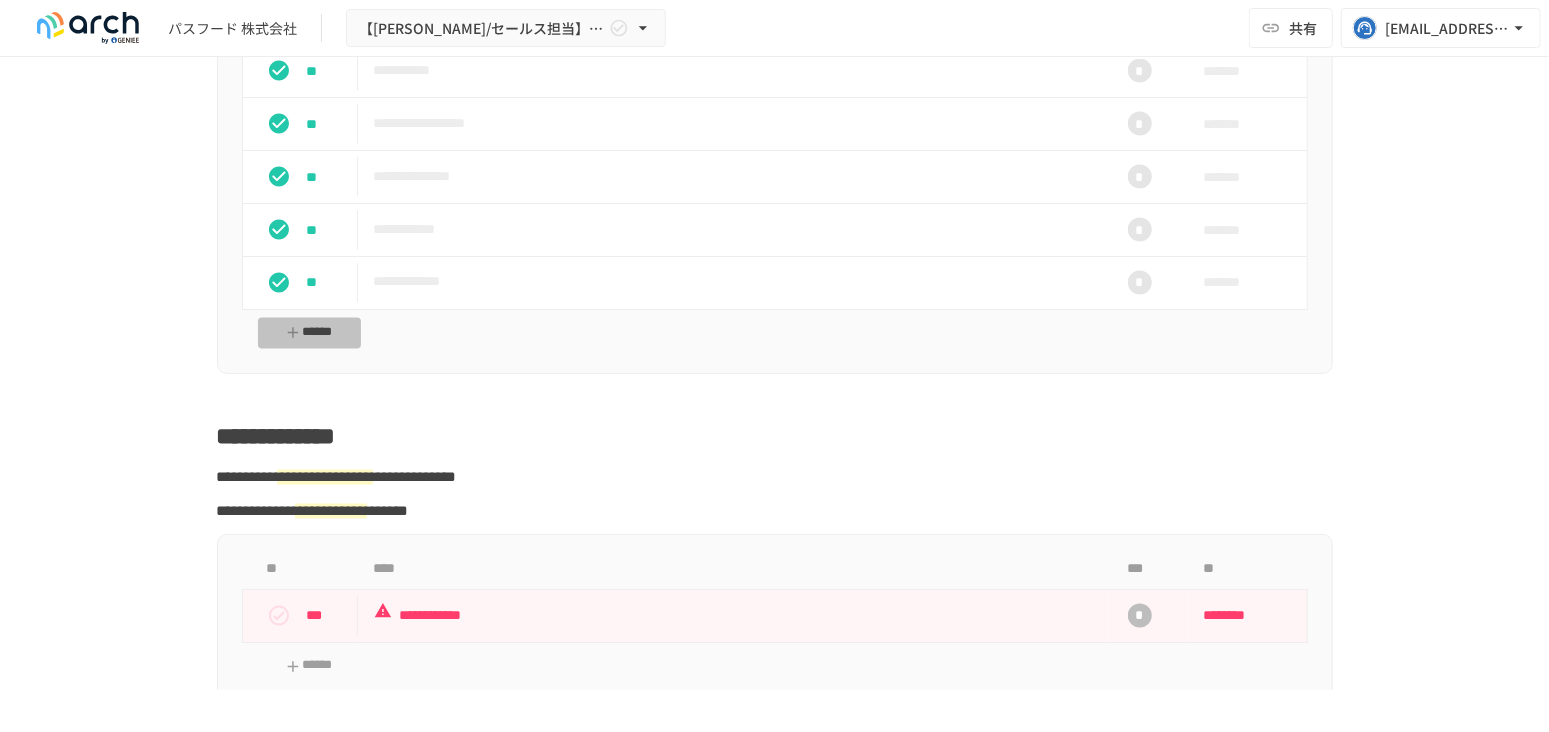 click on "******" at bounding box center (310, 333) 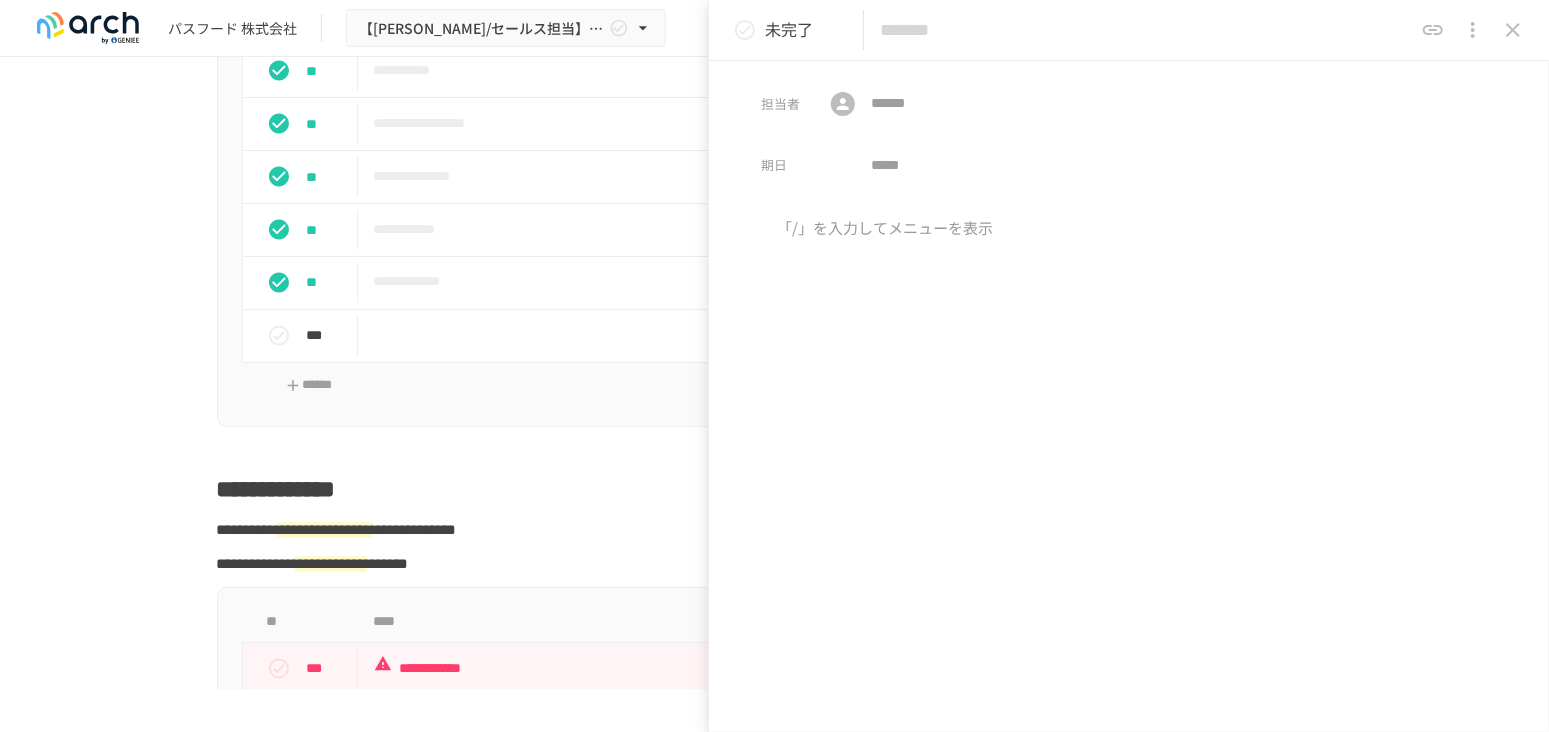 scroll, scrollTop: 49, scrollLeft: 0, axis: vertical 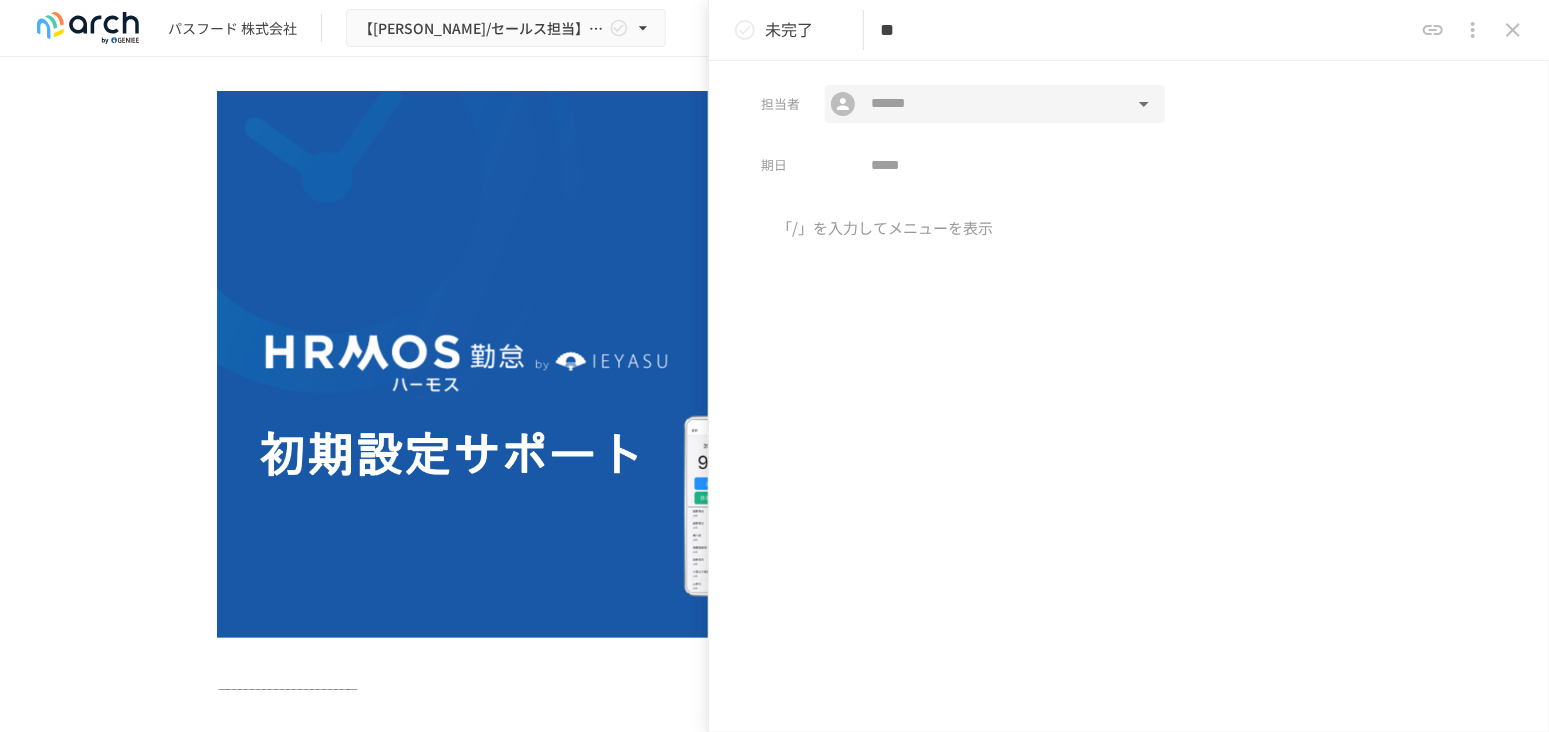 type on "*" 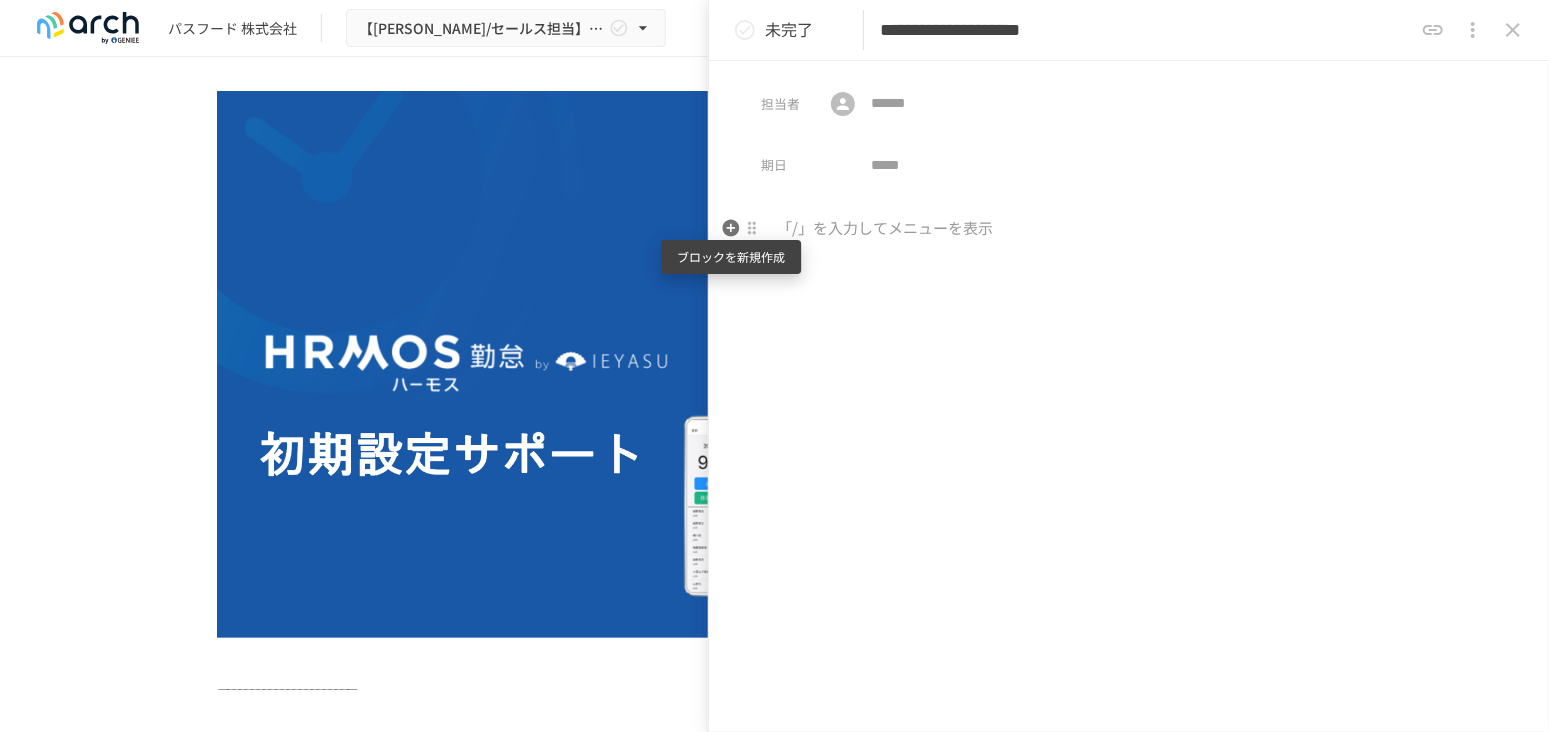 type on "**********" 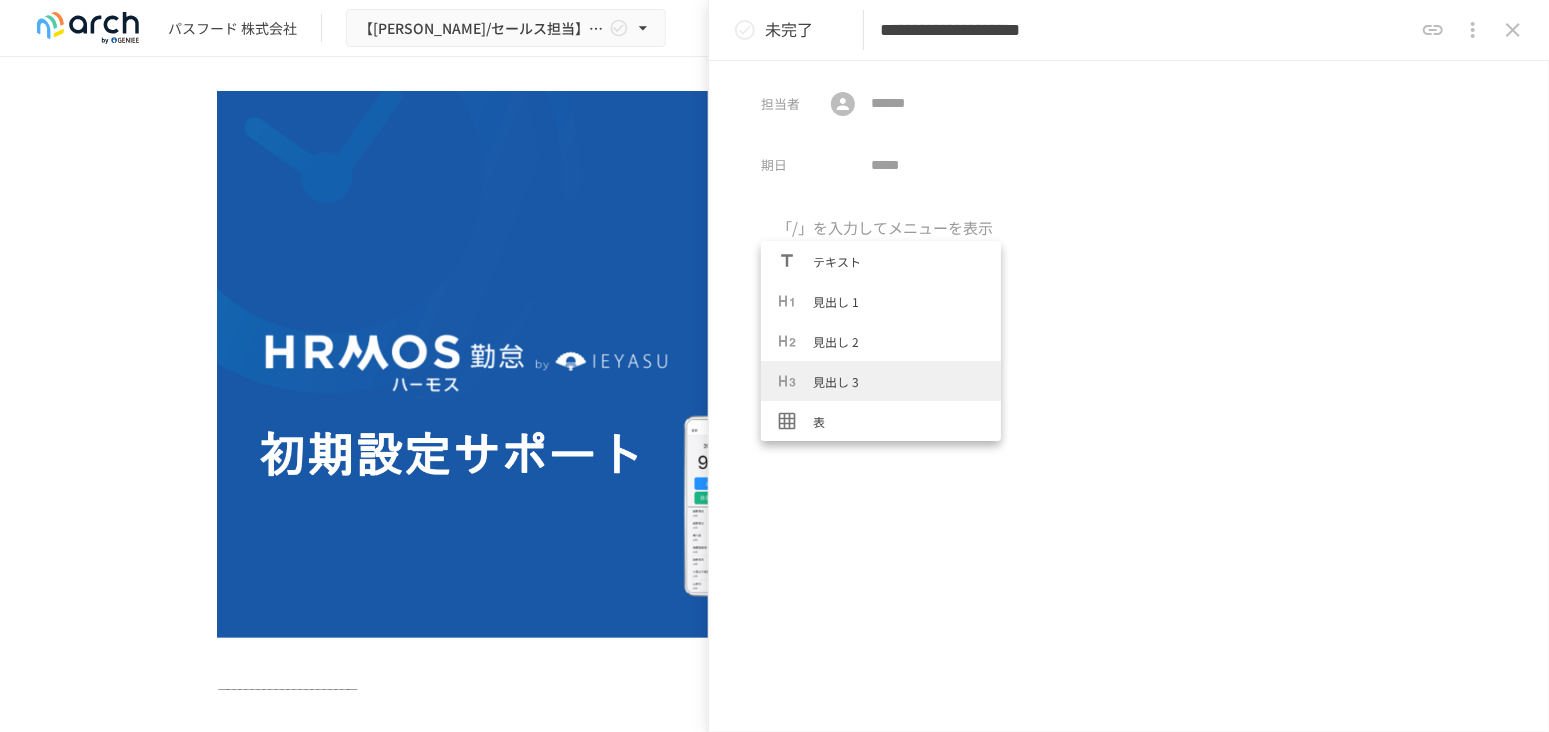 drag, startPoint x: 824, startPoint y: 370, endPoint x: 811, endPoint y: 355, distance: 19.849434 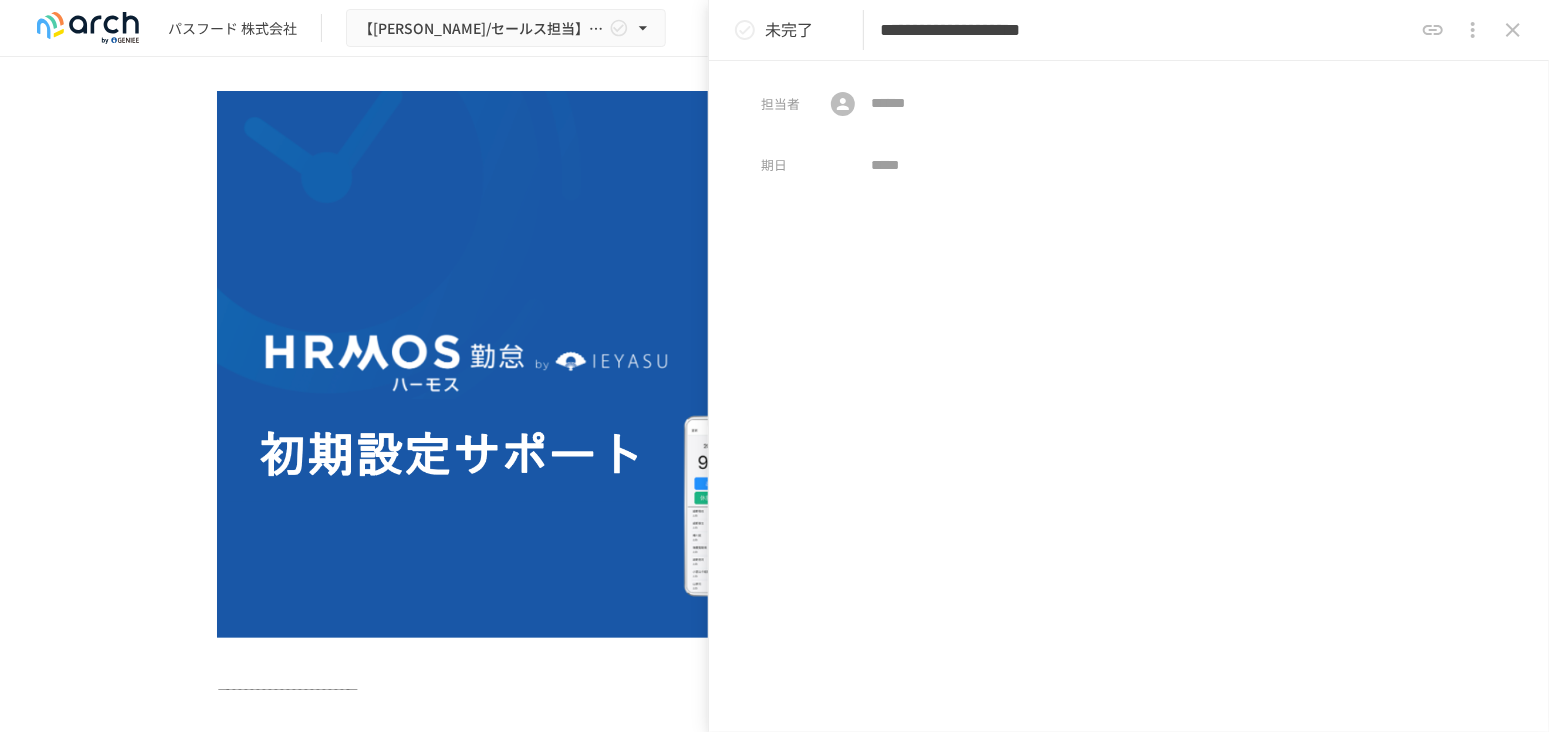 type 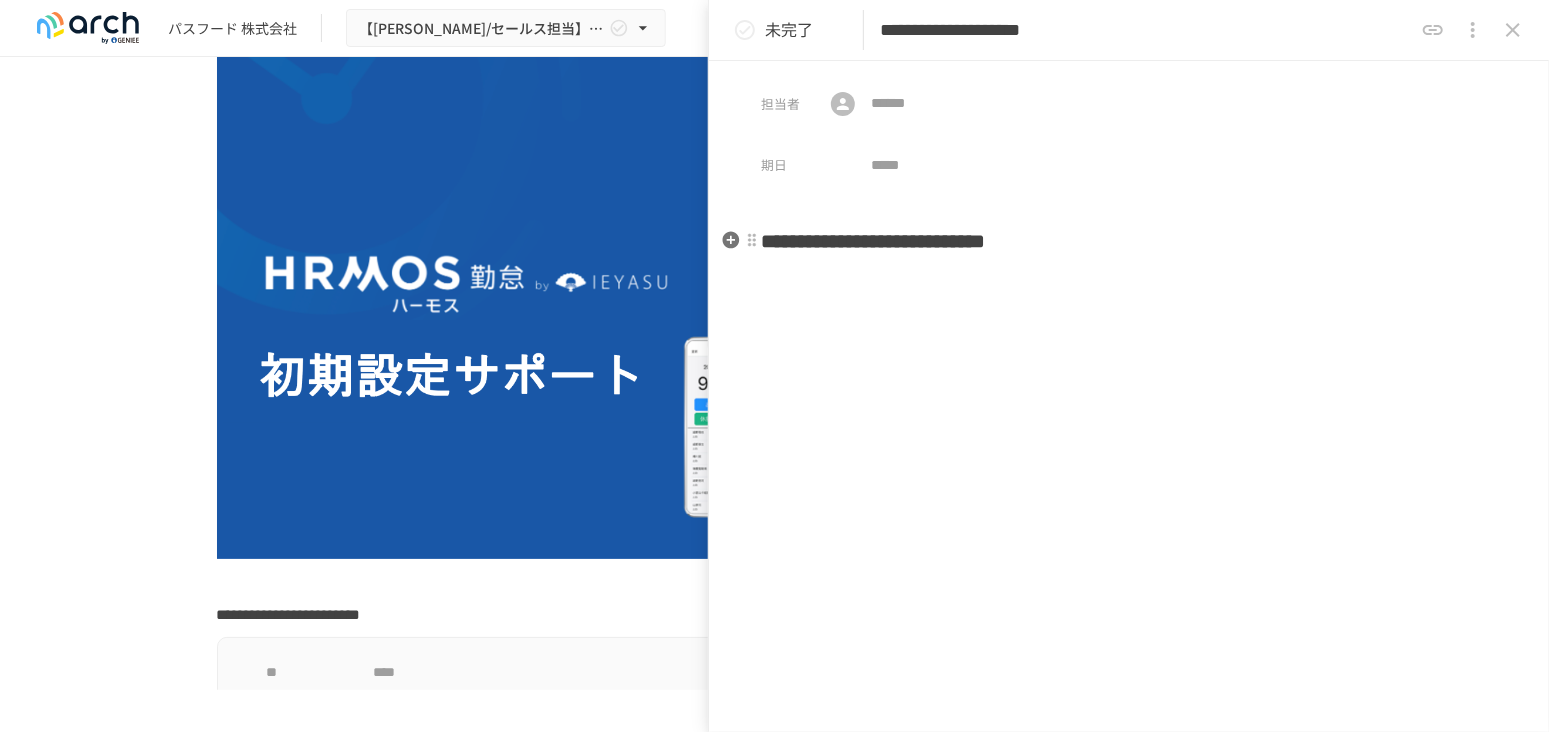 scroll, scrollTop: 272, scrollLeft: 0, axis: vertical 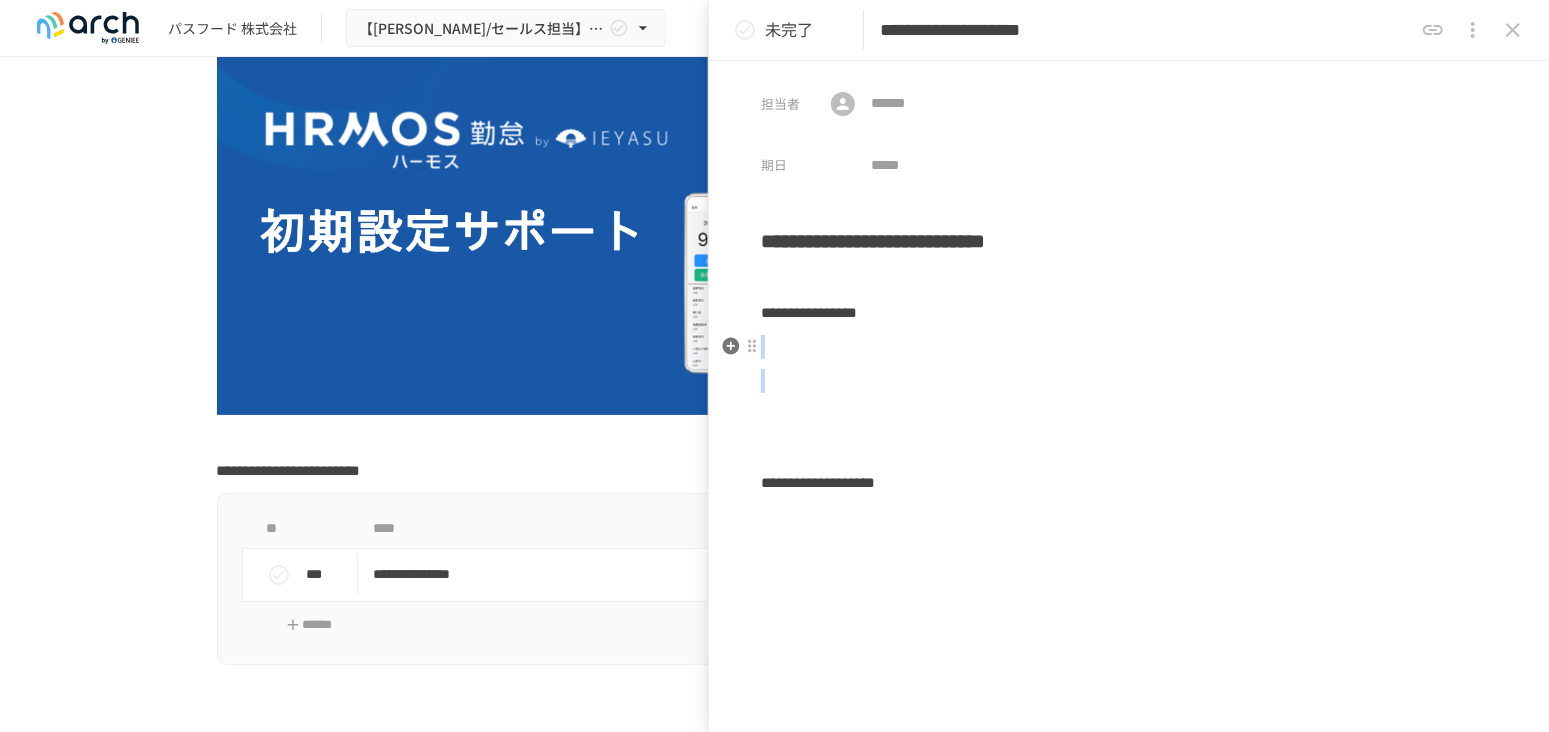 drag, startPoint x: 994, startPoint y: 360, endPoint x: 1006, endPoint y: 358, distance: 12.165525 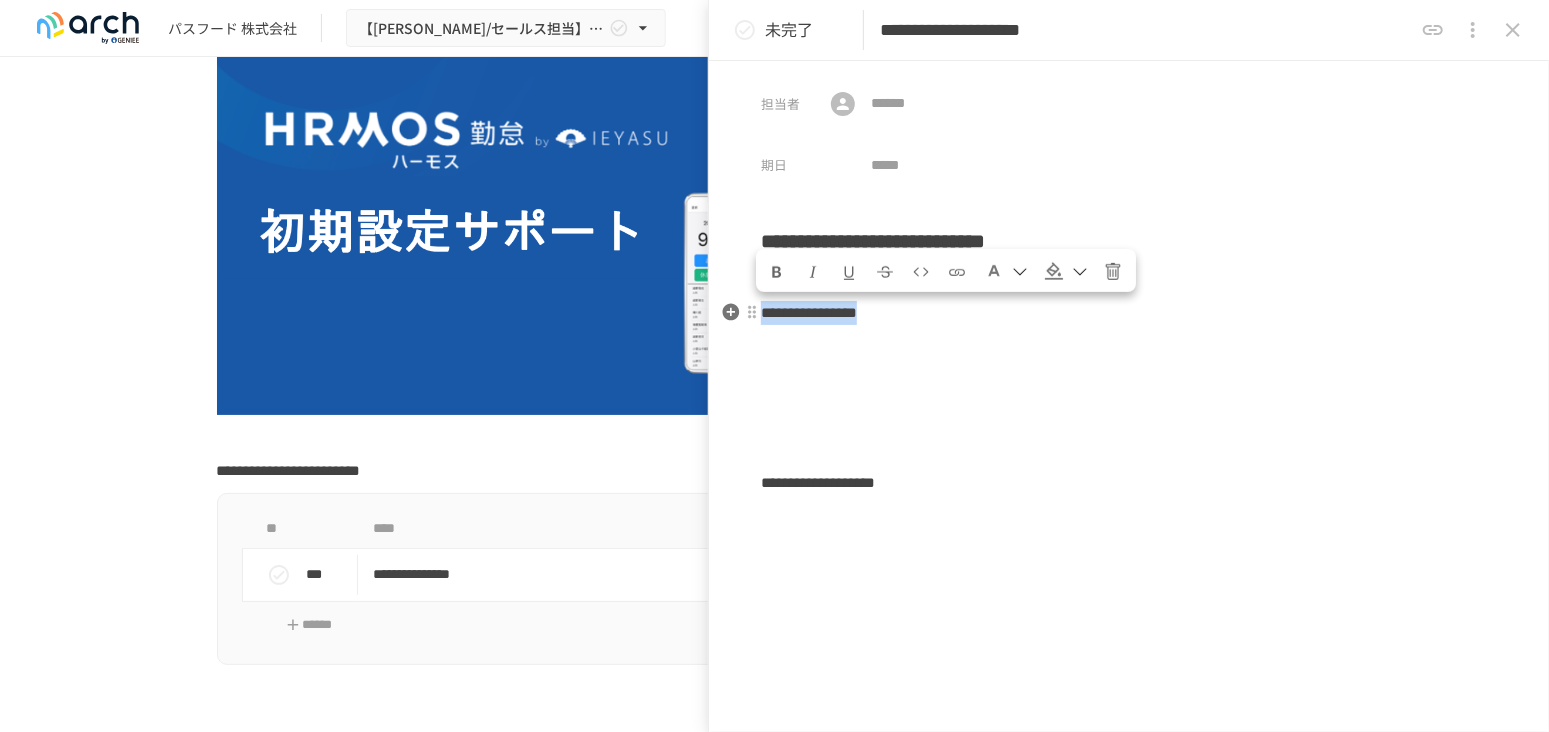 drag, startPoint x: 1018, startPoint y: 319, endPoint x: 765, endPoint y: 314, distance: 253.04941 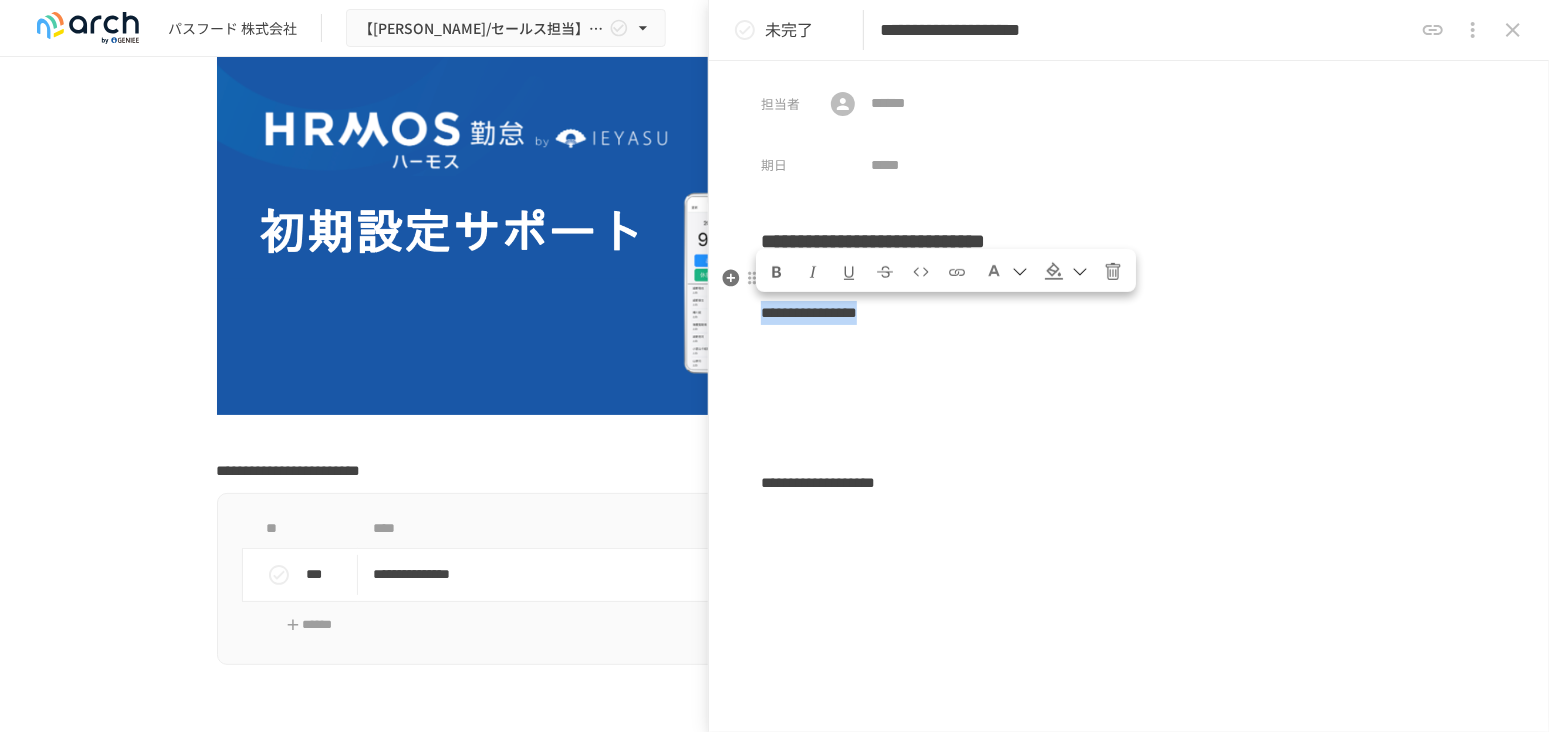 drag, startPoint x: 772, startPoint y: 276, endPoint x: 783, endPoint y: 272, distance: 11.7046995 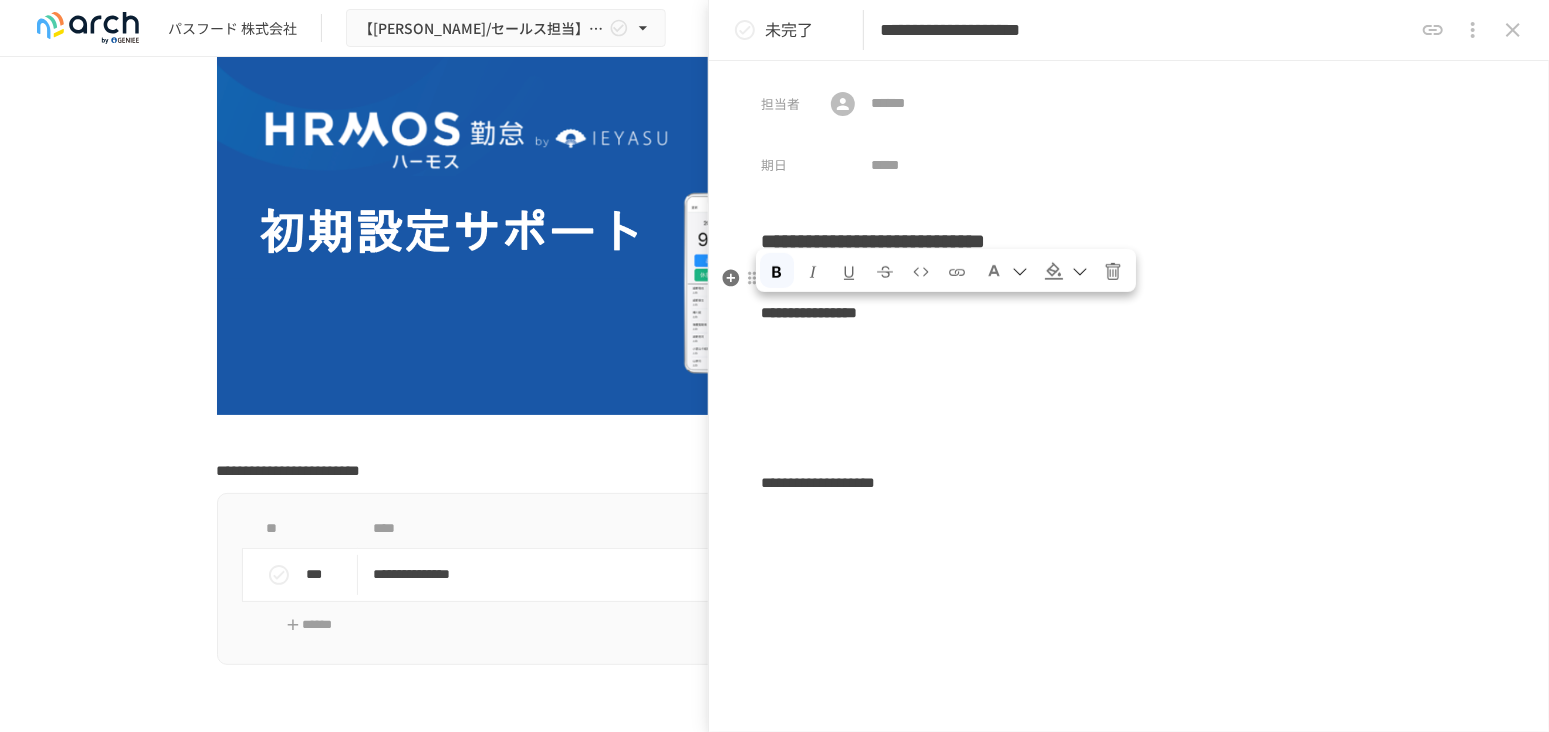 click at bounding box center (1054, 271) 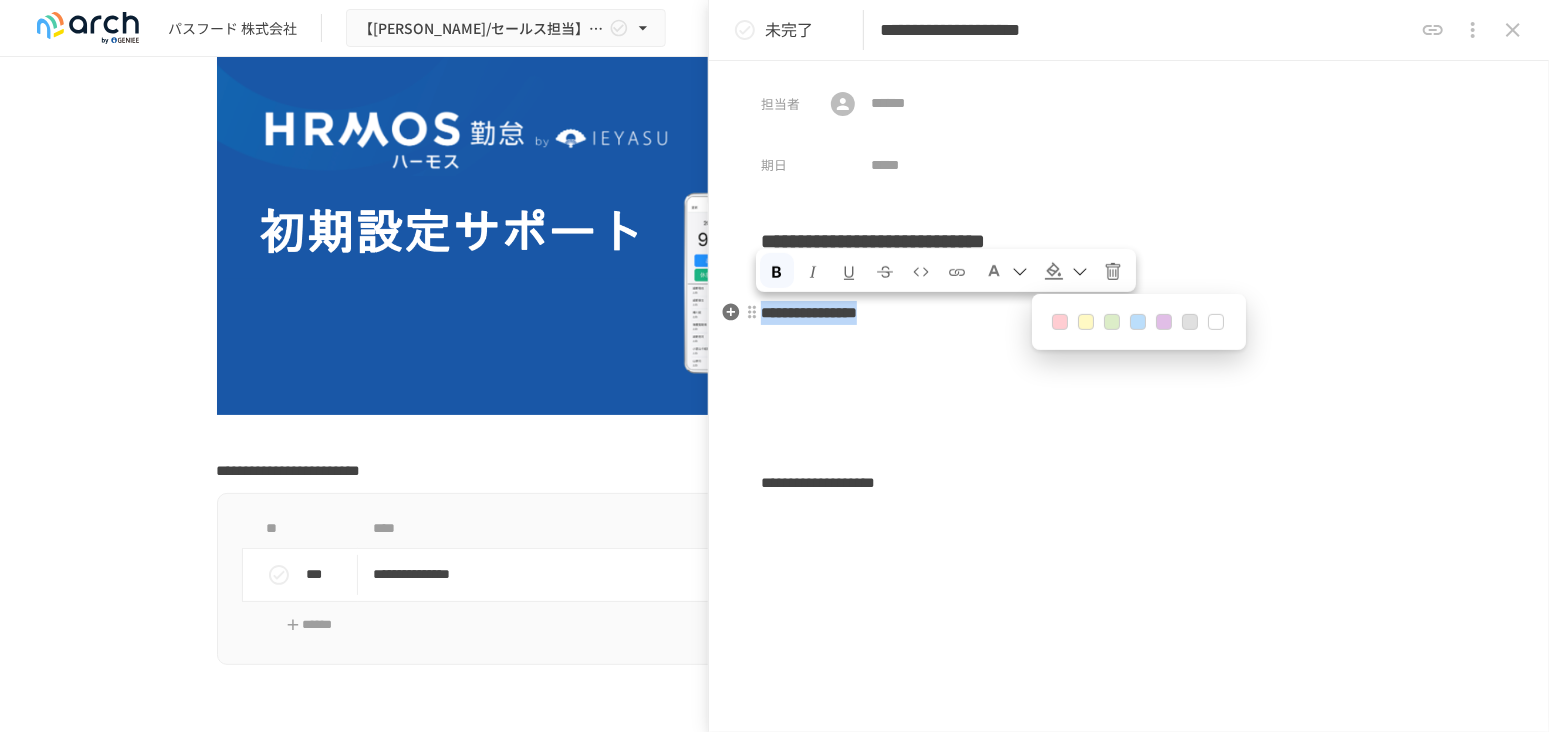click at bounding box center [1060, 322] 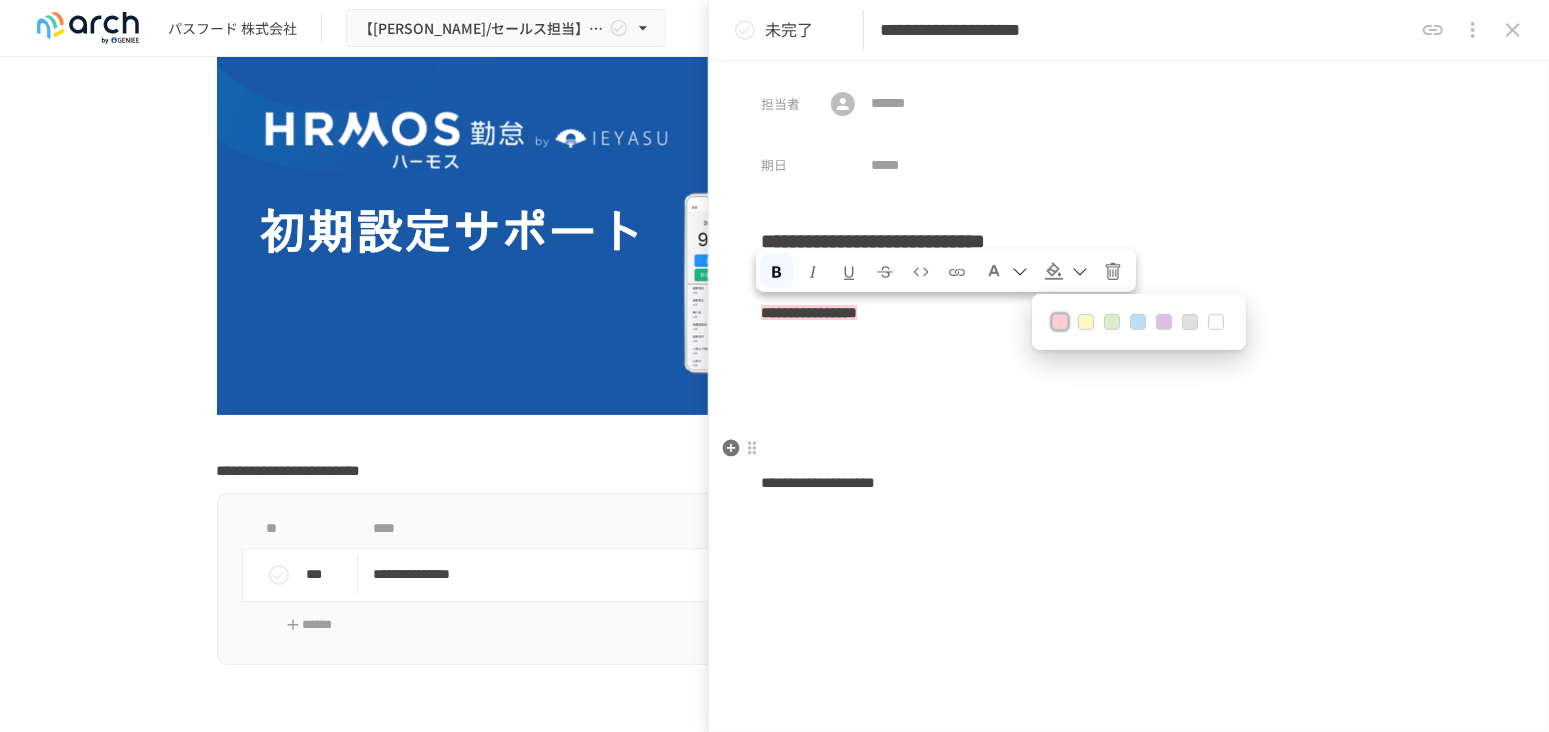 click on "**********" at bounding box center (1129, 360) 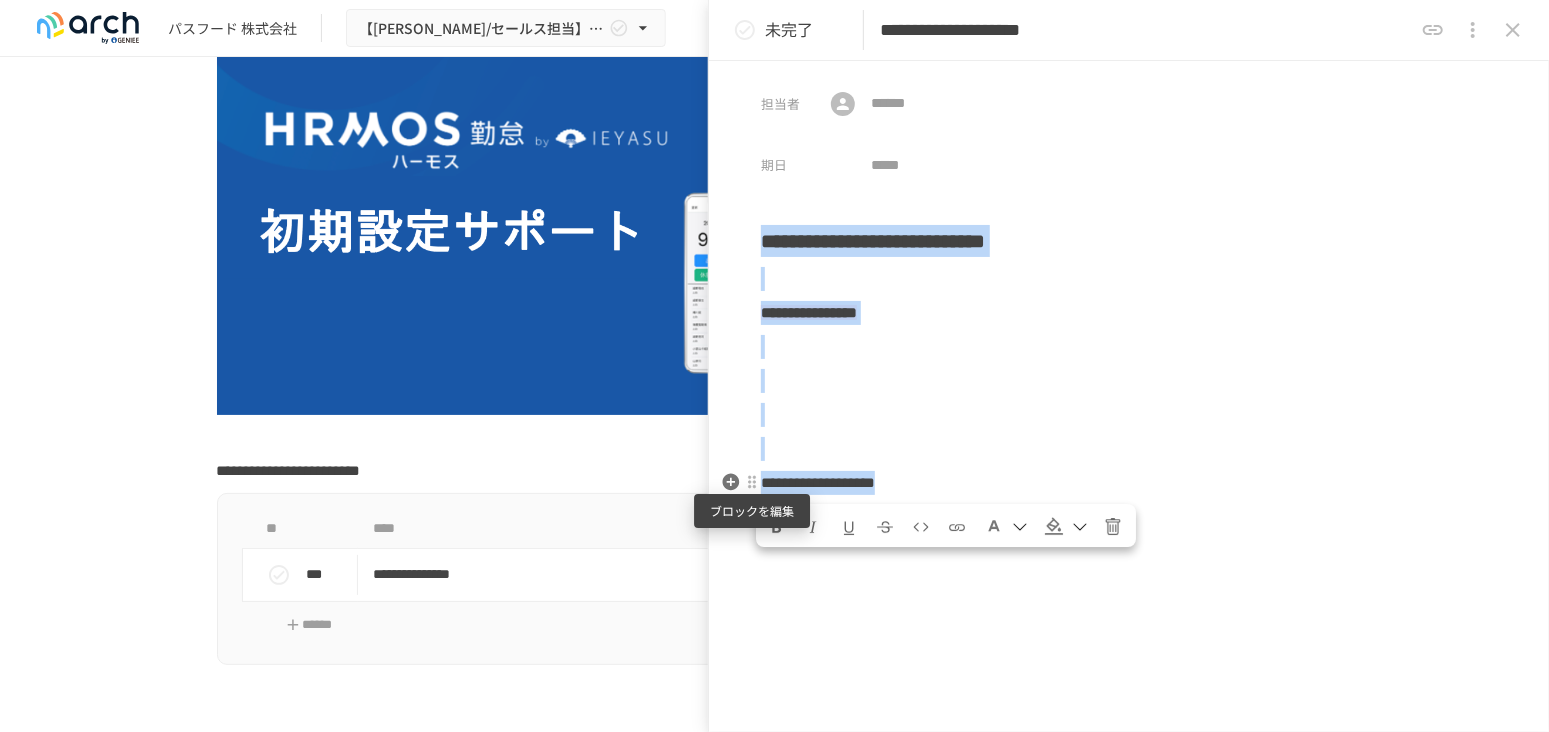 drag, startPoint x: 1047, startPoint y: 494, endPoint x: 753, endPoint y: 484, distance: 294.17 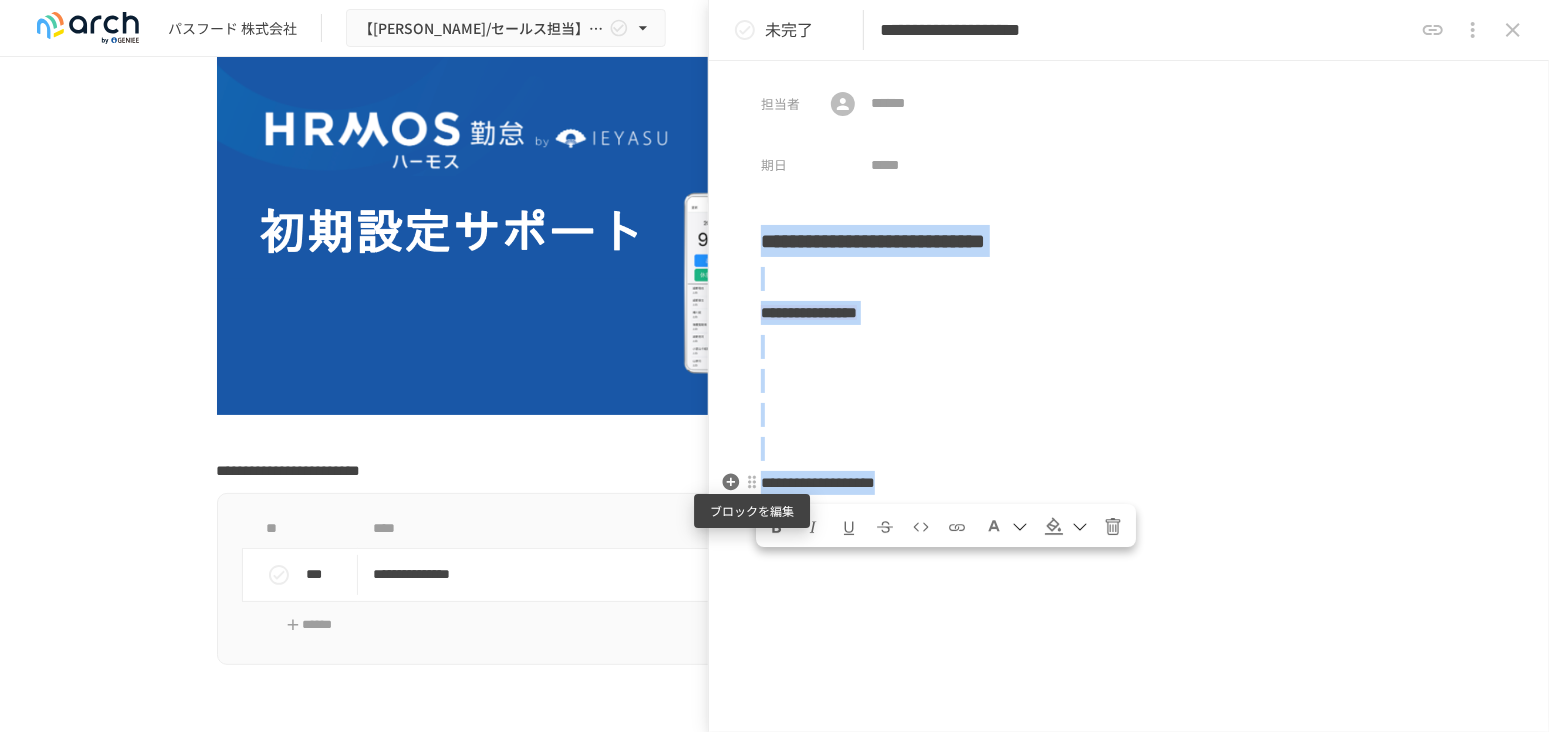 click on "**********" at bounding box center (1129, 514) 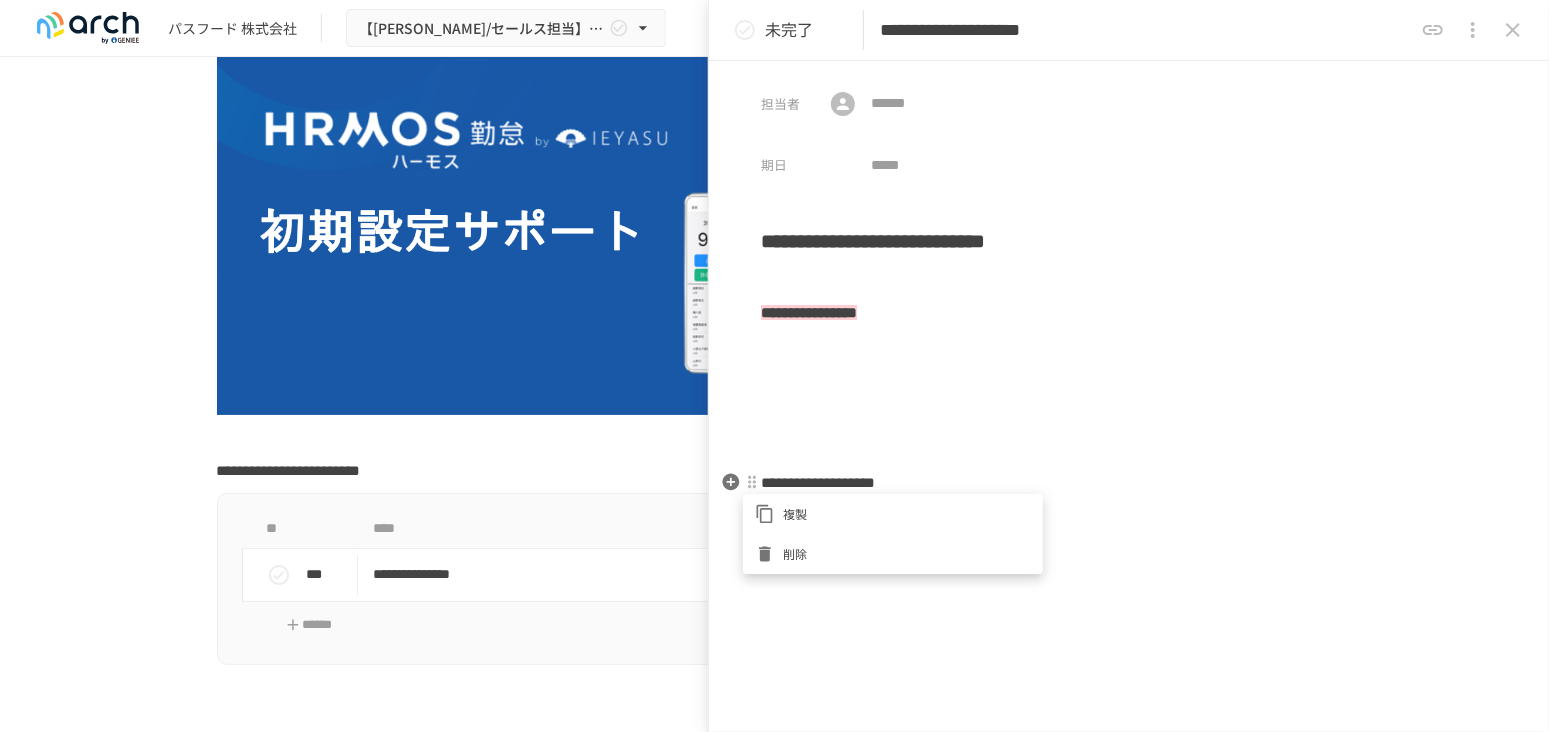 click at bounding box center [774, 366] 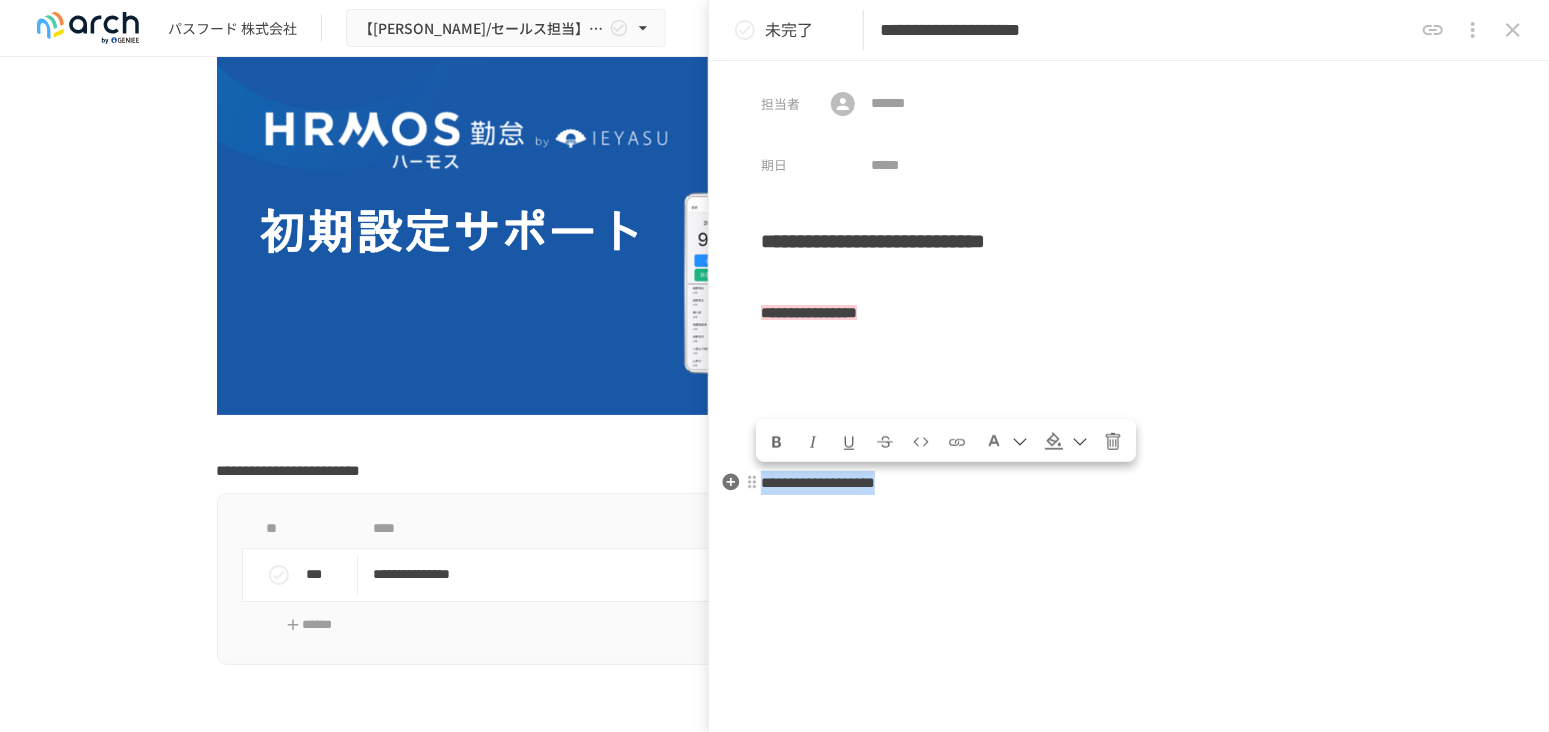 drag, startPoint x: 768, startPoint y: 478, endPoint x: 1137, endPoint y: 475, distance: 369.0122 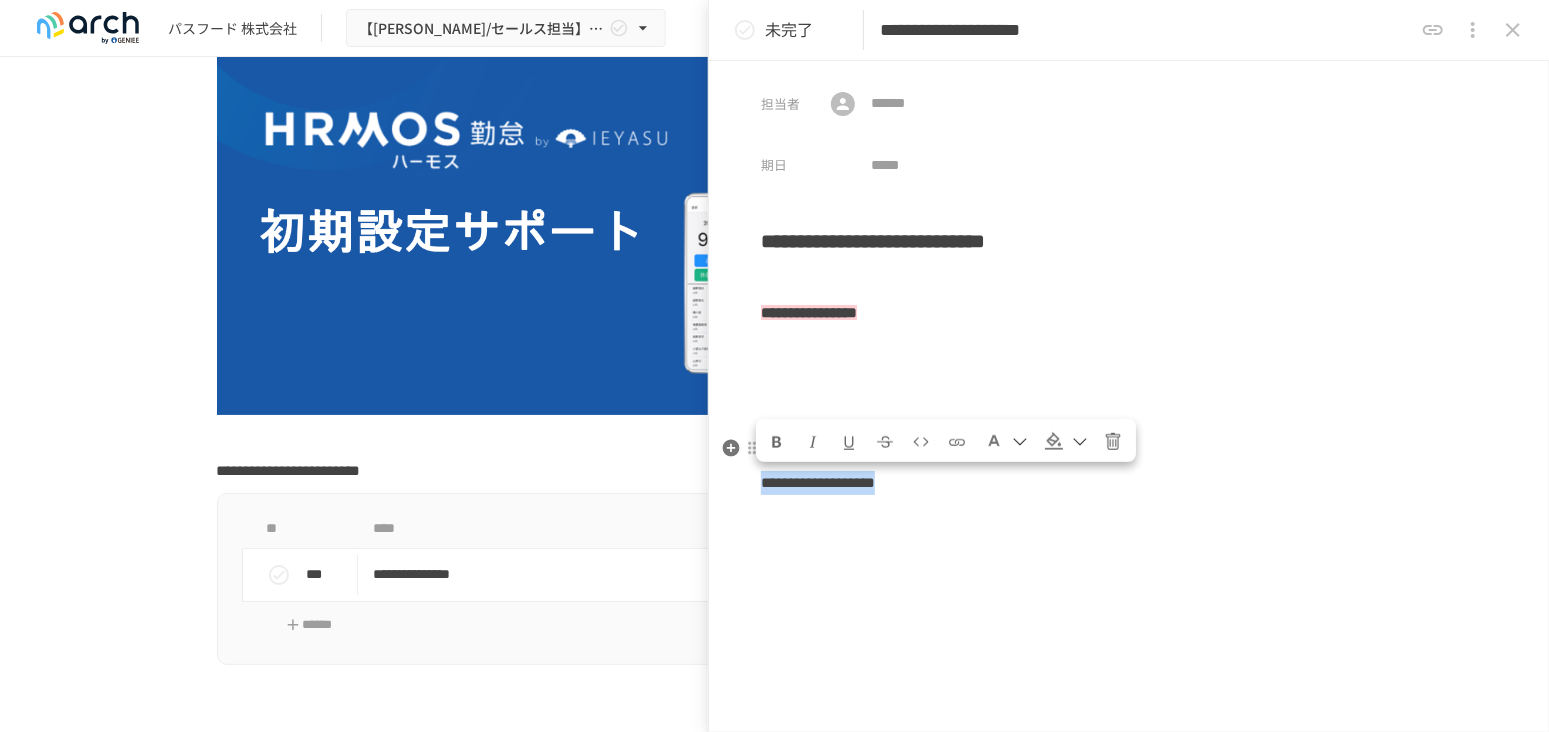 click at bounding box center (1054, 441) 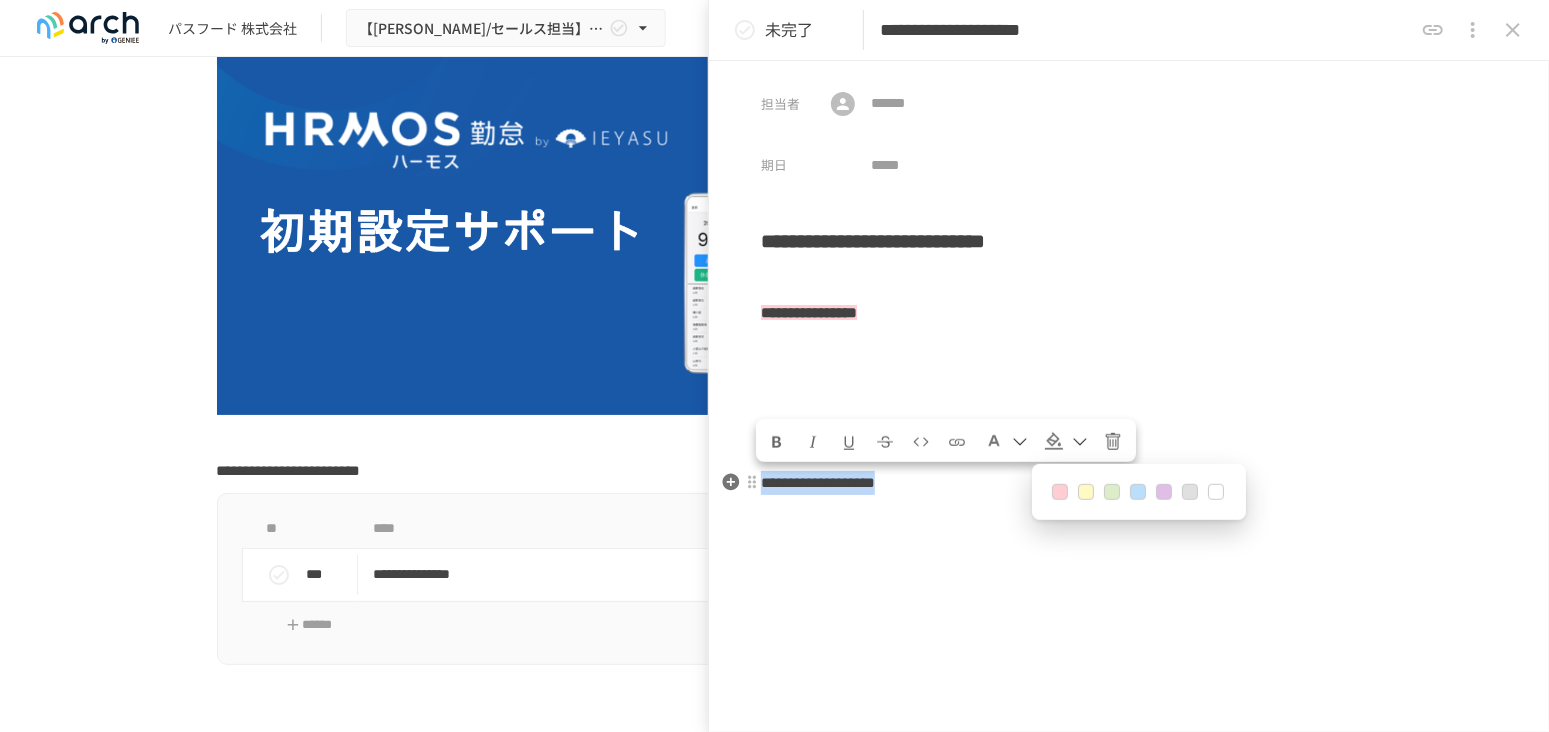click at bounding box center [1086, 492] 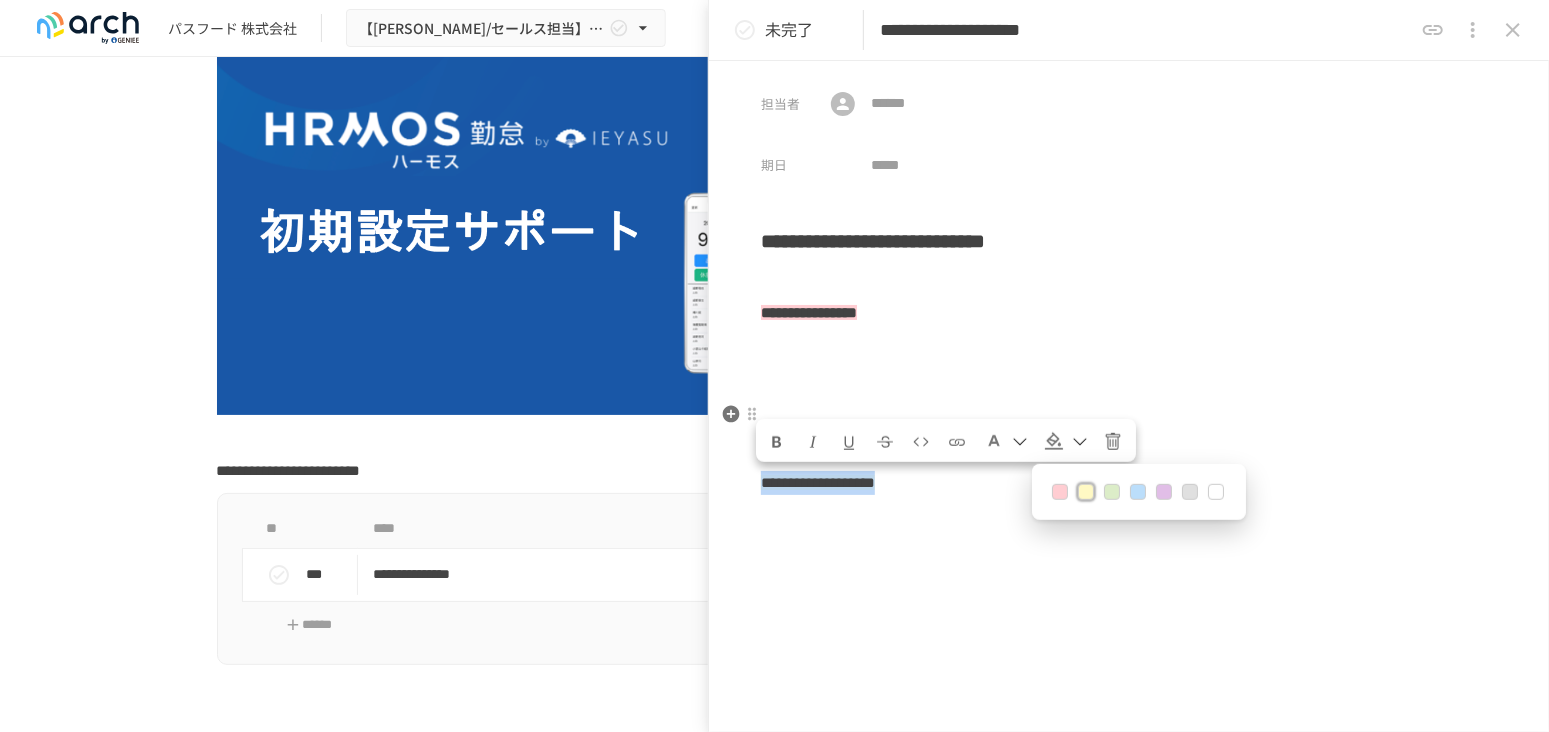 drag, startPoint x: 773, startPoint y: 436, endPoint x: 787, endPoint y: 441, distance: 14.866069 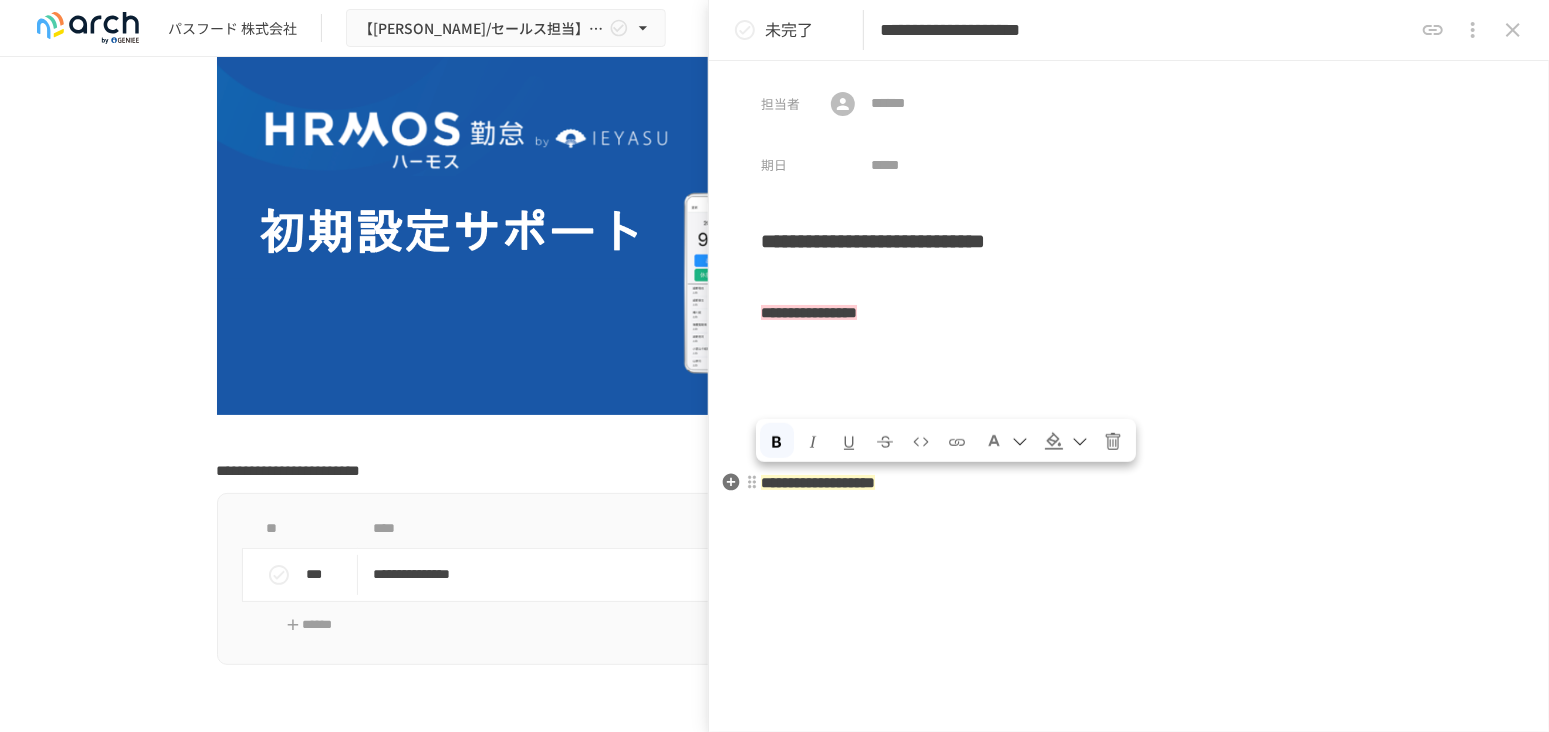 click on "**********" at bounding box center [1129, 514] 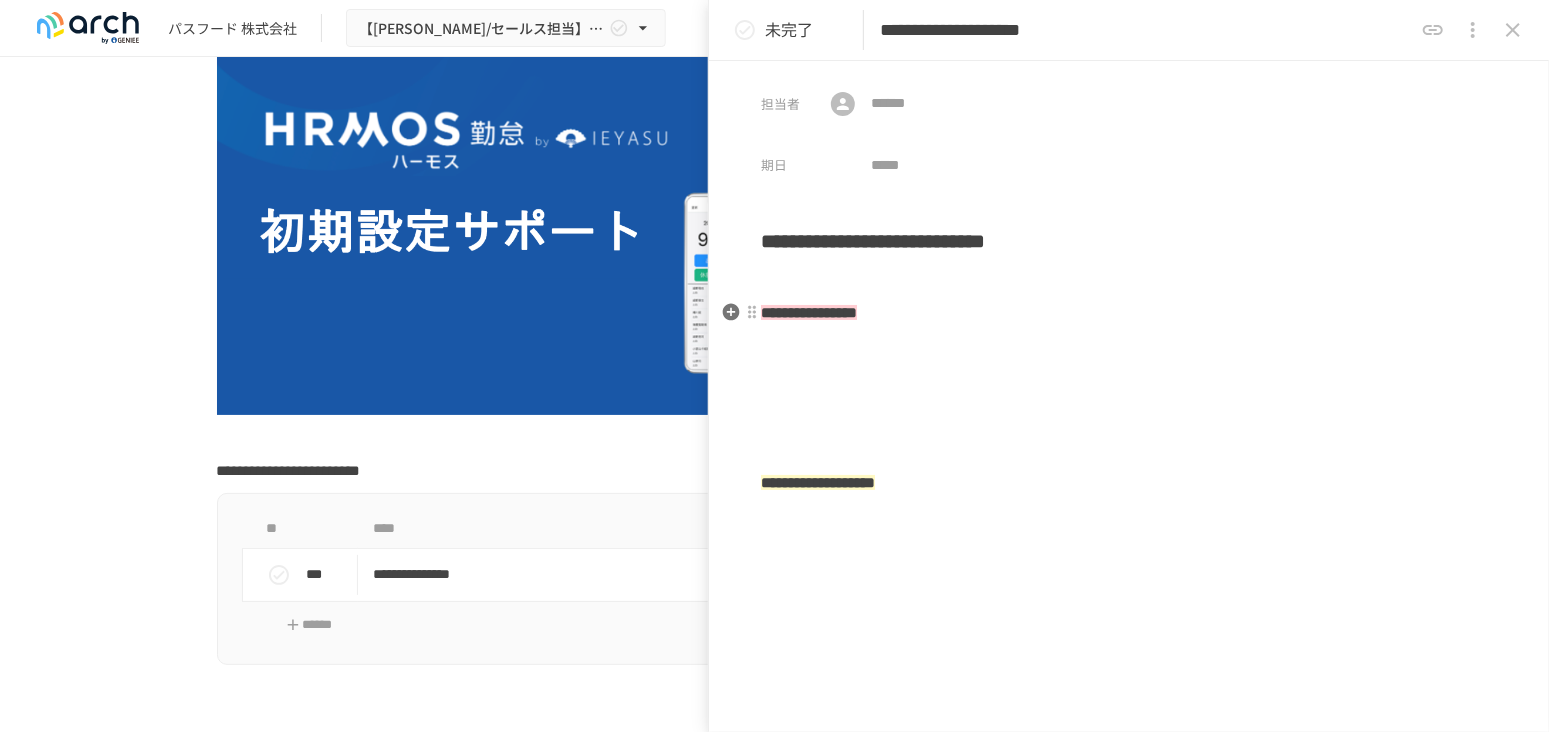 click on "**********" at bounding box center (1129, 377) 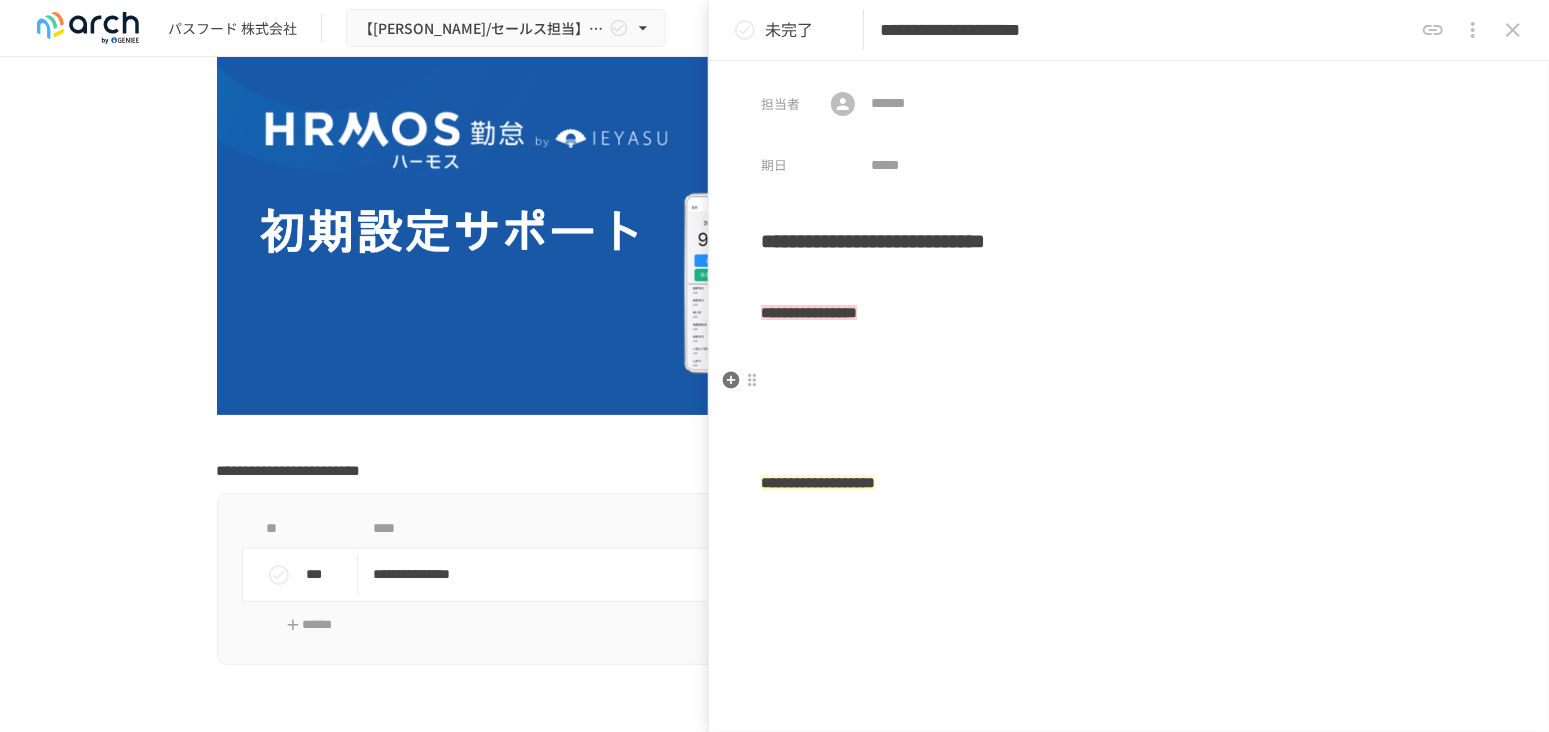 scroll, scrollTop: 105, scrollLeft: 0, axis: vertical 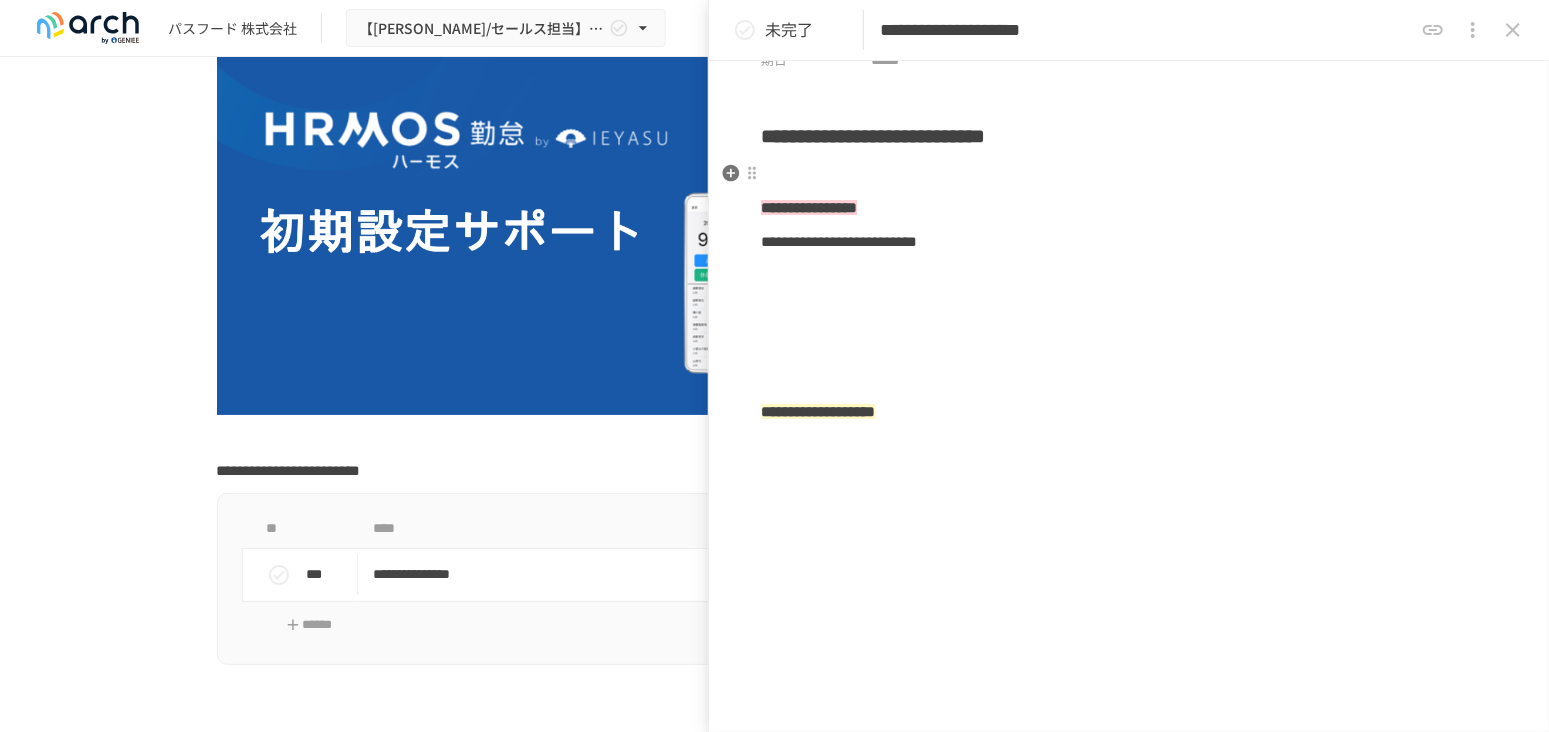 click at bounding box center [1129, 174] 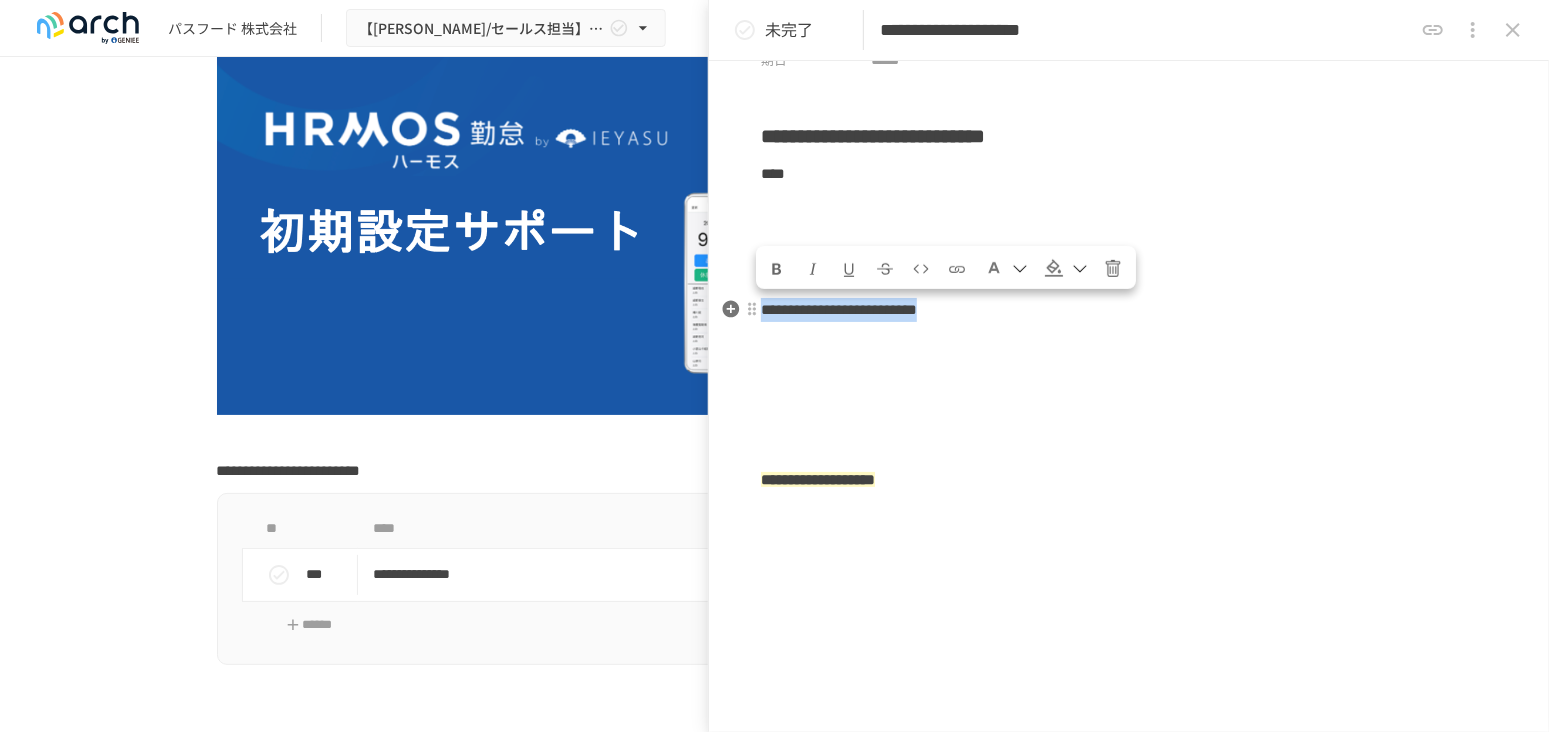 drag, startPoint x: 1163, startPoint y: 315, endPoint x: 766, endPoint y: 314, distance: 397.00125 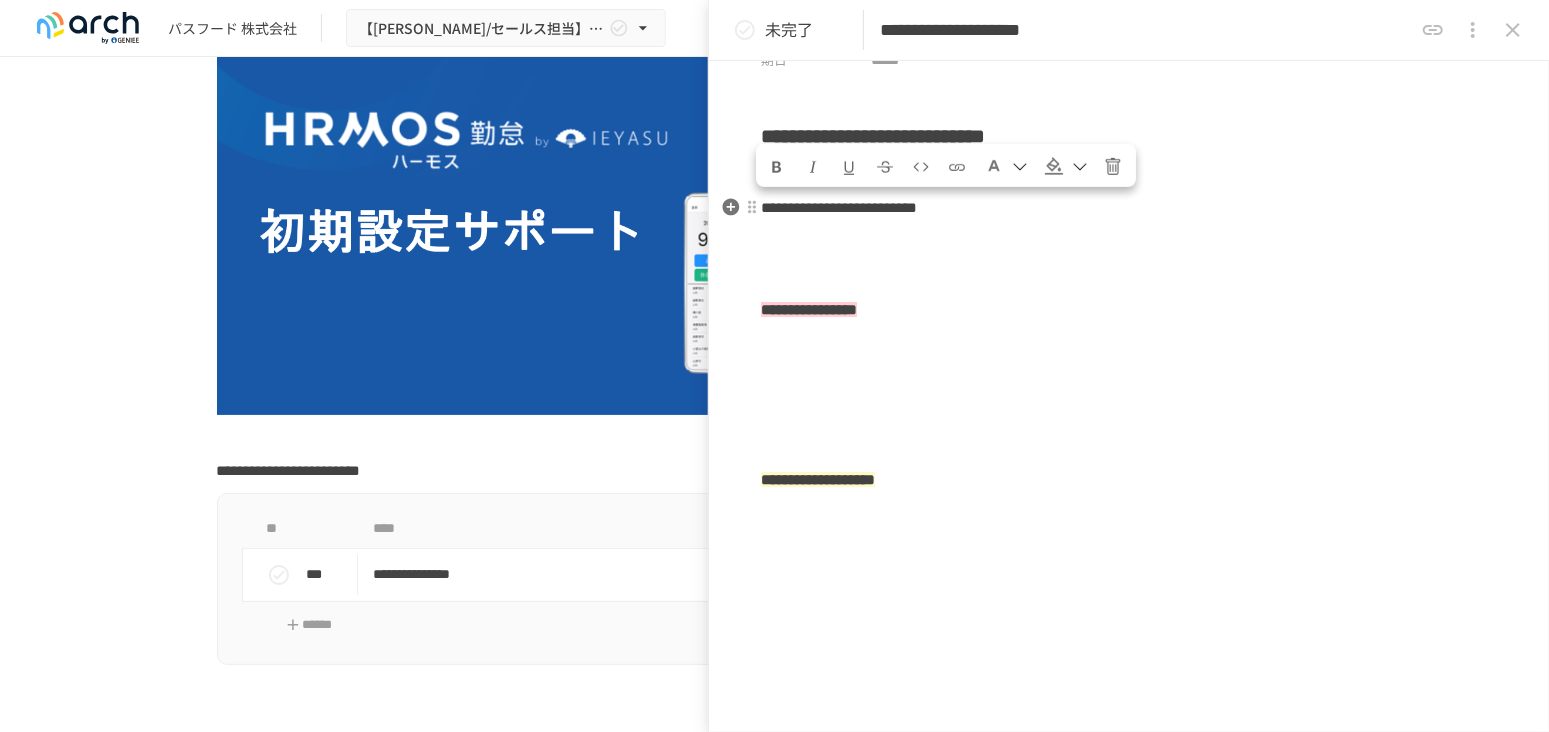 drag, startPoint x: 857, startPoint y: 216, endPoint x: 840, endPoint y: 231, distance: 22.671568 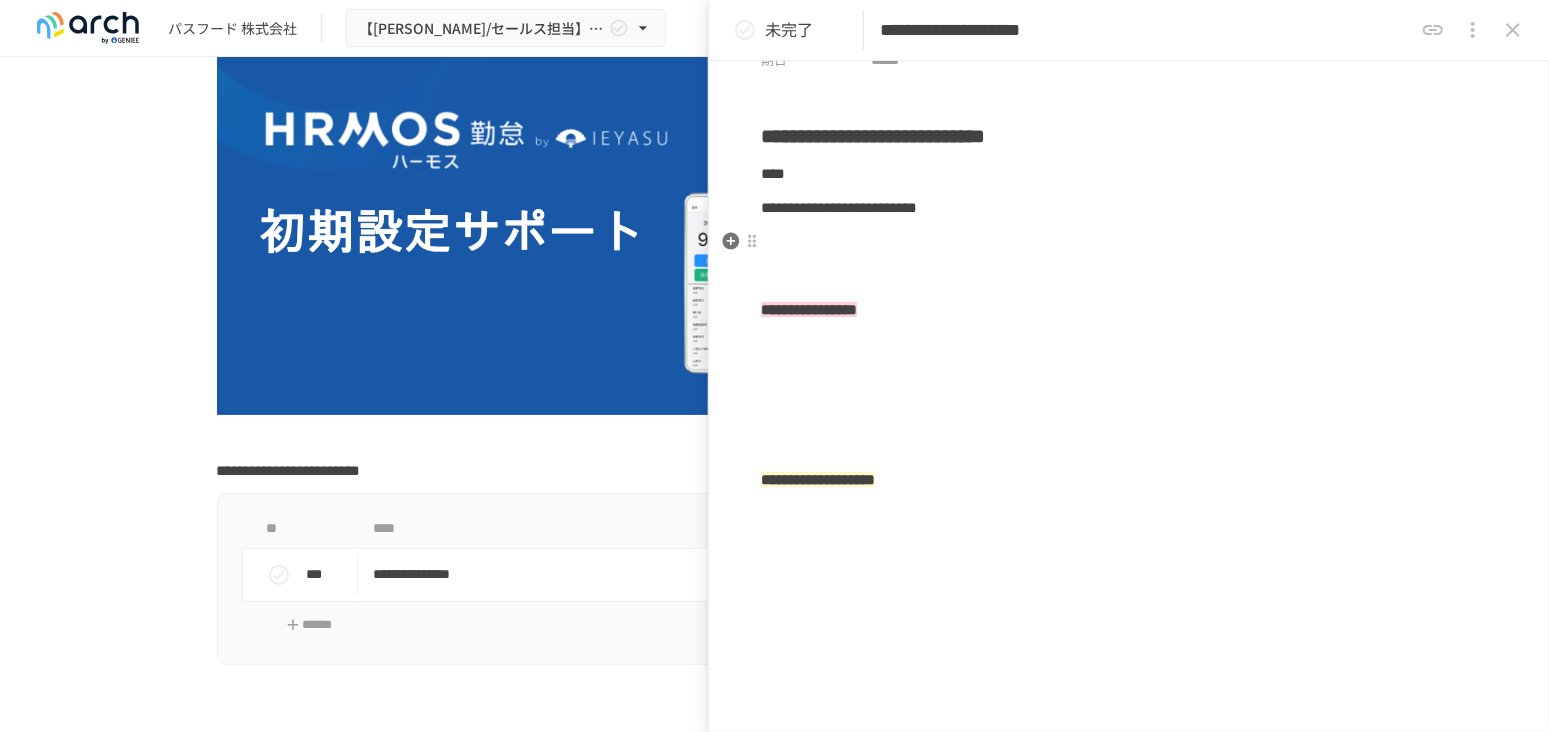 drag, startPoint x: 840, startPoint y: 237, endPoint x: 832, endPoint y: 250, distance: 15.264338 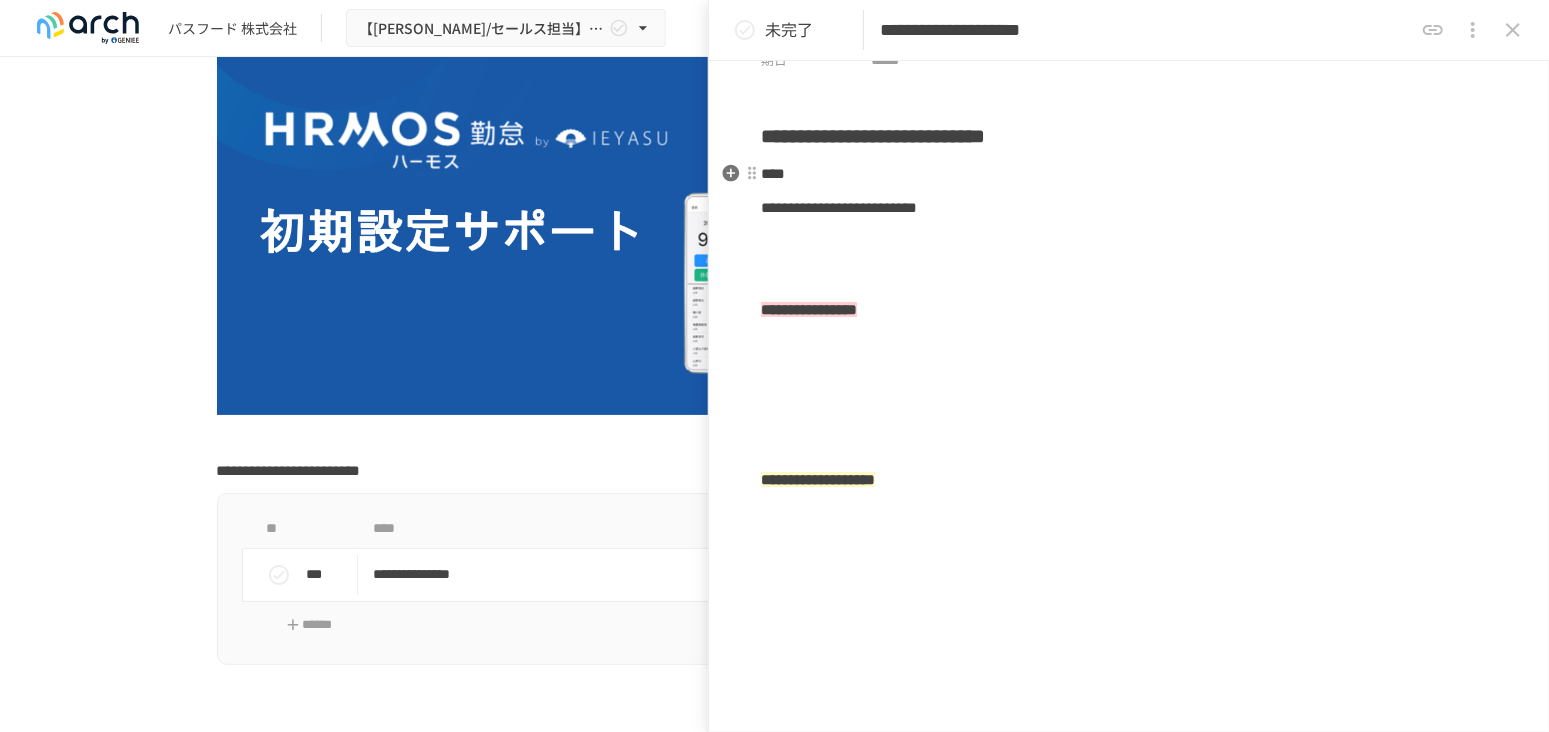 drag, startPoint x: 766, startPoint y: 174, endPoint x: 784, endPoint y: 188, distance: 22.803509 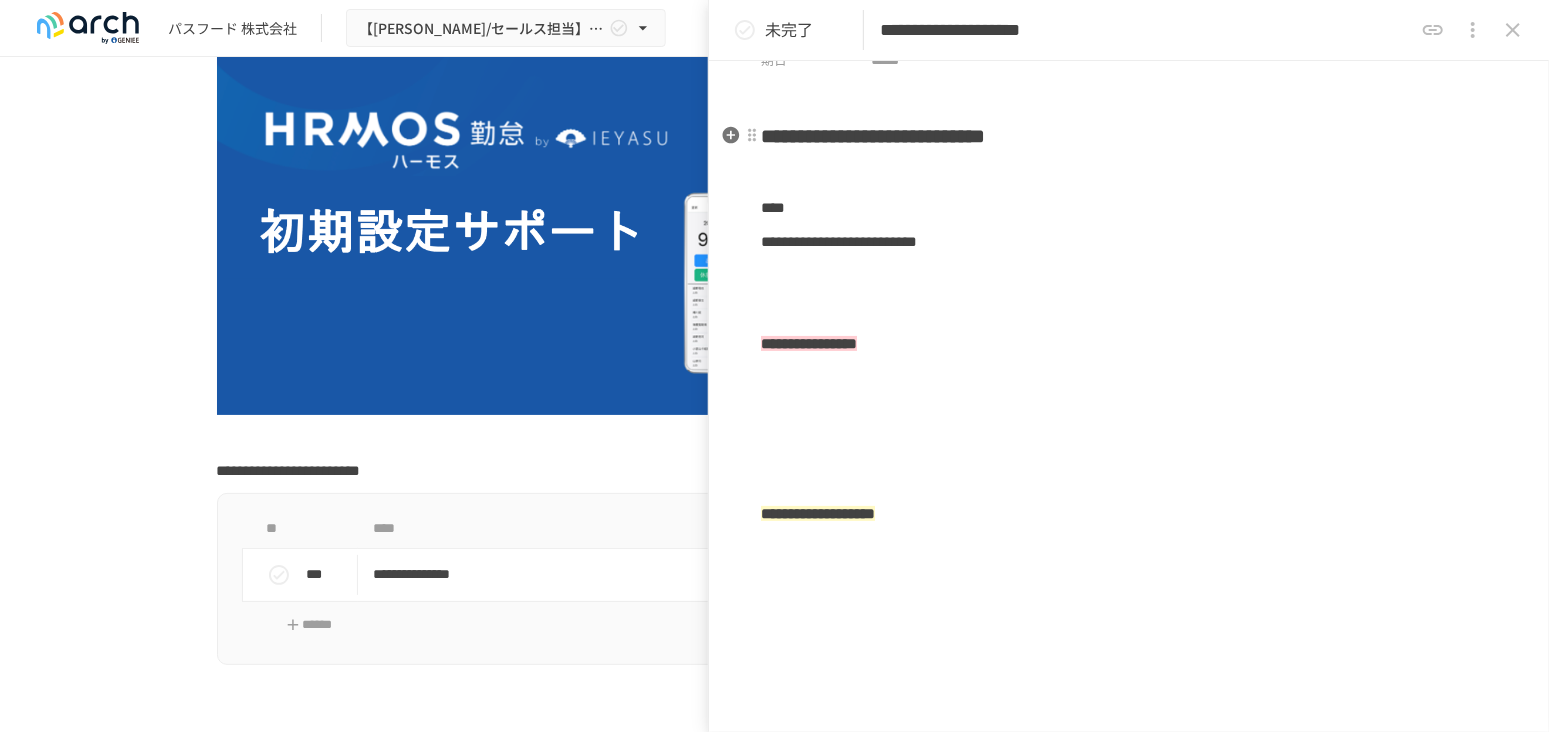click on "**********" at bounding box center [873, 136] 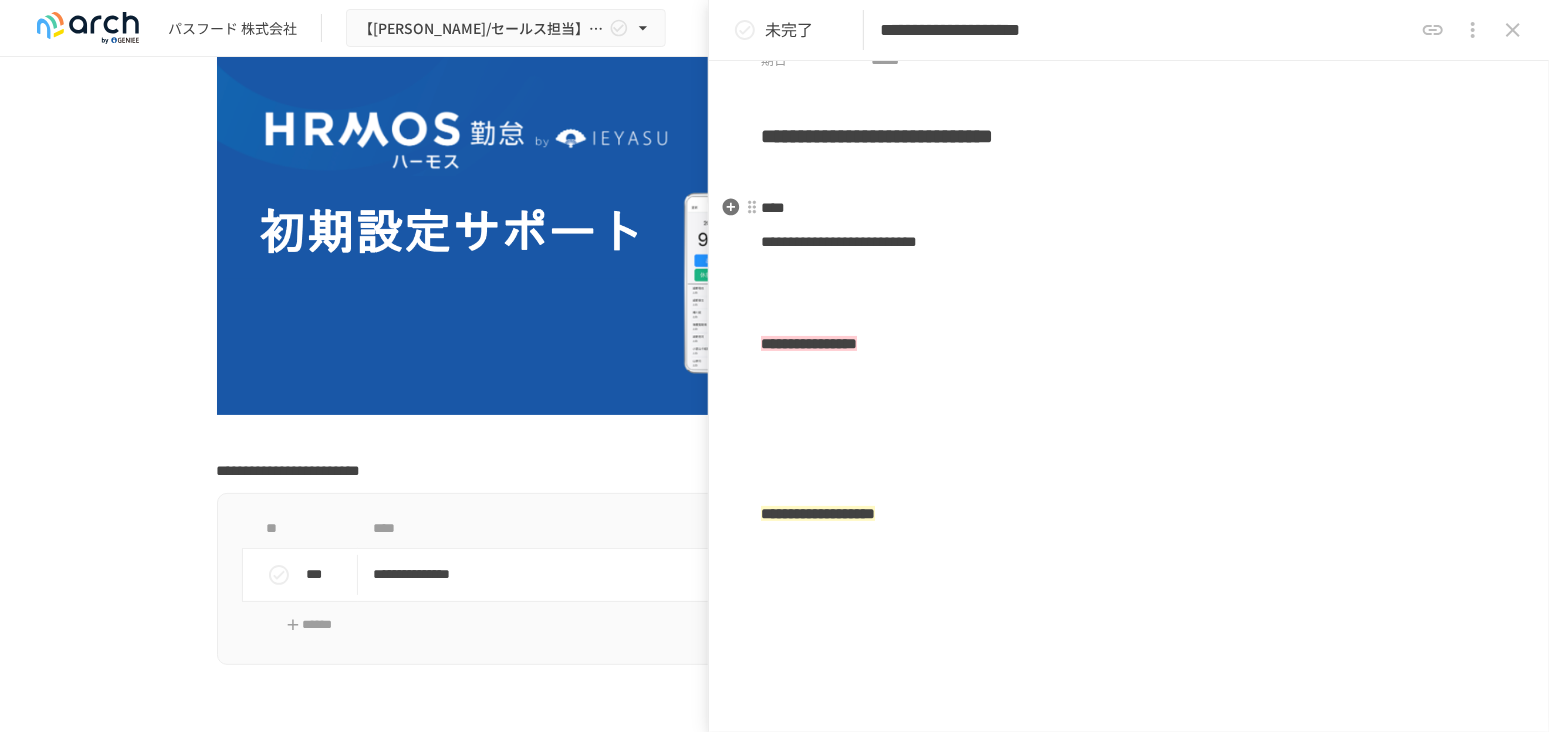click on "**********" at bounding box center [1129, 242] 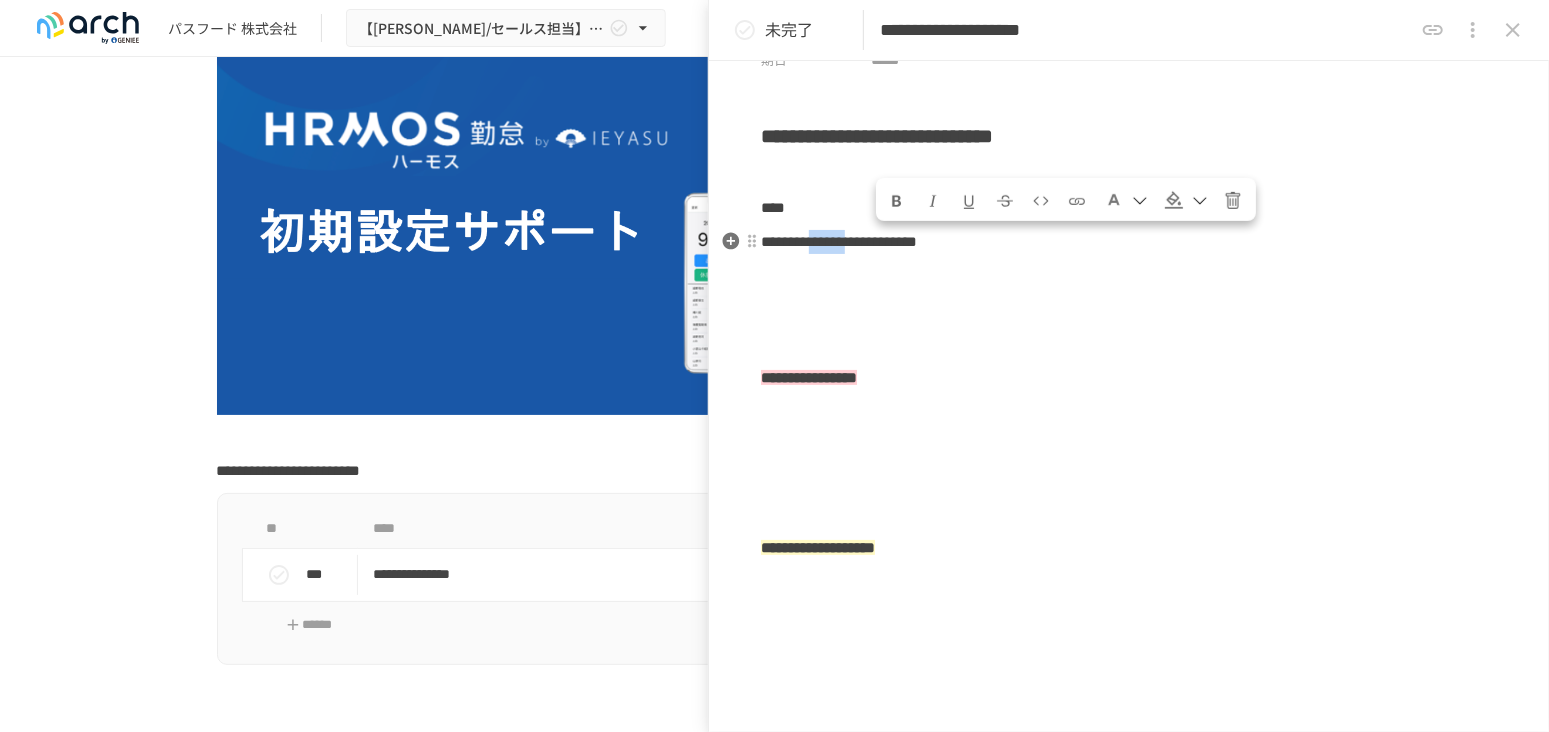 drag, startPoint x: 888, startPoint y: 242, endPoint x: 976, endPoint y: 241, distance: 88.005684 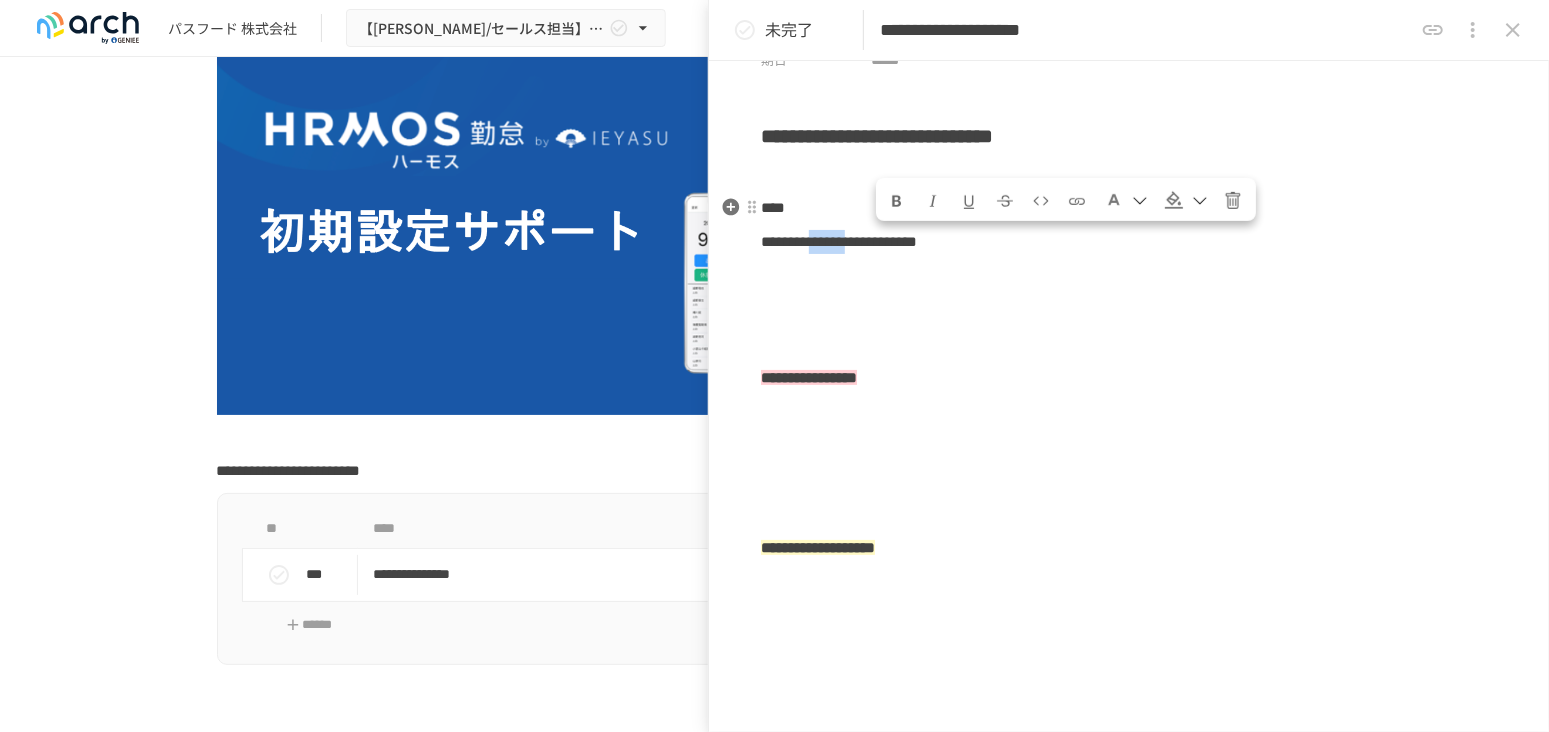 click at bounding box center (897, 201) 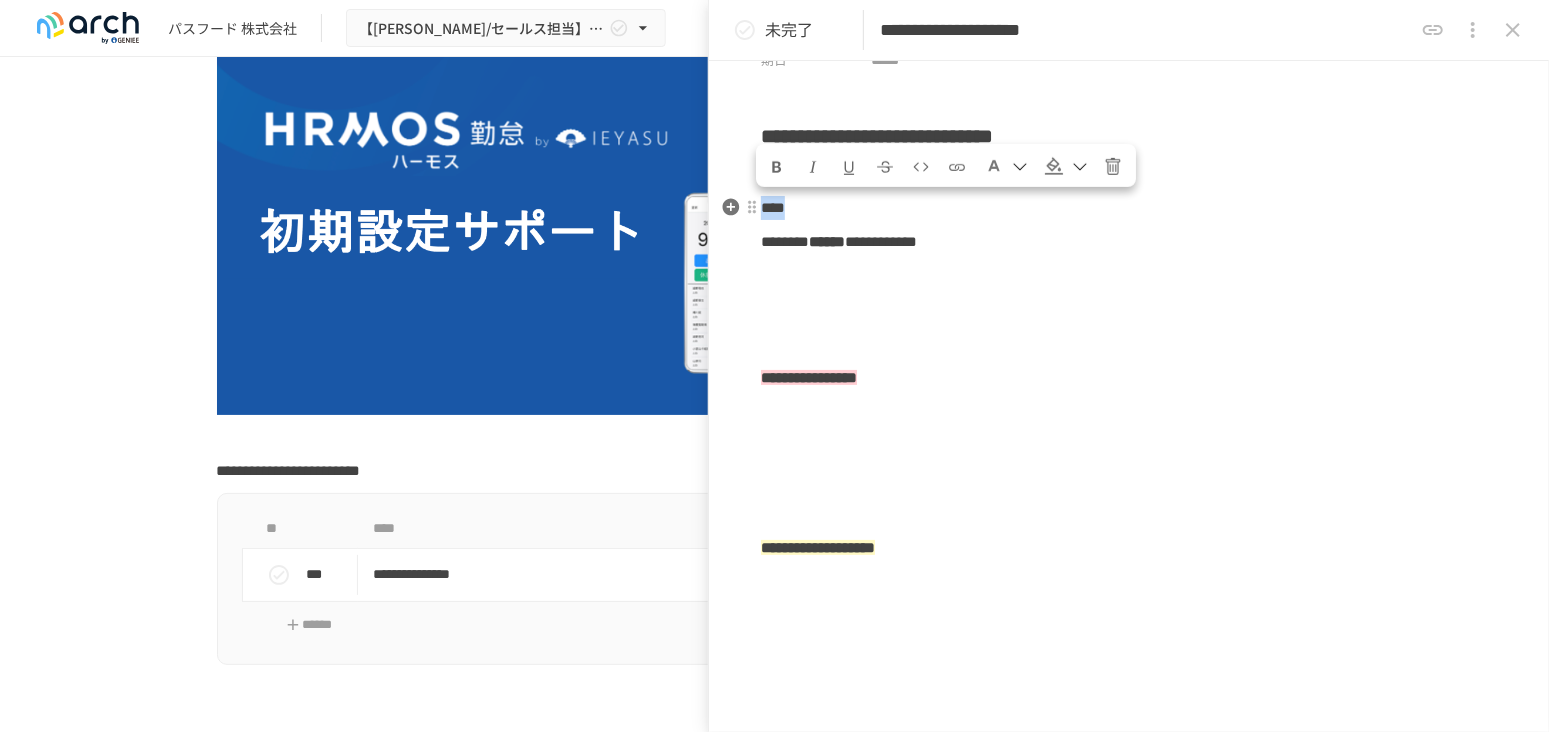 drag, startPoint x: 857, startPoint y: 203, endPoint x: 767, endPoint y: 200, distance: 90.04999 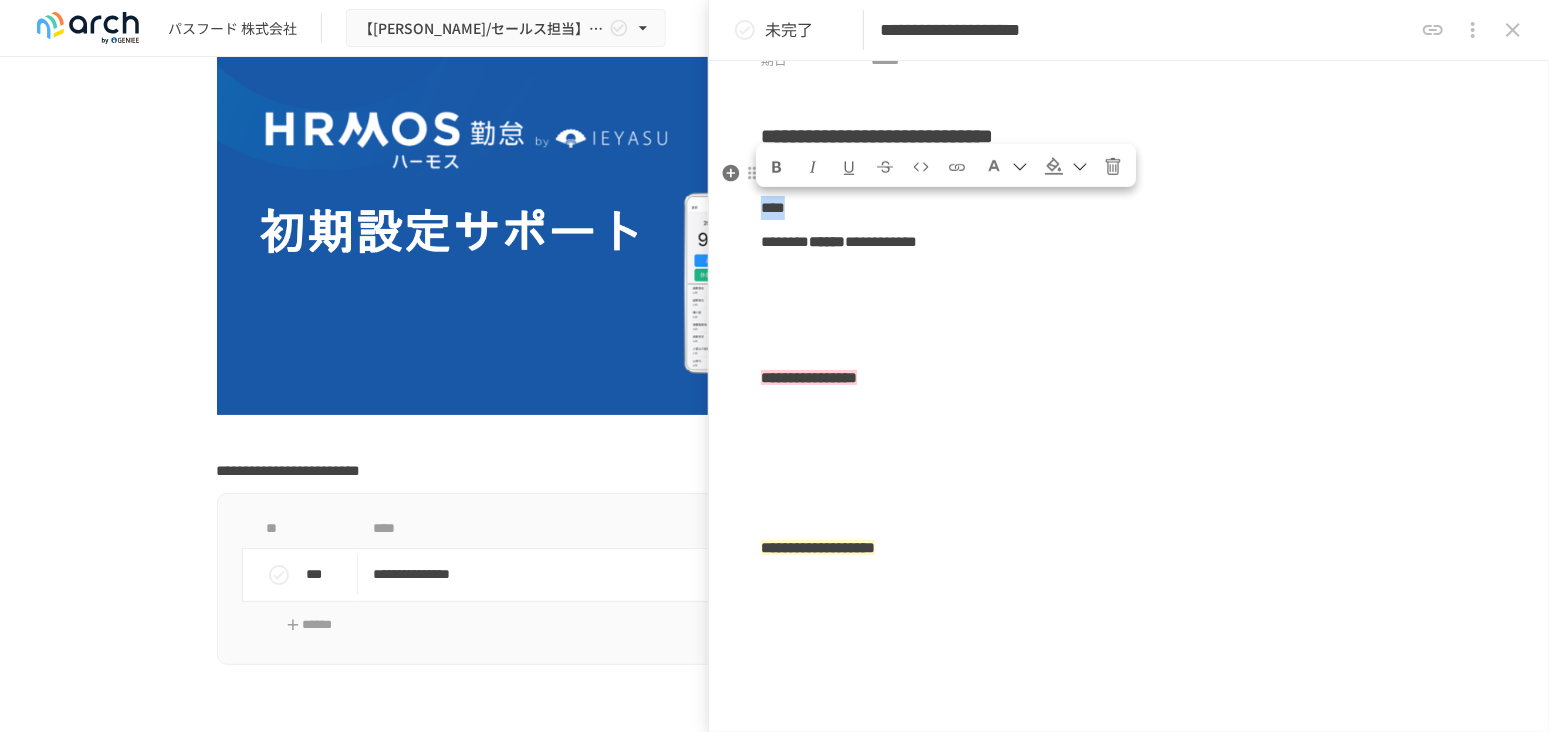 click at bounding box center [777, 165] 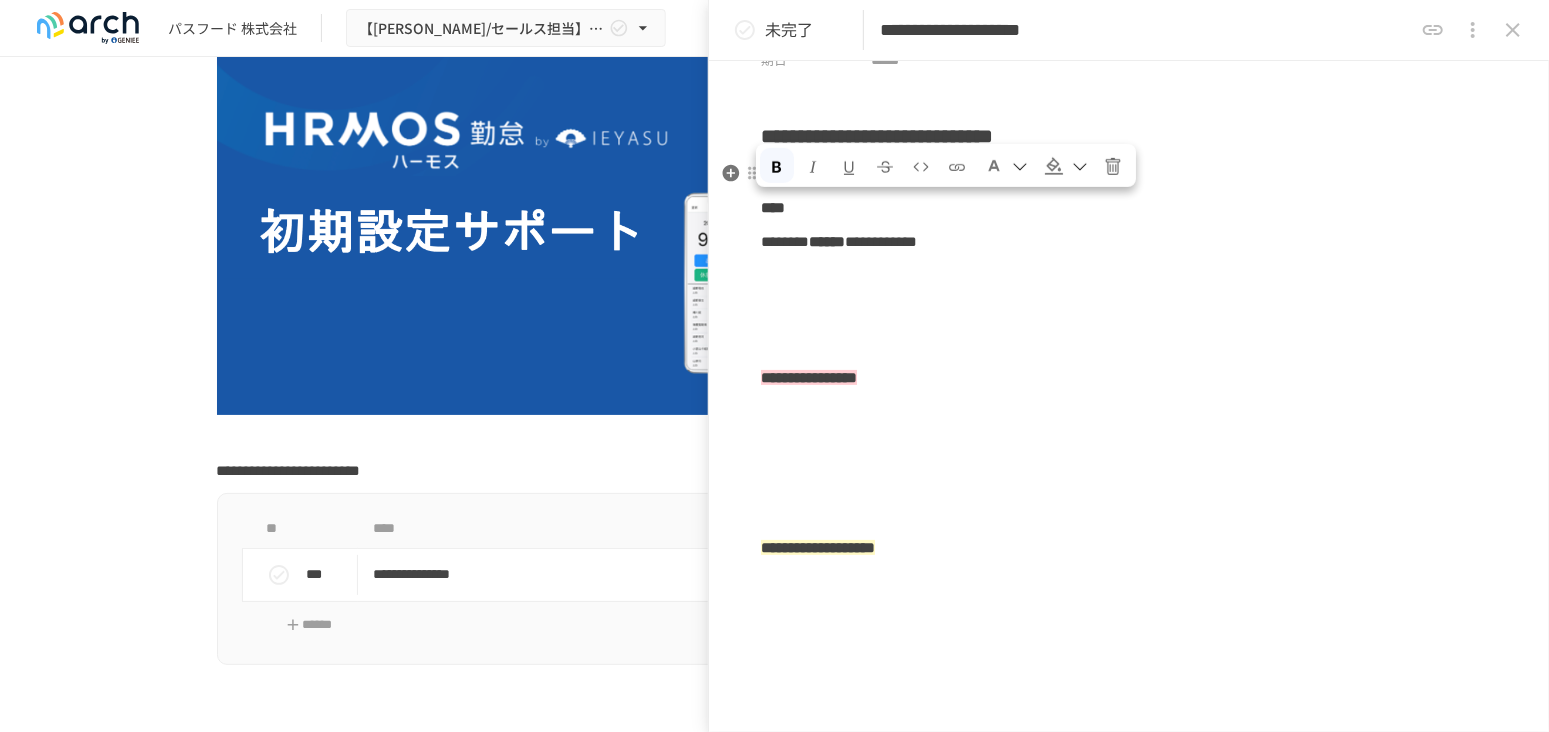 click at bounding box center (1054, 166) 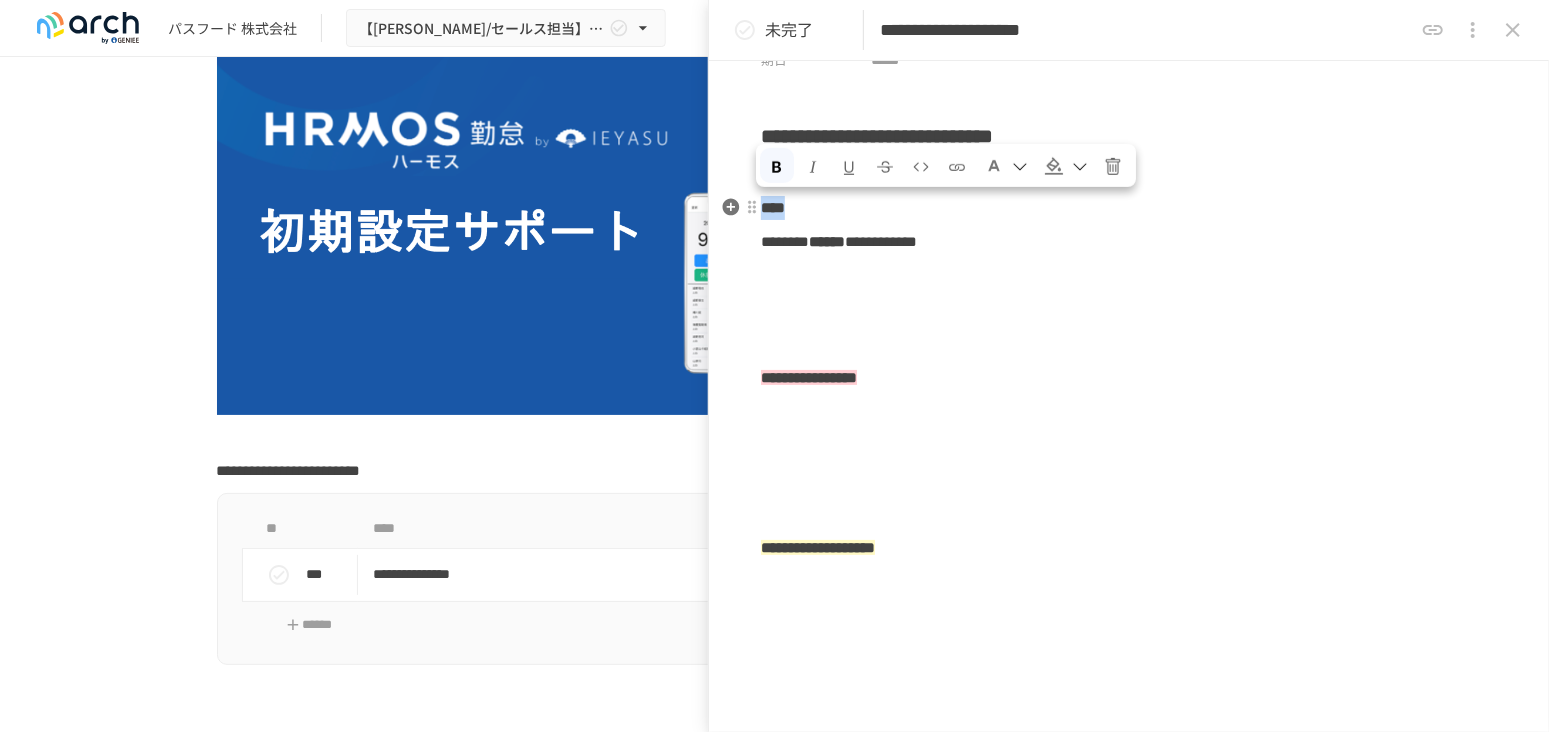 drag, startPoint x: 831, startPoint y: 212, endPoint x: 774, endPoint y: 206, distance: 57.31492 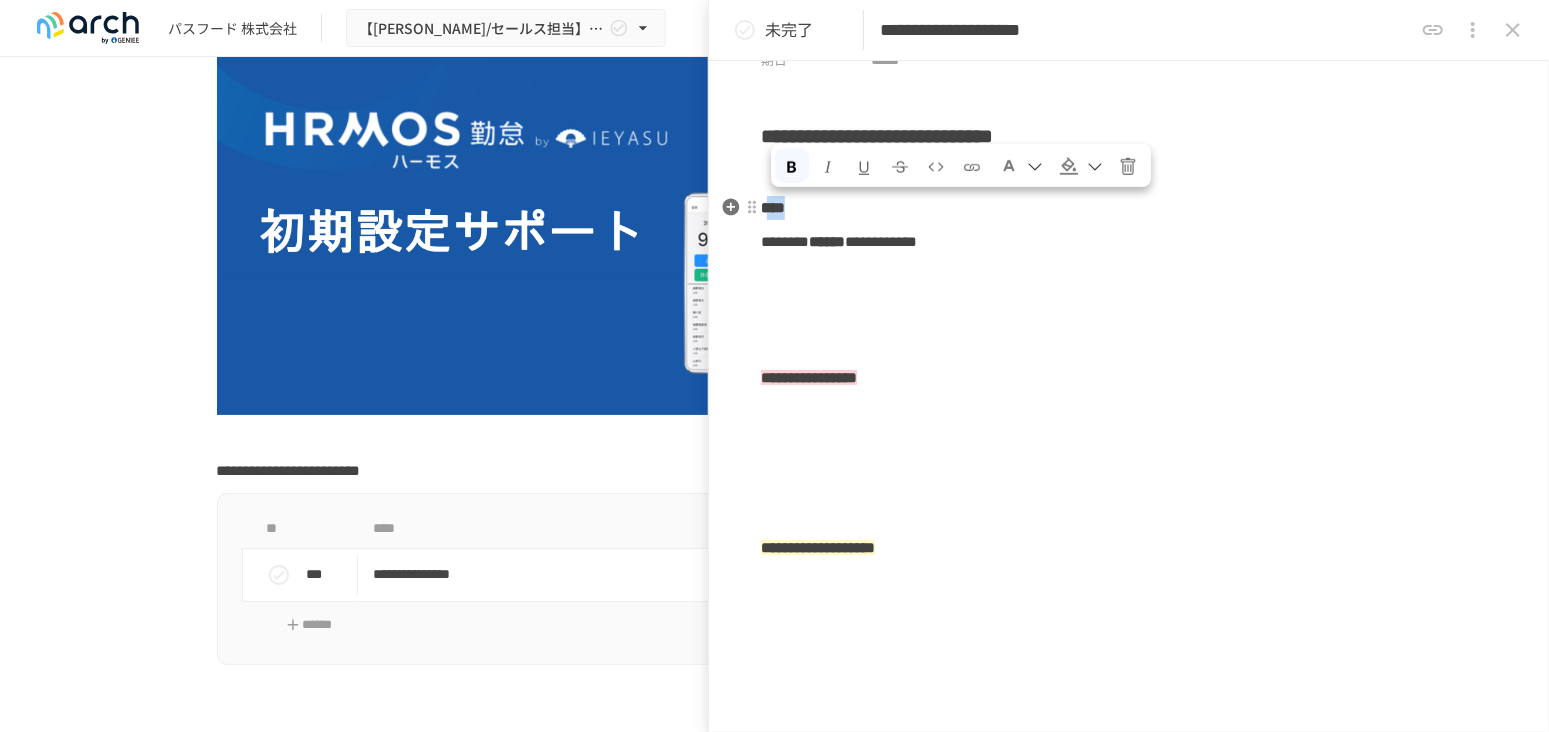 click on "****" at bounding box center (1129, 208) 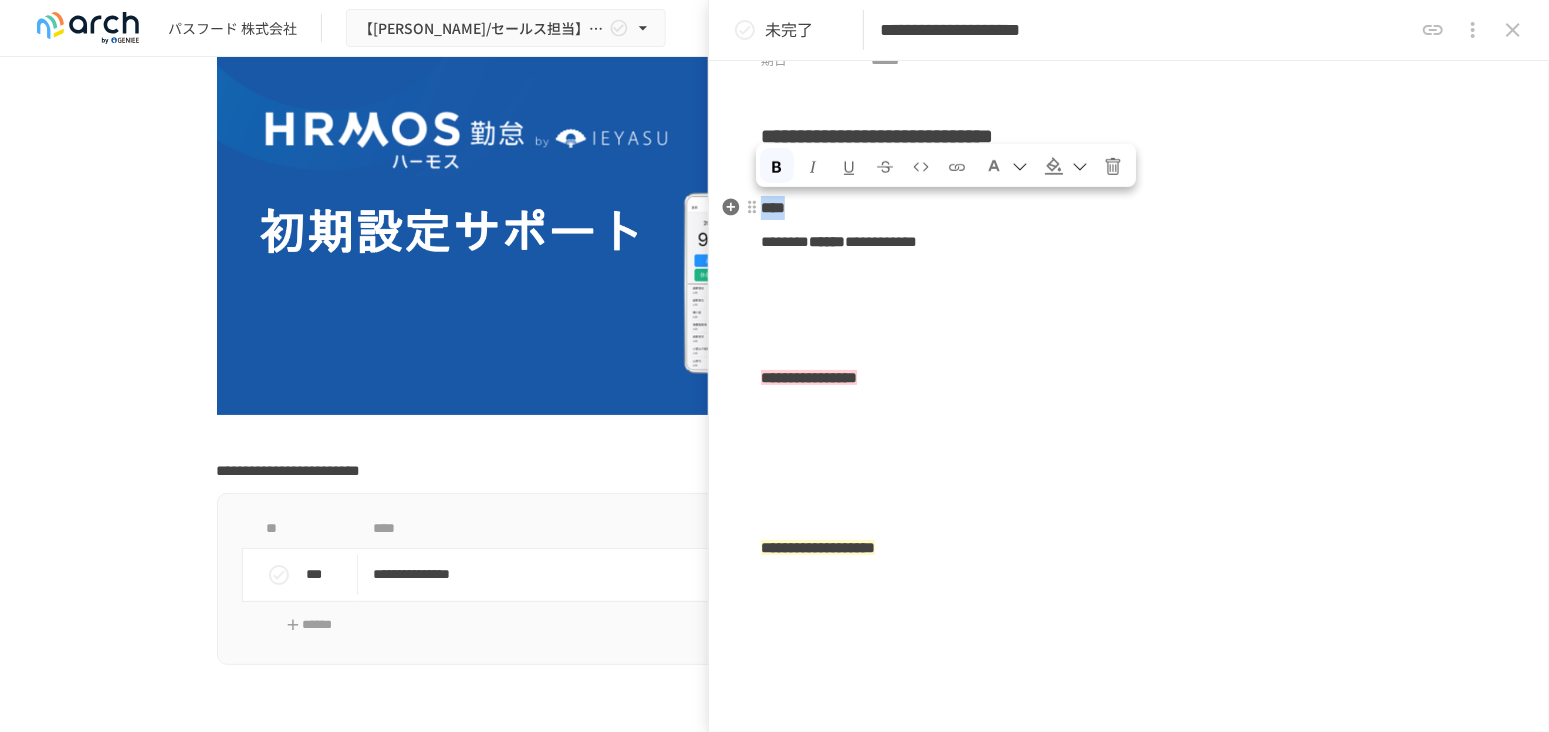 drag, startPoint x: 825, startPoint y: 209, endPoint x: 766, endPoint y: 210, distance: 59.008472 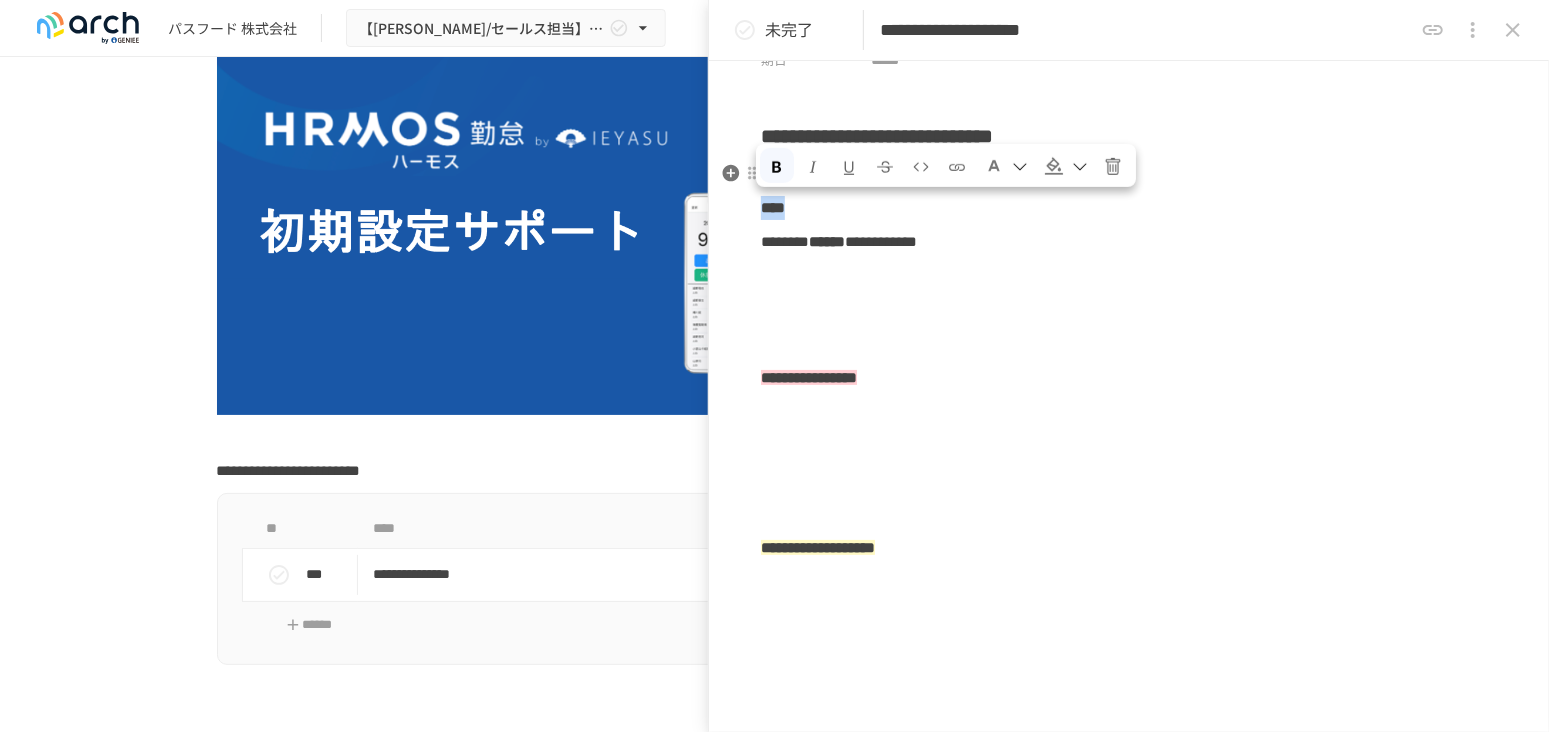 click at bounding box center [1066, 165] 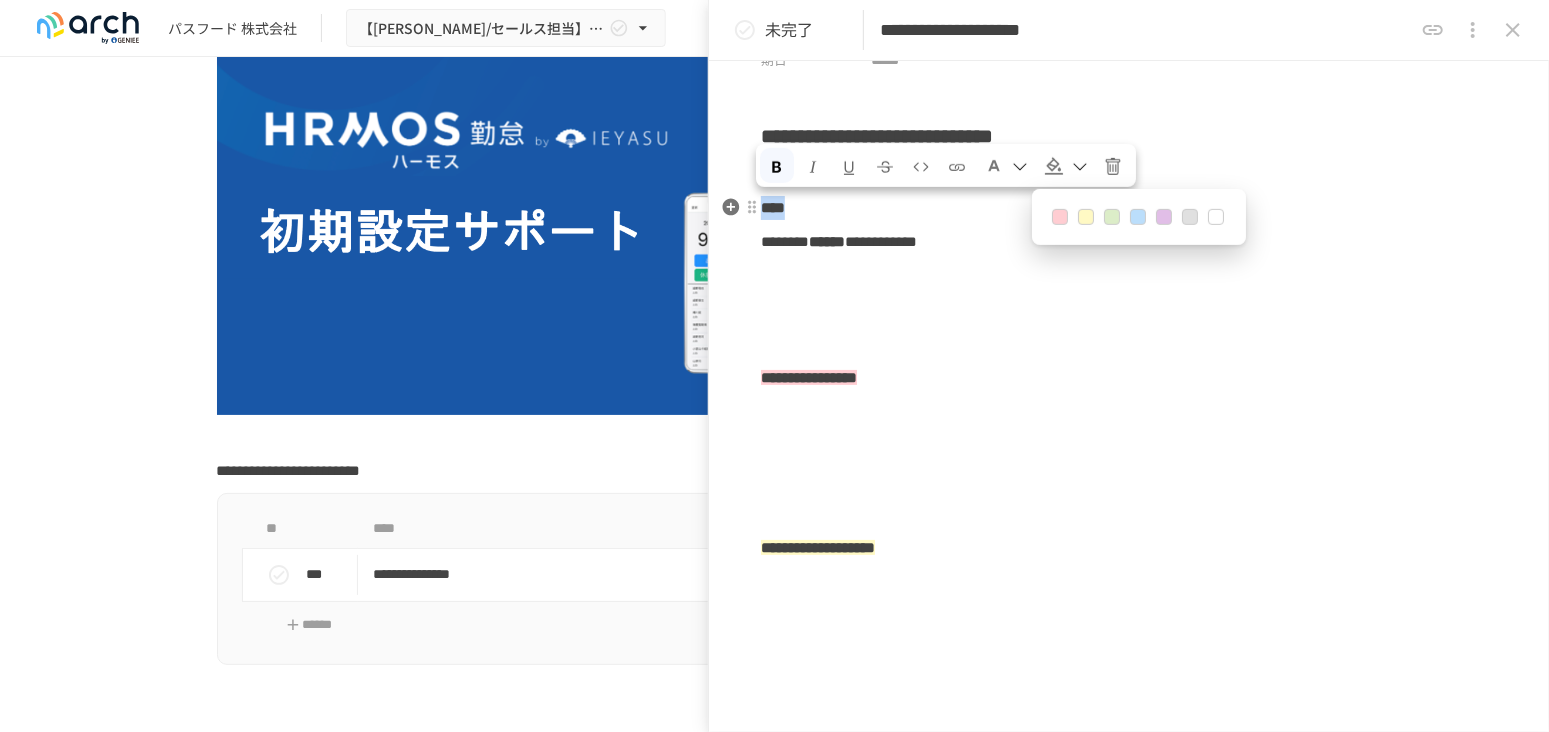 click at bounding box center [1112, 217] 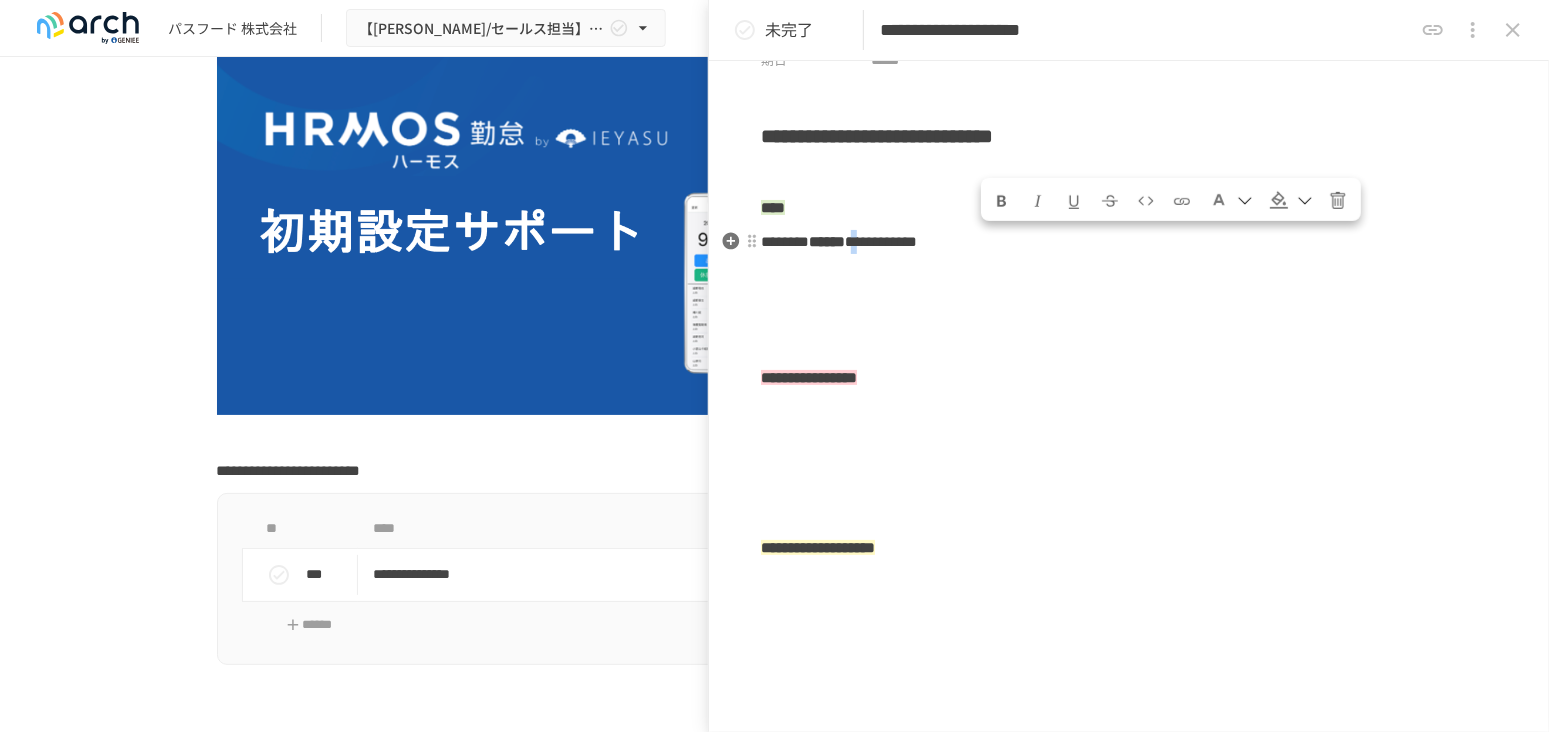 click on "**********" at bounding box center (881, 241) 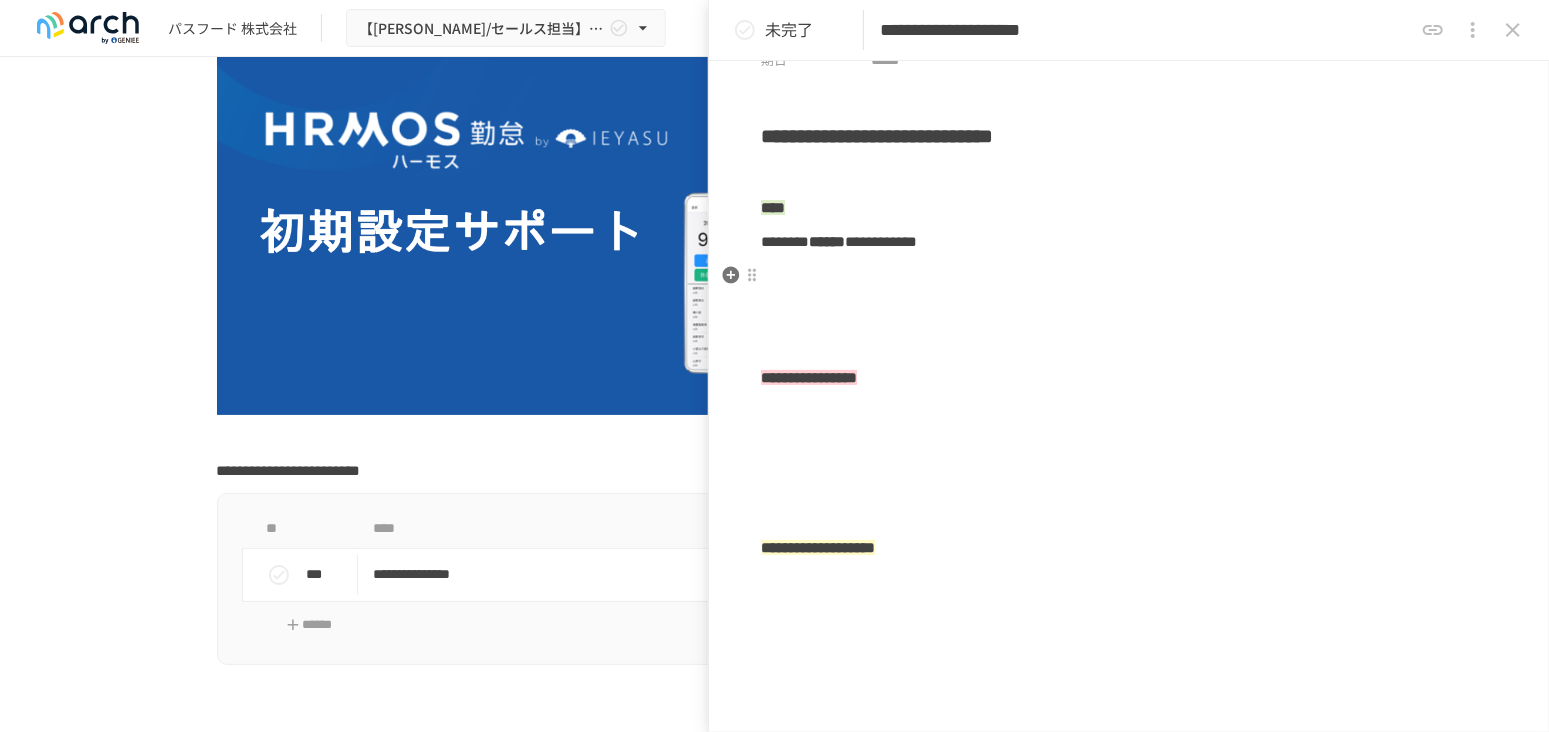 click at bounding box center (1129, 276) 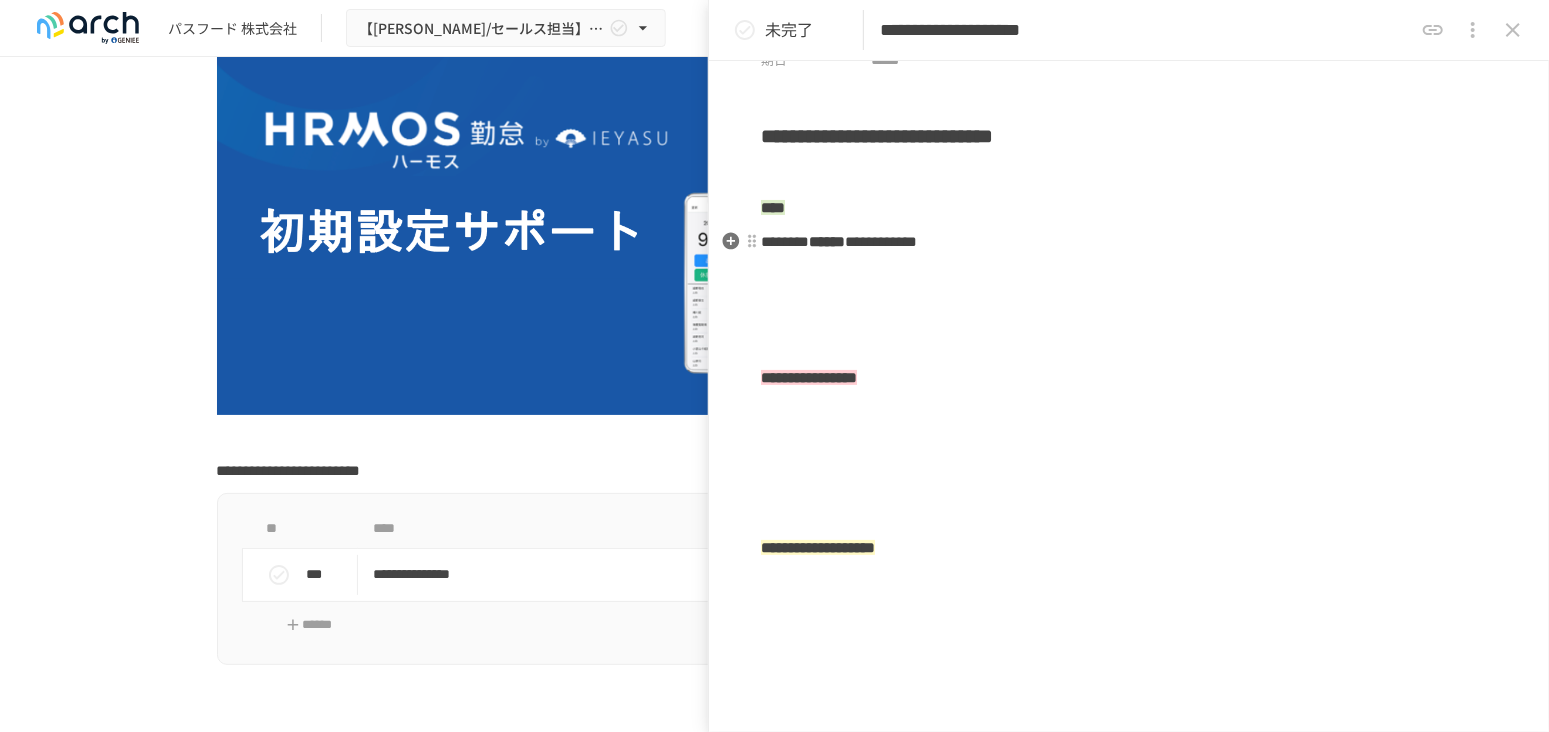 click on "********" at bounding box center (785, 241) 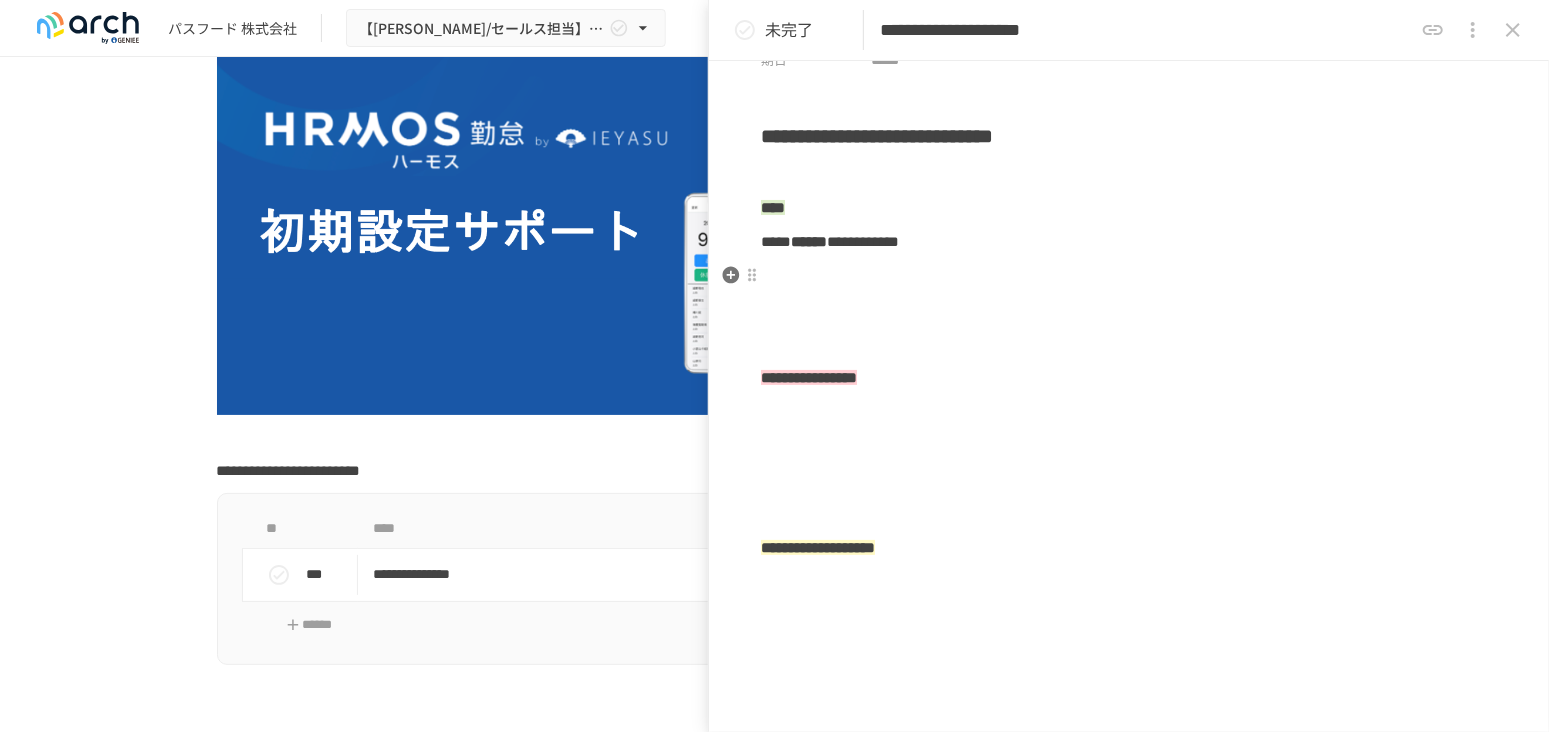 click at bounding box center (1129, 276) 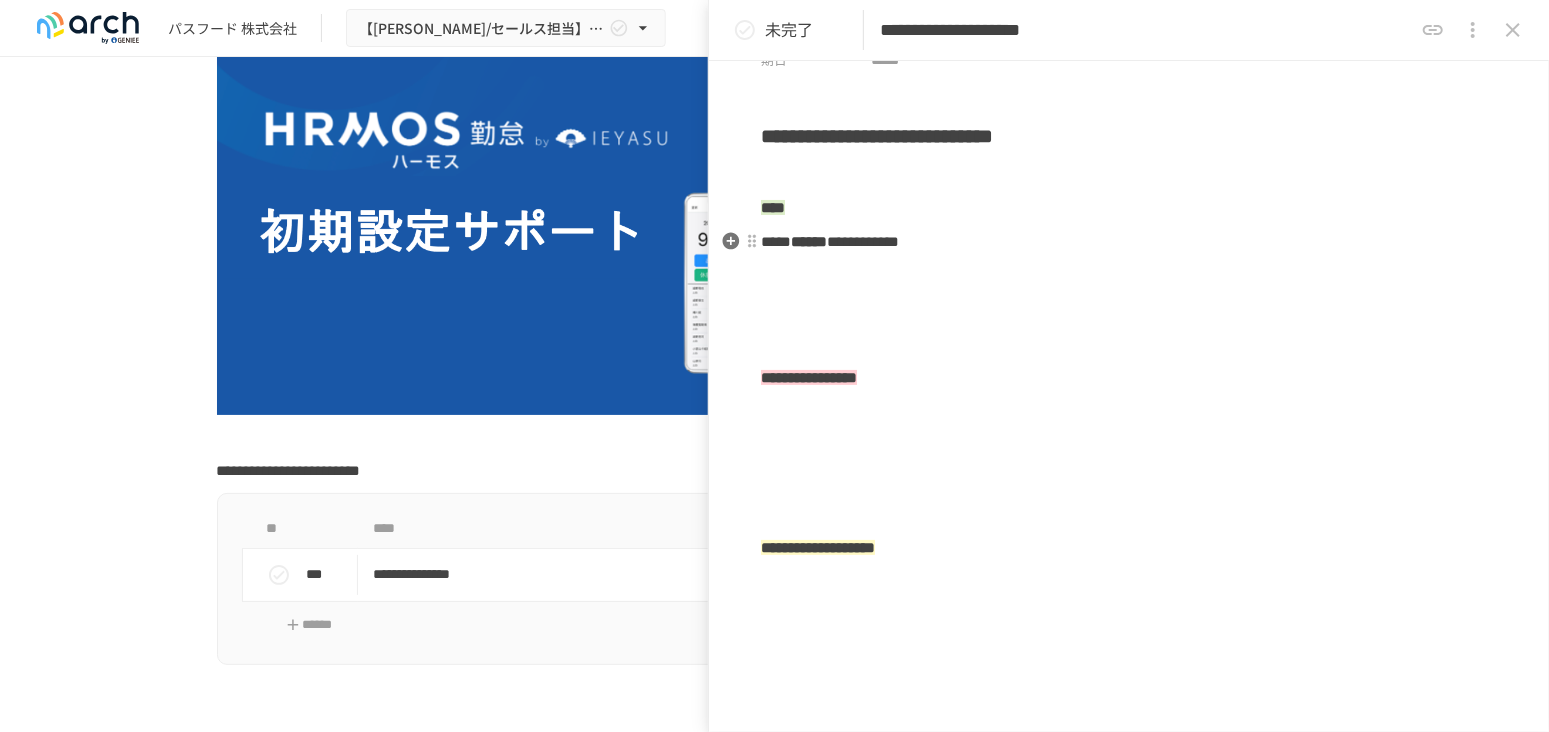 click on "*****" at bounding box center (776, 241) 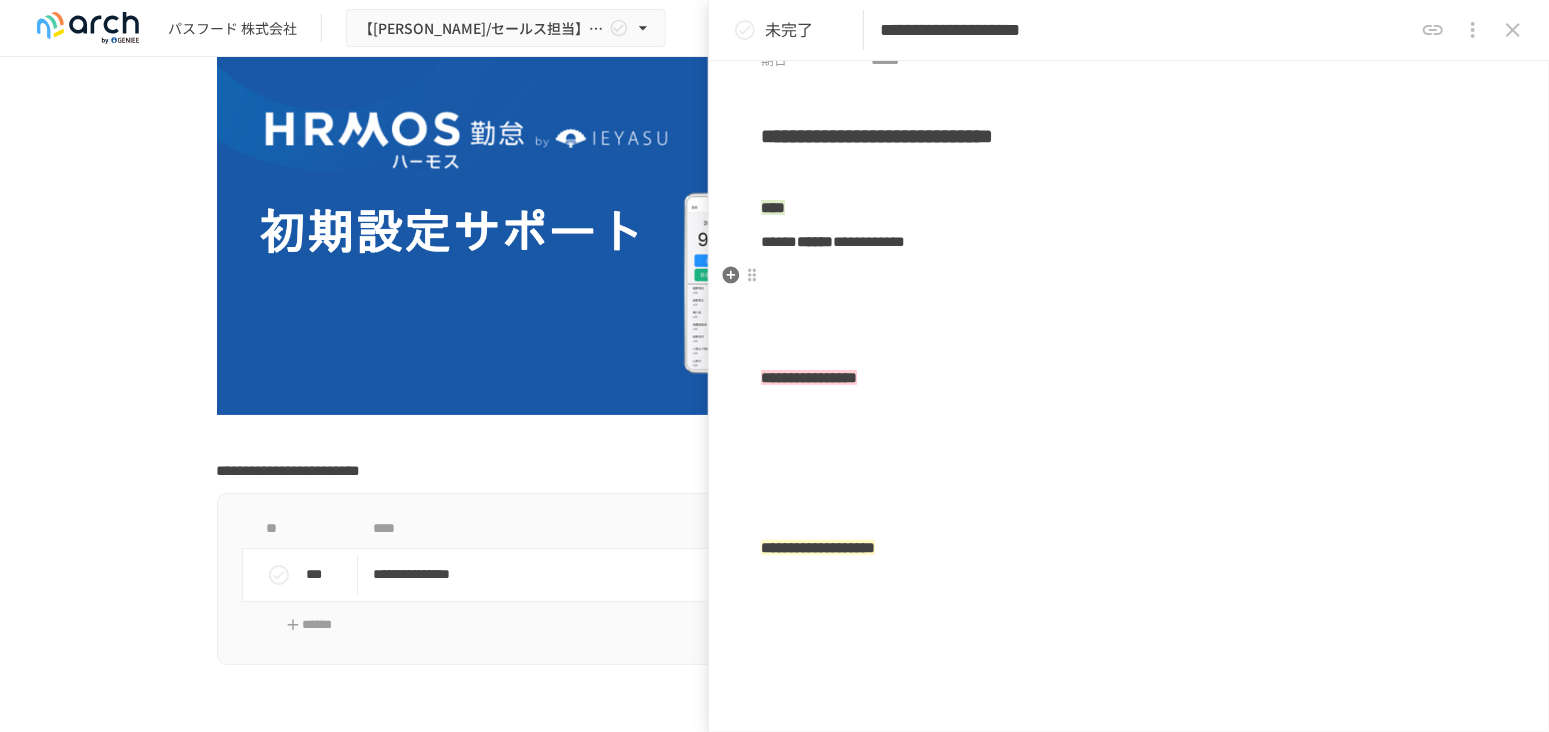 click at bounding box center (1129, 276) 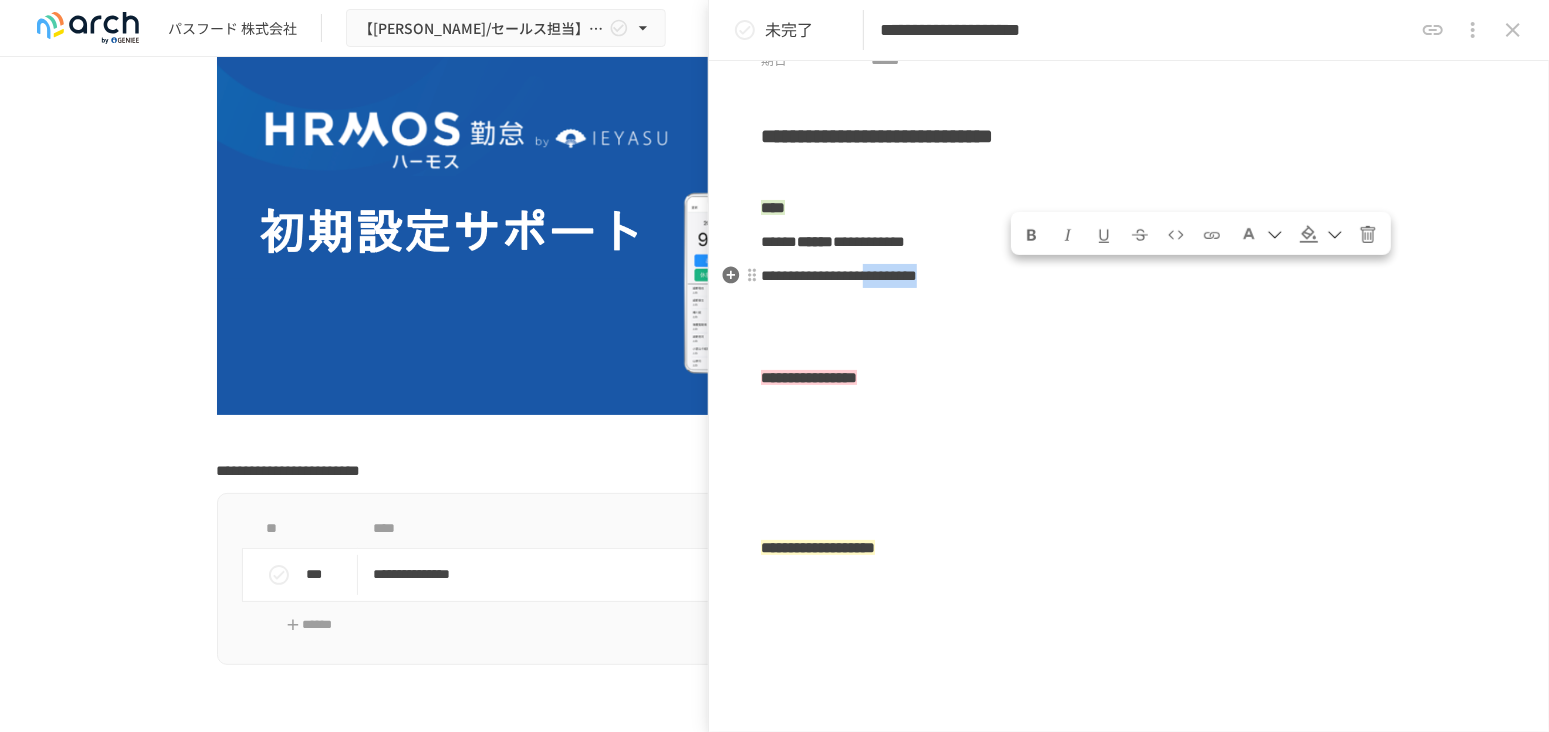 drag, startPoint x: 1162, startPoint y: 276, endPoint x: 1022, endPoint y: 270, distance: 140.12851 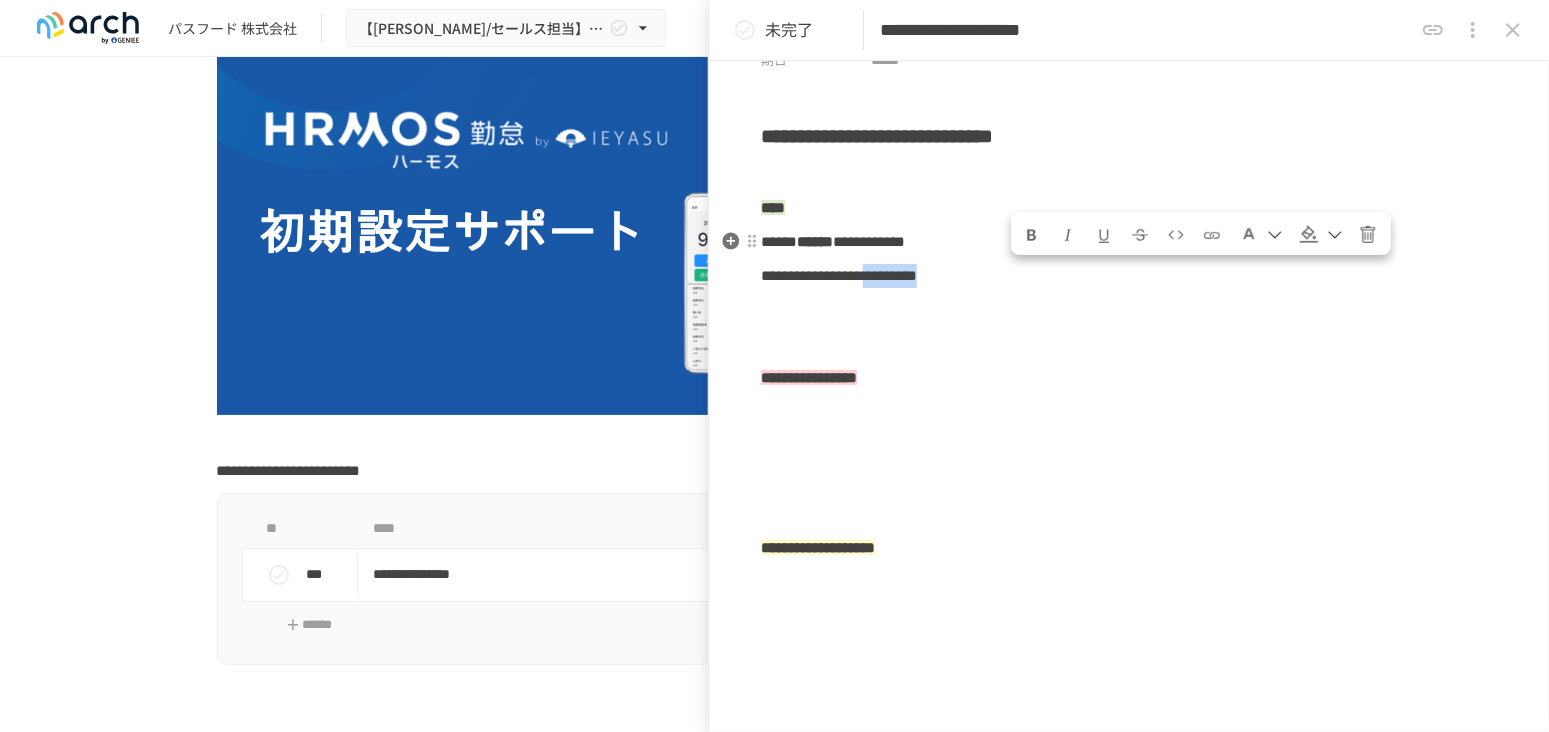 click at bounding box center [1212, 233] 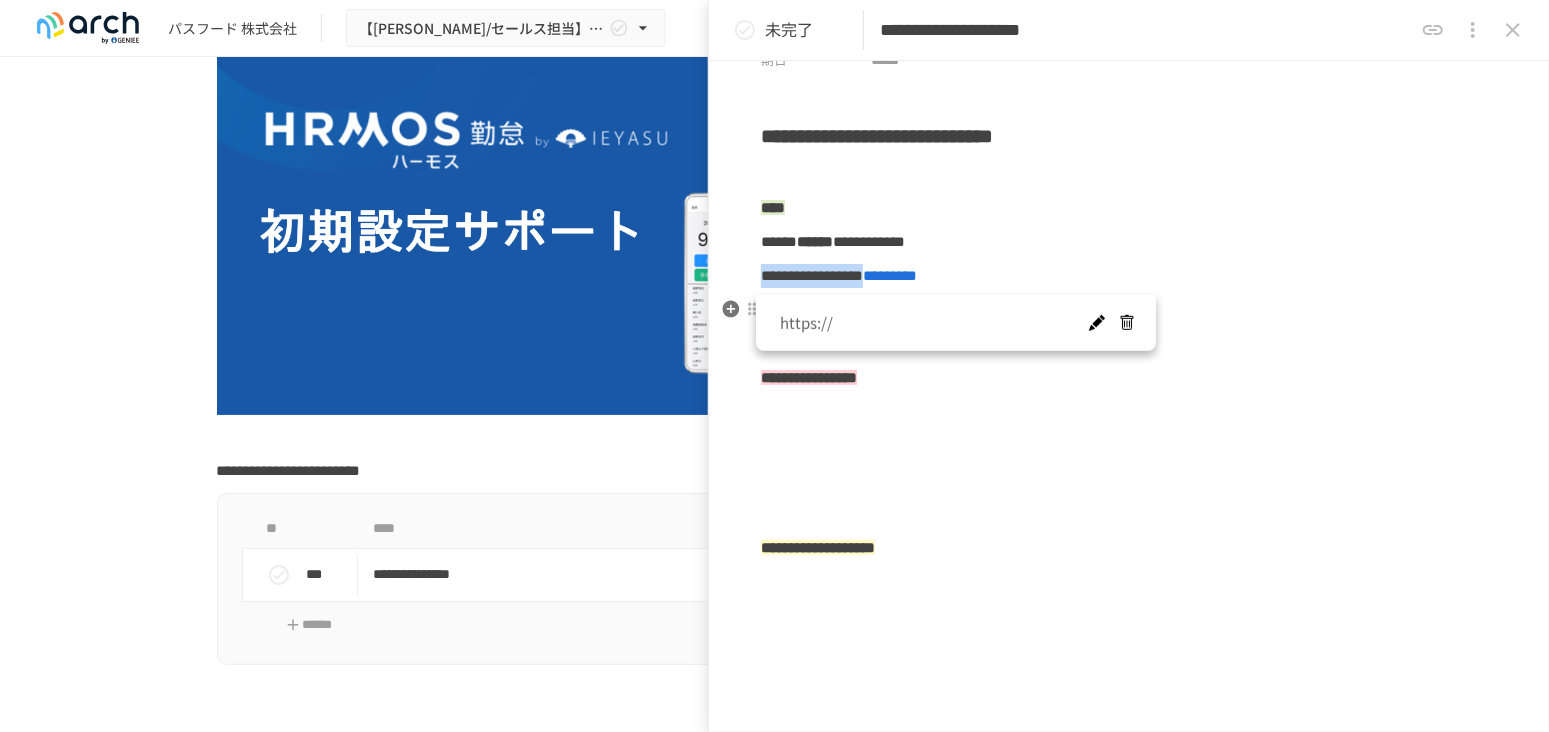 click at bounding box center (1096, 323) 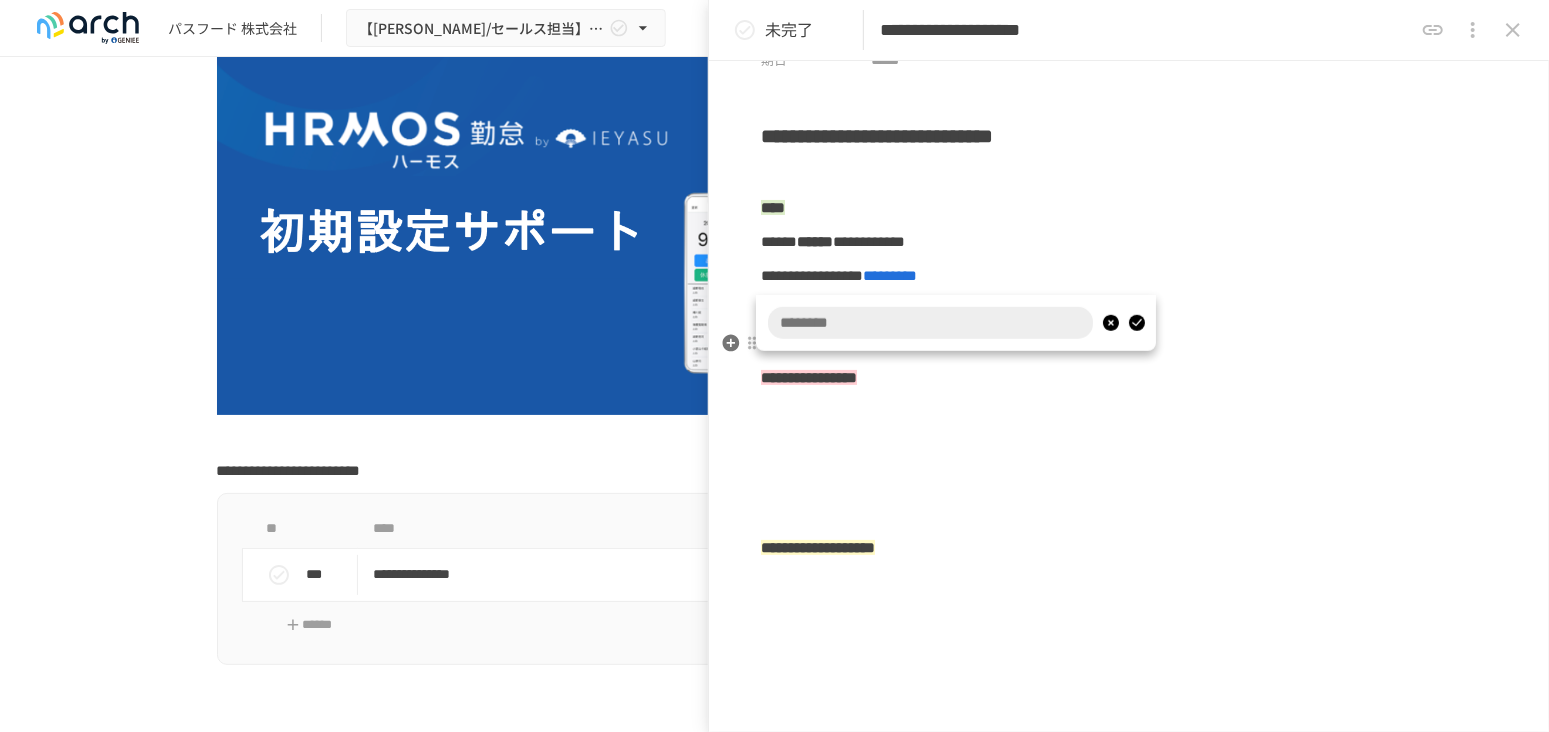 click at bounding box center [930, 323] 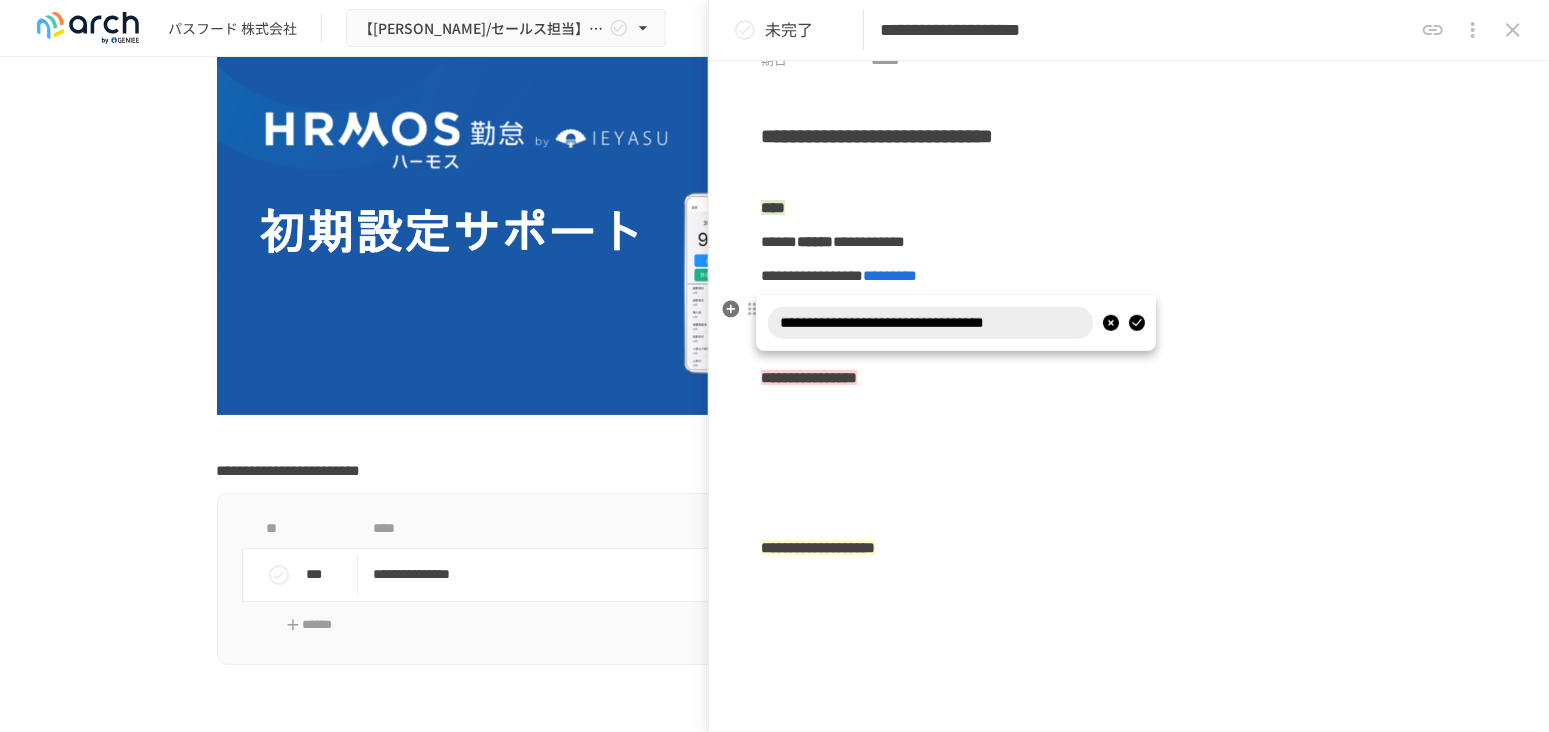click at bounding box center [1136, 323] 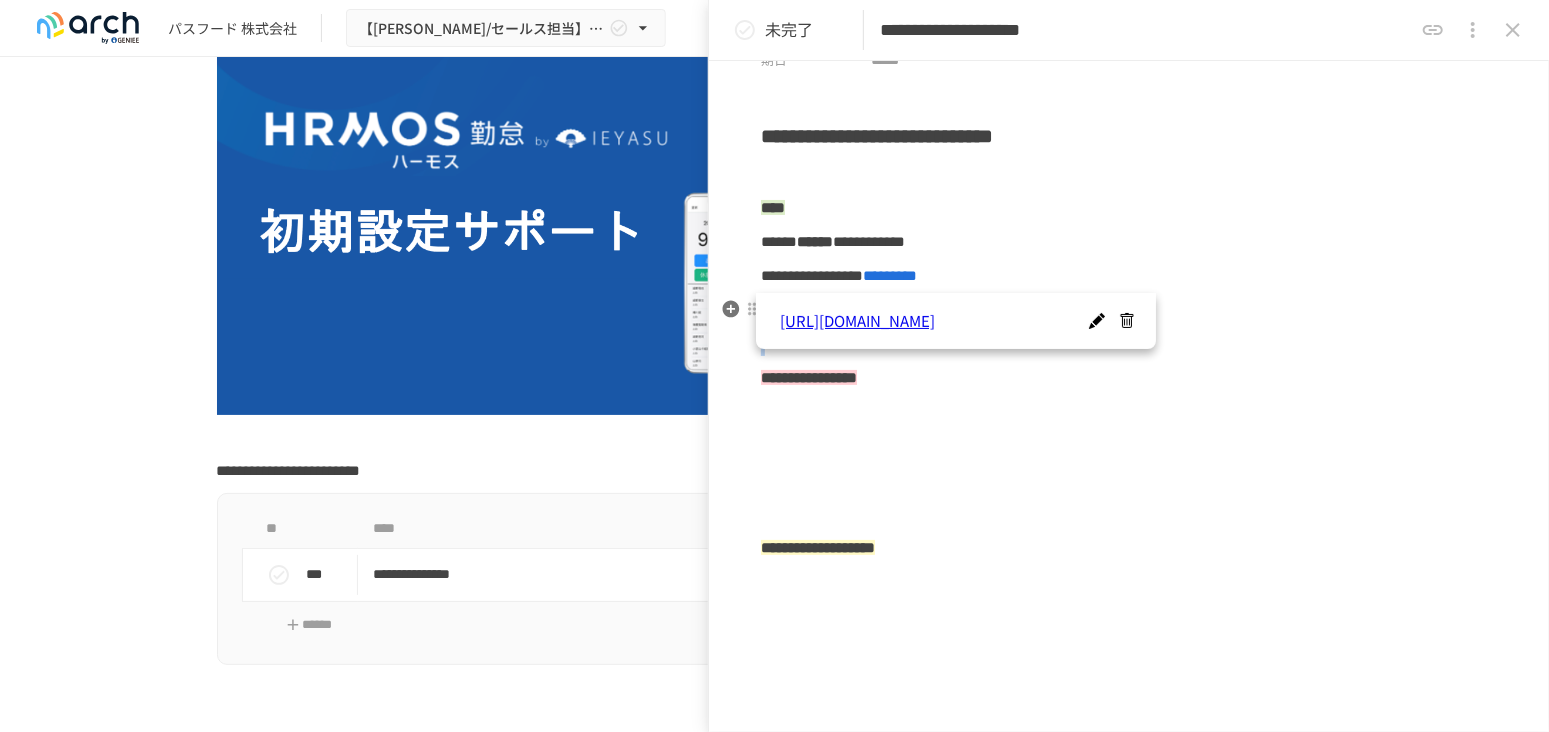 click on "**********" at bounding box center [1129, 357] 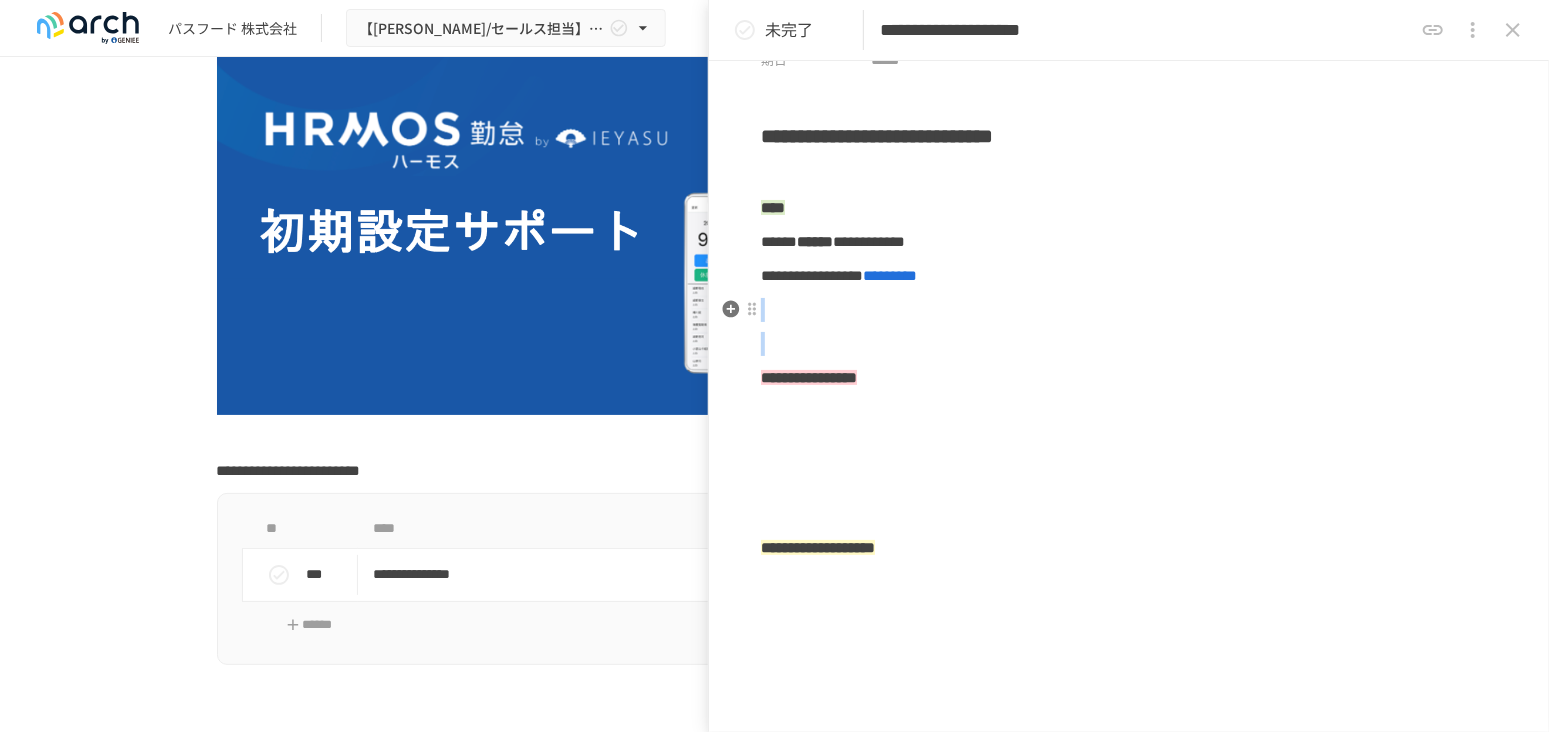 click at bounding box center [1129, 310] 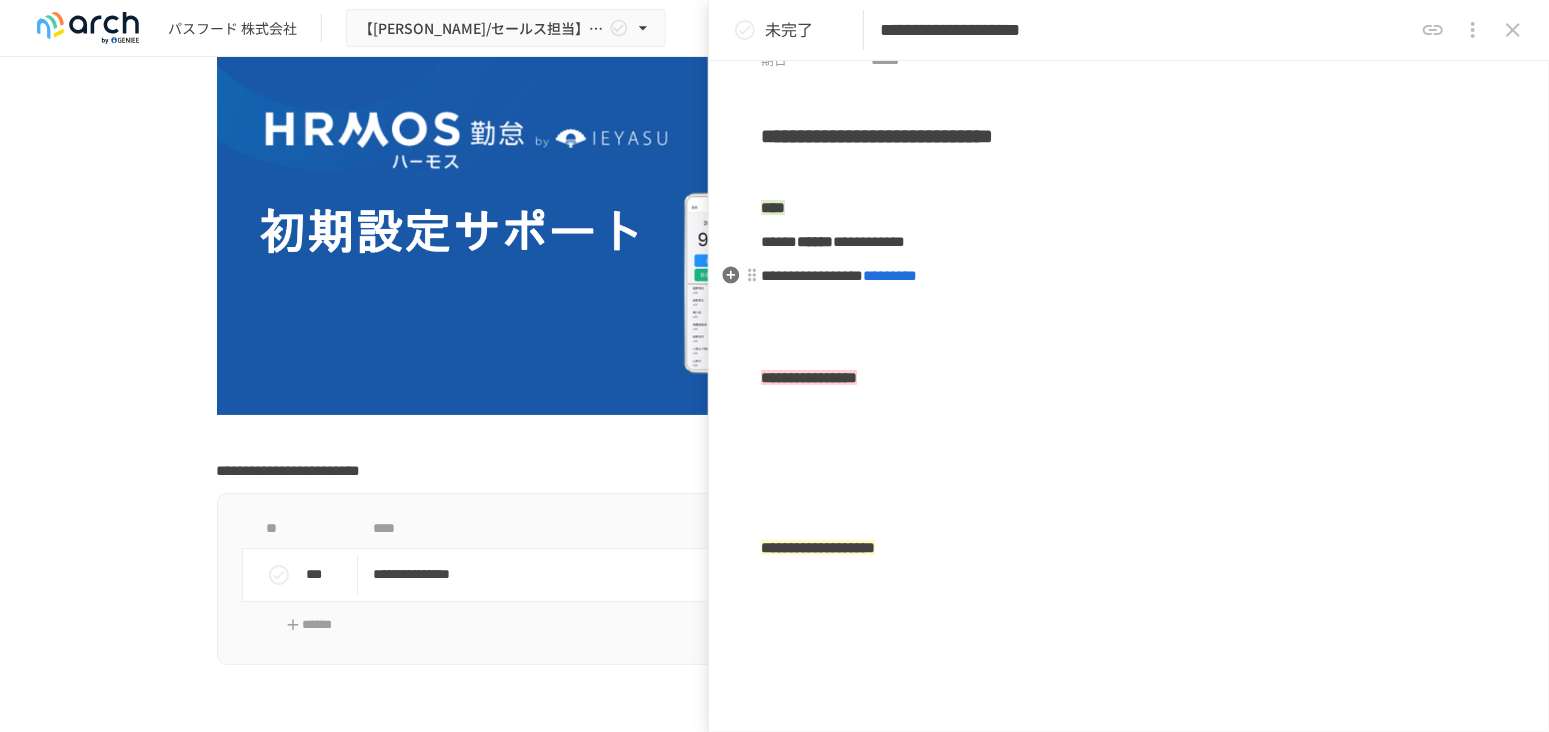 click on "**********" at bounding box center [812, 275] 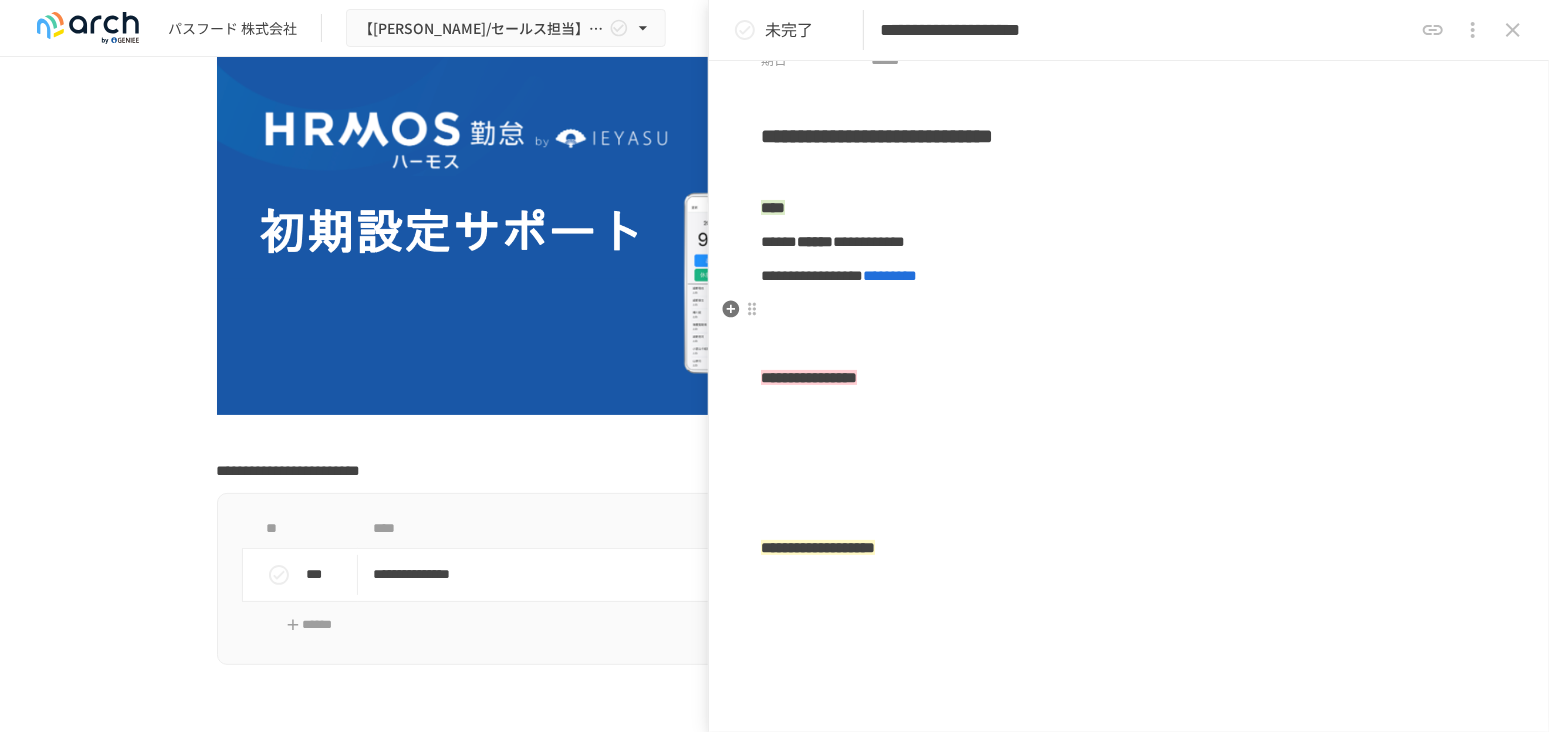click at bounding box center [1129, 310] 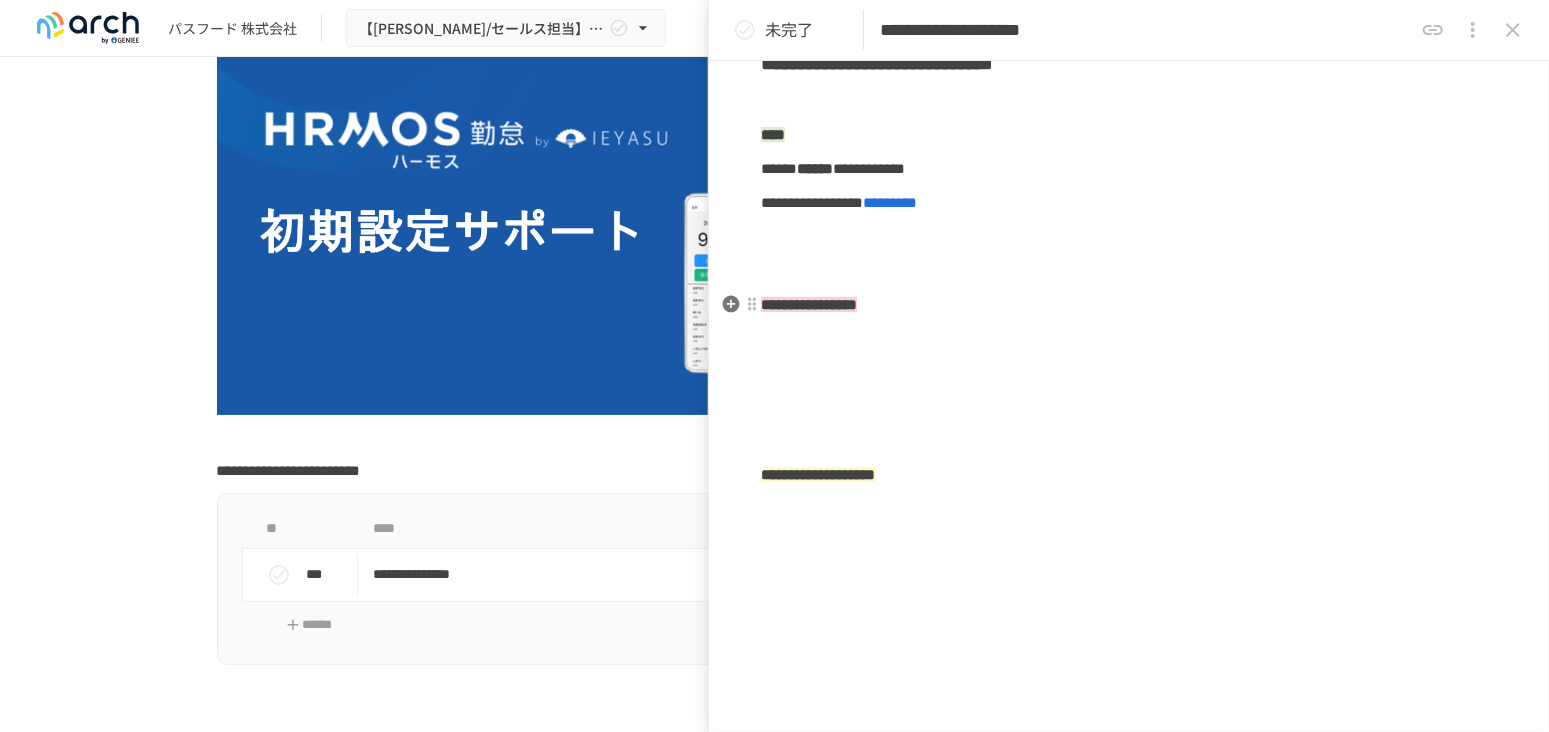 scroll, scrollTop: 275, scrollLeft: 0, axis: vertical 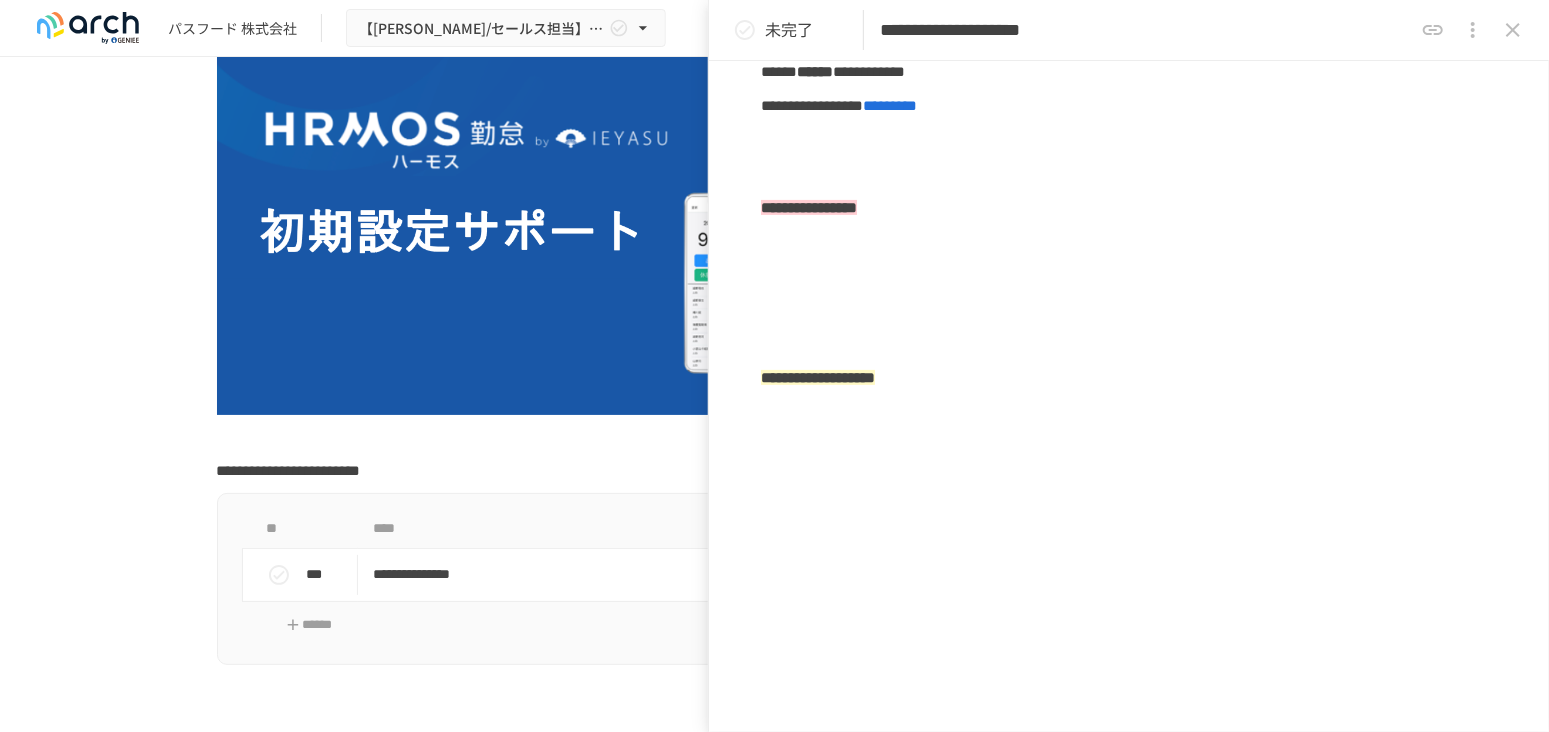 click on "**********" at bounding box center (1129, 341) 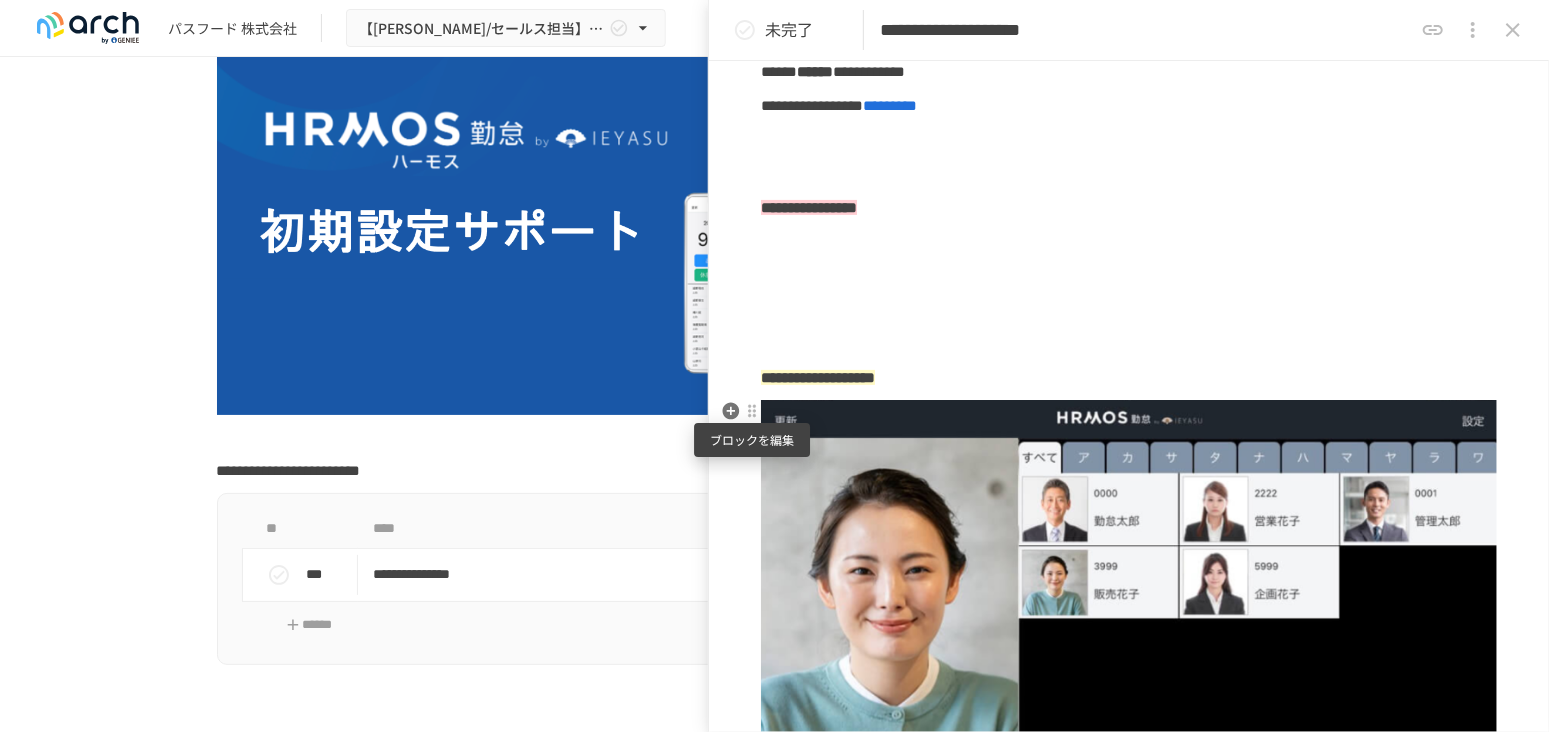 click at bounding box center (752, 411) 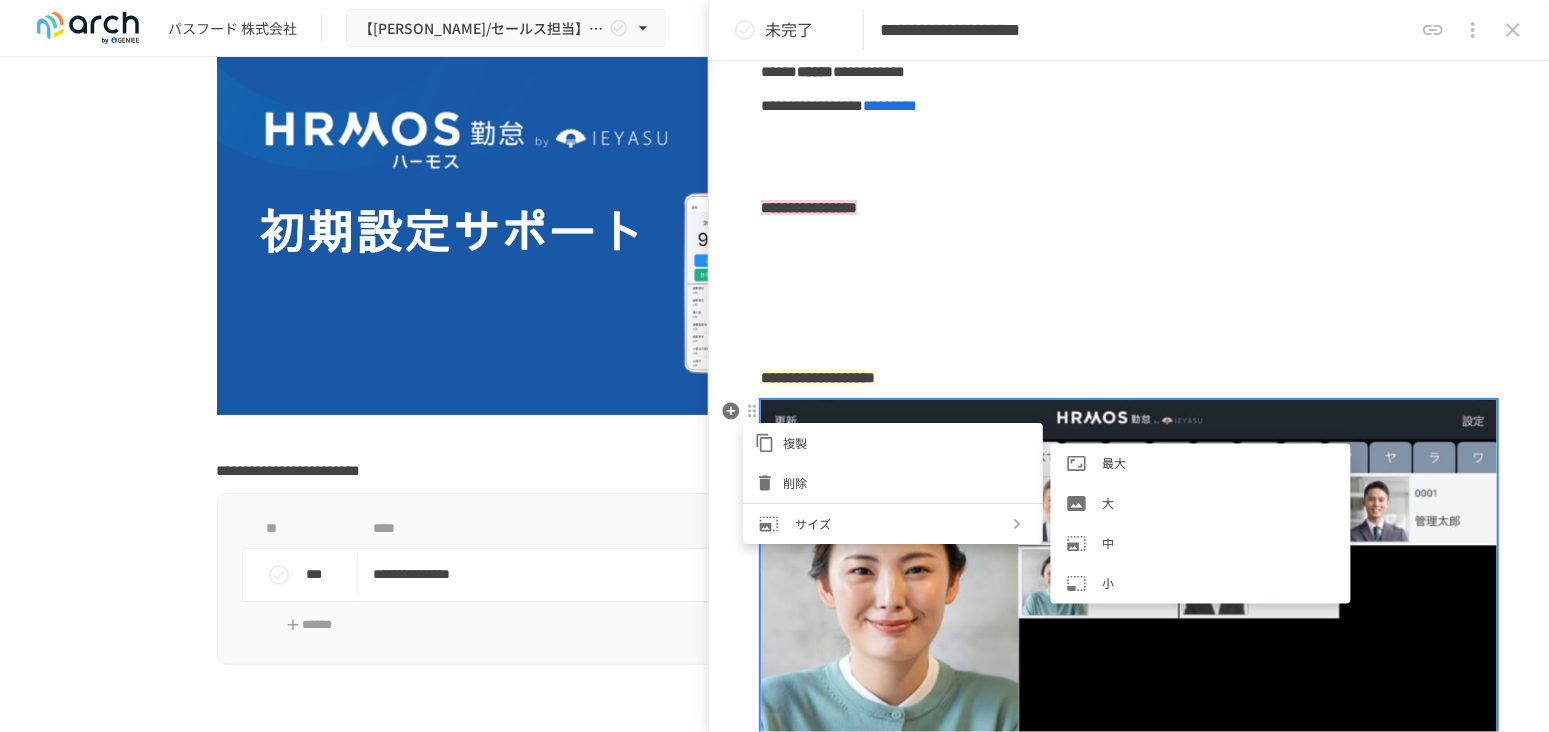 click 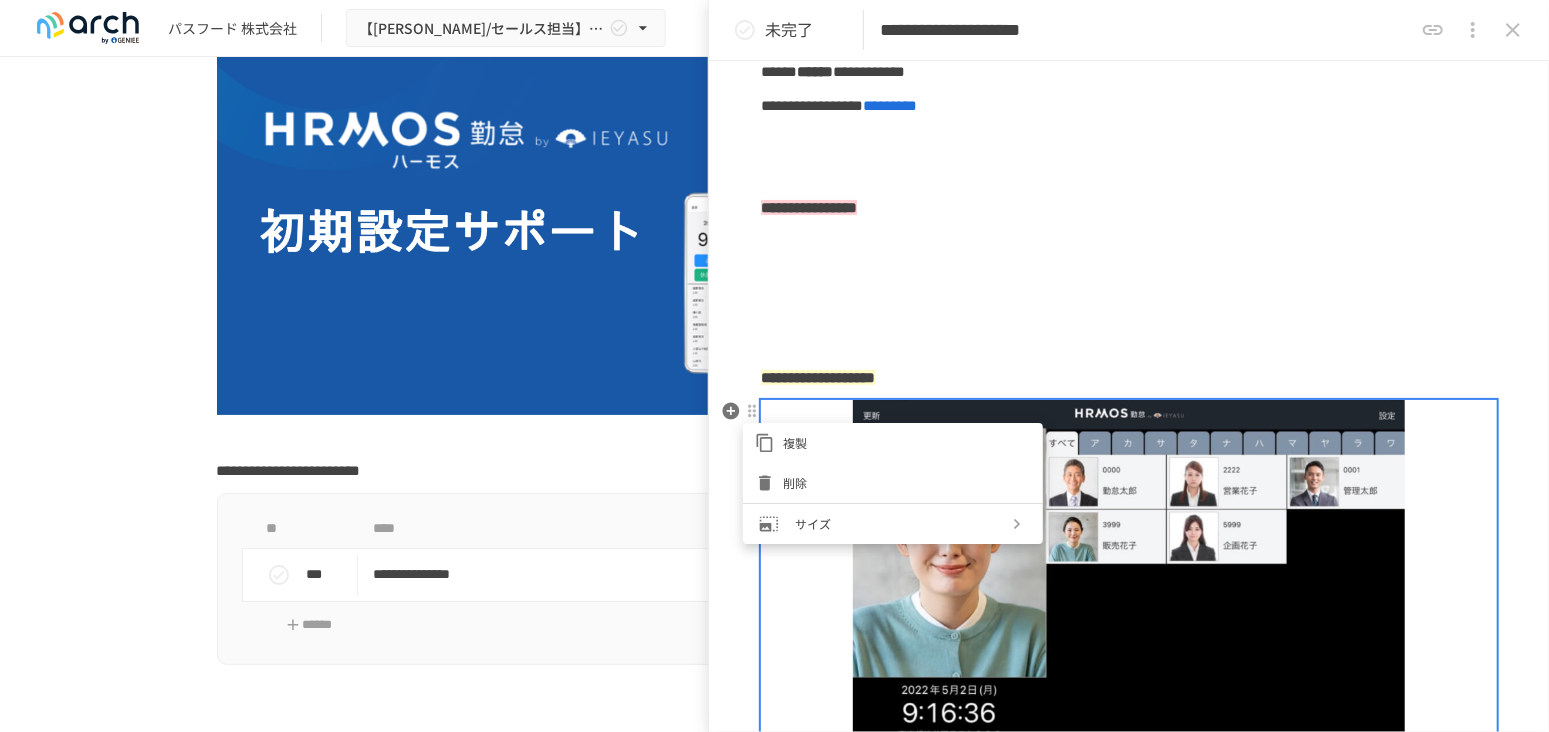 click at bounding box center (774, 366) 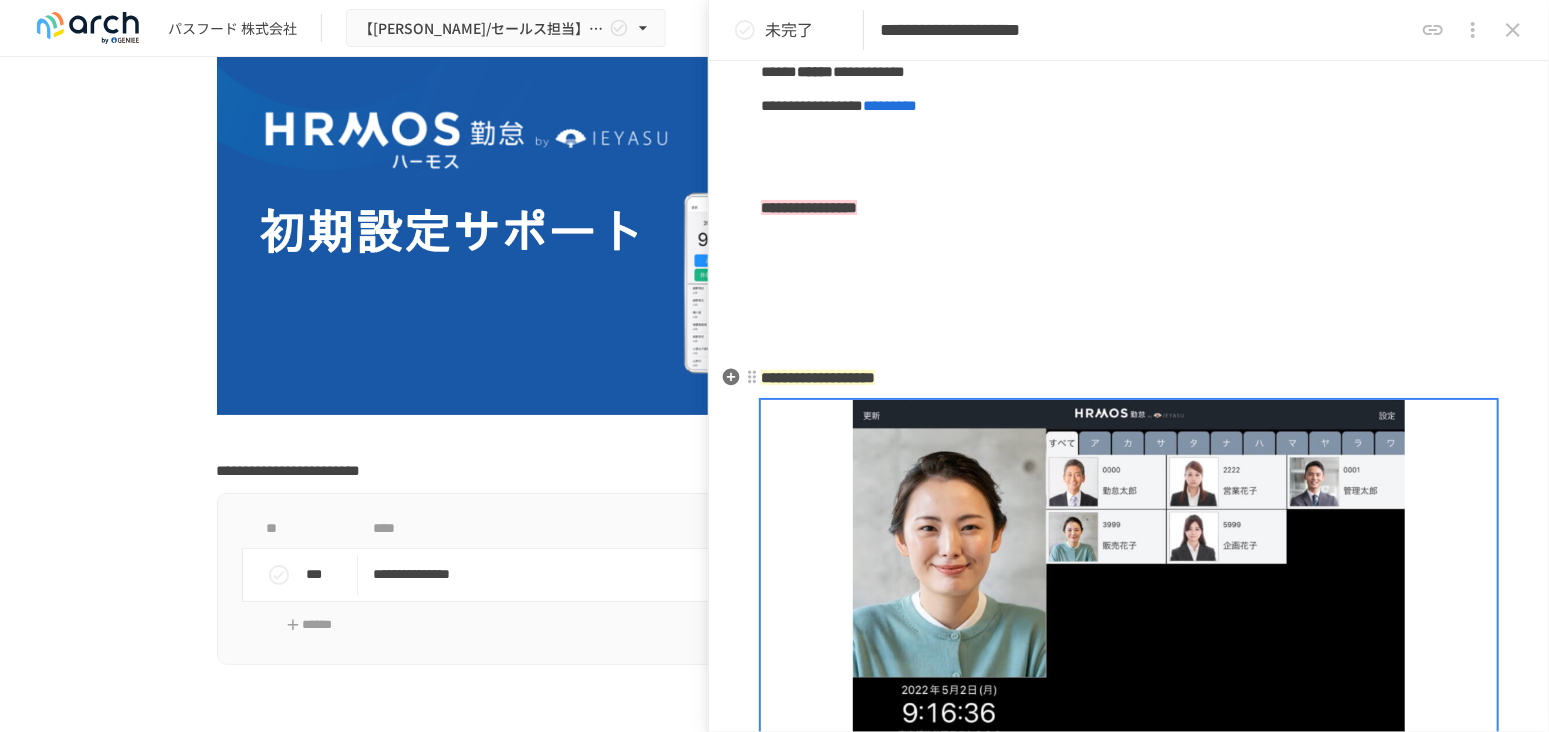 click on "**********" at bounding box center [1129, 378] 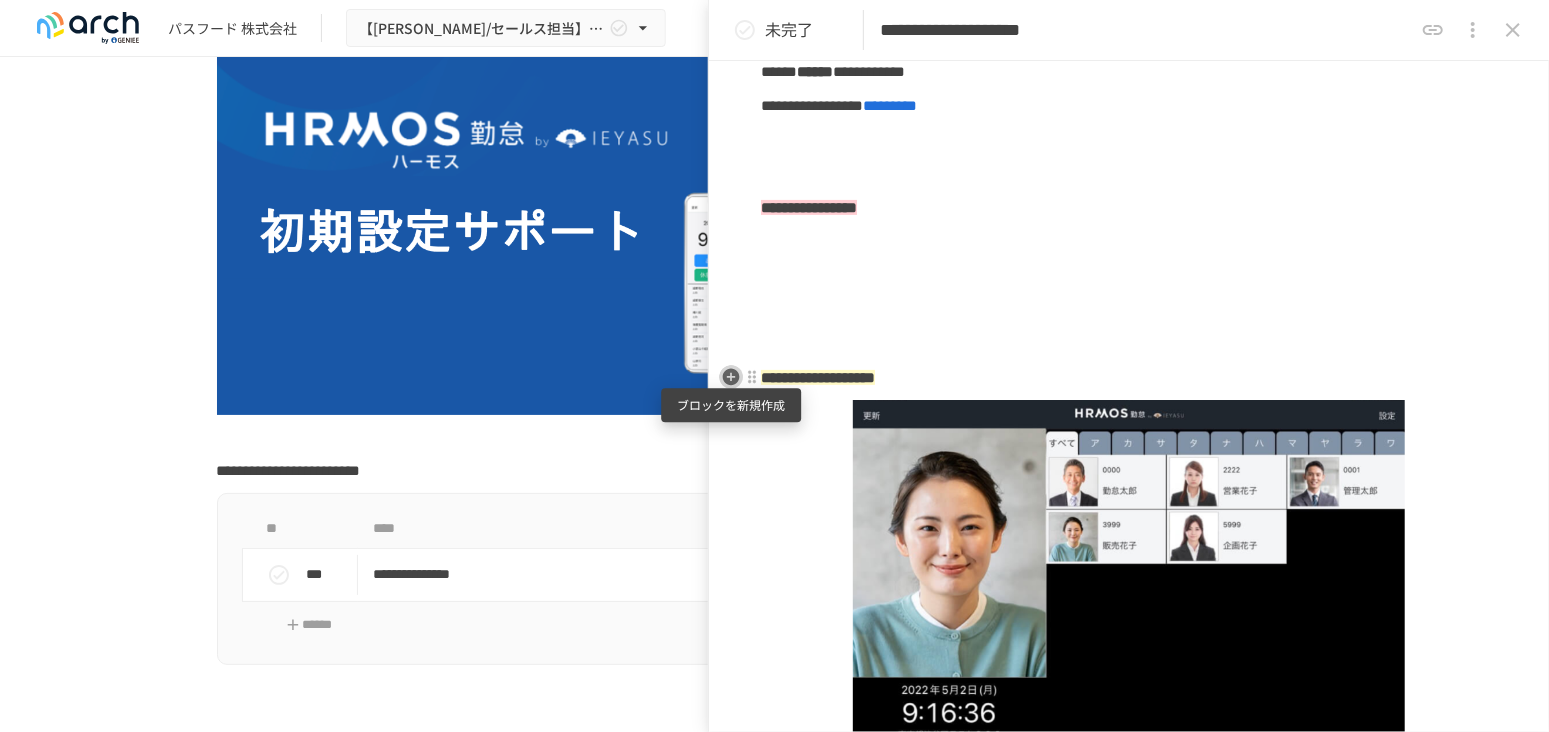click 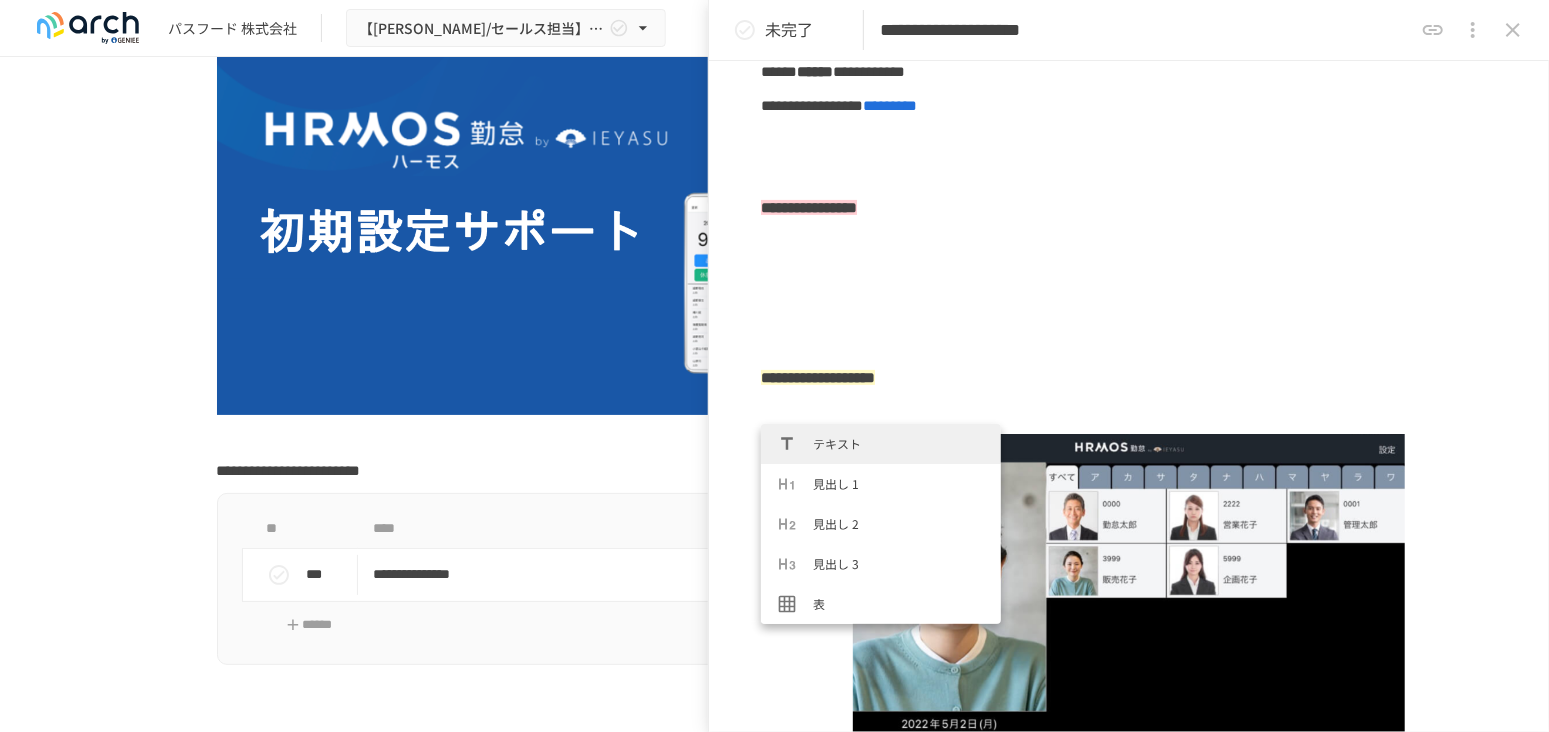 click at bounding box center (795, 444) 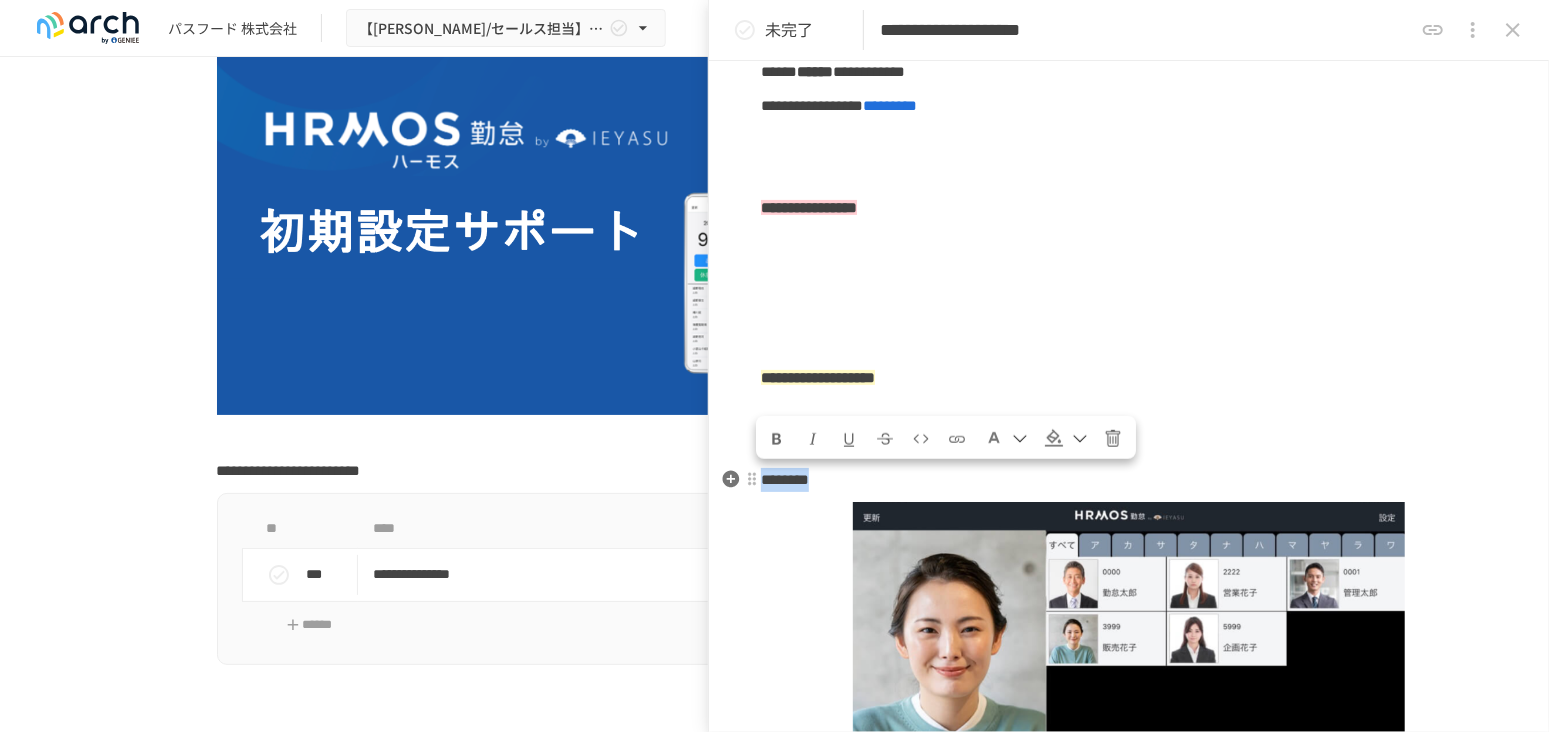 drag, startPoint x: 762, startPoint y: 480, endPoint x: 888, endPoint y: 487, distance: 126.1943 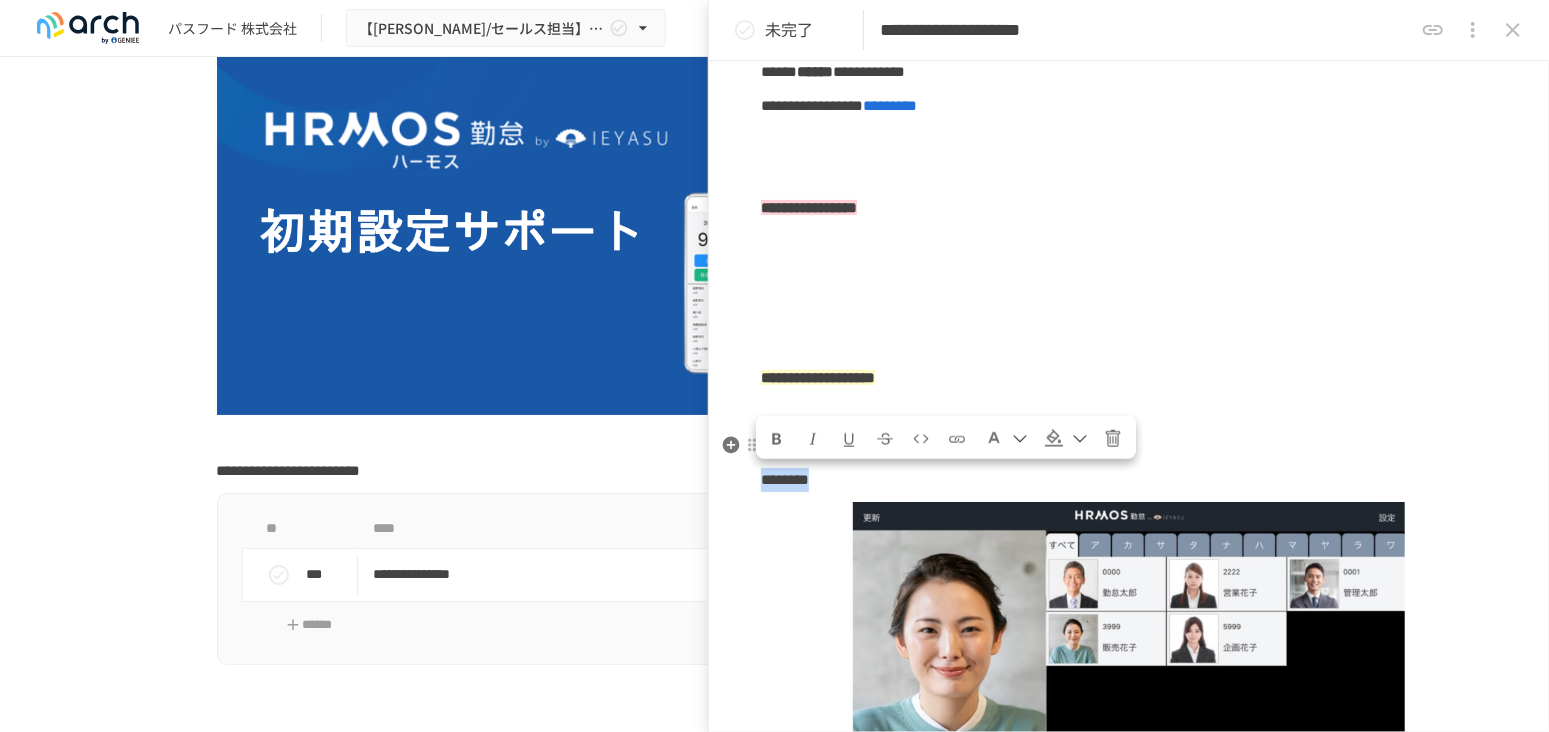 click at bounding box center [921, 439] 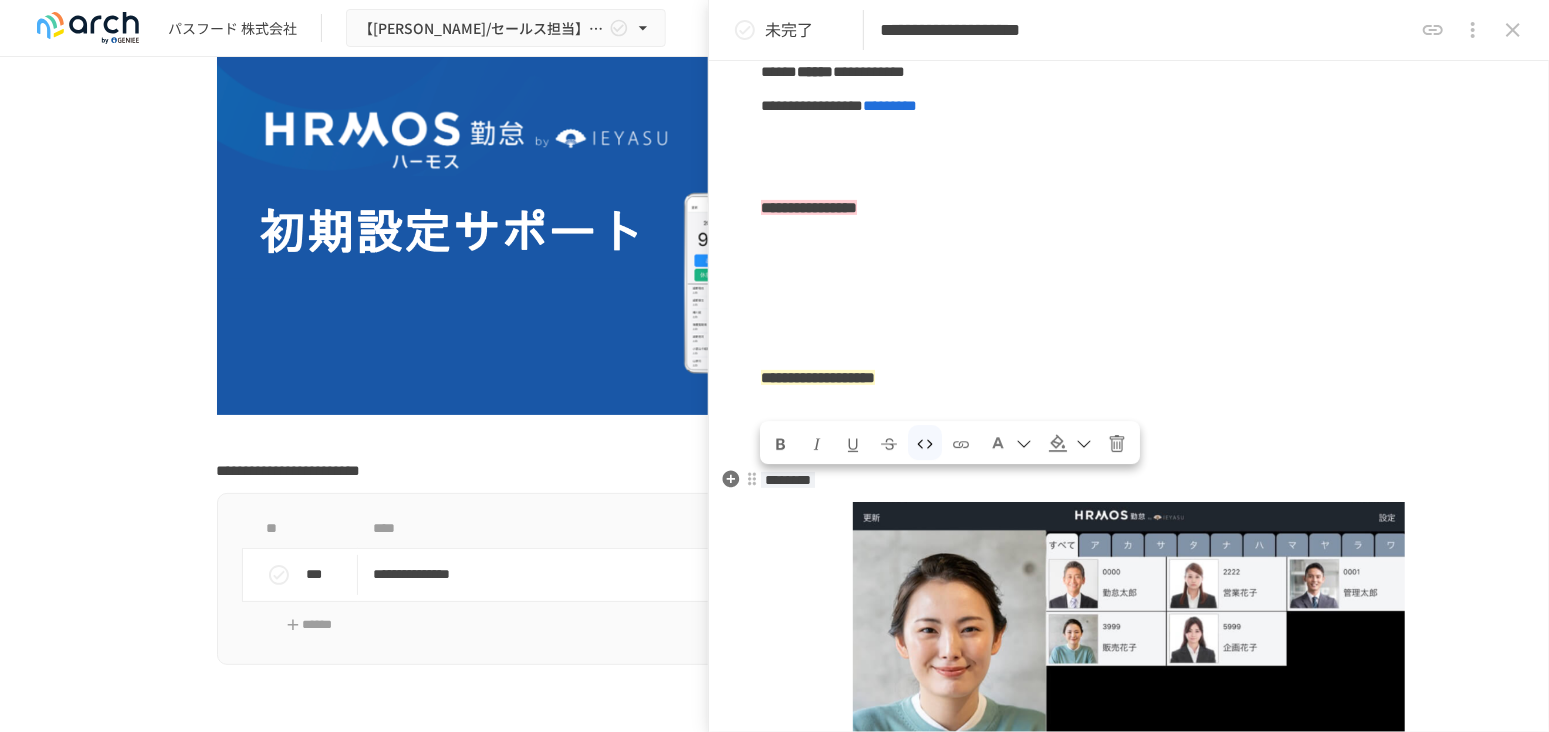 click on "********" at bounding box center (1129, 480) 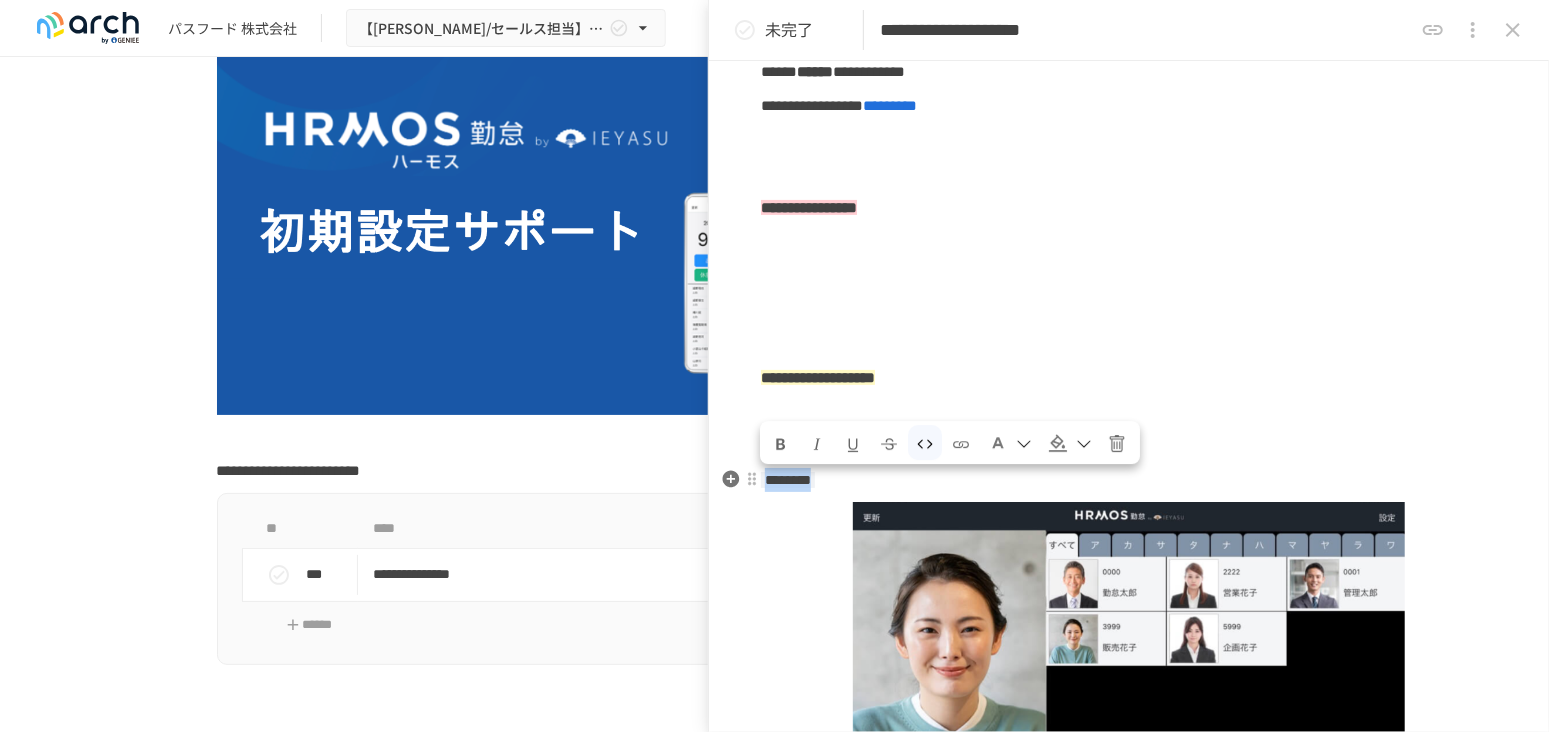 drag, startPoint x: 931, startPoint y: 472, endPoint x: 764, endPoint y: 477, distance: 167.07483 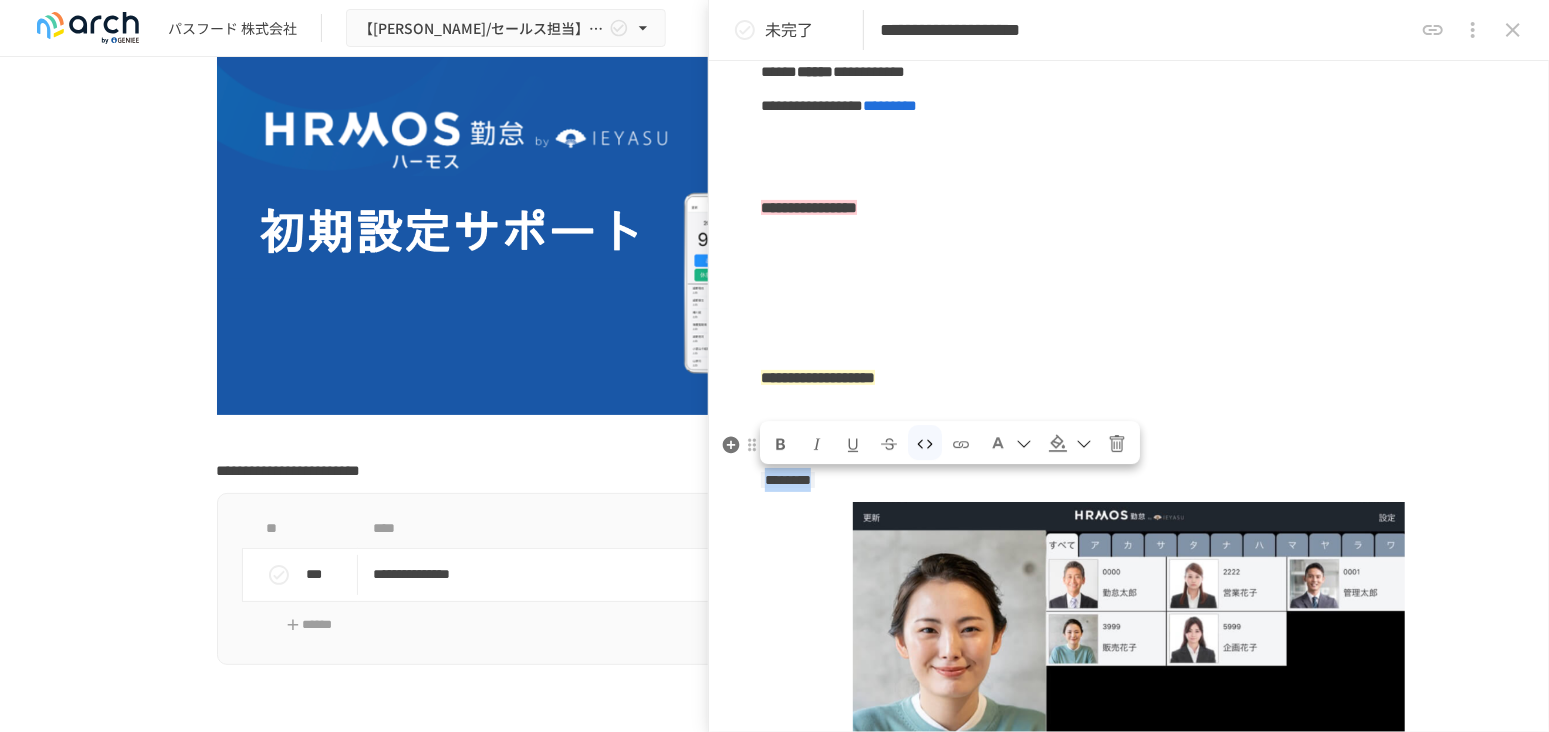 click at bounding box center (925, 443) 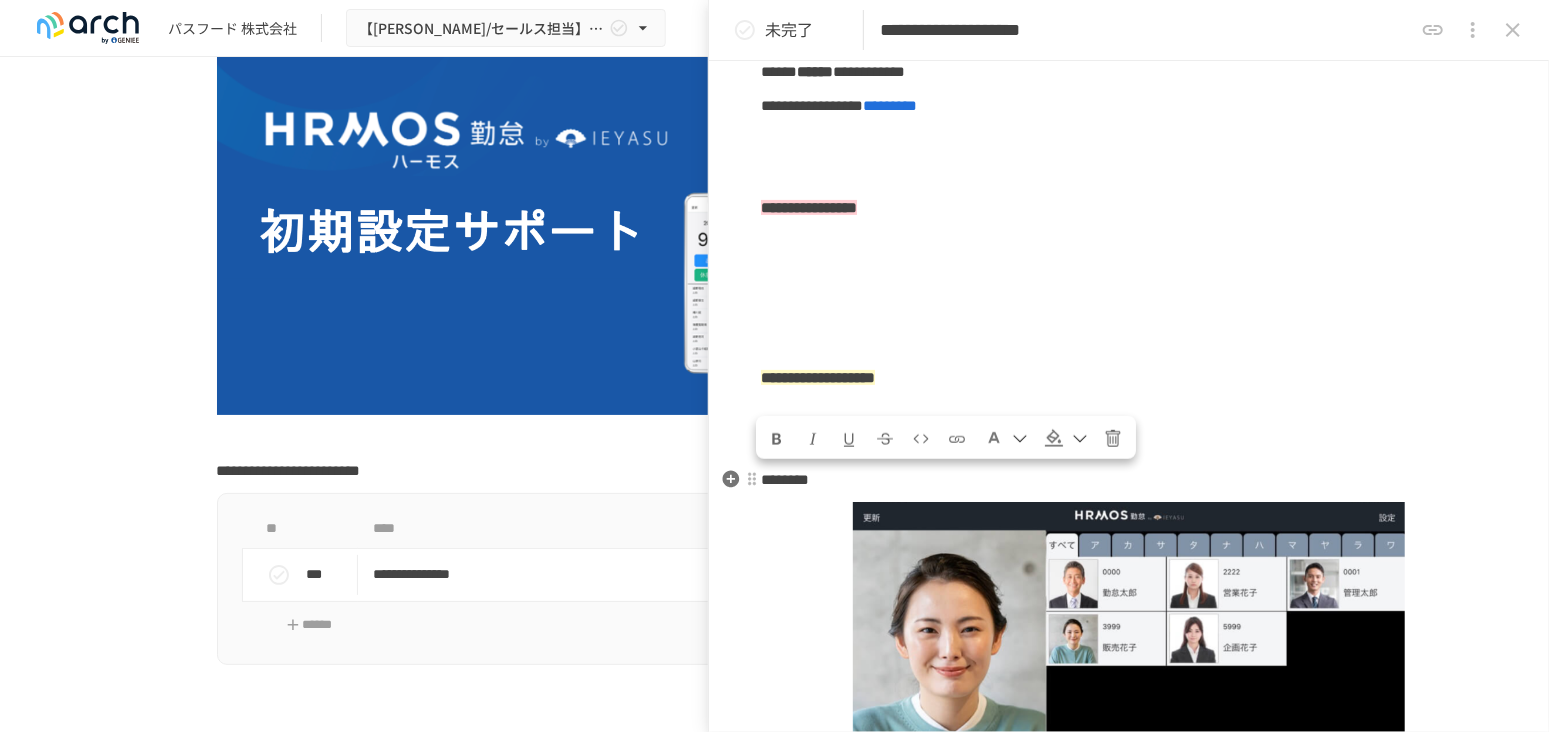click on "********" at bounding box center [1129, 480] 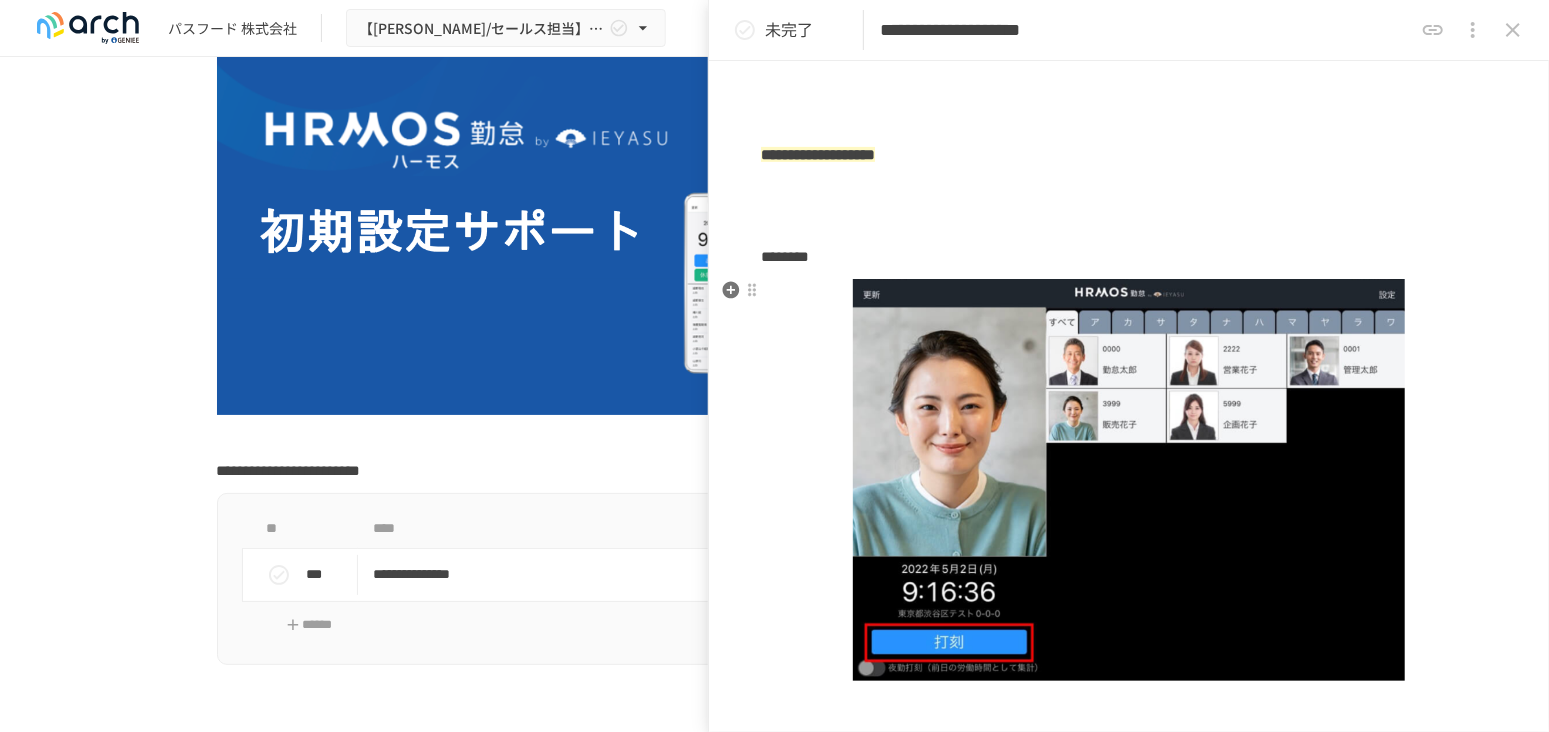 scroll, scrollTop: 497, scrollLeft: 0, axis: vertical 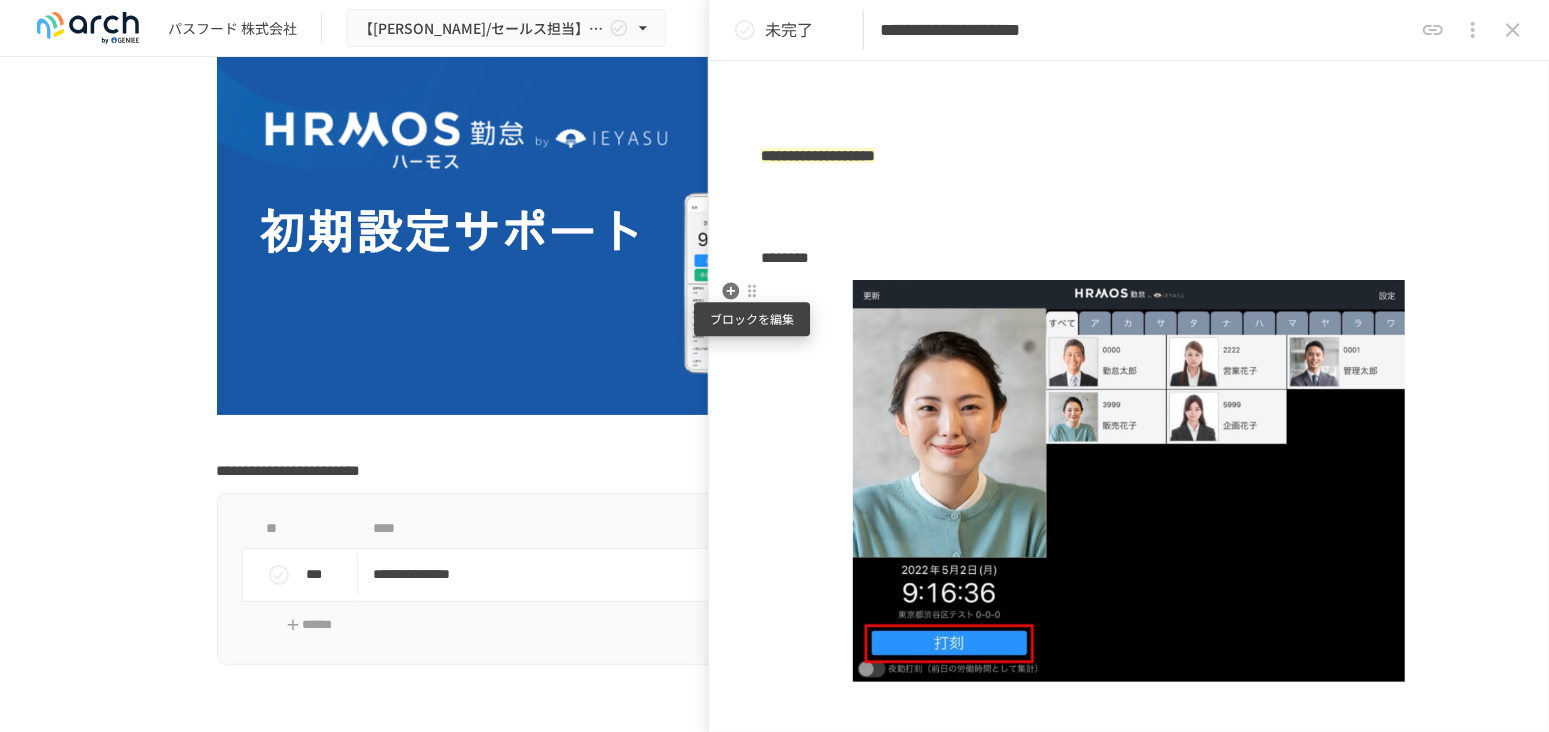 click at bounding box center (752, 291) 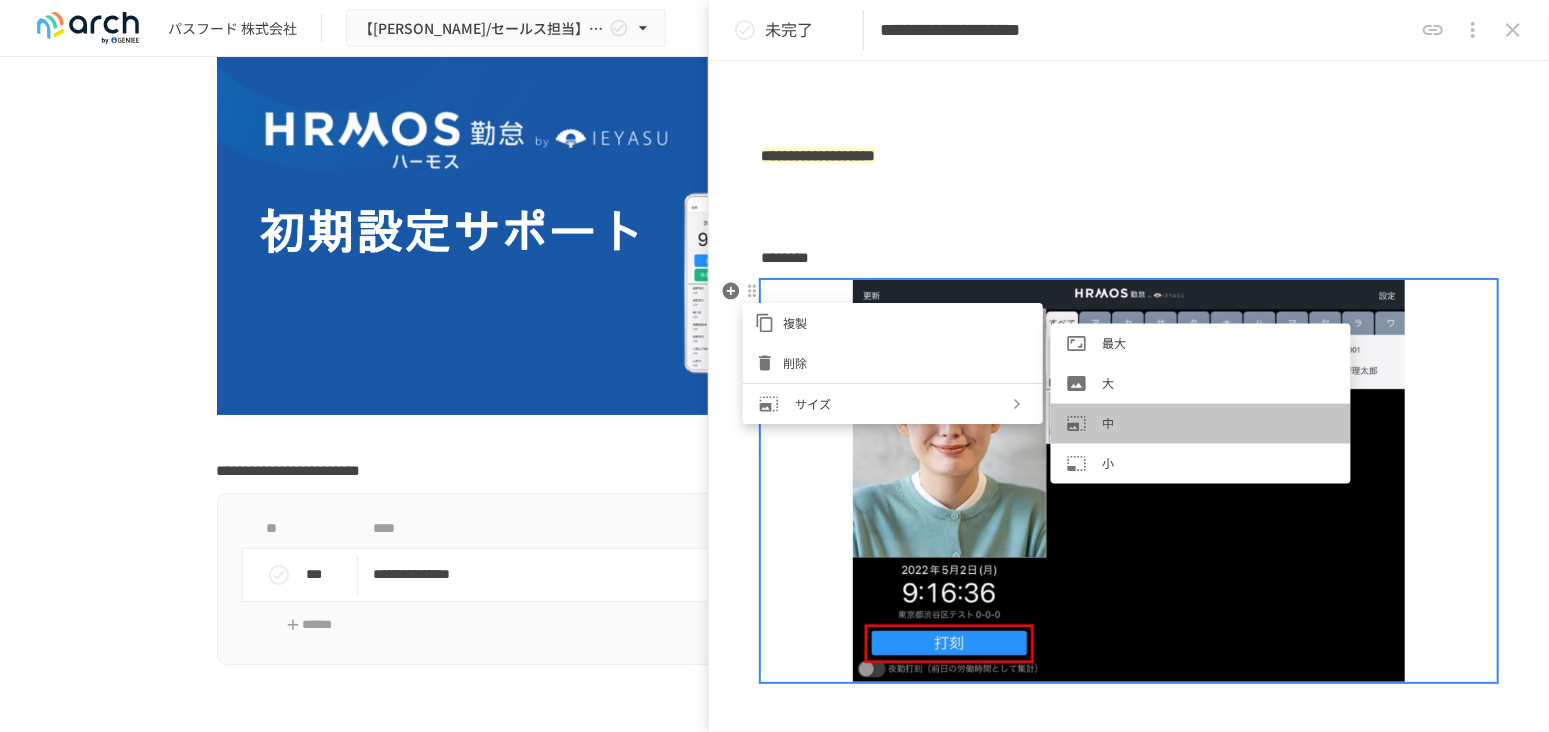 click on "中" at bounding box center [1219, 423] 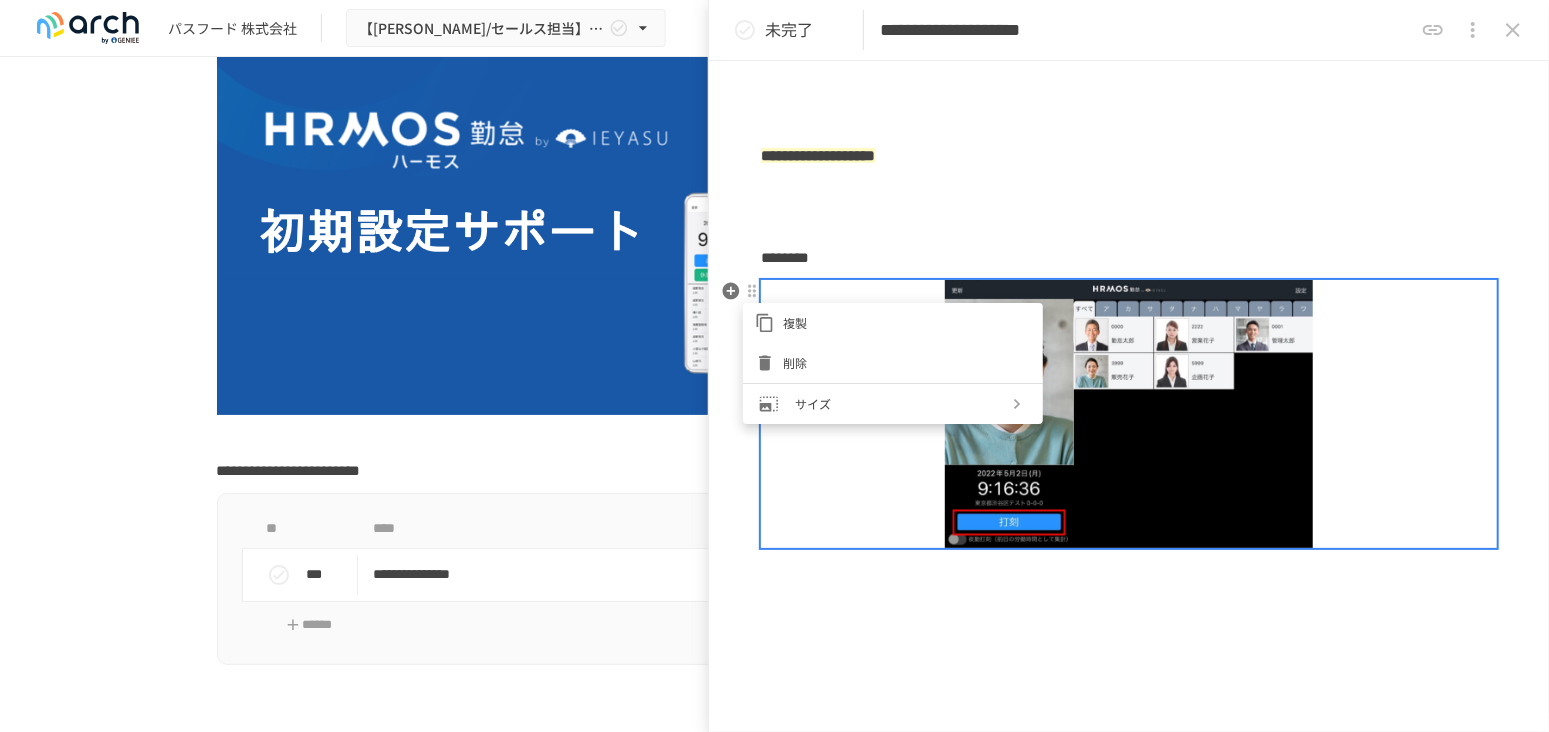 click at bounding box center [774, 366] 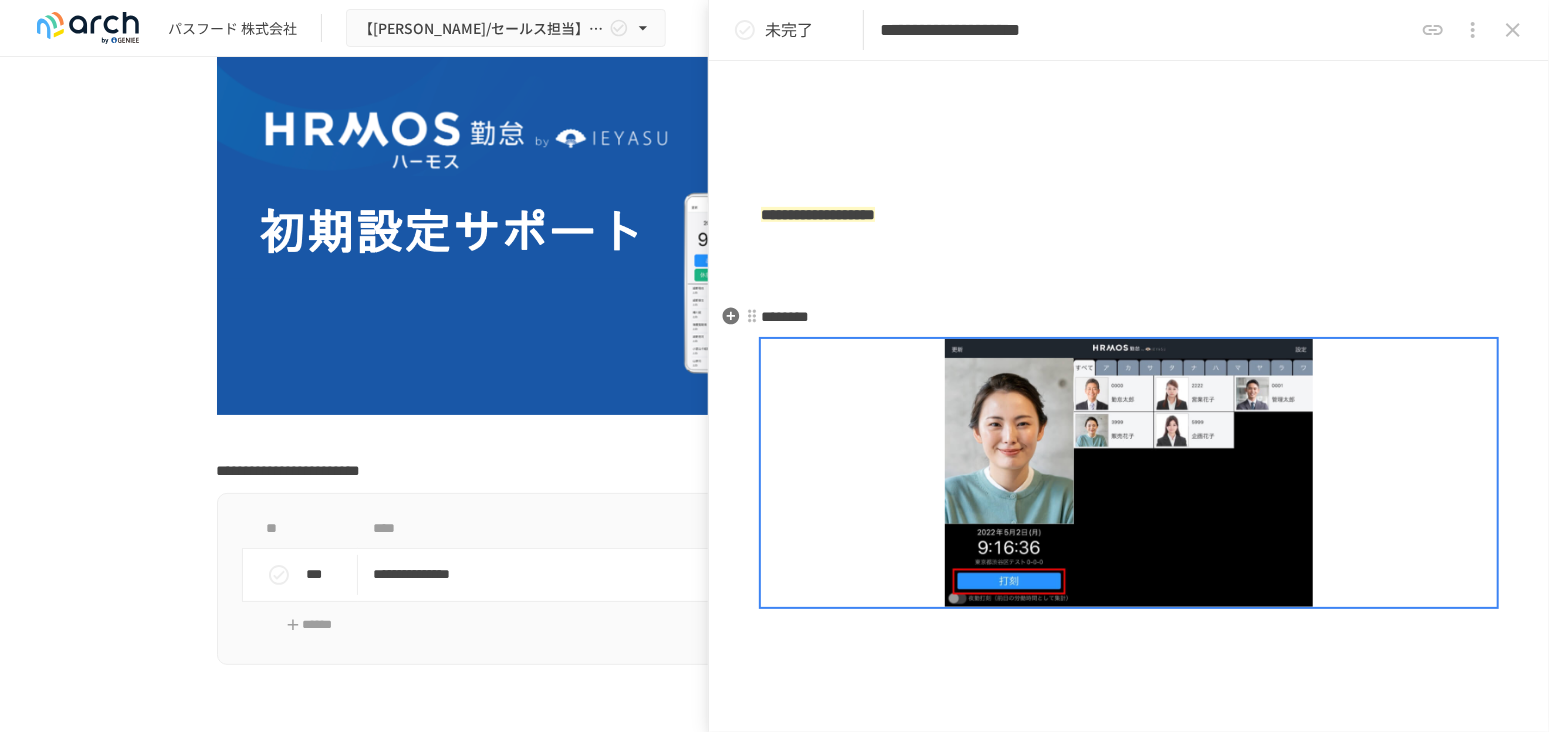 scroll, scrollTop: 386, scrollLeft: 0, axis: vertical 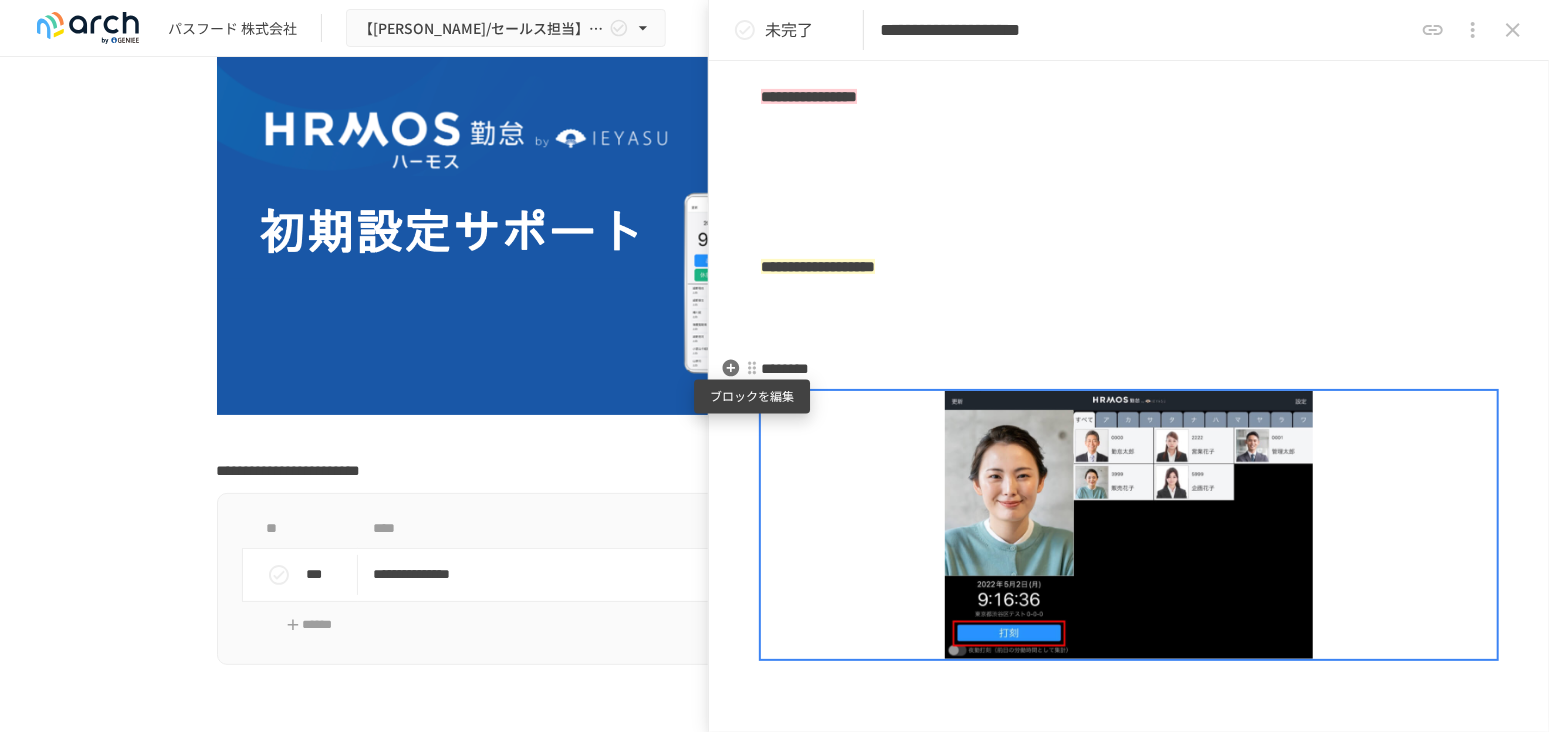 click at bounding box center (752, 368) 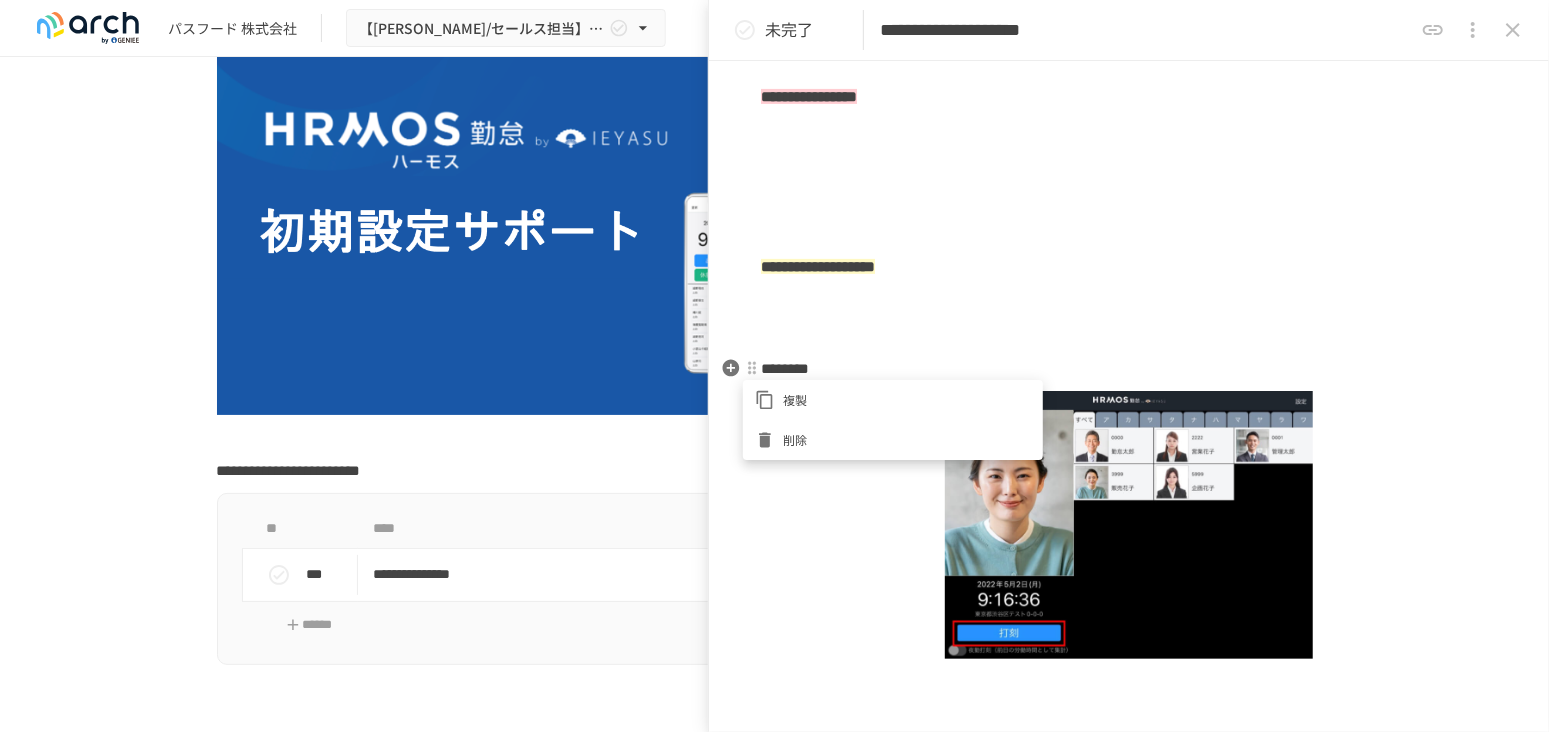 click at bounding box center (774, 366) 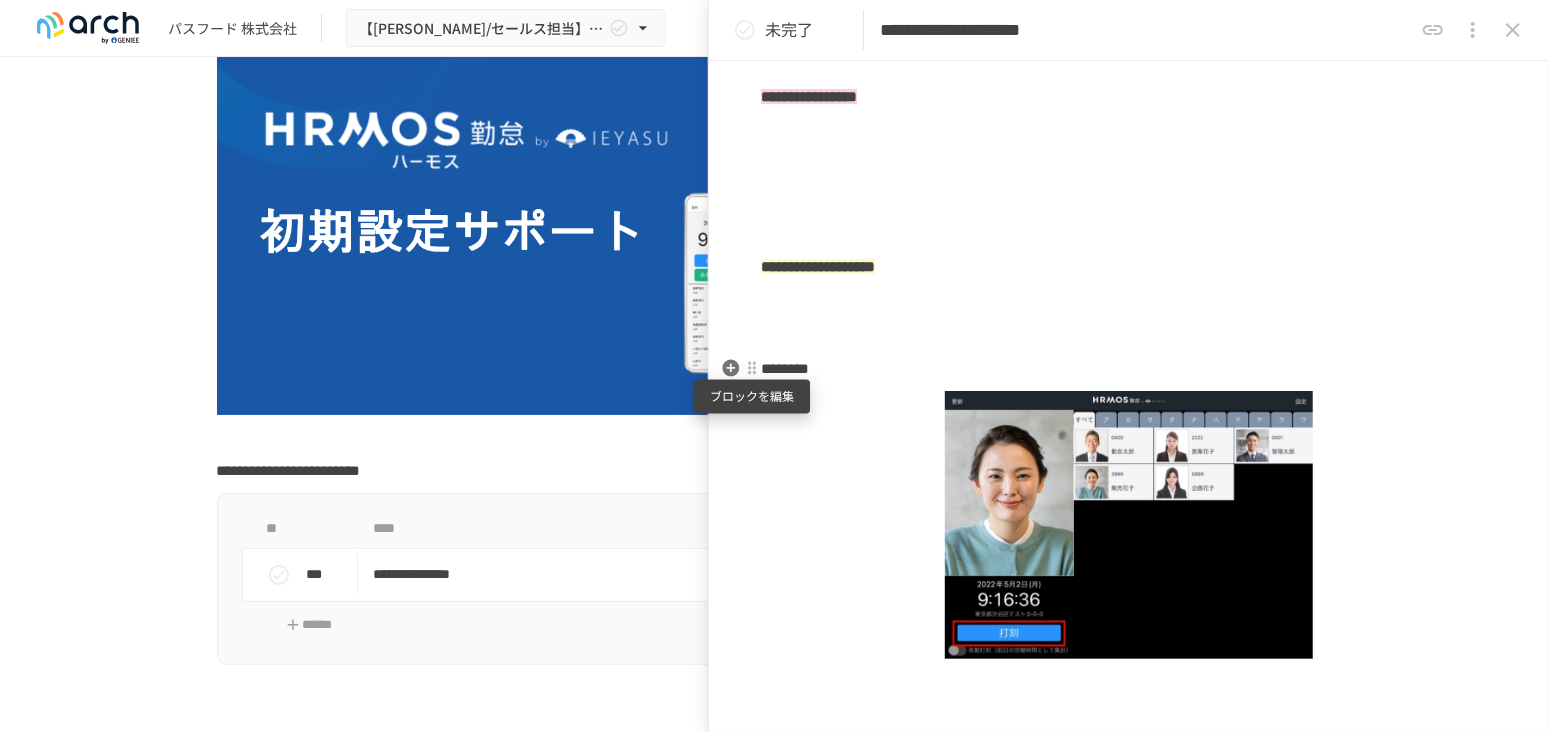 click at bounding box center (752, 368) 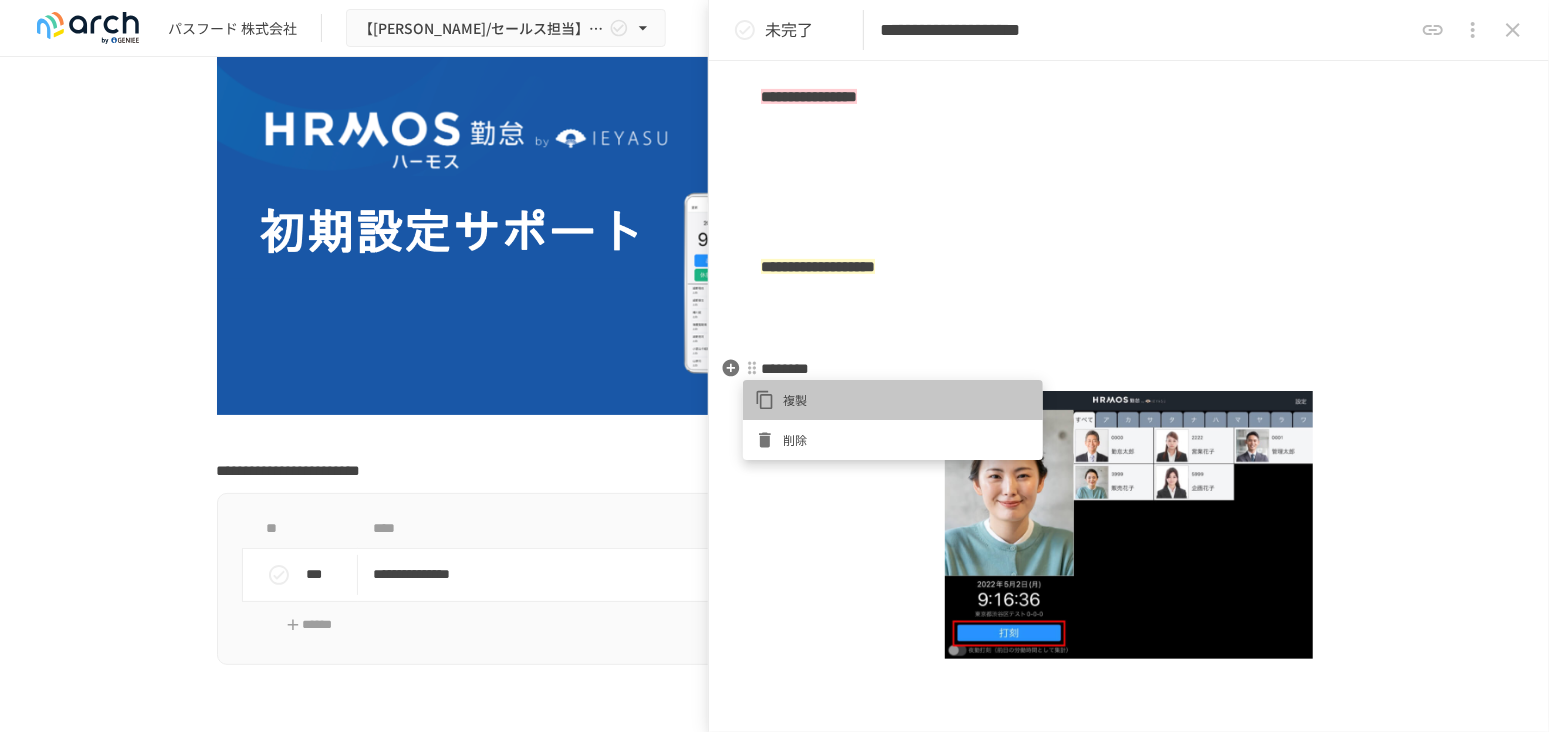 click 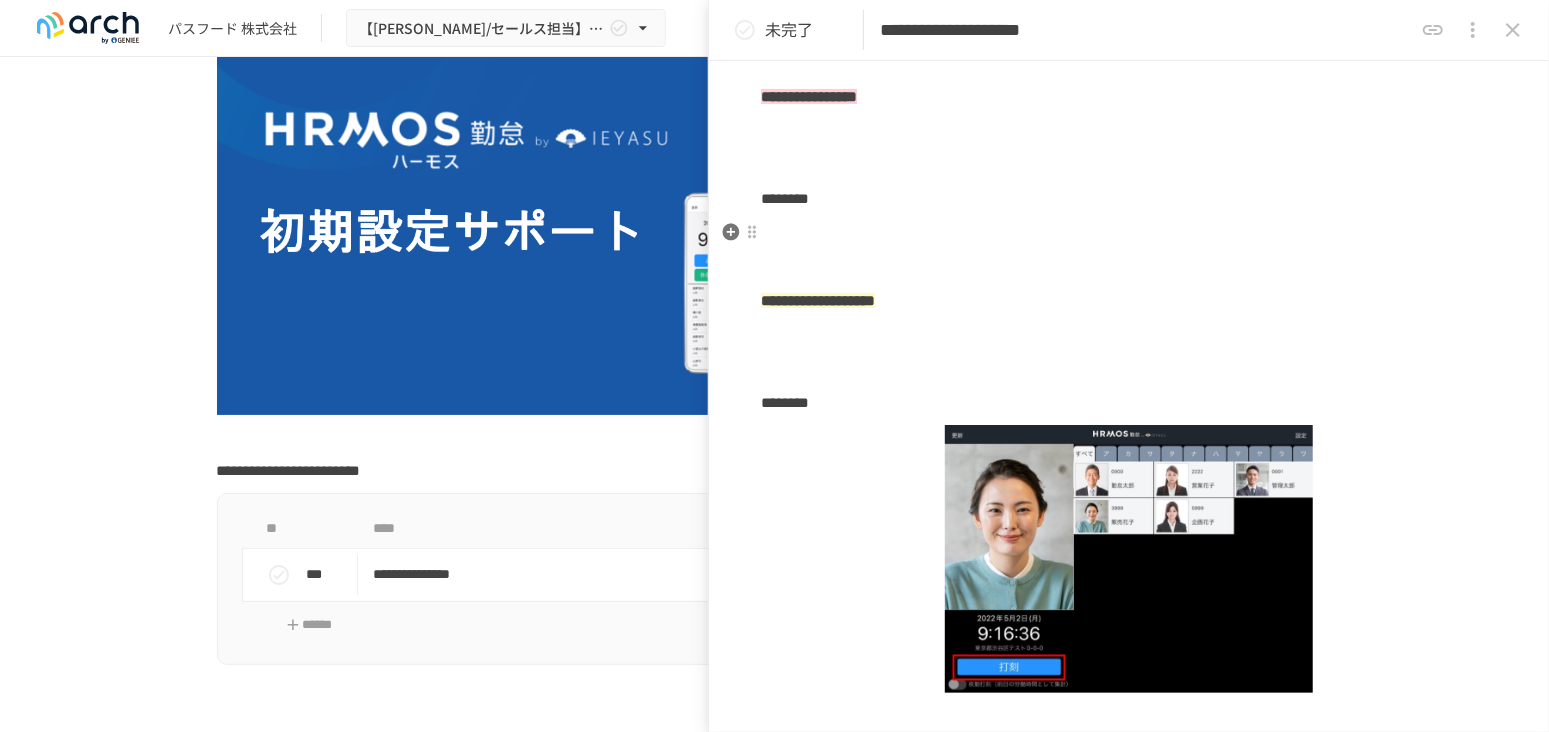 click at bounding box center [1129, 233] 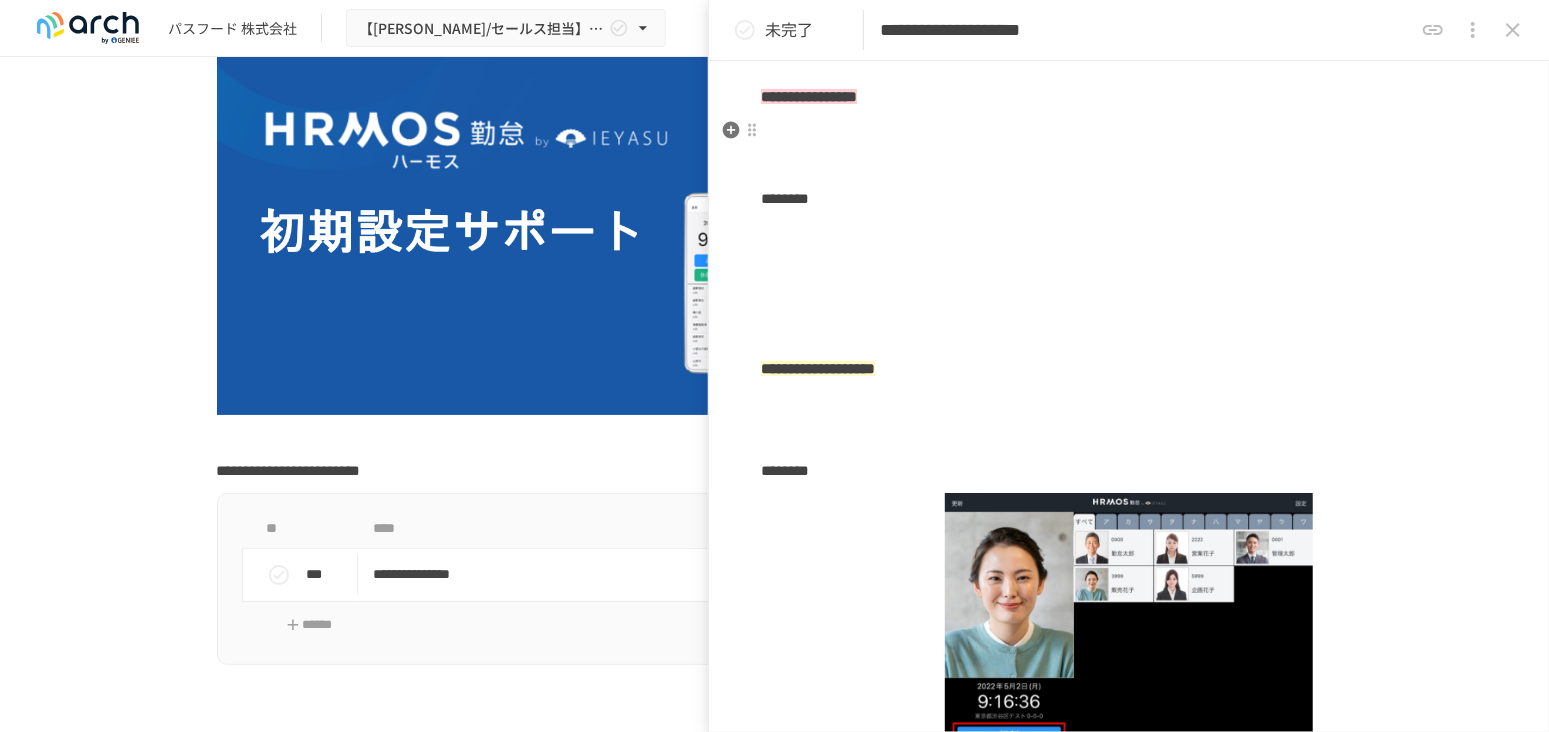 click at bounding box center (1129, 131) 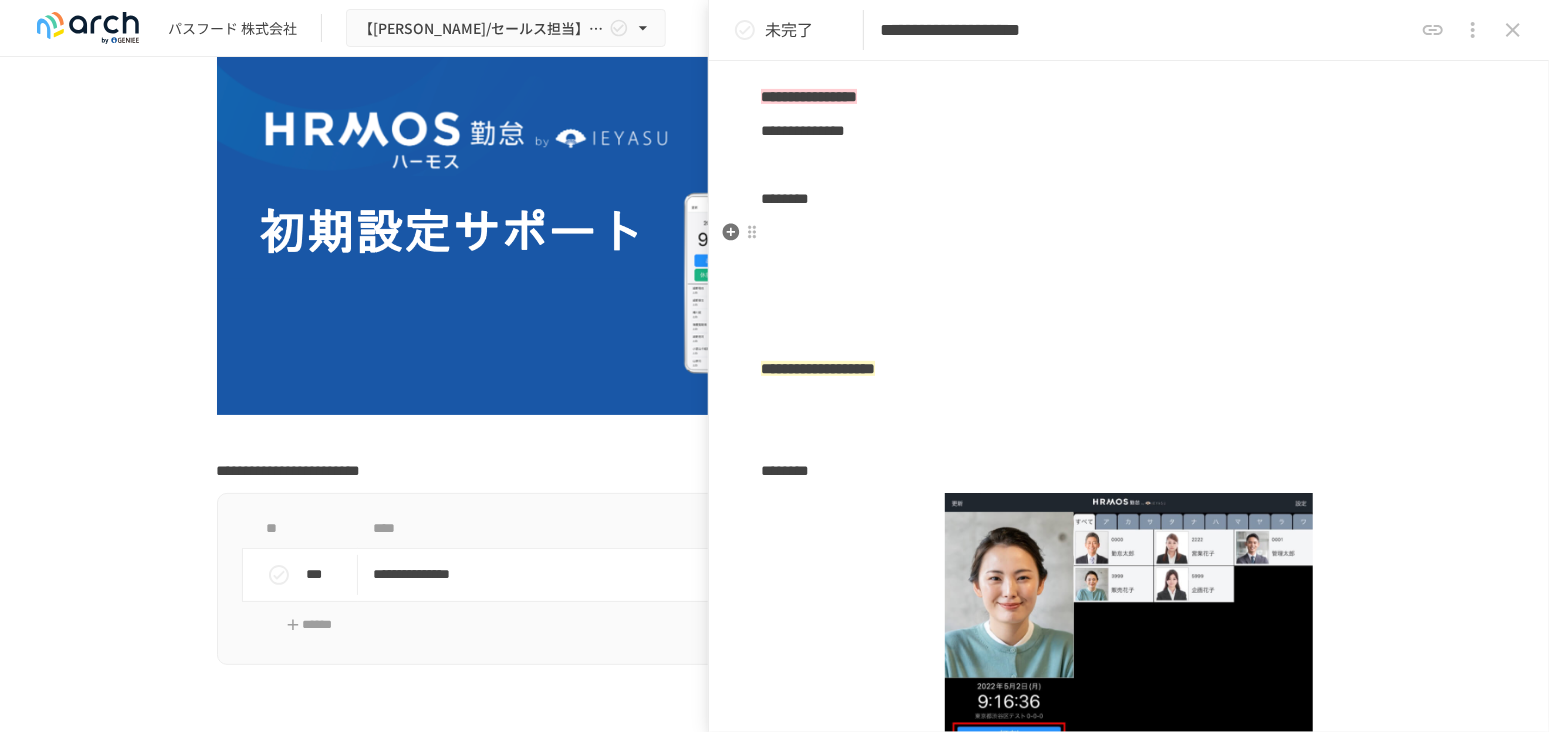 click at bounding box center [1129, 233] 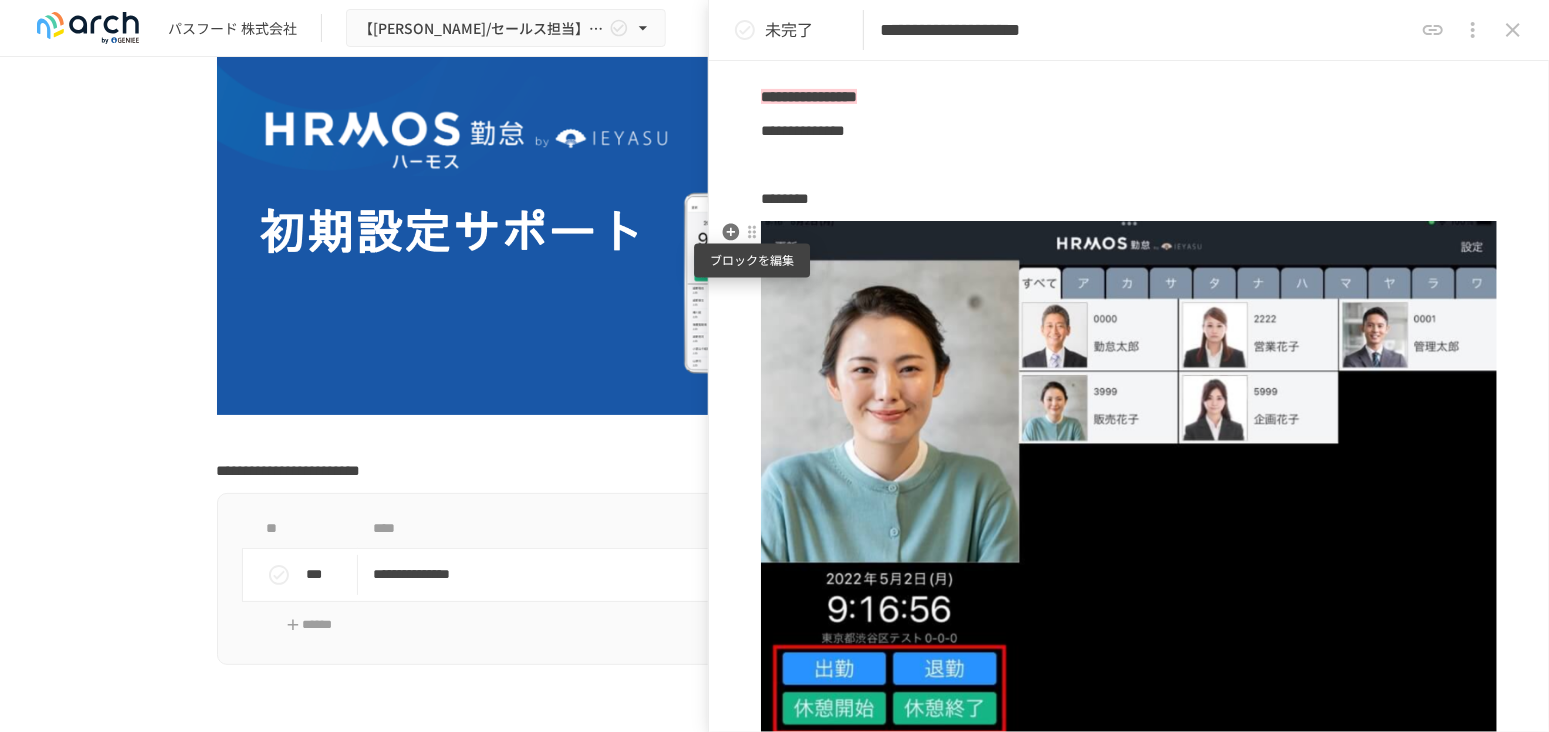 click at bounding box center [752, 232] 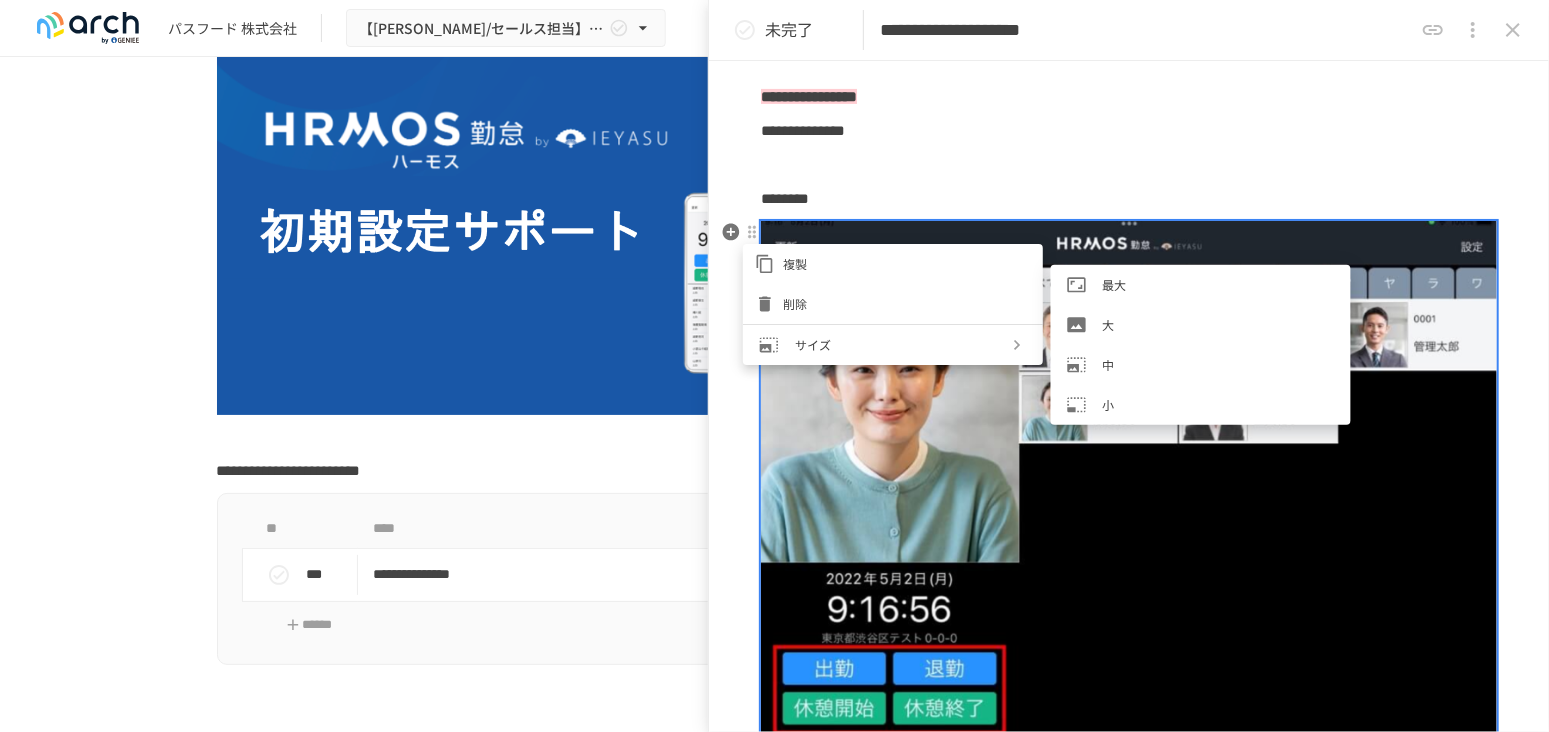 click on "中" at bounding box center [1201, 365] 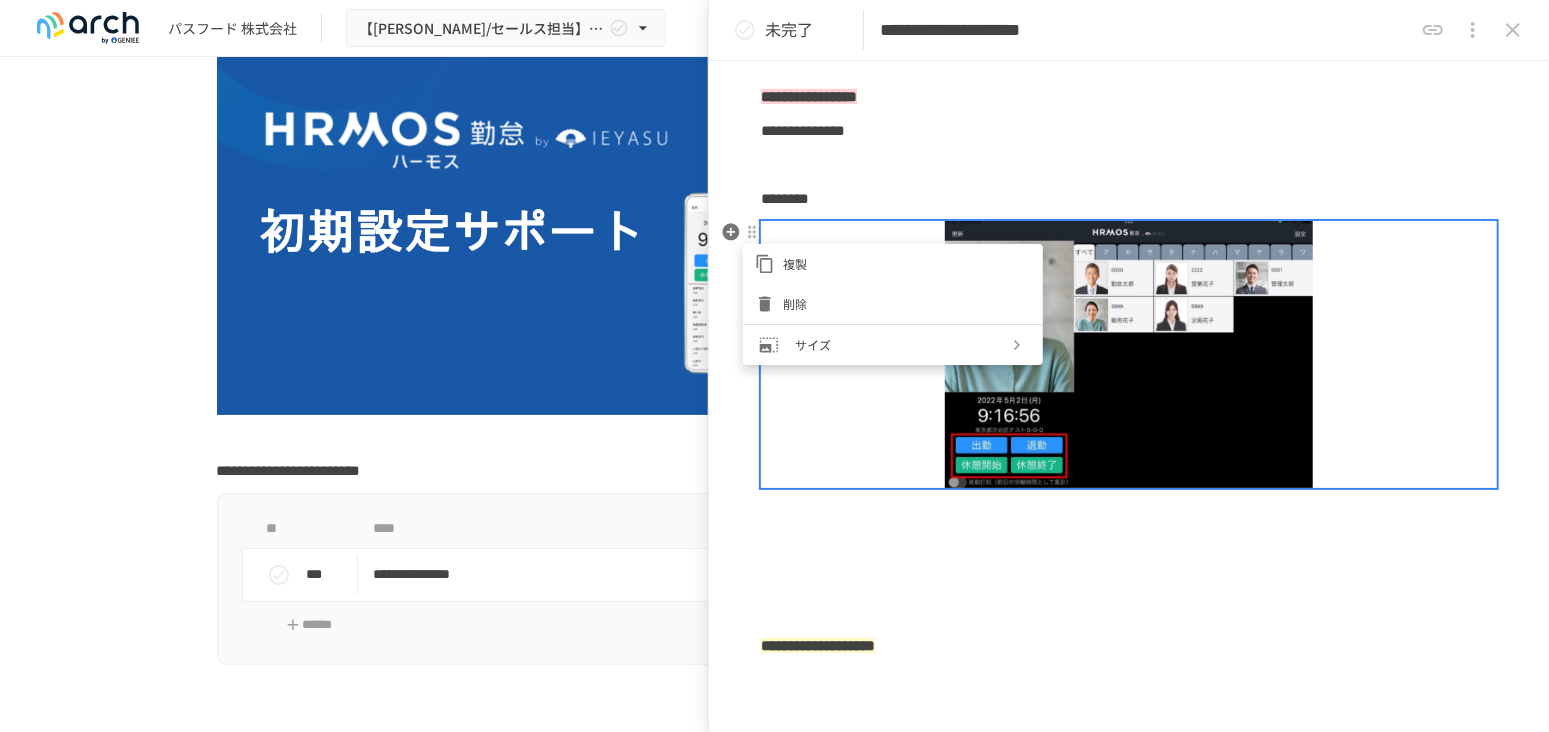 click at bounding box center (774, 366) 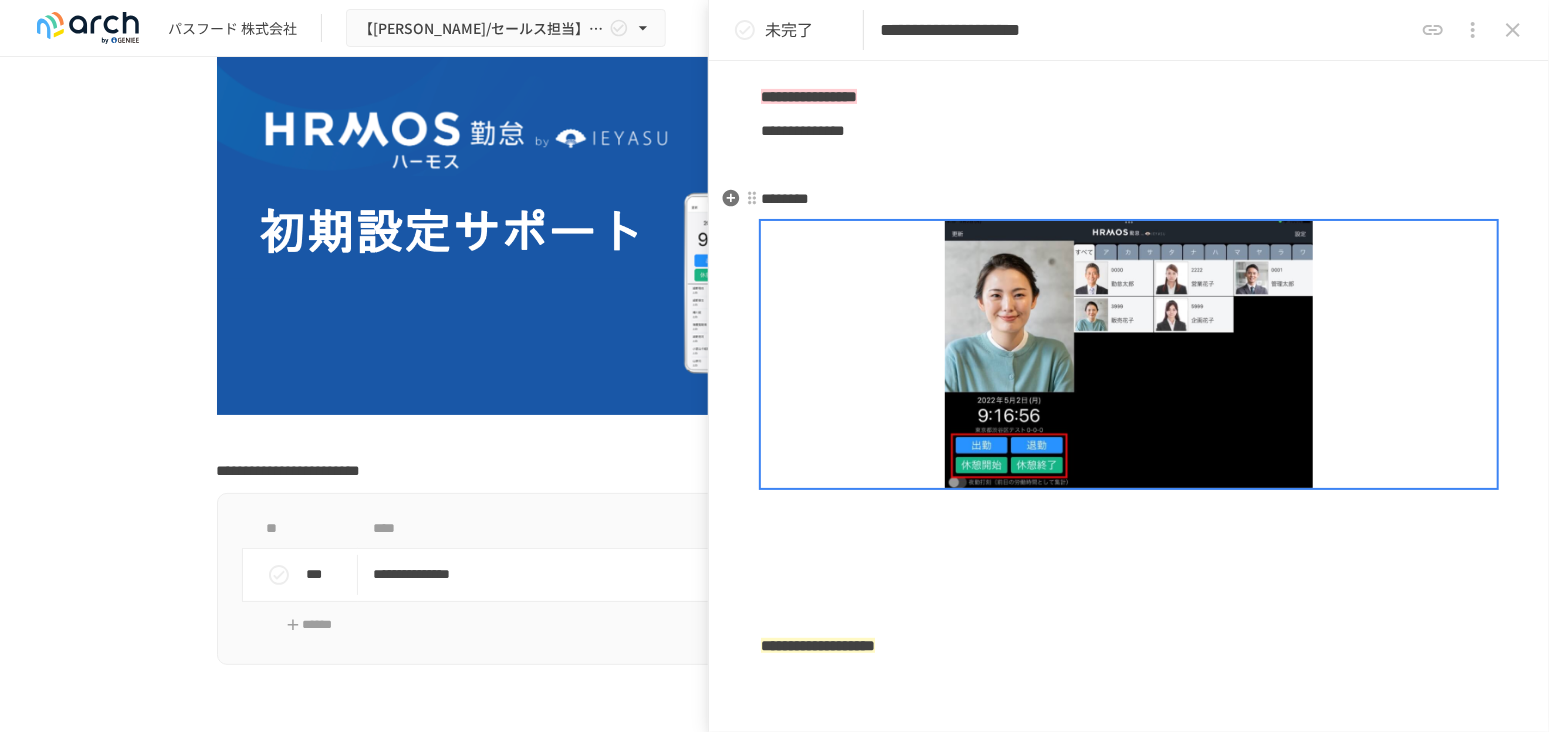 click on "********" at bounding box center [1129, 199] 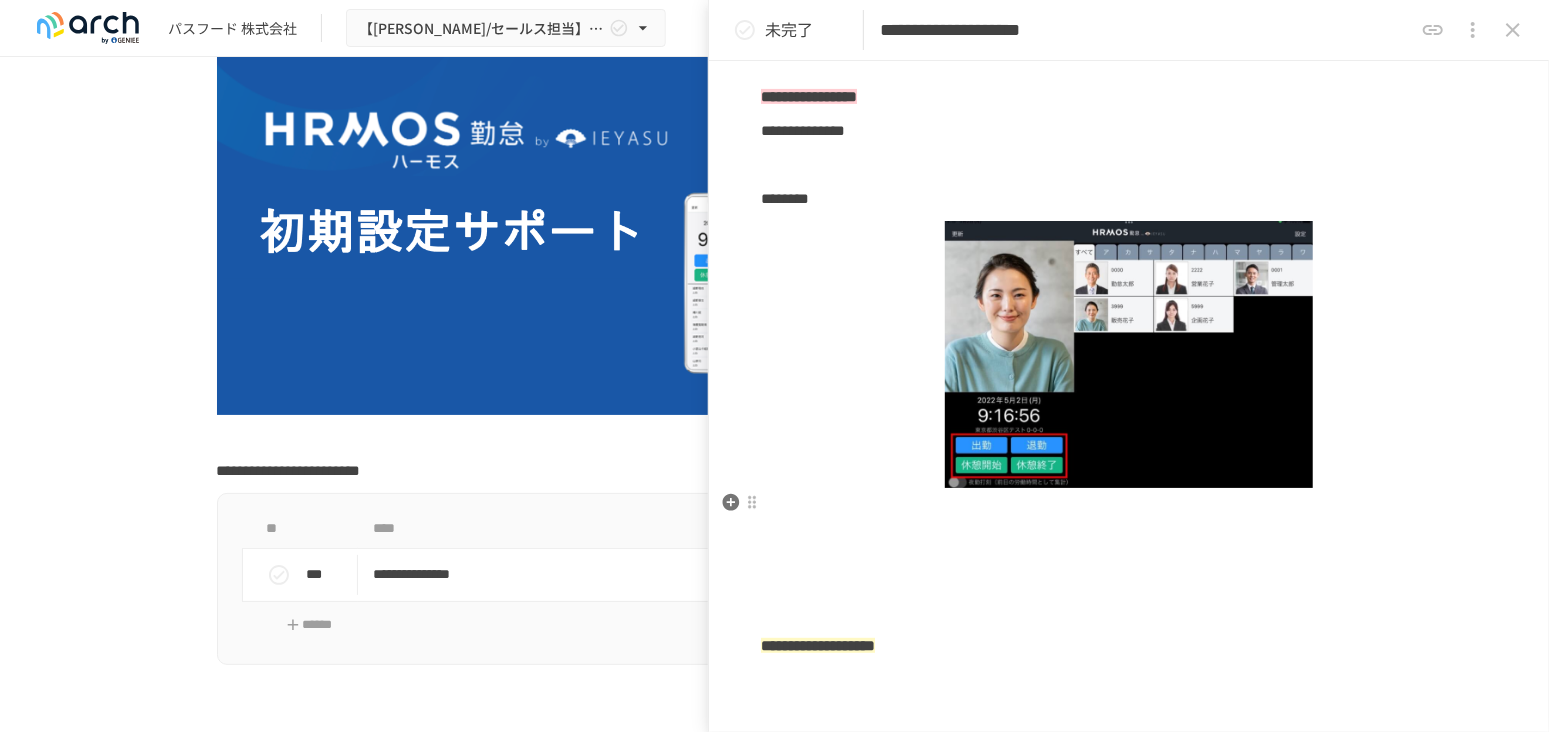 click at bounding box center (1129, 544) 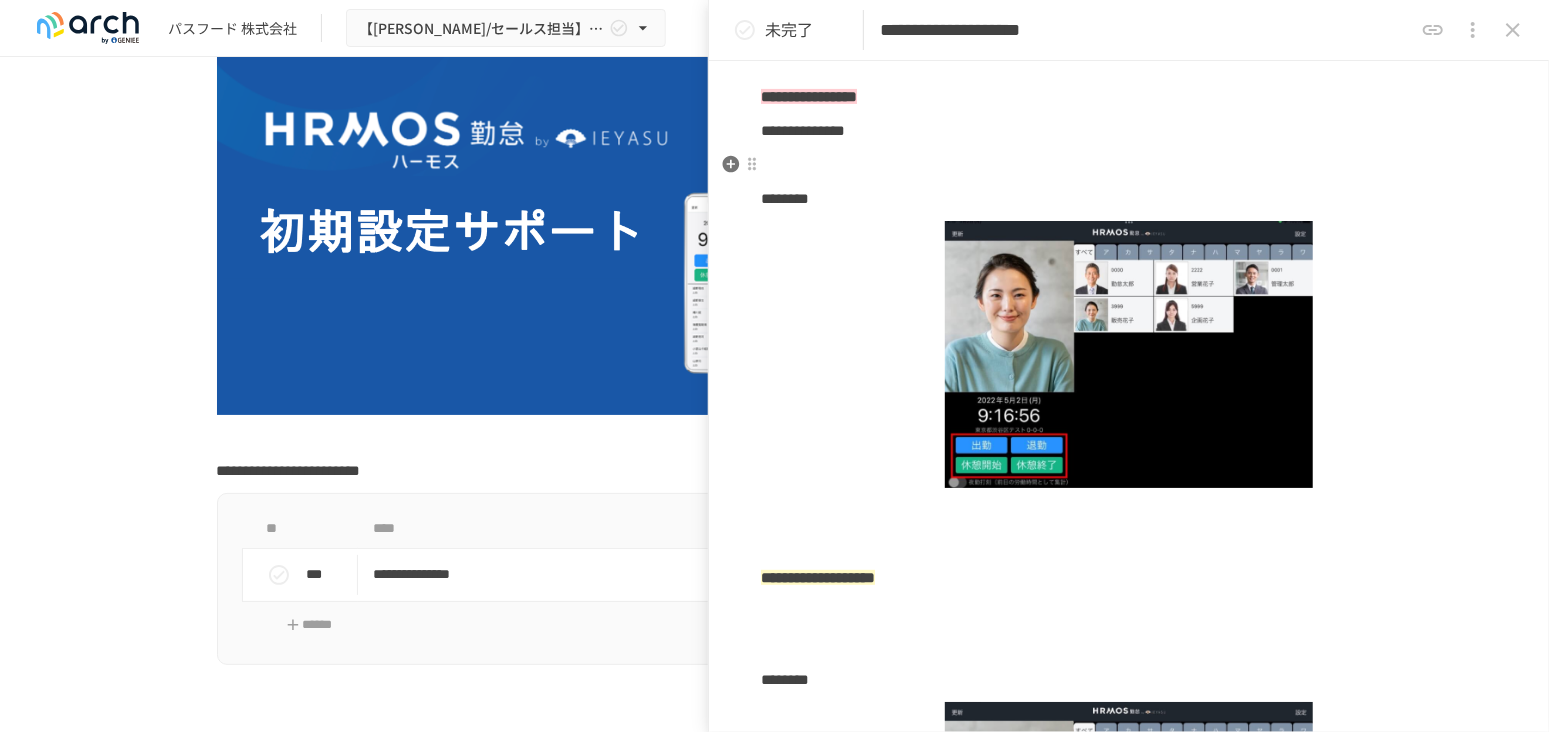 click at bounding box center (1129, 165) 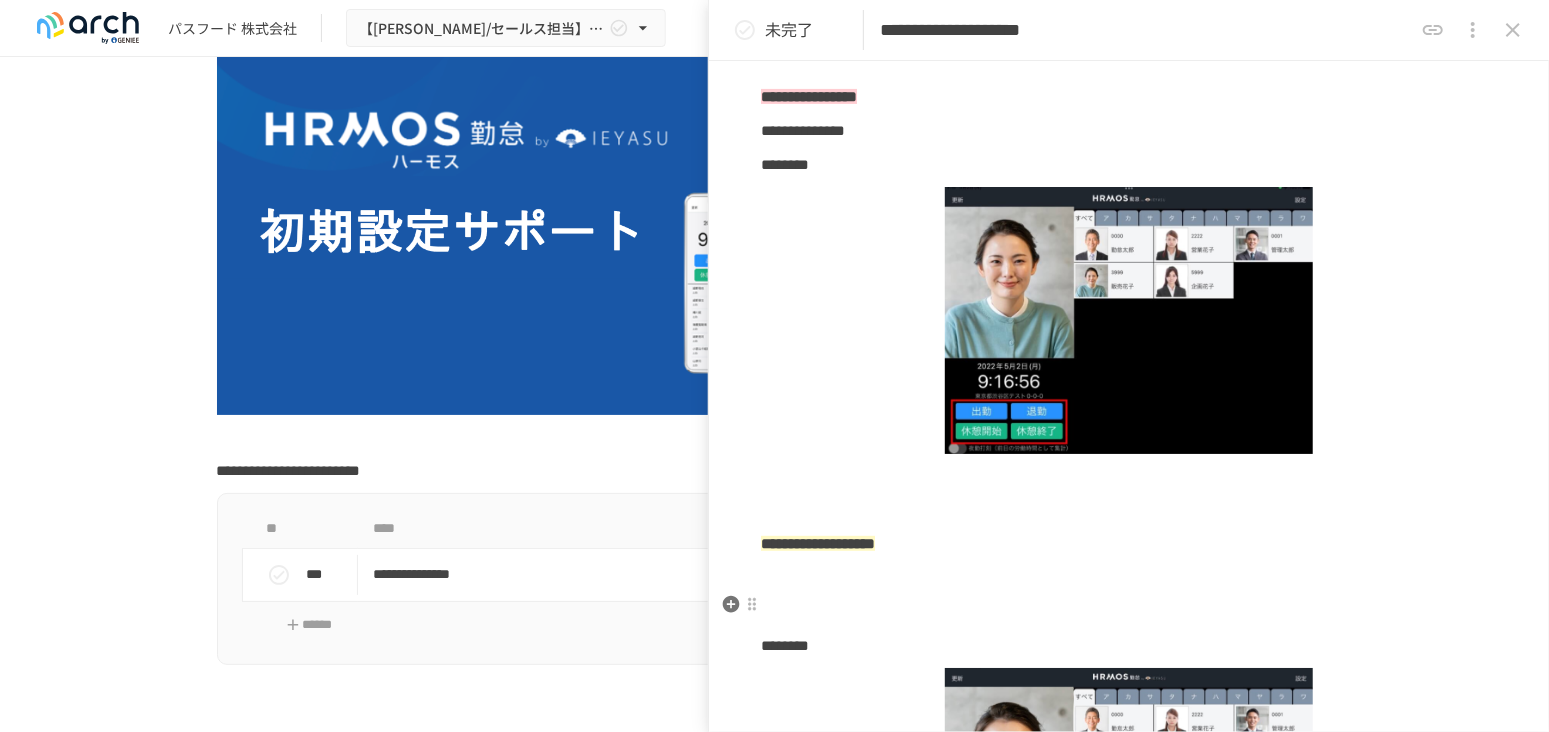 click at bounding box center [1129, 612] 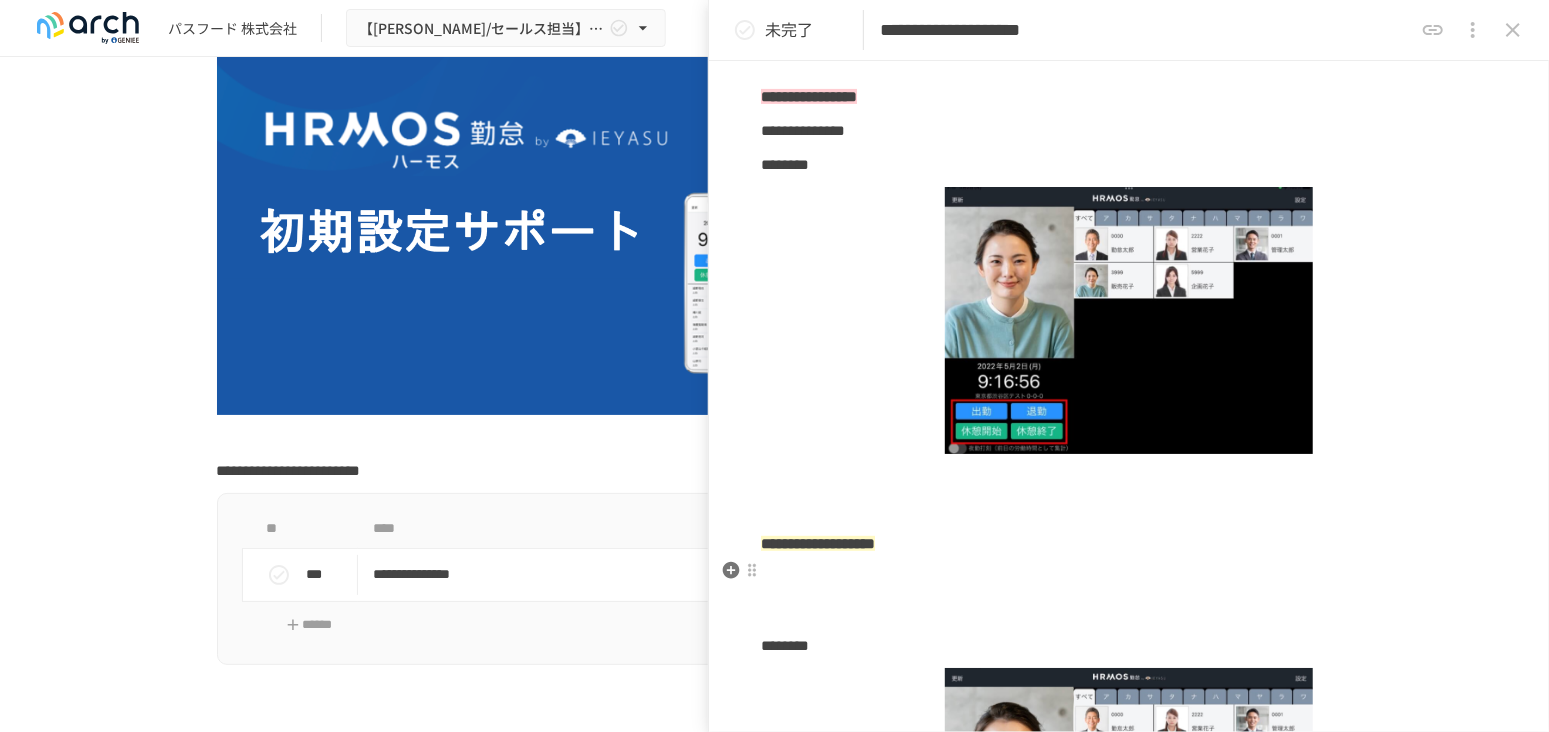 click at bounding box center [1129, 578] 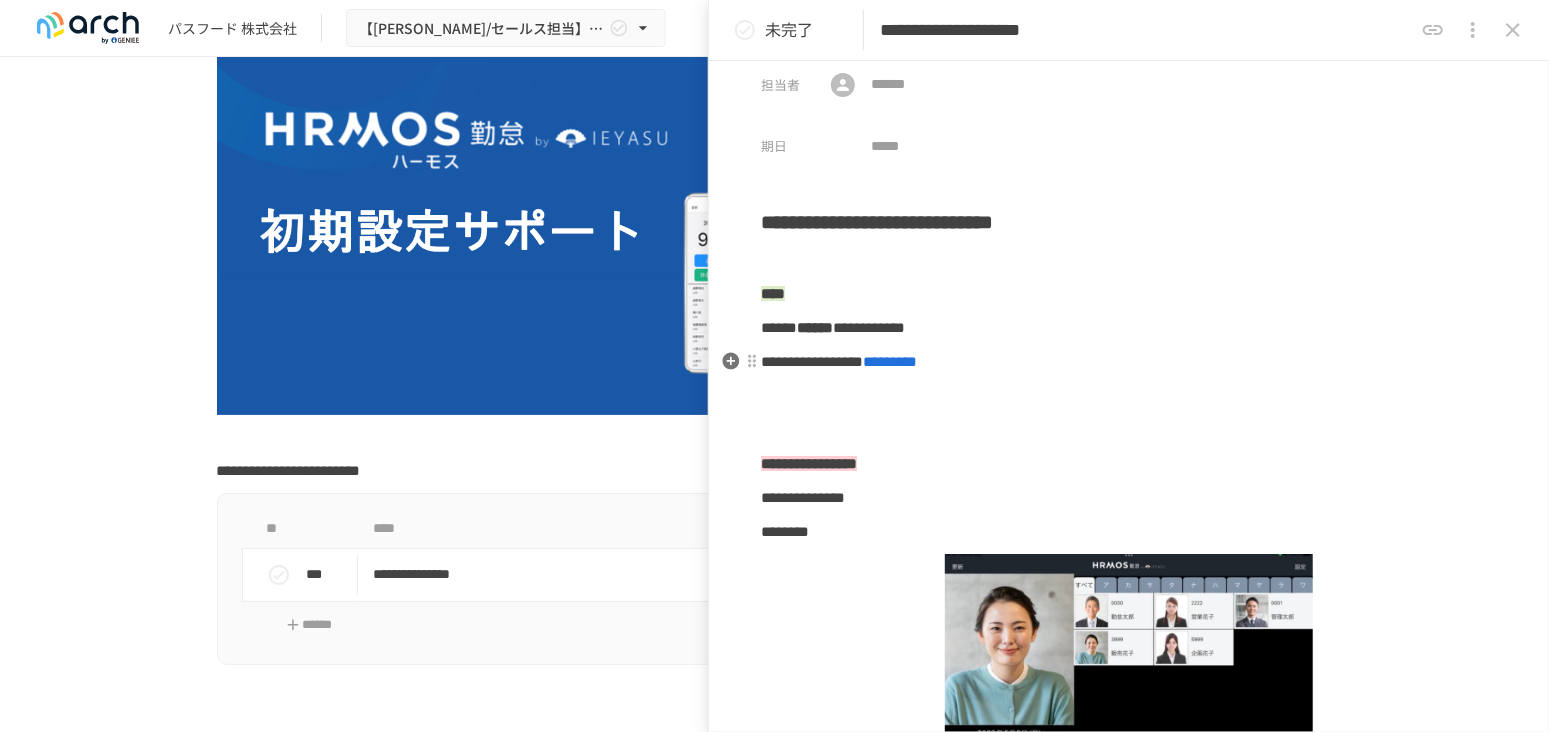 scroll, scrollTop: 0, scrollLeft: 0, axis: both 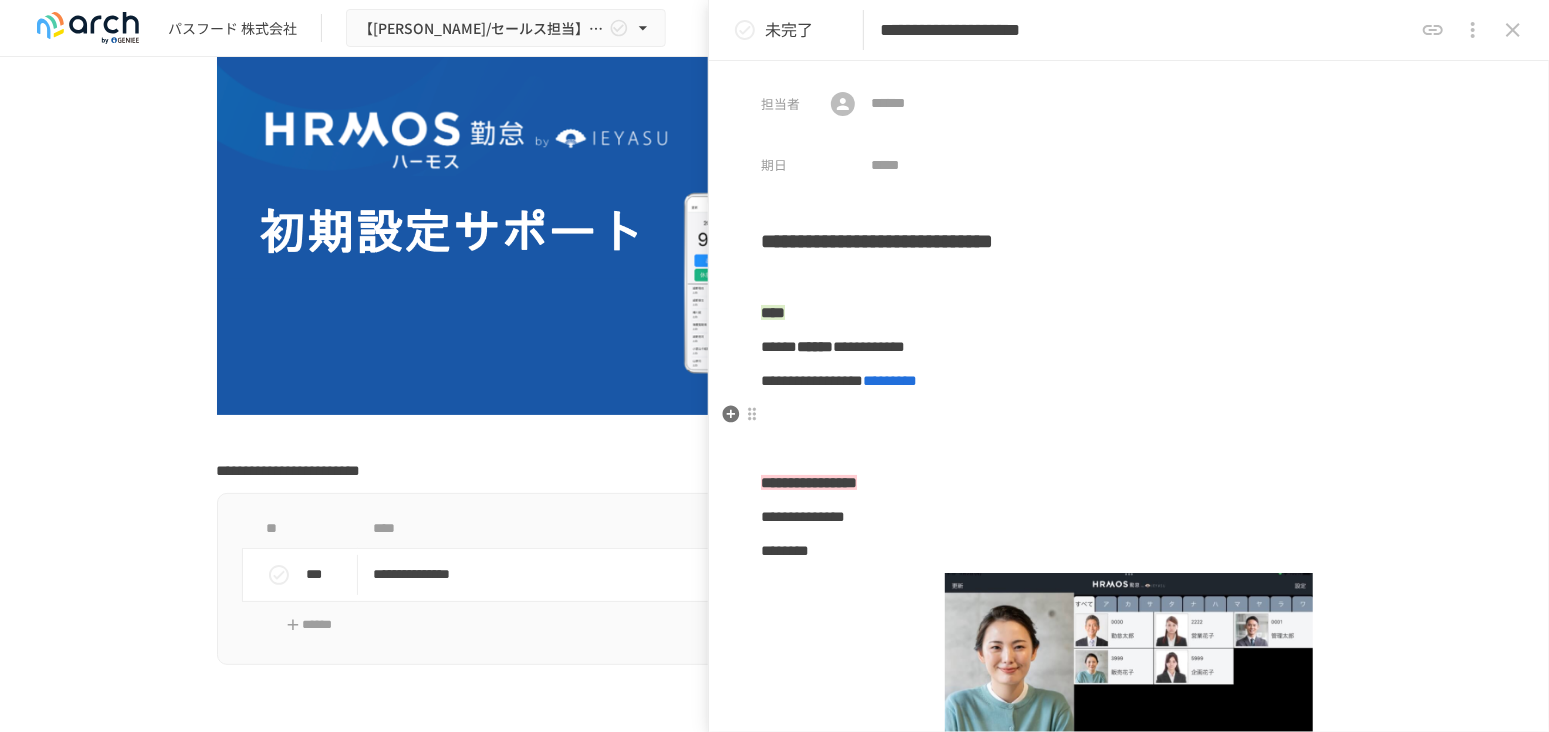 click at bounding box center (1129, 415) 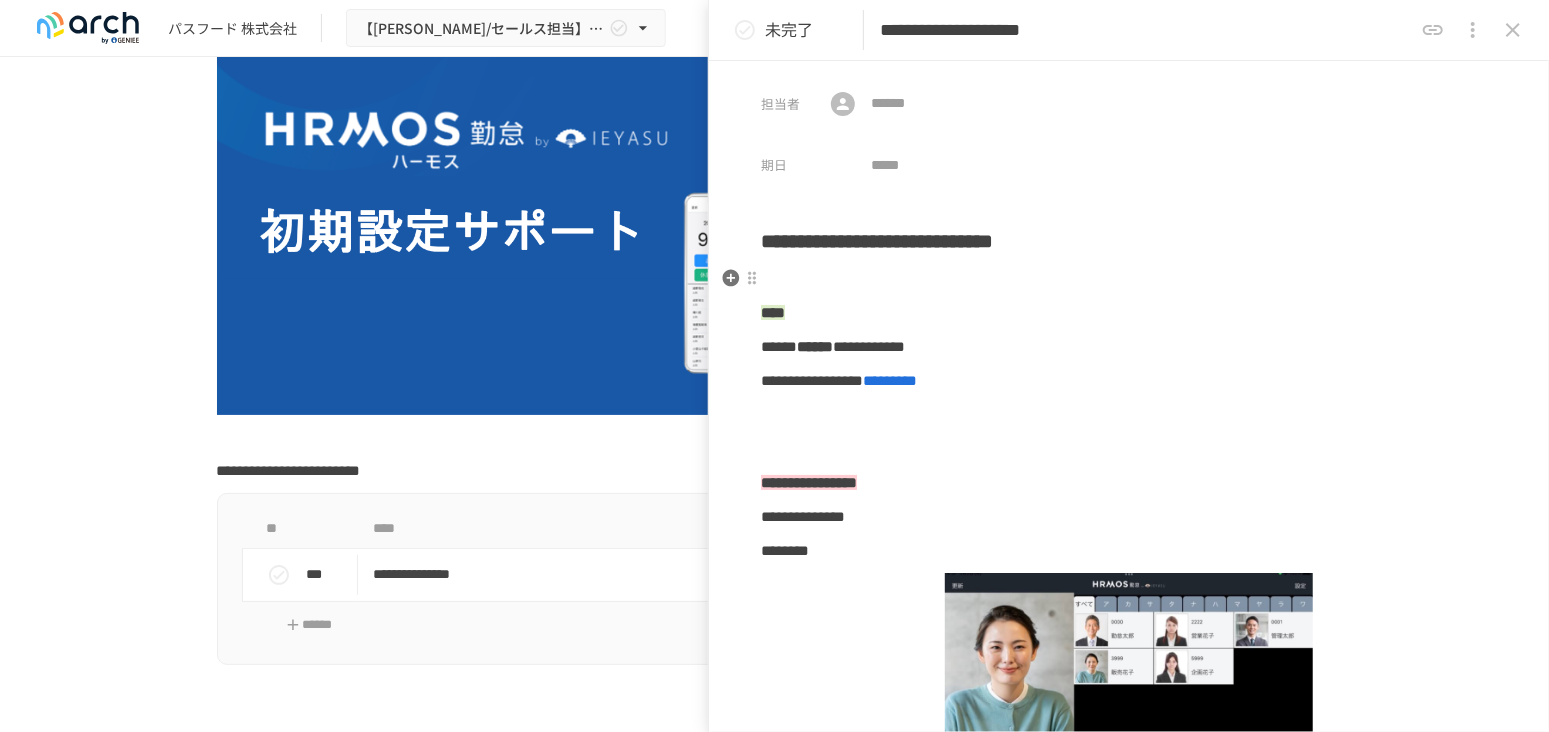 scroll, scrollTop: 111, scrollLeft: 0, axis: vertical 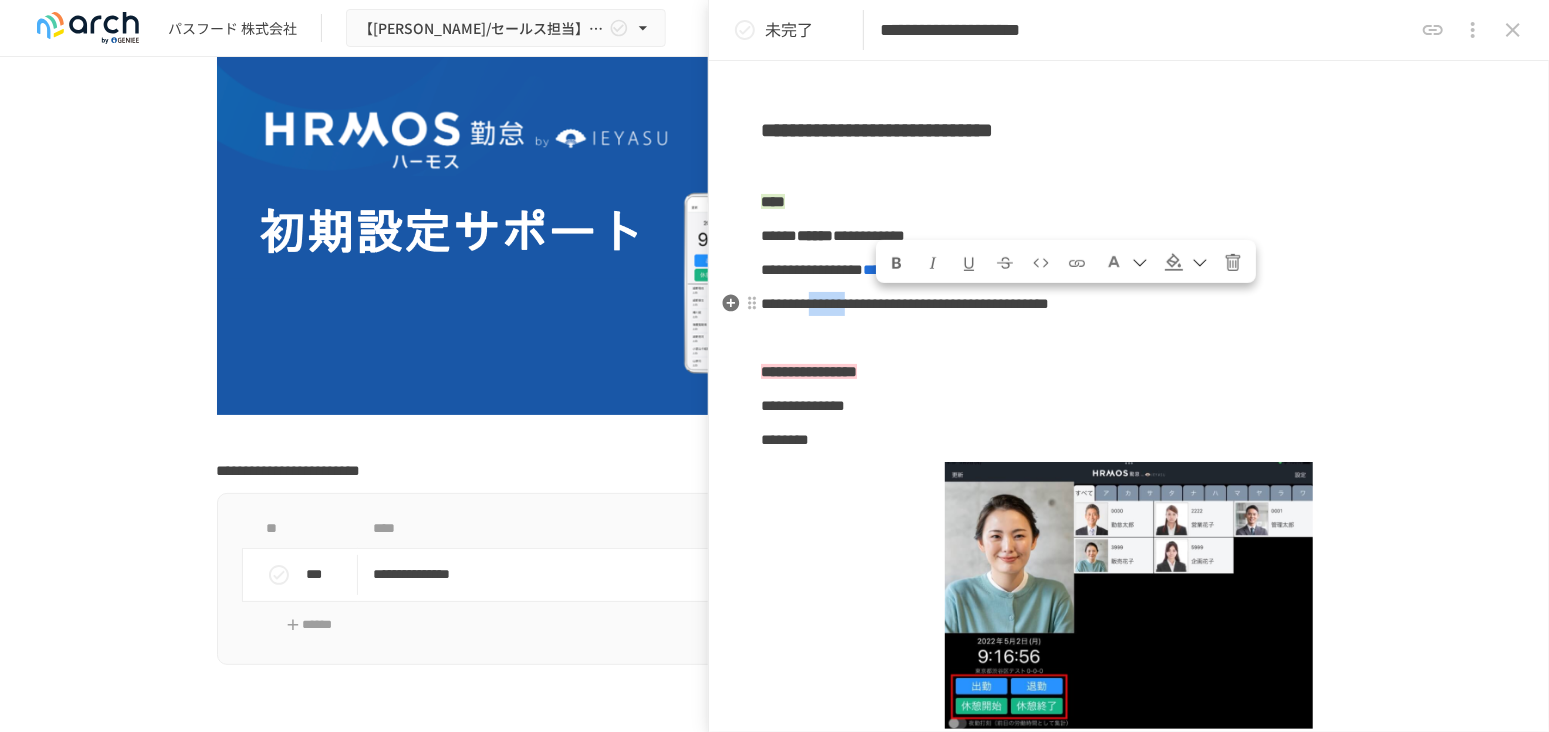 drag, startPoint x: 881, startPoint y: 304, endPoint x: 965, endPoint y: 304, distance: 84 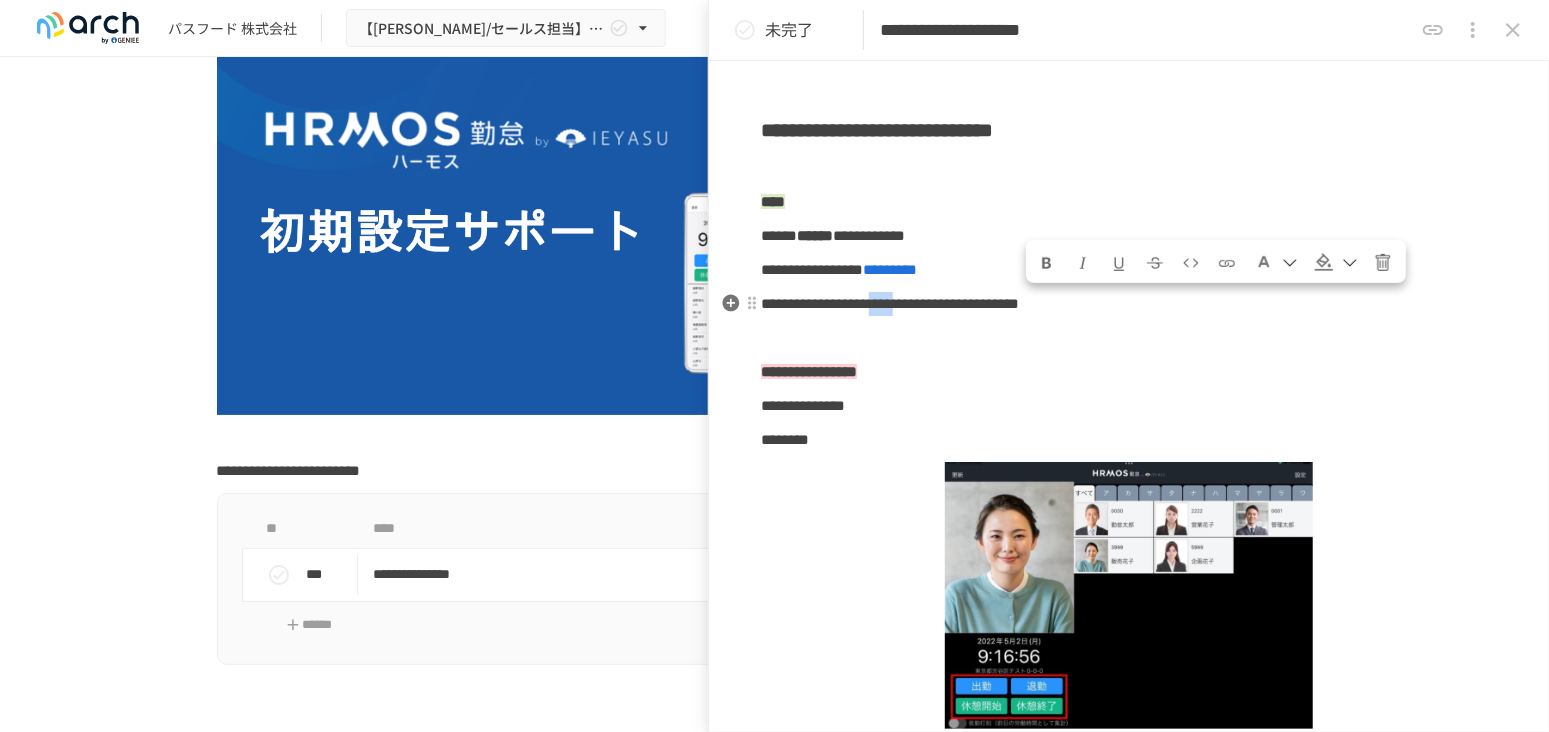 drag, startPoint x: 1034, startPoint y: 305, endPoint x: 1074, endPoint y: 303, distance: 40.04997 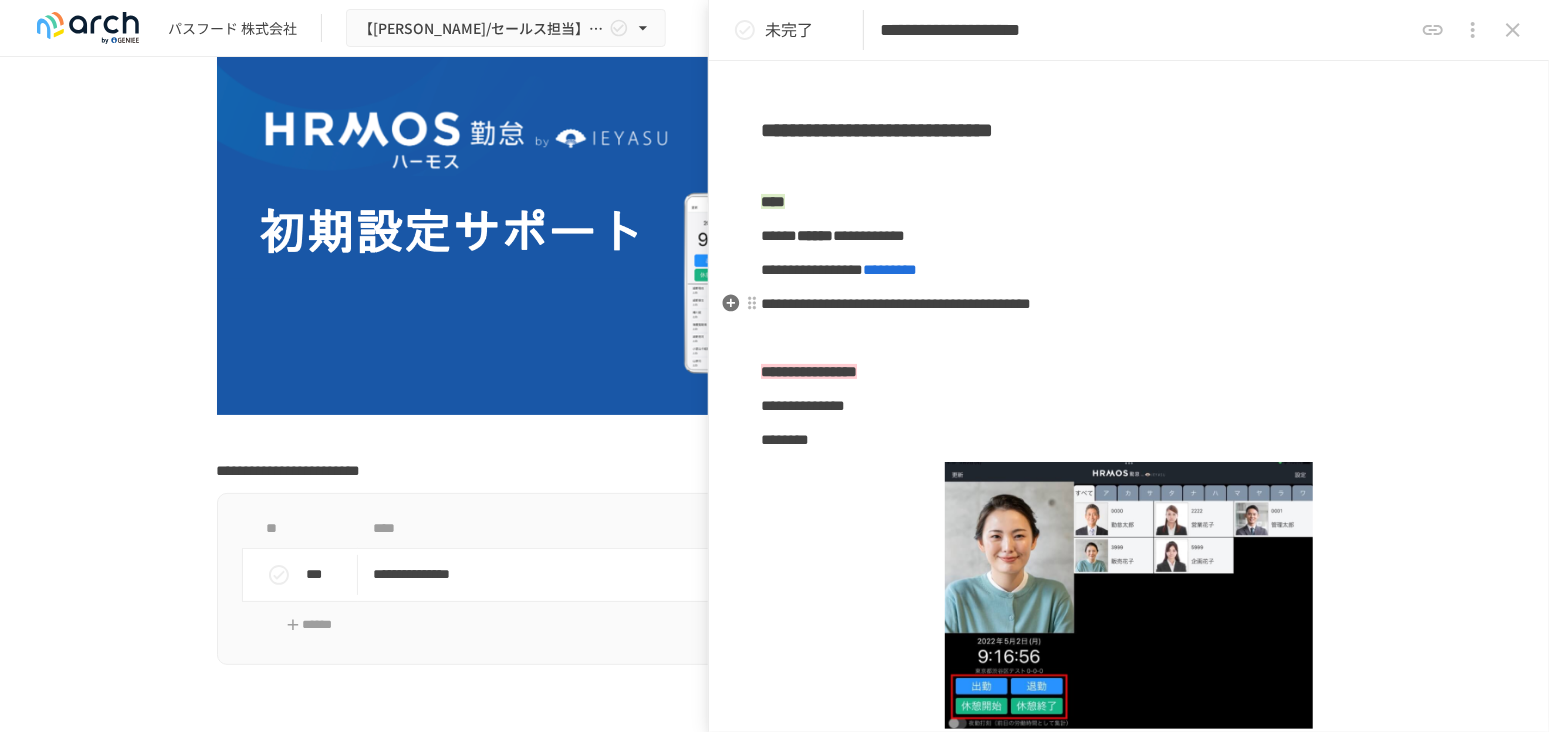 click on "**********" at bounding box center (896, 303) 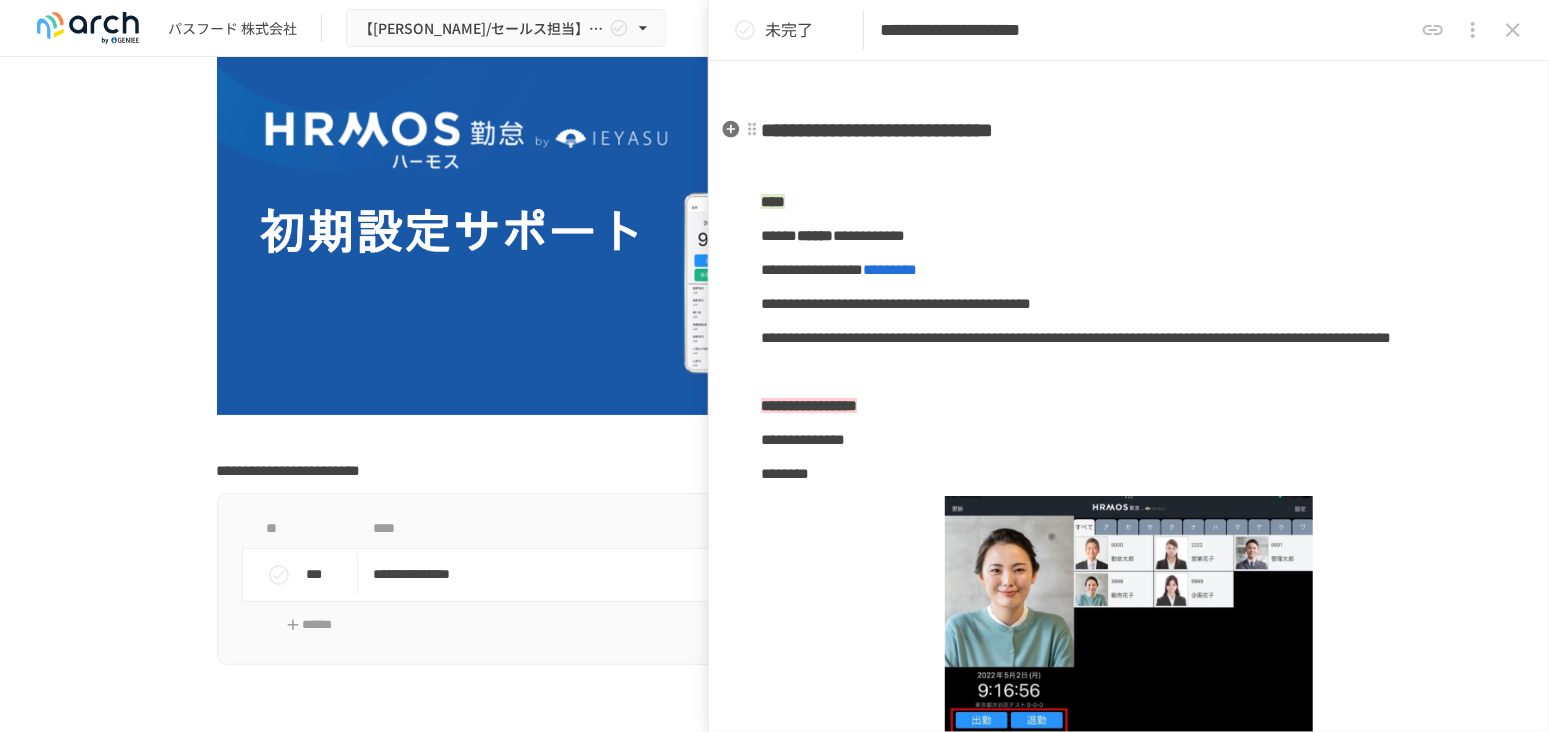 click on "**********" at bounding box center (877, 130) 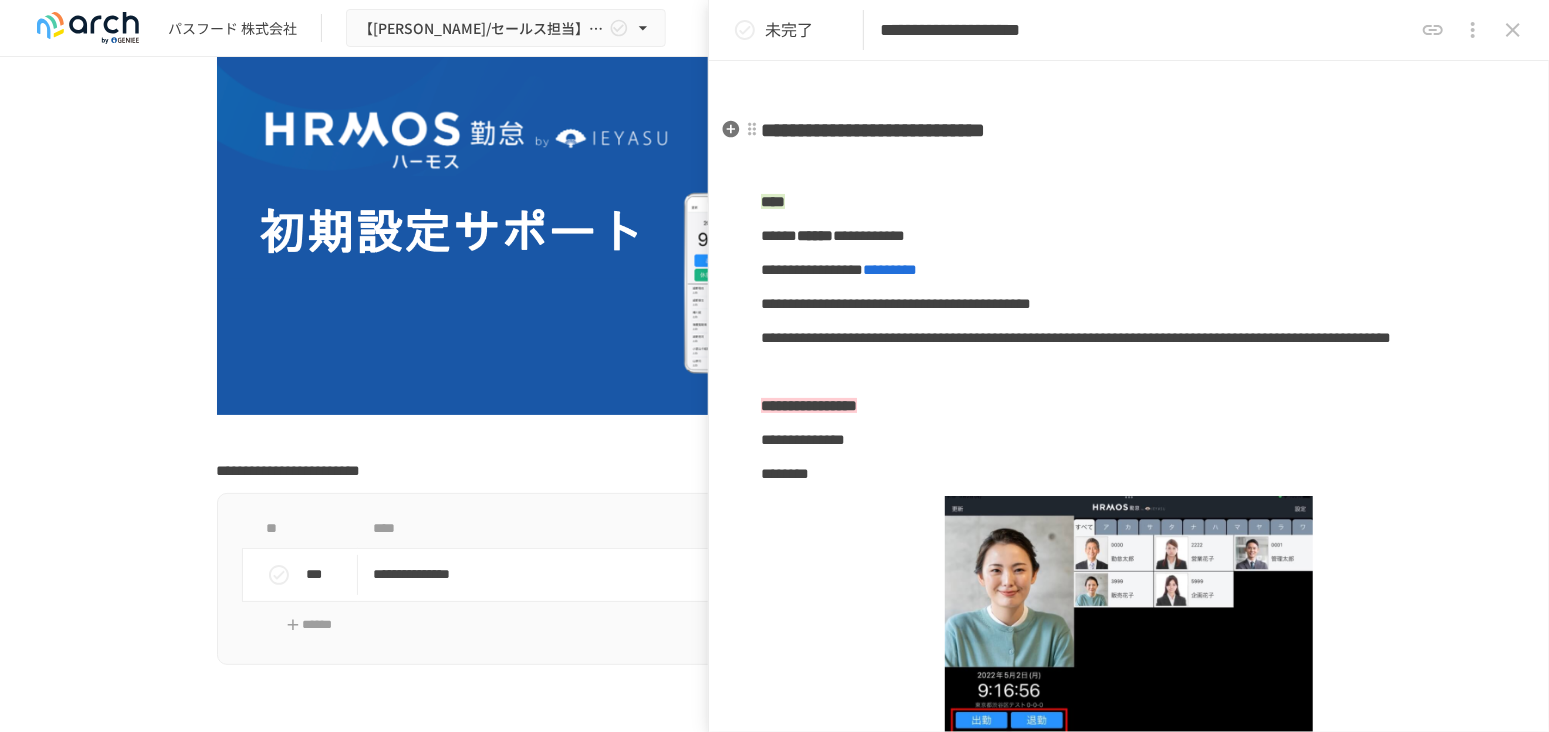 click on "**********" at bounding box center [873, 130] 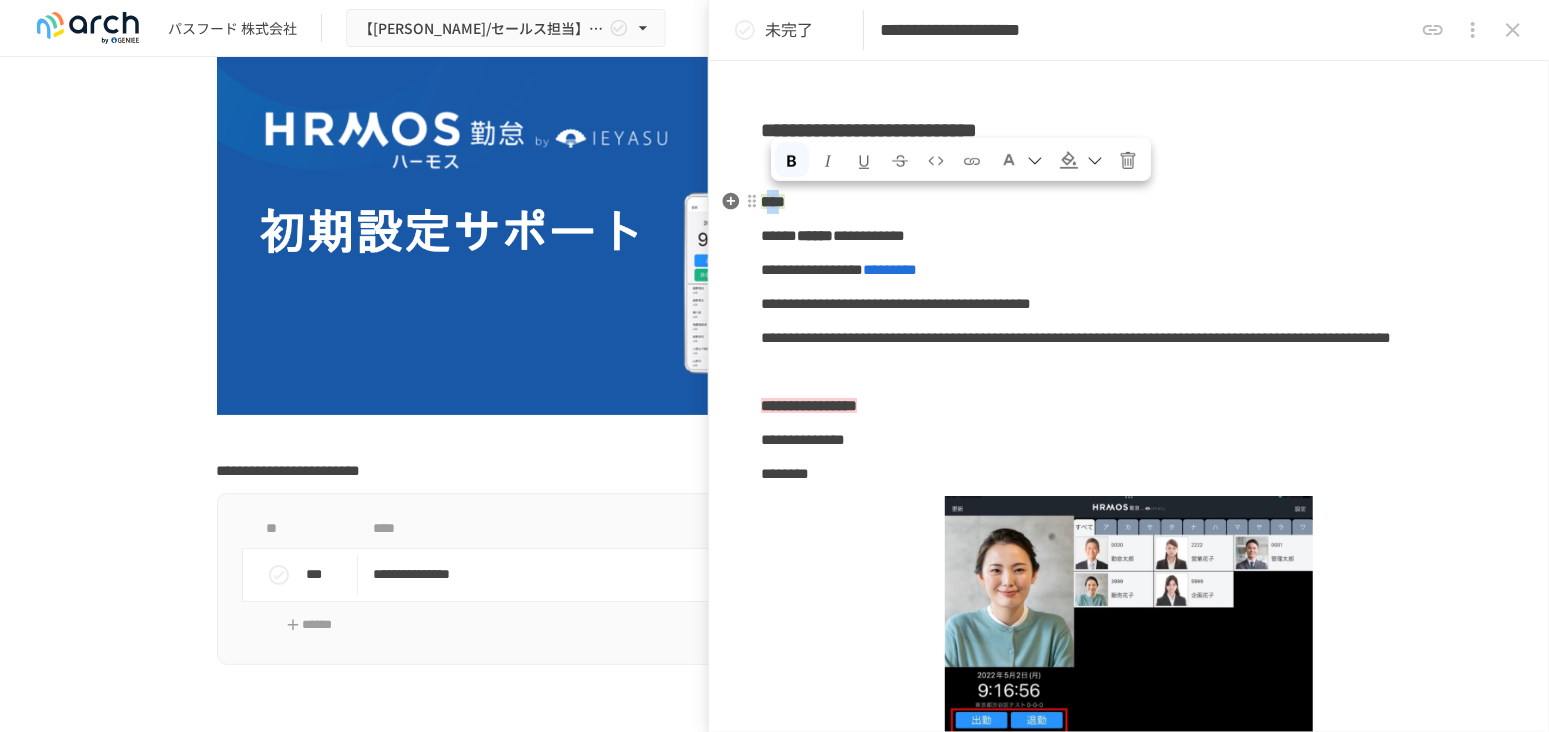 drag, startPoint x: 805, startPoint y: 203, endPoint x: 780, endPoint y: 203, distance: 25 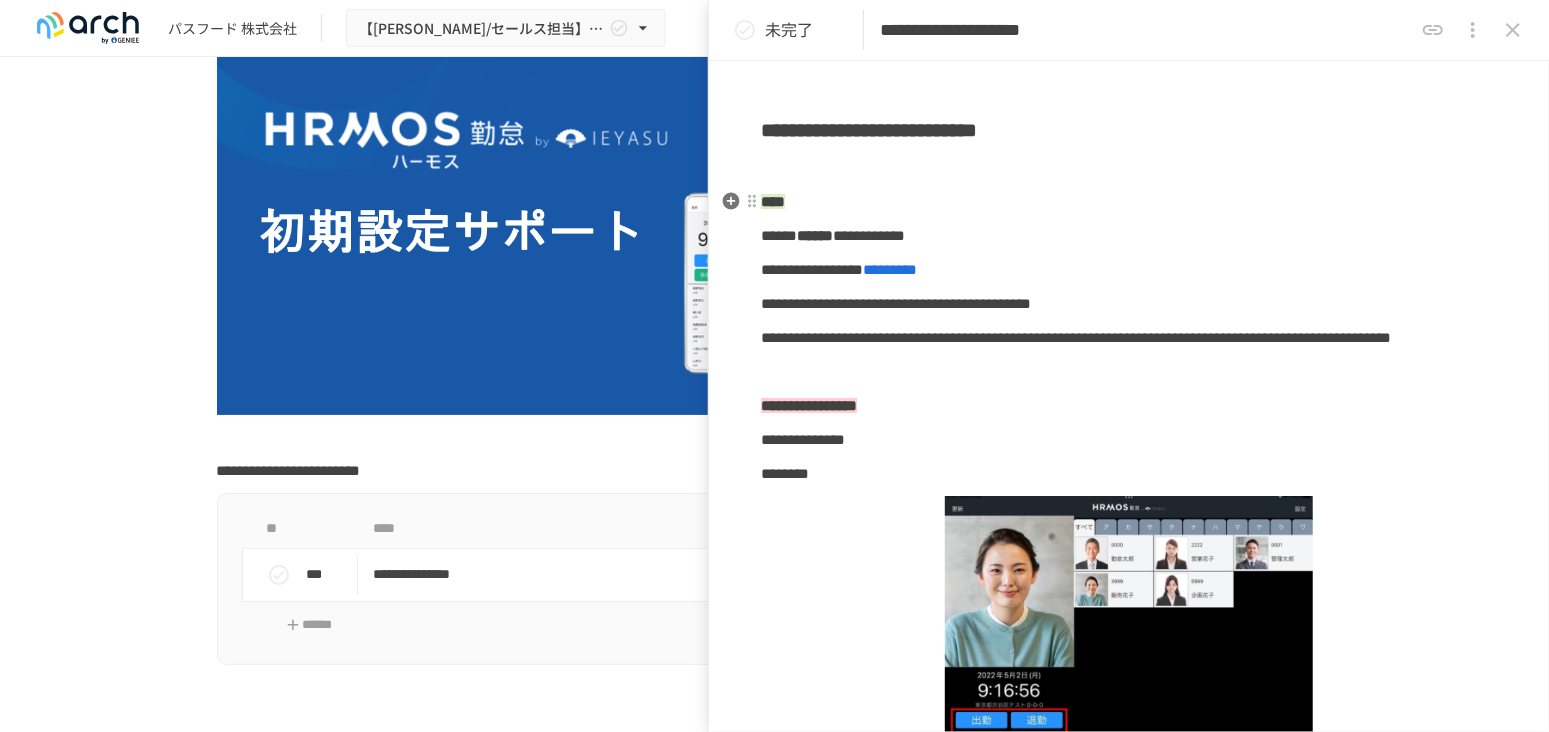 scroll, scrollTop: 222, scrollLeft: 0, axis: vertical 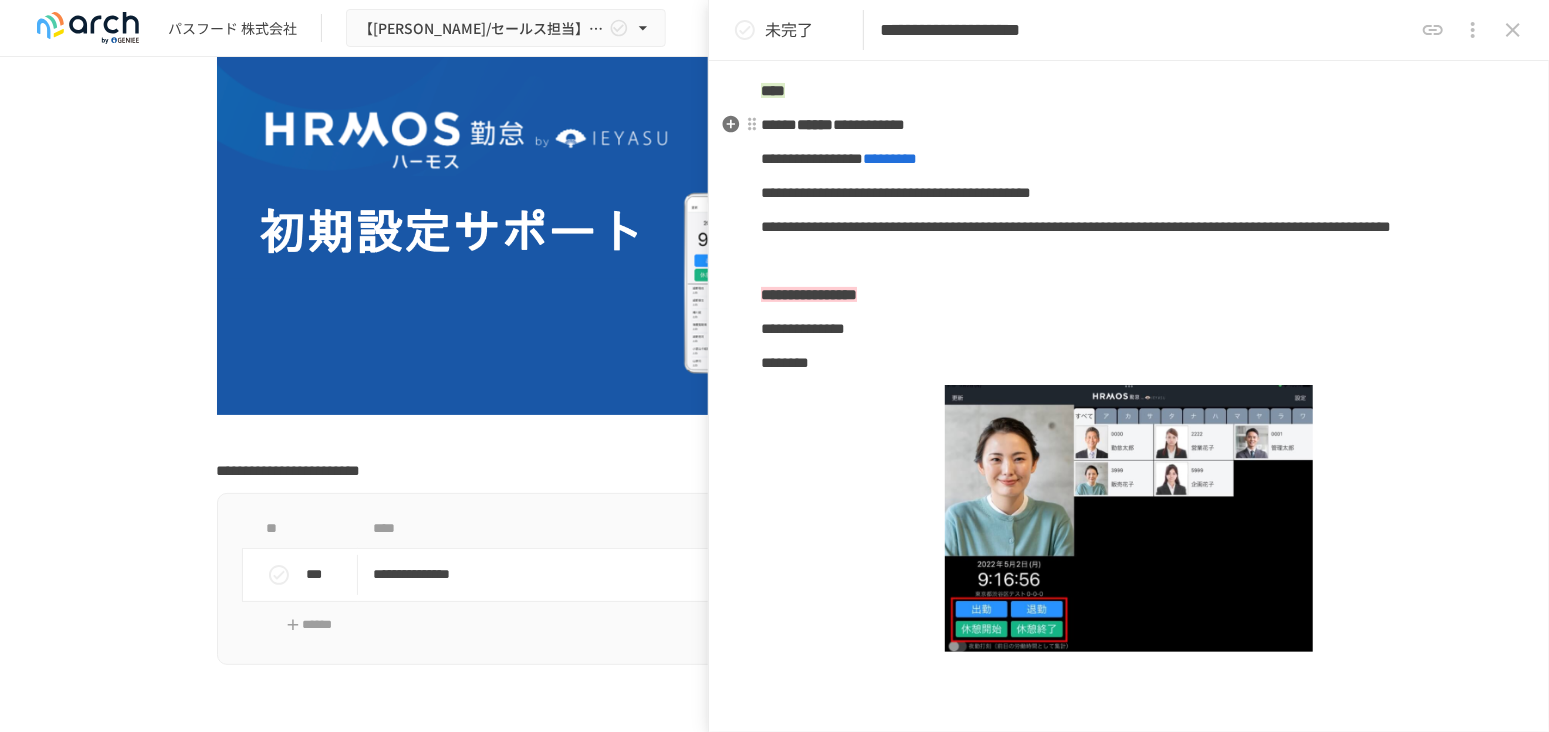 click on "**********" at bounding box center [1129, 125] 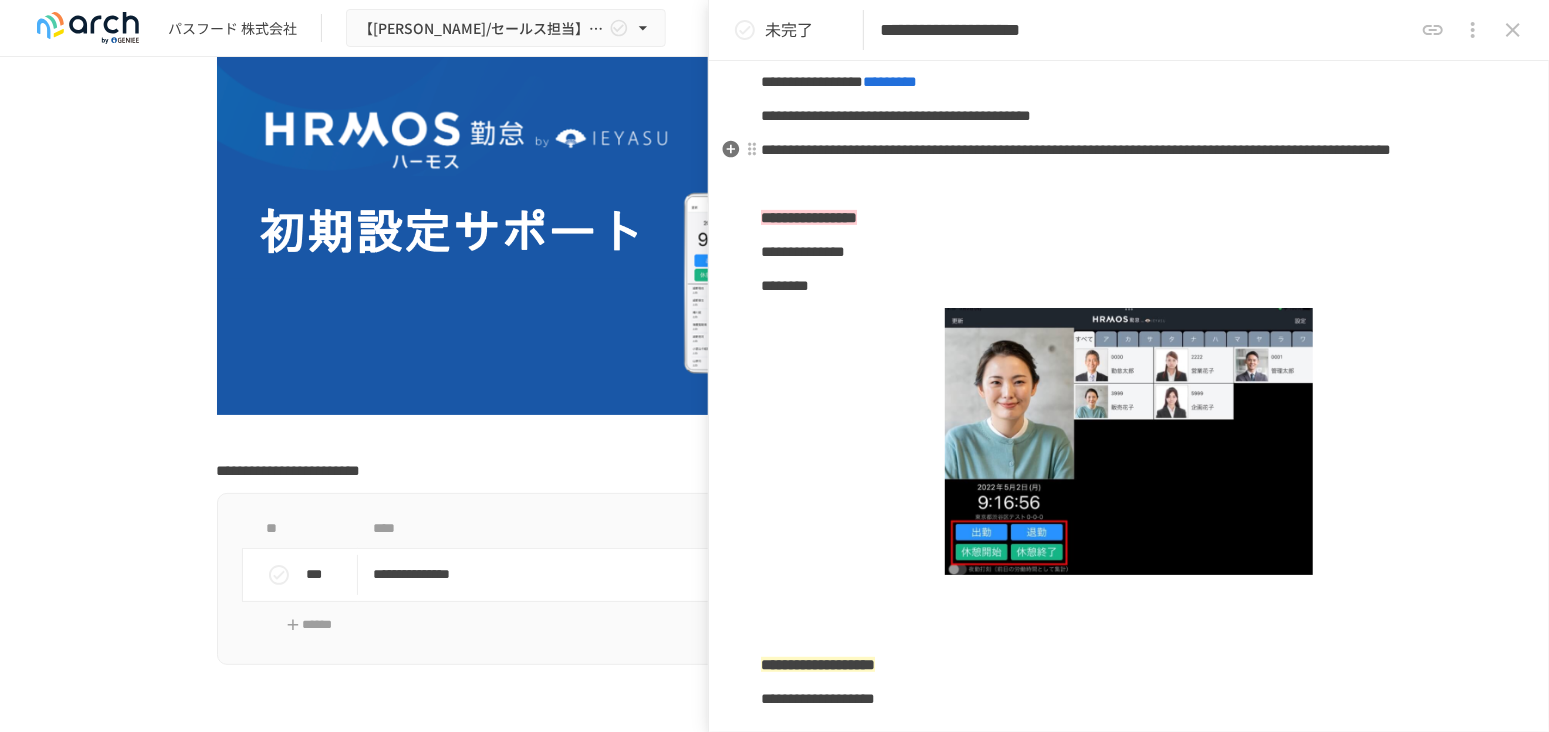 scroll, scrollTop: 222, scrollLeft: 0, axis: vertical 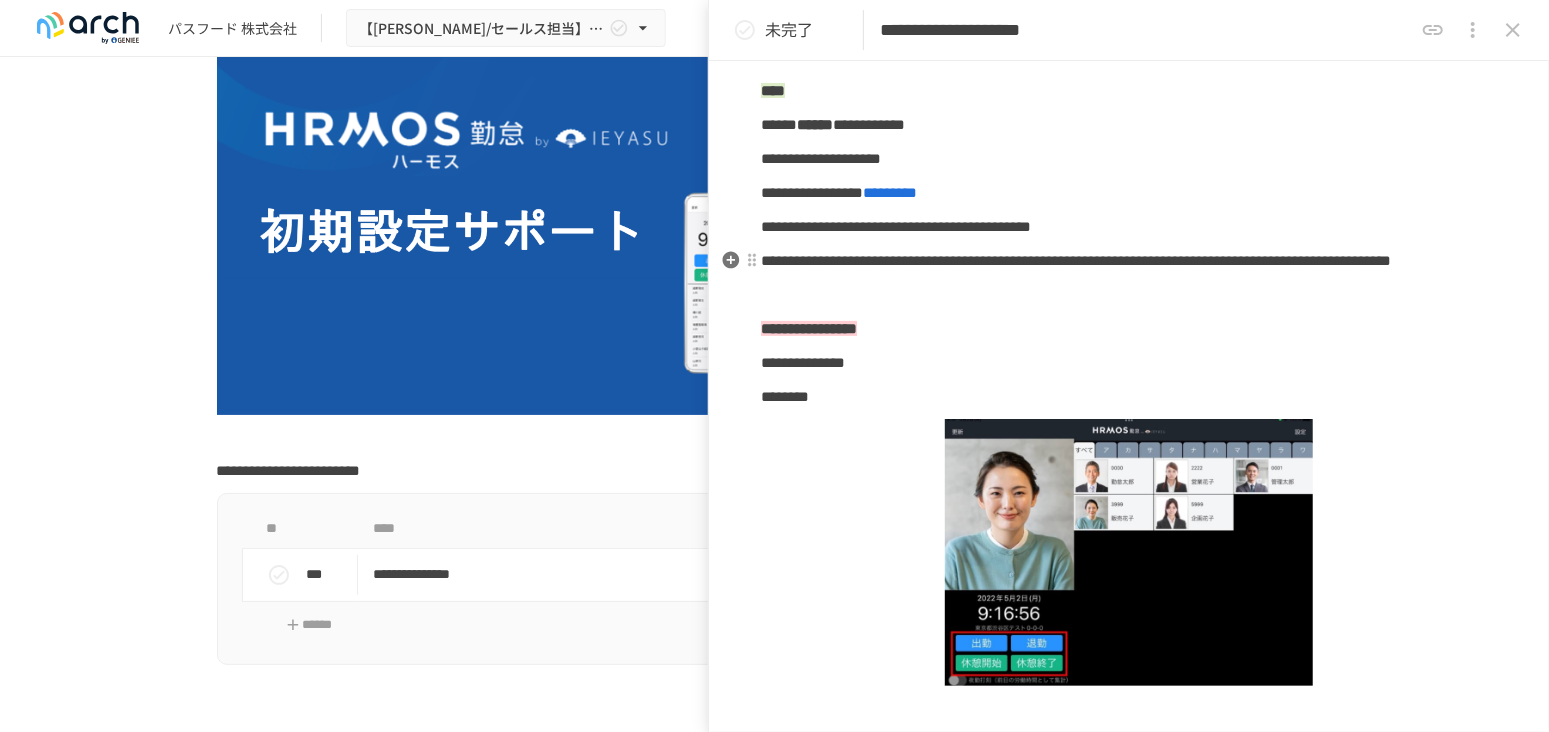 click on "**********" at bounding box center [1076, 260] 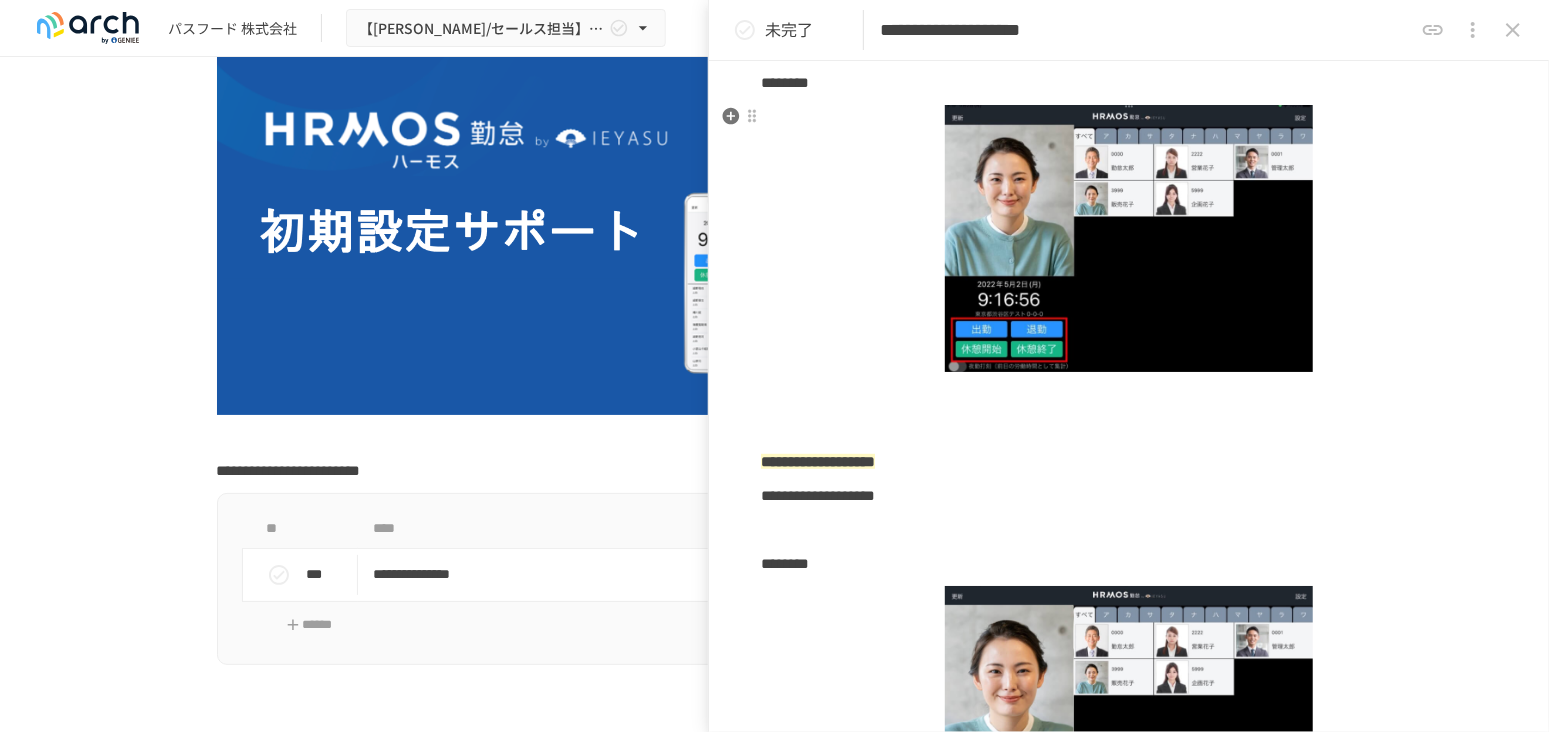 scroll, scrollTop: 666, scrollLeft: 0, axis: vertical 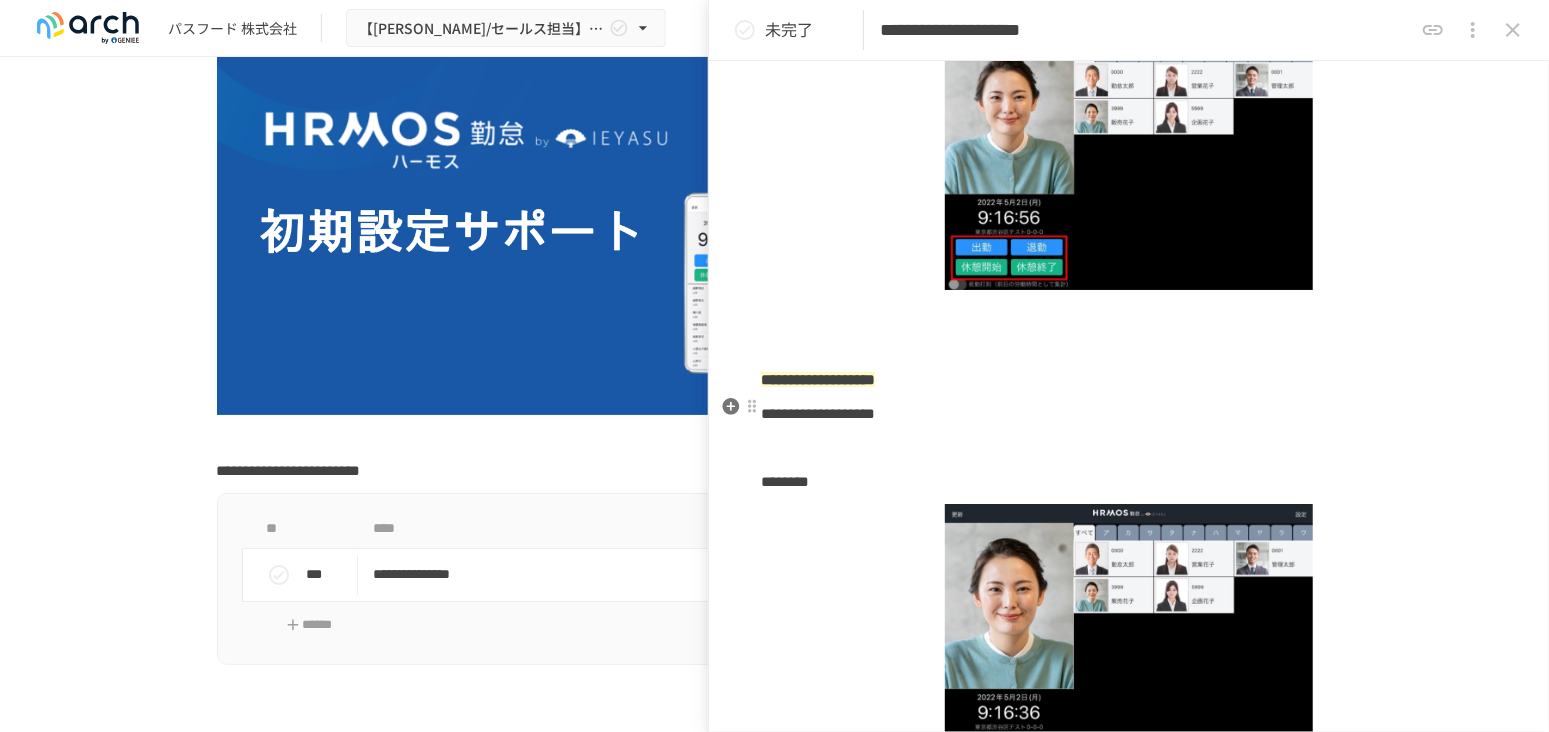 click on "**********" at bounding box center [1129, 182] 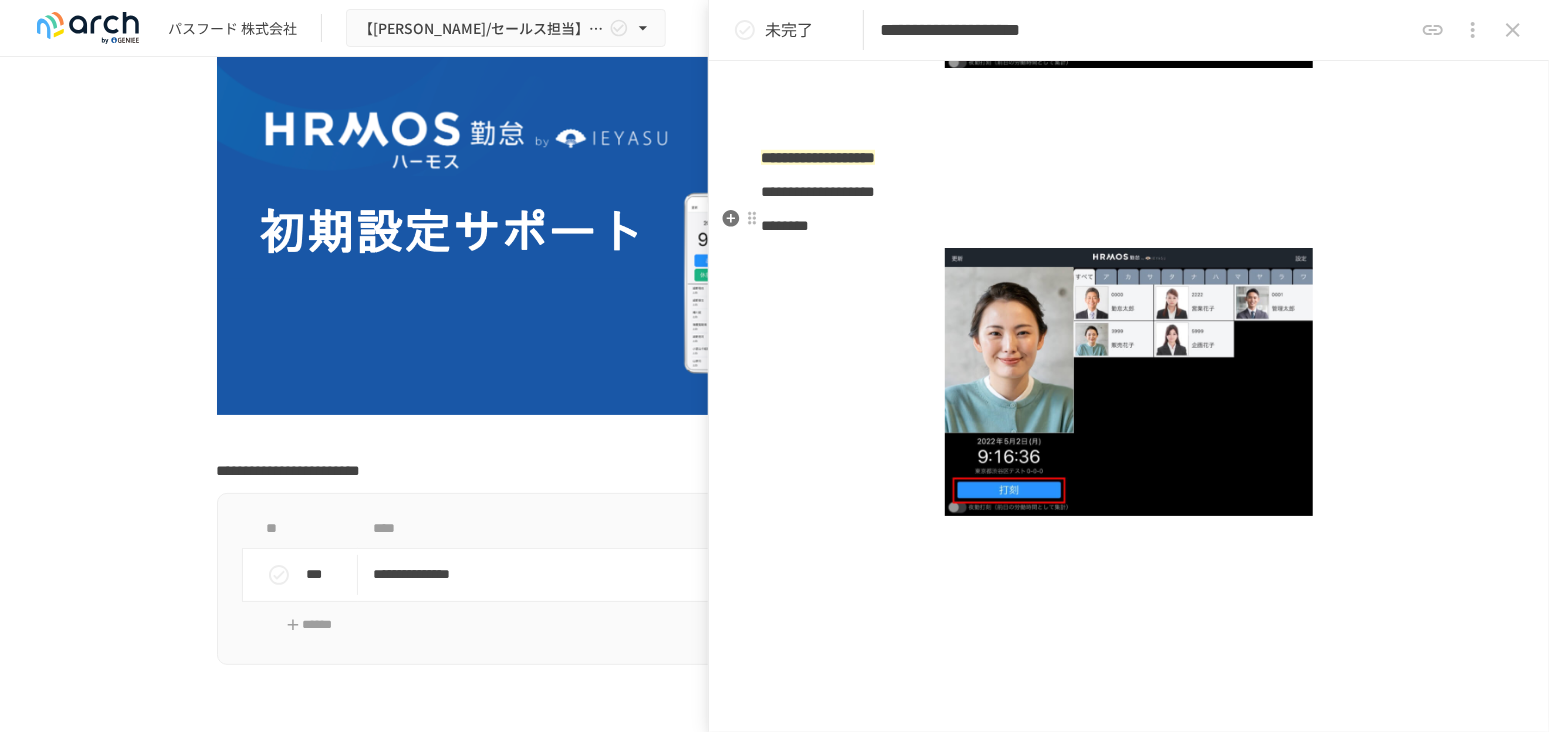 scroll, scrollTop: 666, scrollLeft: 0, axis: vertical 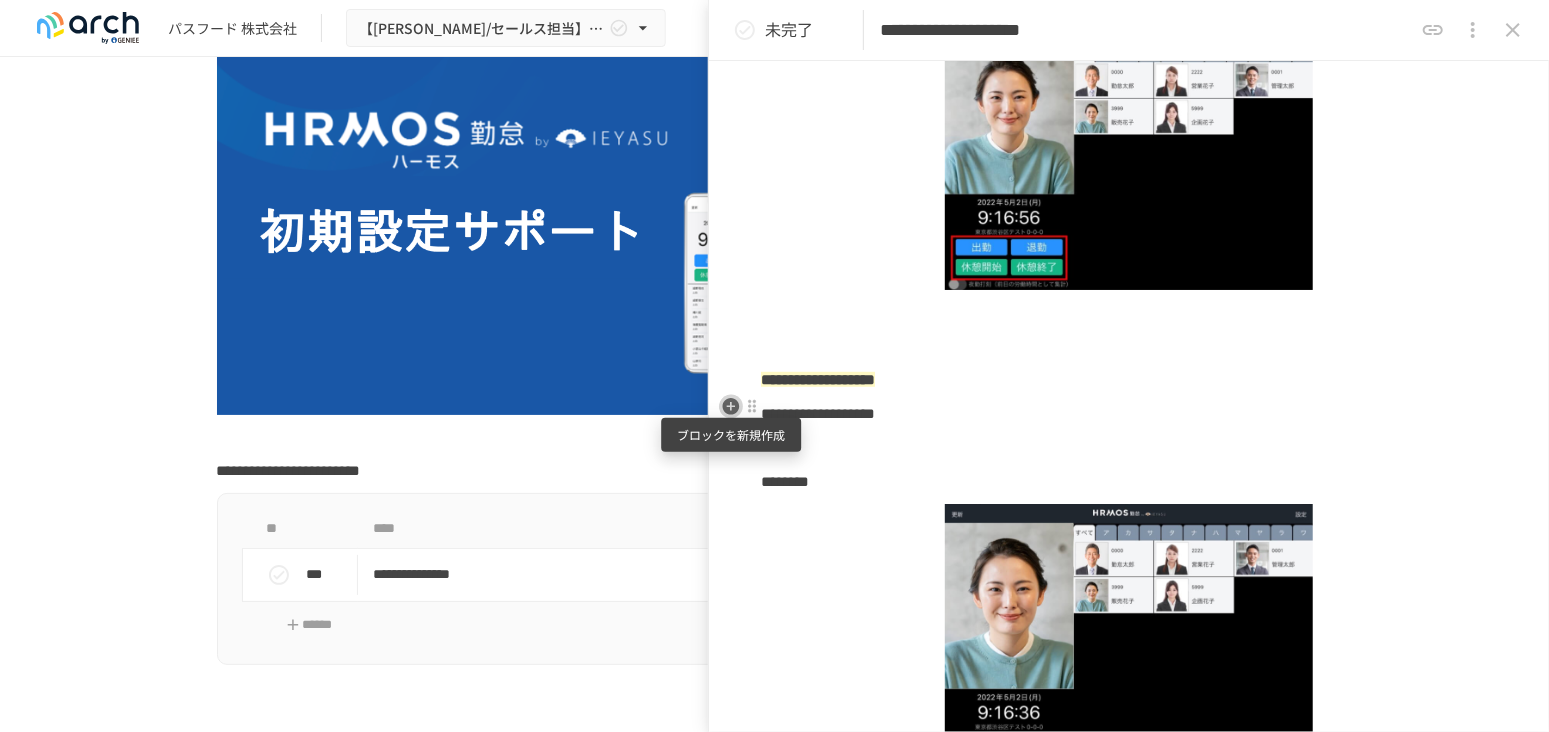 click 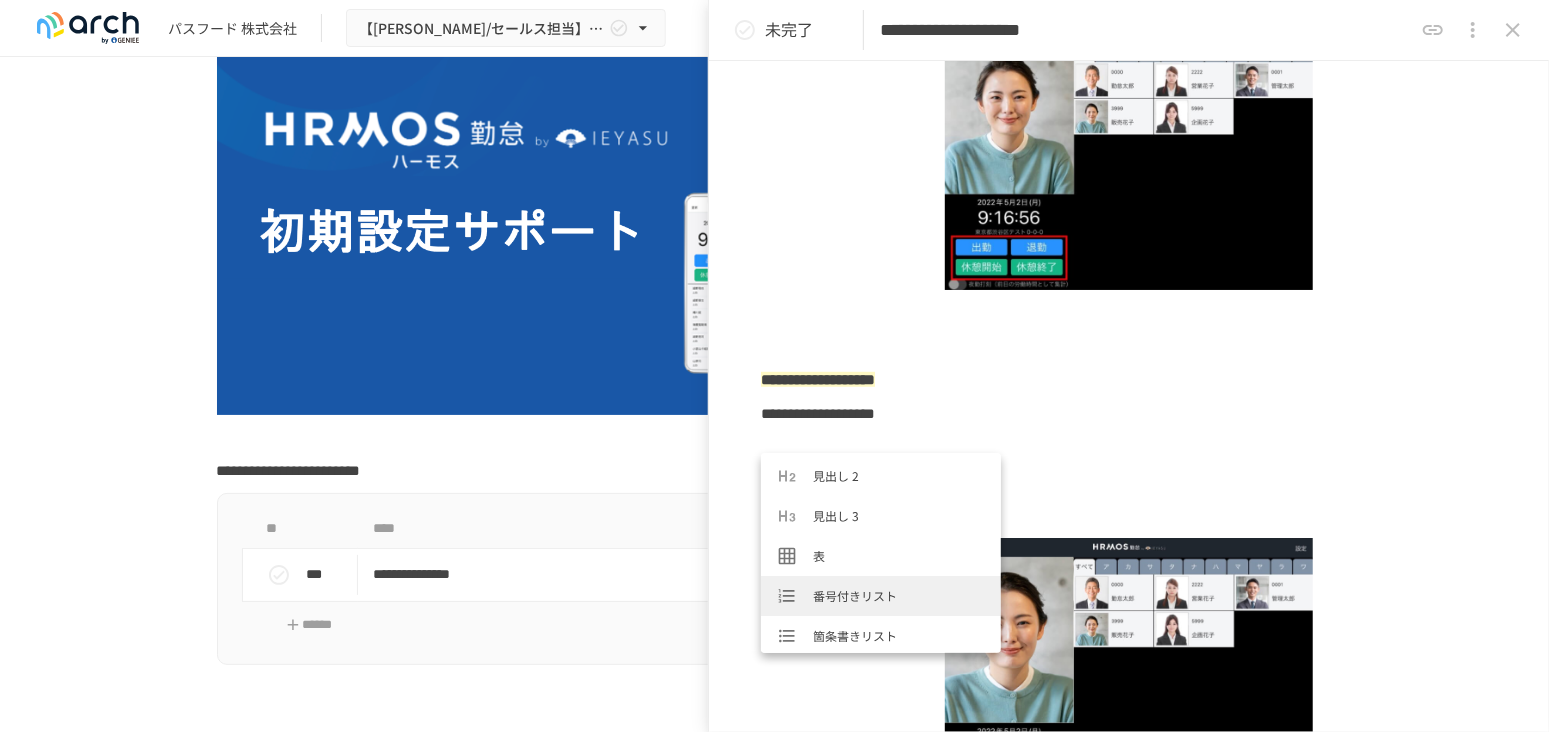 scroll, scrollTop: 111, scrollLeft: 0, axis: vertical 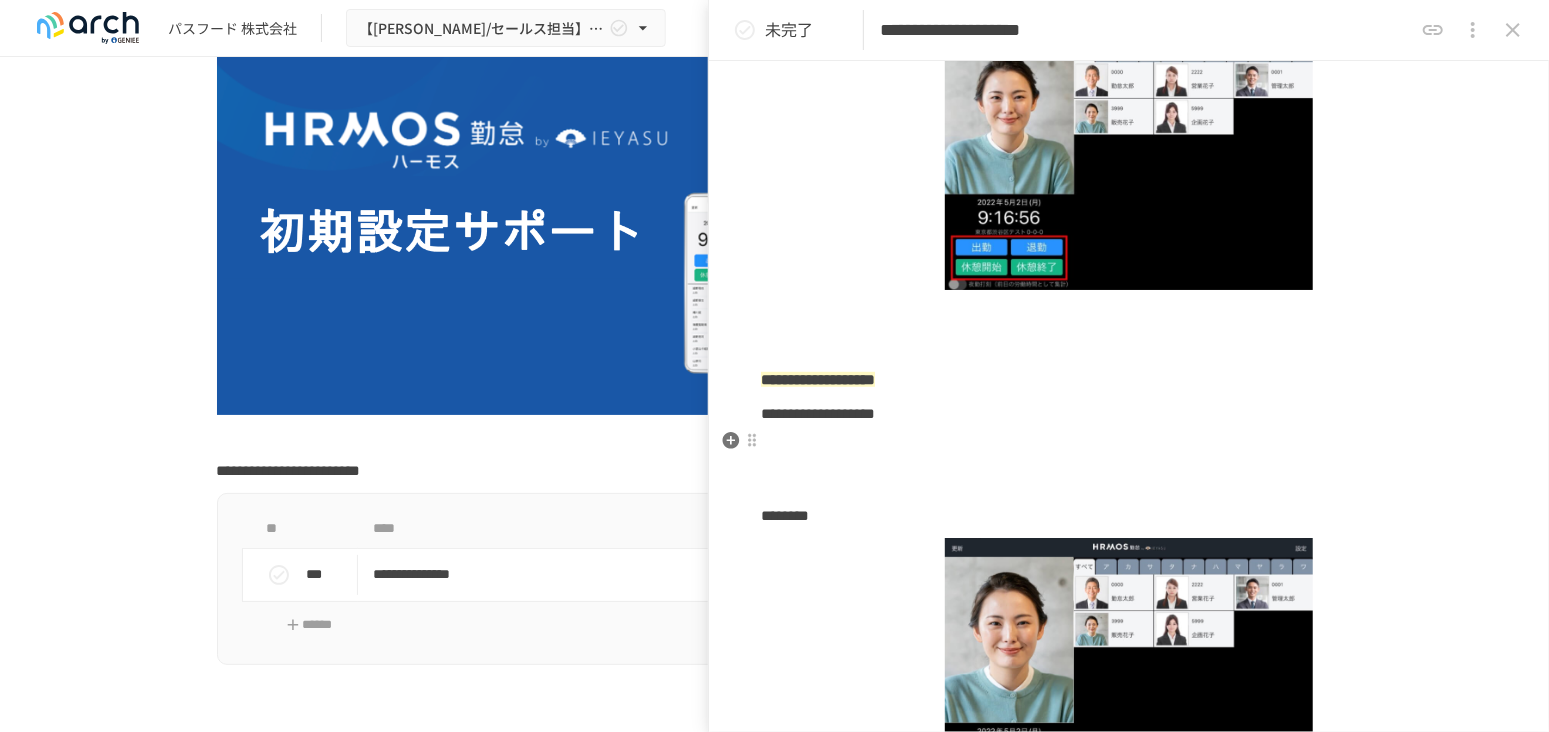click at bounding box center (1129, 448) 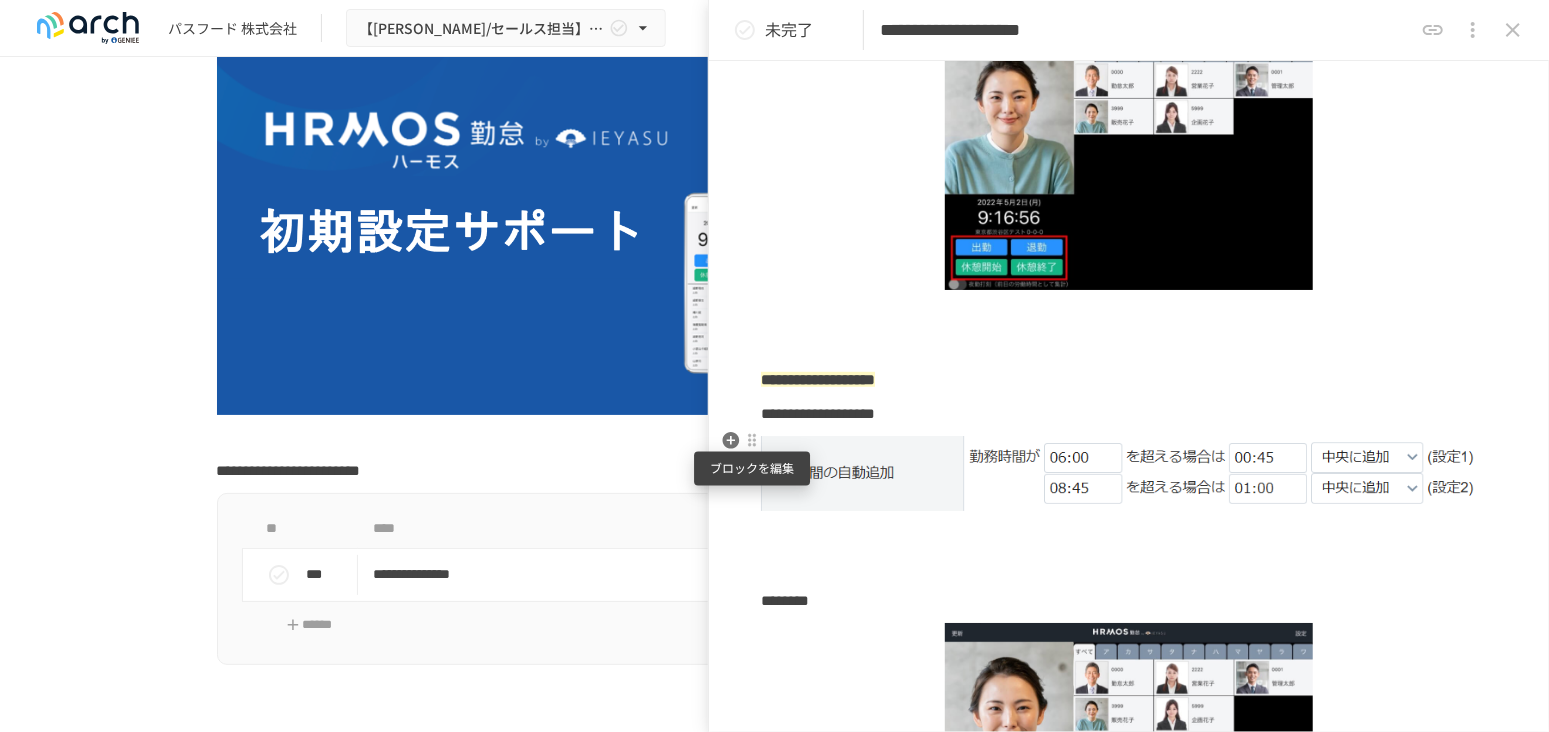click at bounding box center [752, 441] 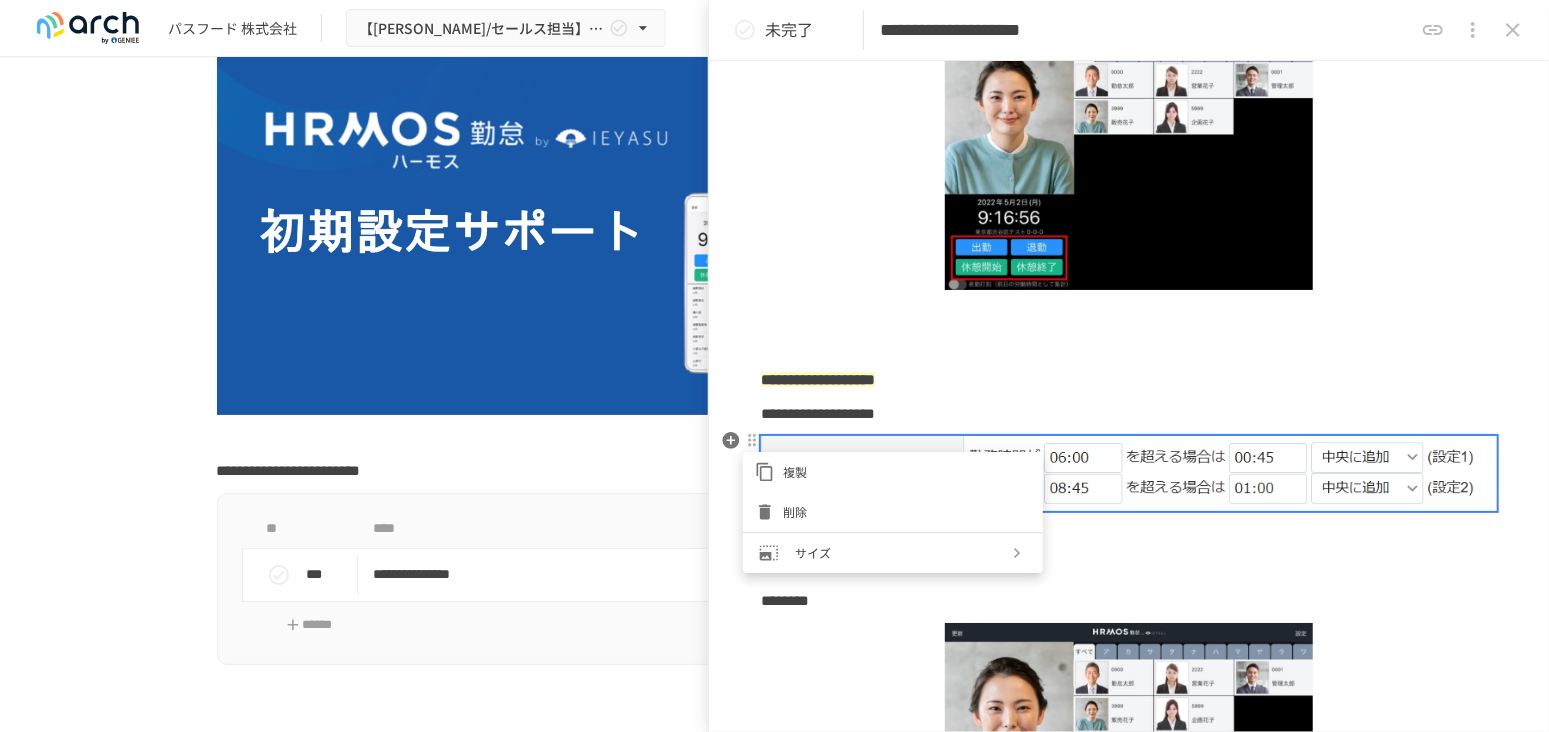 click at bounding box center (774, 366) 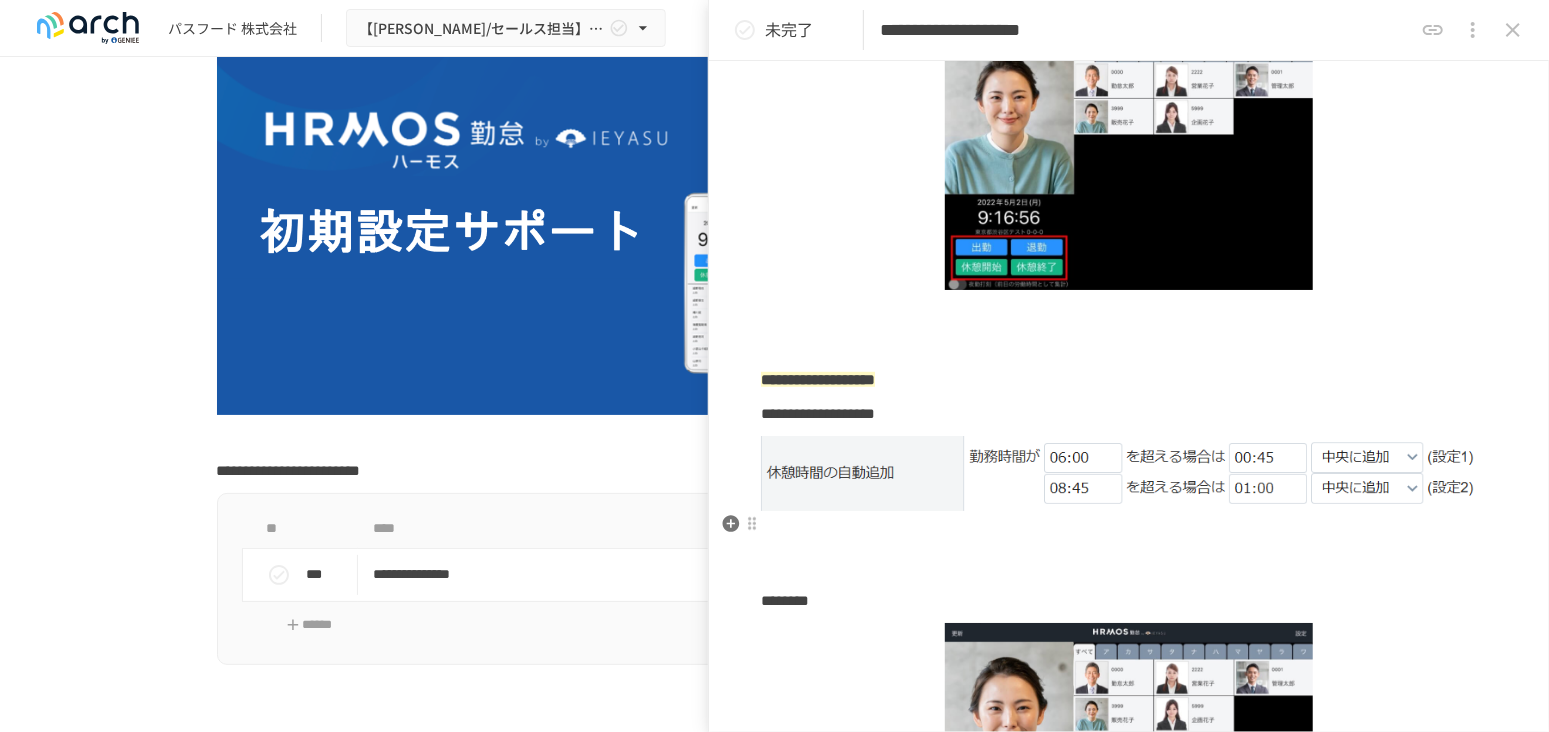 click at bounding box center (1129, 533) 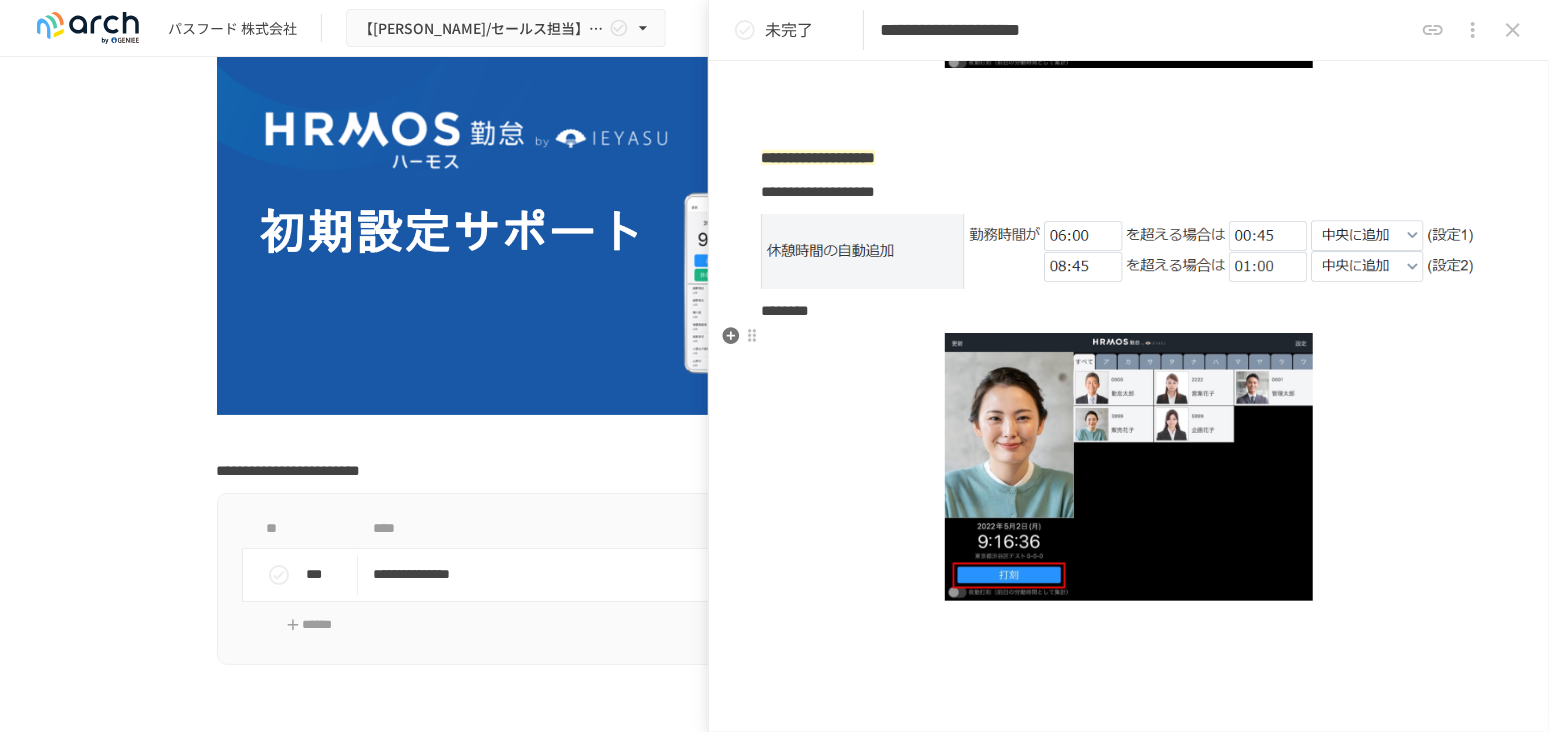 scroll, scrollTop: 1000, scrollLeft: 0, axis: vertical 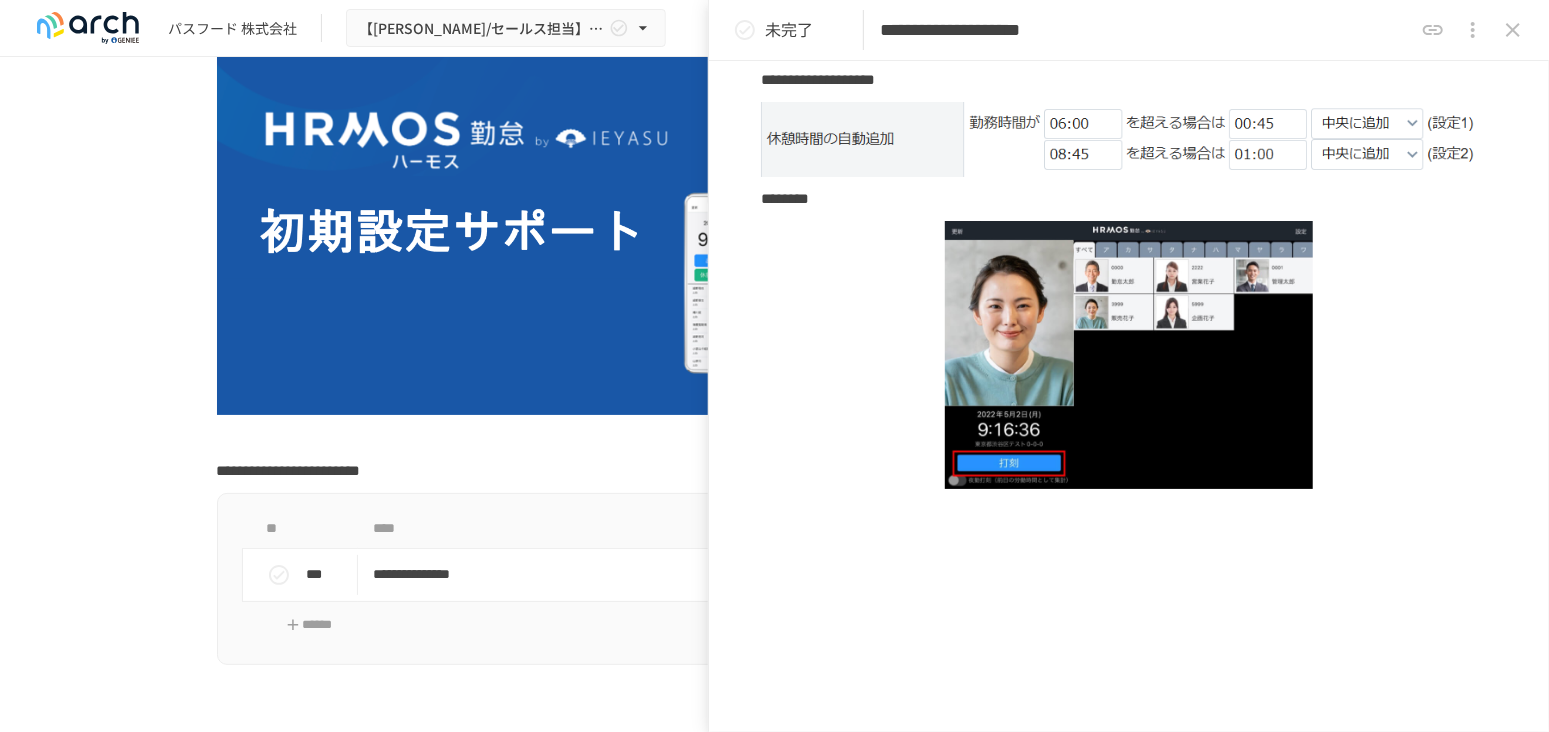 click on "**********" at bounding box center [1129, 27] 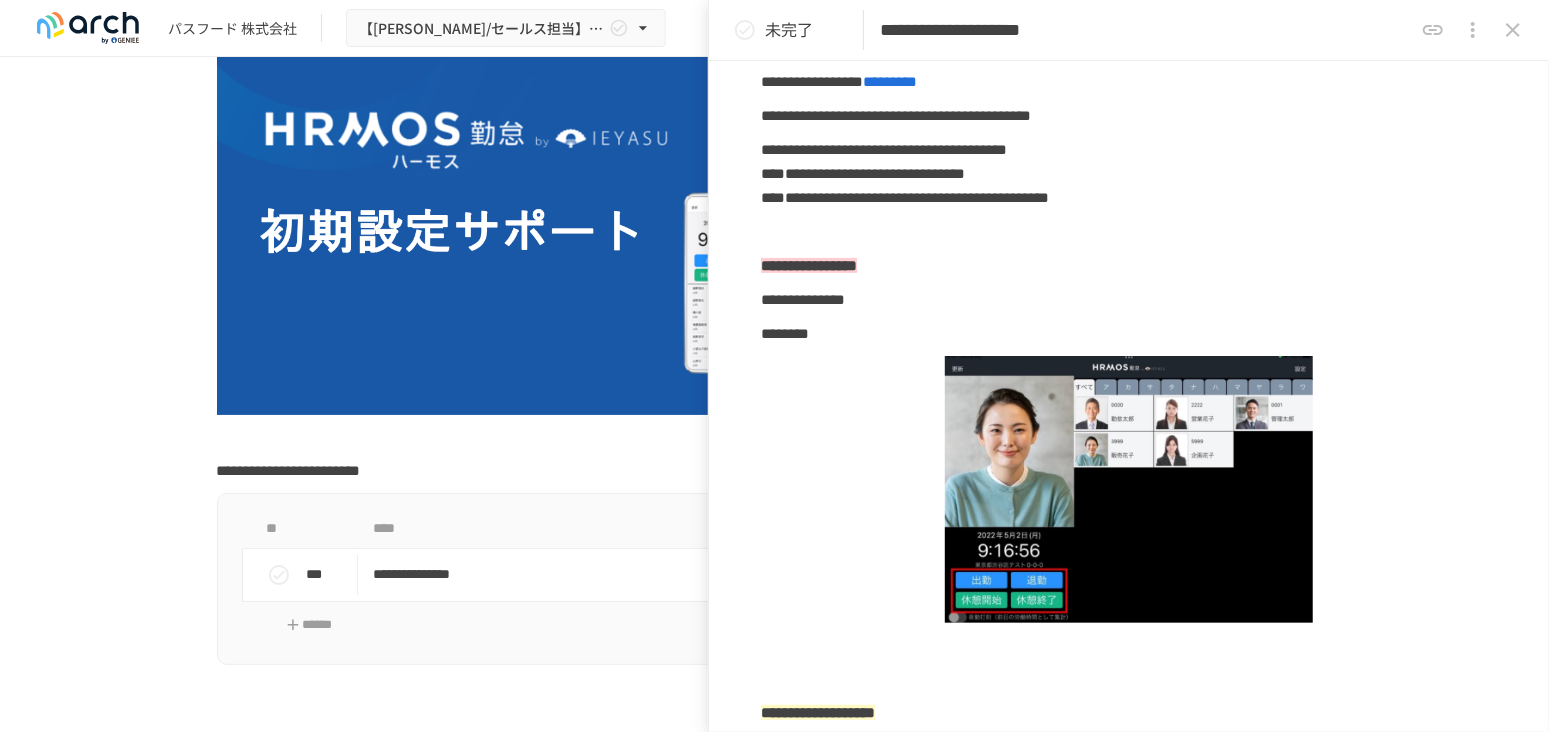 scroll, scrollTop: 0, scrollLeft: 0, axis: both 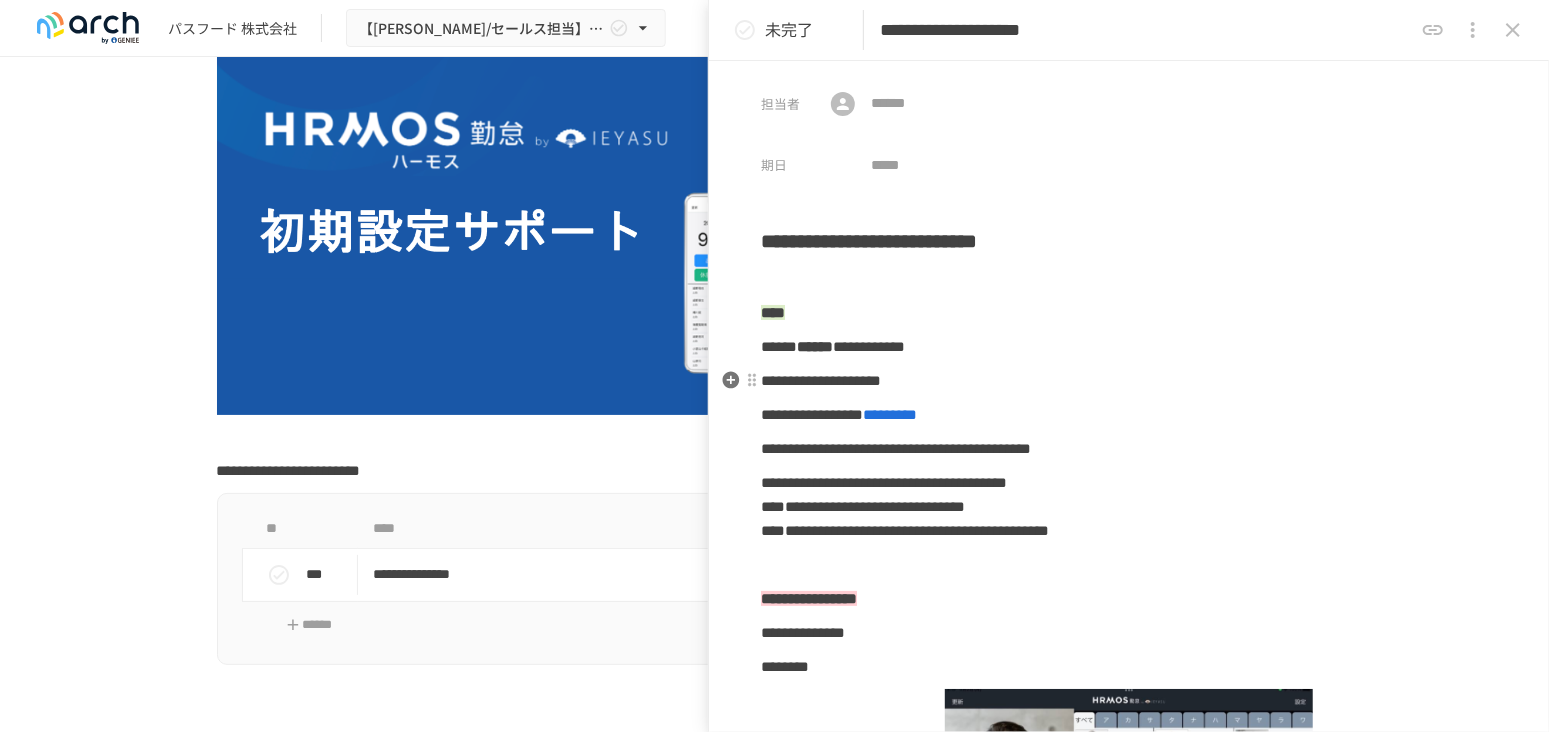 click on "**********" at bounding box center [1129, 381] 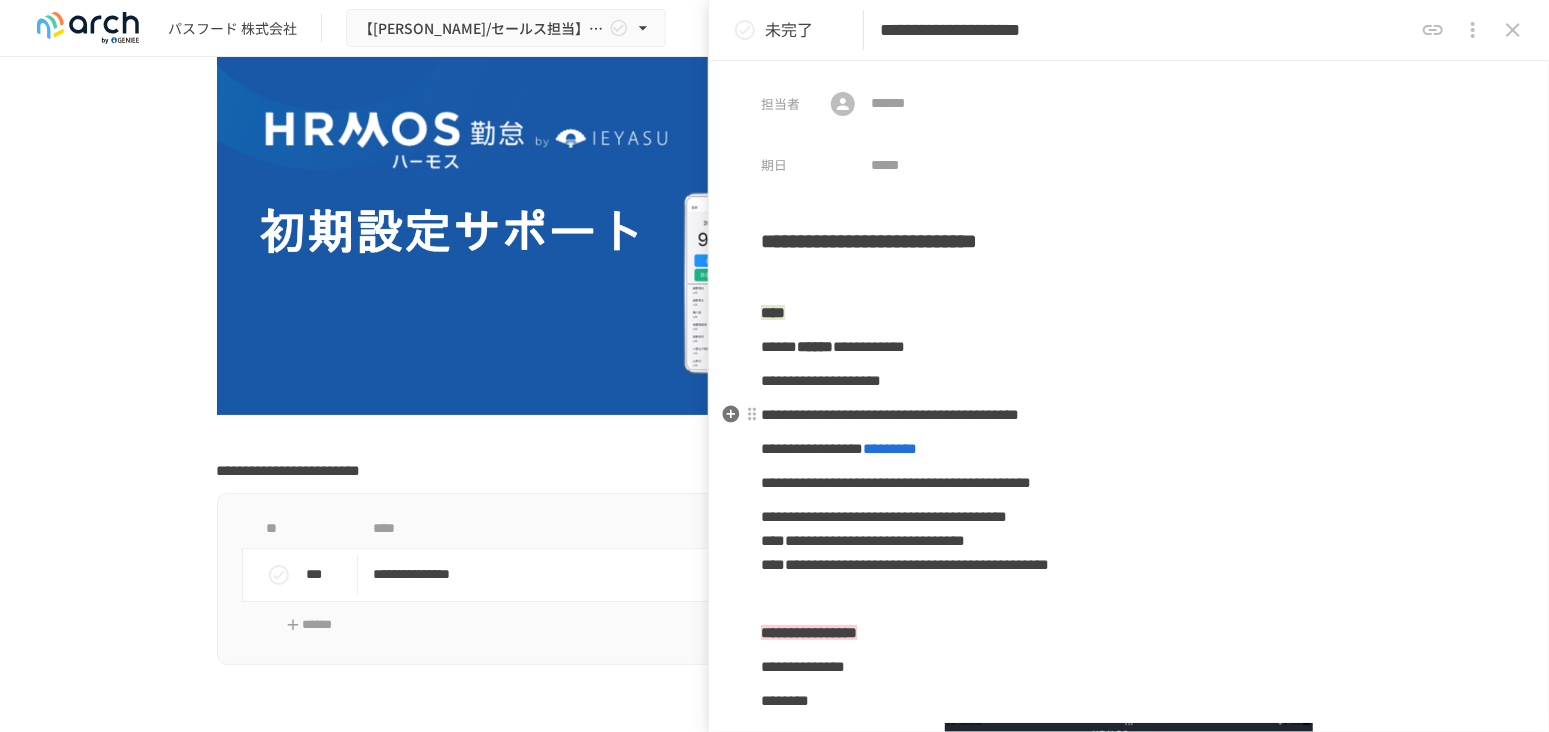 drag, startPoint x: 1274, startPoint y: 414, endPoint x: 1287, endPoint y: 413, distance: 13.038404 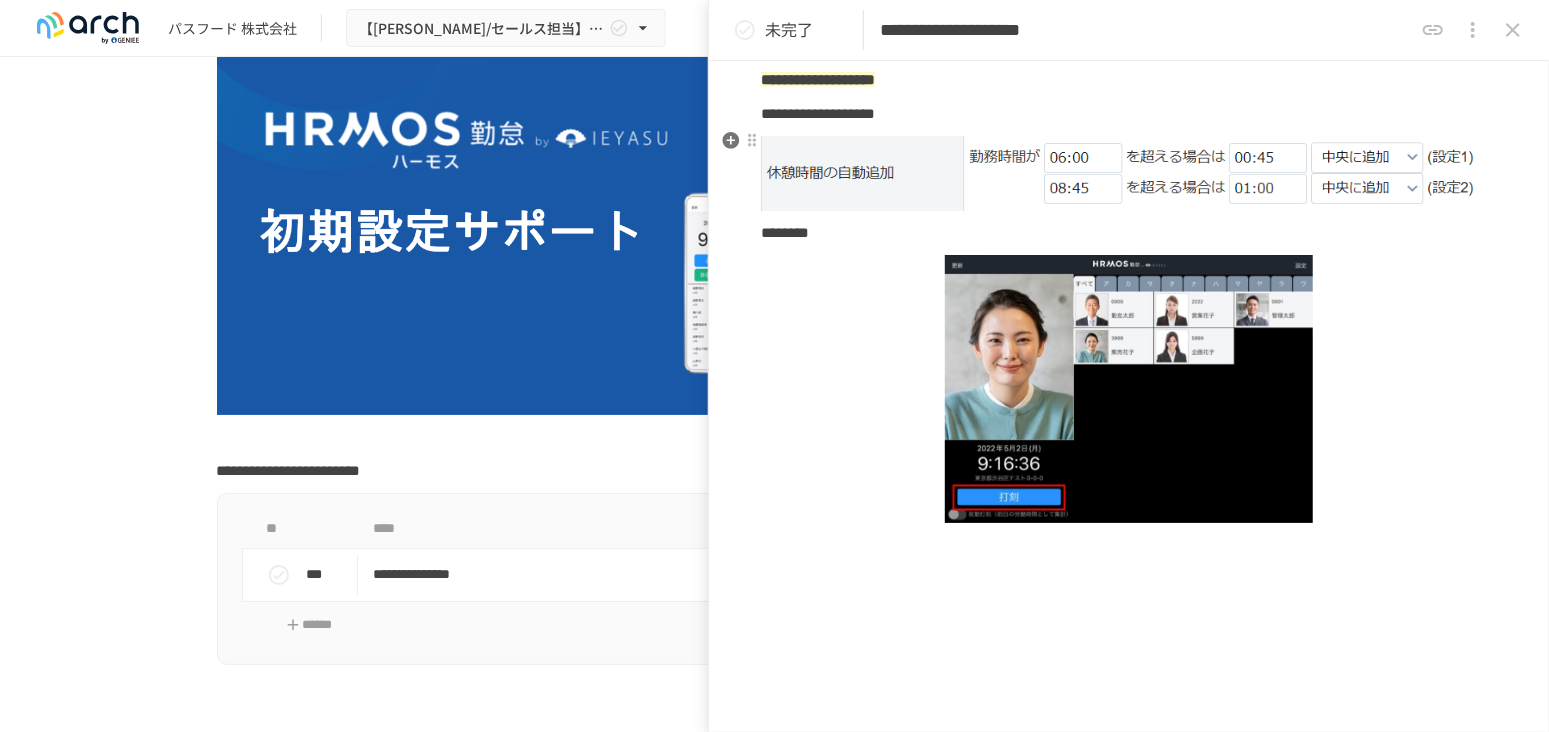scroll, scrollTop: 1186, scrollLeft: 0, axis: vertical 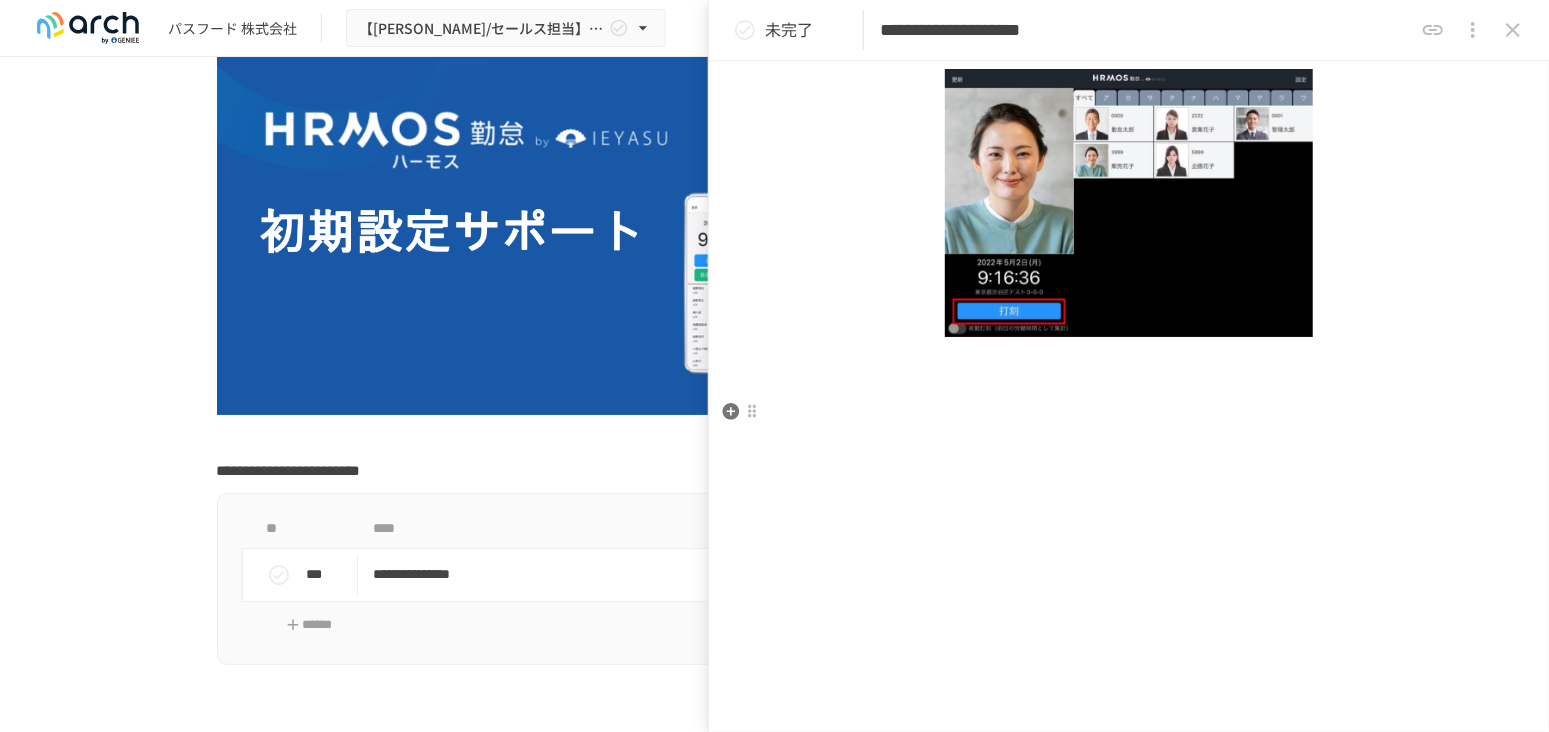 click at bounding box center (1129, 427) 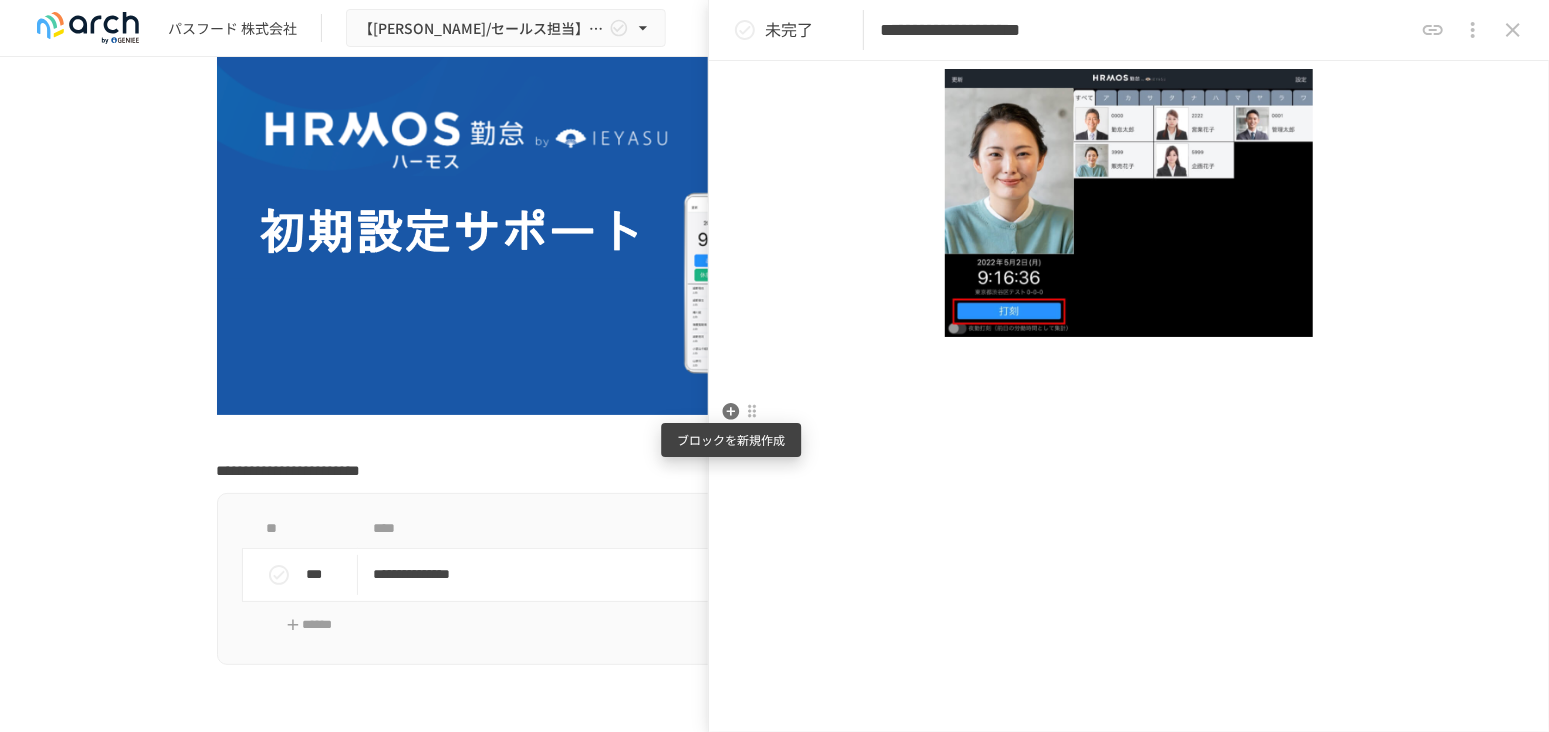 click 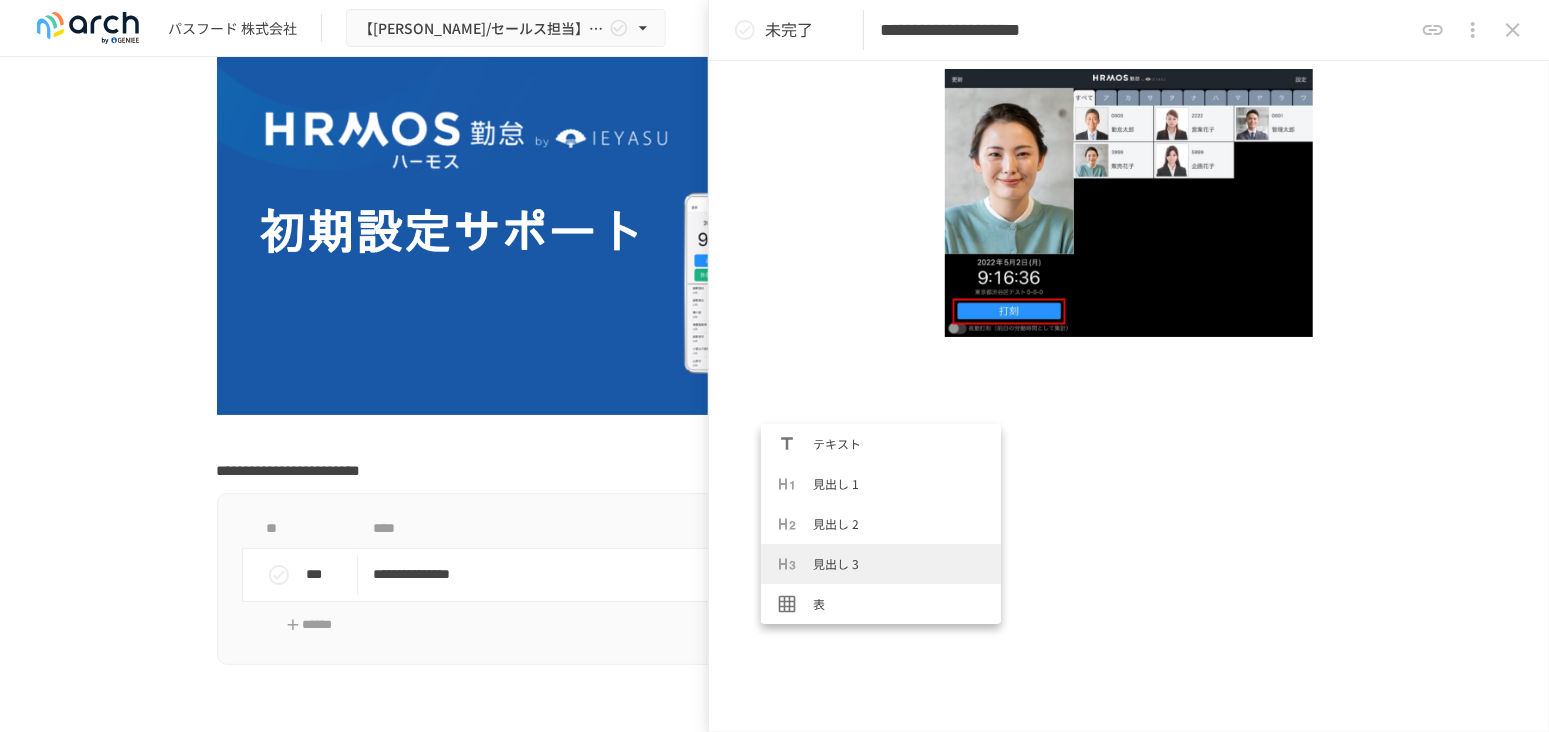 click on "見出し 3" at bounding box center (899, 563) 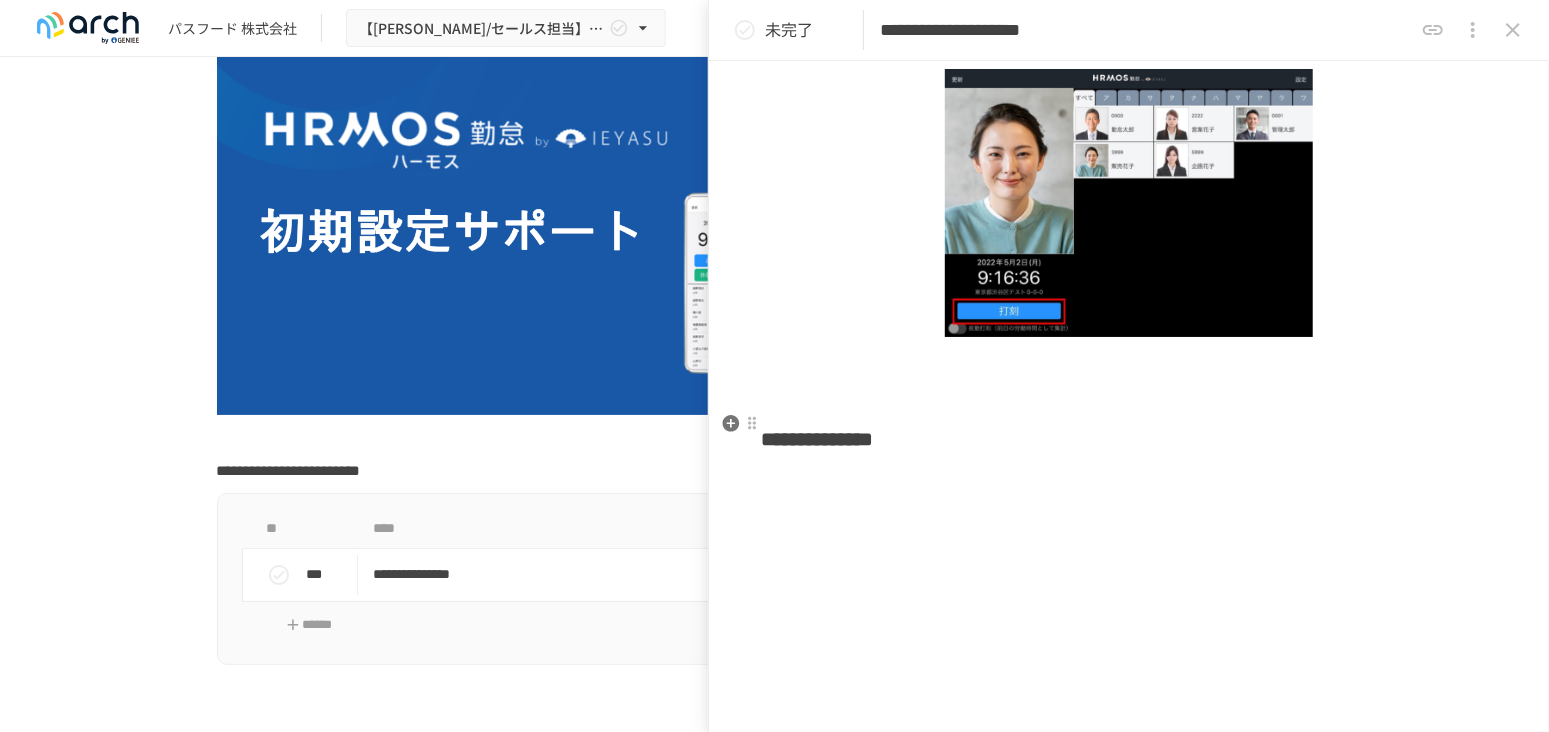 click on "**********" at bounding box center [817, 439] 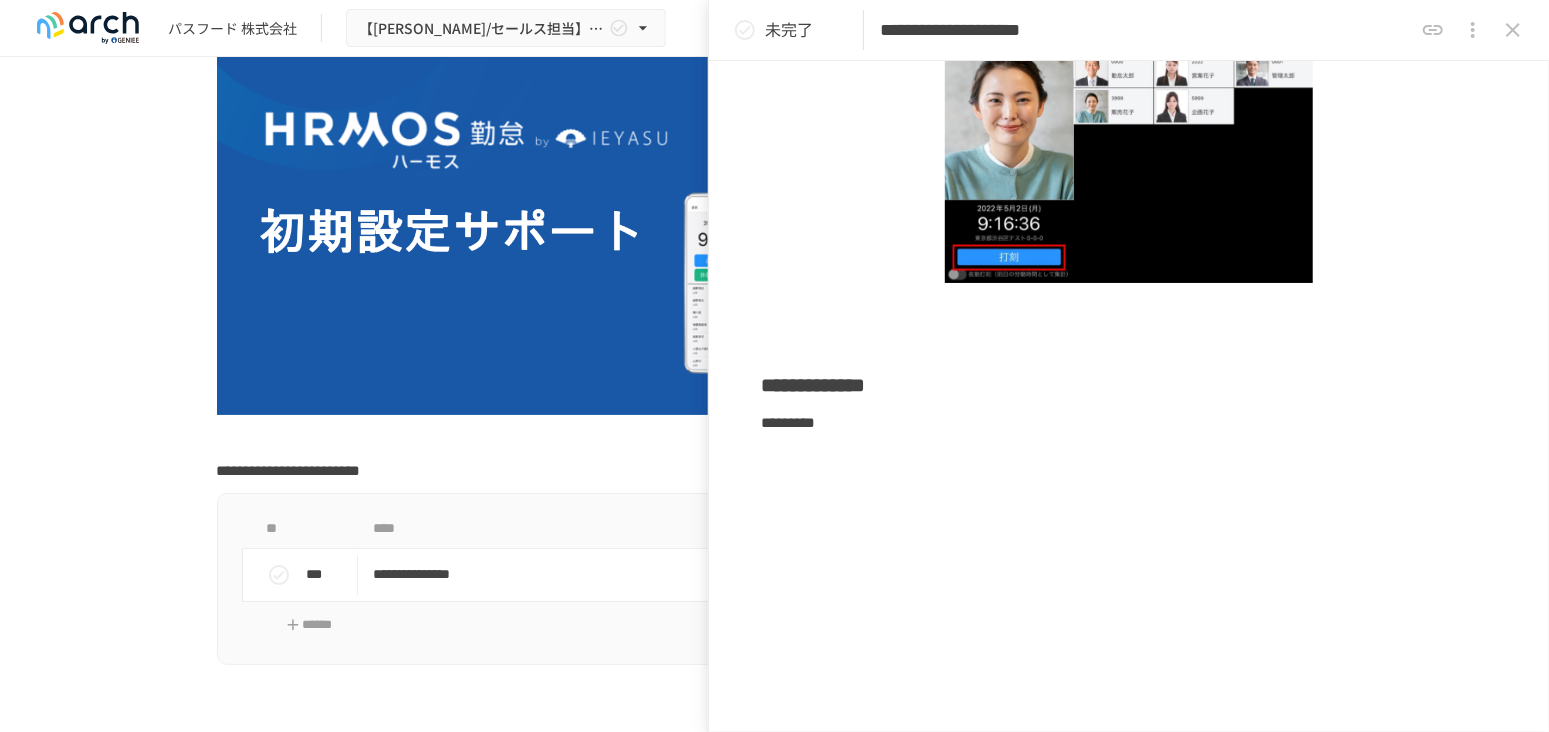 scroll, scrollTop: 1271, scrollLeft: 0, axis: vertical 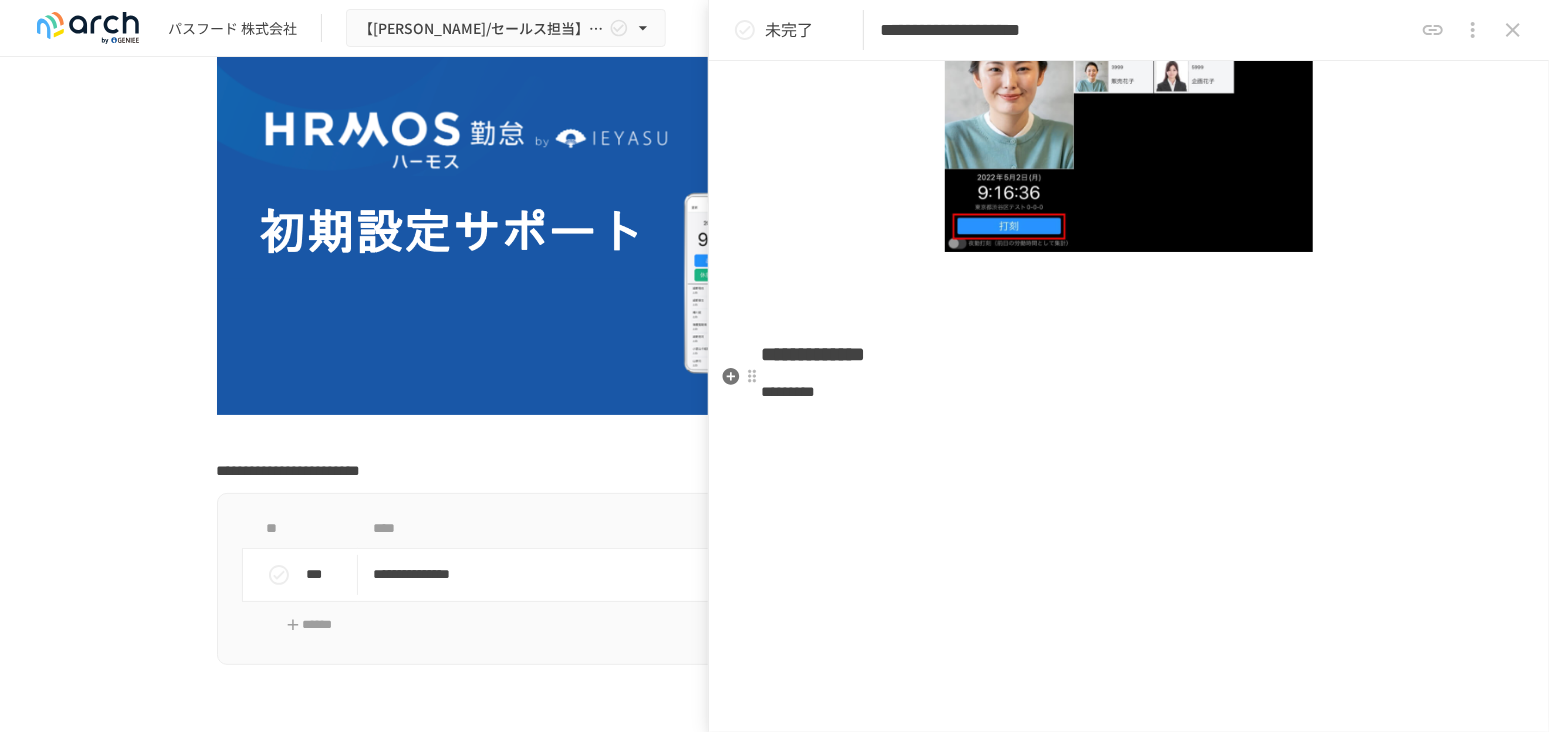 click on "*********" at bounding box center (788, 391) 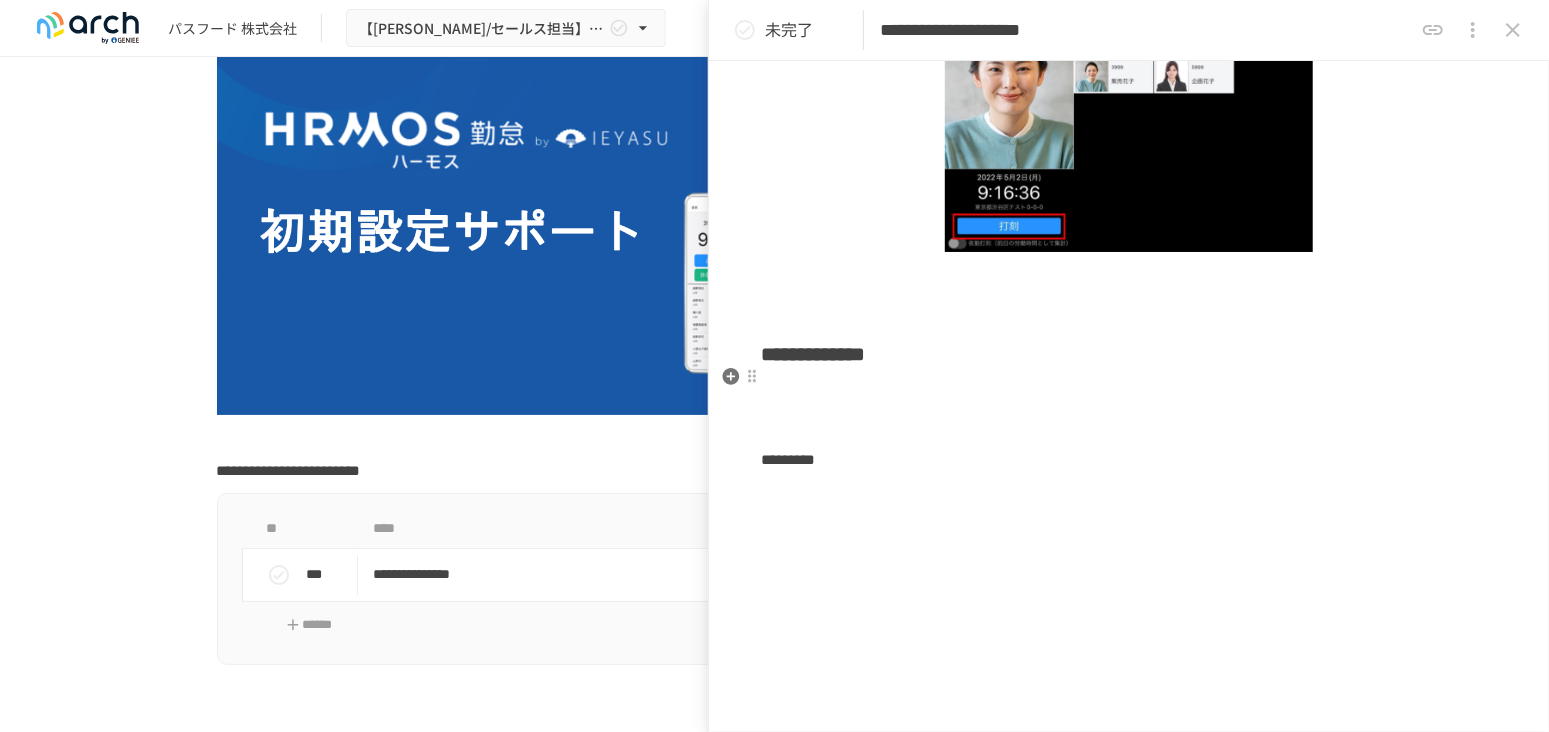 click at bounding box center (1129, 392) 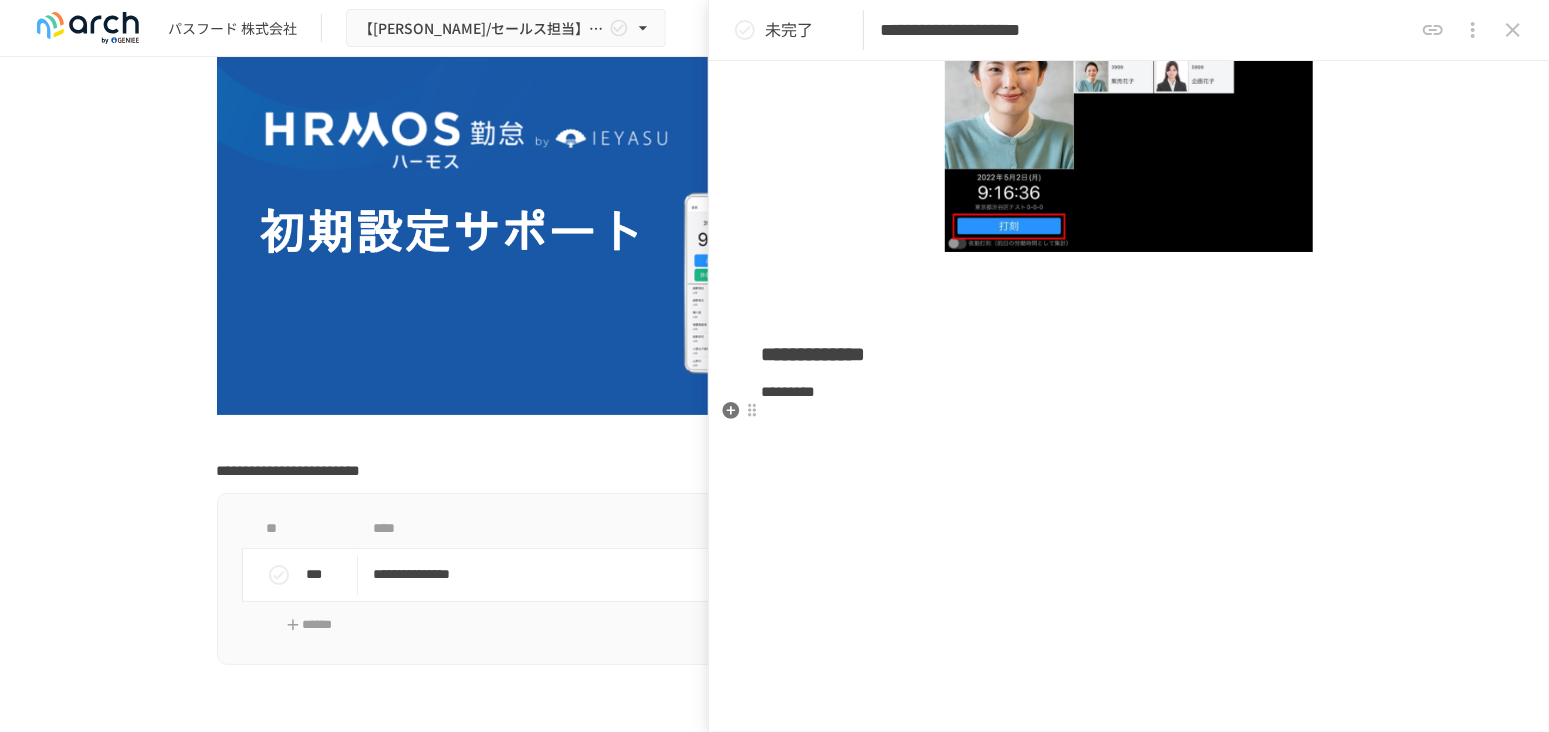 click at bounding box center [1129, 426] 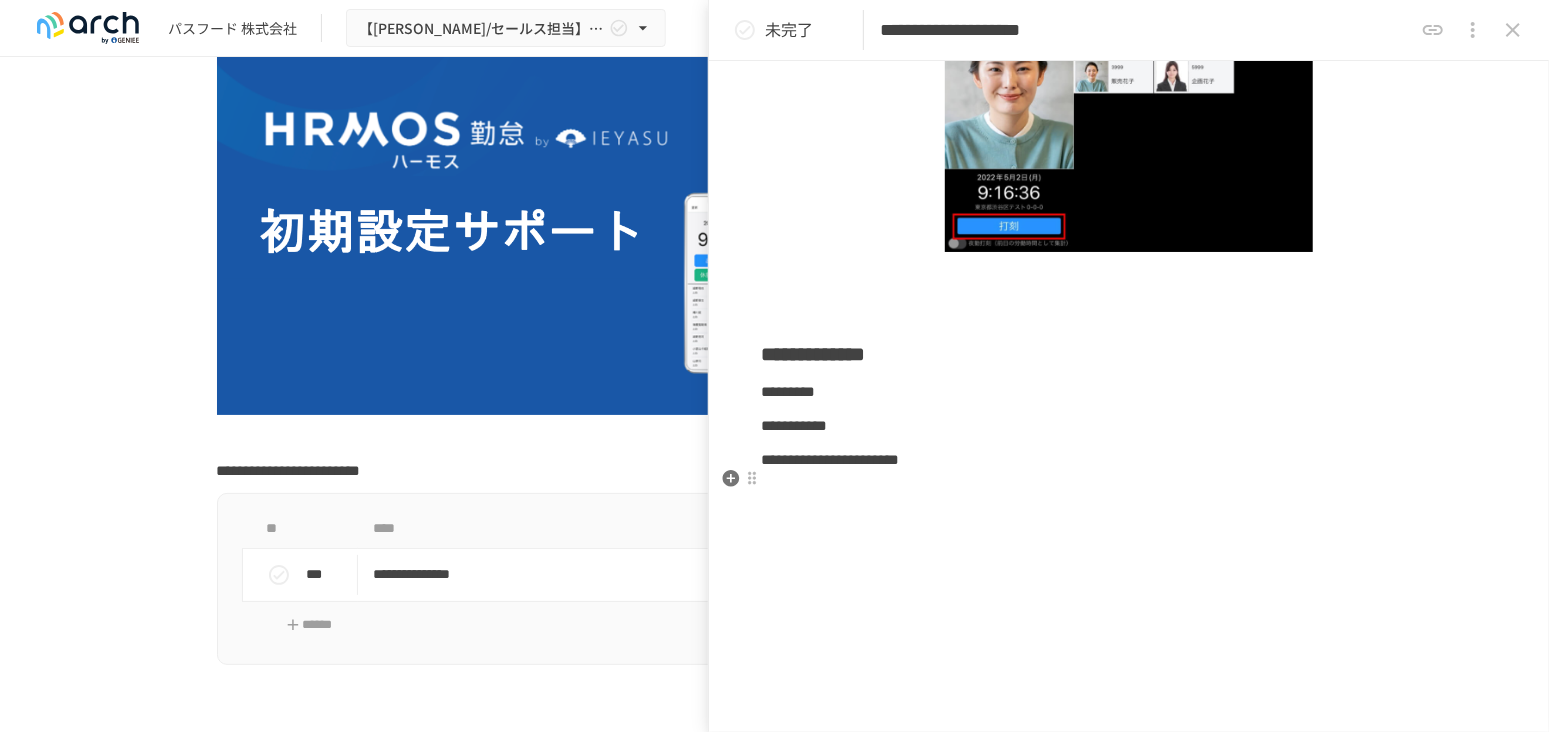 click at bounding box center [1129, 494] 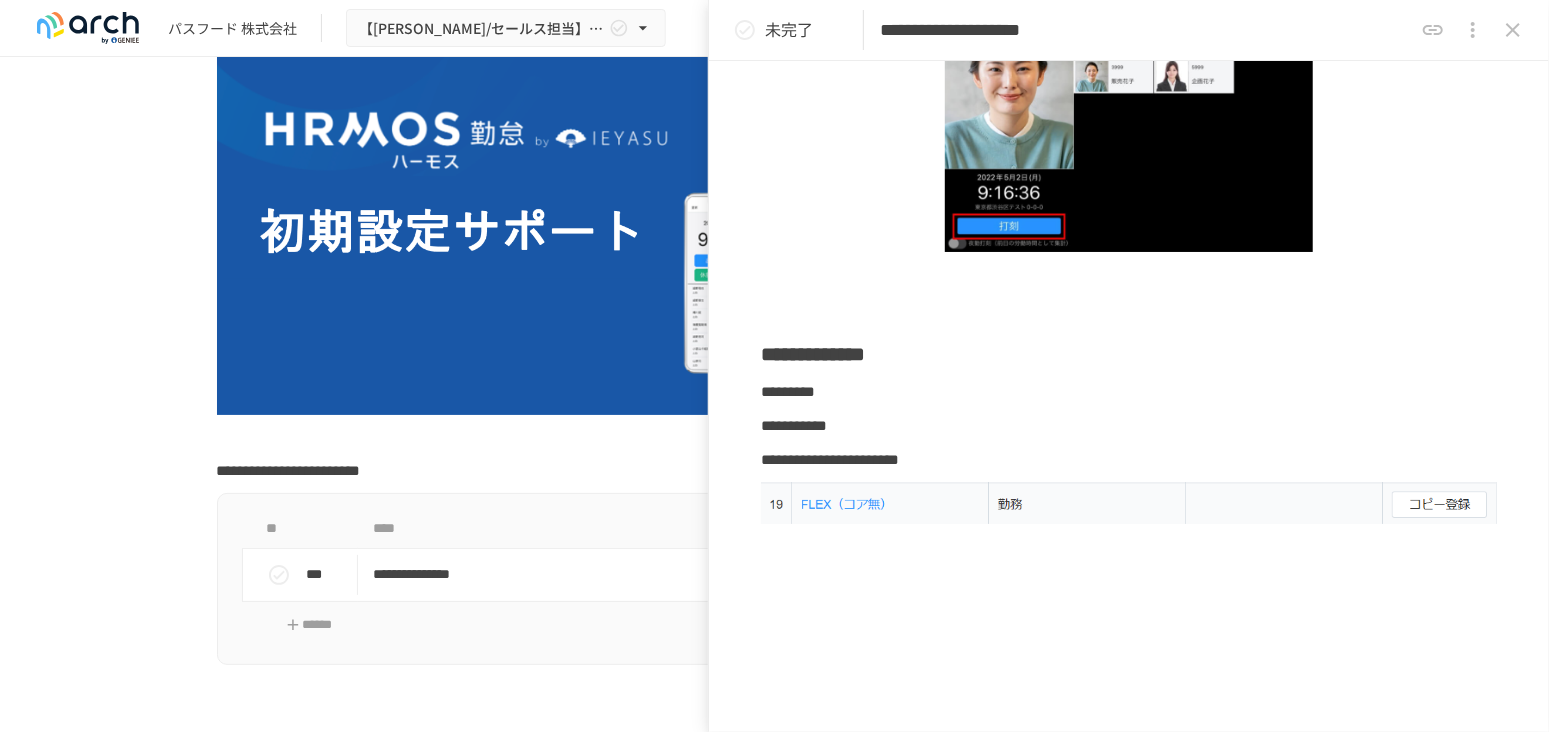 click on "**********" at bounding box center (1129, -90) 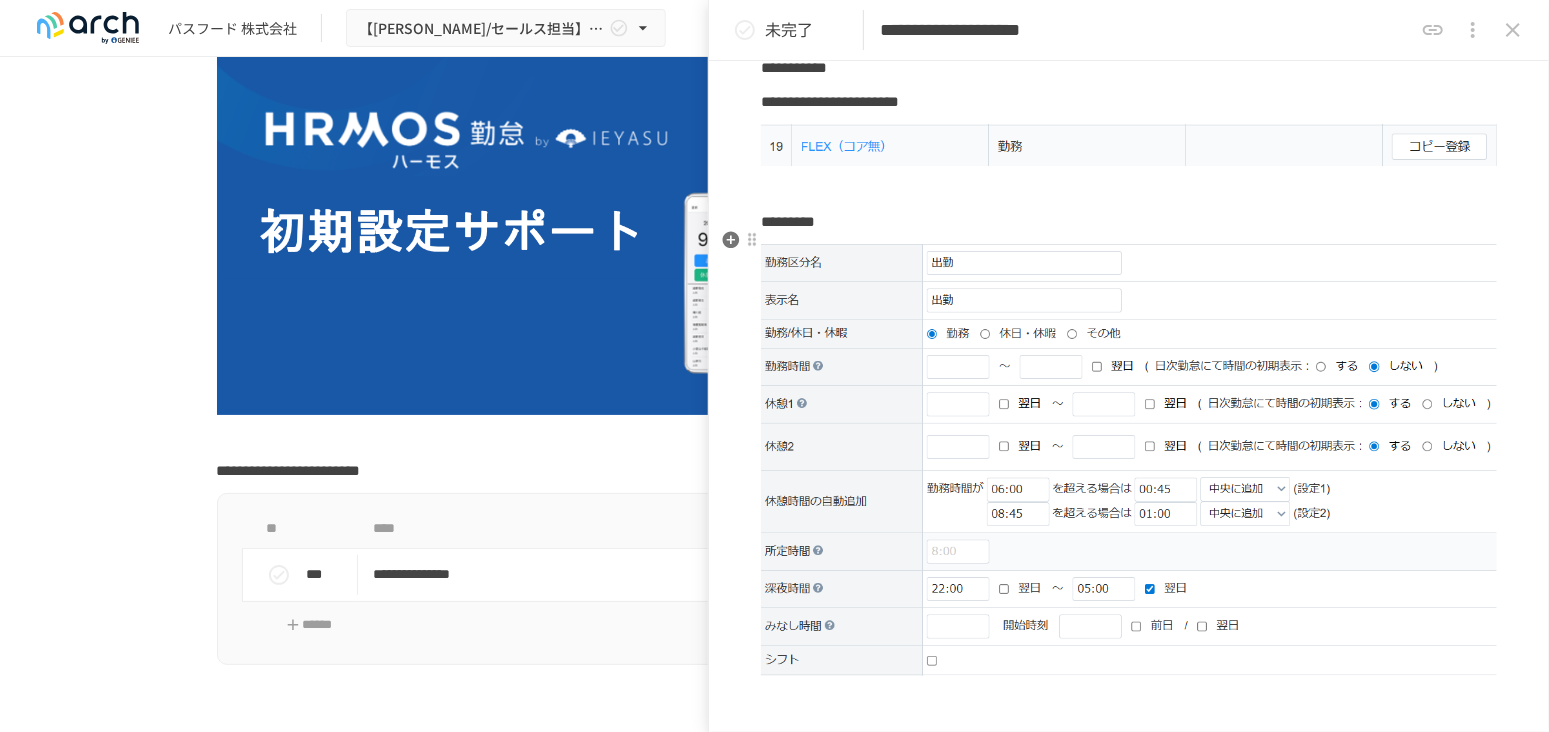 scroll, scrollTop: 1680, scrollLeft: 0, axis: vertical 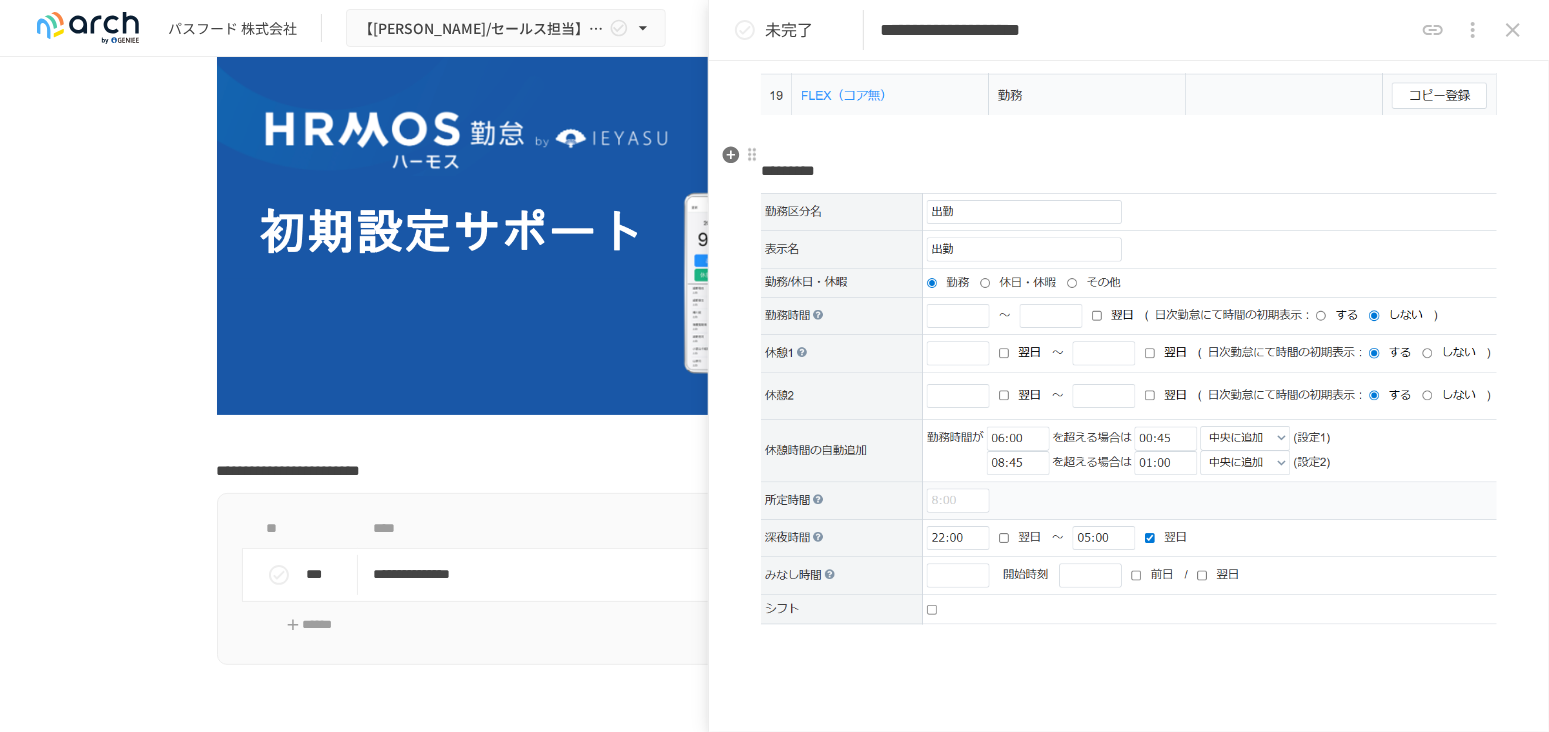 drag, startPoint x: 776, startPoint y: 159, endPoint x: 800, endPoint y: 174, distance: 28.301943 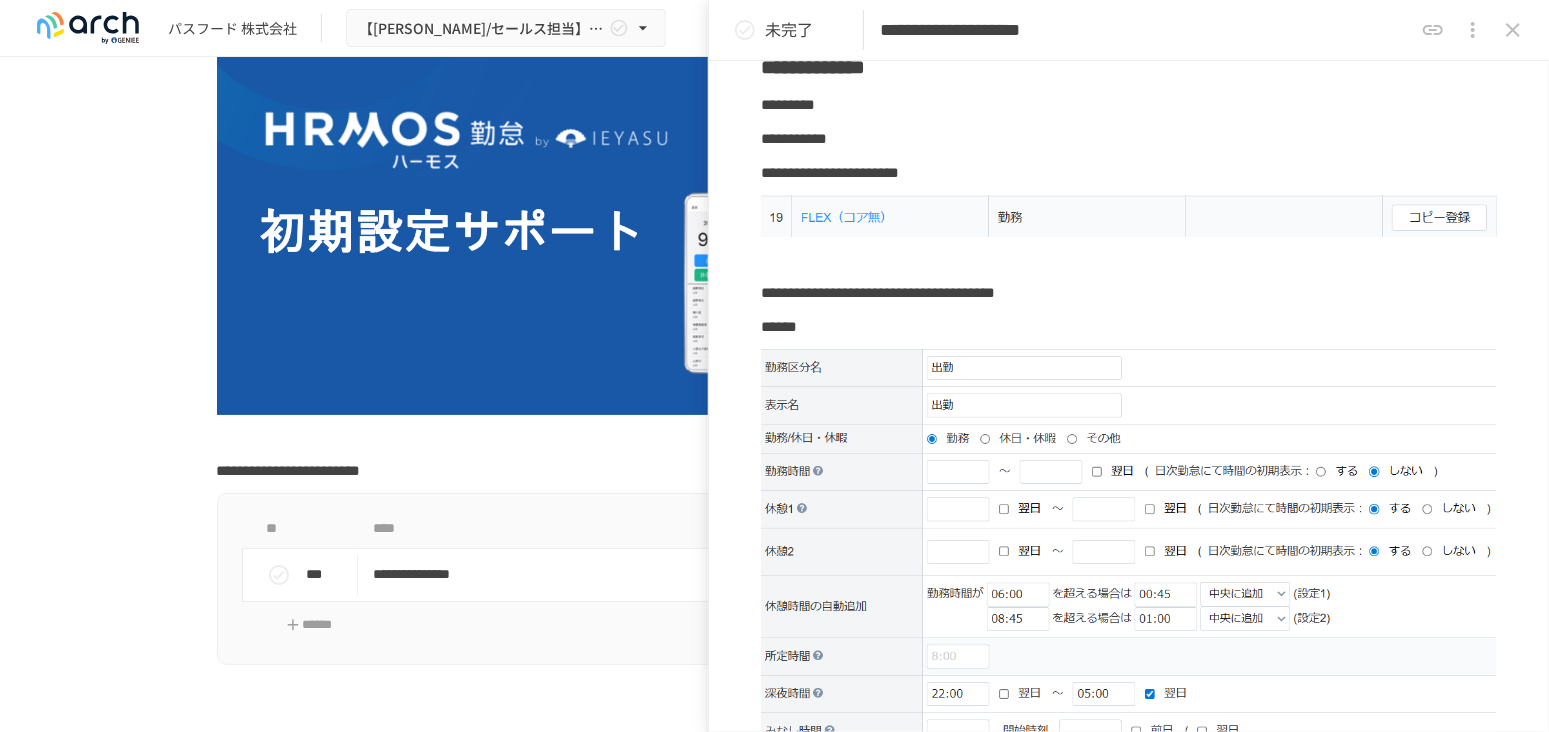 scroll, scrollTop: 1569, scrollLeft: 0, axis: vertical 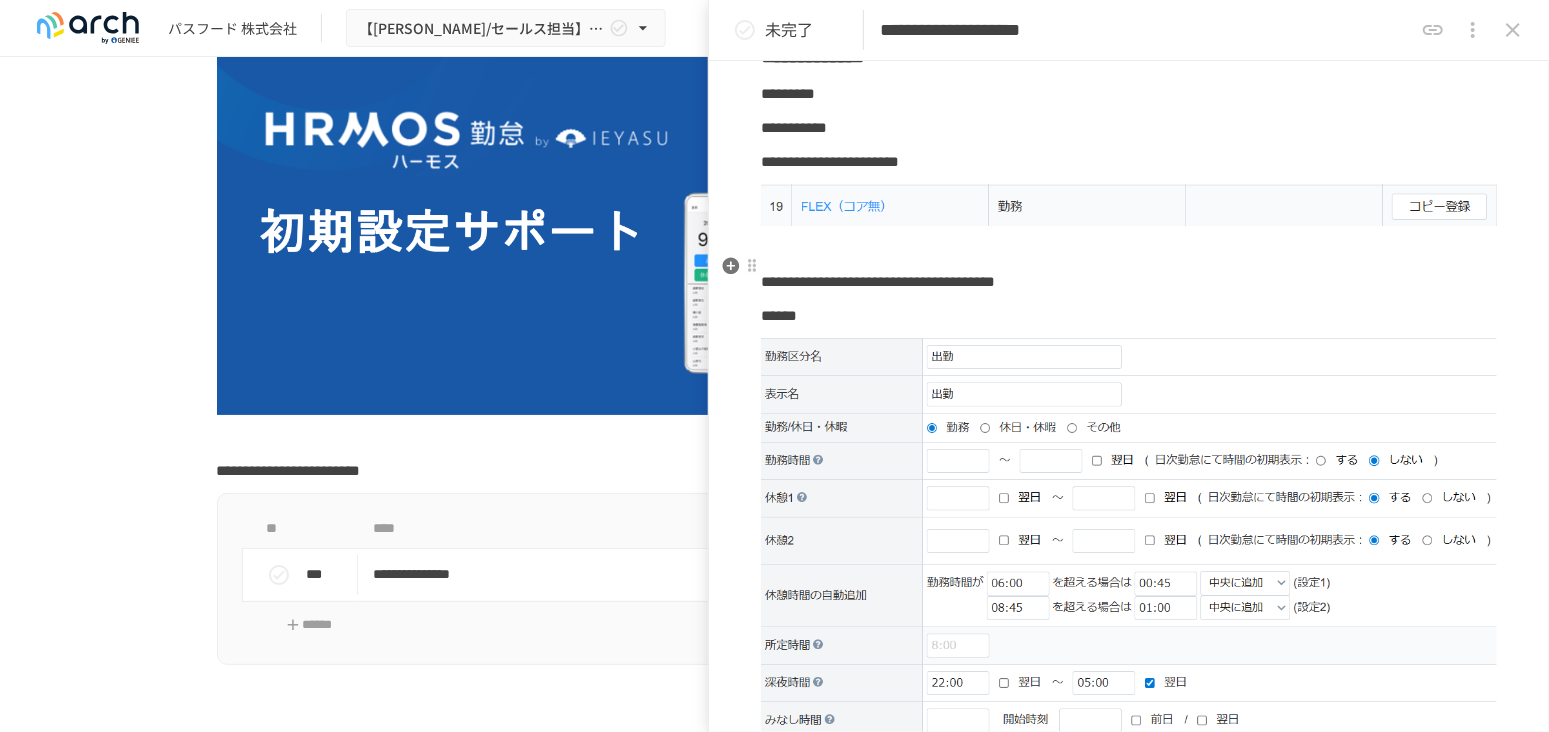 click on "**********" at bounding box center [878, 281] 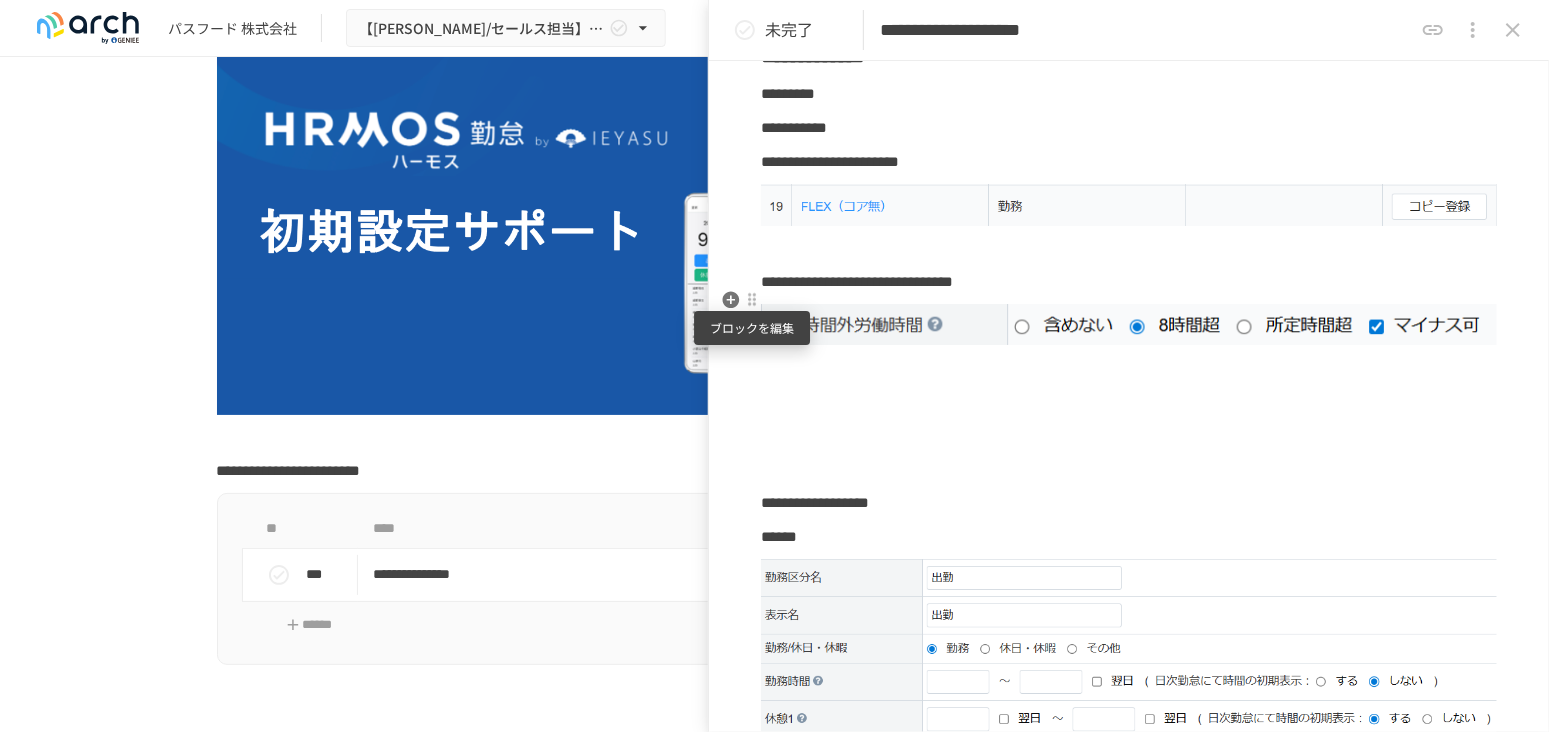 click at bounding box center (752, 300) 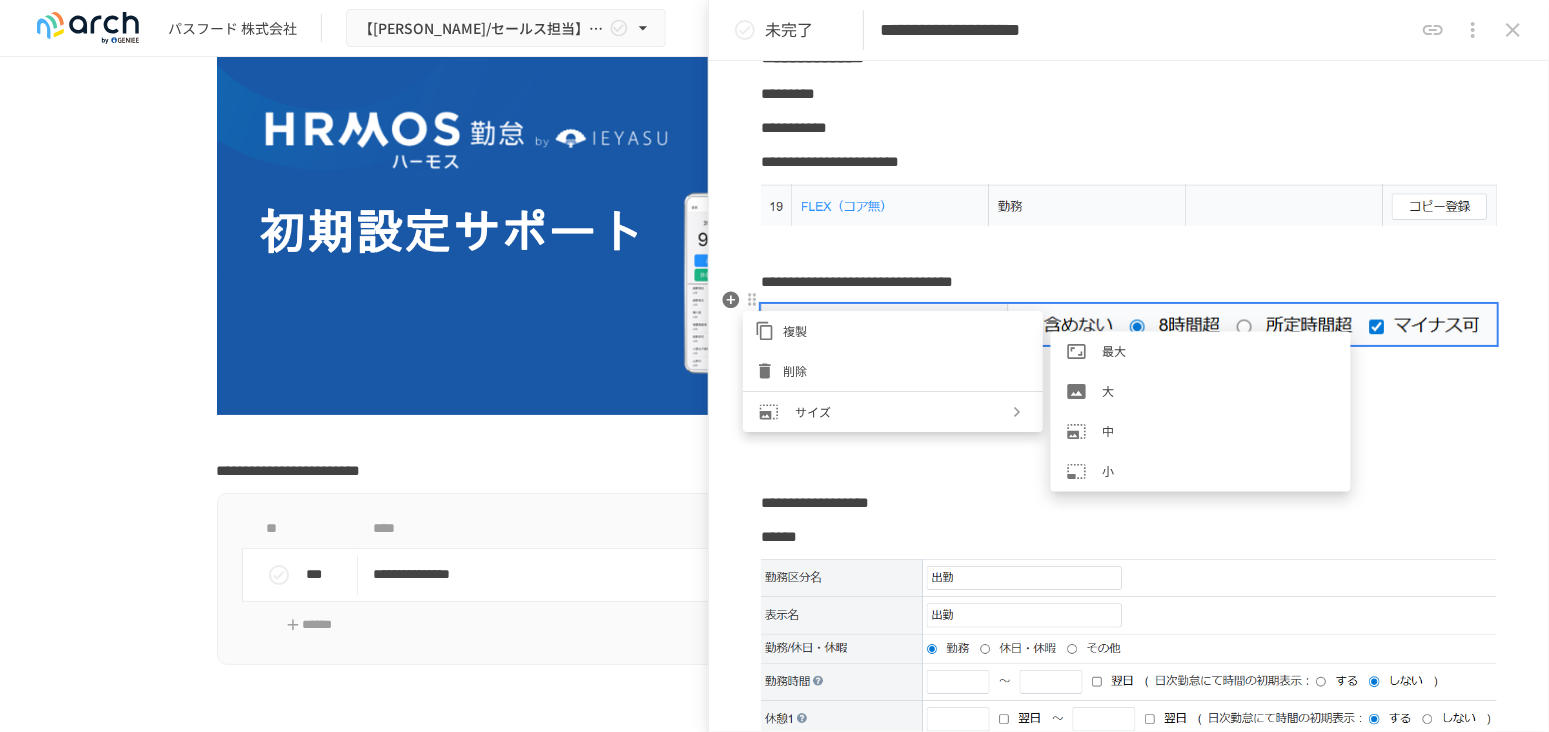 click on "大" at bounding box center (1219, 391) 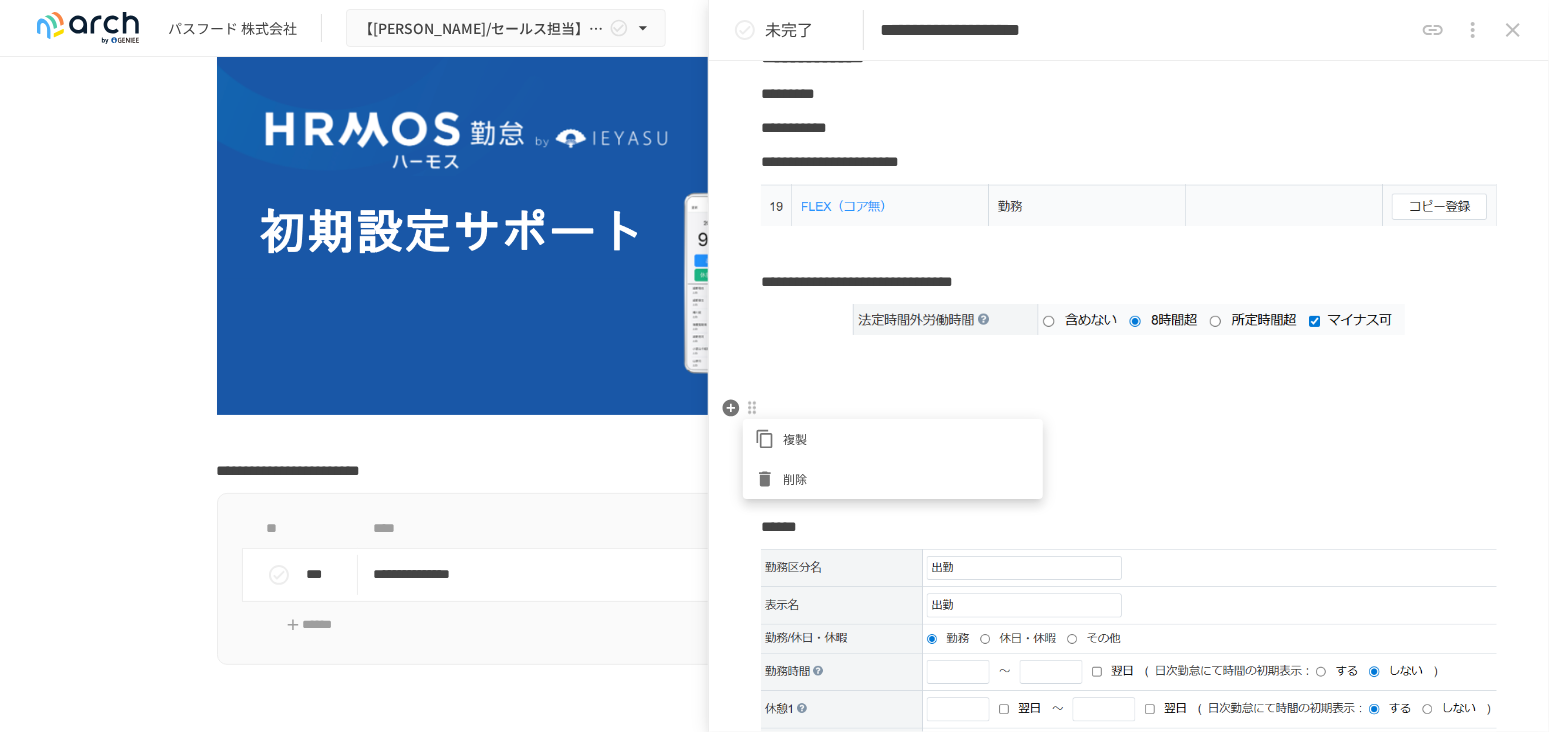 click at bounding box center (774, 366) 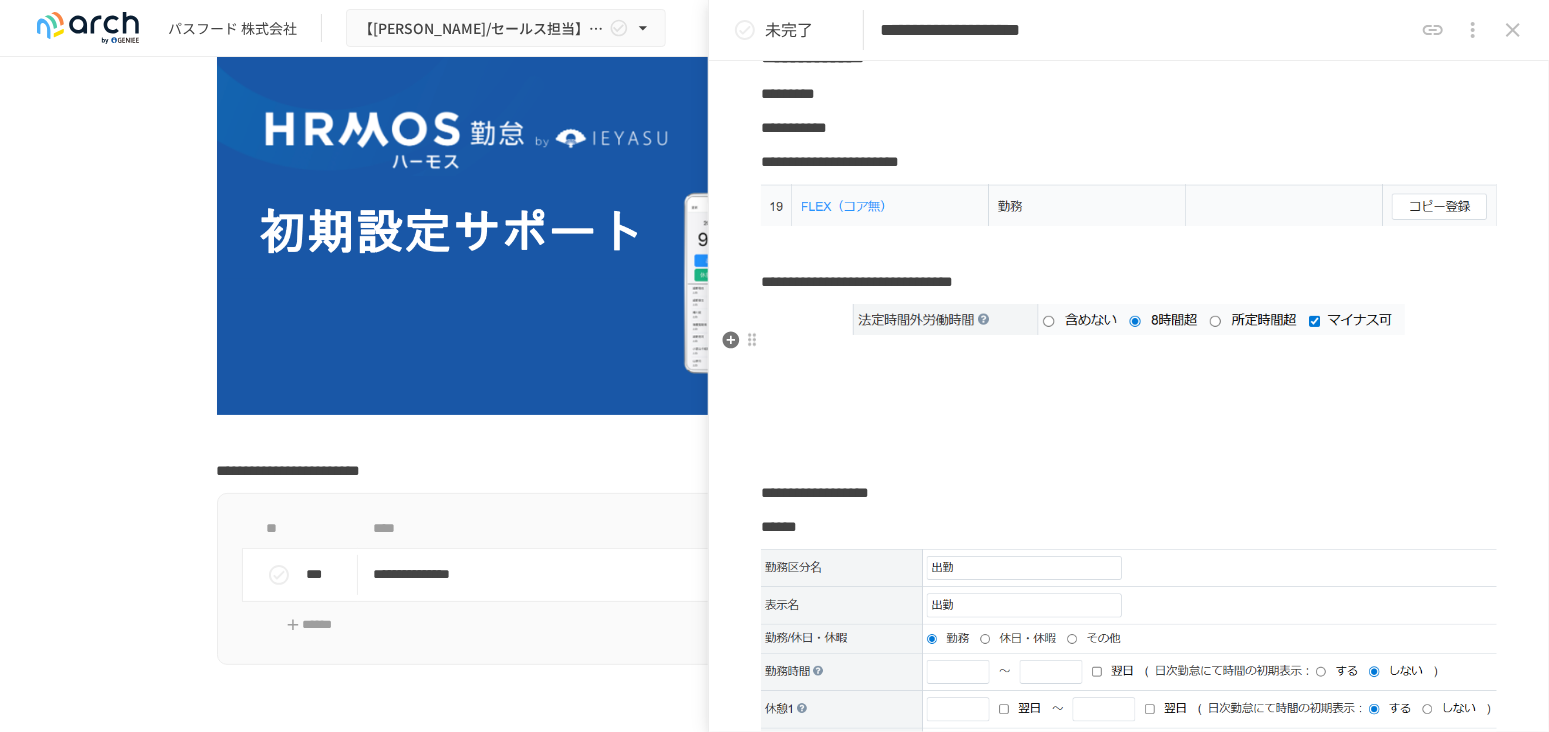 click on "**********" at bounding box center (1129, -165) 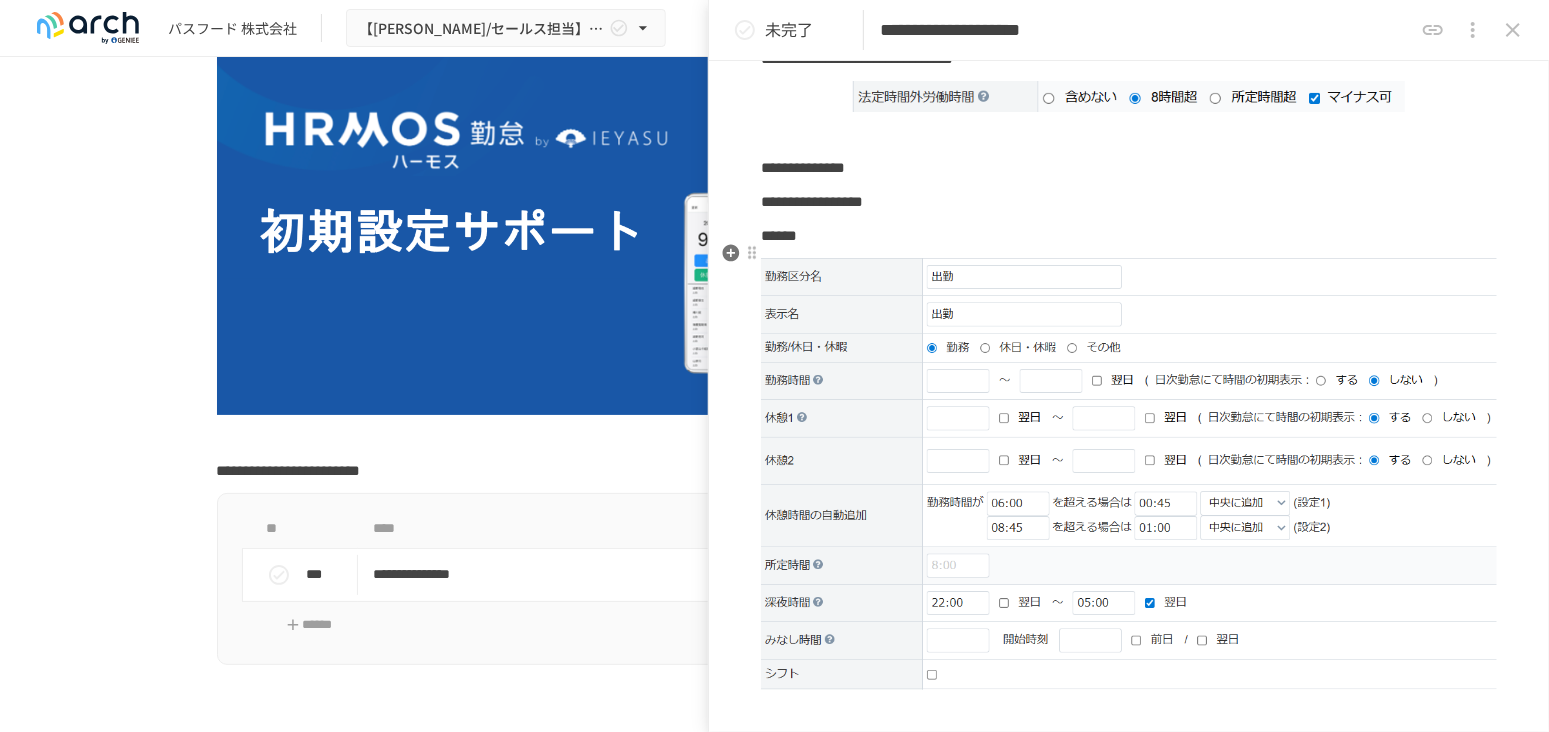 scroll, scrollTop: 1680, scrollLeft: 0, axis: vertical 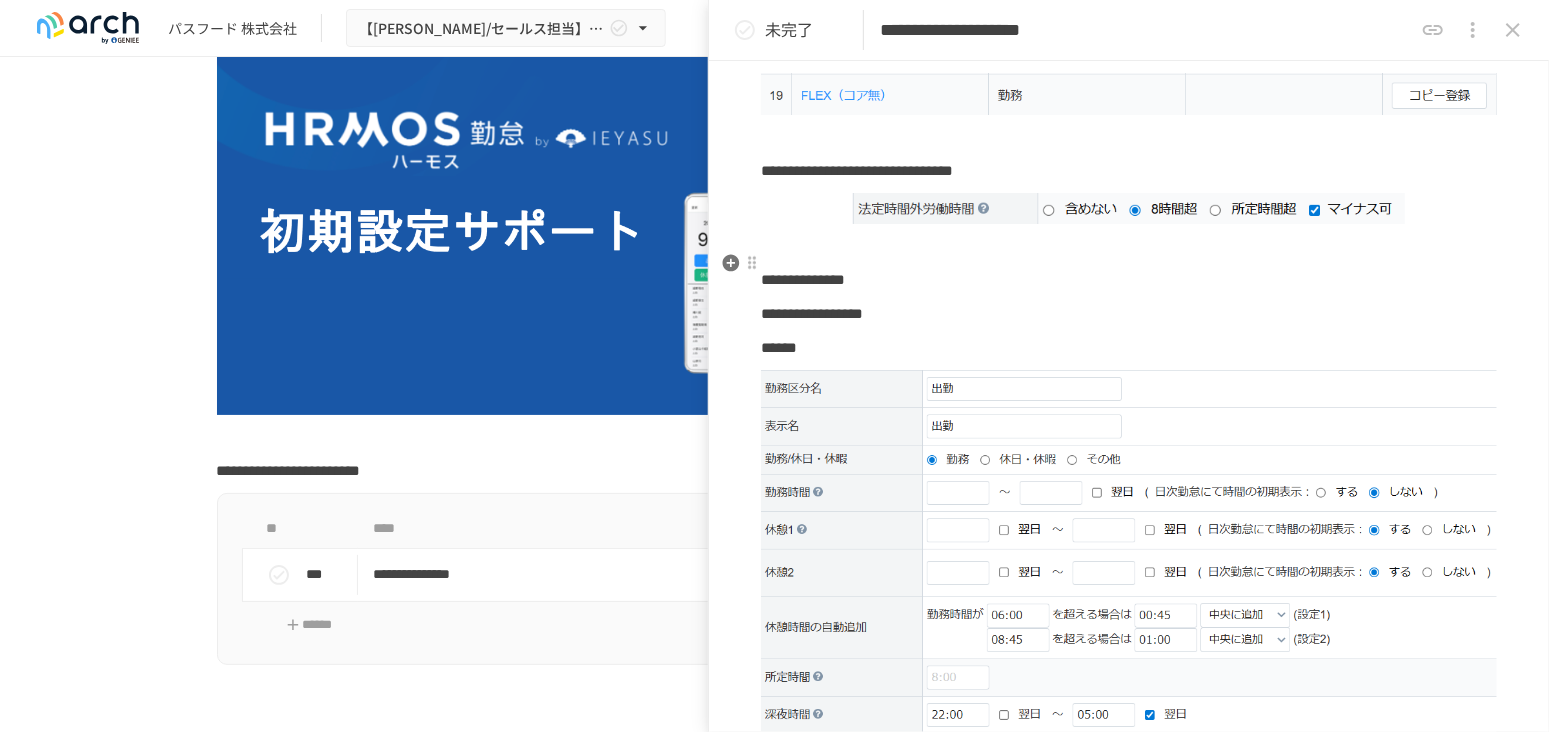 click on "**********" at bounding box center (1129, 280) 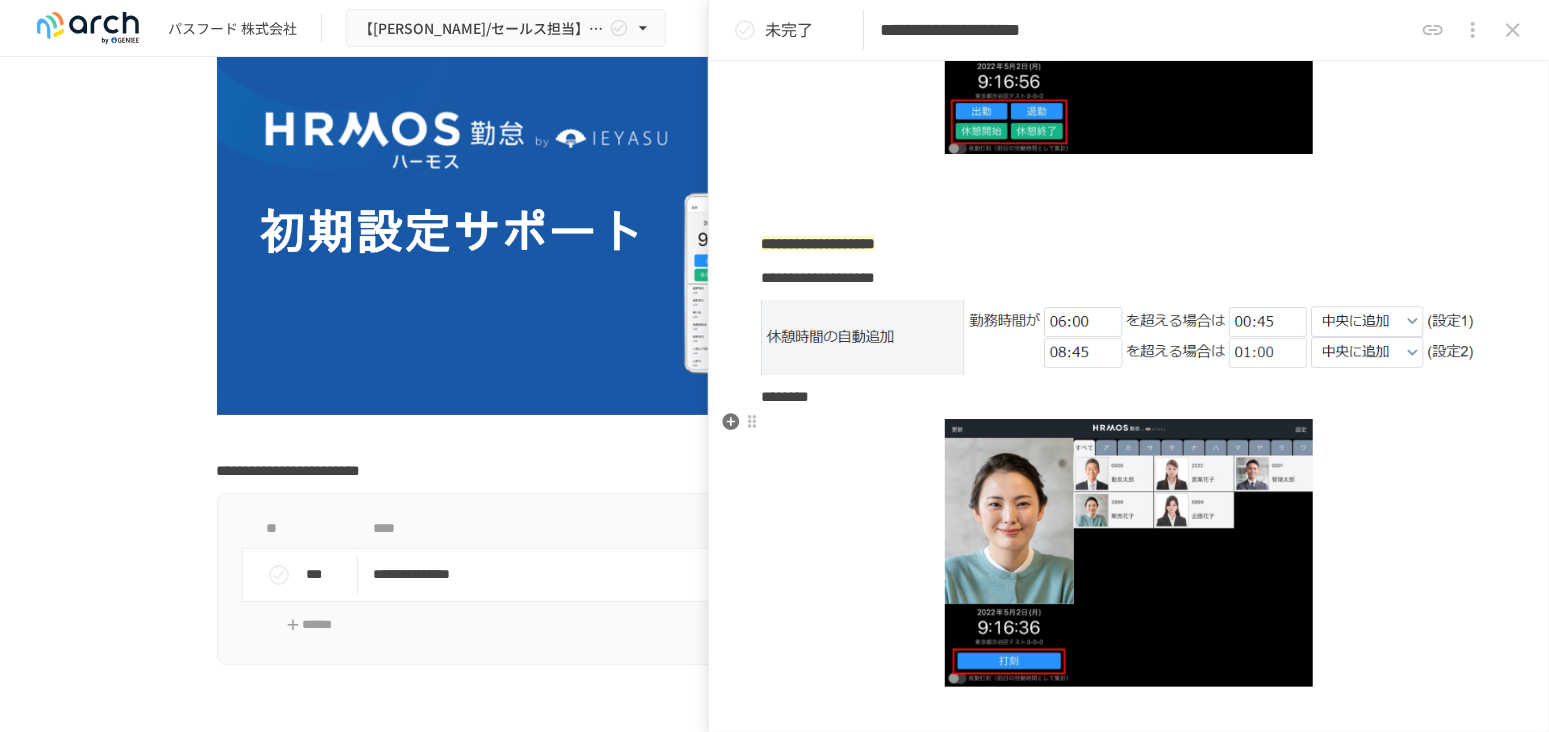 scroll, scrollTop: 792, scrollLeft: 0, axis: vertical 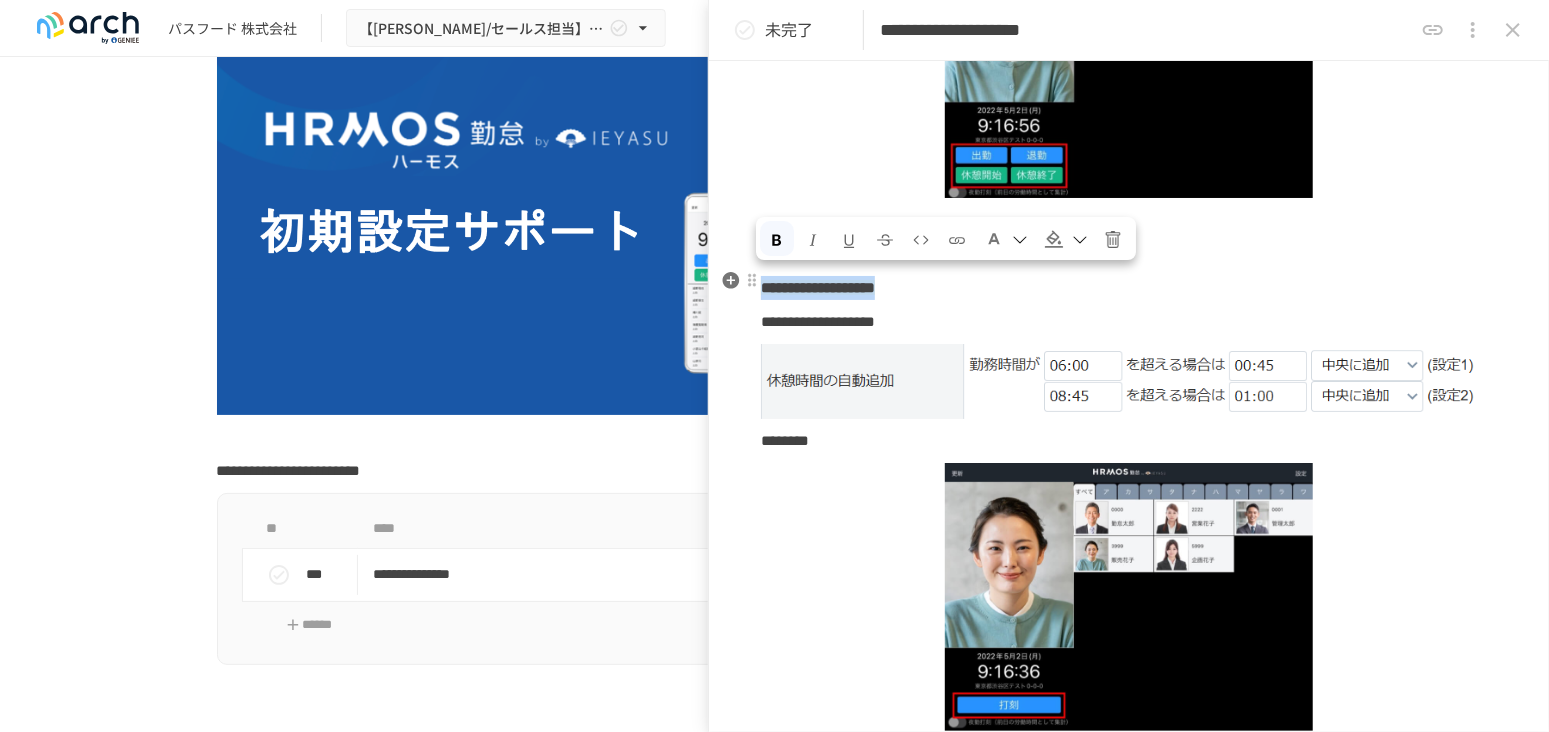drag, startPoint x: 761, startPoint y: 278, endPoint x: 1039, endPoint y: 282, distance: 278.02878 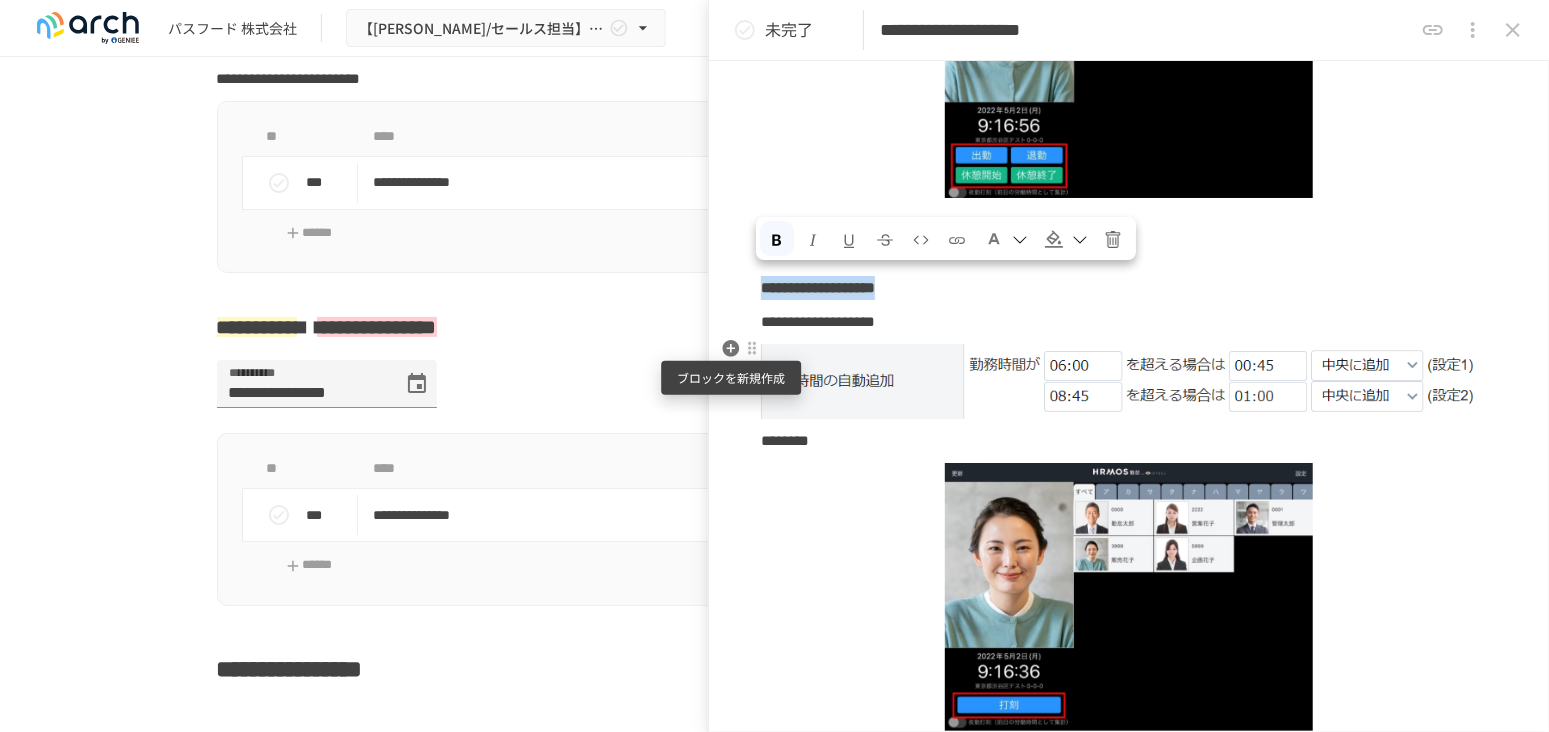 scroll, scrollTop: 716, scrollLeft: 0, axis: vertical 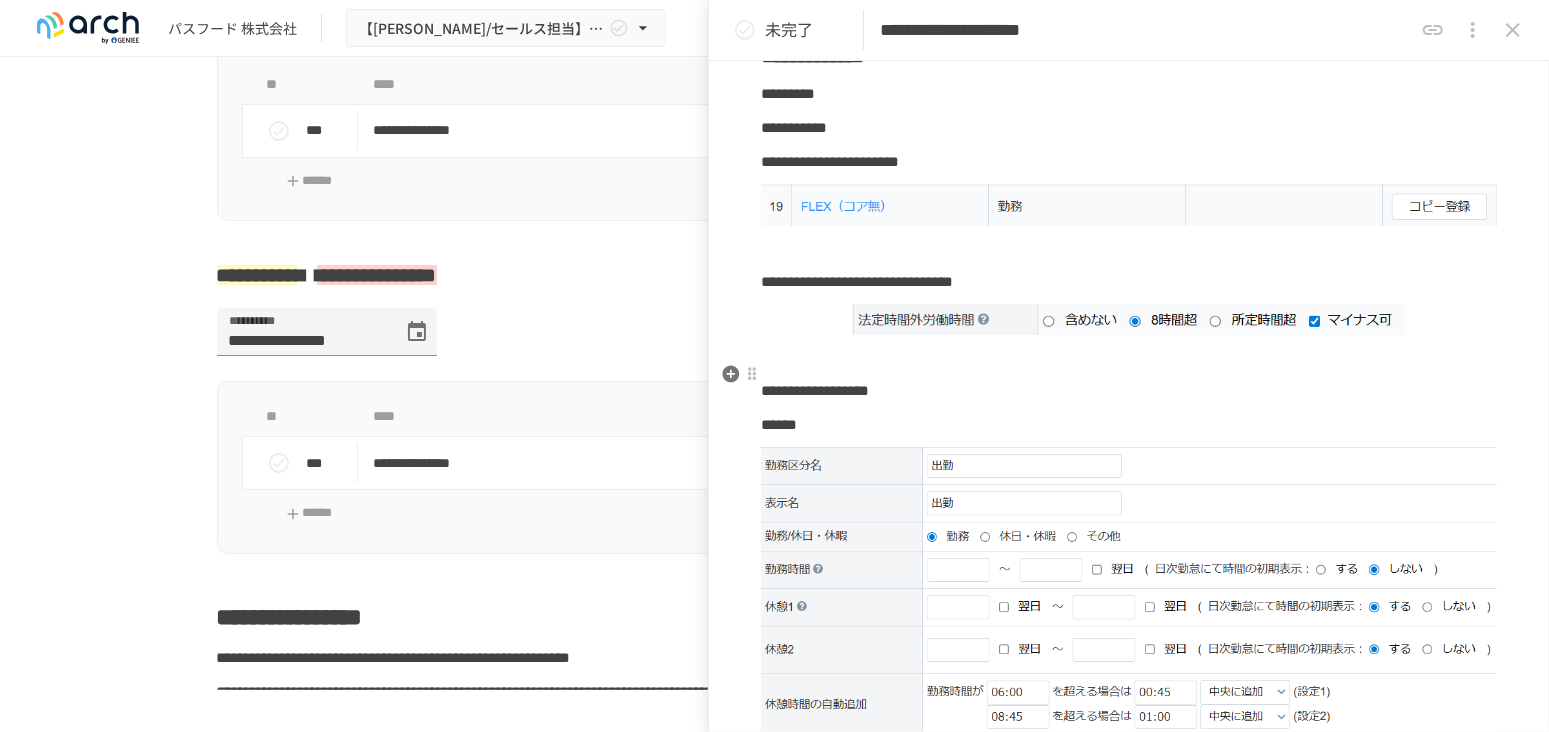 click on "**********" at bounding box center [815, 390] 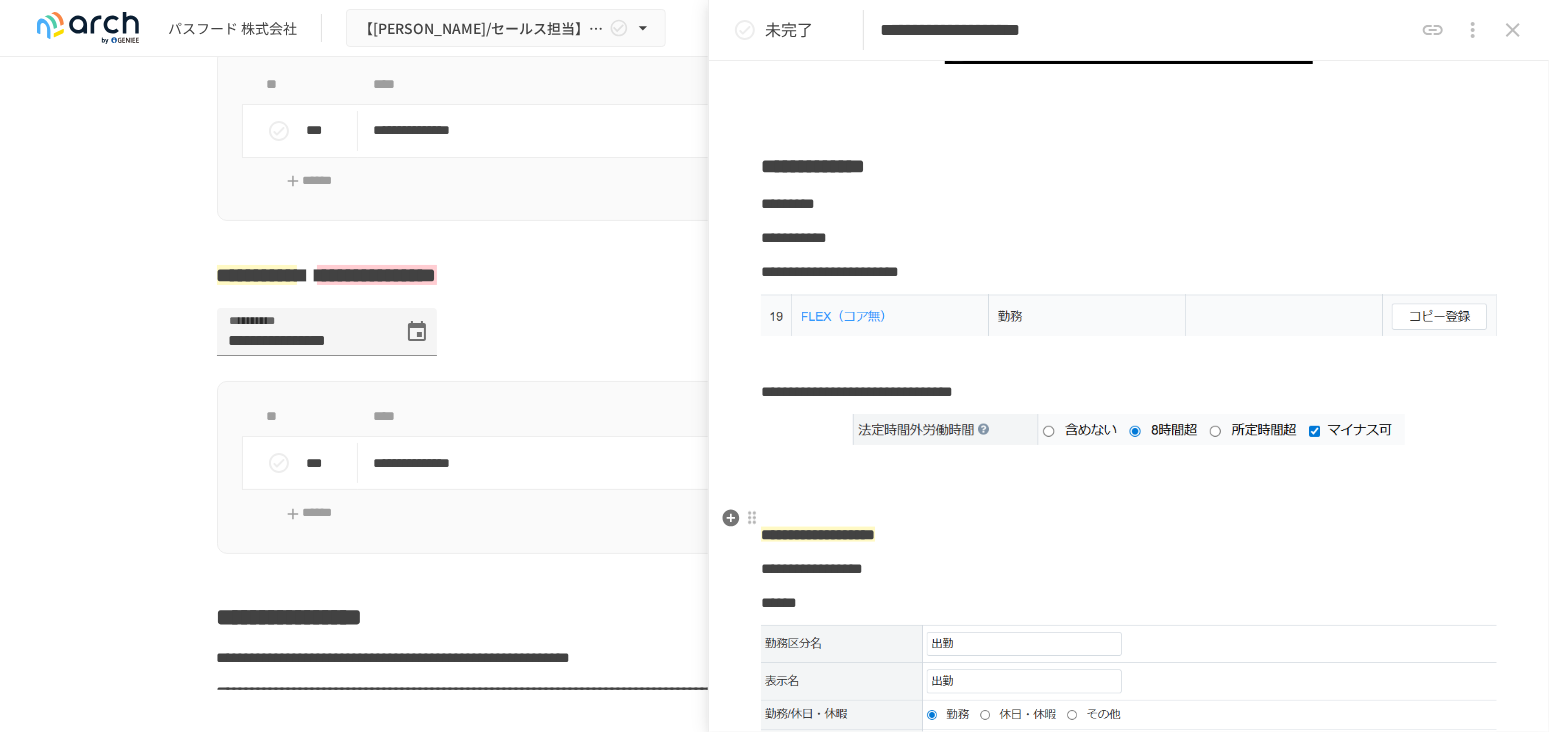 scroll, scrollTop: 1458, scrollLeft: 0, axis: vertical 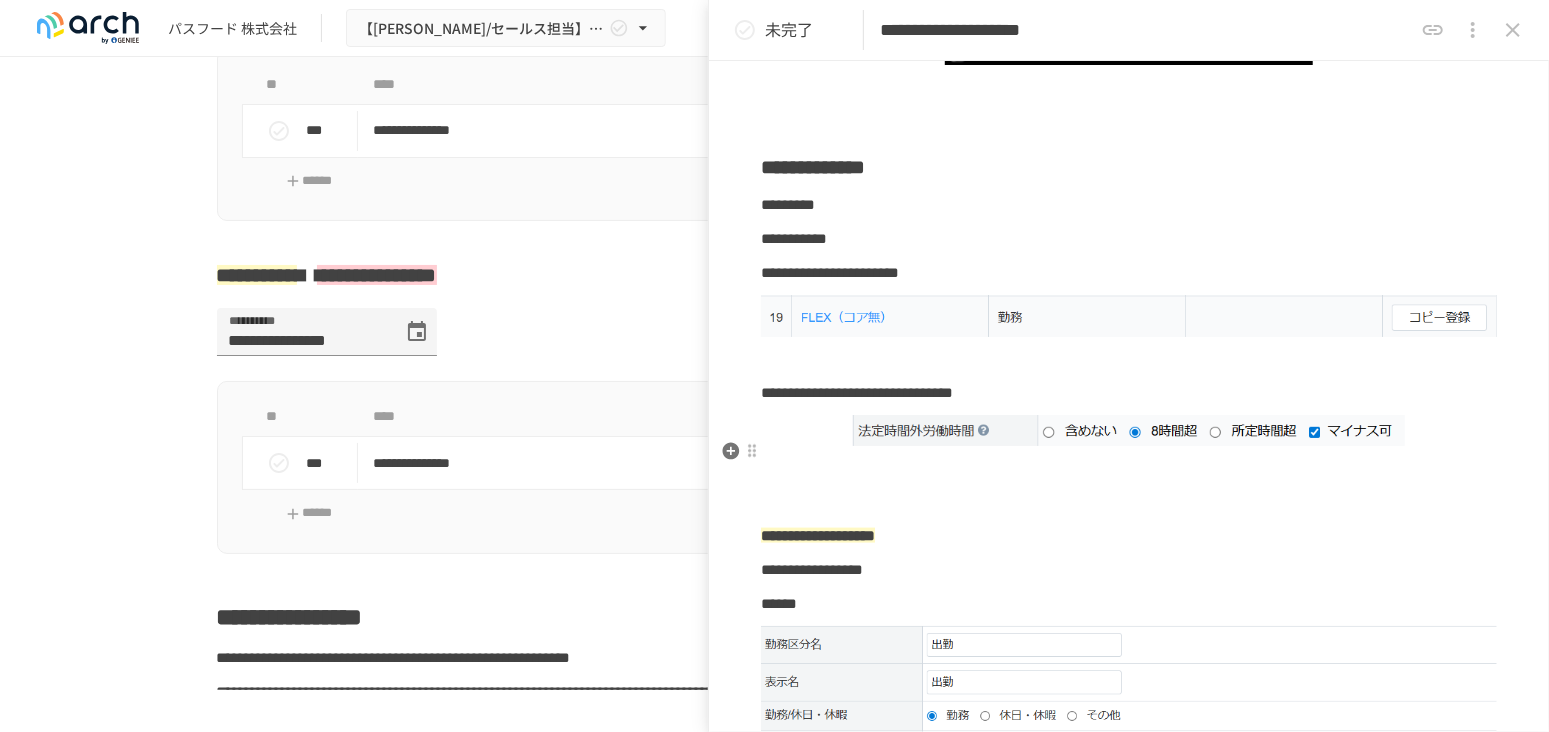 click at bounding box center [1129, 468] 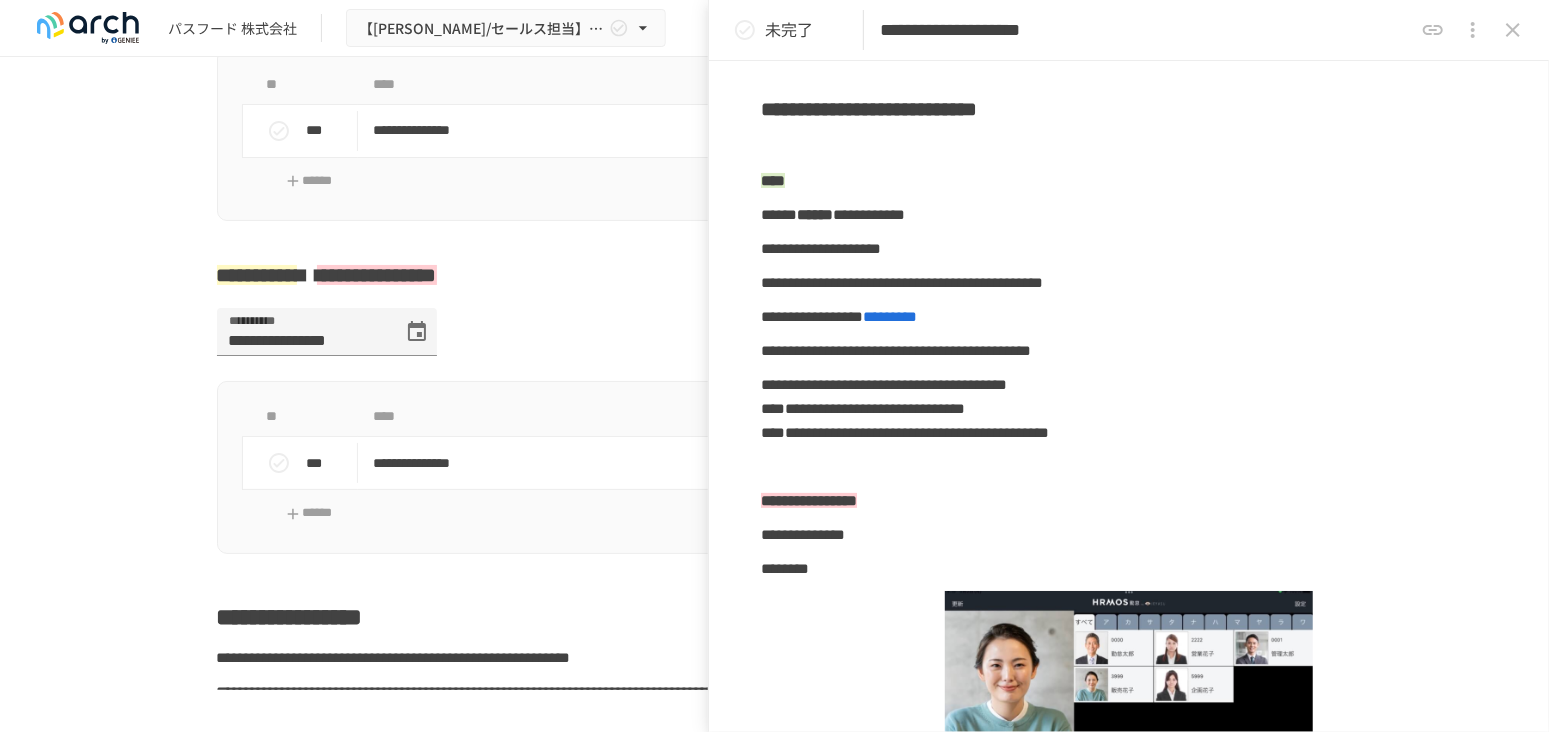 scroll, scrollTop: 125, scrollLeft: 0, axis: vertical 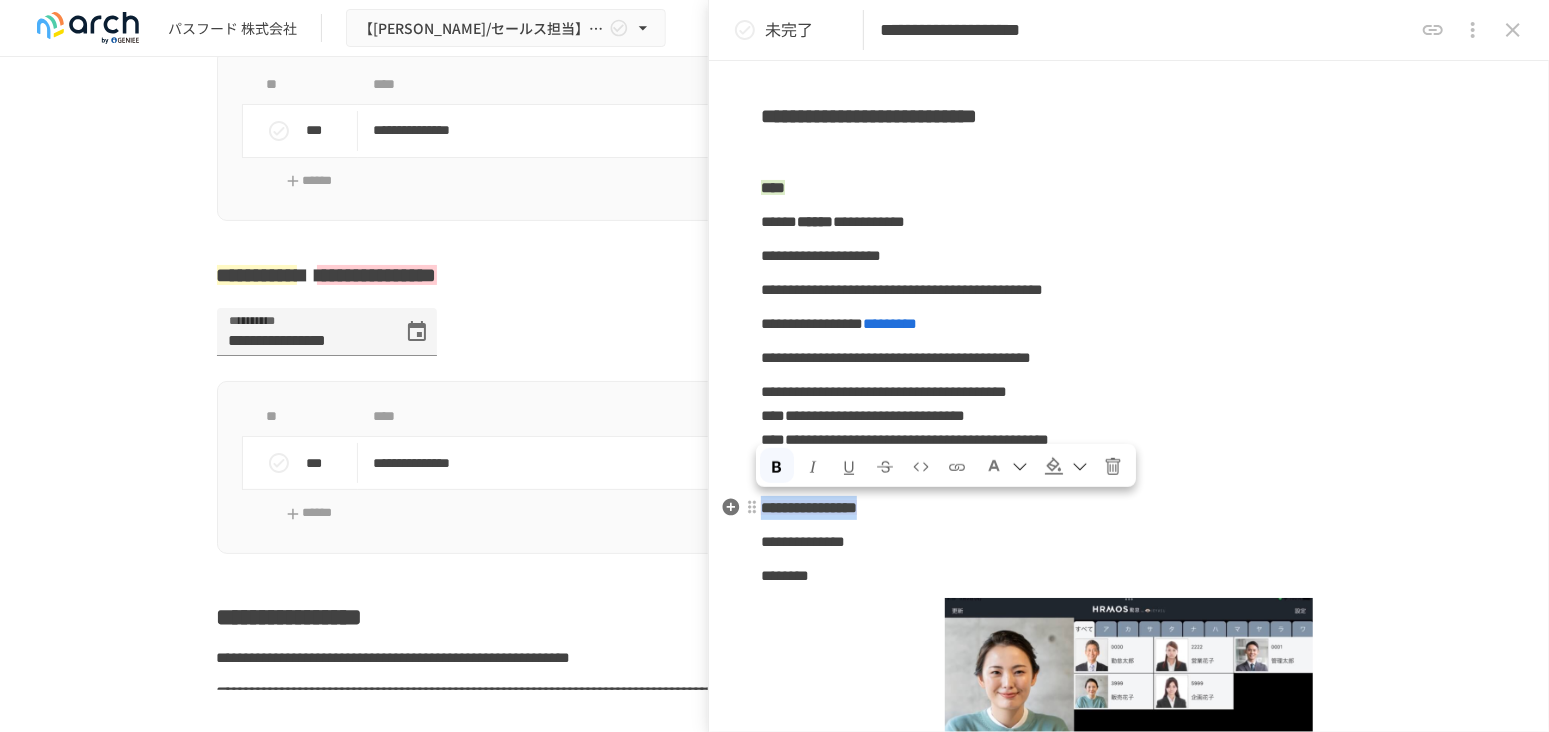 drag, startPoint x: 1008, startPoint y: 503, endPoint x: 763, endPoint y: 513, distance: 245.204 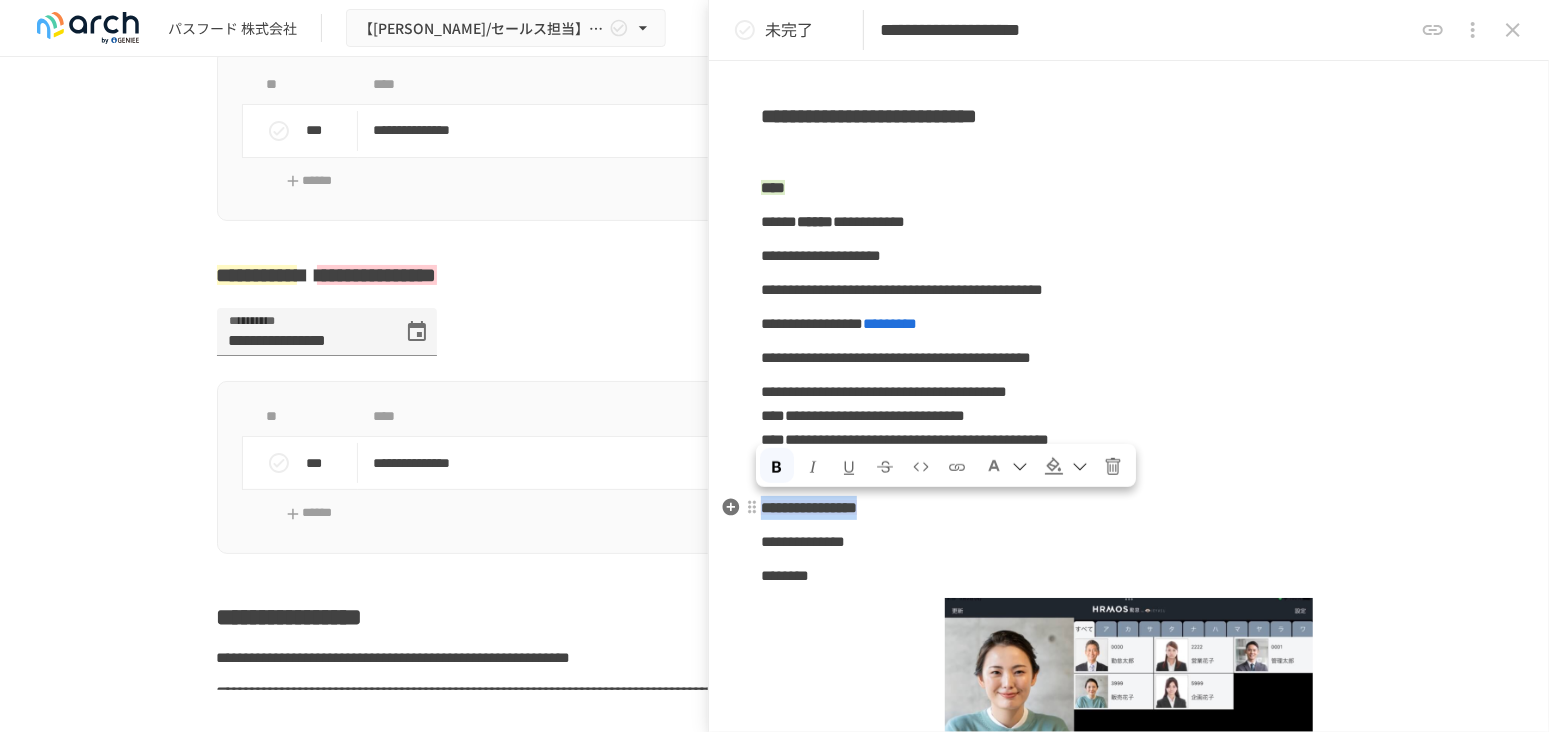 click on "**********" at bounding box center [1129, 508] 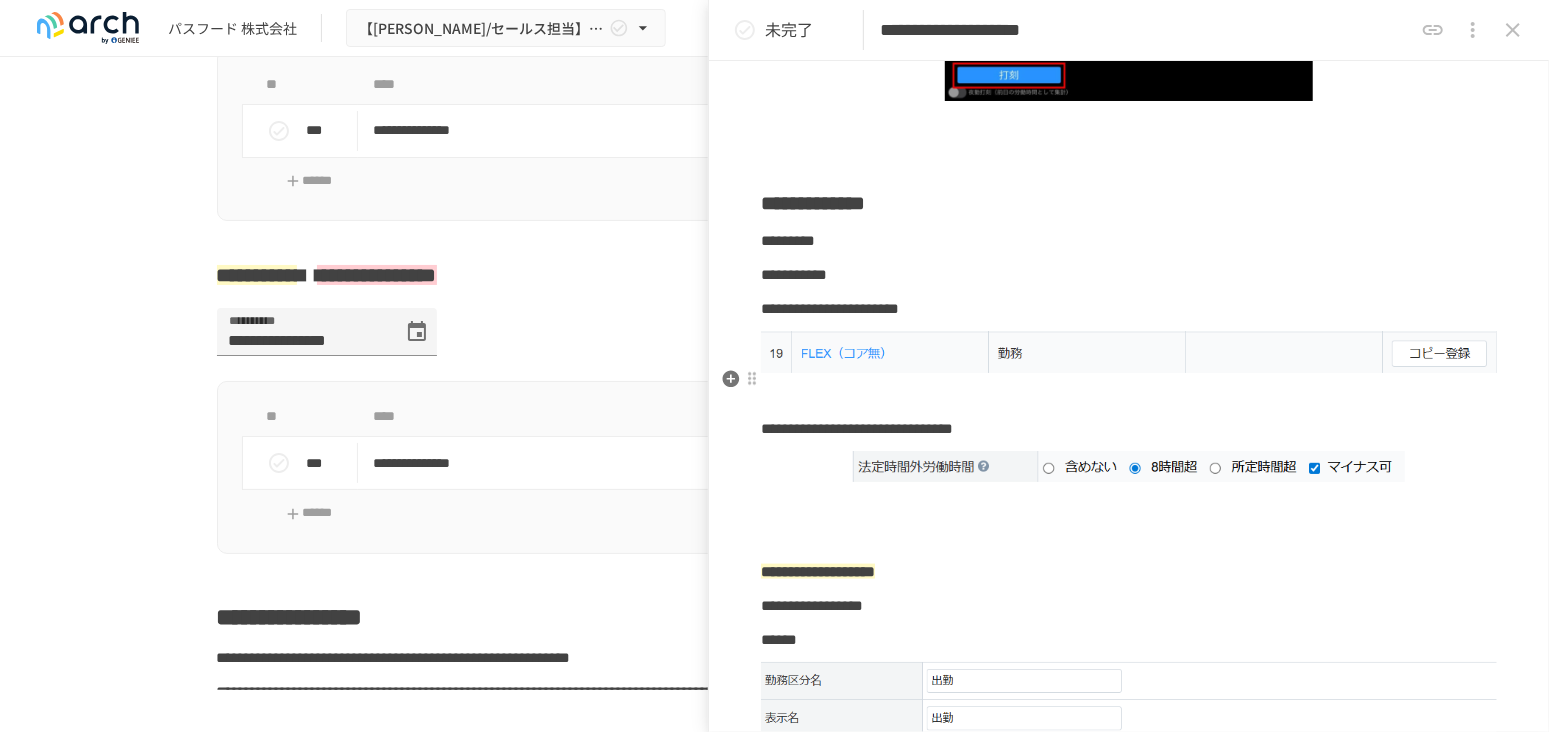 scroll, scrollTop: 1458, scrollLeft: 0, axis: vertical 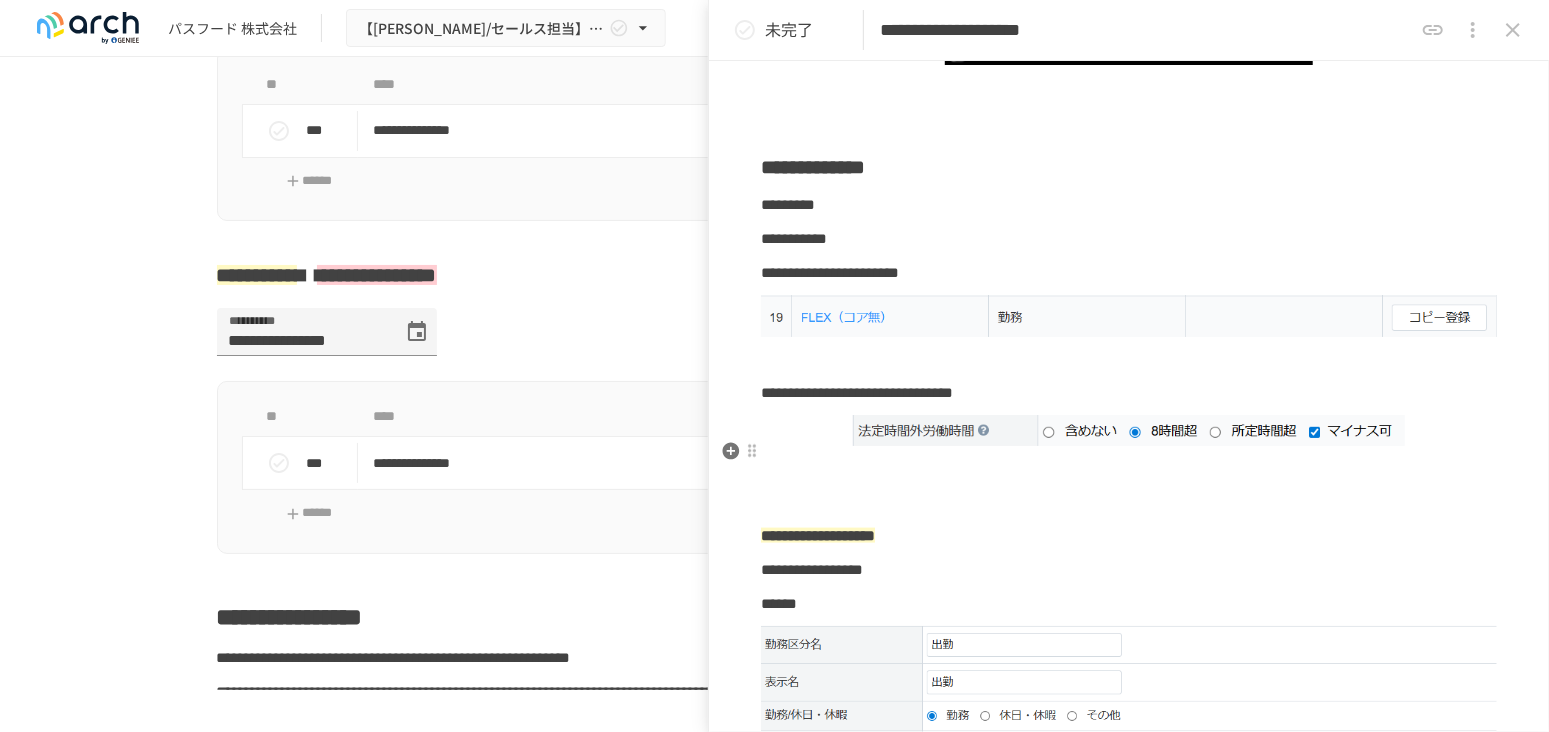 click on "**********" at bounding box center [1129, -71] 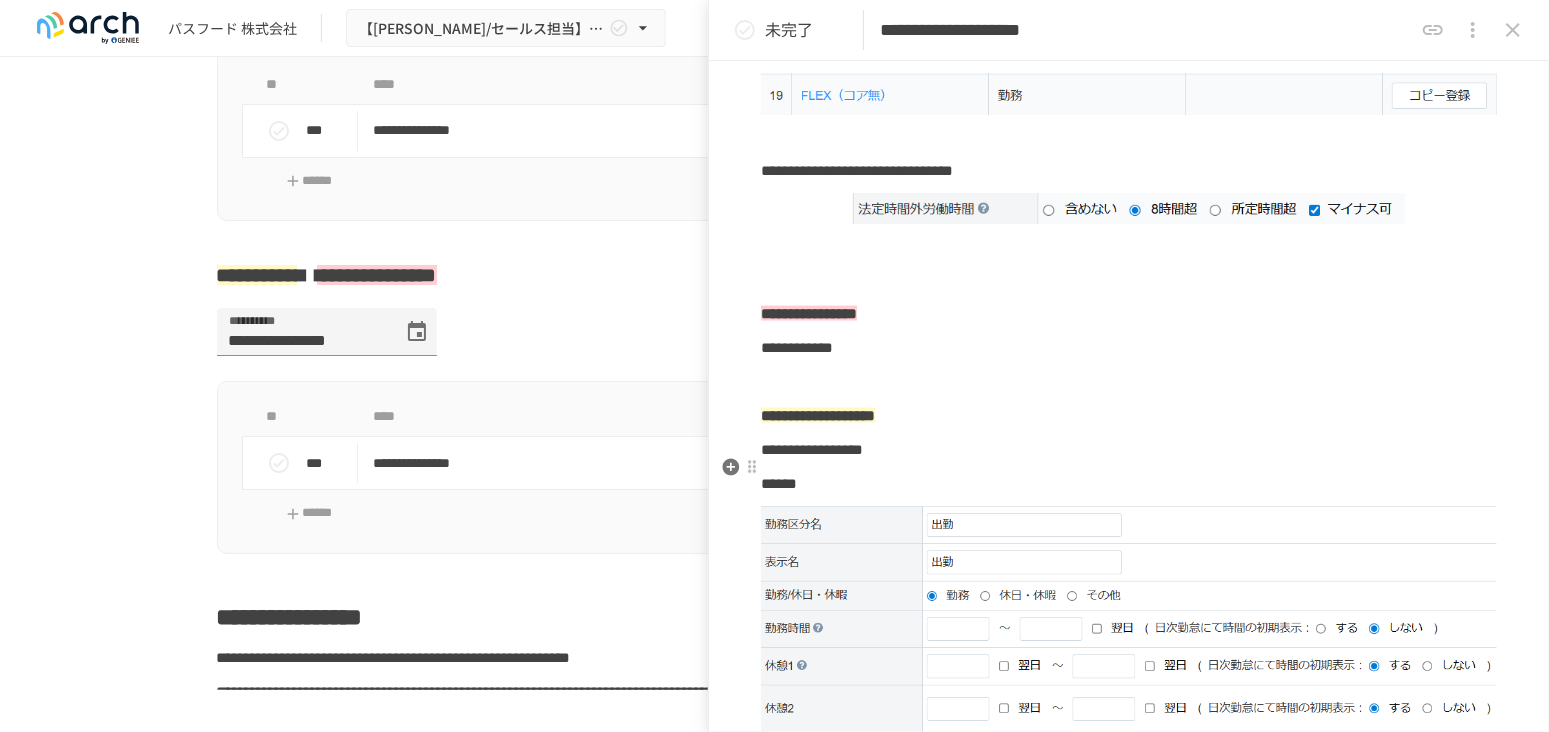 scroll, scrollTop: 1458, scrollLeft: 0, axis: vertical 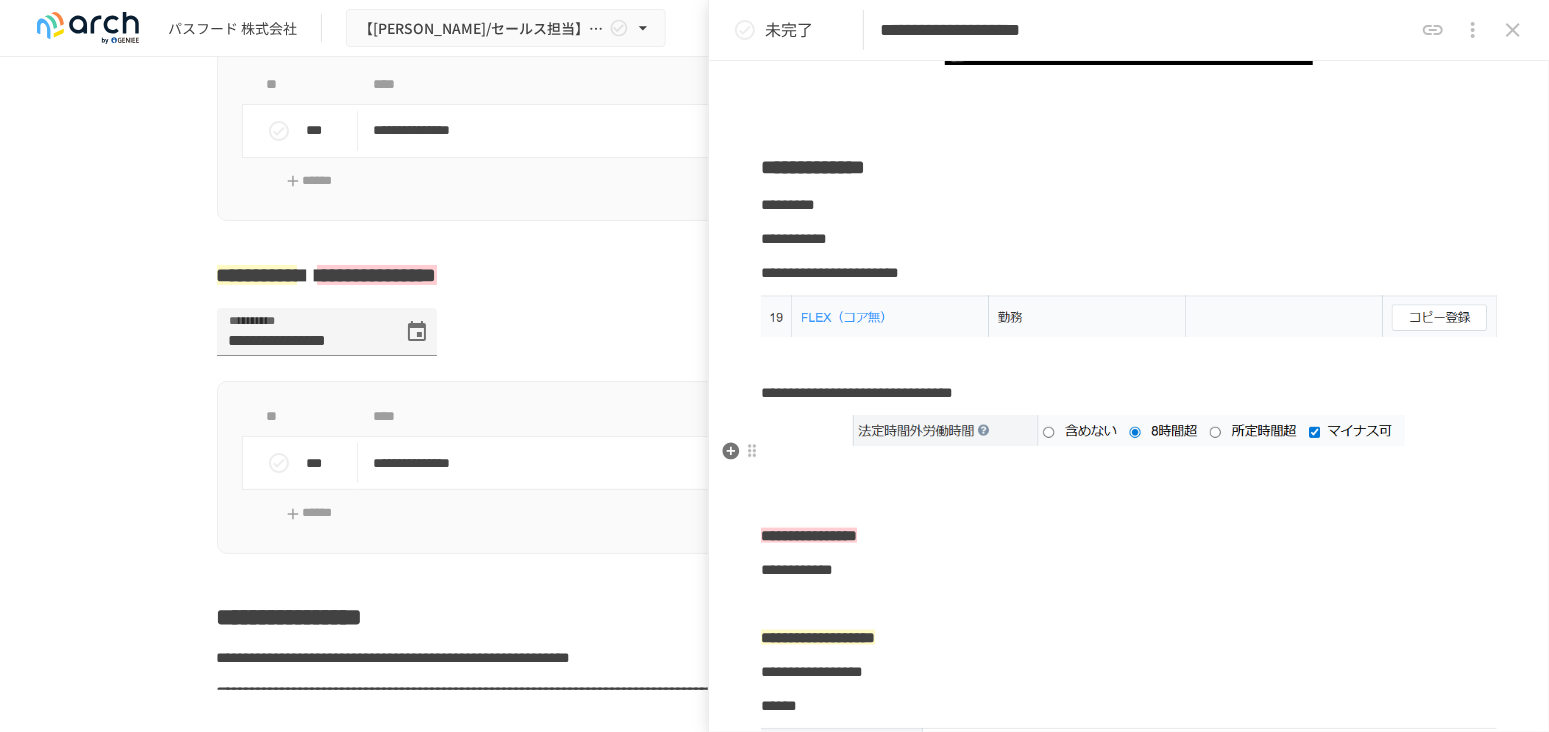 click on "**********" at bounding box center [1129, -20] 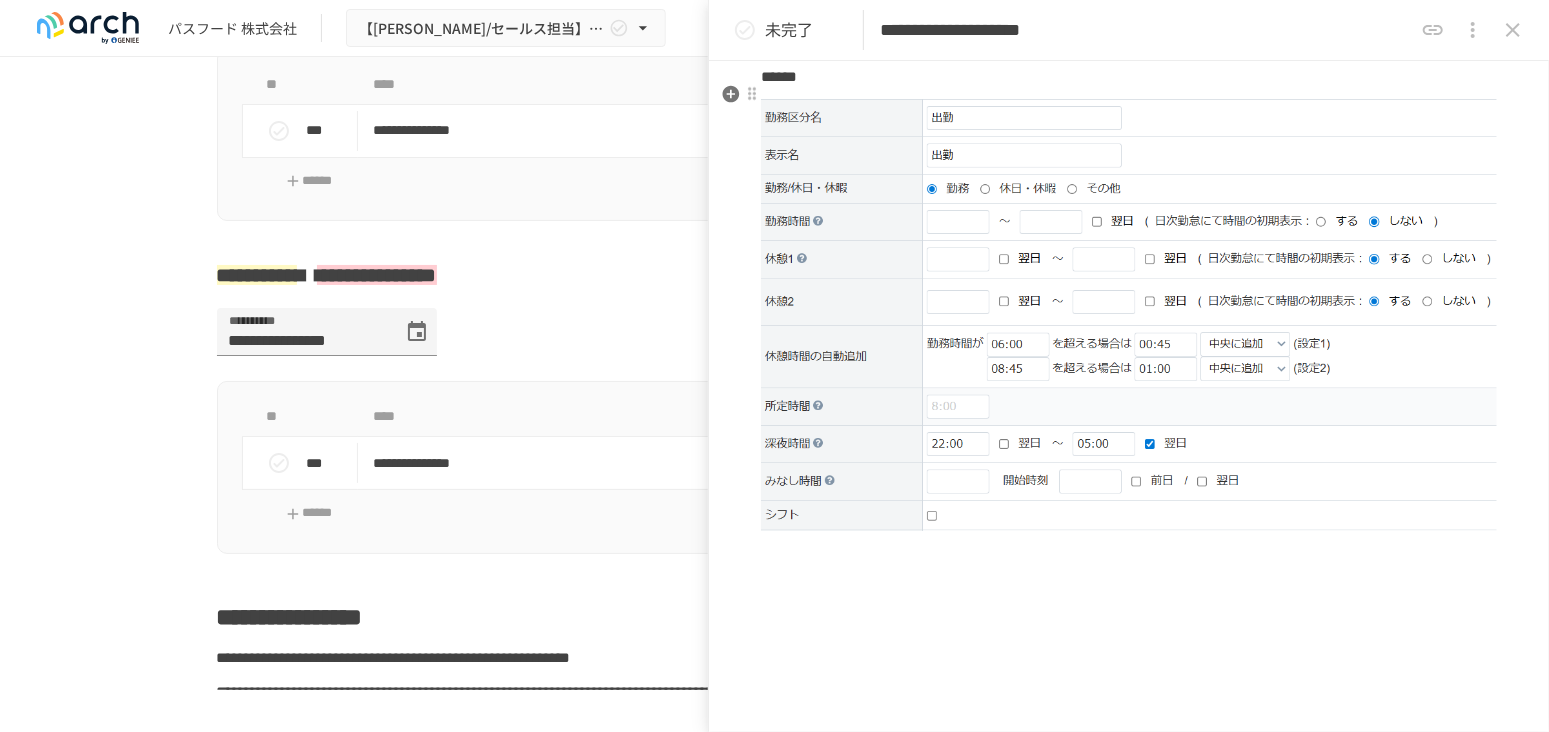 scroll, scrollTop: 2125, scrollLeft: 0, axis: vertical 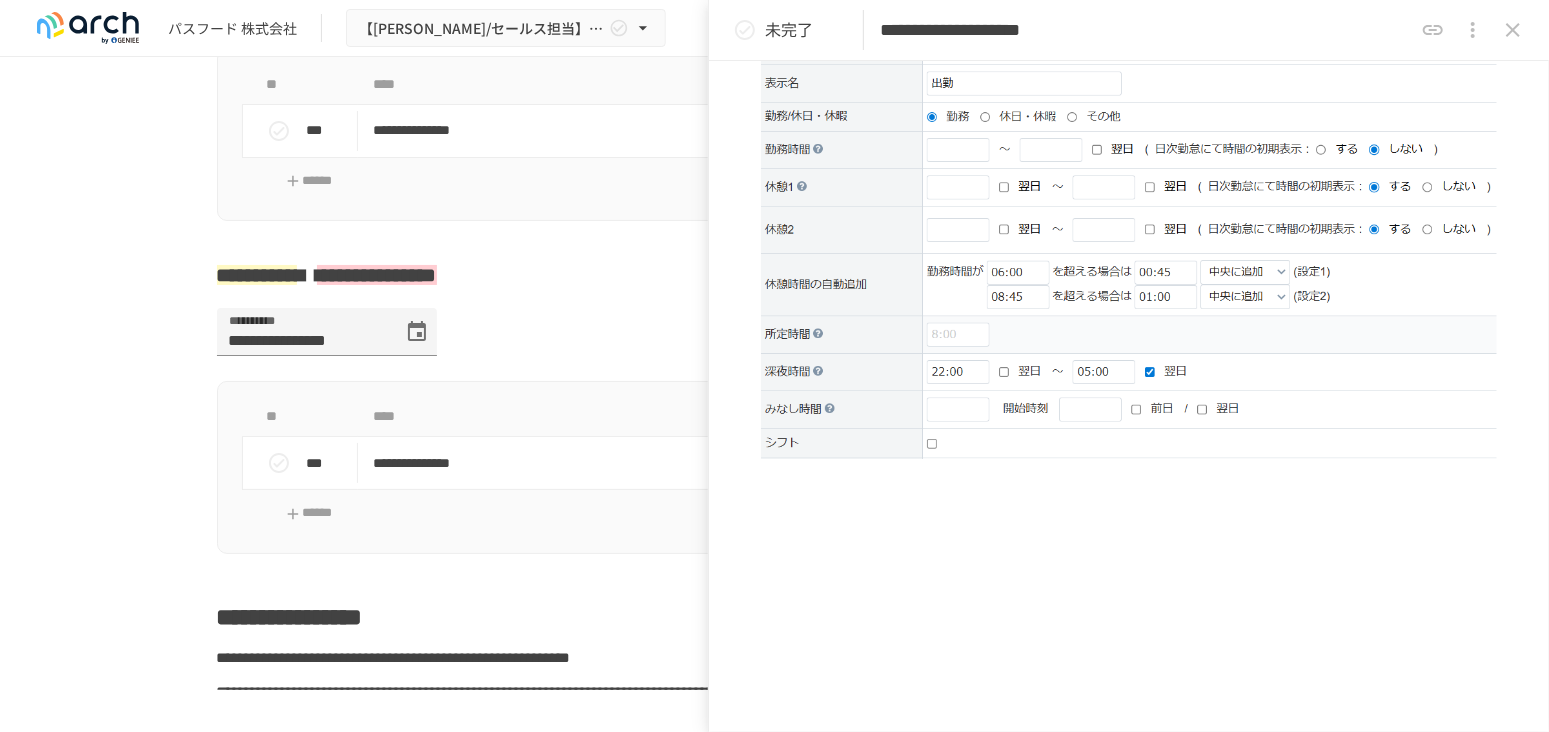click on "**********" at bounding box center [1129, -550] 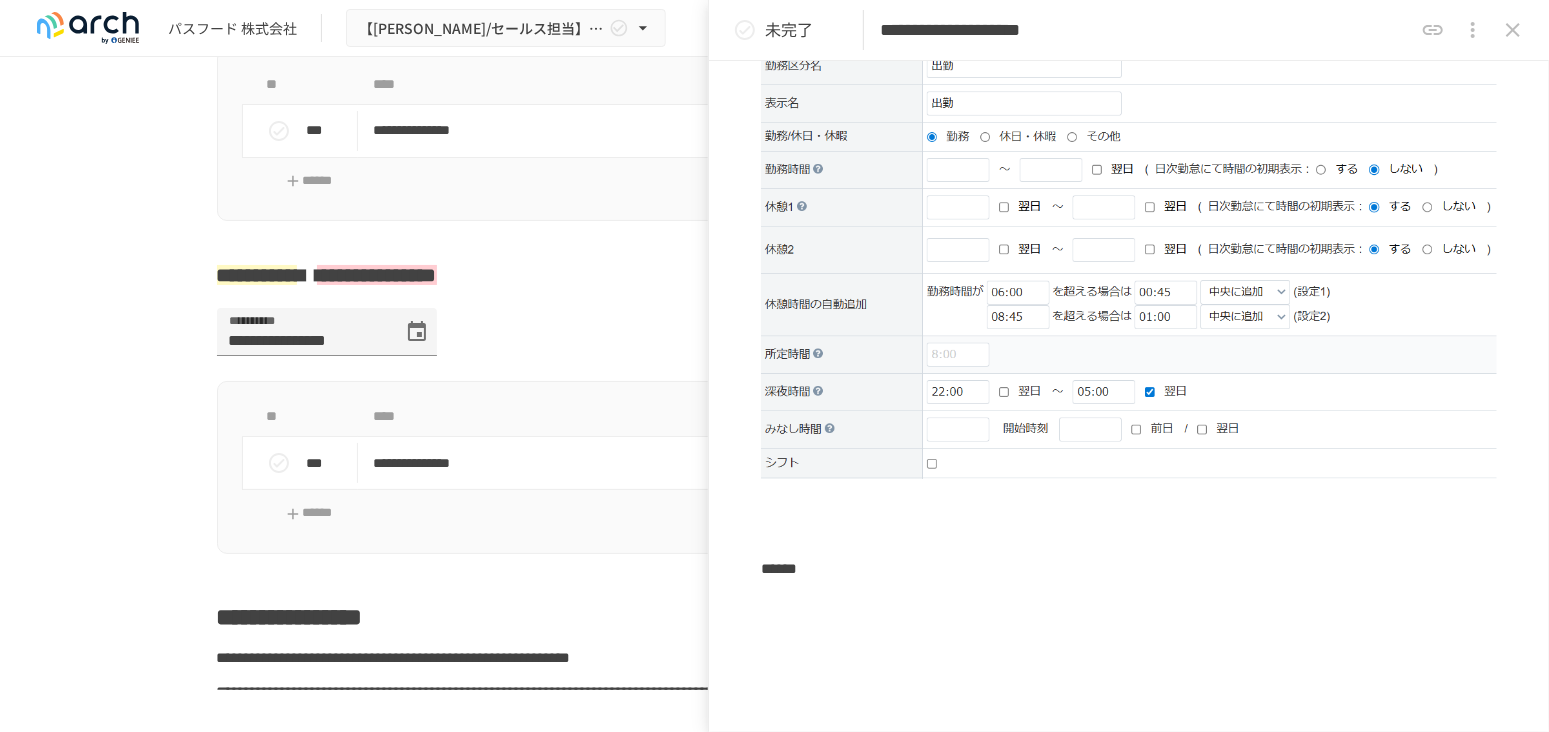 scroll, scrollTop: 2125, scrollLeft: 0, axis: vertical 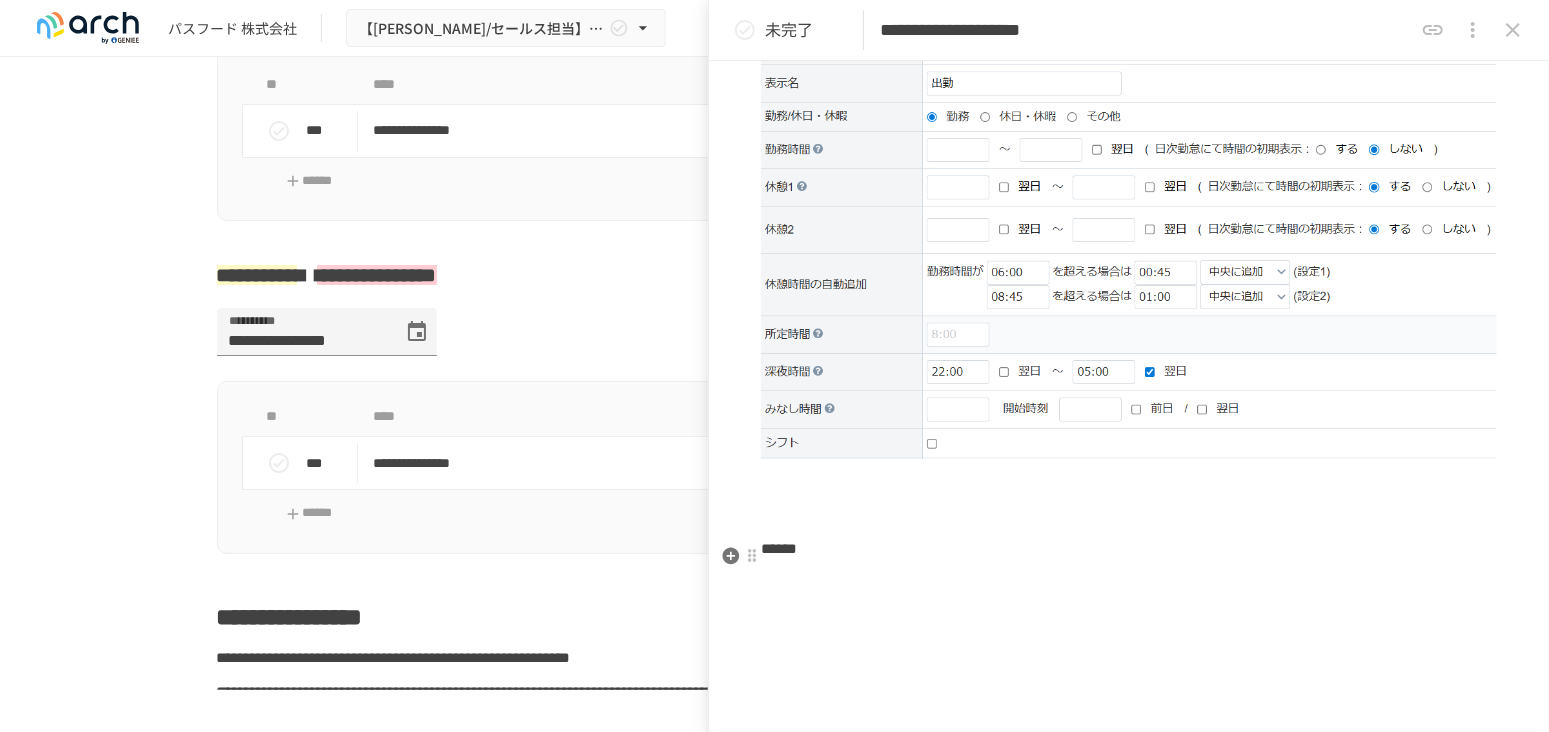 click at bounding box center (1129, 583) 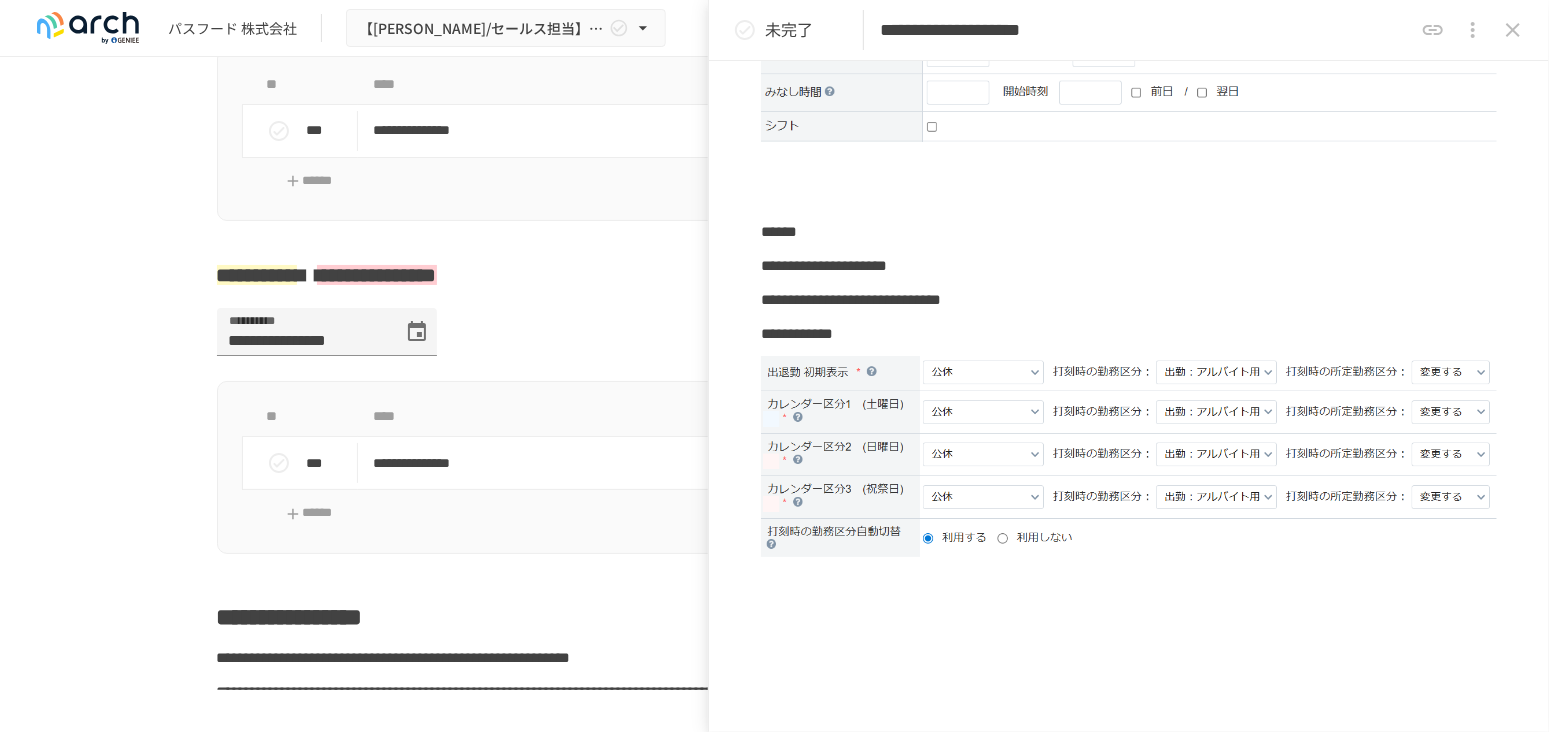 scroll, scrollTop: 2458, scrollLeft: 0, axis: vertical 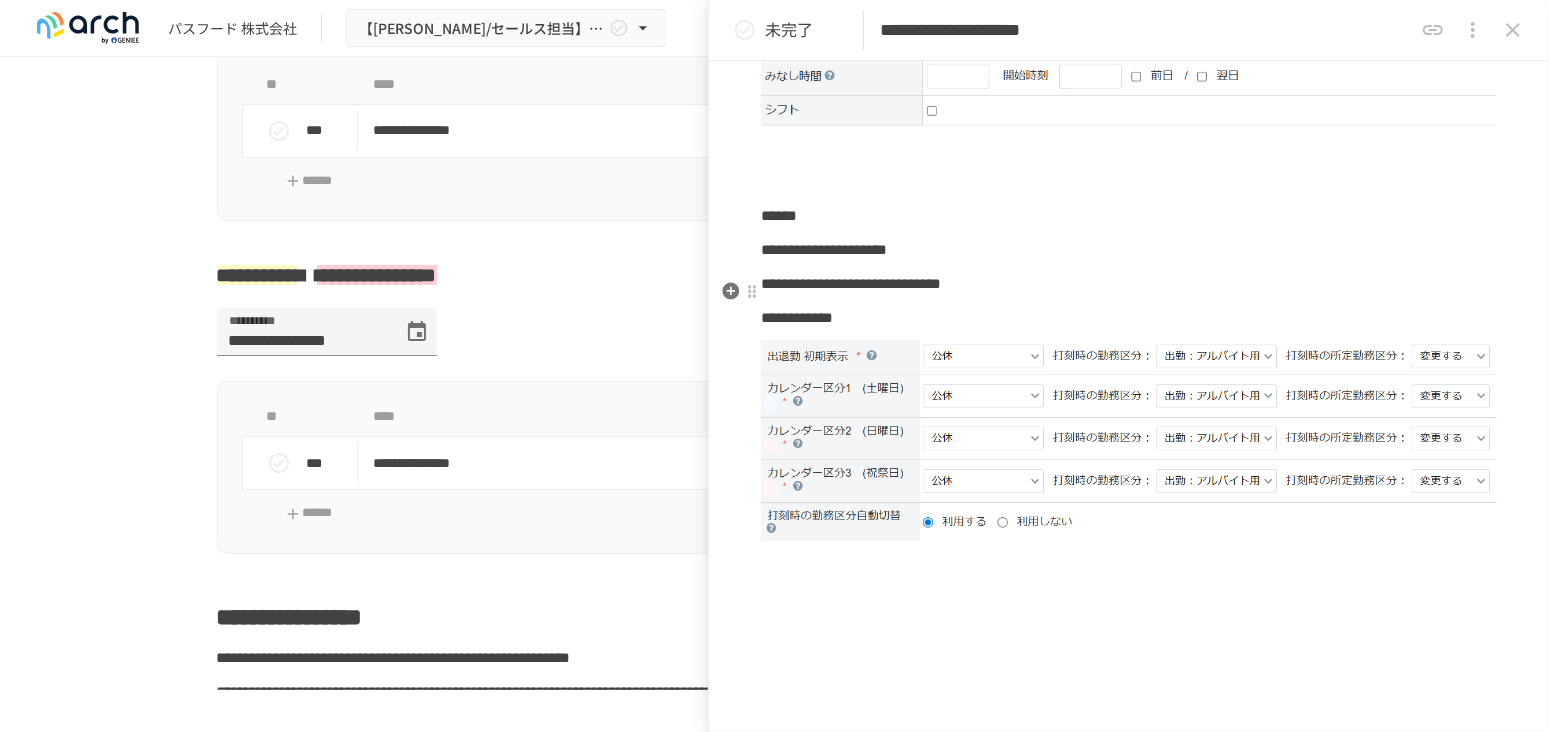click on "**********" at bounding box center [1129, 318] 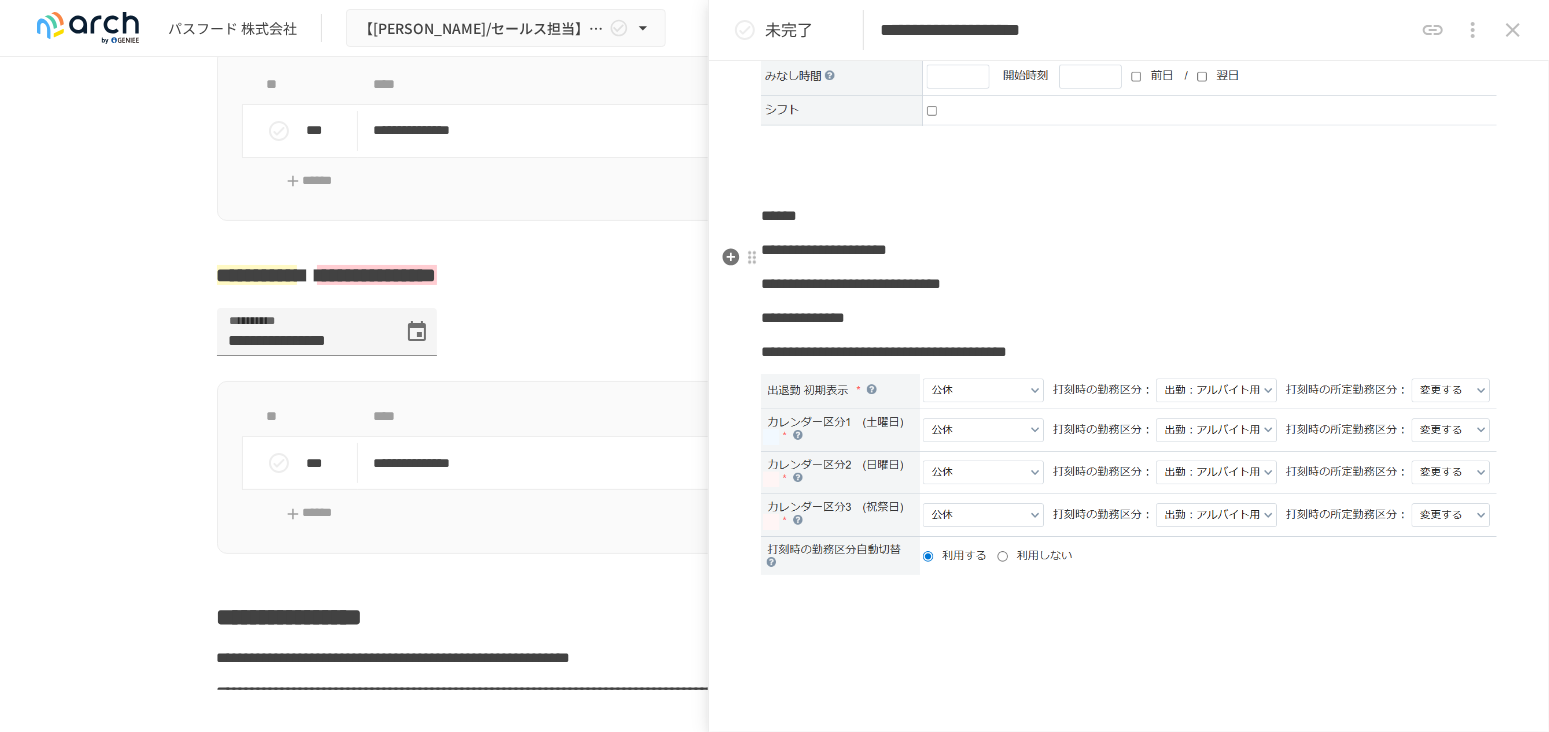 scroll, scrollTop: 2613, scrollLeft: 0, axis: vertical 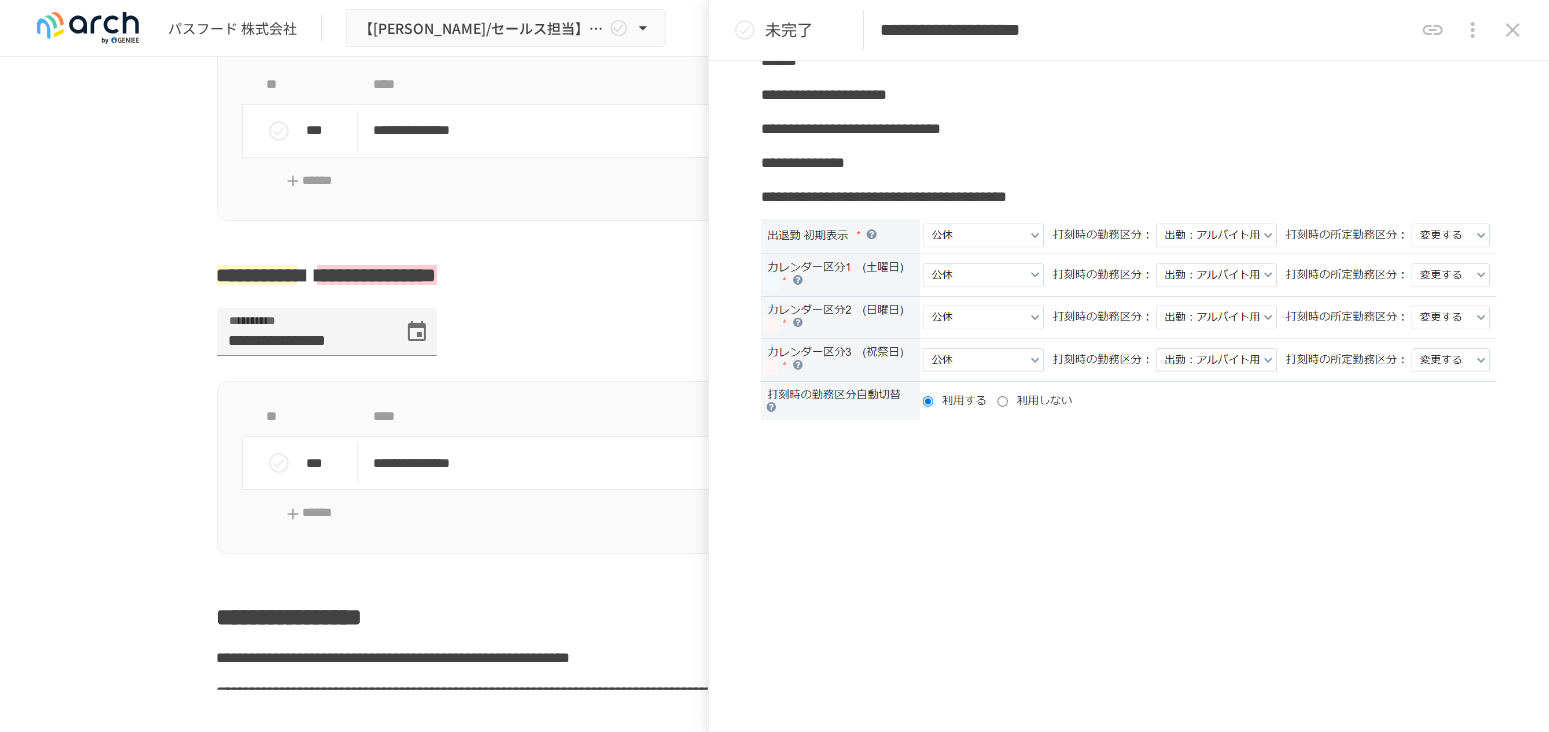 click on "**********" at bounding box center (1129, -813) 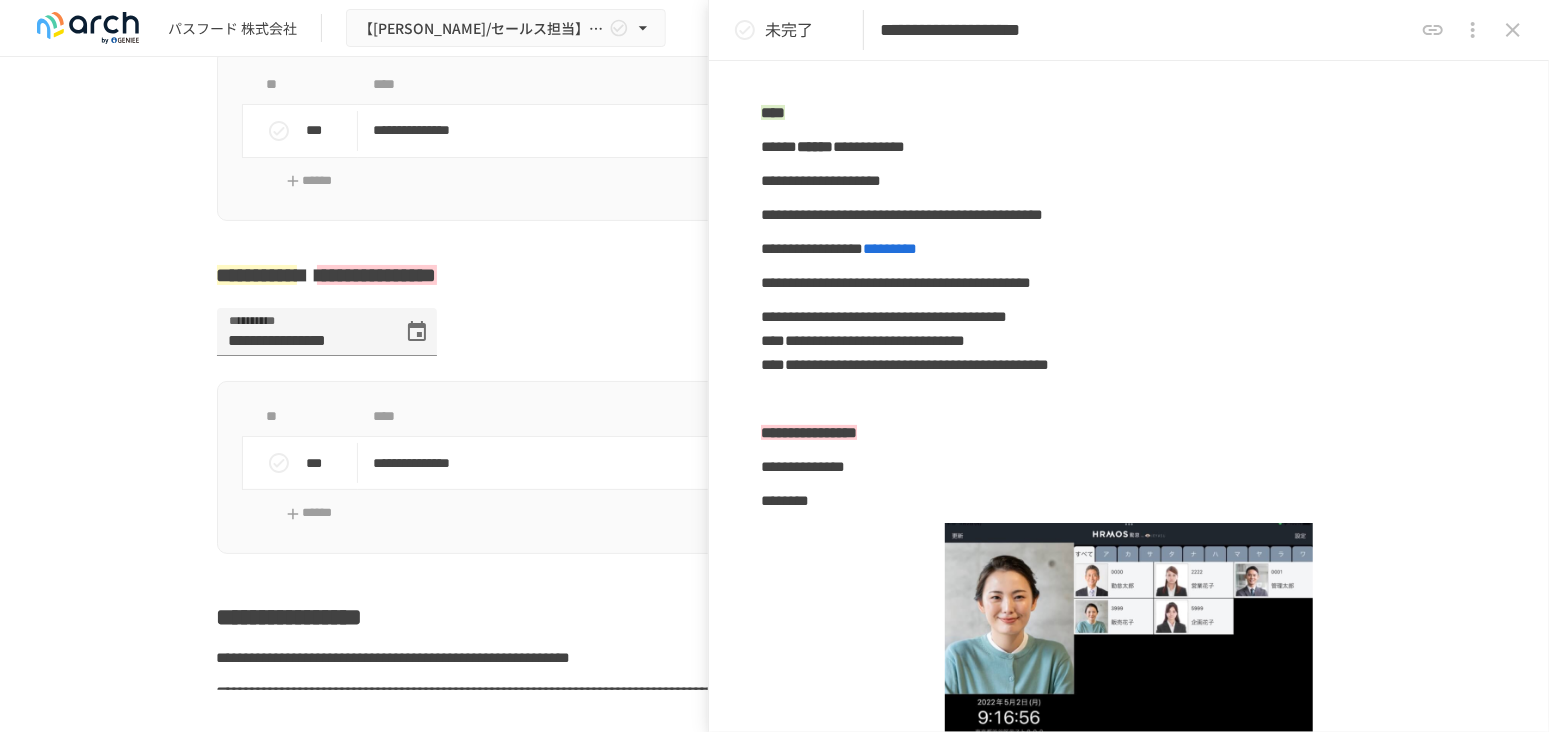scroll, scrollTop: 0, scrollLeft: 0, axis: both 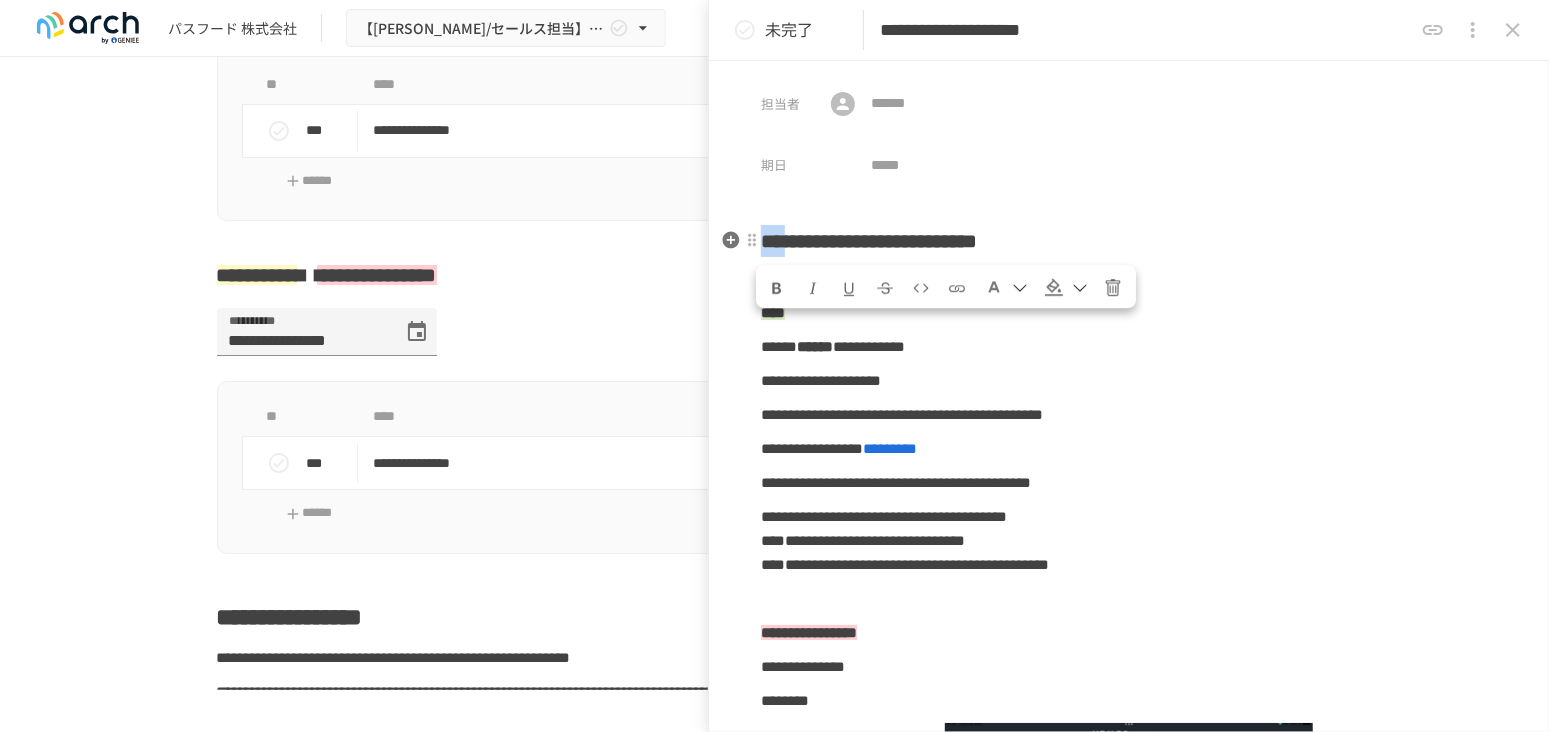 drag, startPoint x: 815, startPoint y: 242, endPoint x: 761, endPoint y: 240, distance: 54.037025 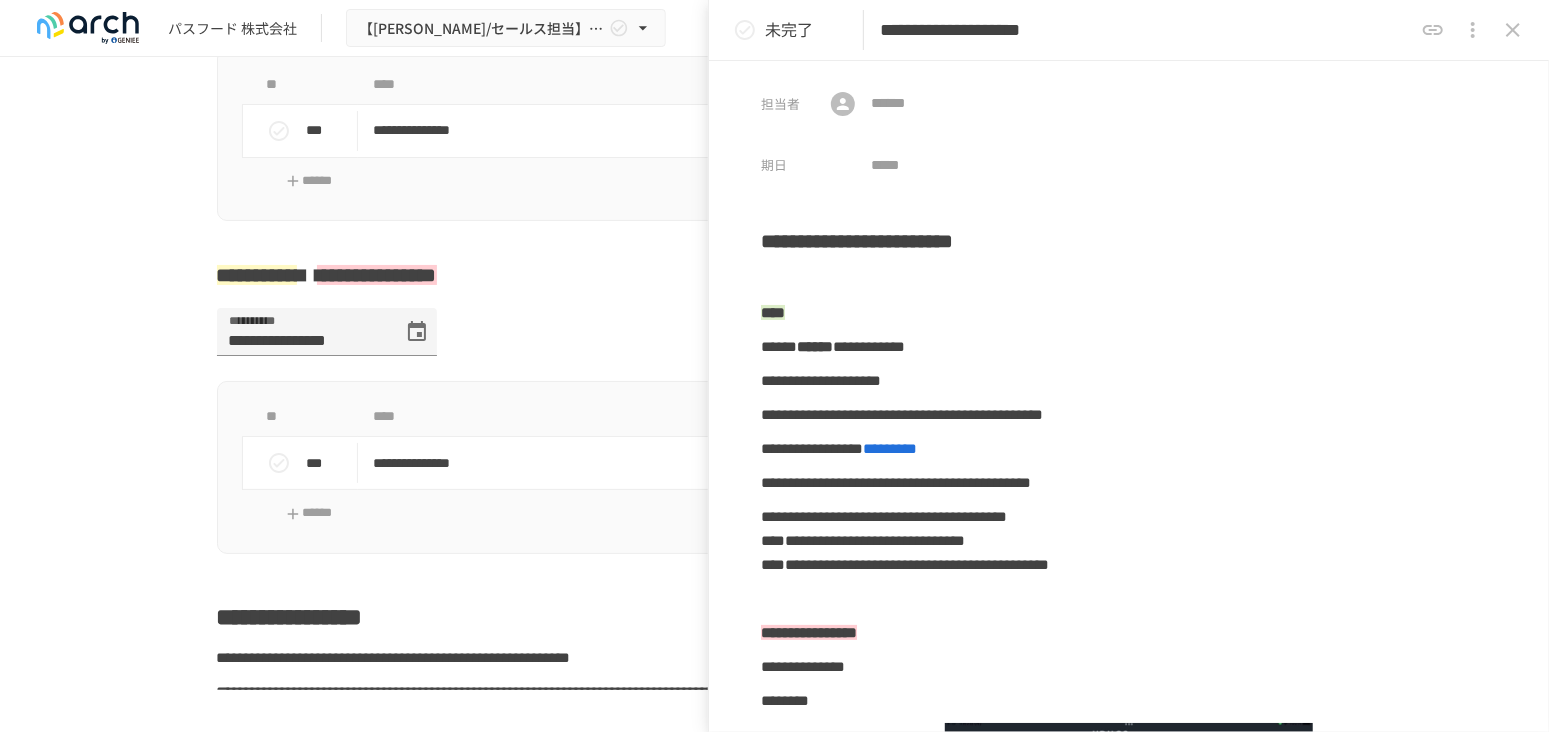 scroll, scrollTop: 111, scrollLeft: 0, axis: vertical 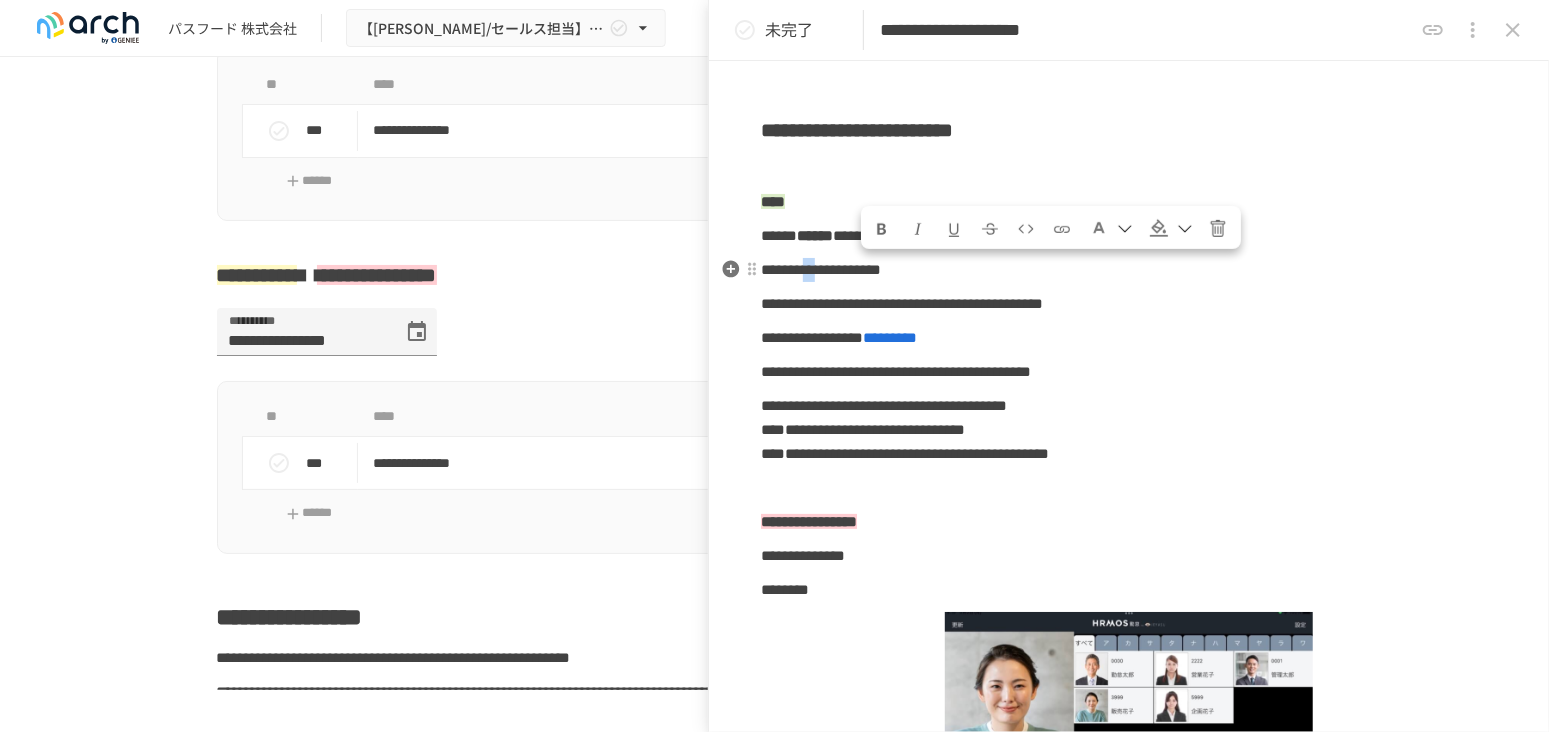 drag, startPoint x: 872, startPoint y: 270, endPoint x: 894, endPoint y: 268, distance: 22.090721 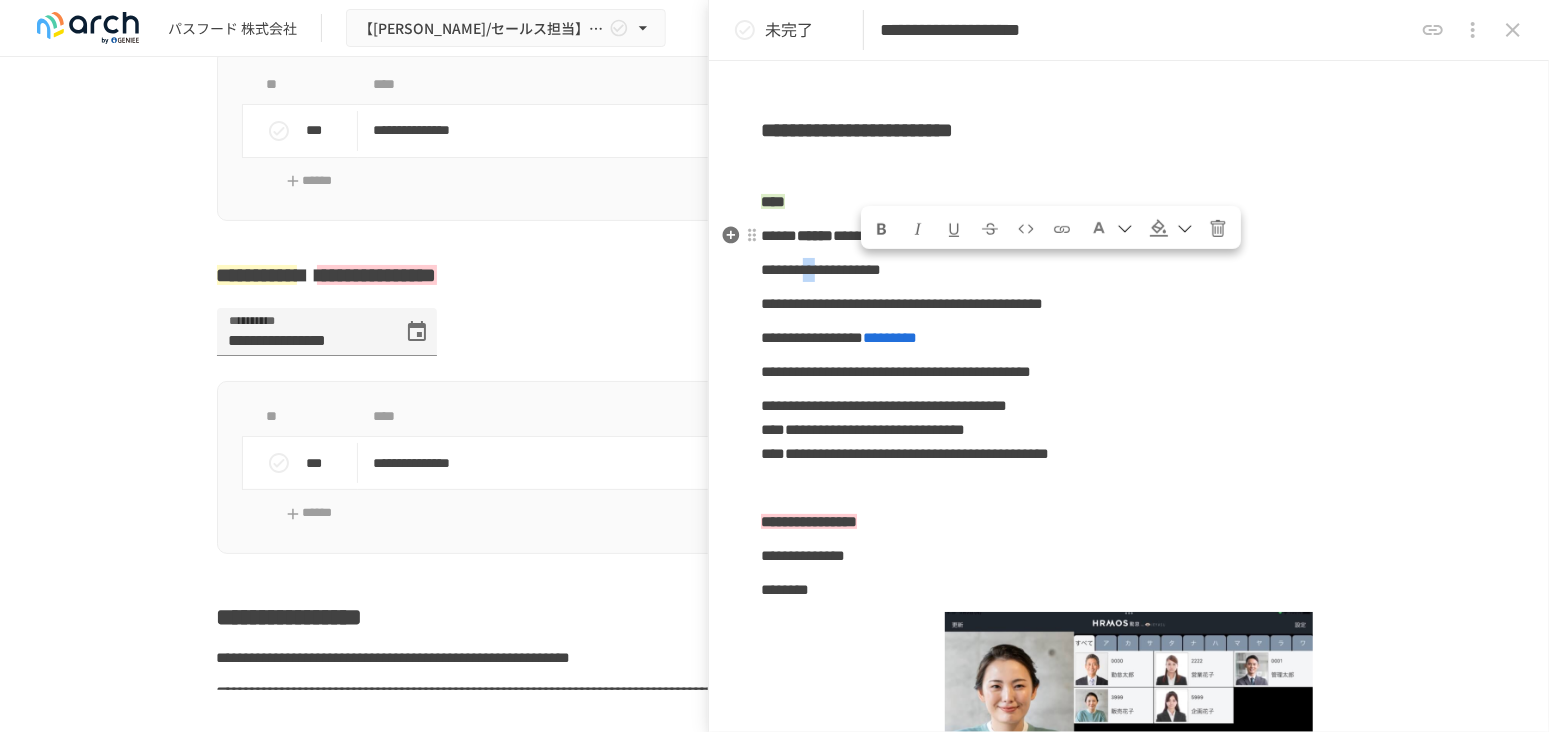 click at bounding box center [882, 227] 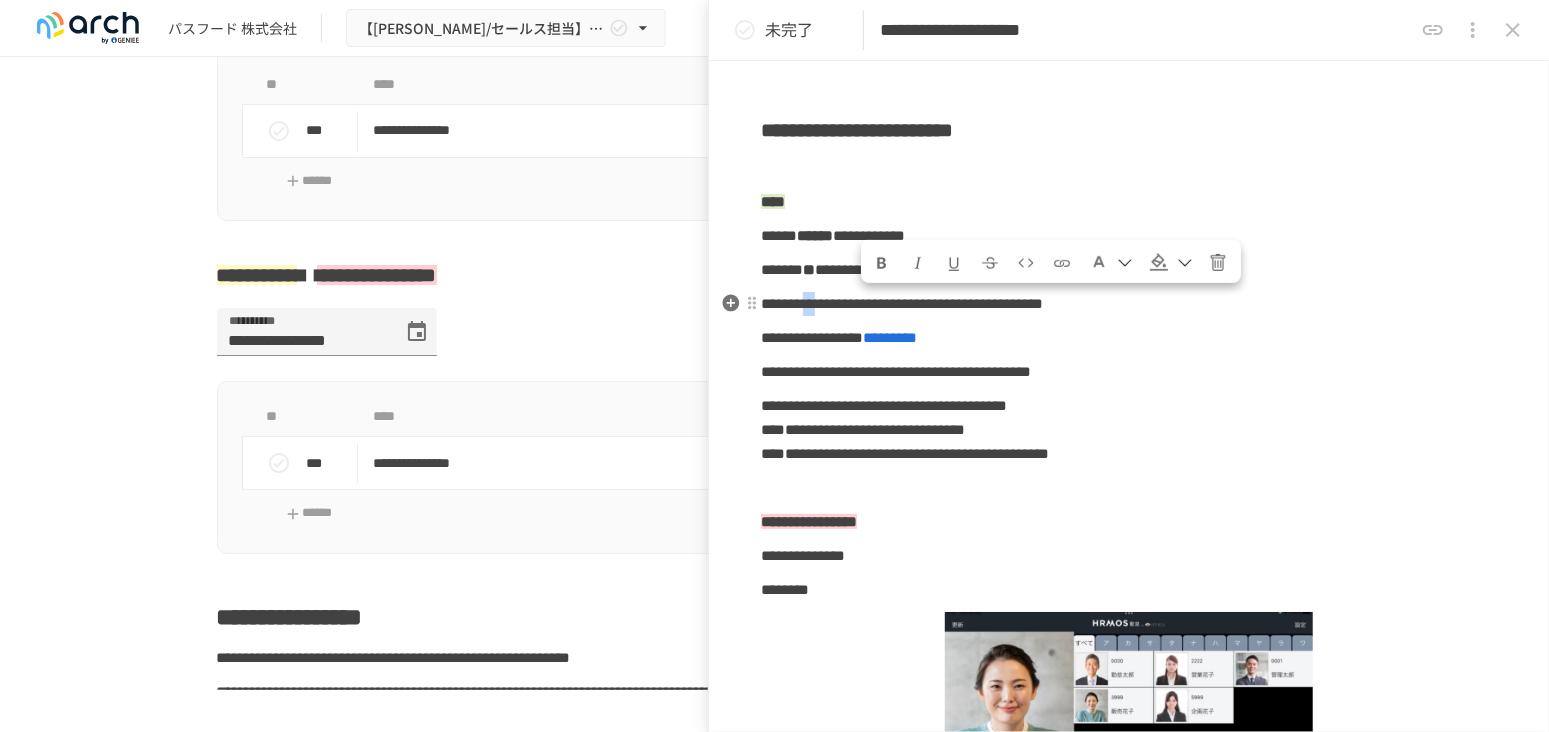 drag, startPoint x: 862, startPoint y: 301, endPoint x: 894, endPoint y: 303, distance: 32.06244 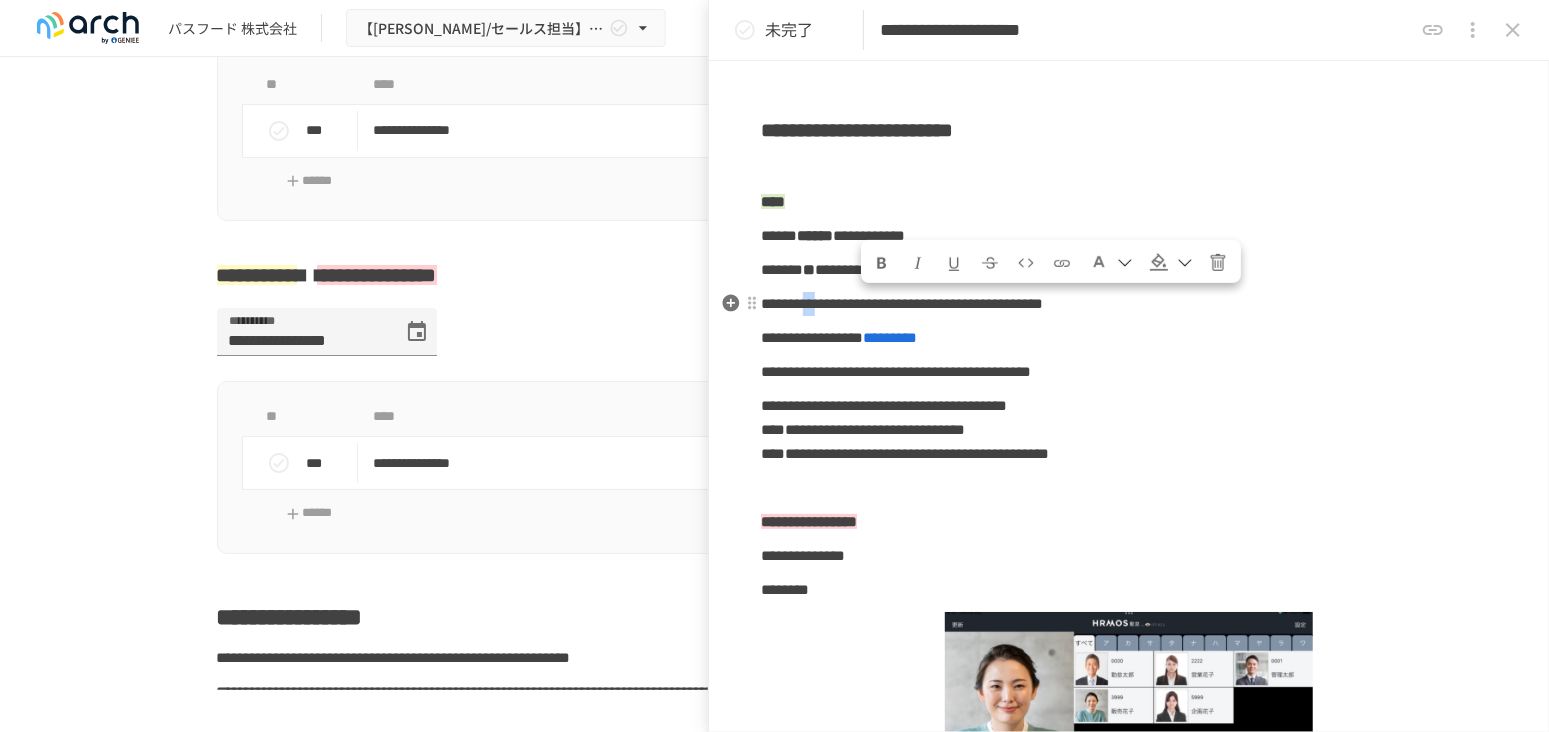 click on "**********" at bounding box center [902, 303] 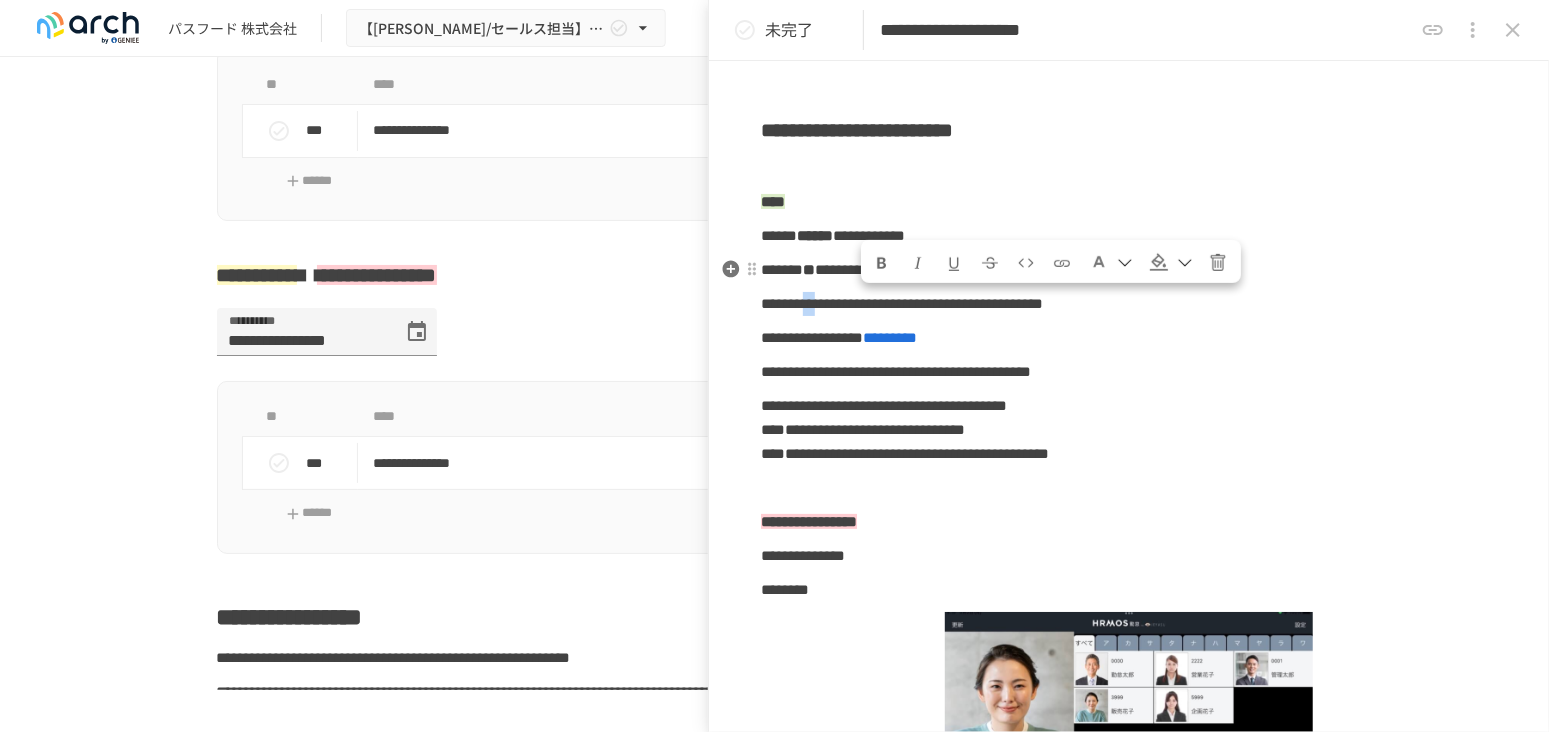 click at bounding box center (882, 263) 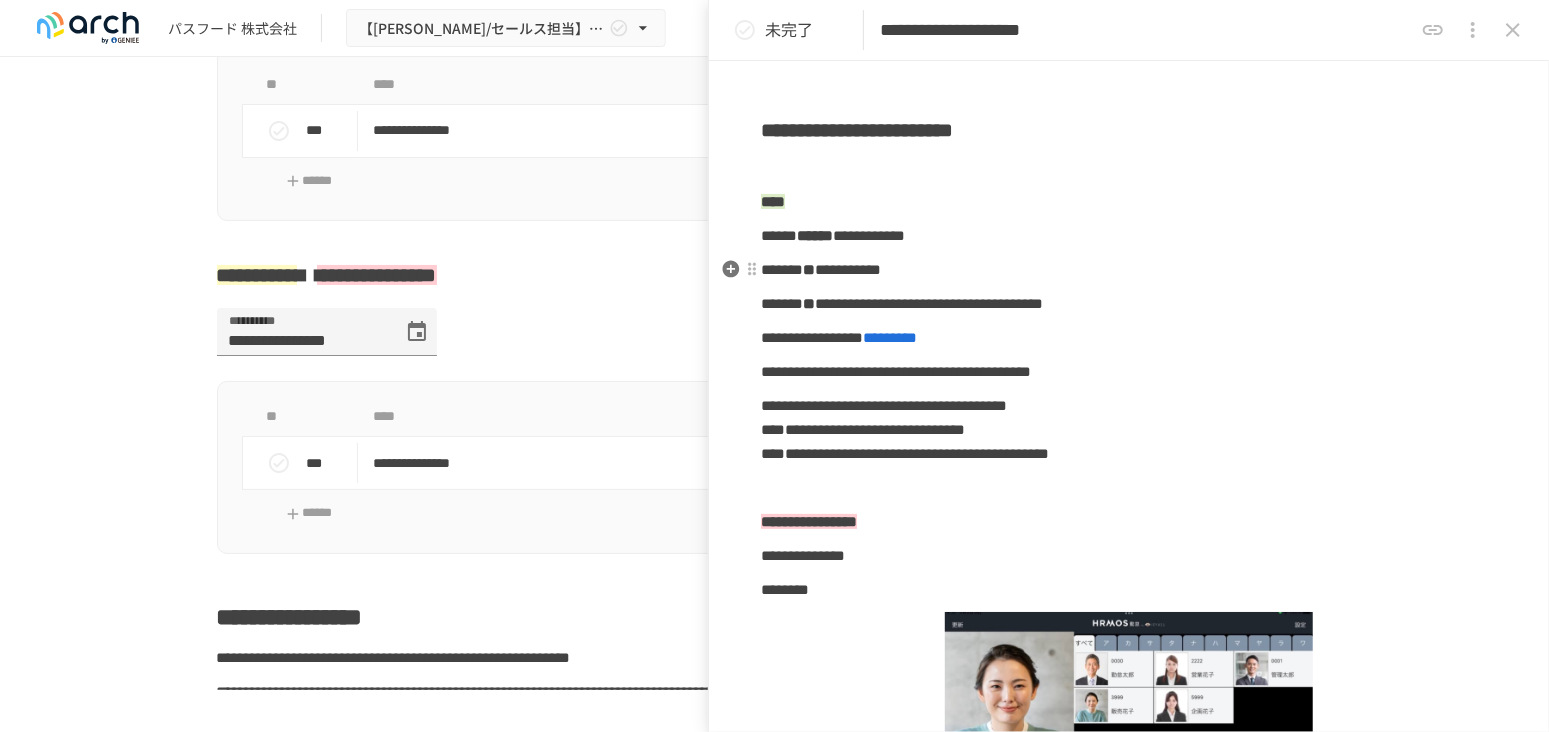 click on "**********" at bounding box center (1129, 1552) 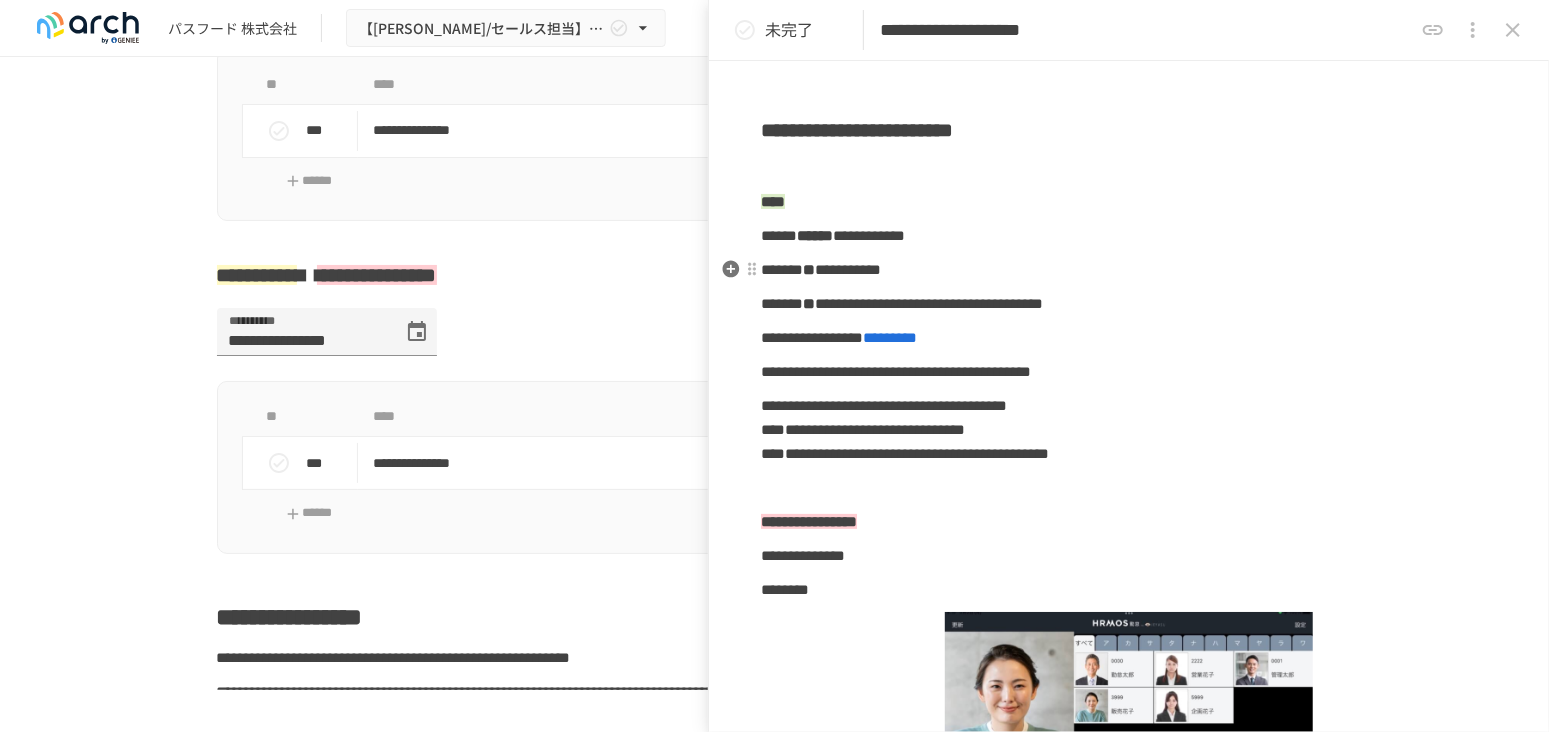 scroll, scrollTop: 222, scrollLeft: 0, axis: vertical 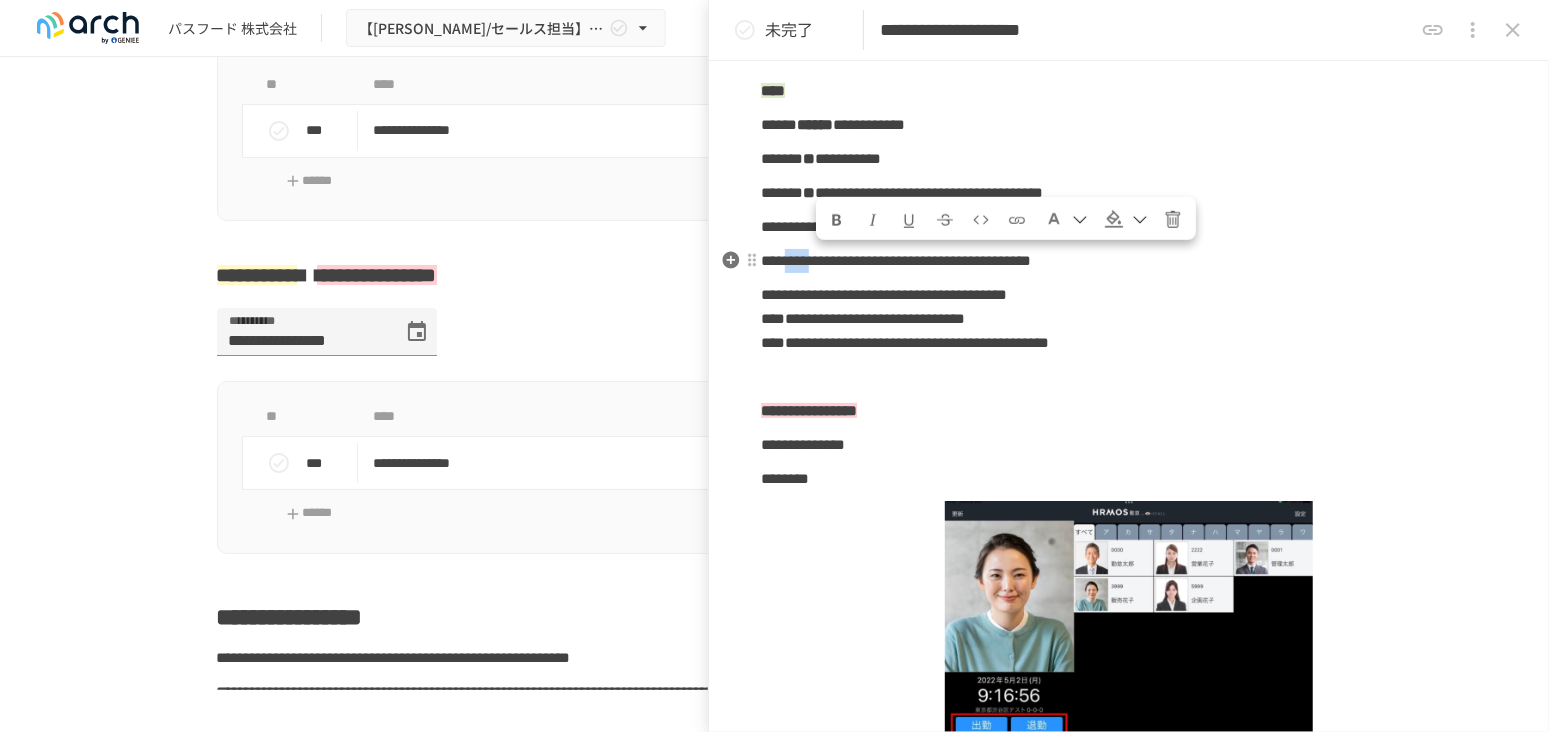 drag, startPoint x: 822, startPoint y: 261, endPoint x: 878, endPoint y: 261, distance: 56 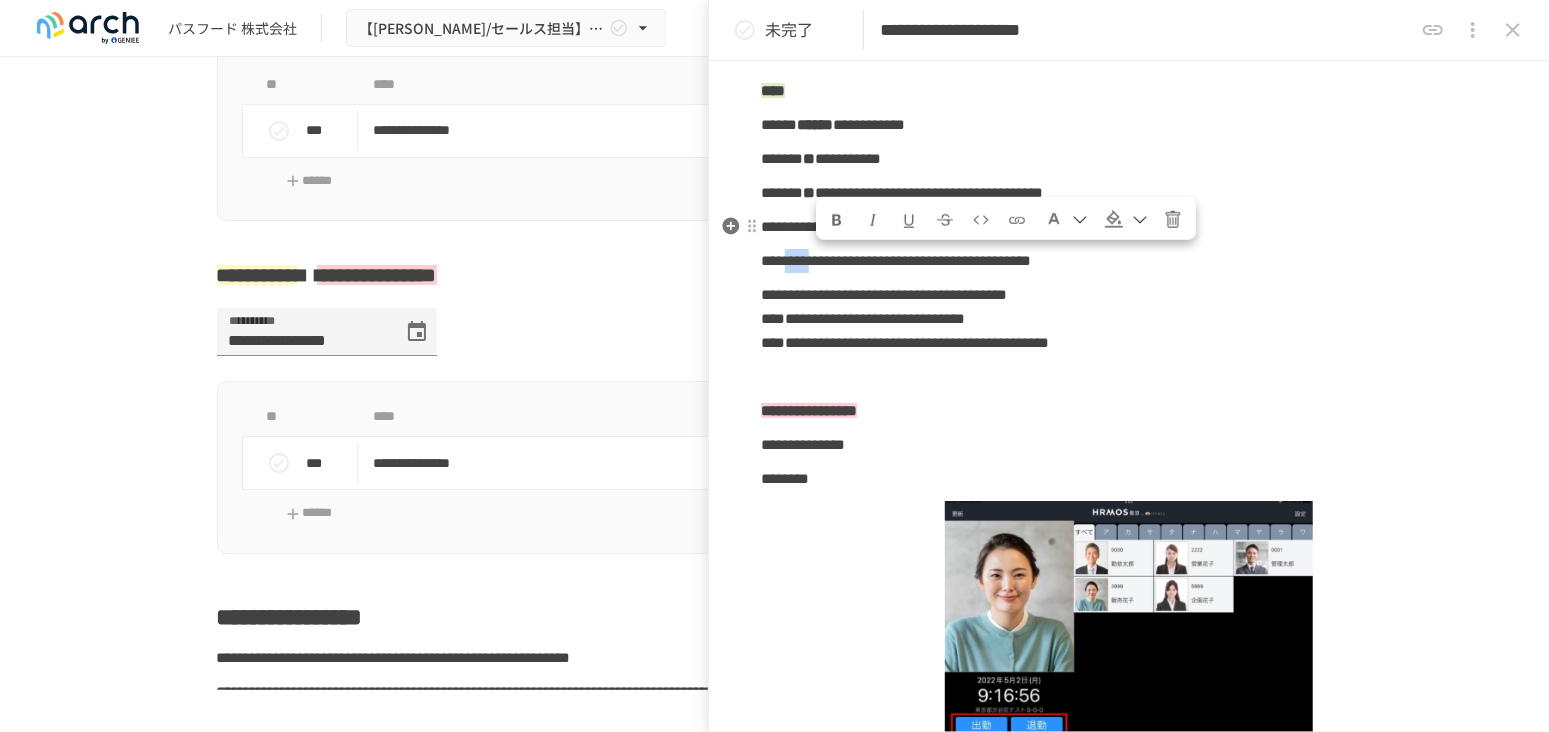 click at bounding box center [837, 220] 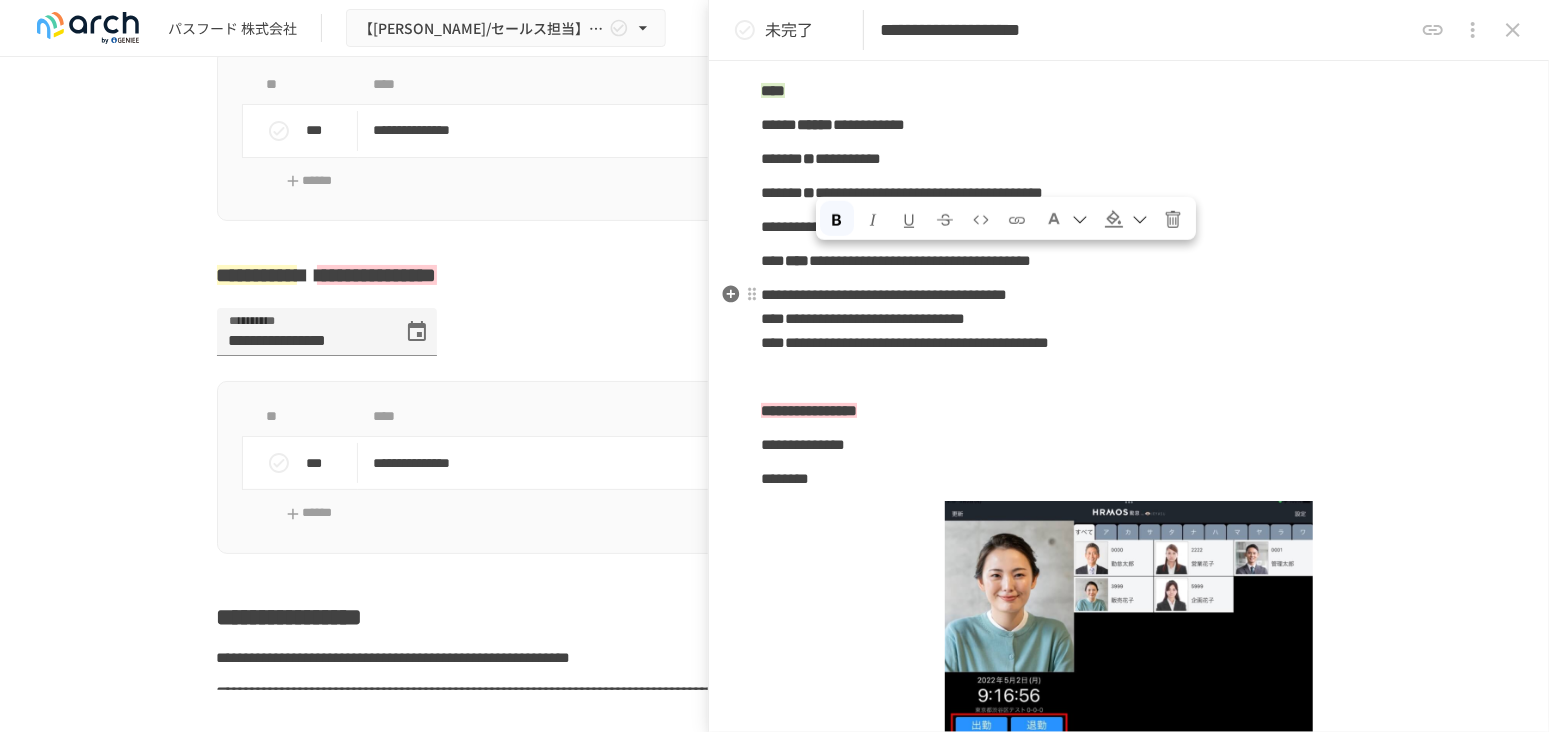 click on "**********" at bounding box center (863, 318) 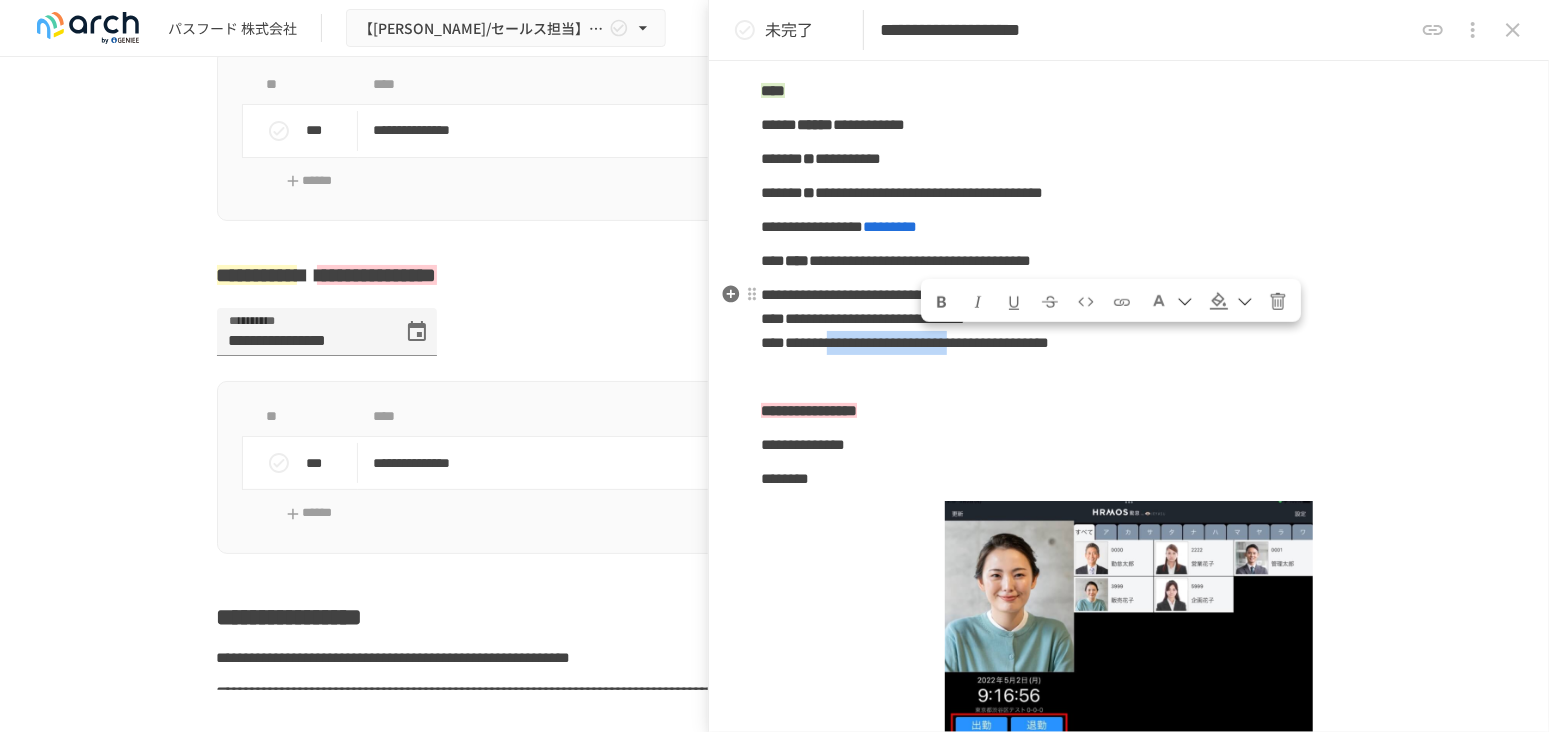 drag, startPoint x: 923, startPoint y: 342, endPoint x: 1227, endPoint y: 346, distance: 304.0263 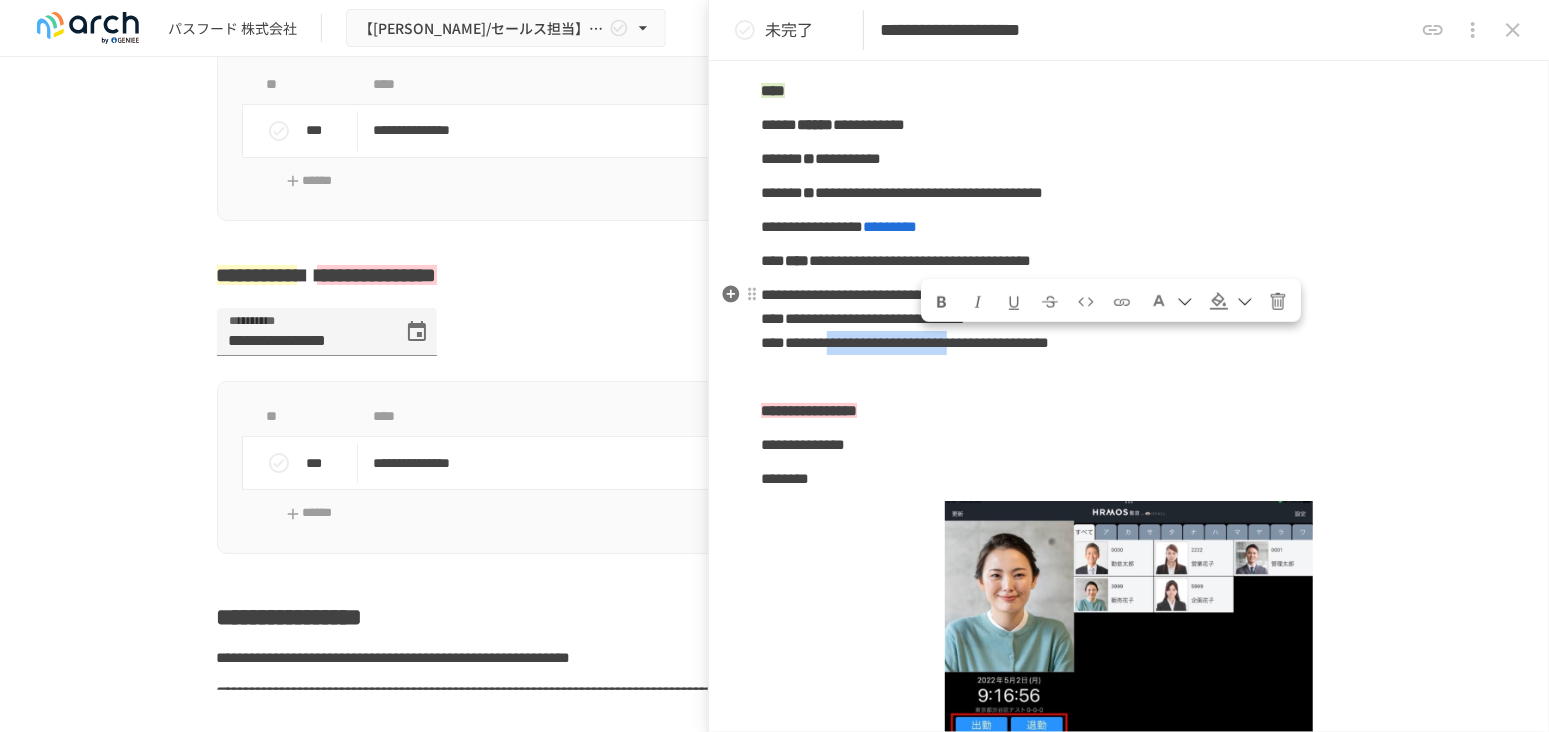 click on "**********" at bounding box center (905, 342) 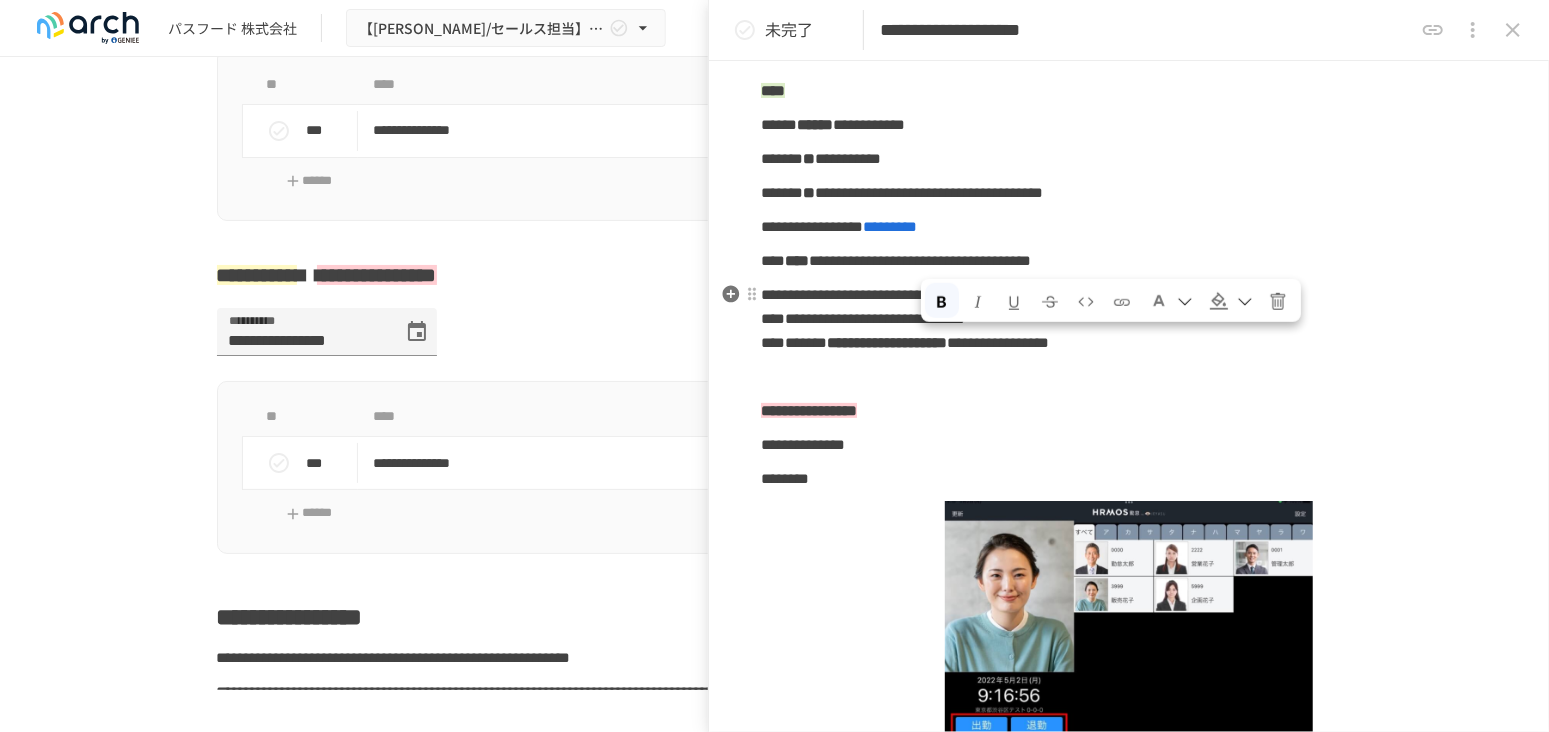click on "**********" at bounding box center (887, 342) 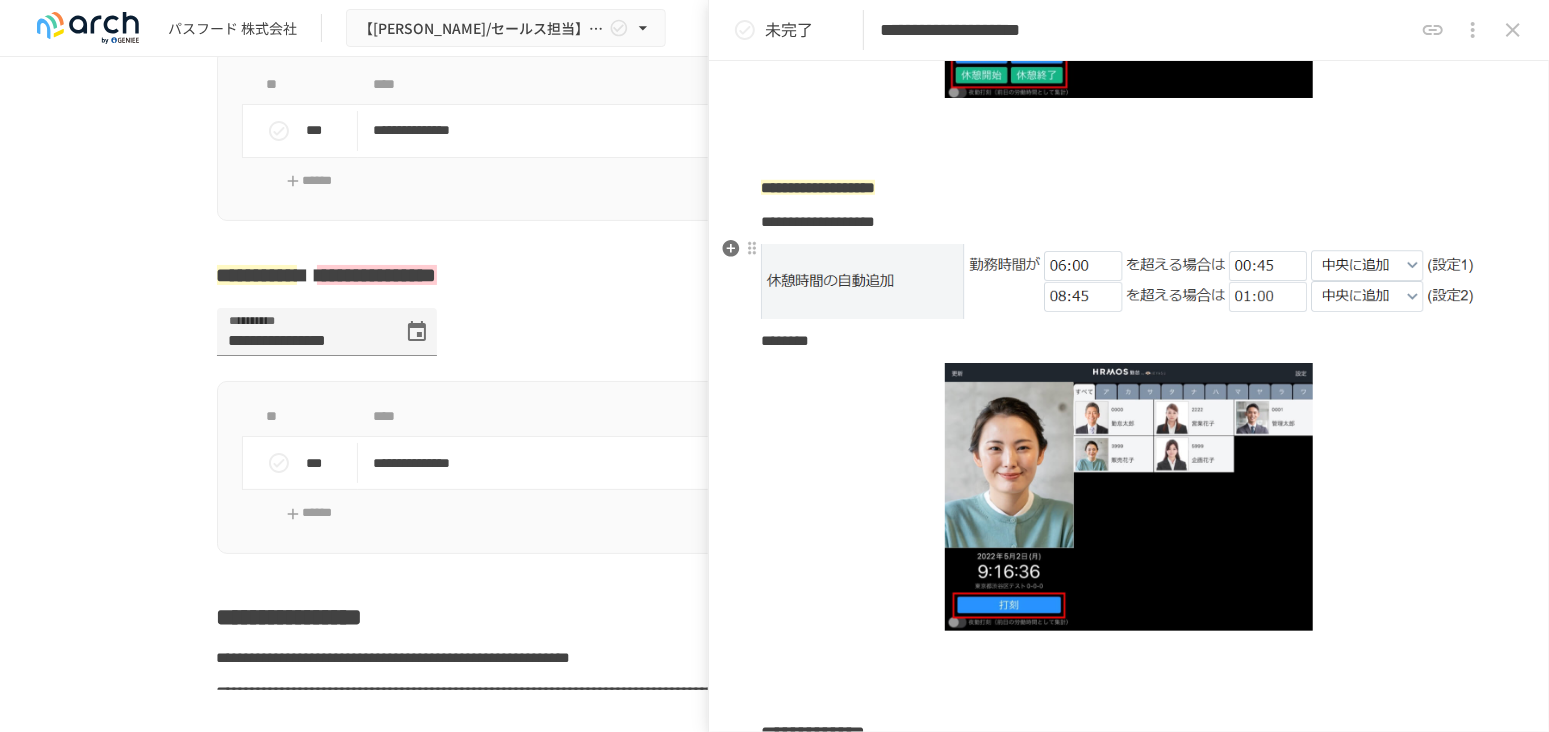scroll, scrollTop: 888, scrollLeft: 0, axis: vertical 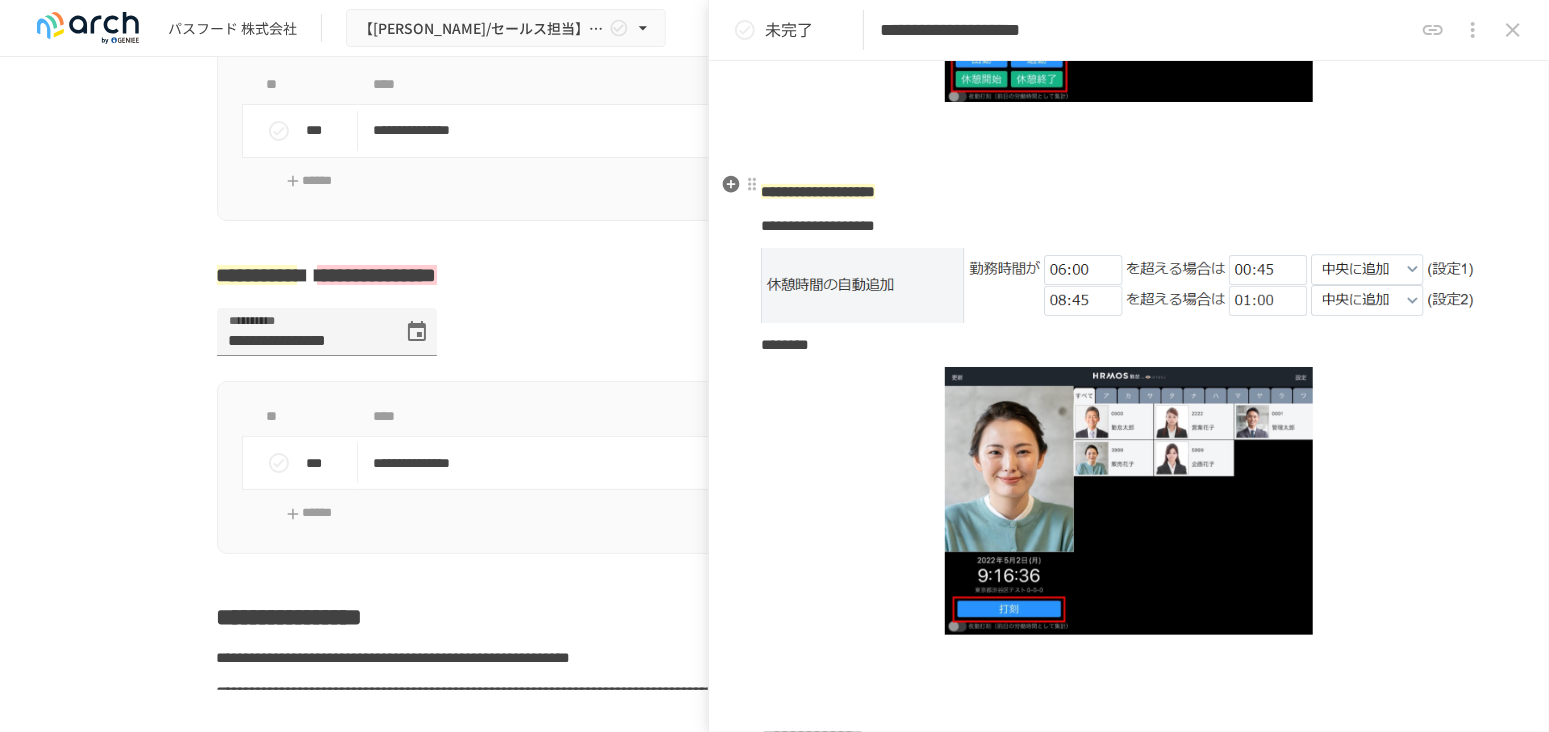 click on "**********" at bounding box center (1129, 192) 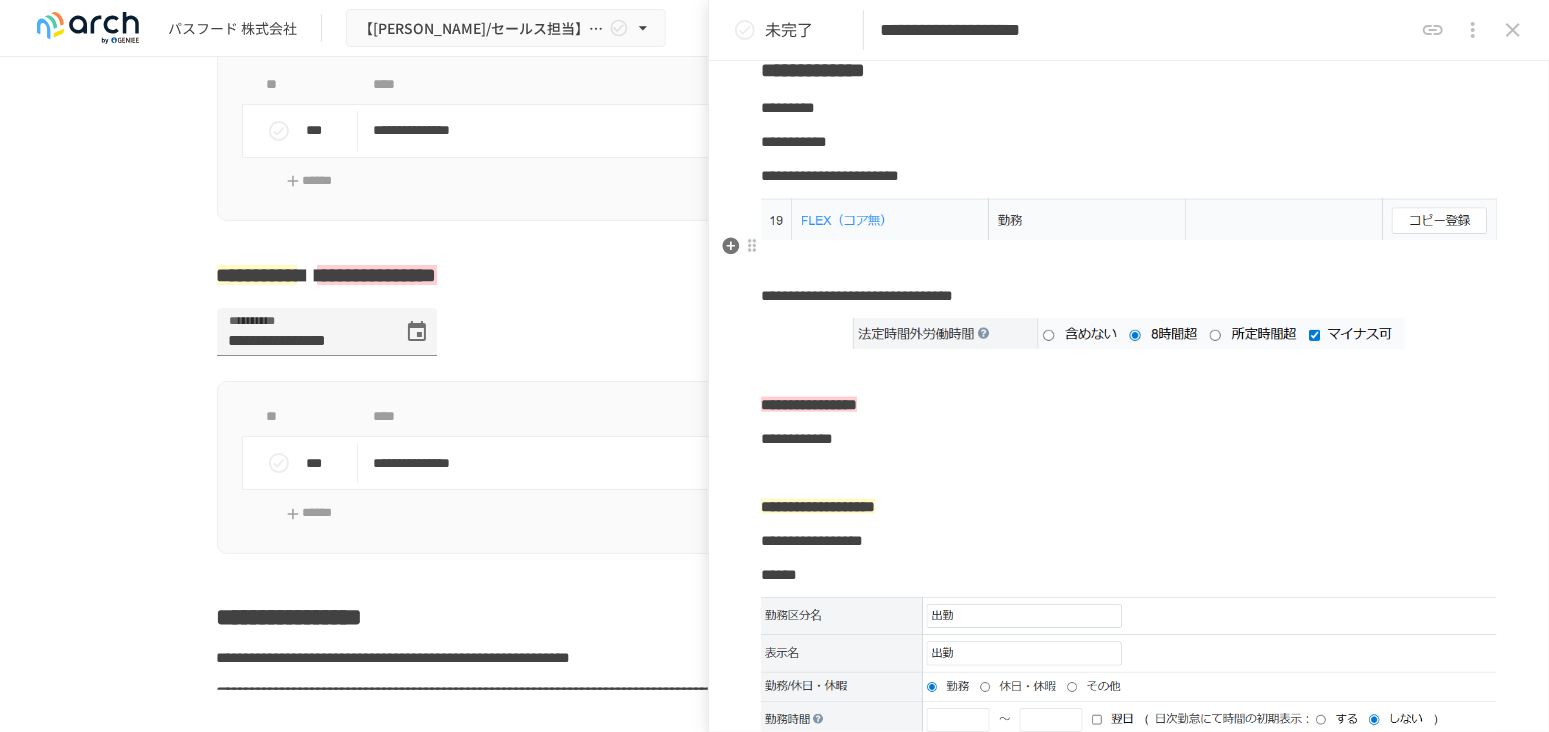 scroll, scrollTop: 1666, scrollLeft: 0, axis: vertical 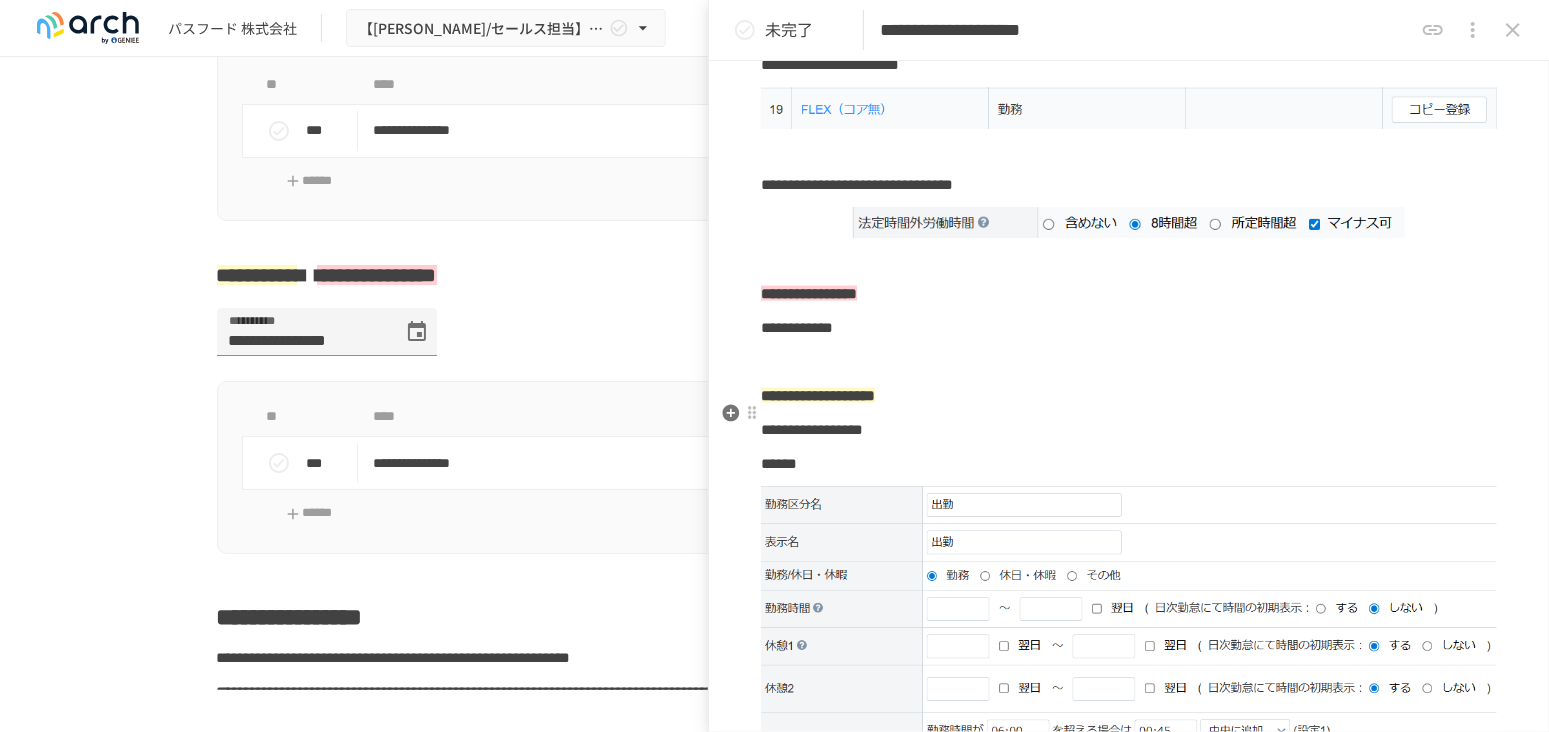click on "**********" at bounding box center [812, 429] 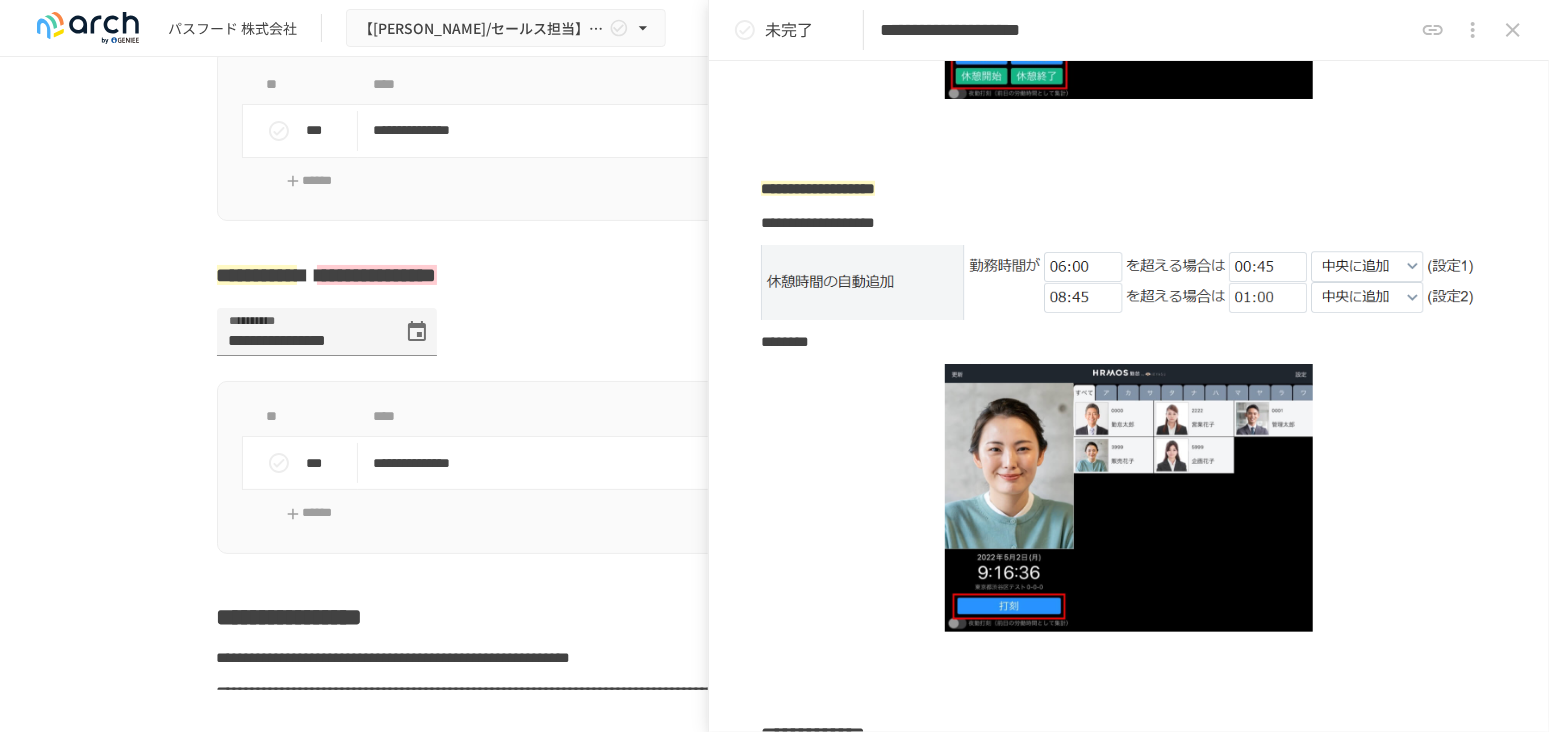 scroll, scrollTop: 888, scrollLeft: 0, axis: vertical 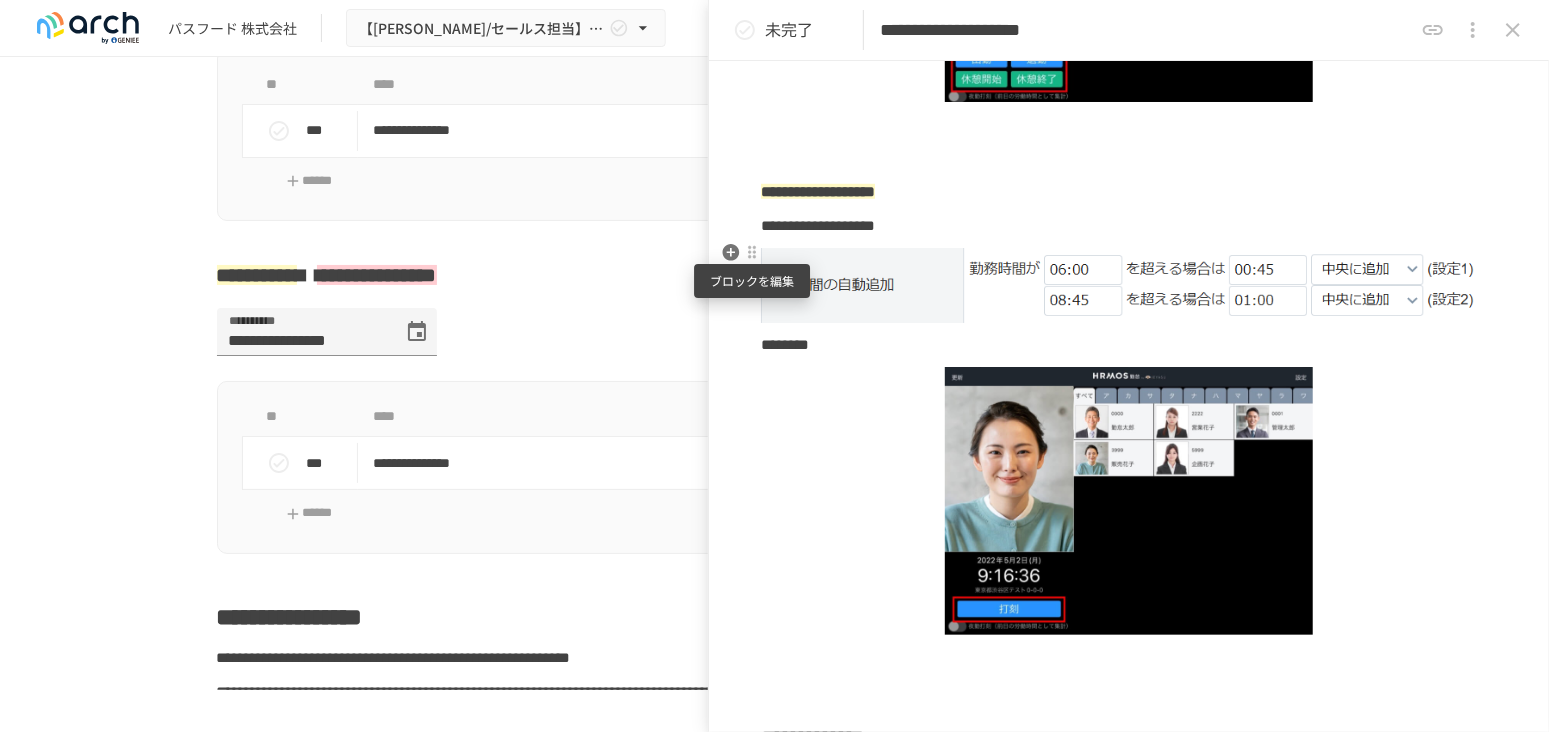 click at bounding box center (752, 253) 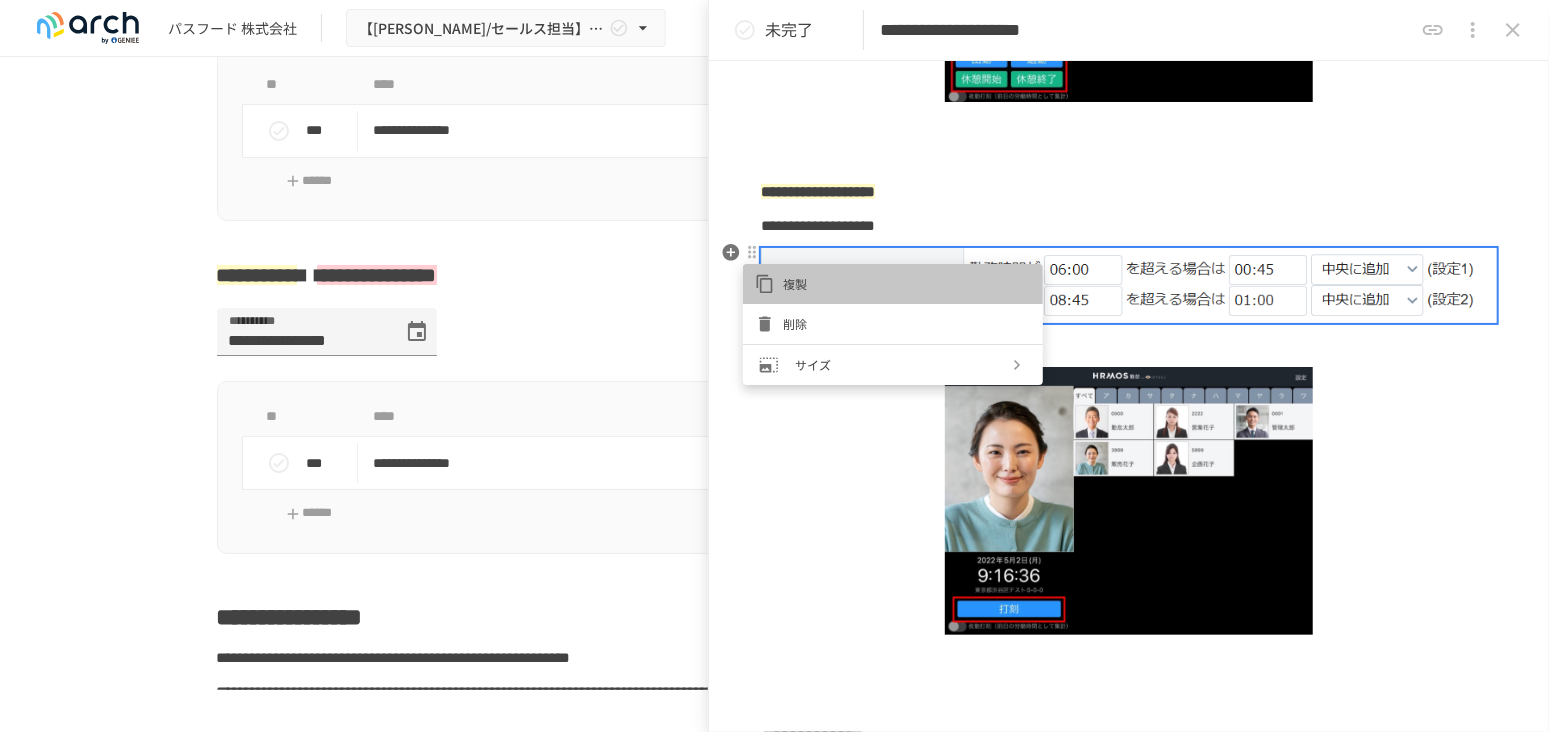 click at bounding box center (769, 284) 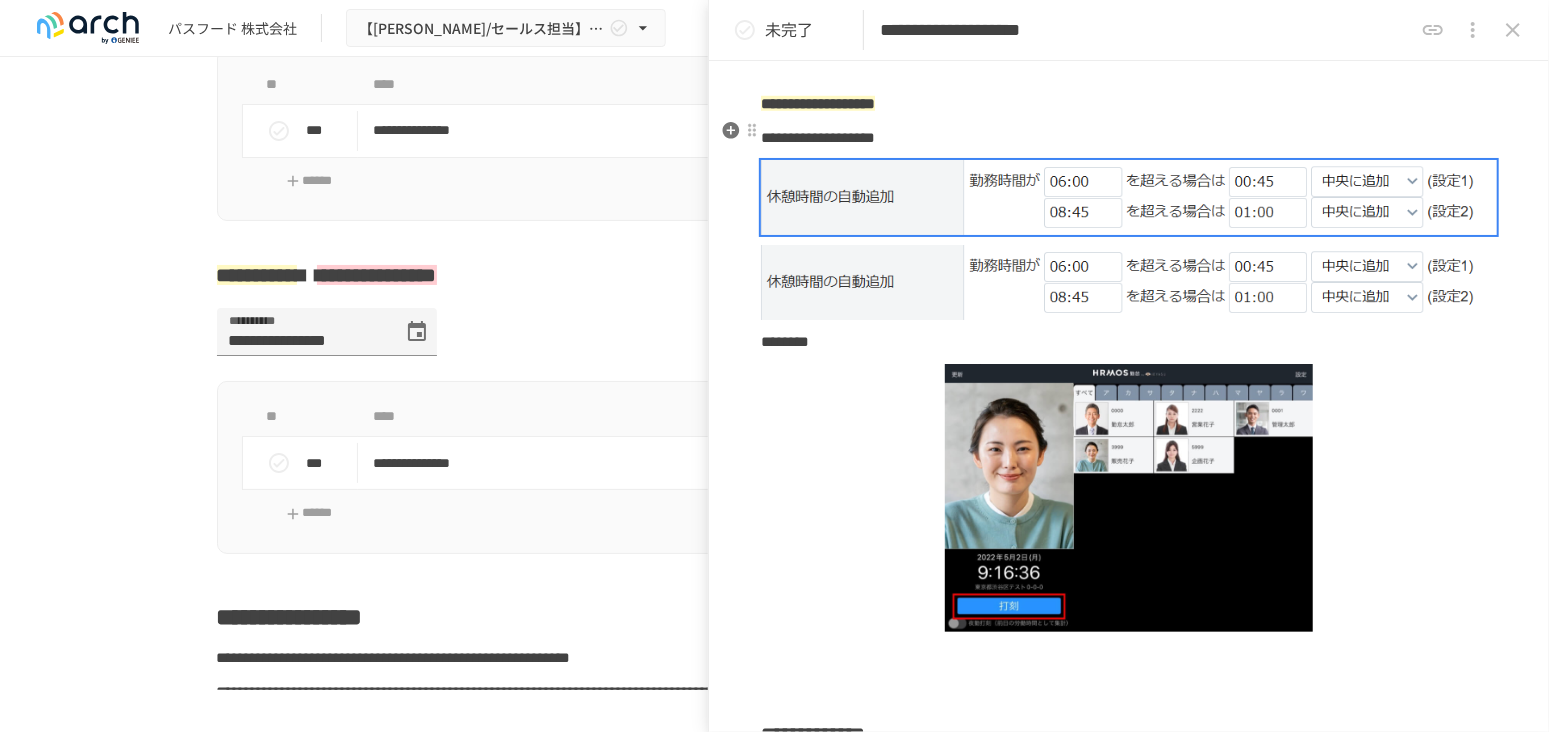 scroll, scrollTop: 1111, scrollLeft: 0, axis: vertical 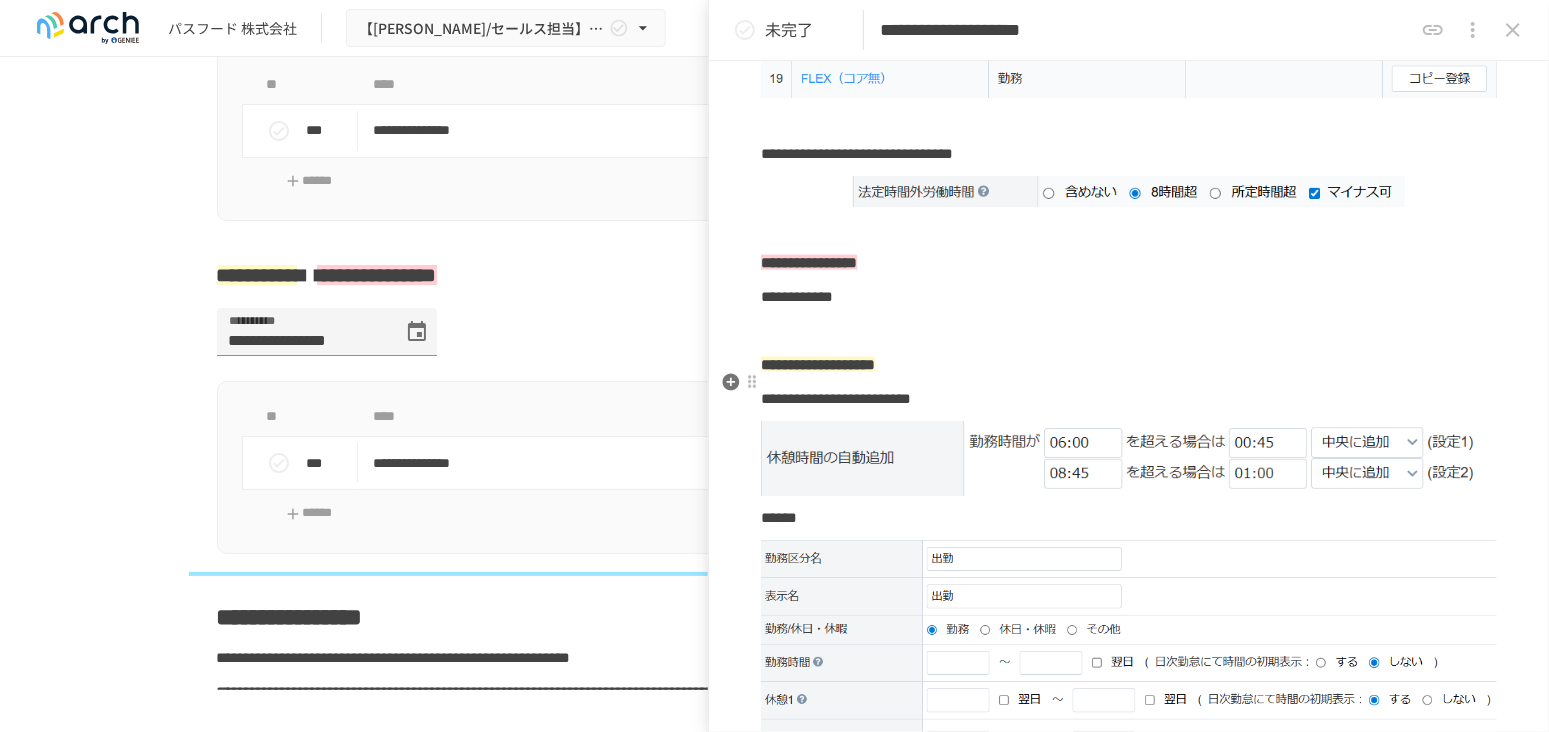 click on "**********" at bounding box center (1129, 399) 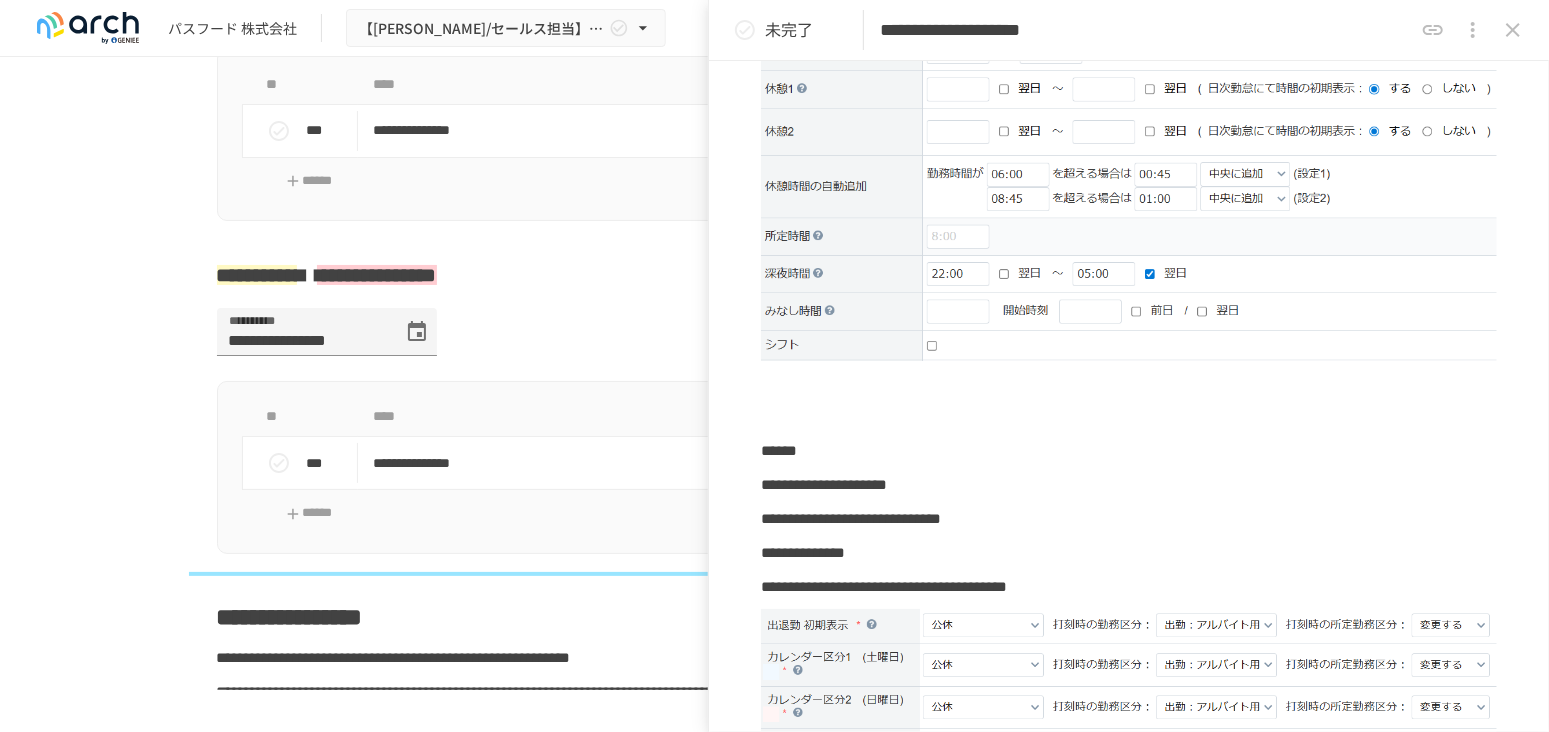scroll, scrollTop: 2253, scrollLeft: 0, axis: vertical 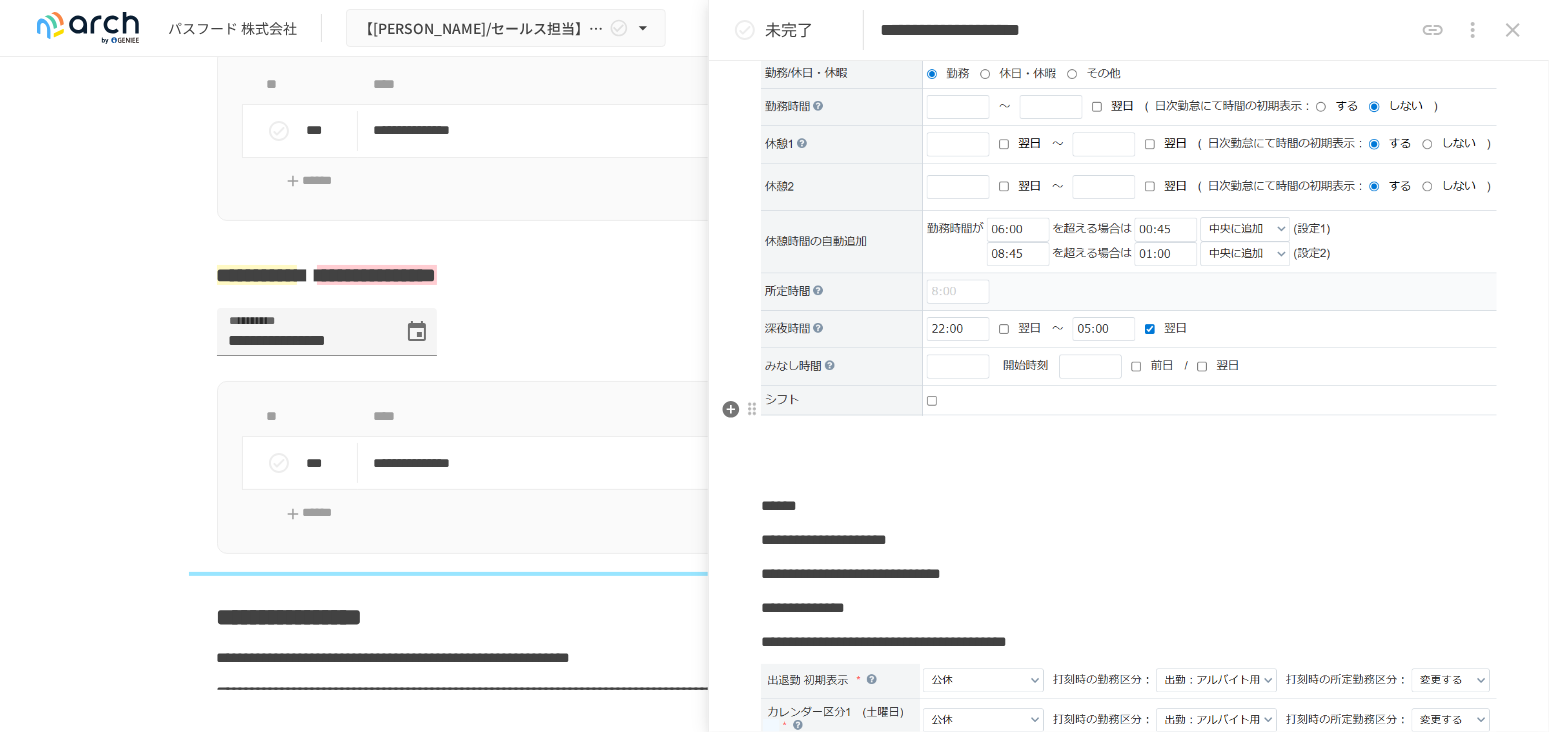 click at bounding box center (1129, 438) 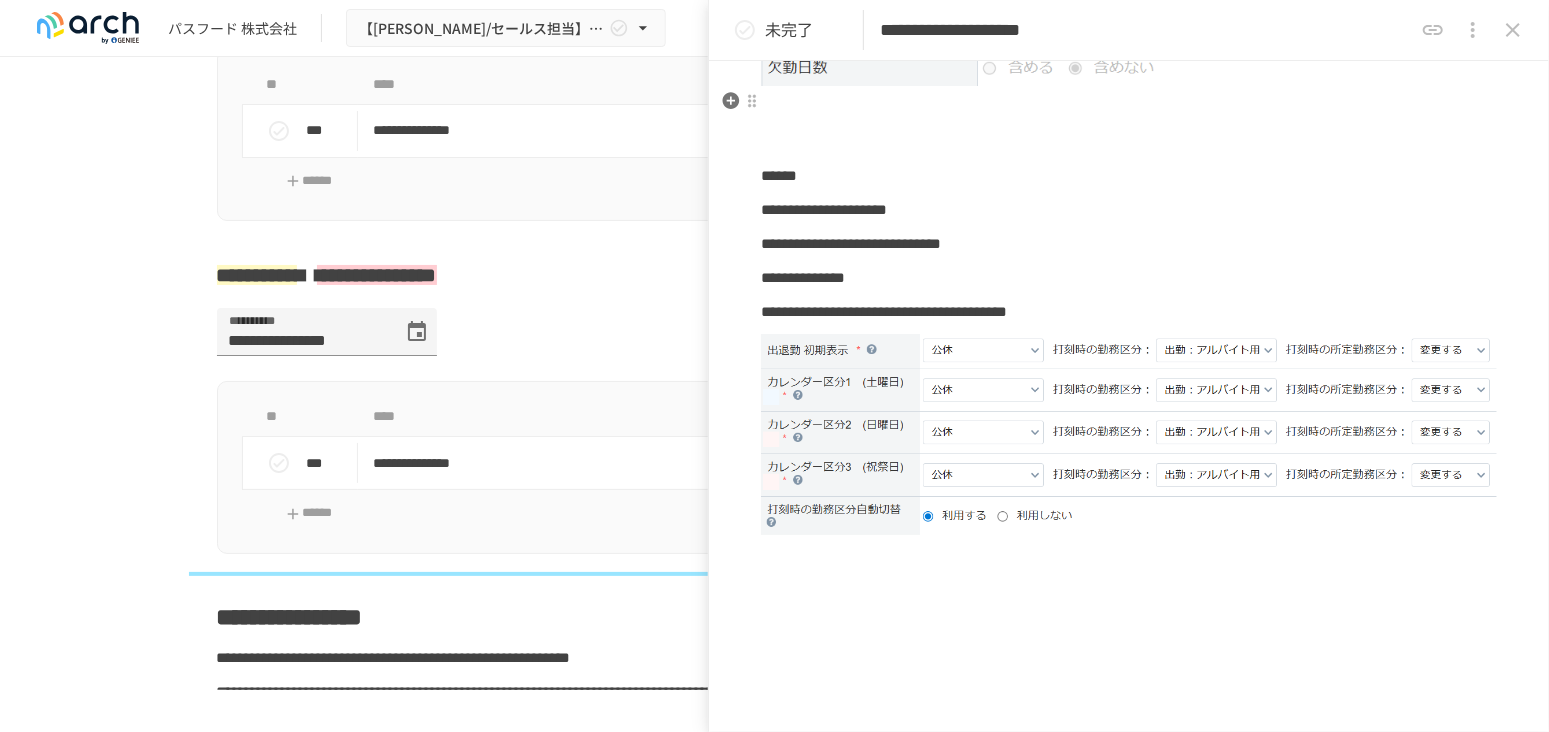 scroll, scrollTop: 3142, scrollLeft: 0, axis: vertical 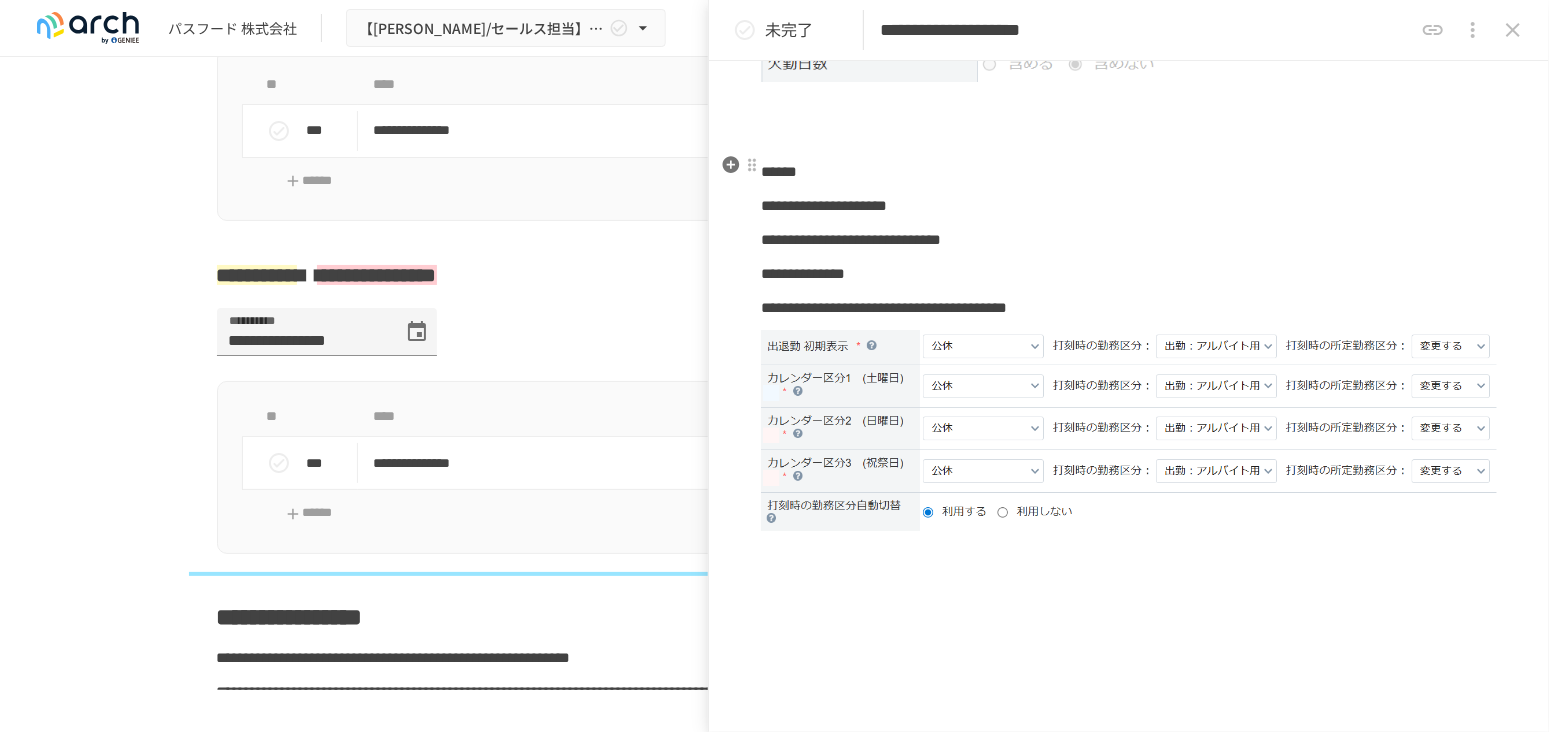 click on "**********" at bounding box center (1129, 206) 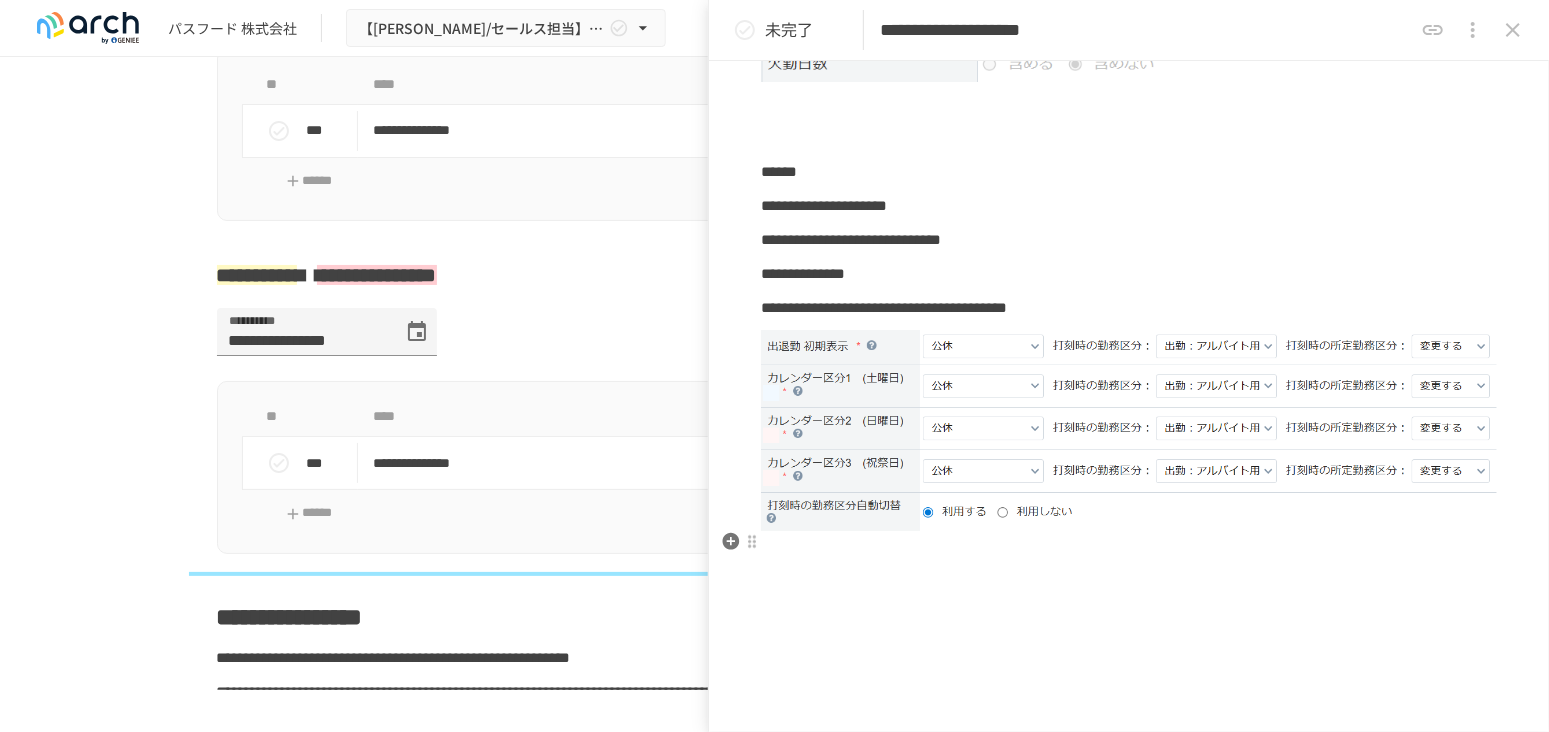 click at bounding box center (1129, 587) 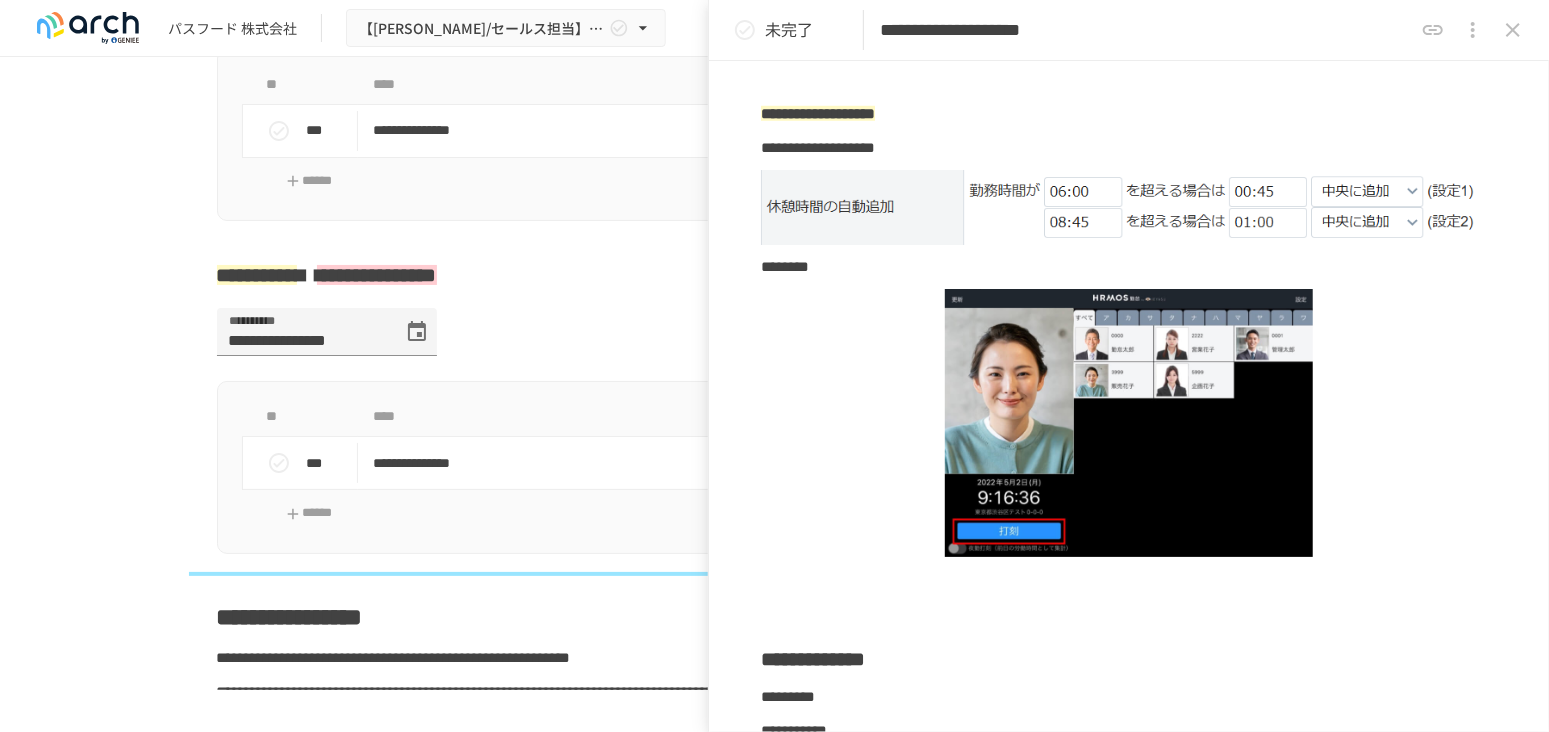 scroll, scrollTop: 697, scrollLeft: 0, axis: vertical 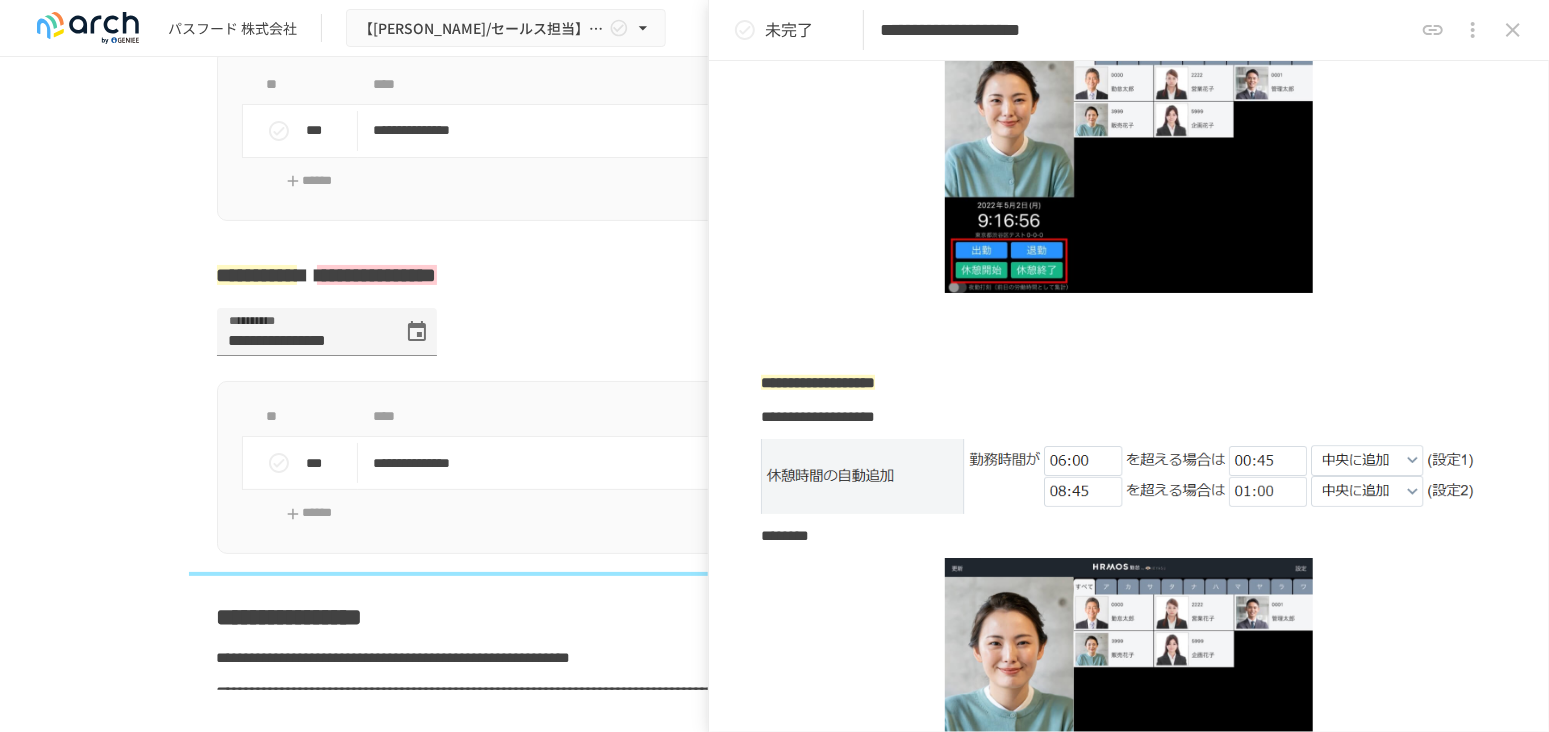 click 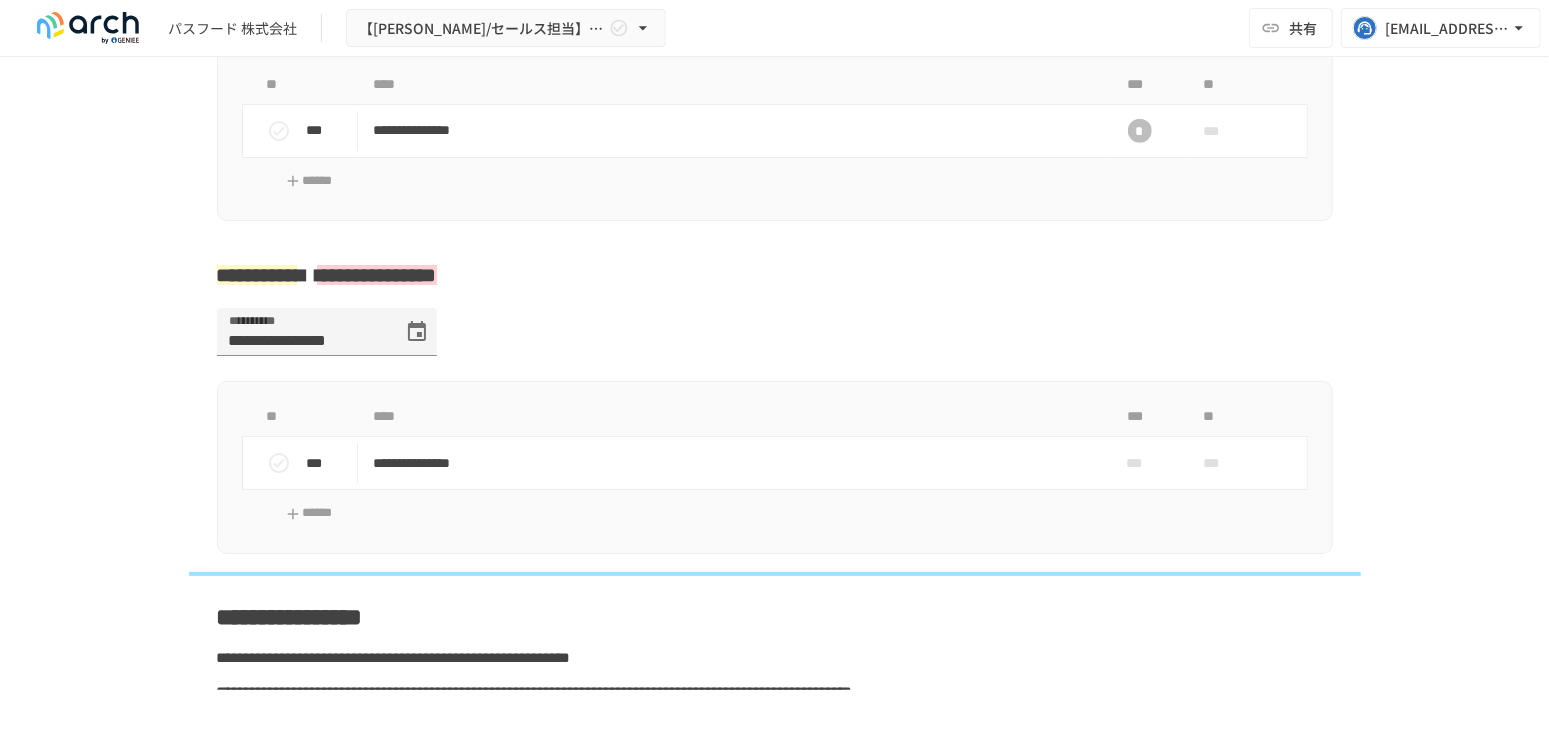 scroll, scrollTop: 49, scrollLeft: 0, axis: vertical 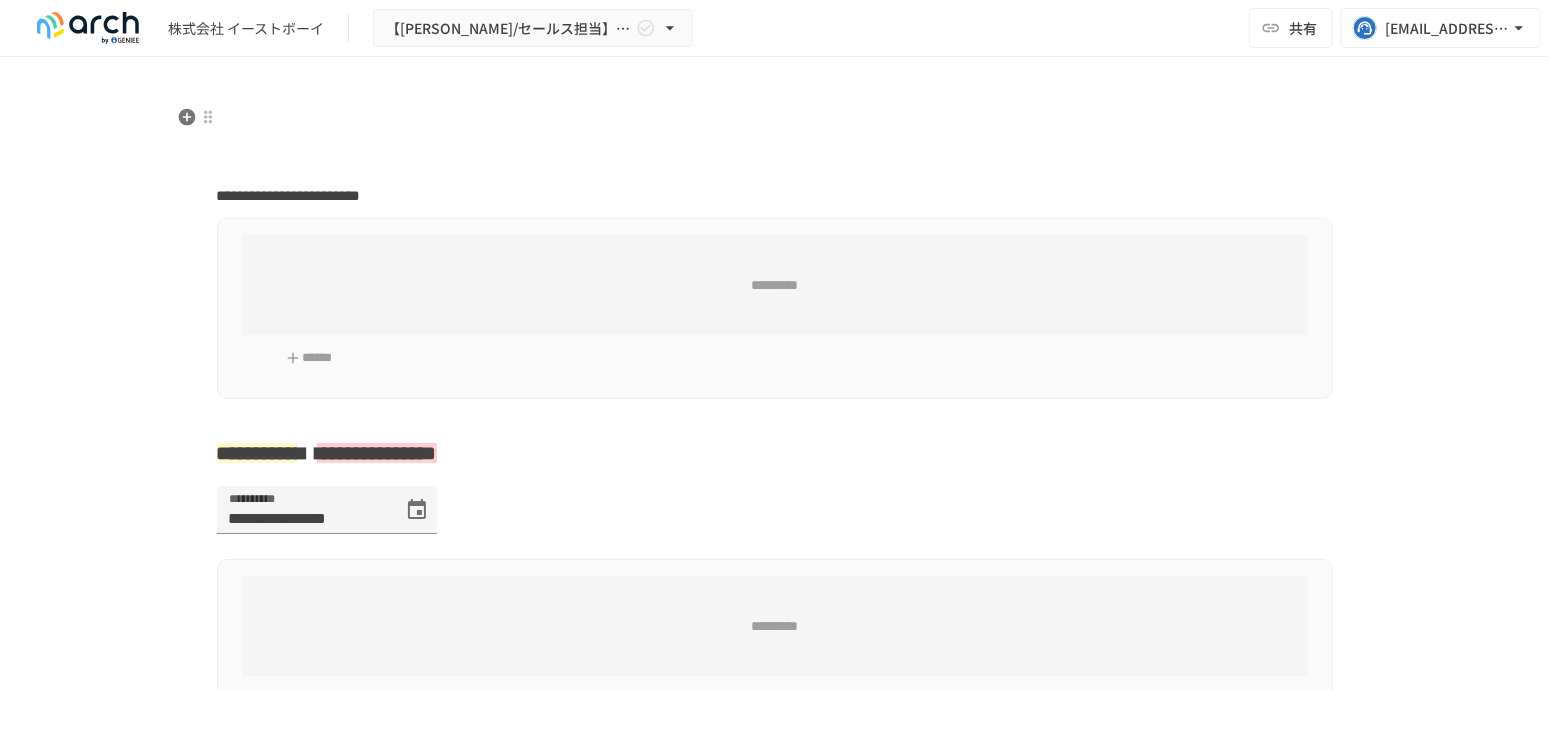 type on "**********" 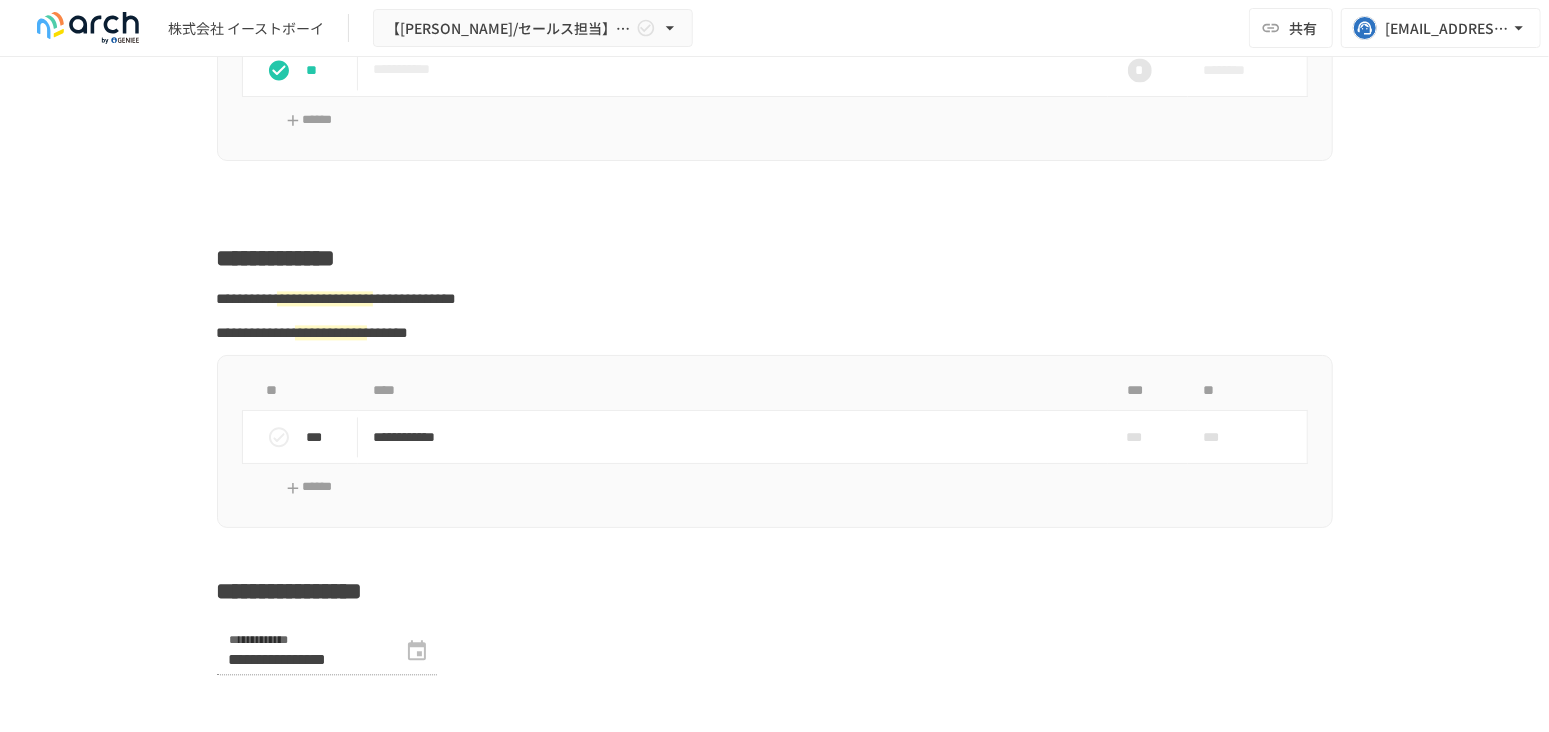 scroll, scrollTop: 2537, scrollLeft: 0, axis: vertical 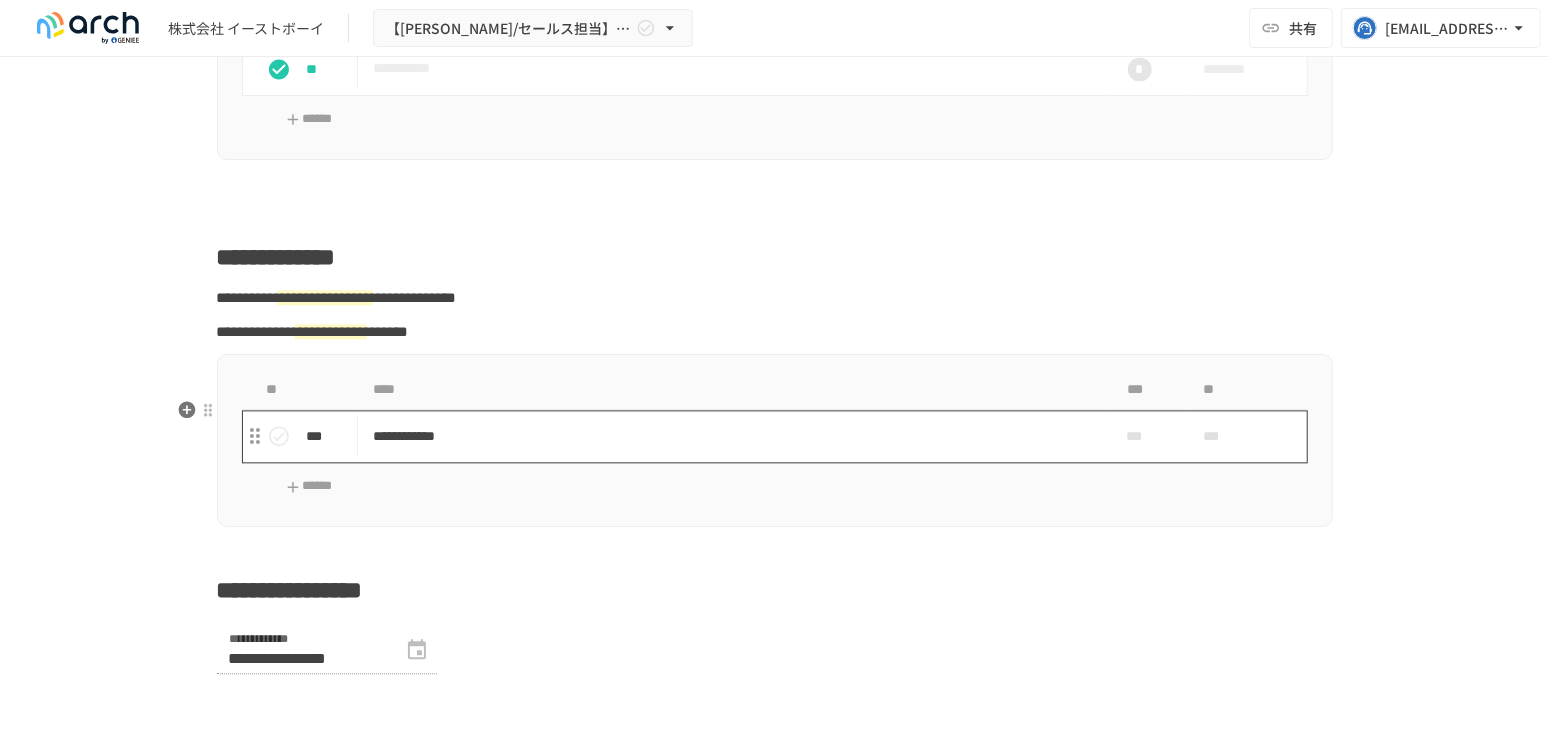 click on "**********" at bounding box center (733, 436) 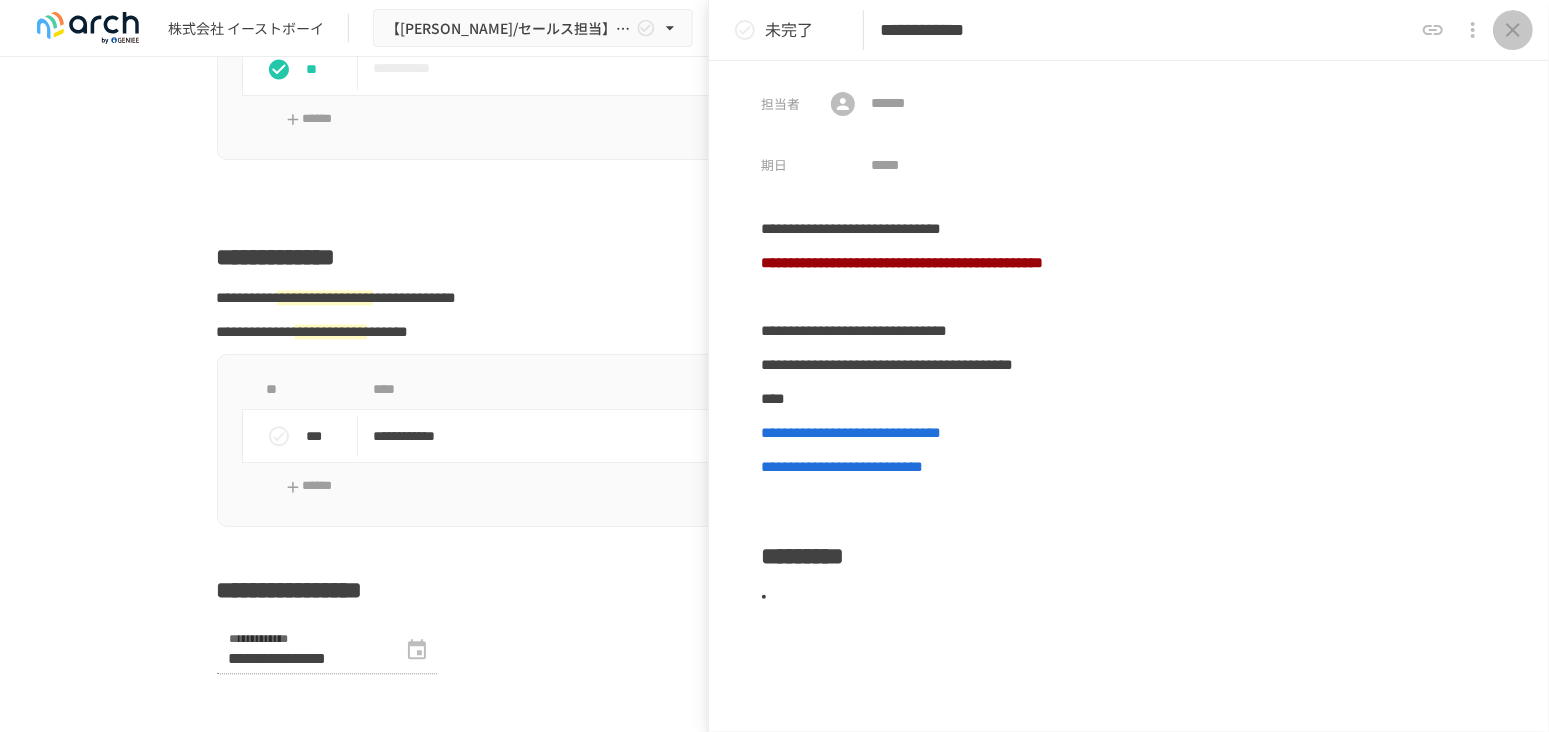 drag, startPoint x: 1514, startPoint y: 16, endPoint x: 1505, endPoint y: 25, distance: 12.727922 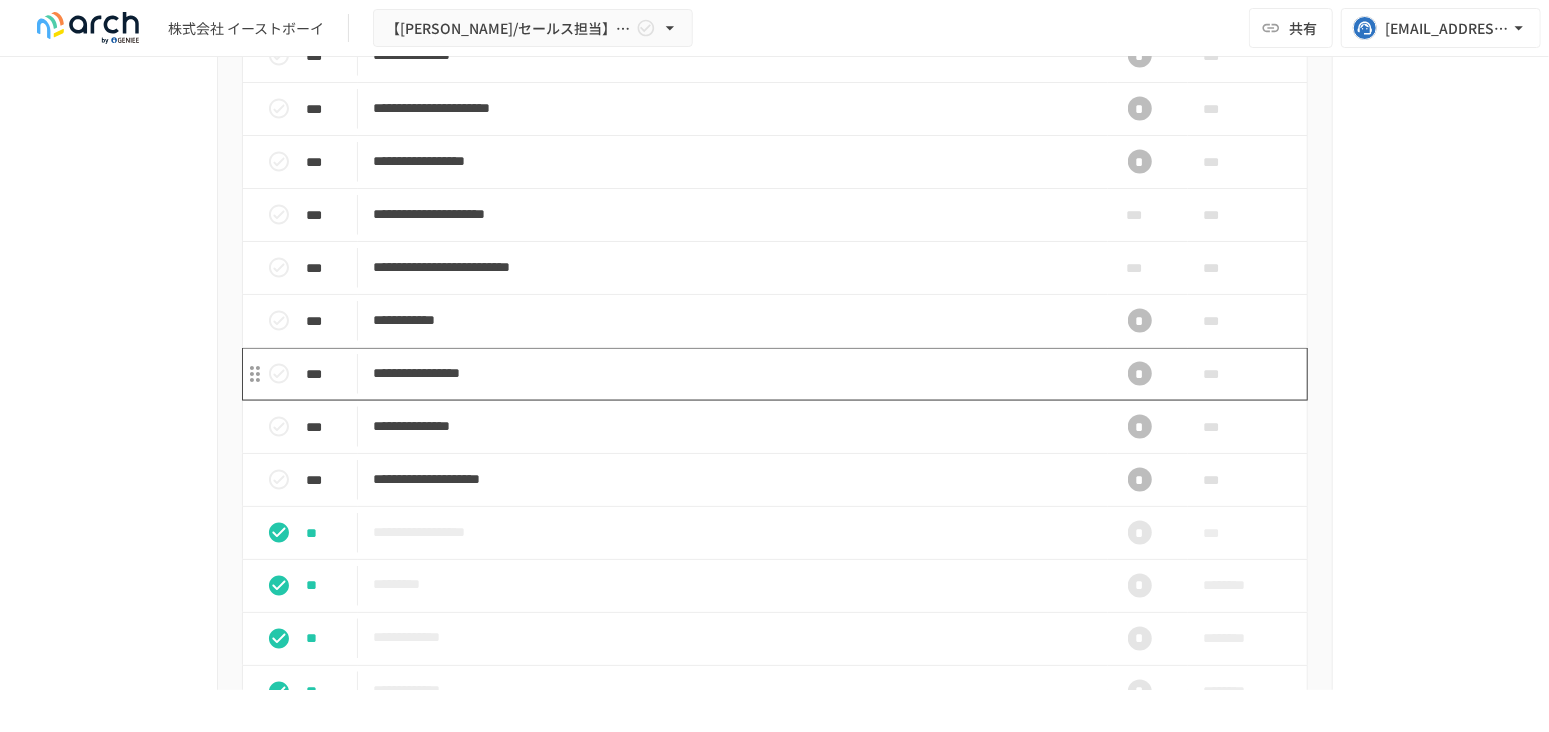 scroll, scrollTop: 1760, scrollLeft: 0, axis: vertical 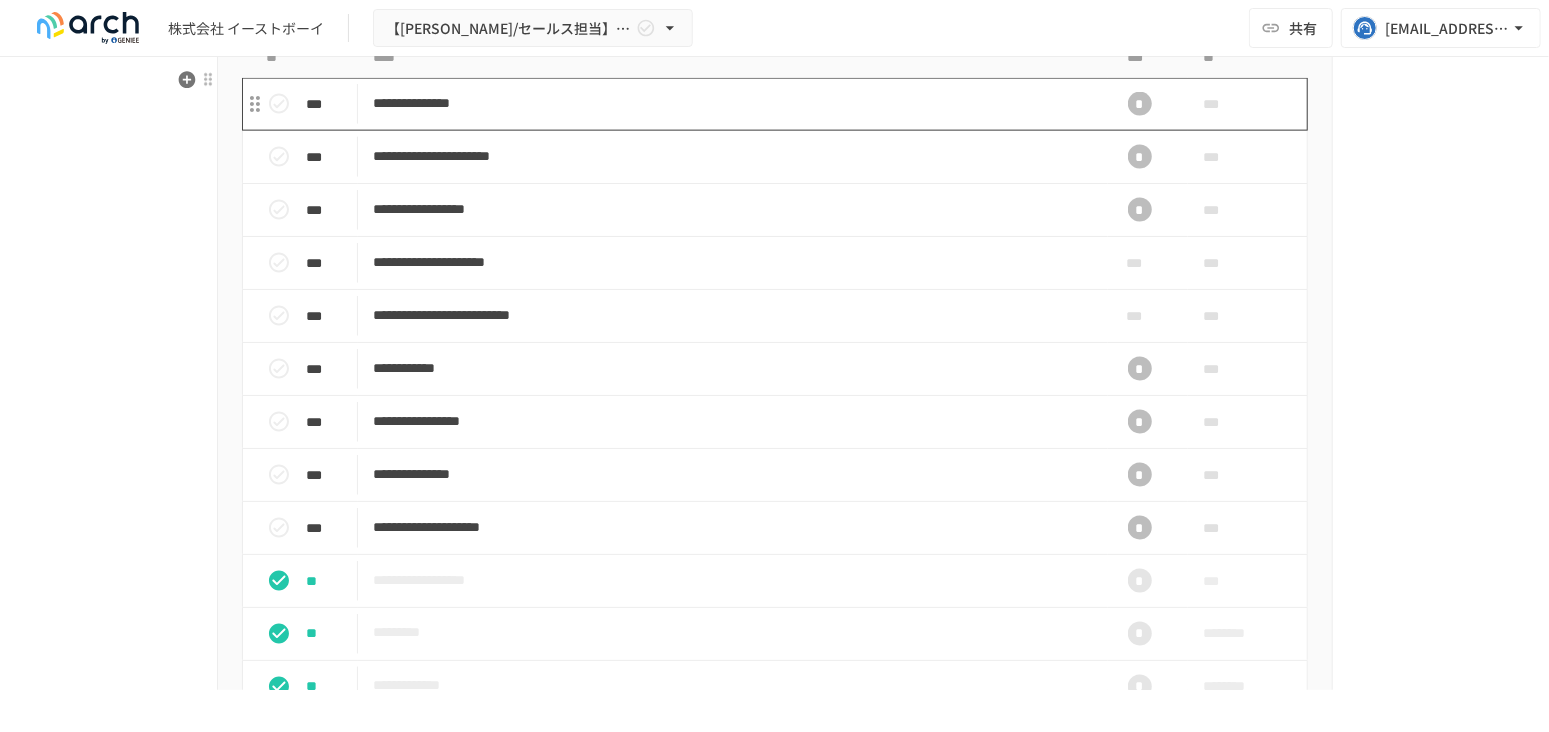 click on "**********" at bounding box center (733, 103) 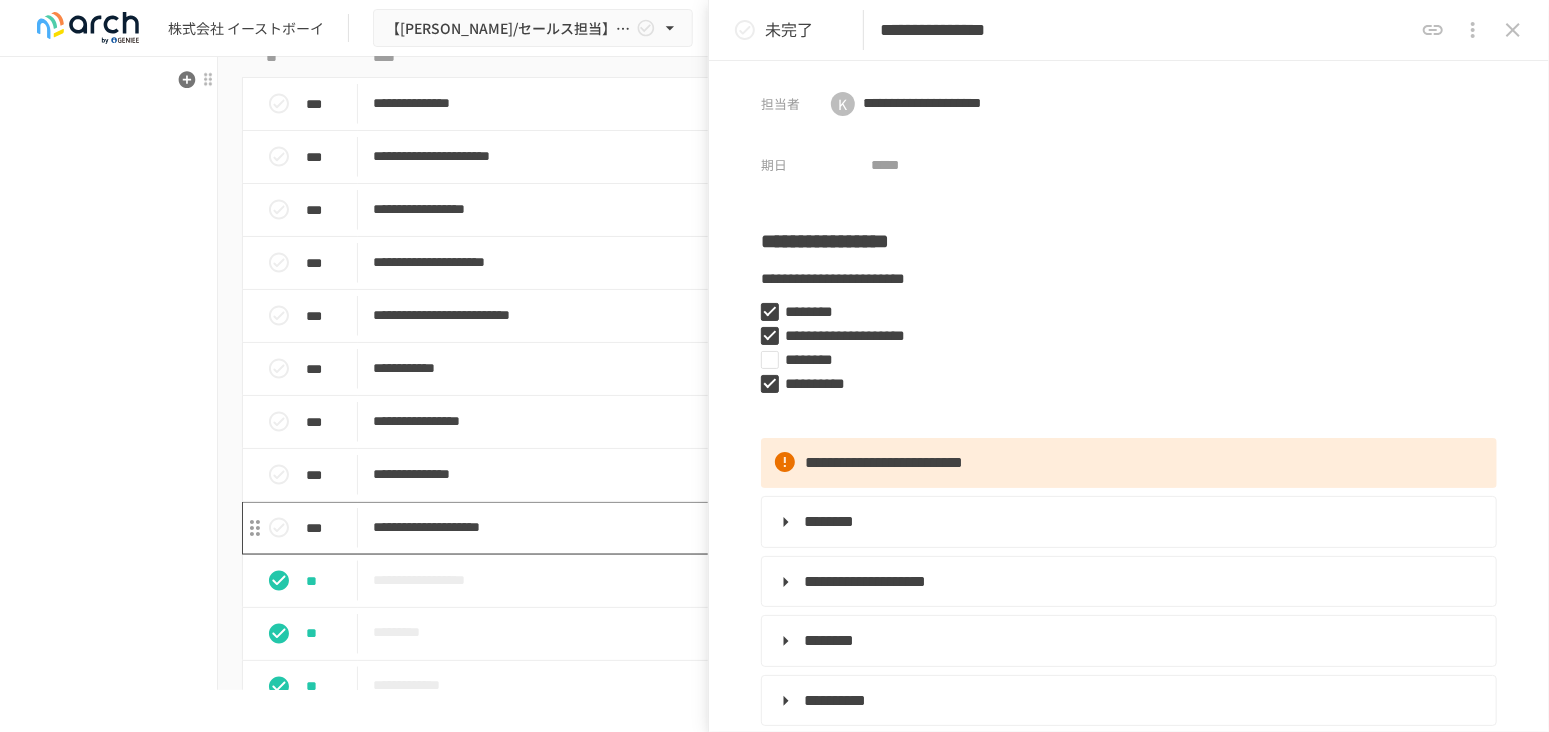 click on "**********" at bounding box center (733, 527) 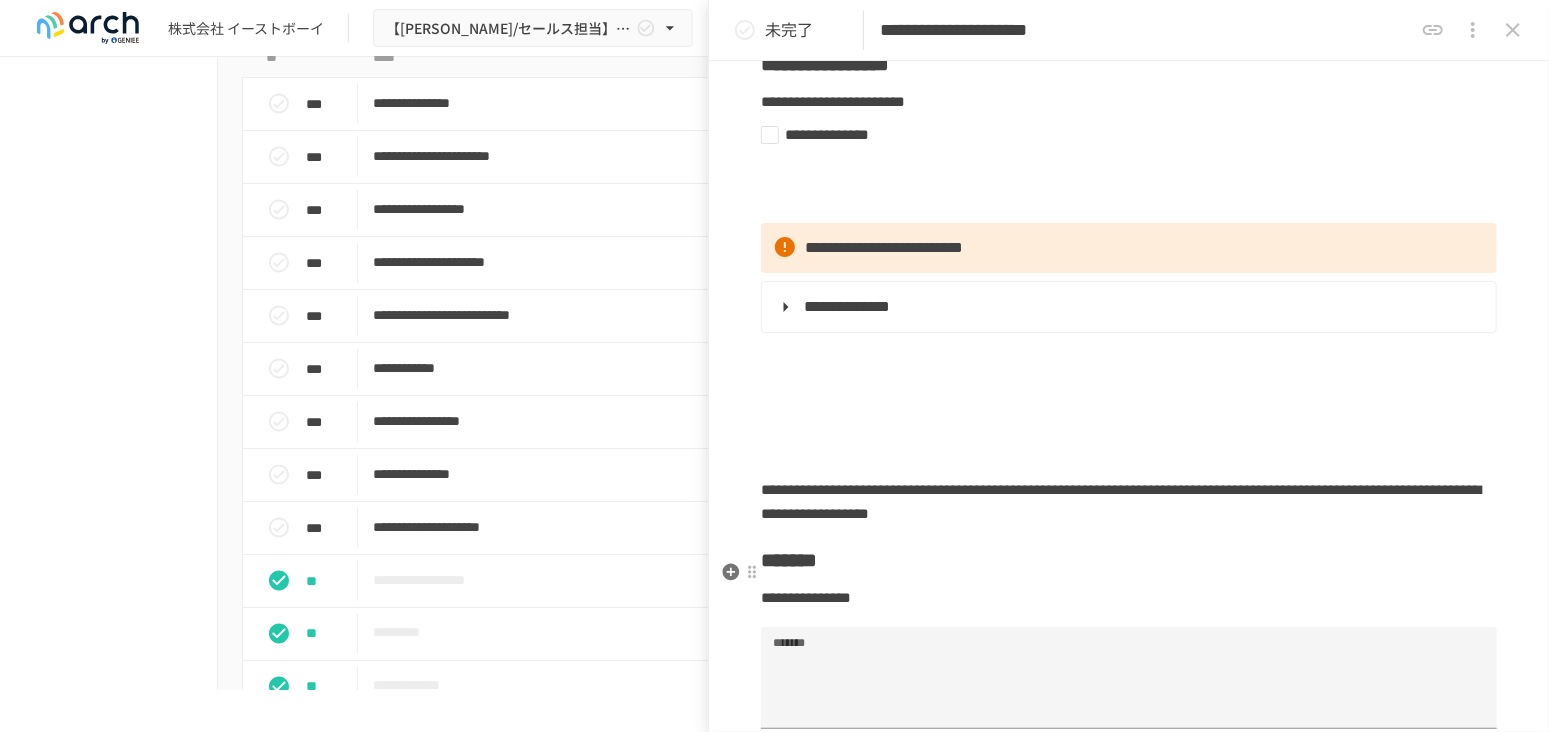 scroll, scrollTop: 444, scrollLeft: 0, axis: vertical 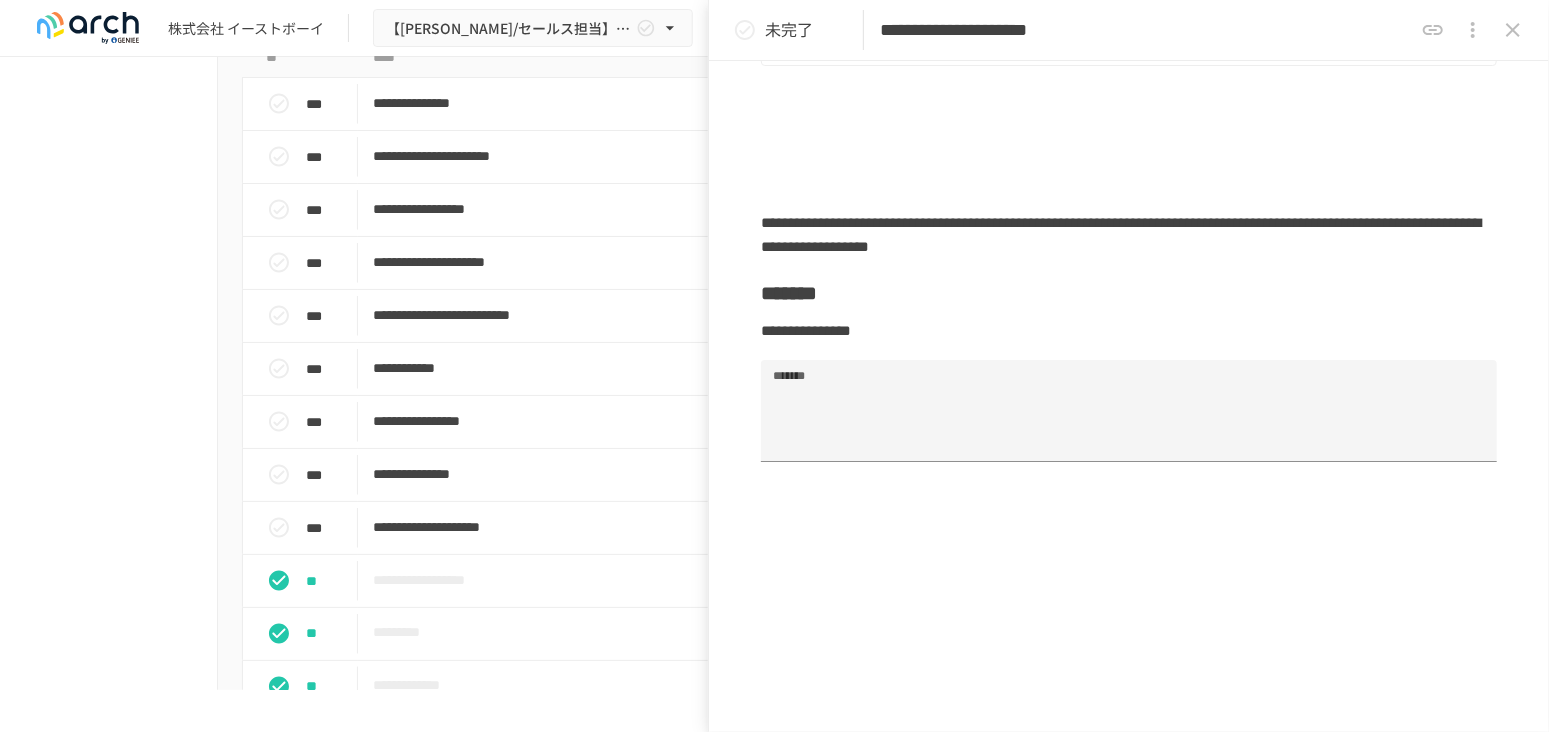 click 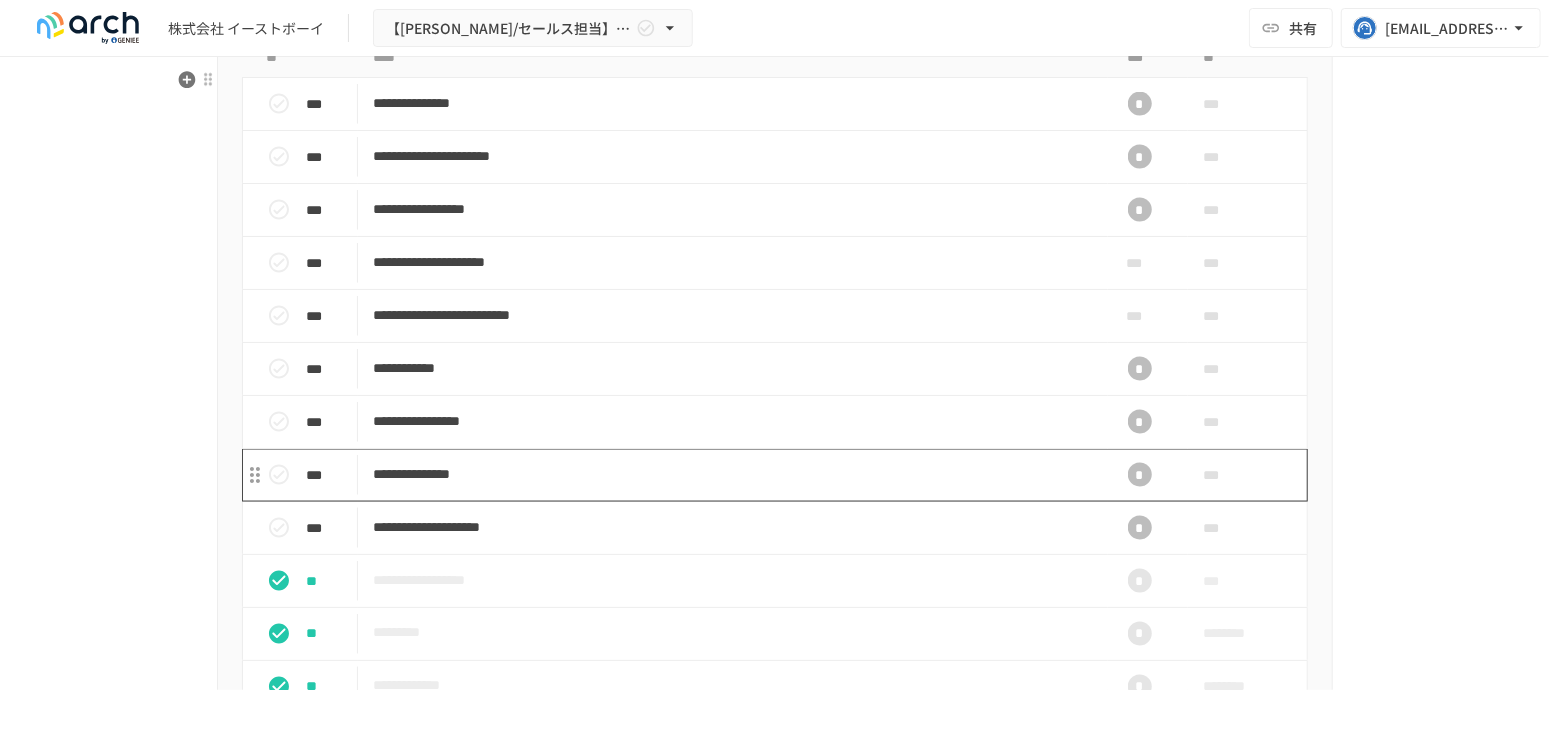 click on "**********" at bounding box center (733, 474) 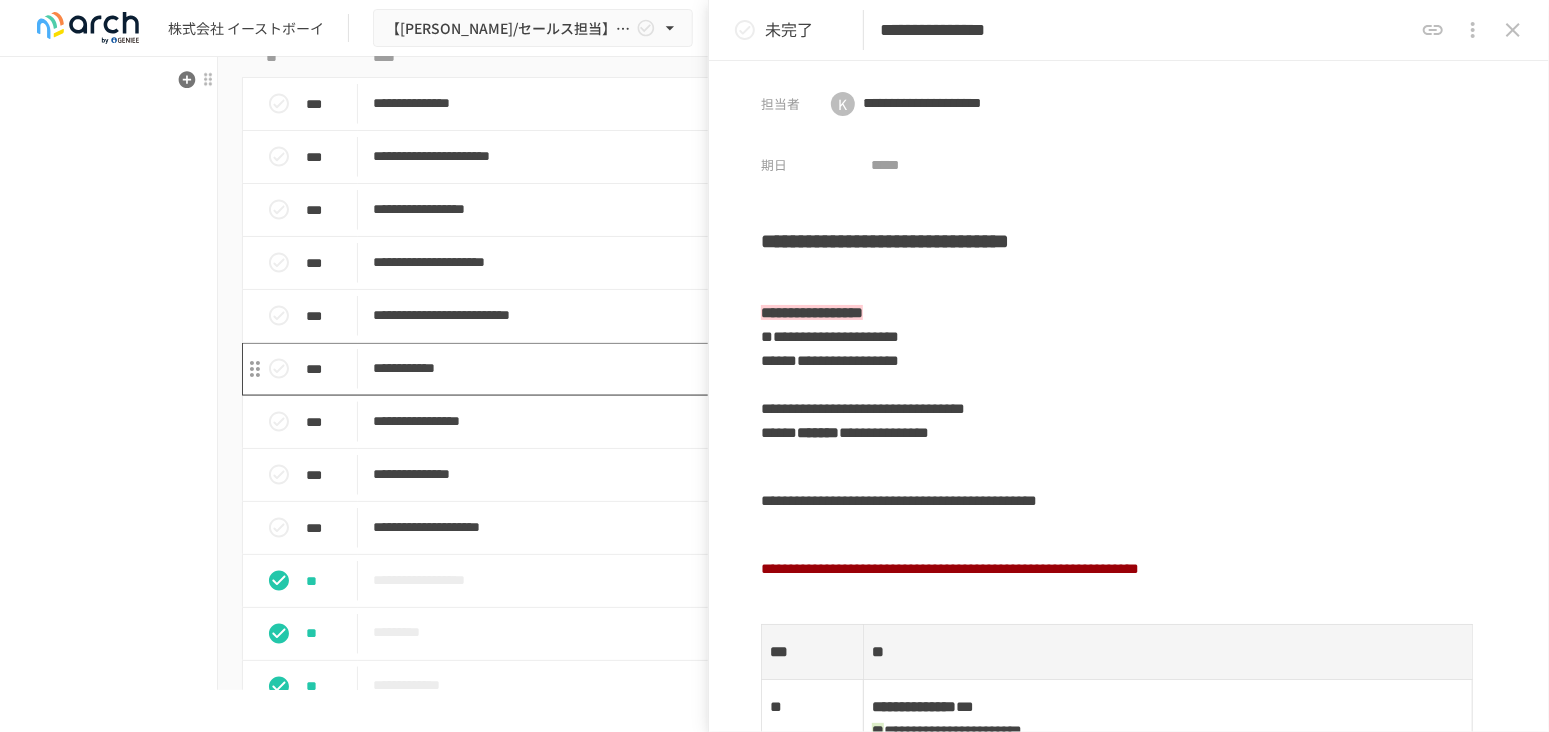 click on "**********" at bounding box center [733, 369] 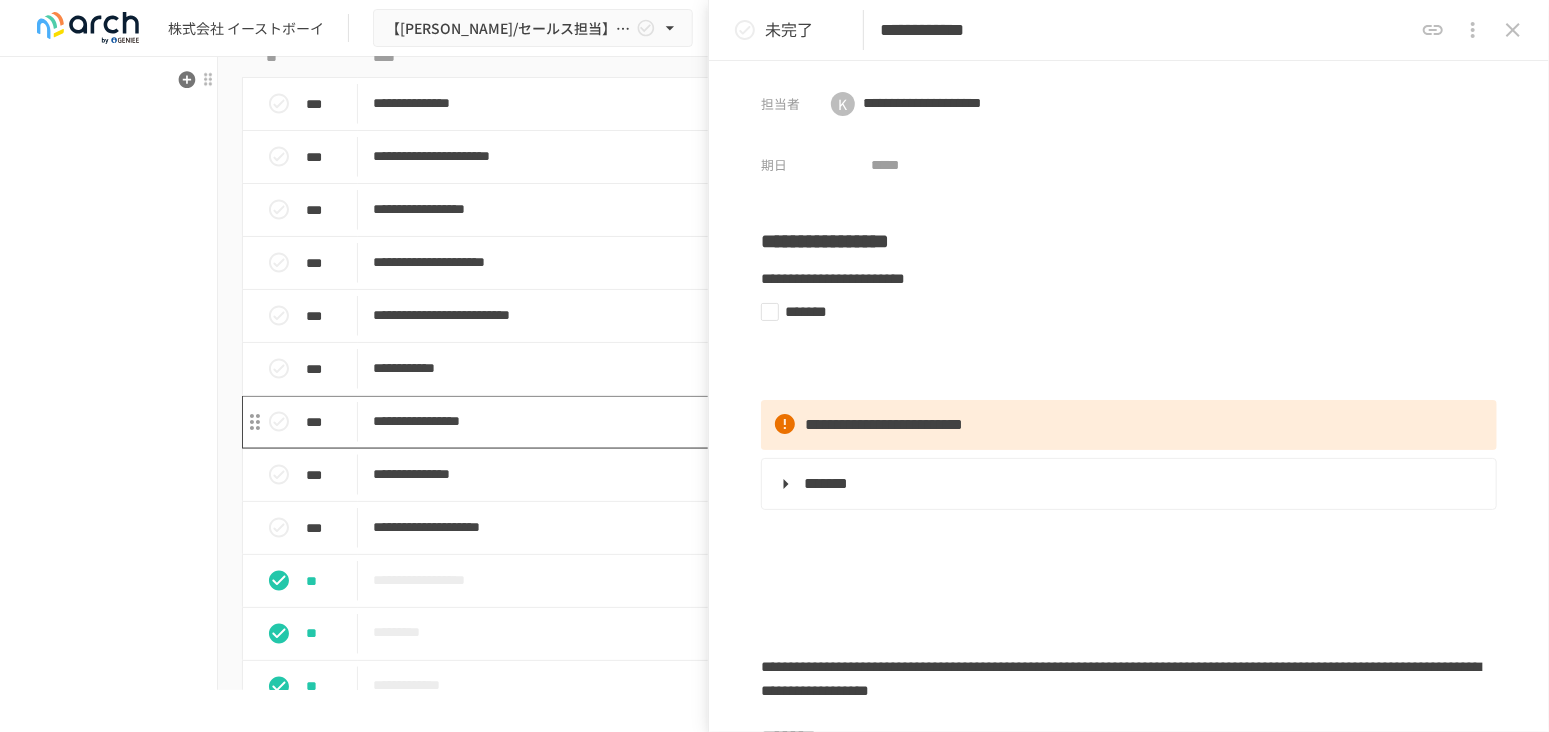 click on "**********" at bounding box center [733, 421] 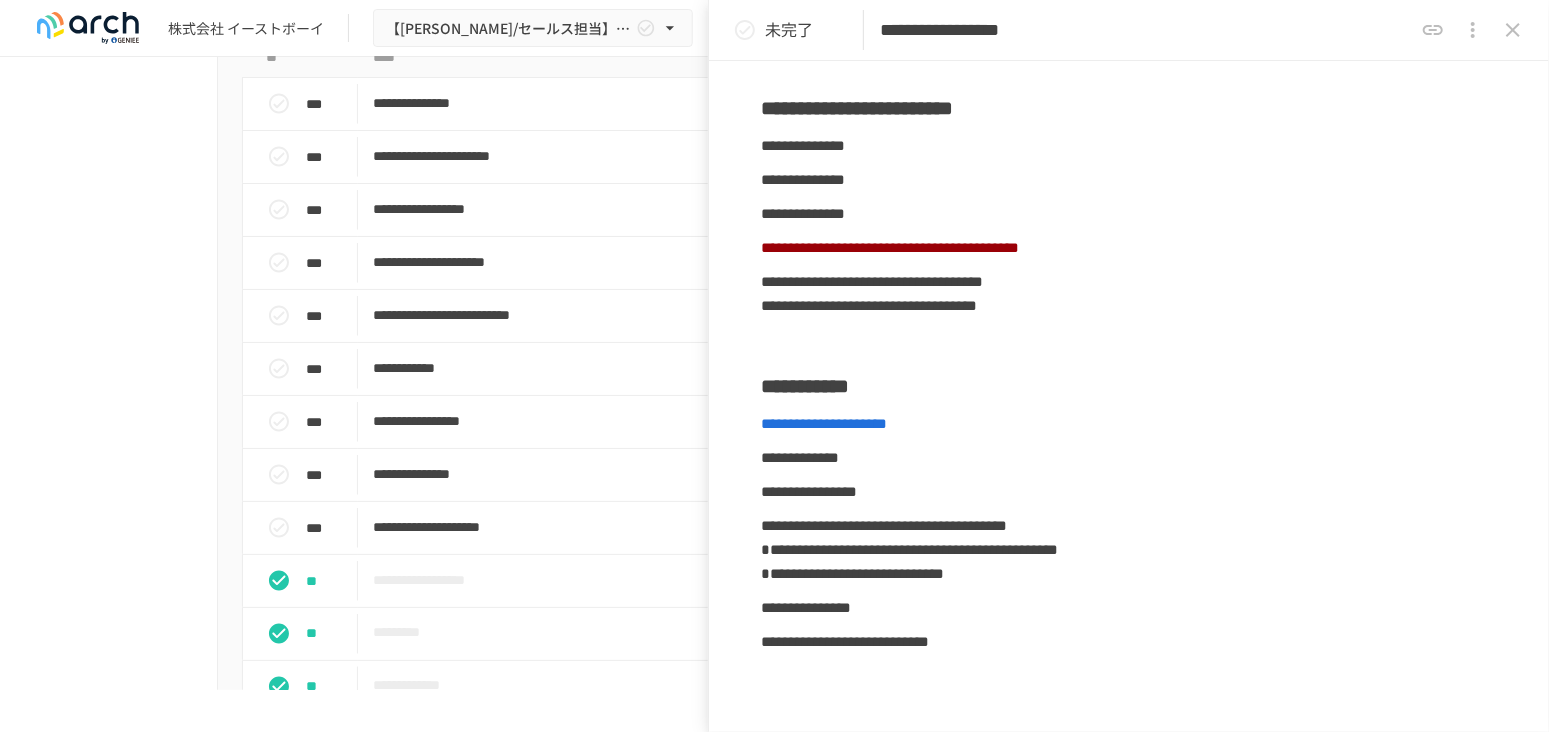 scroll, scrollTop: 222, scrollLeft: 0, axis: vertical 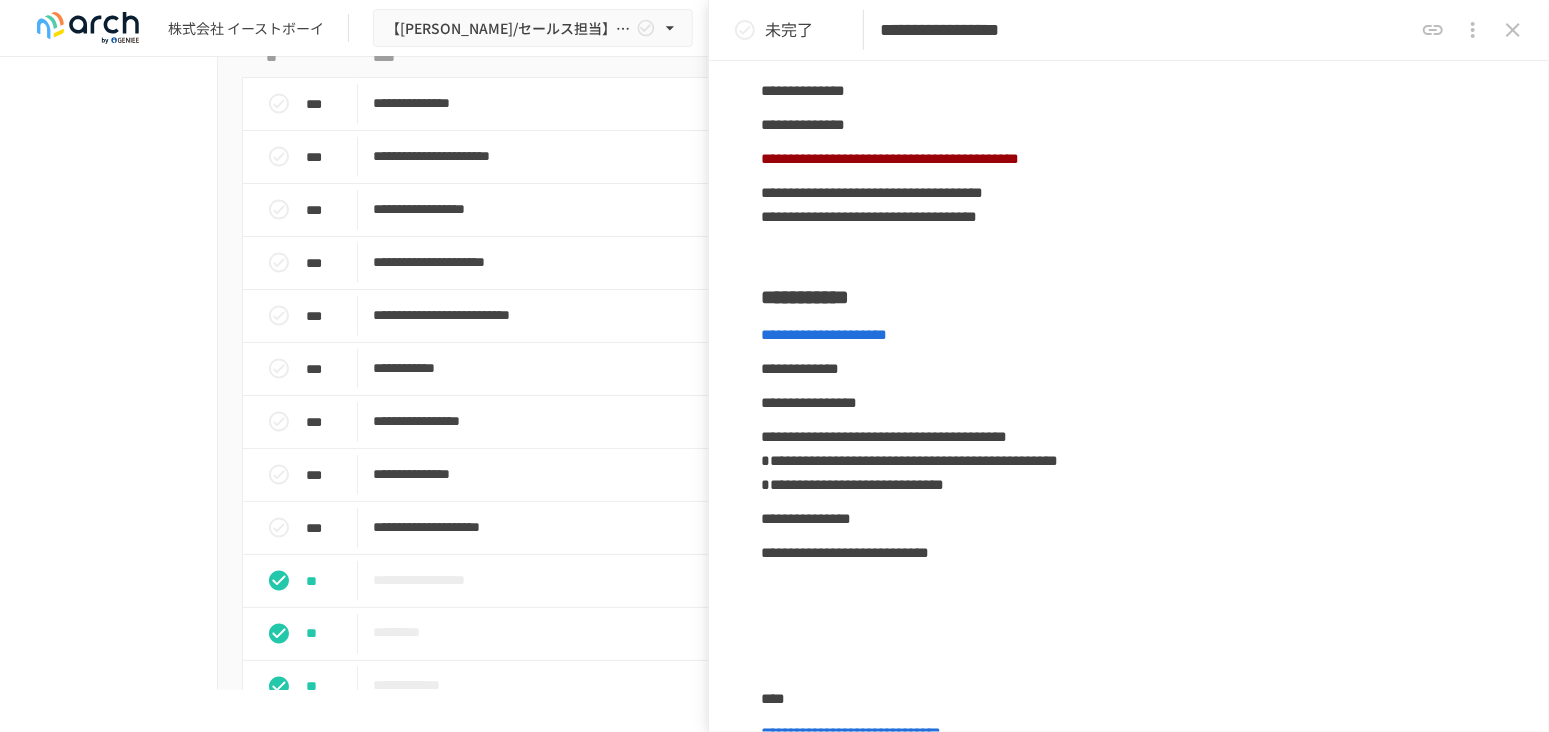 click 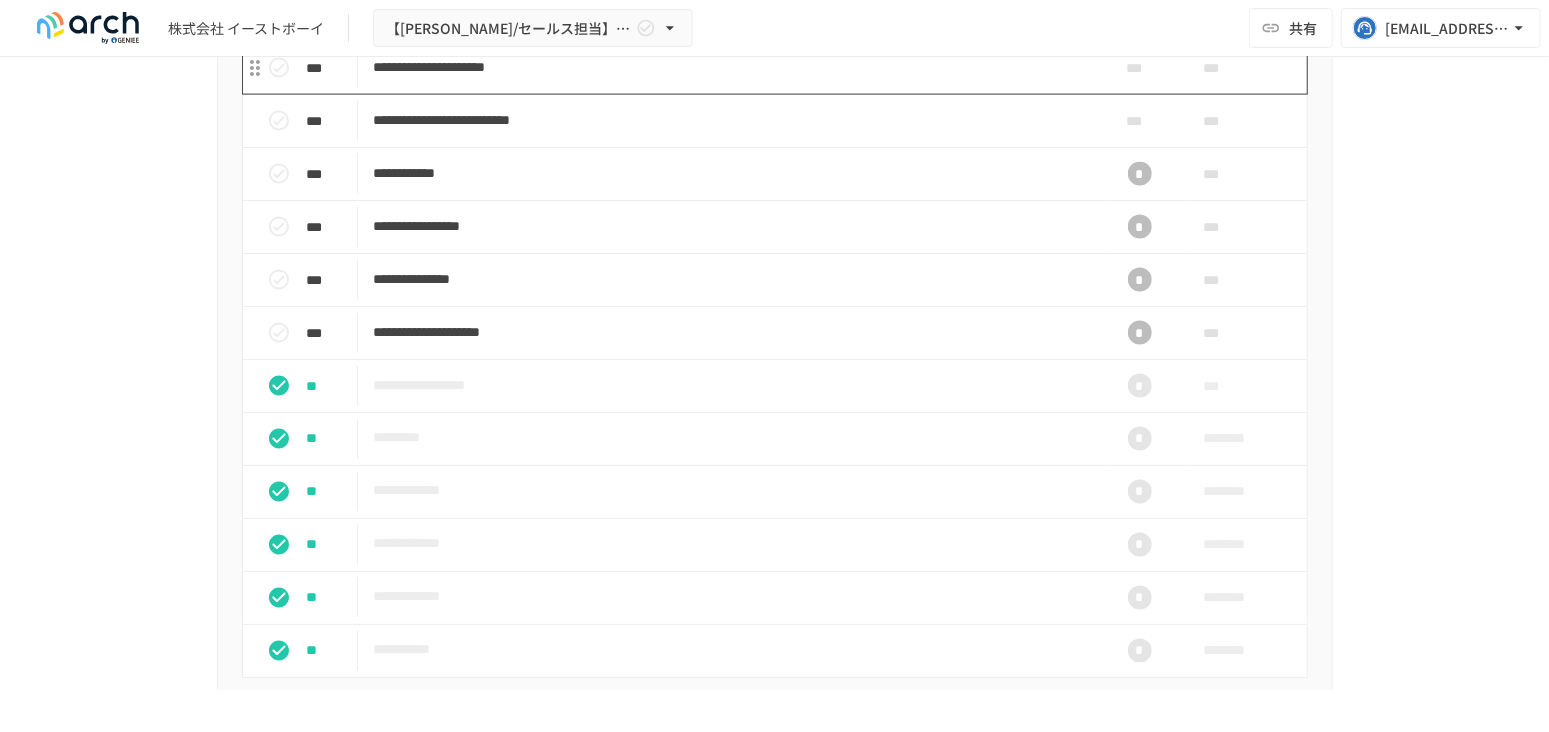 scroll, scrollTop: 2093, scrollLeft: 0, axis: vertical 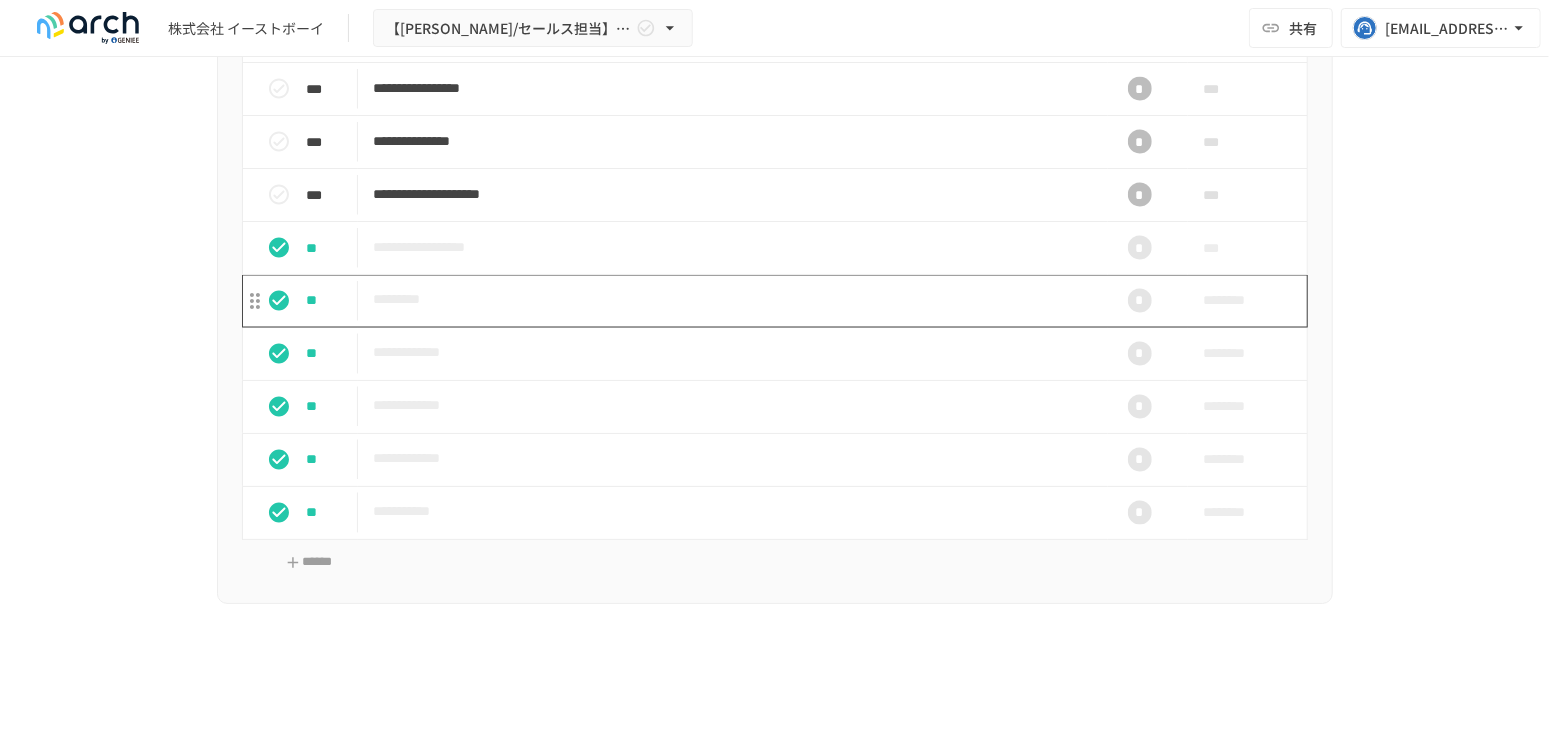 click on "*********" at bounding box center (733, 300) 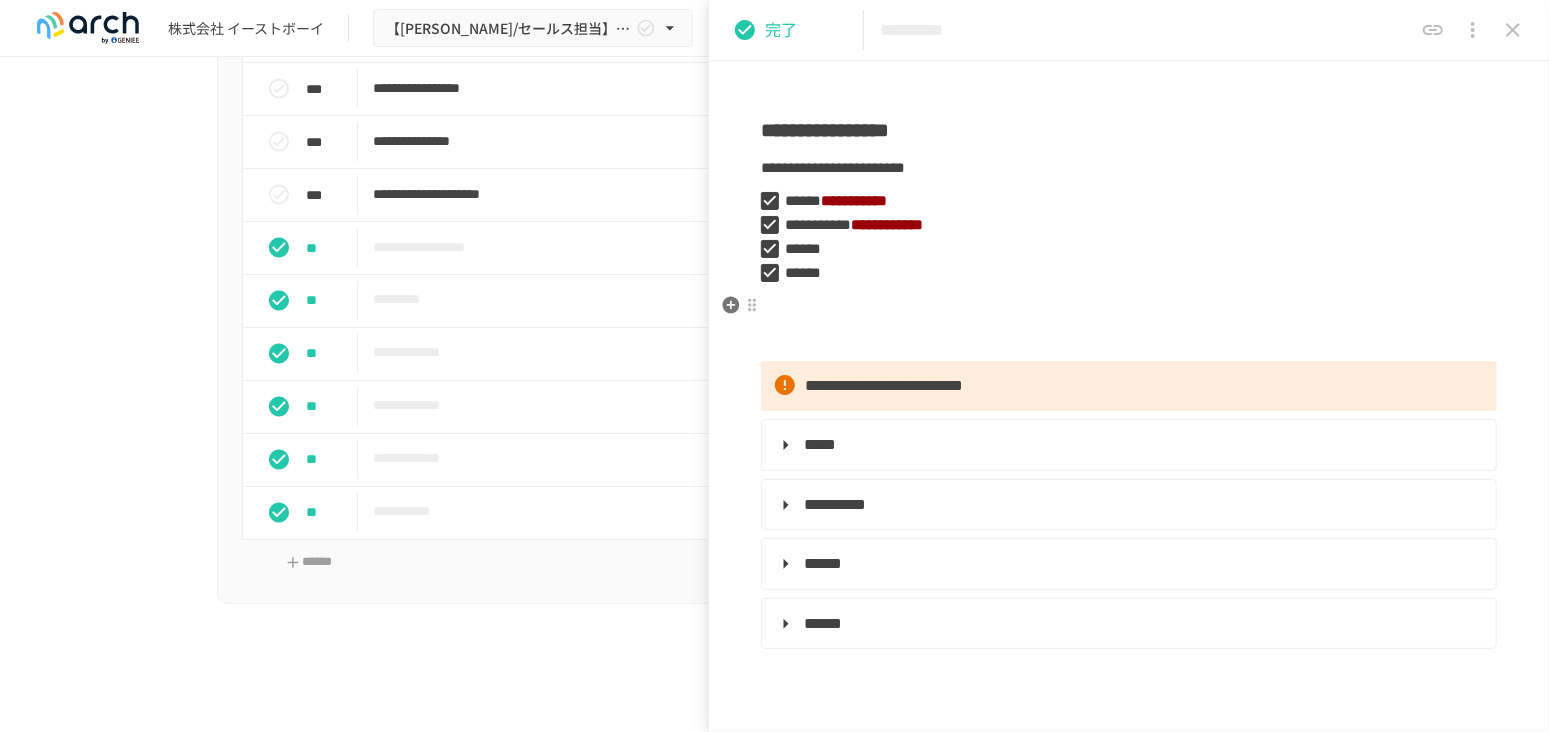 scroll, scrollTop: 222, scrollLeft: 0, axis: vertical 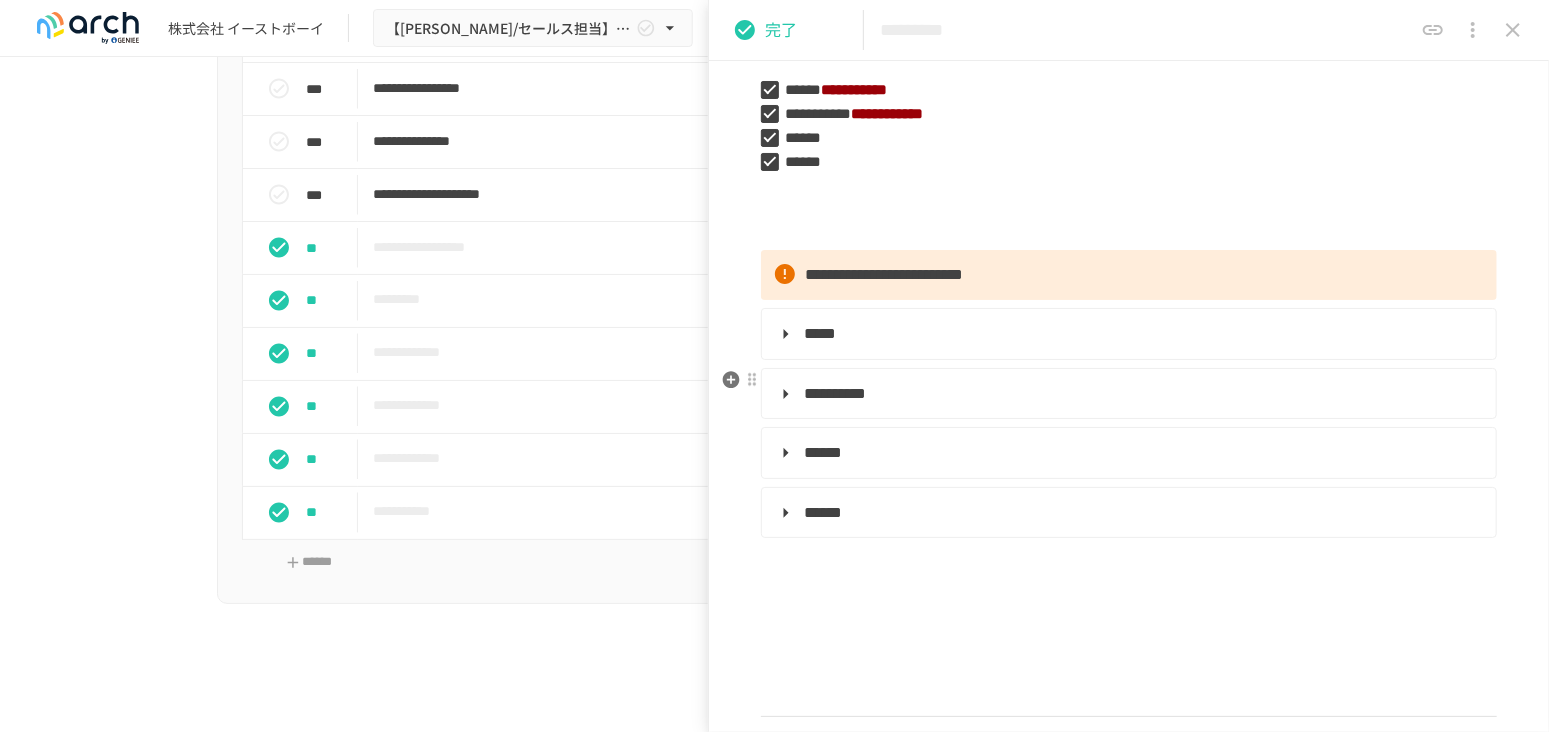click on "**********" at bounding box center [835, 393] 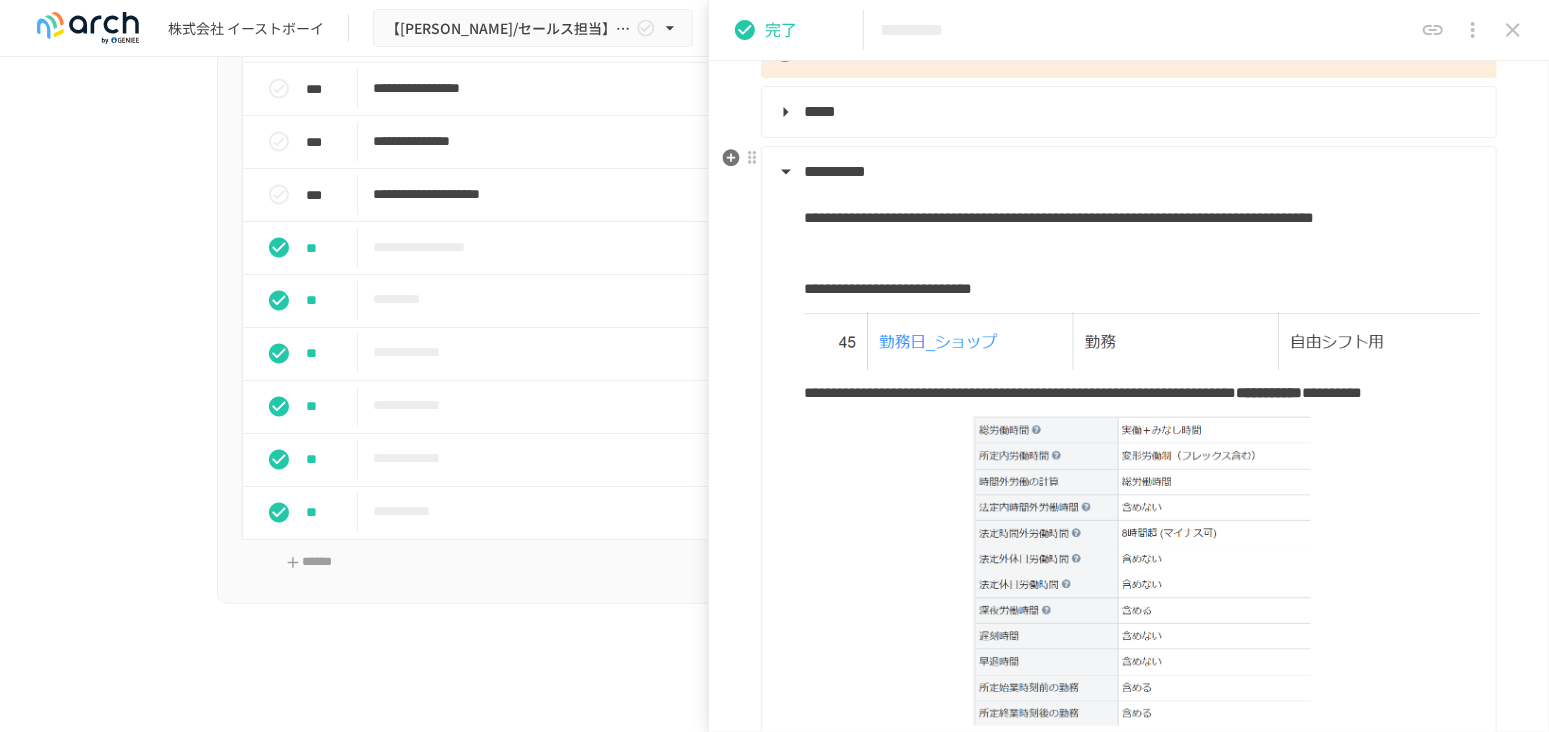 scroll, scrollTop: 222, scrollLeft: 0, axis: vertical 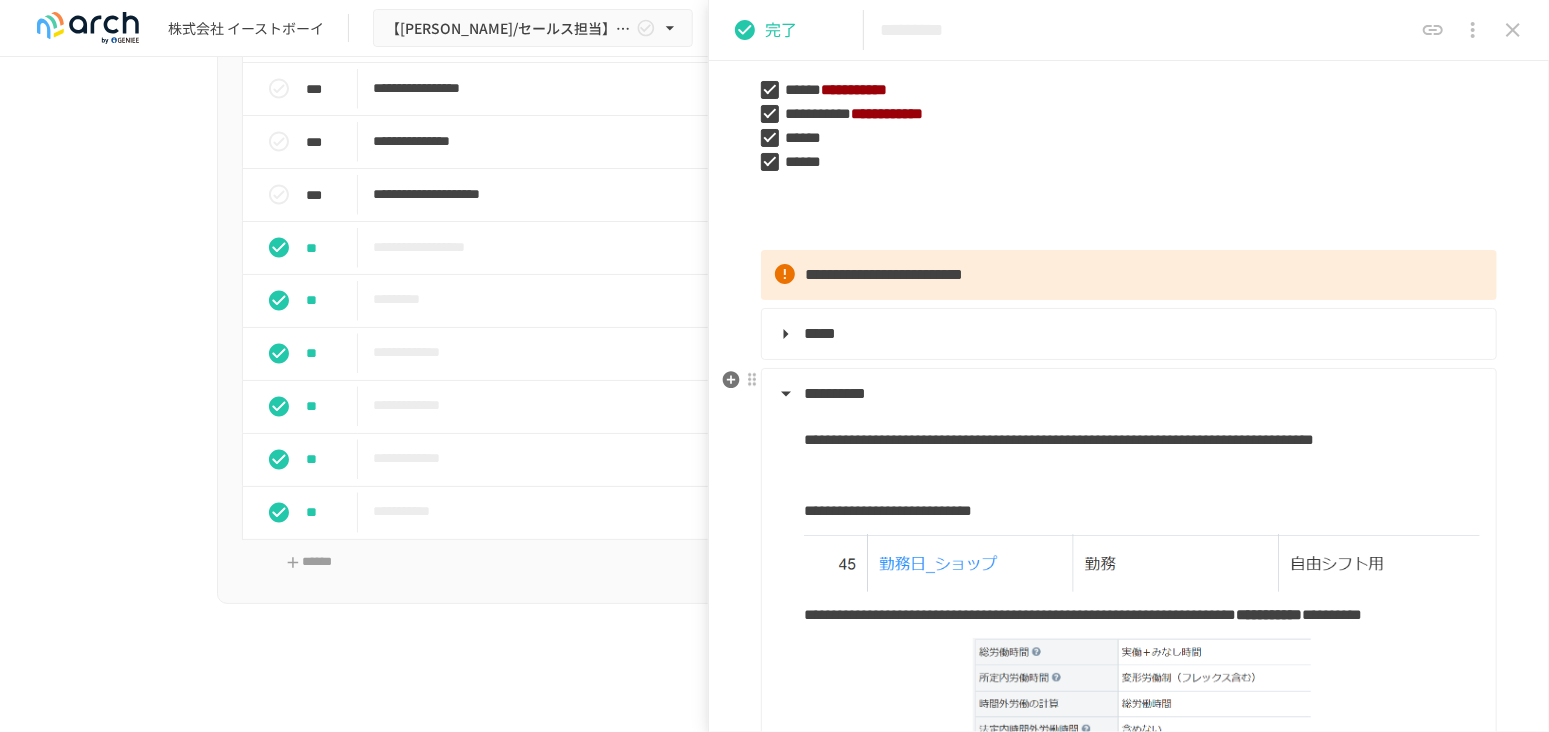 drag, startPoint x: 779, startPoint y: 390, endPoint x: 800, endPoint y: 386, distance: 21.377558 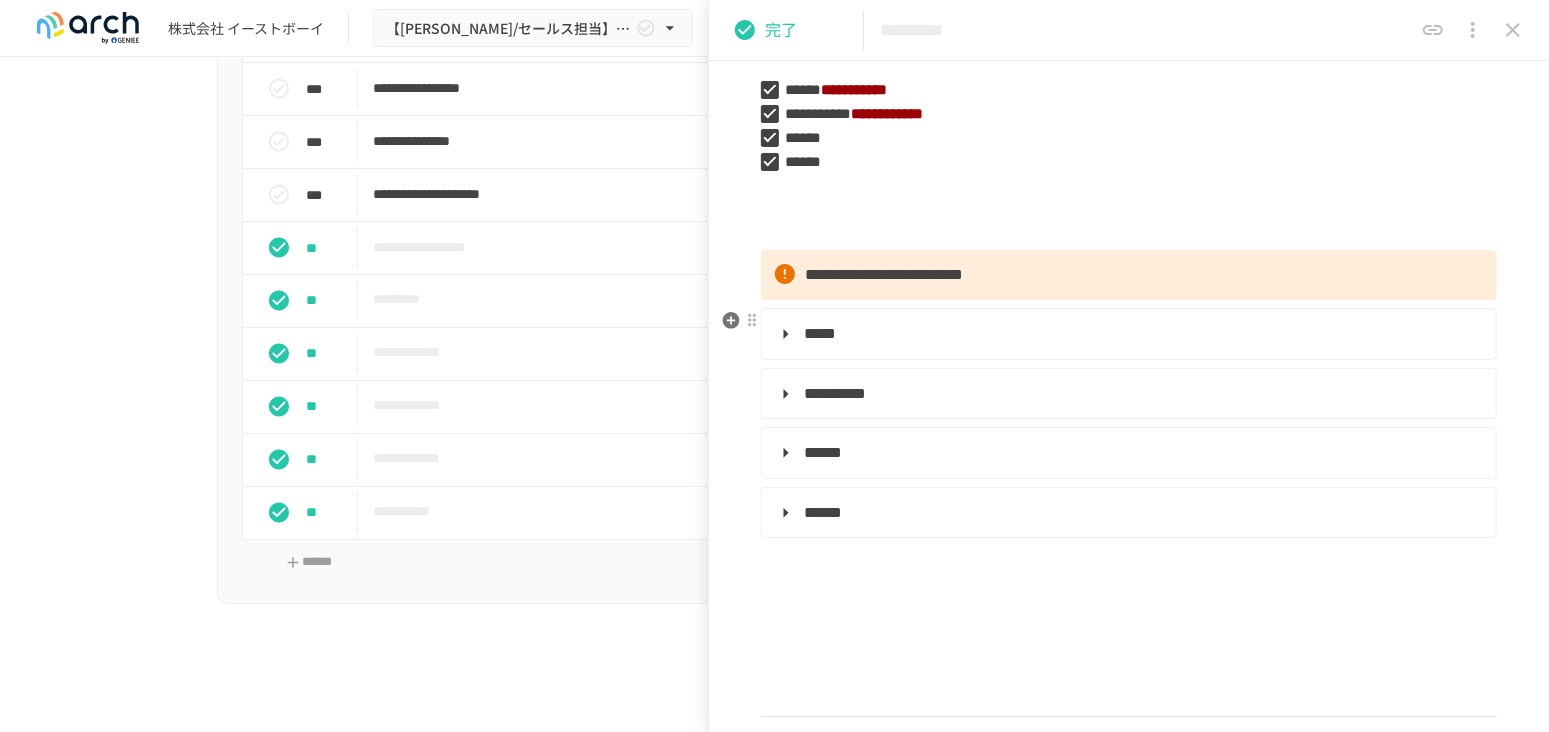 scroll, scrollTop: 333, scrollLeft: 0, axis: vertical 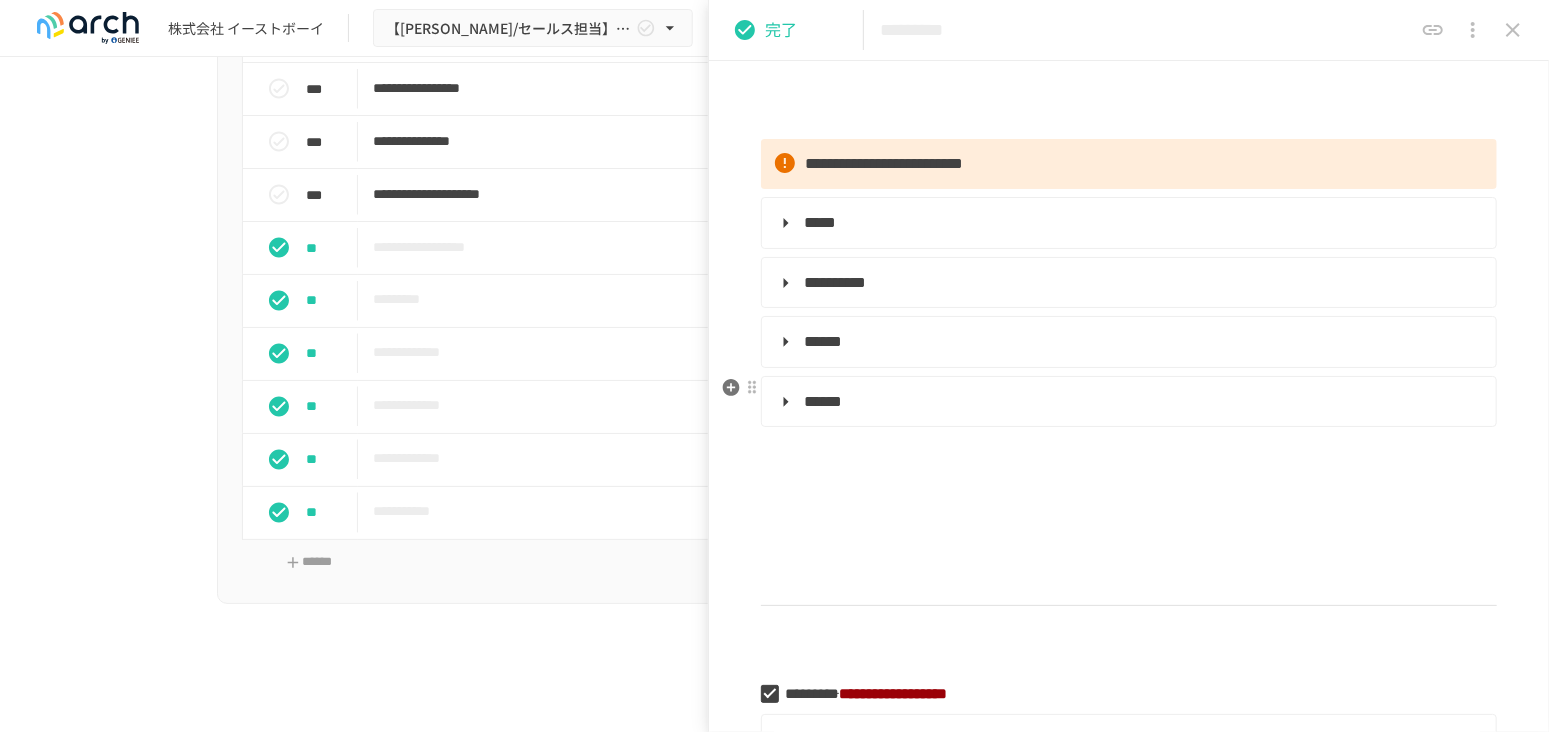 click on "******" at bounding box center [1127, 402] 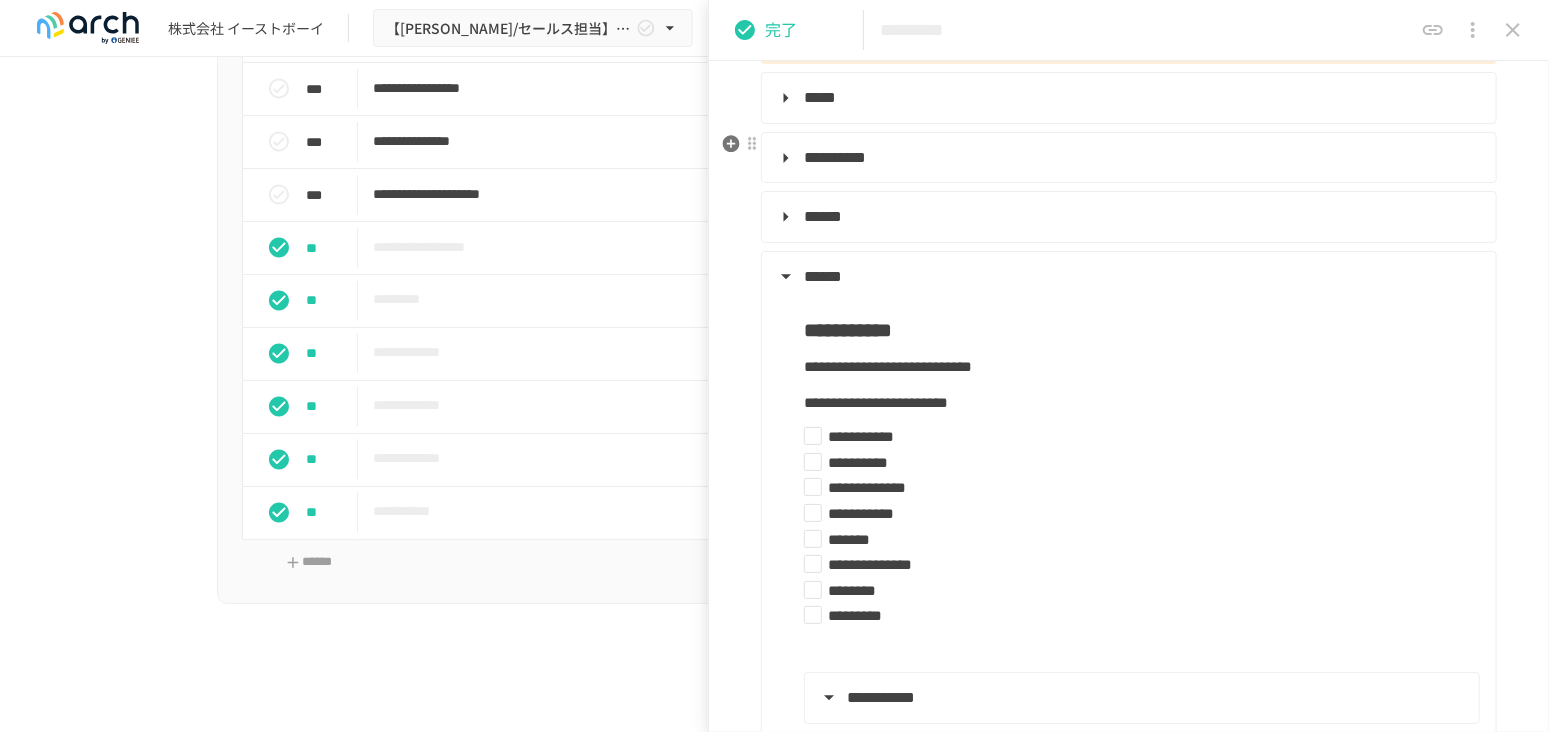scroll, scrollTop: 222, scrollLeft: 0, axis: vertical 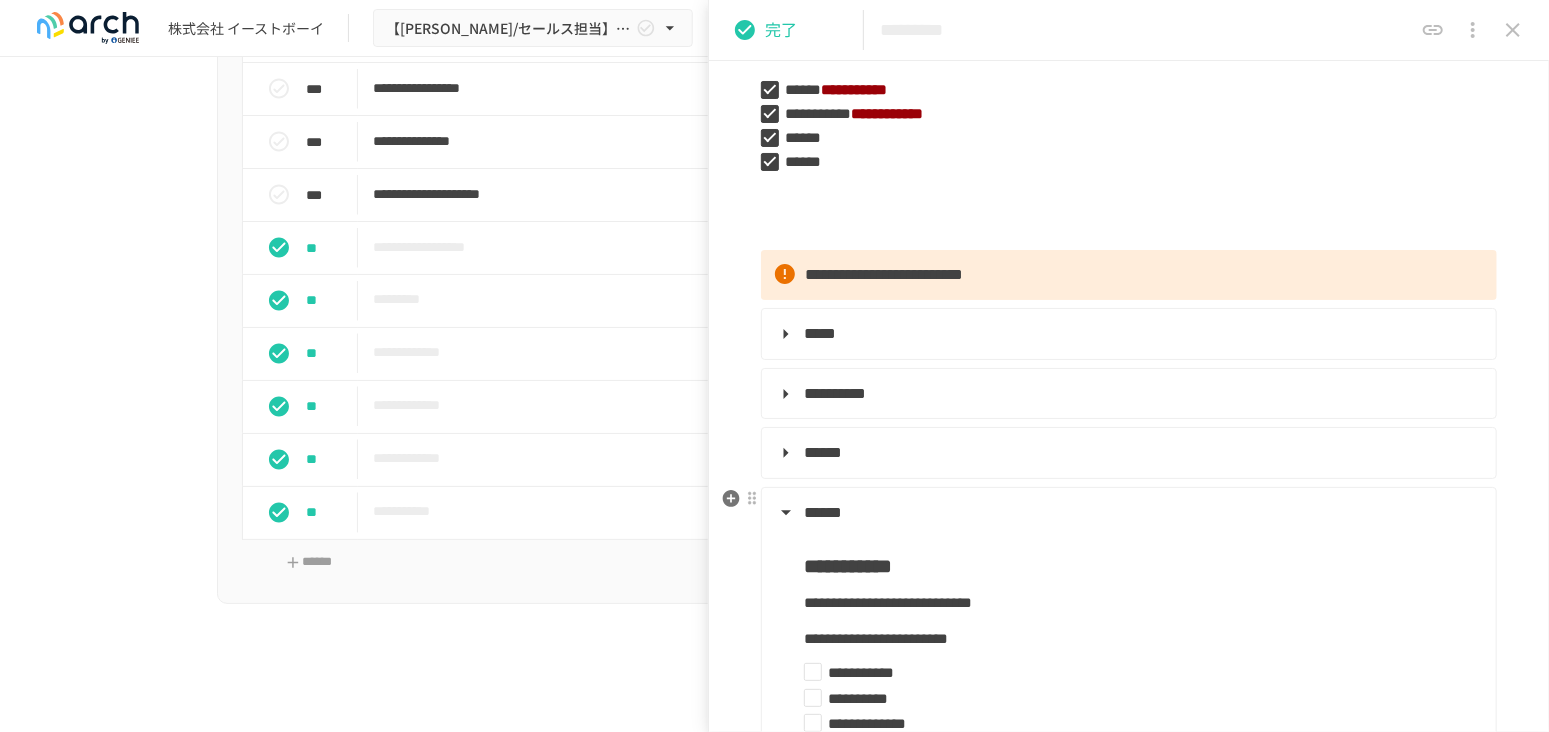 click on "******" at bounding box center [1127, 513] 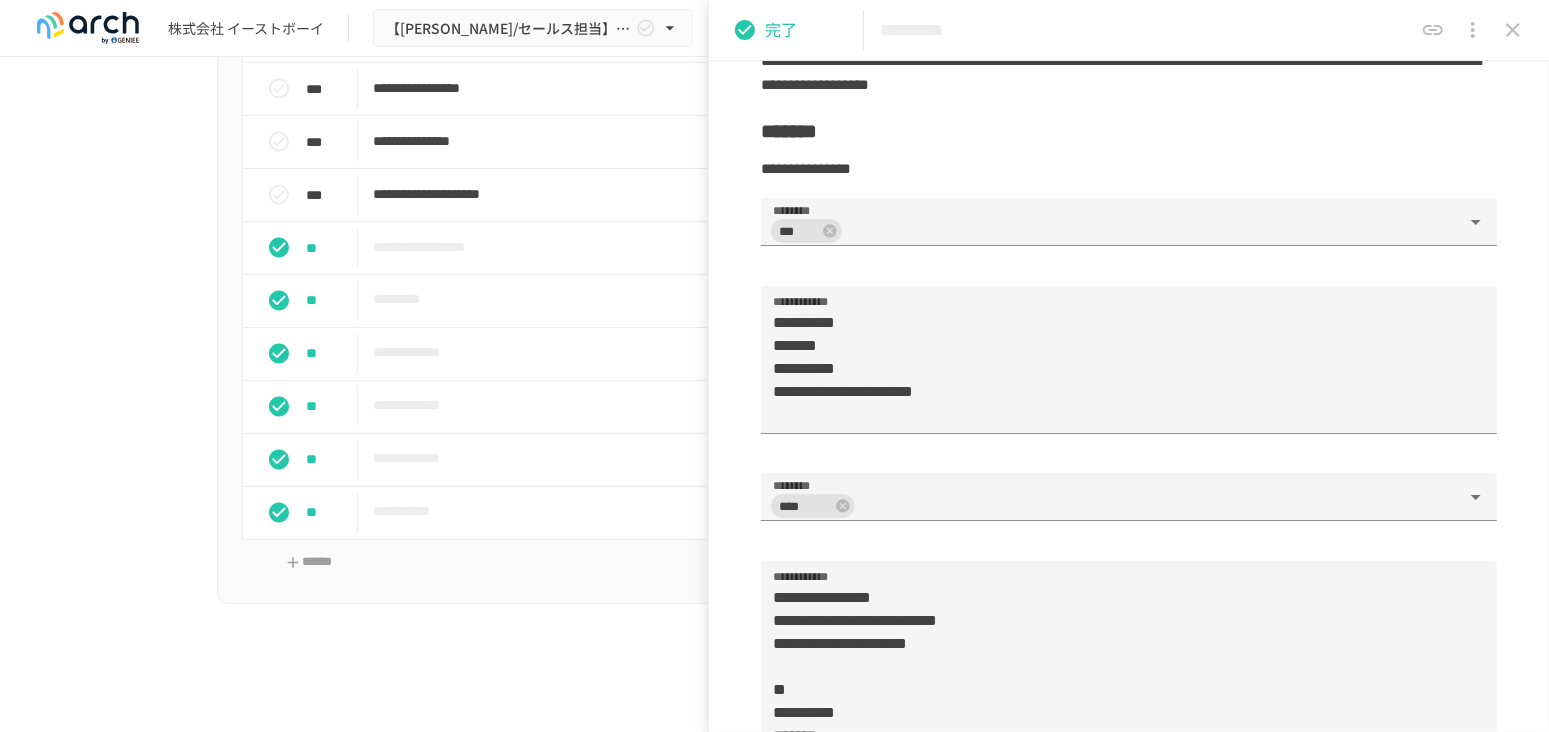 scroll, scrollTop: 1444, scrollLeft: 0, axis: vertical 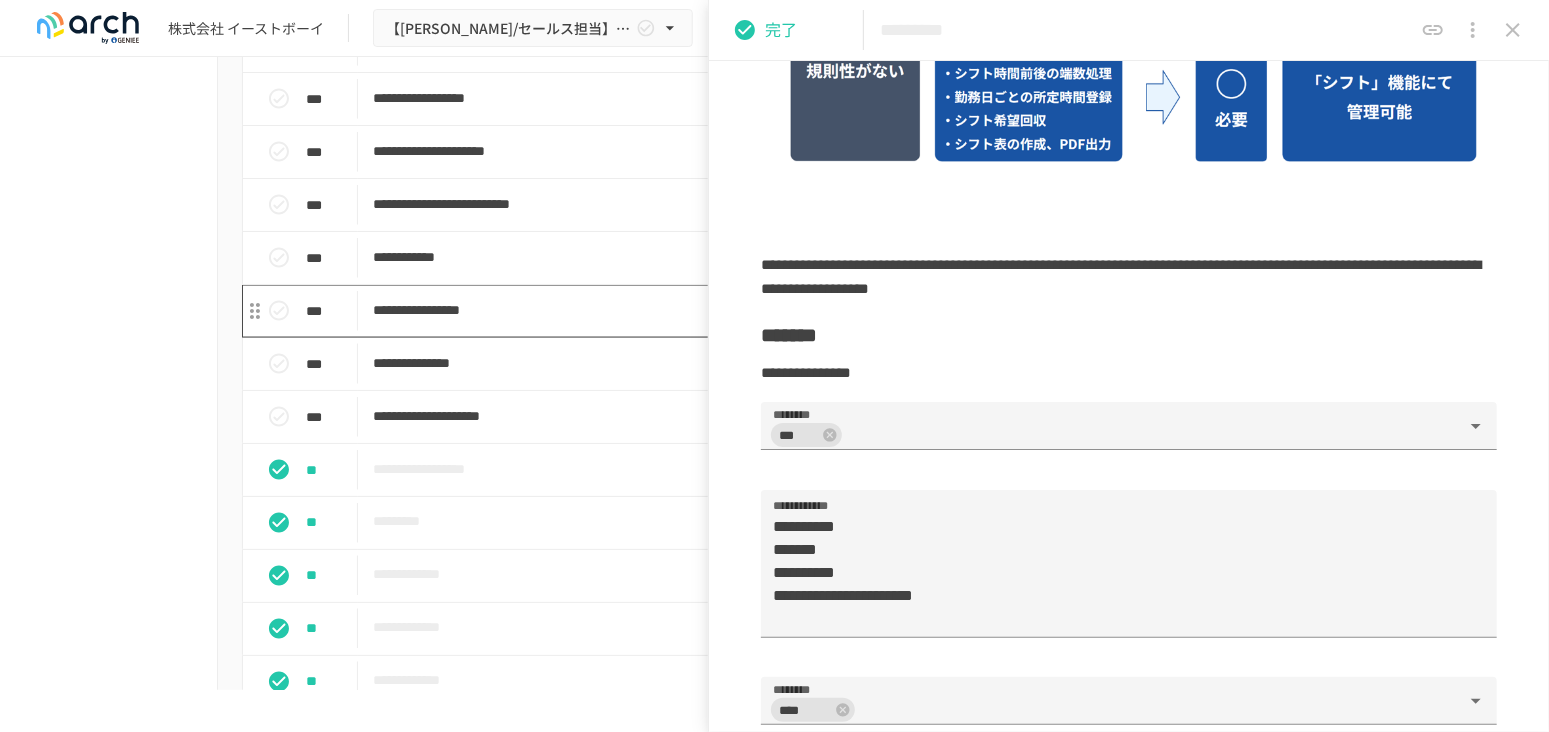click on "**********" at bounding box center [733, 310] 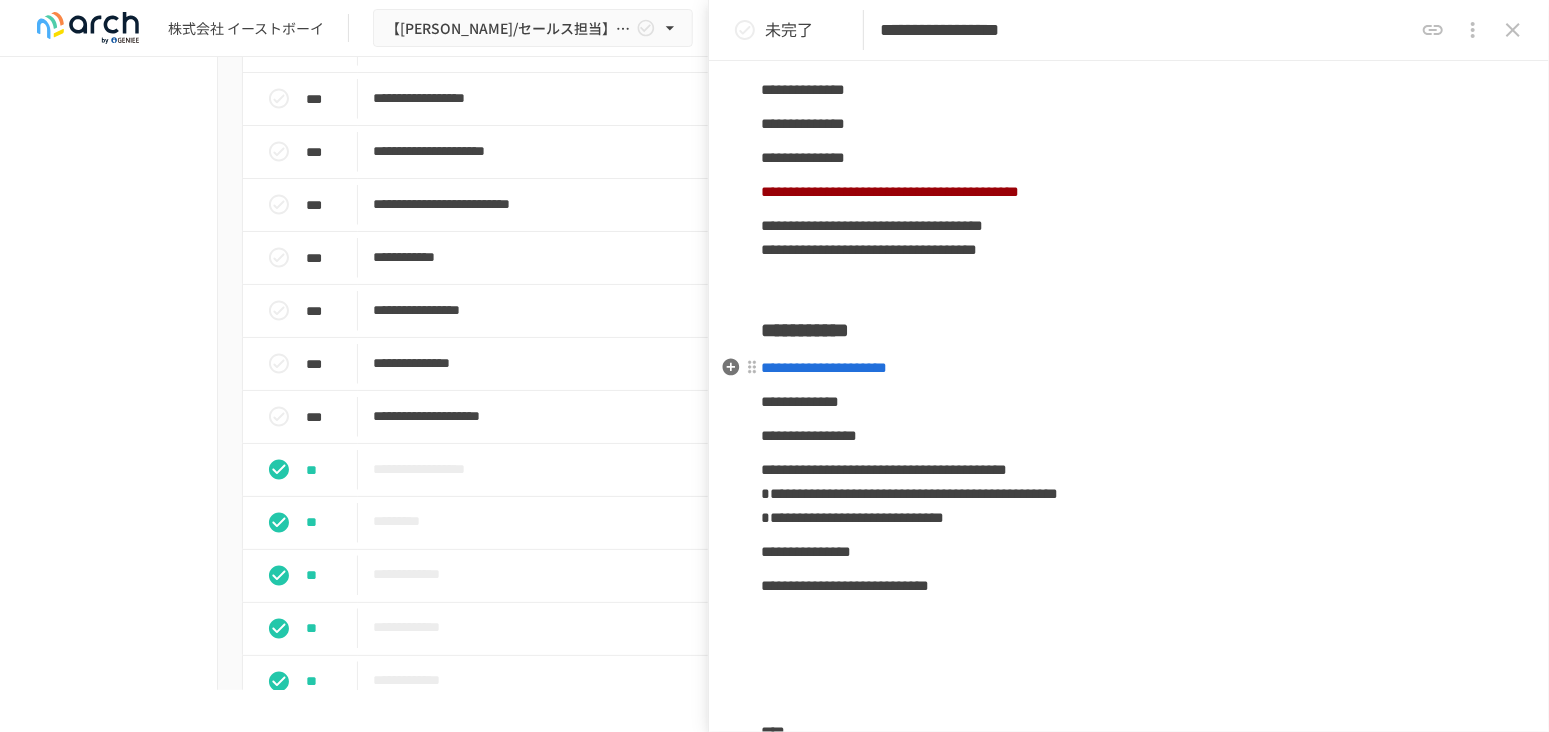 scroll, scrollTop: 222, scrollLeft: 0, axis: vertical 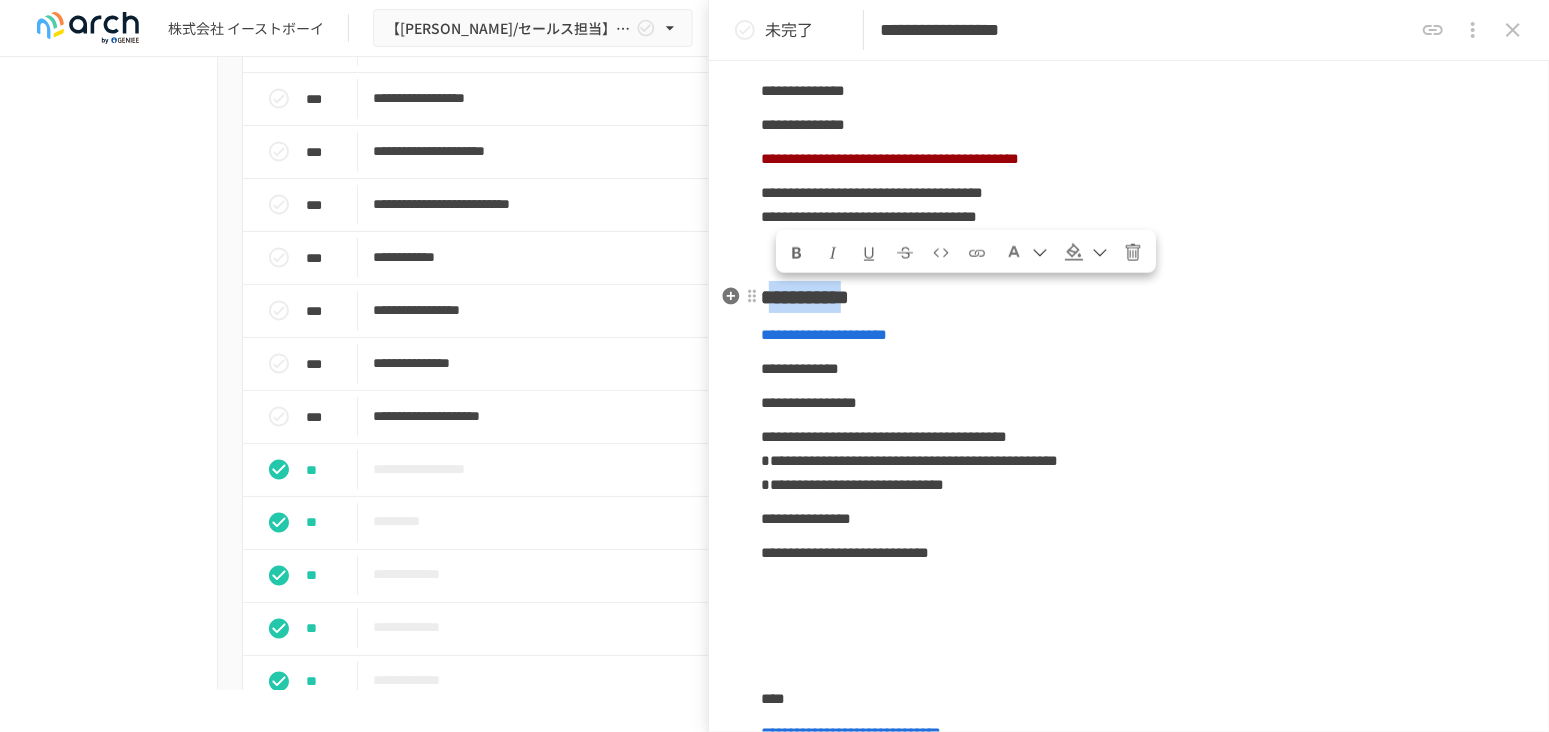drag, startPoint x: 955, startPoint y: 293, endPoint x: 778, endPoint y: 296, distance: 177.02542 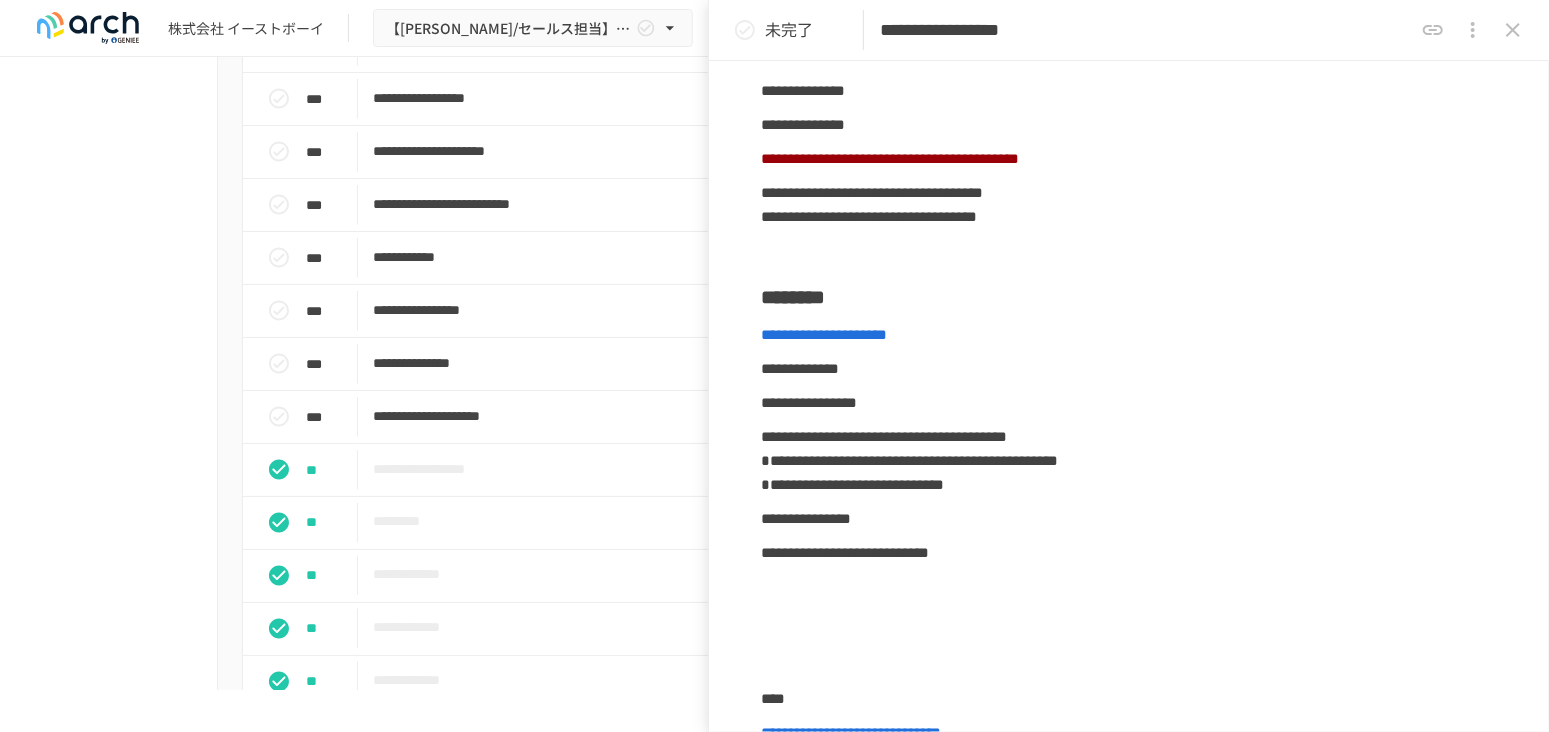 drag, startPoint x: 975, startPoint y: 27, endPoint x: 1220, endPoint y: 46, distance: 245.73563 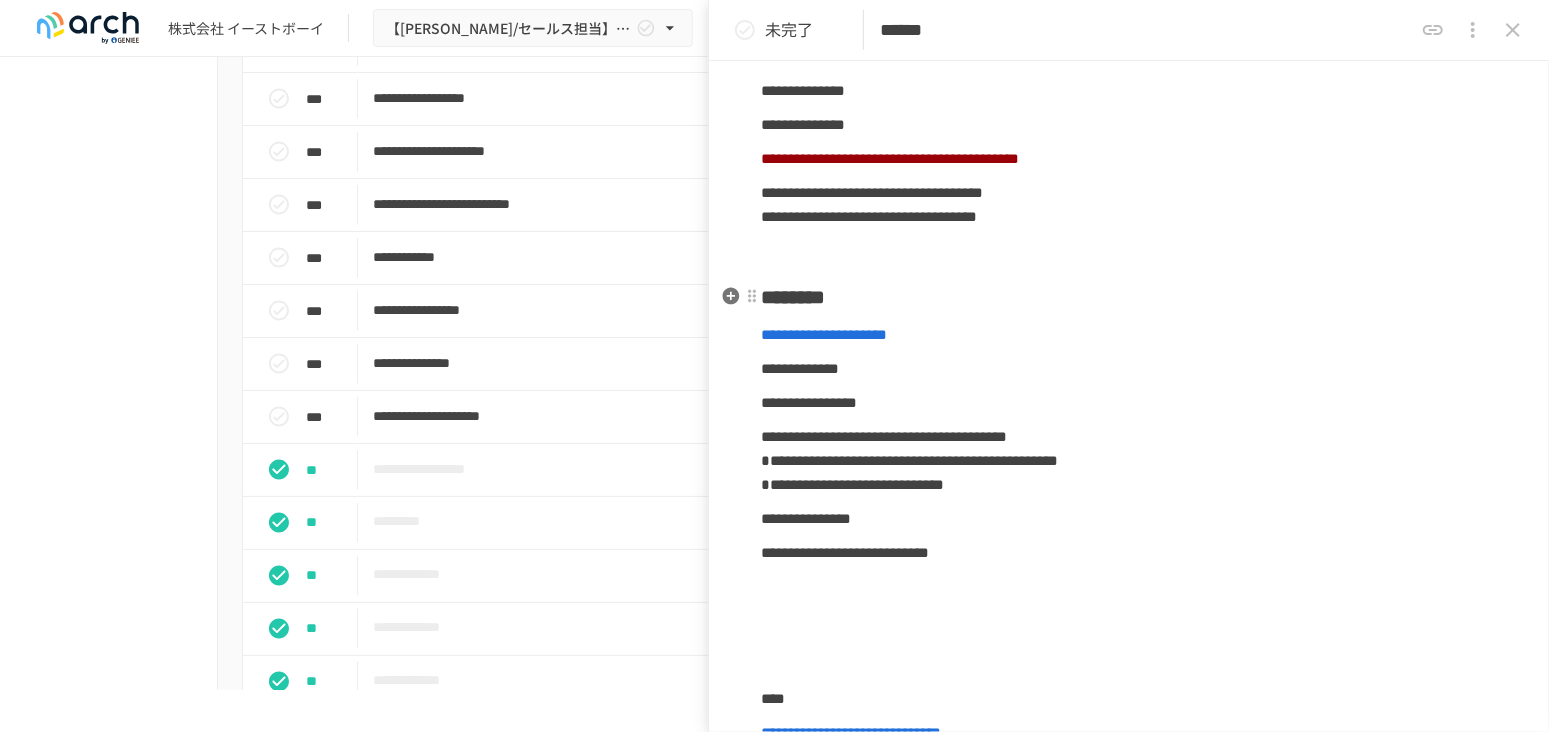 type on "******" 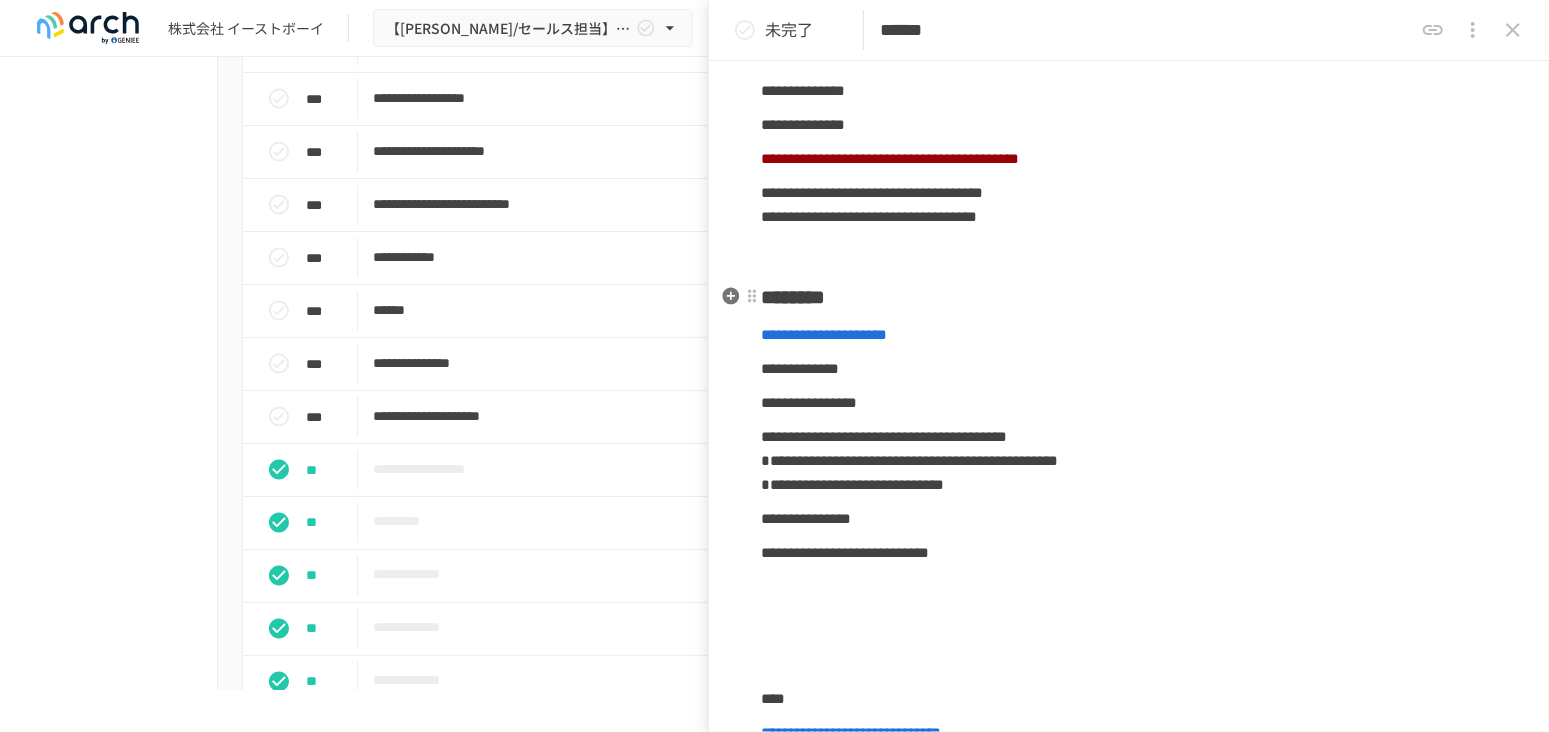 click on "********" at bounding box center [1129, 297] 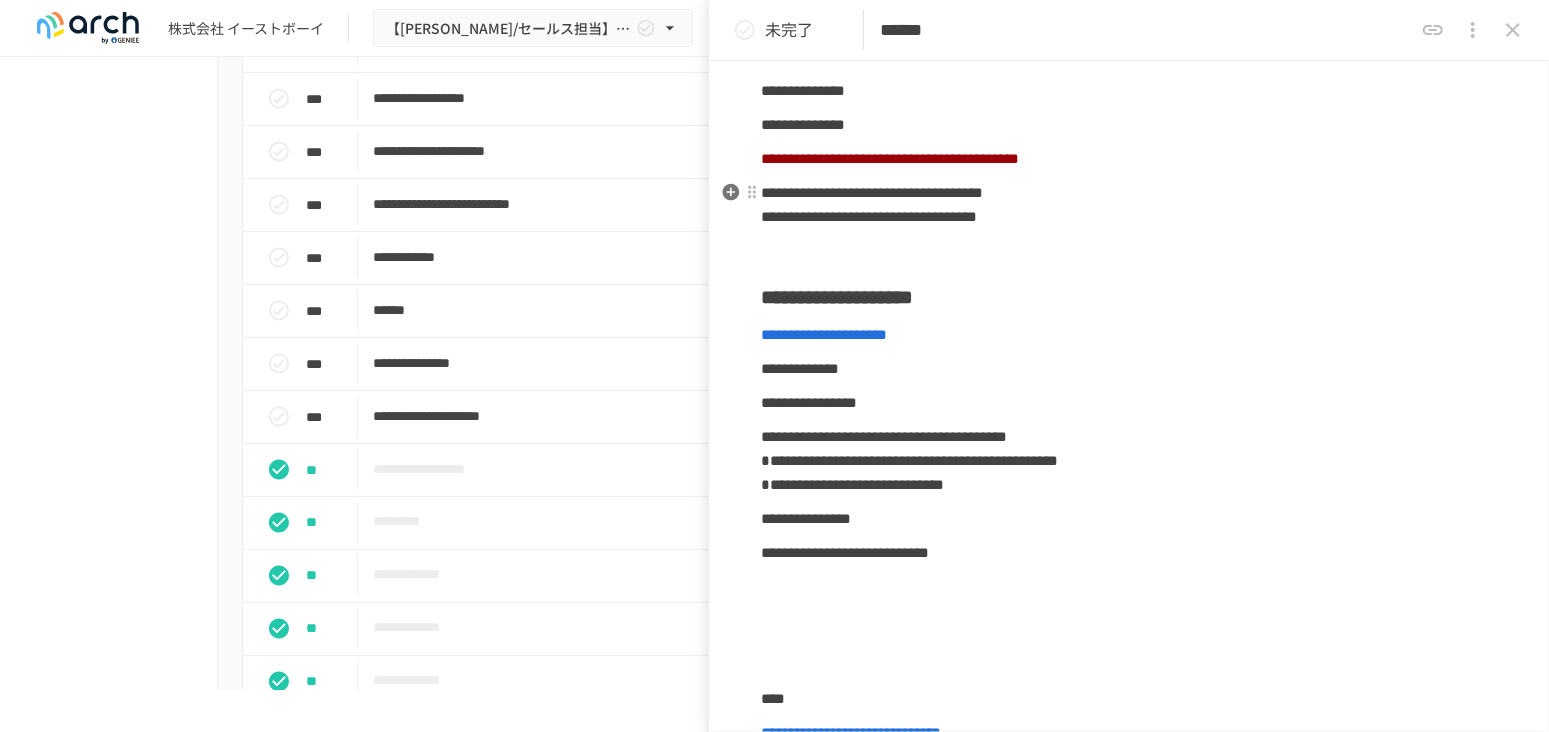 click at bounding box center [1129, 251] 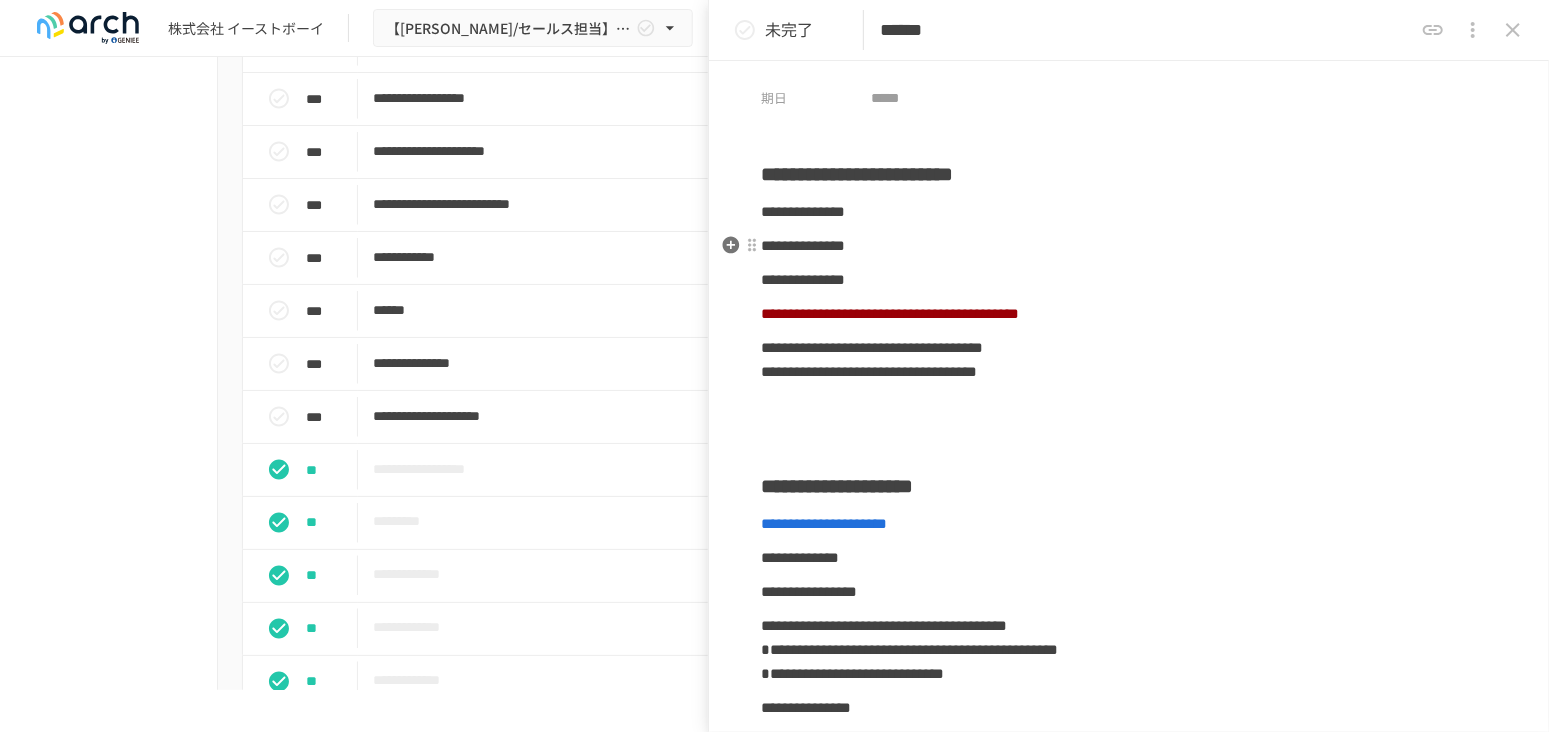 scroll, scrollTop: 0, scrollLeft: 0, axis: both 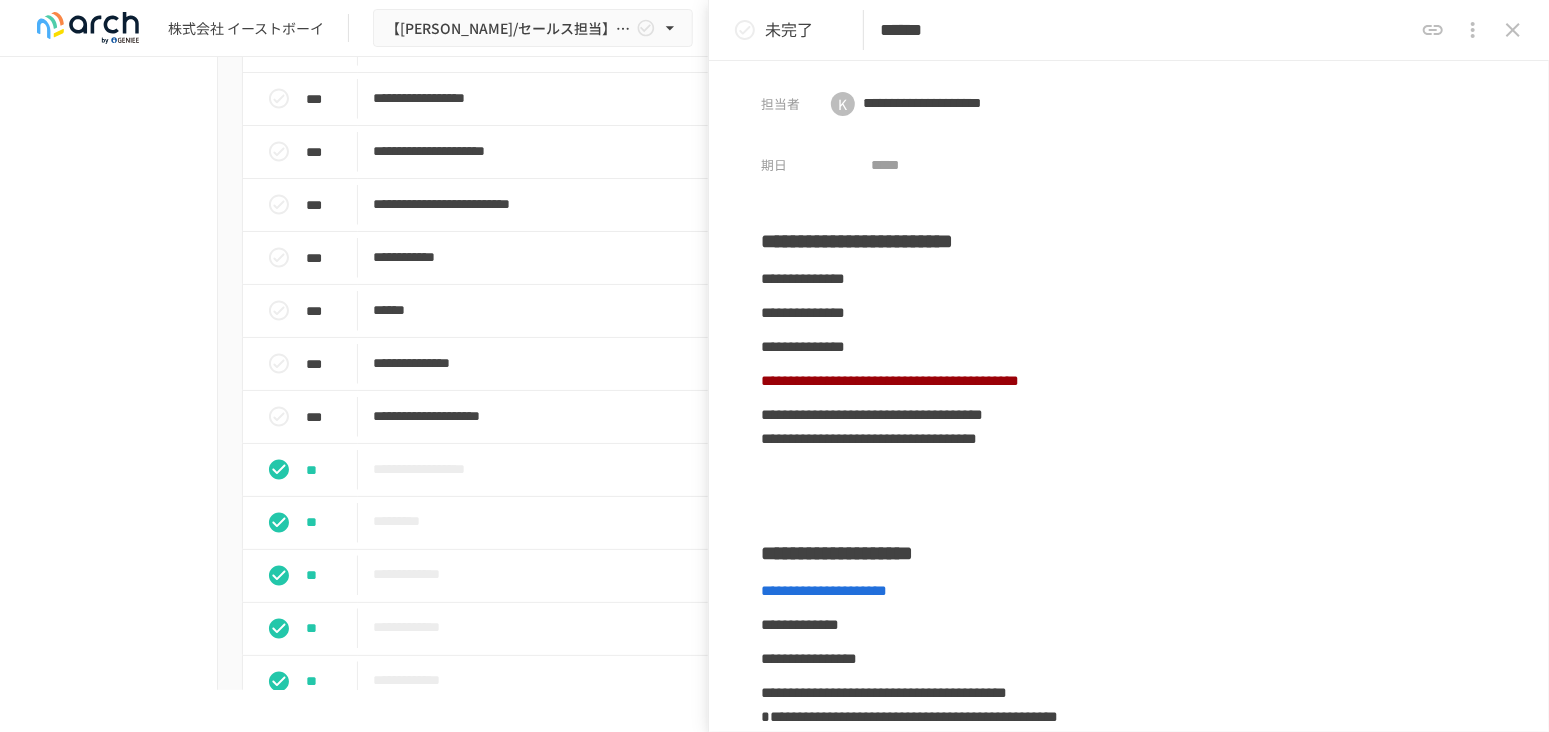 click 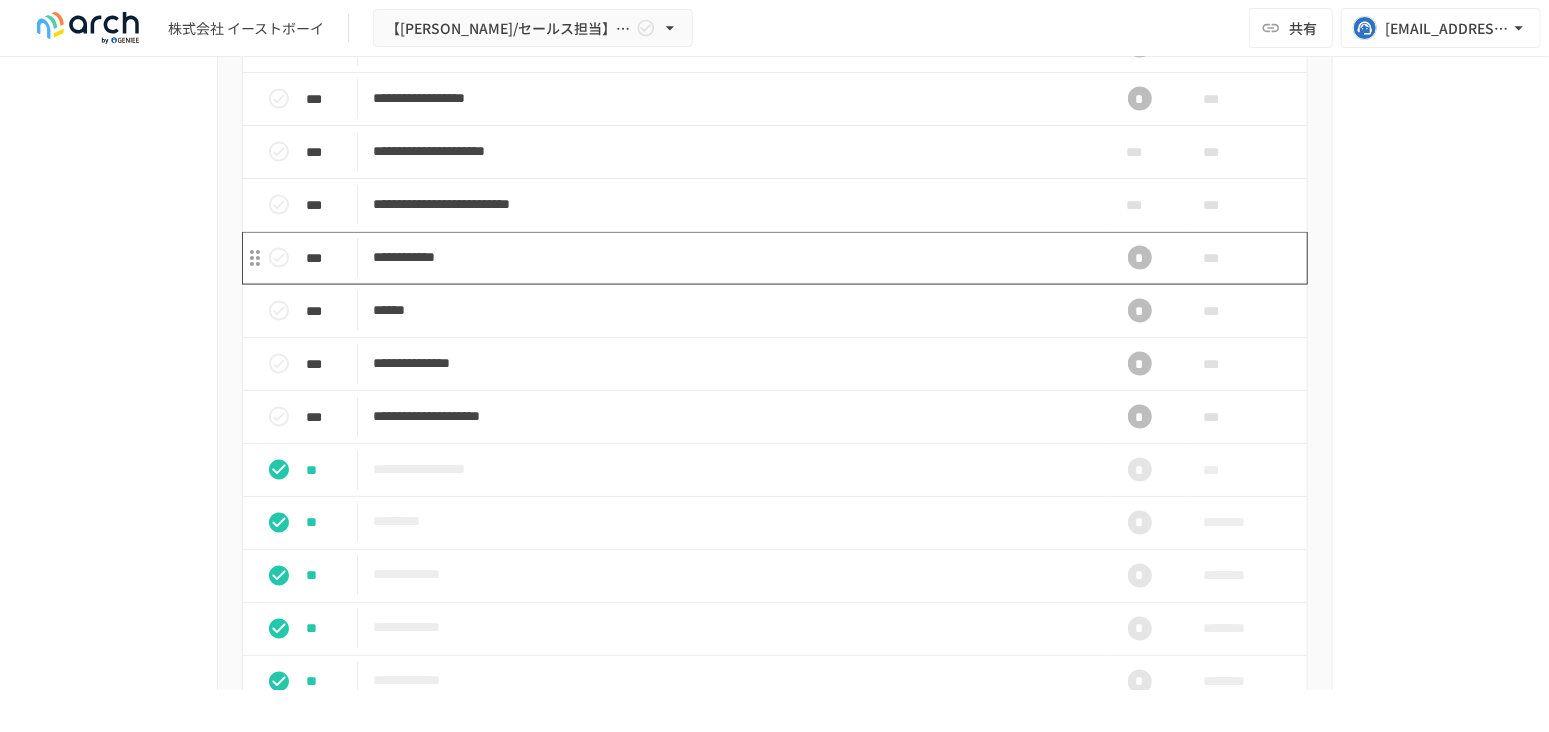 click on "**********" at bounding box center (733, 257) 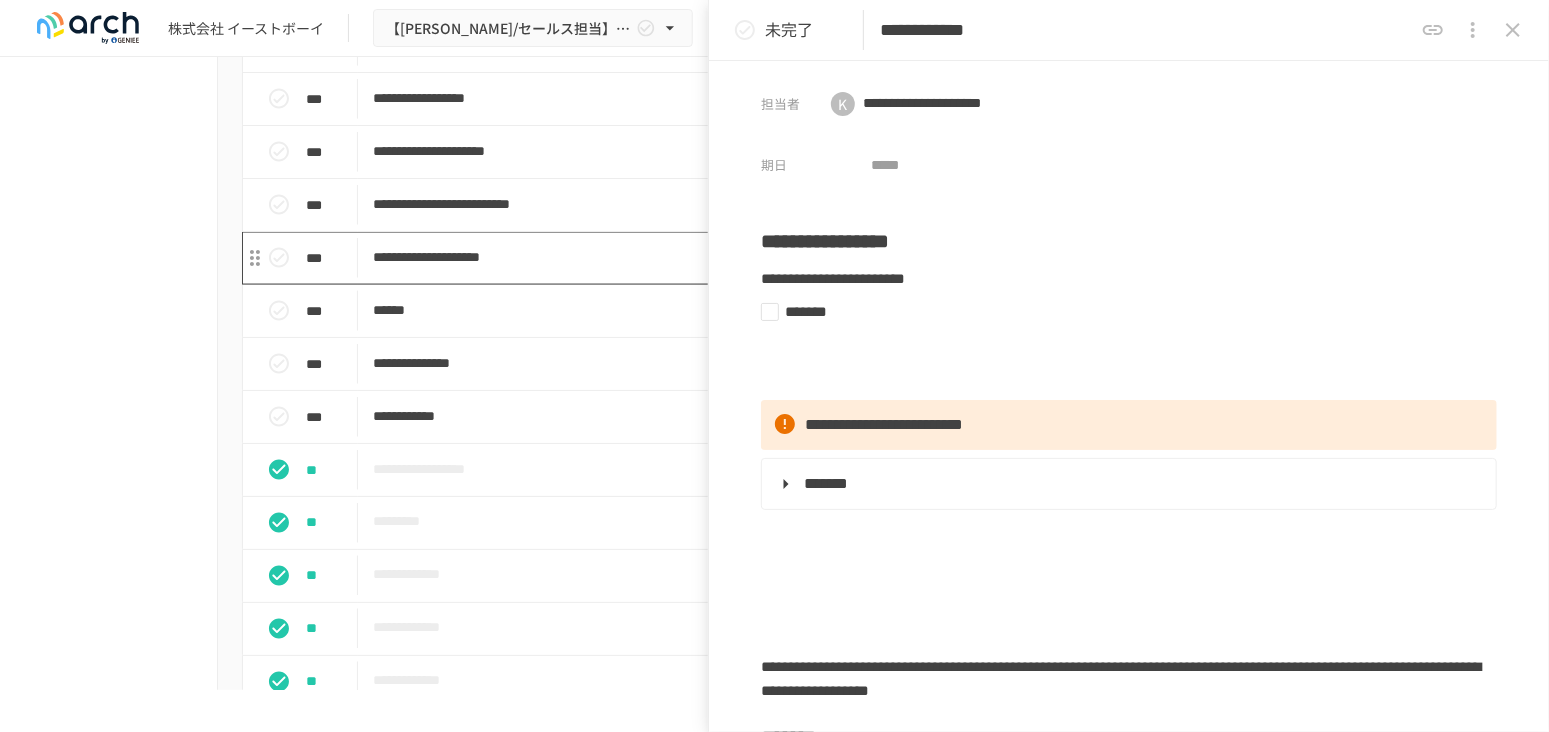 click on "**********" at bounding box center (733, 257) 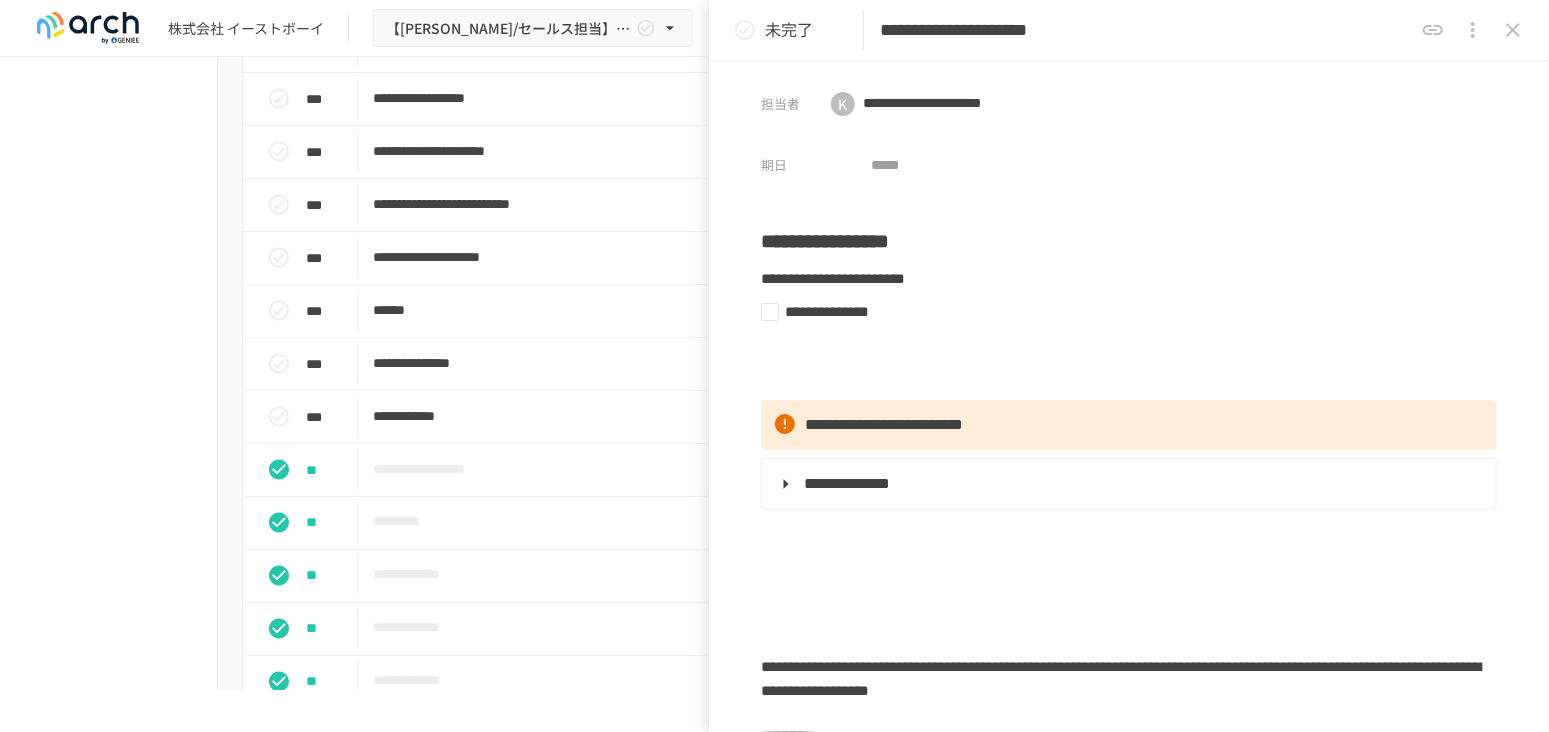 click 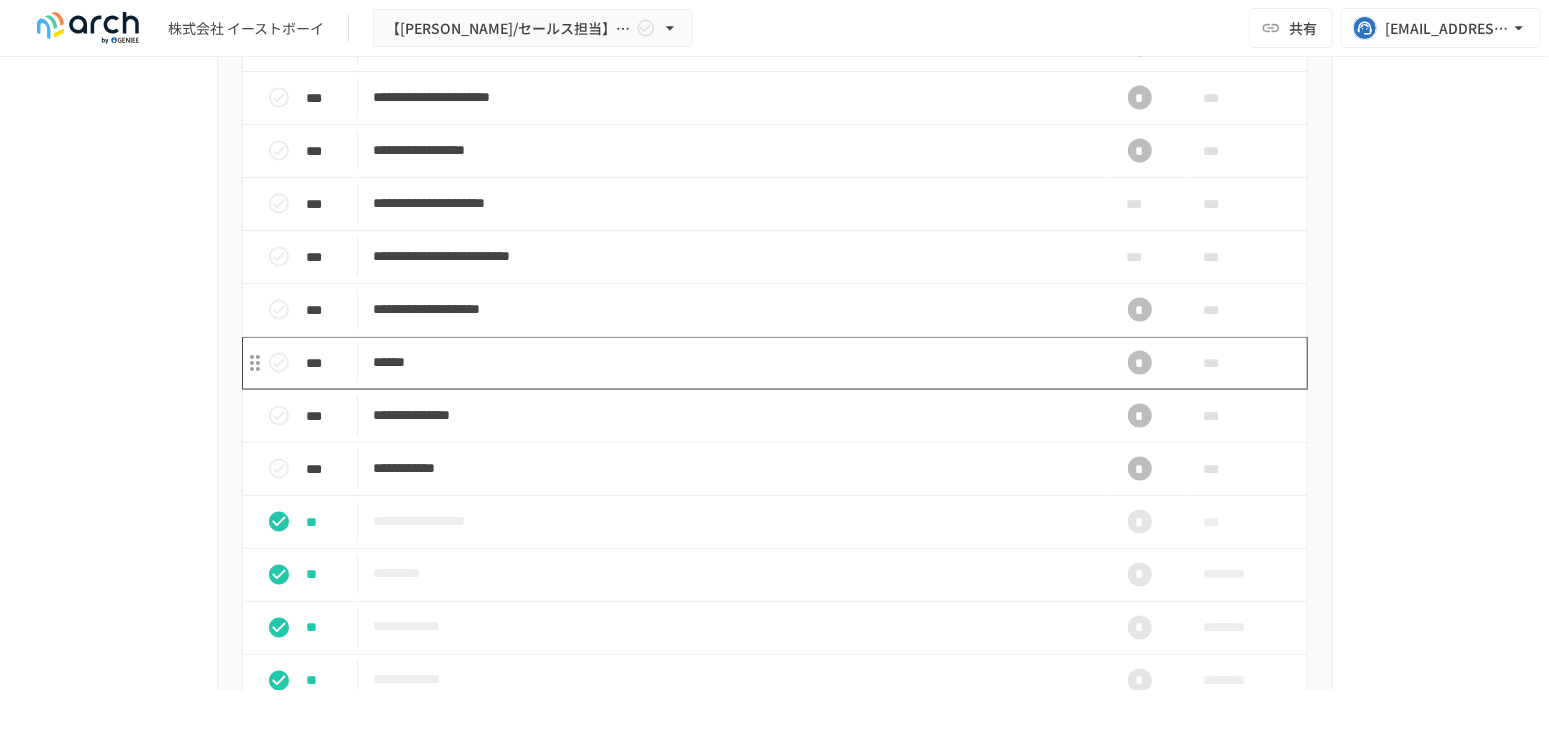 scroll, scrollTop: 1871, scrollLeft: 0, axis: vertical 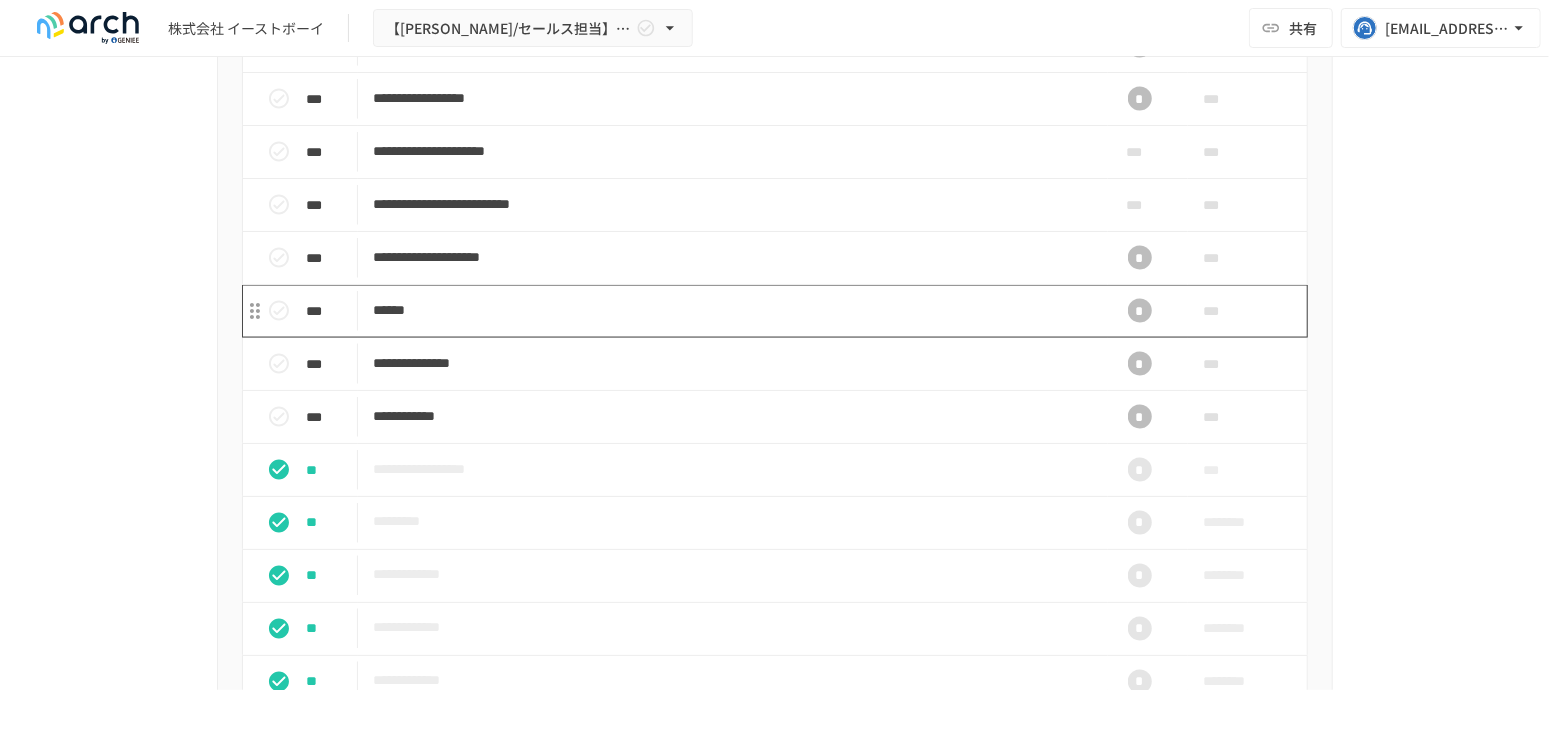 click on "******" at bounding box center (733, 310) 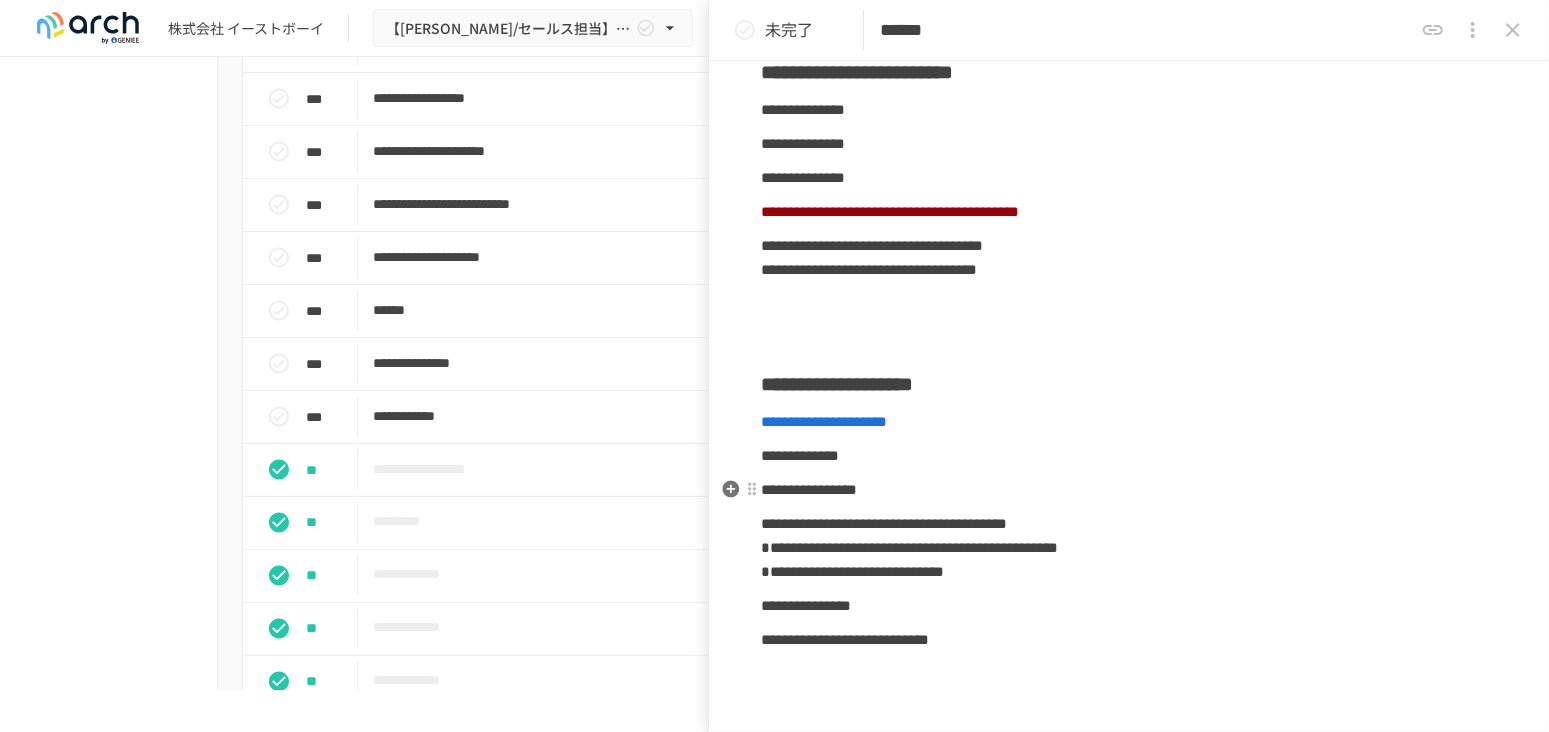 scroll, scrollTop: 222, scrollLeft: 0, axis: vertical 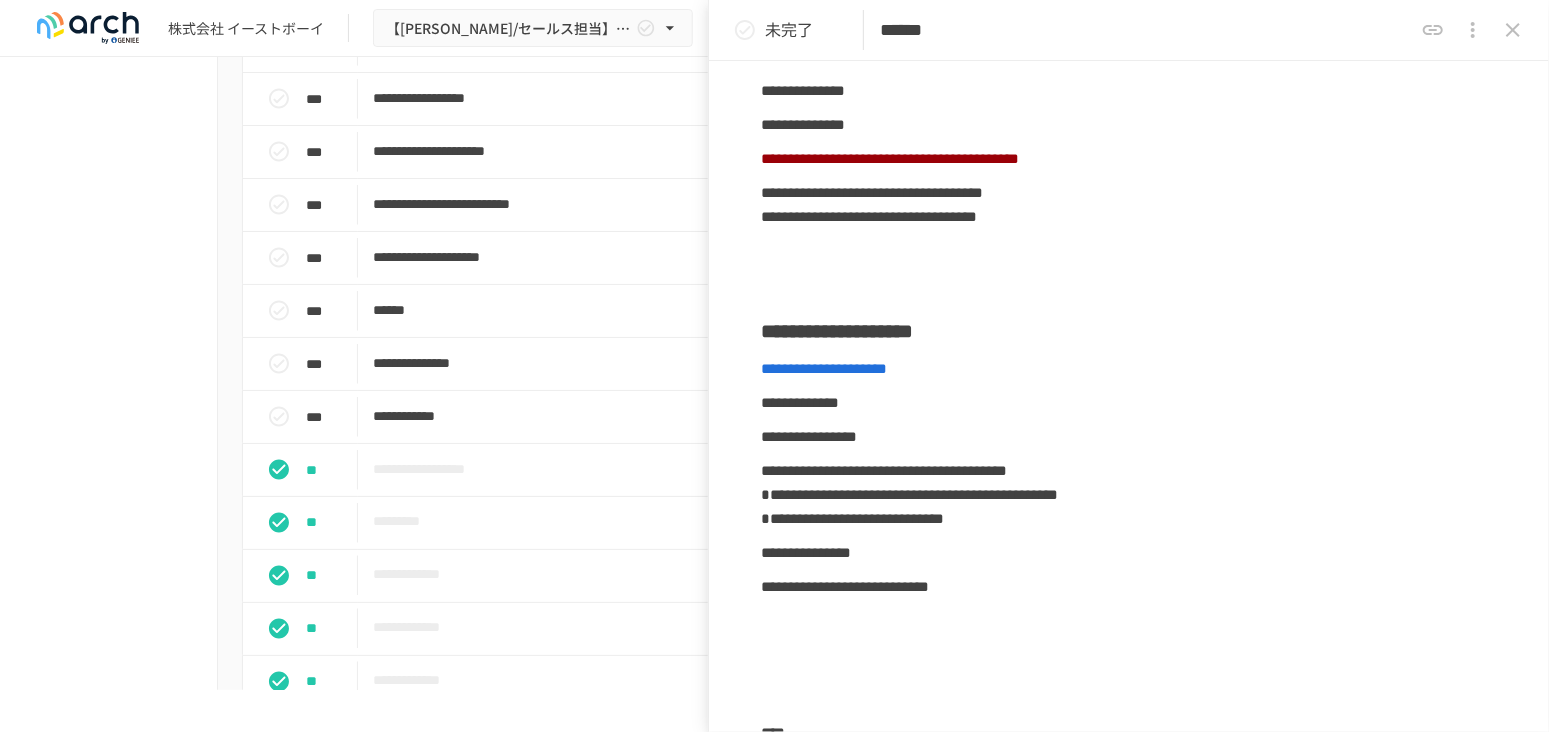 drag, startPoint x: 1510, startPoint y: 29, endPoint x: 1146, endPoint y: 189, distance: 397.61288 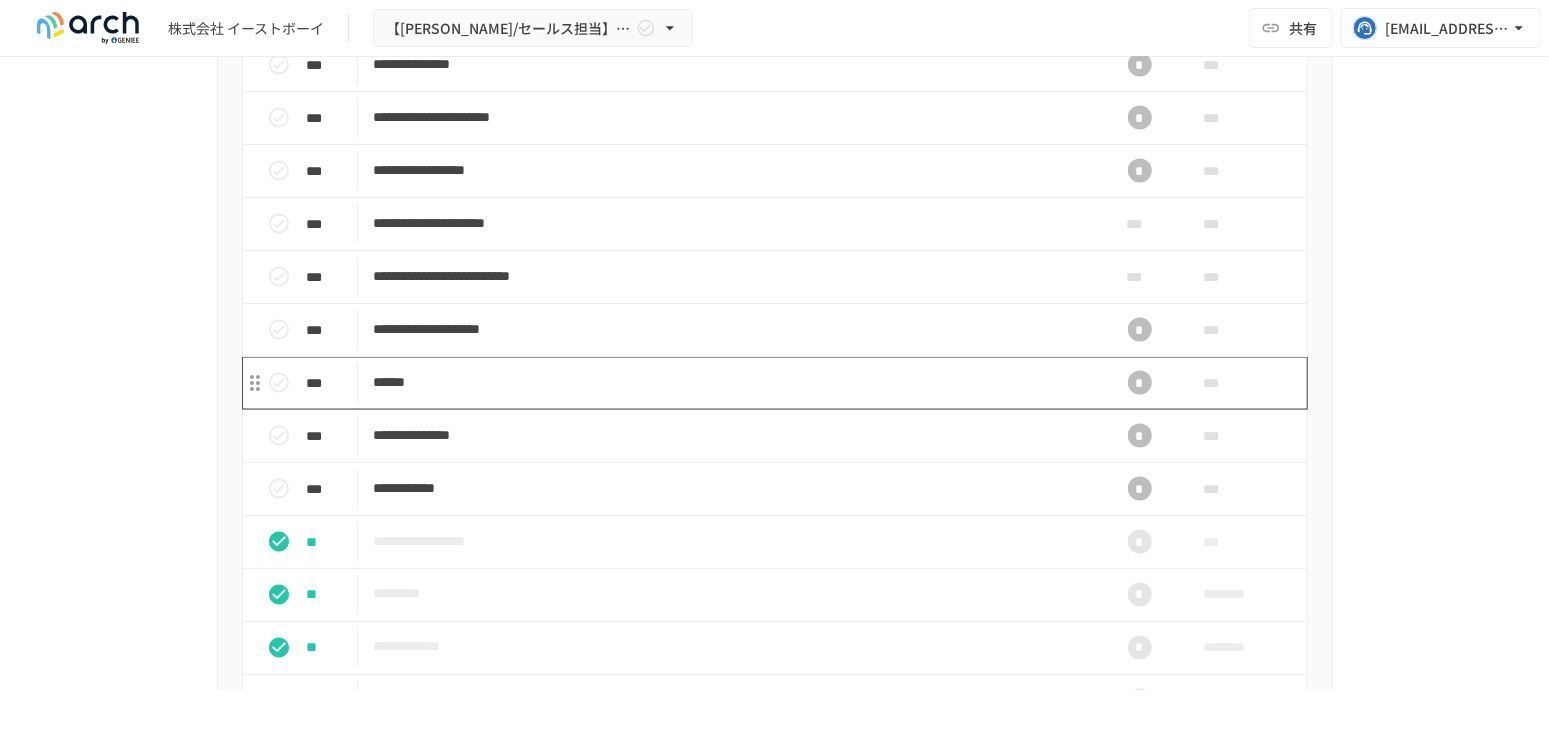 scroll, scrollTop: 1760, scrollLeft: 0, axis: vertical 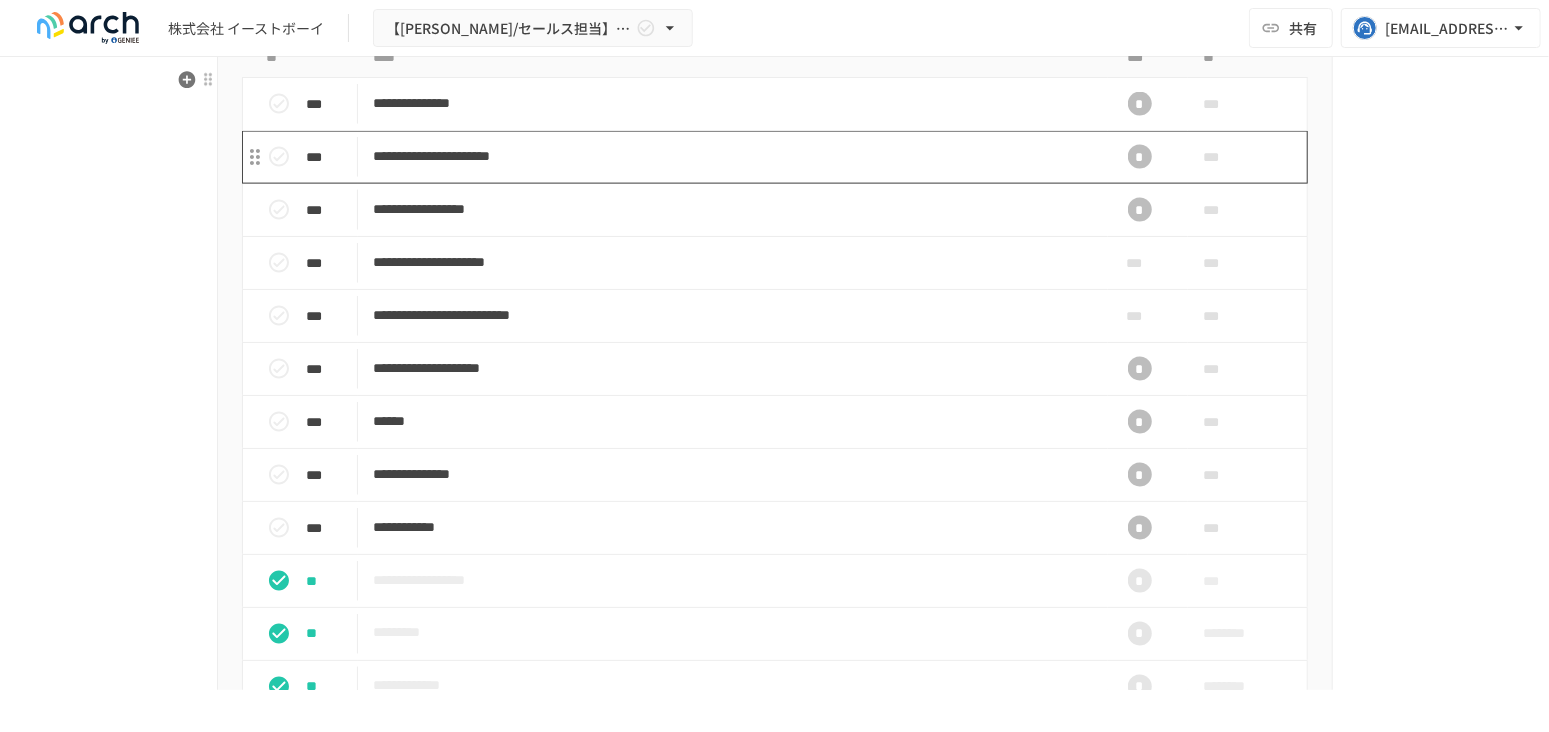 click on "**********" at bounding box center [733, 156] 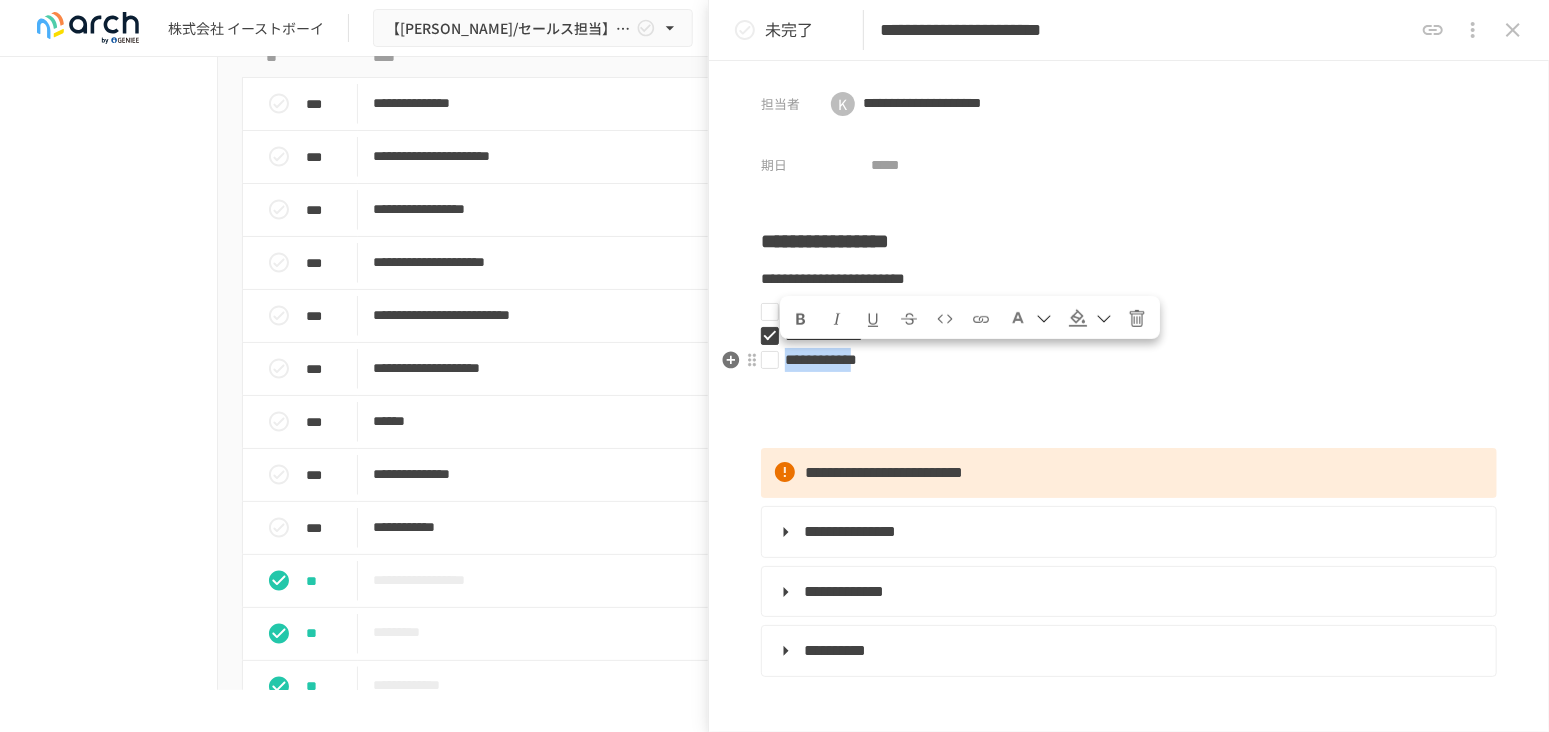 drag, startPoint x: 956, startPoint y: 361, endPoint x: 784, endPoint y: 356, distance: 172.07266 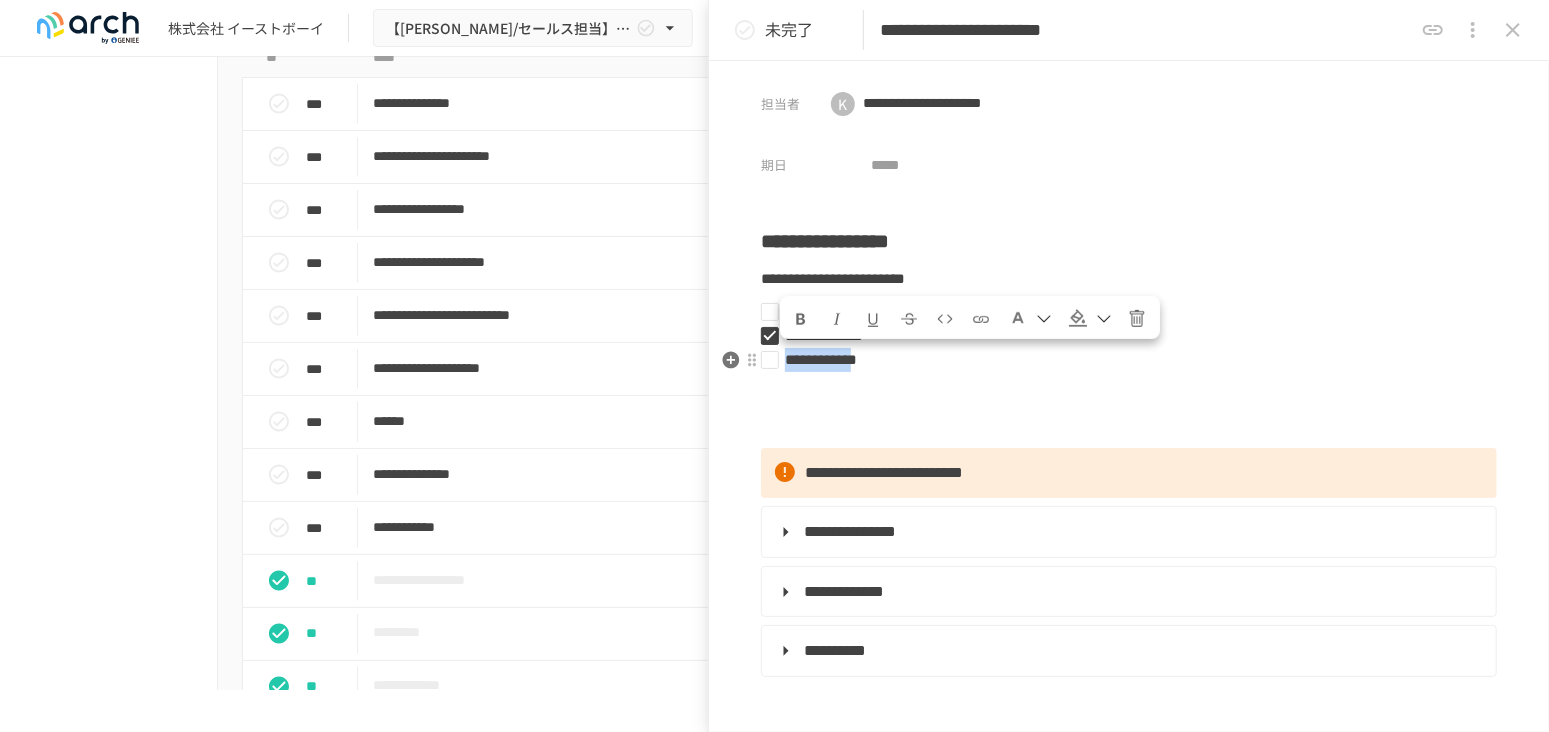 click on "**********" at bounding box center (821, 359) 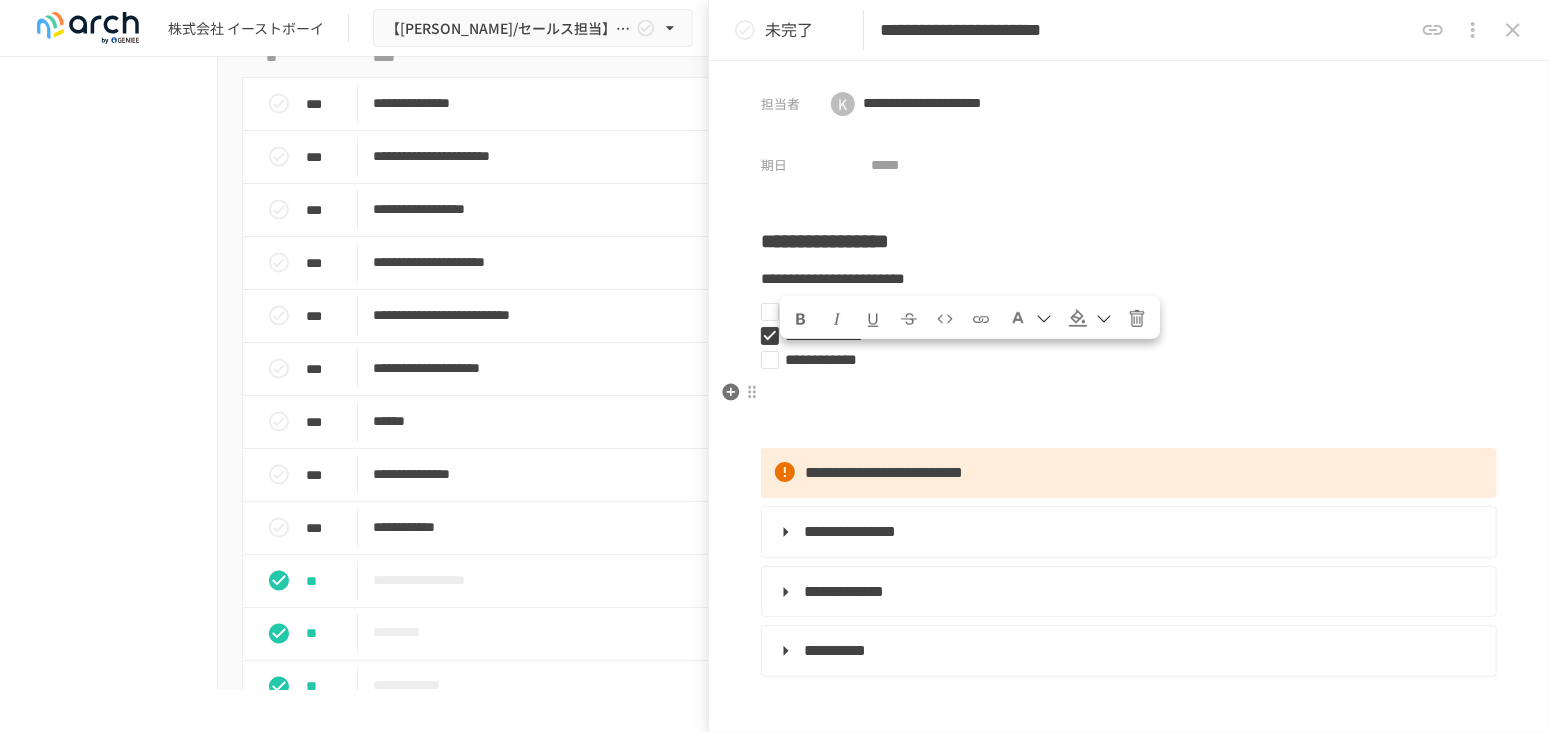 click on "**********" at bounding box center (1129, 693) 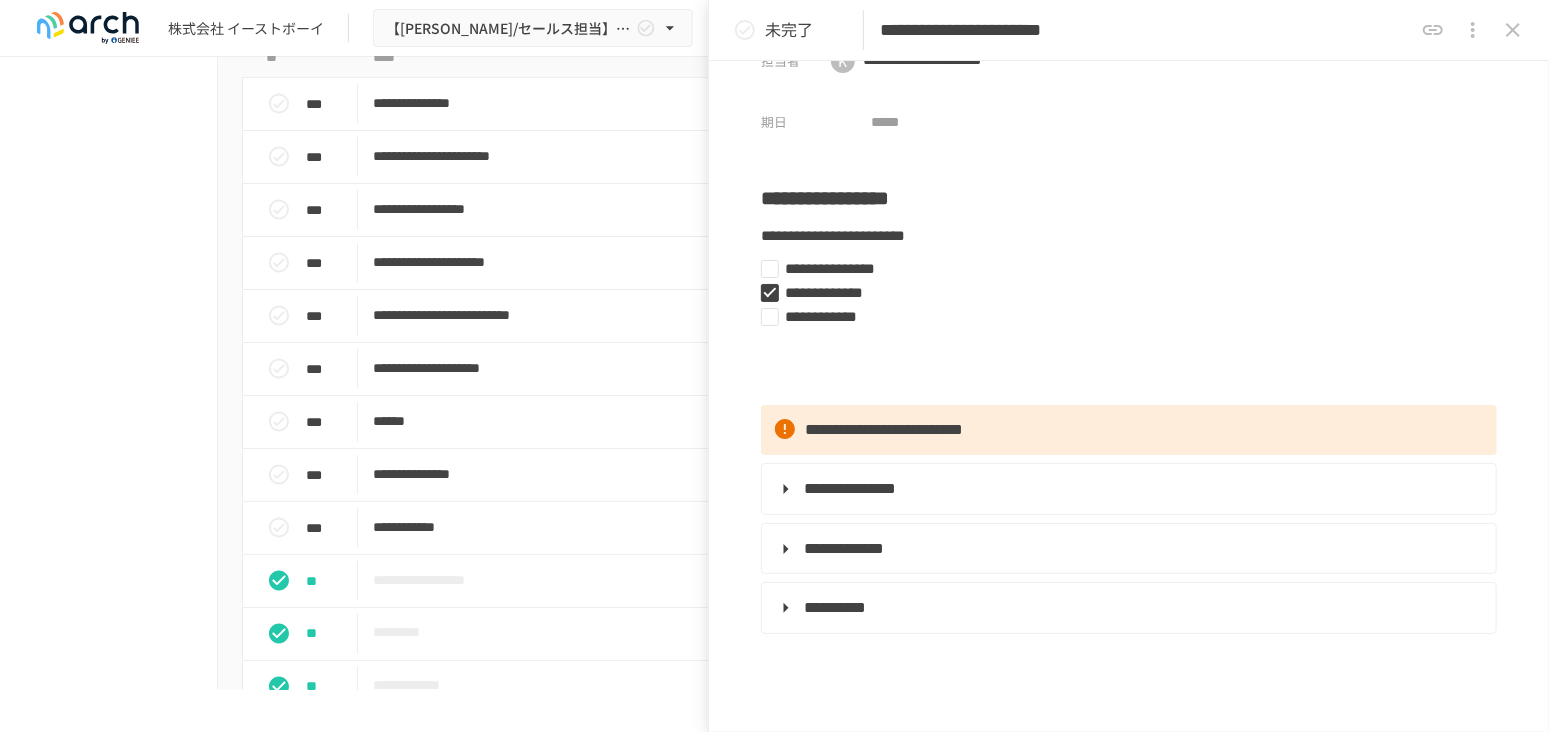 scroll, scrollTop: 0, scrollLeft: 0, axis: both 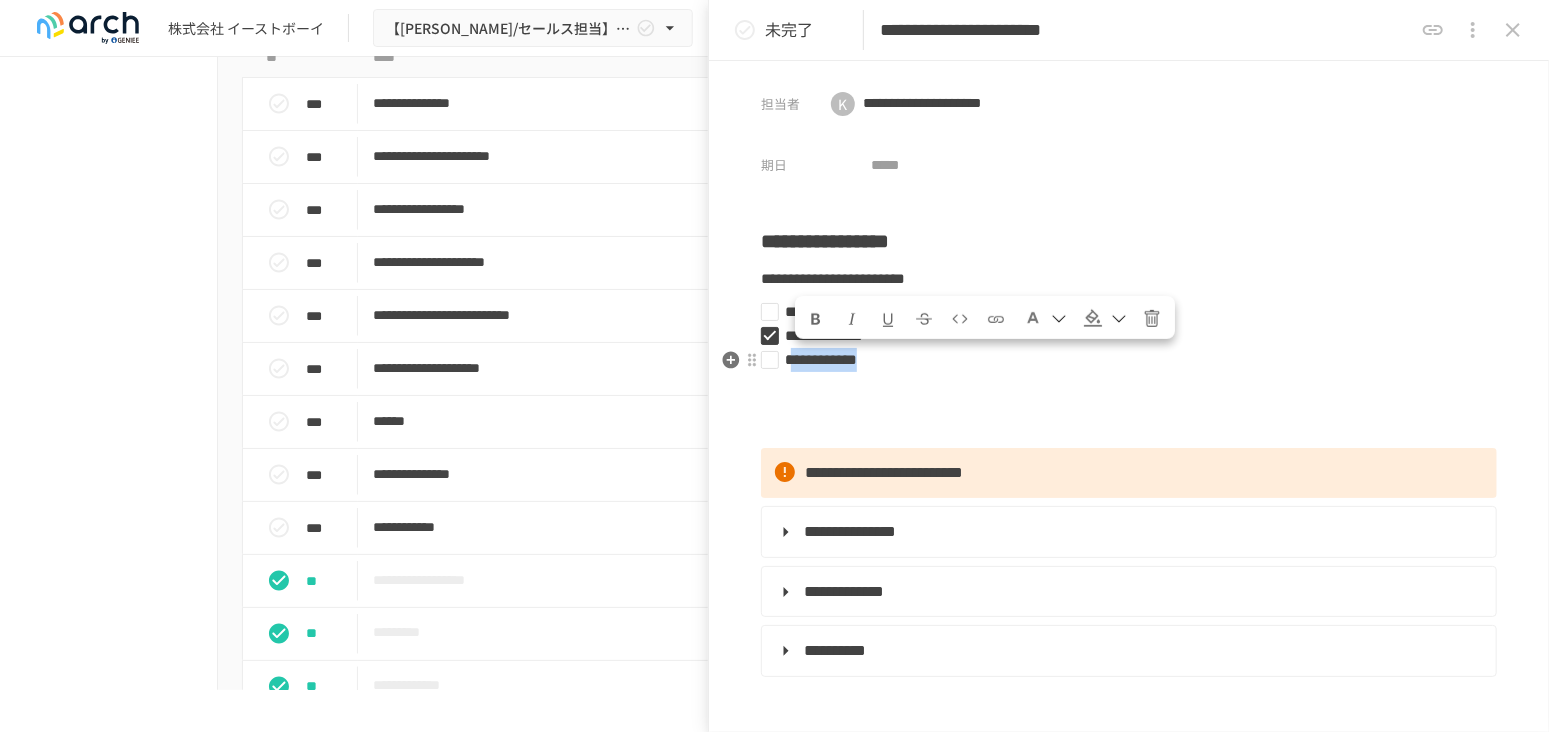 drag, startPoint x: 979, startPoint y: 362, endPoint x: 793, endPoint y: 371, distance: 186.21762 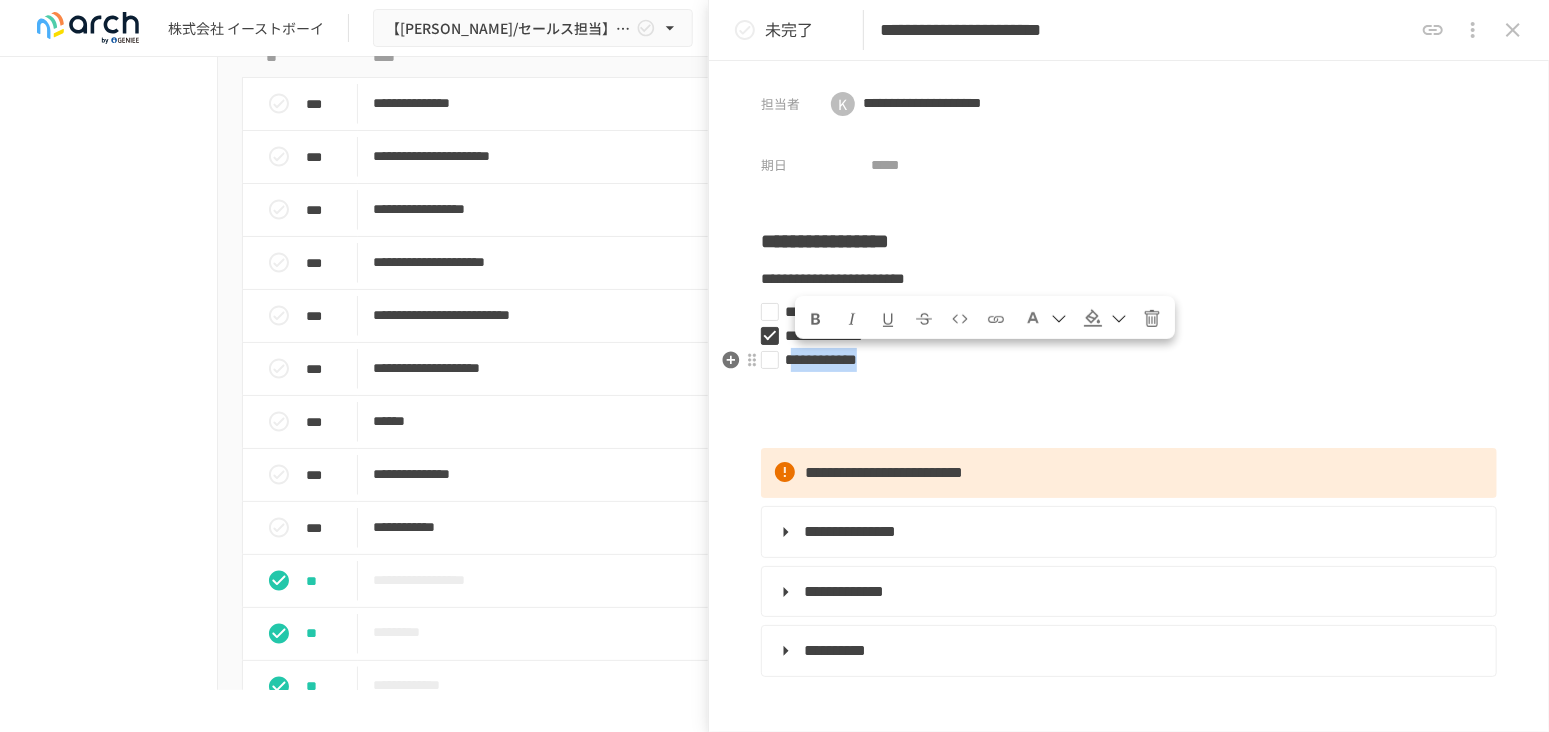 click on "**********" at bounding box center [1121, 360] 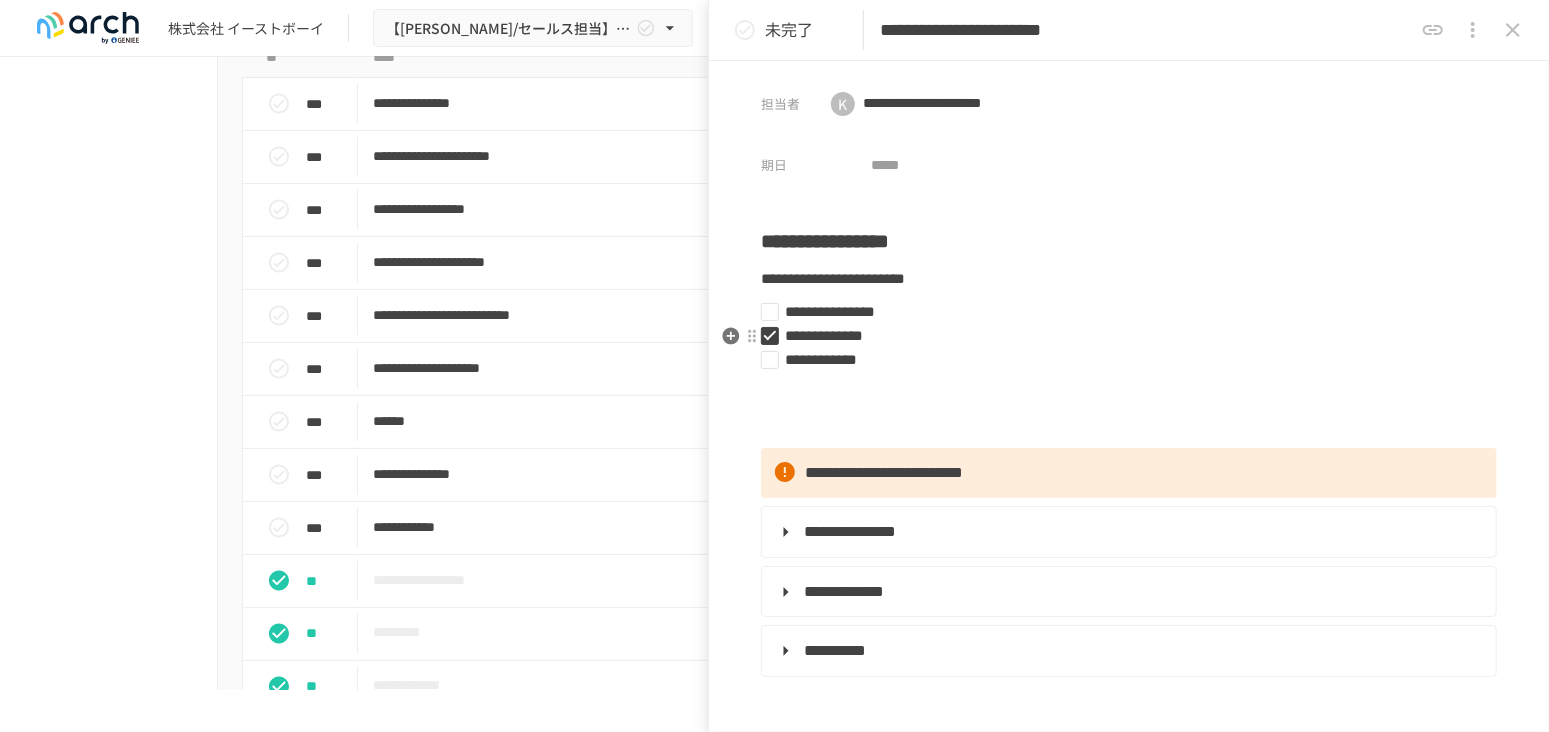 type 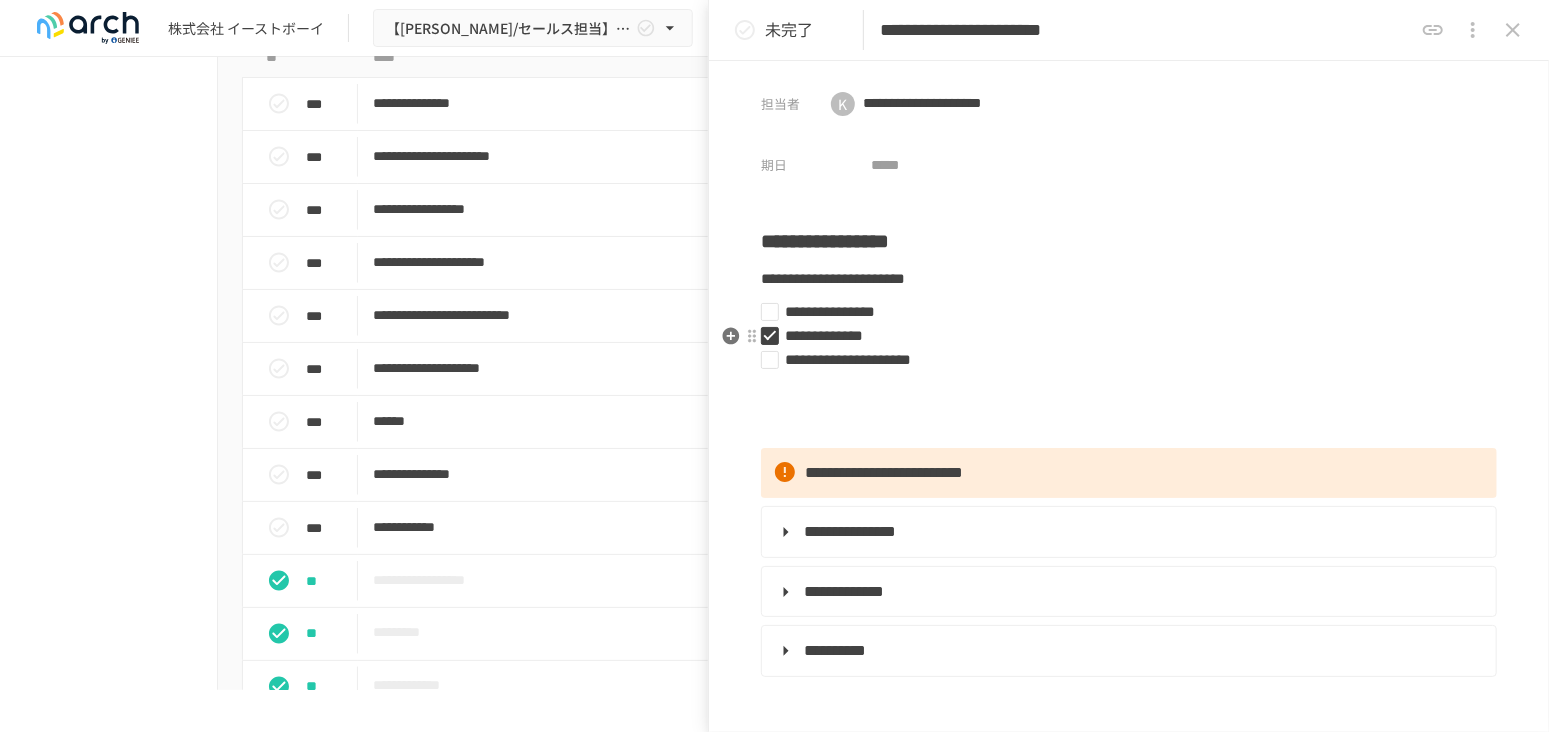 scroll, scrollTop: 111, scrollLeft: 0, axis: vertical 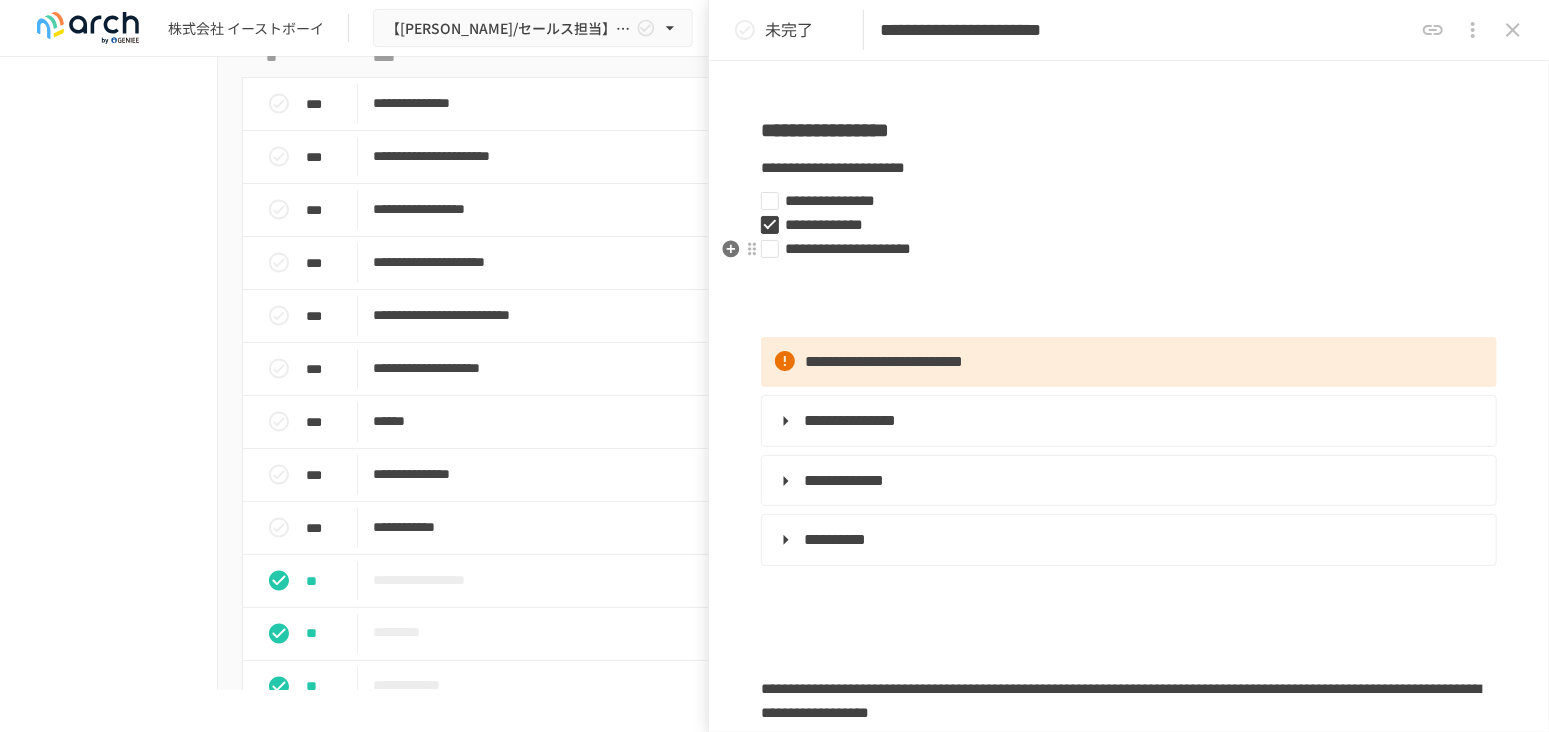 click on "**********" at bounding box center [1121, 249] 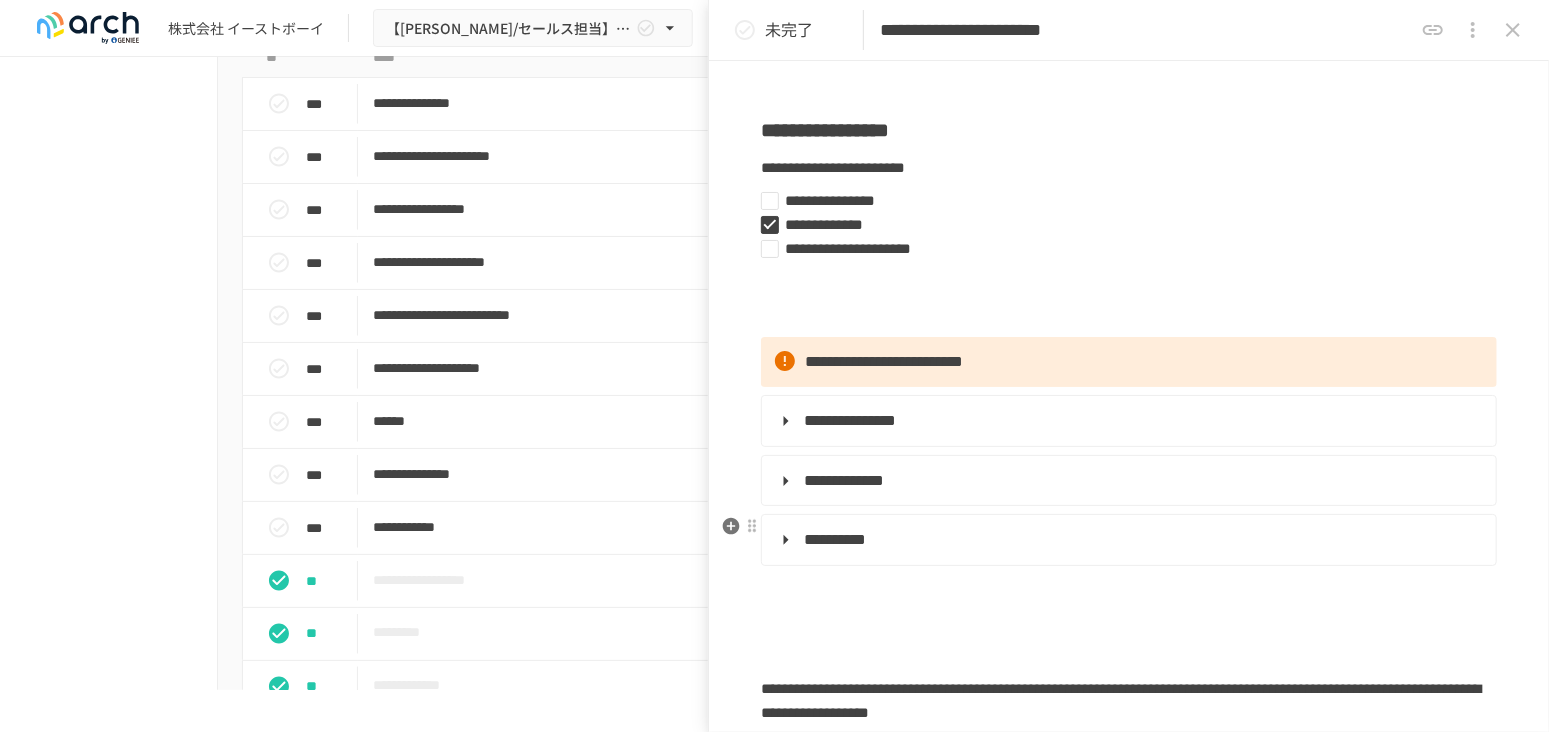 click on "**********" at bounding box center [1127, 540] 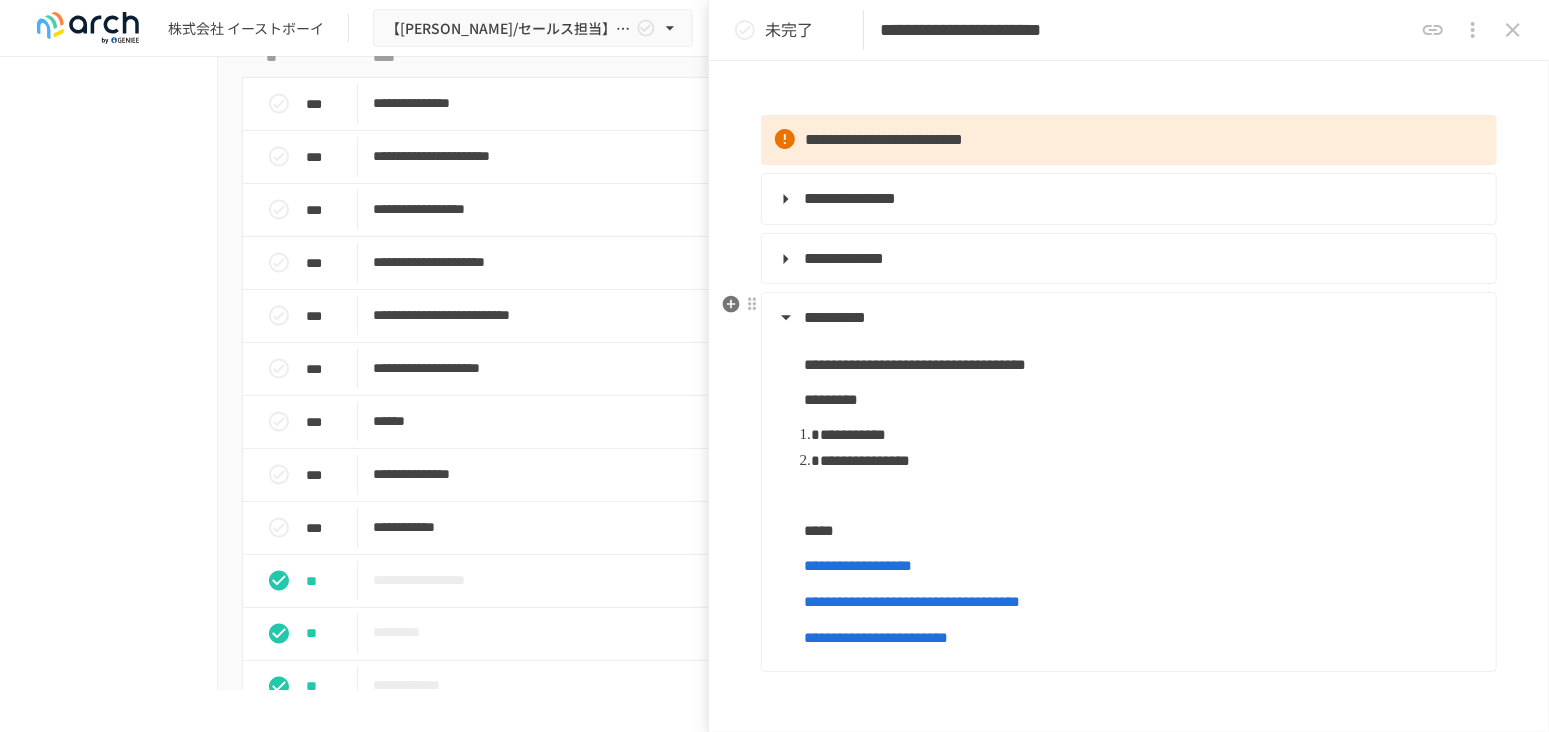 scroll, scrollTop: 444, scrollLeft: 0, axis: vertical 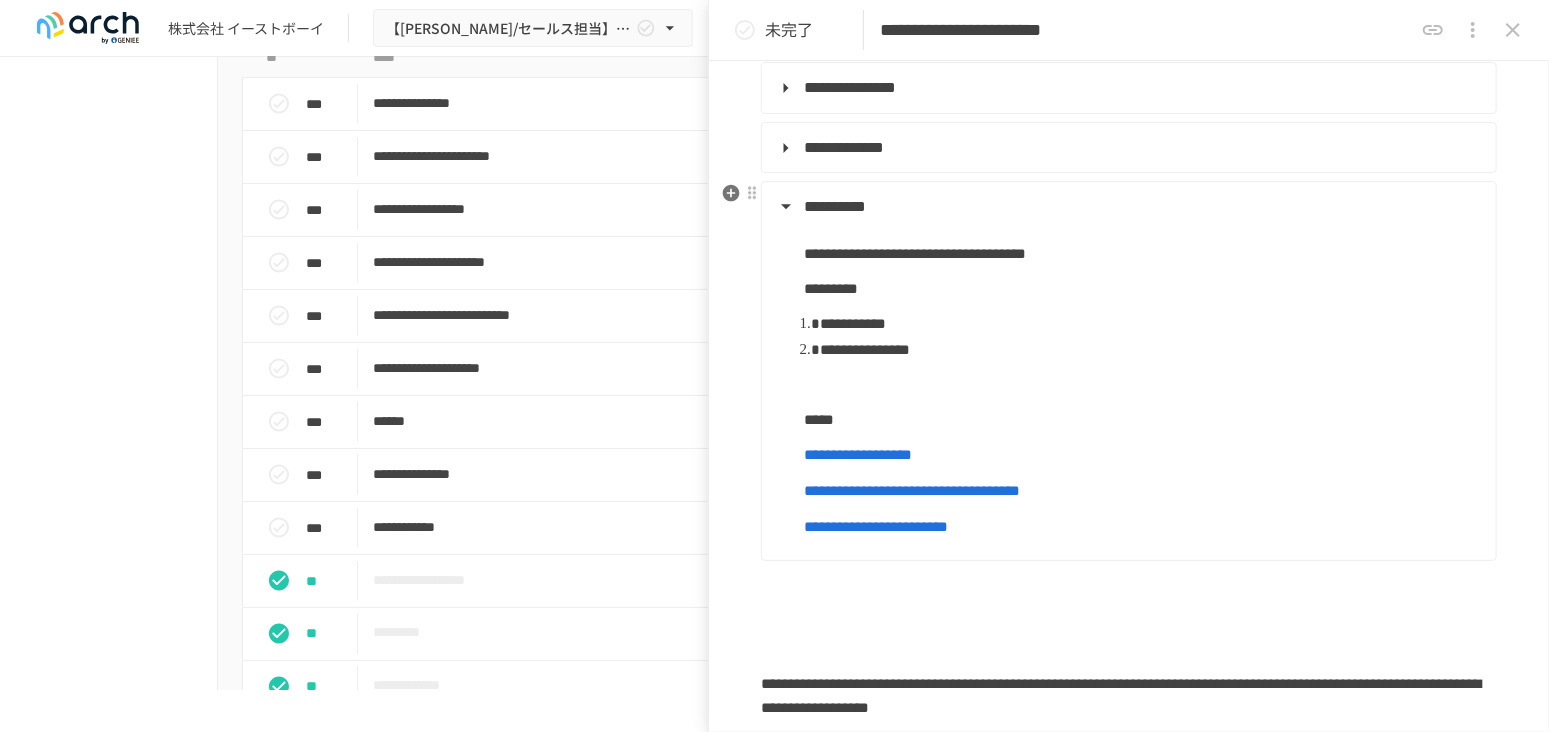 click on "**********" at bounding box center (858, 454) 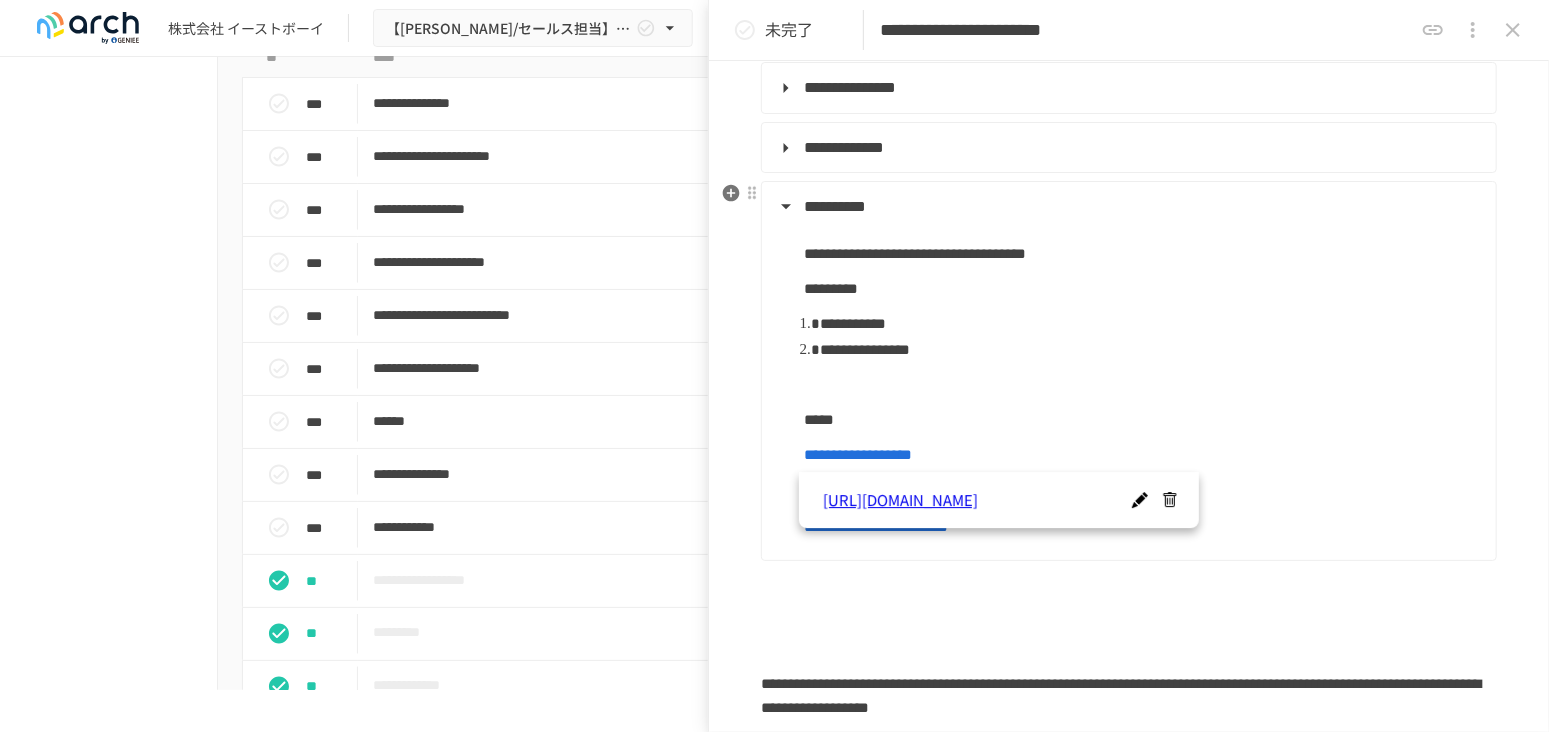 click on "**********" at bounding box center (1127, 207) 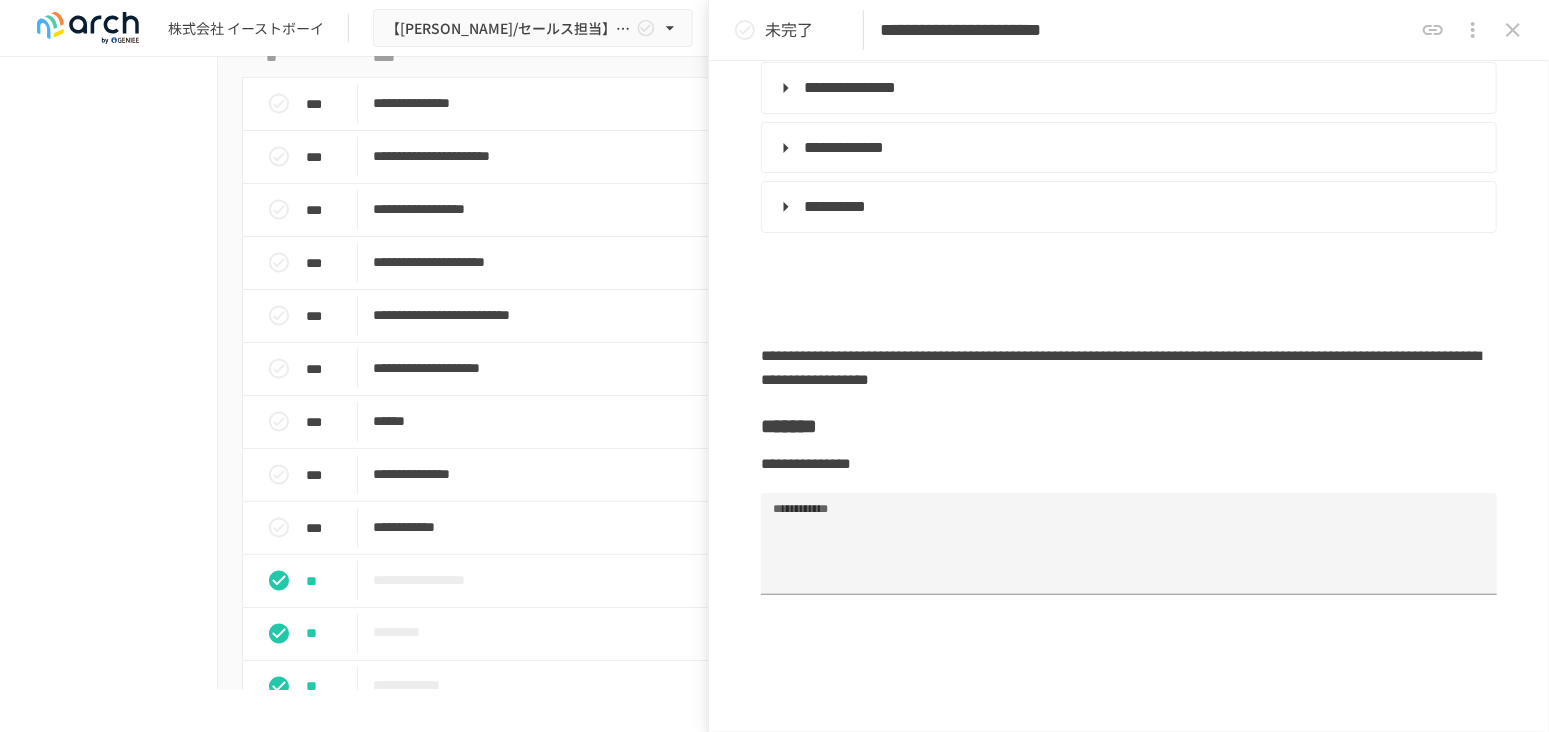 click at bounding box center [1513, 30] 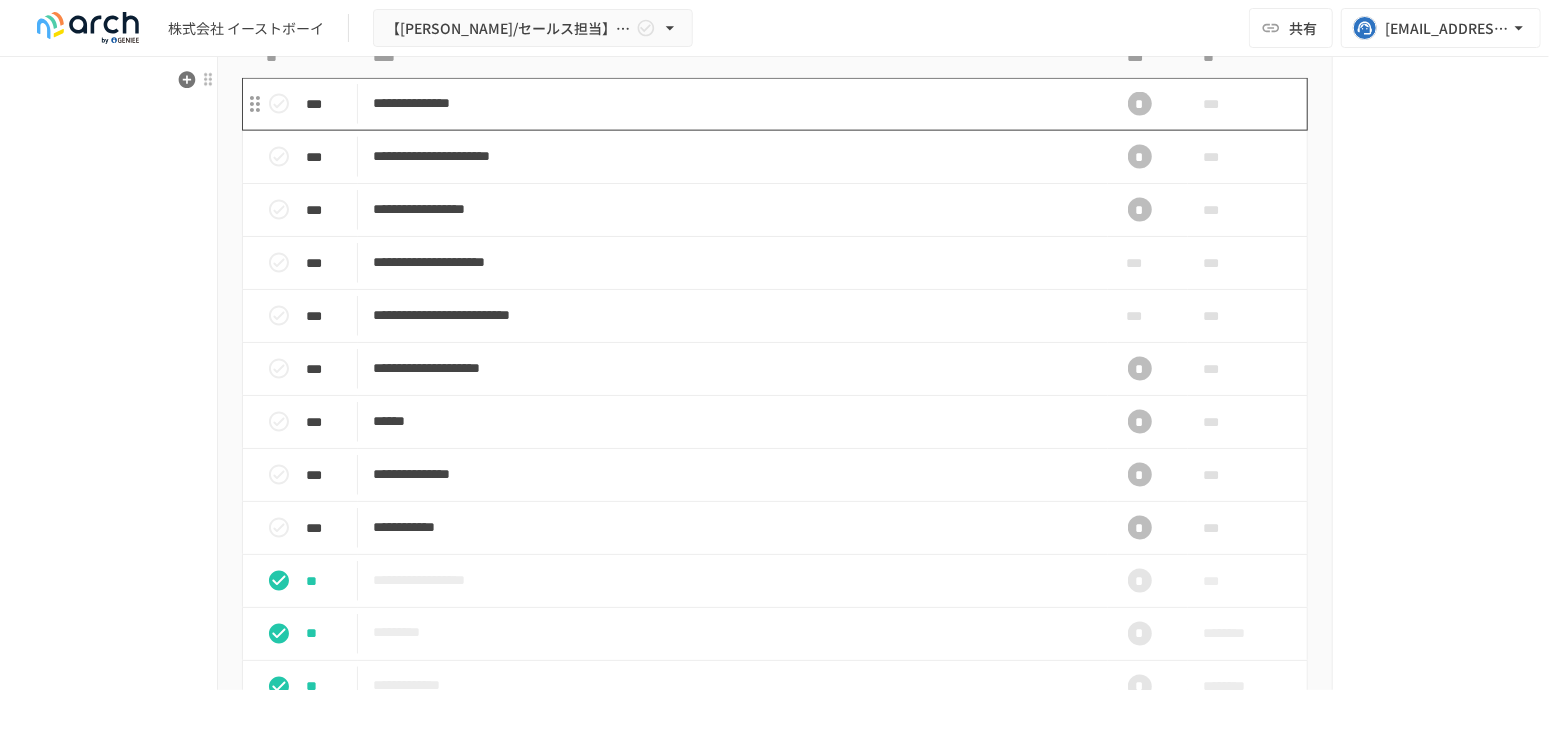 click on "**********" at bounding box center (733, 103) 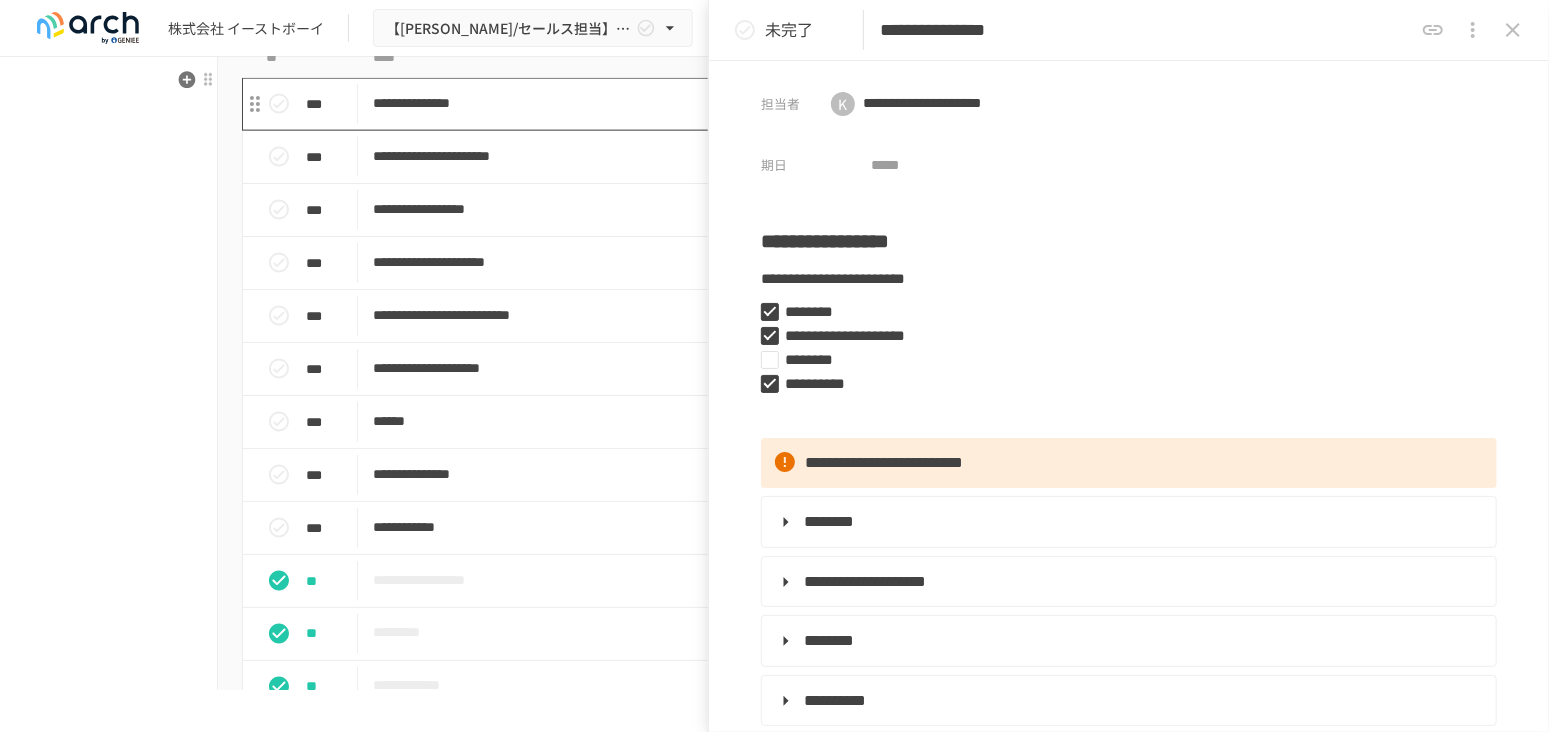 type on "**********" 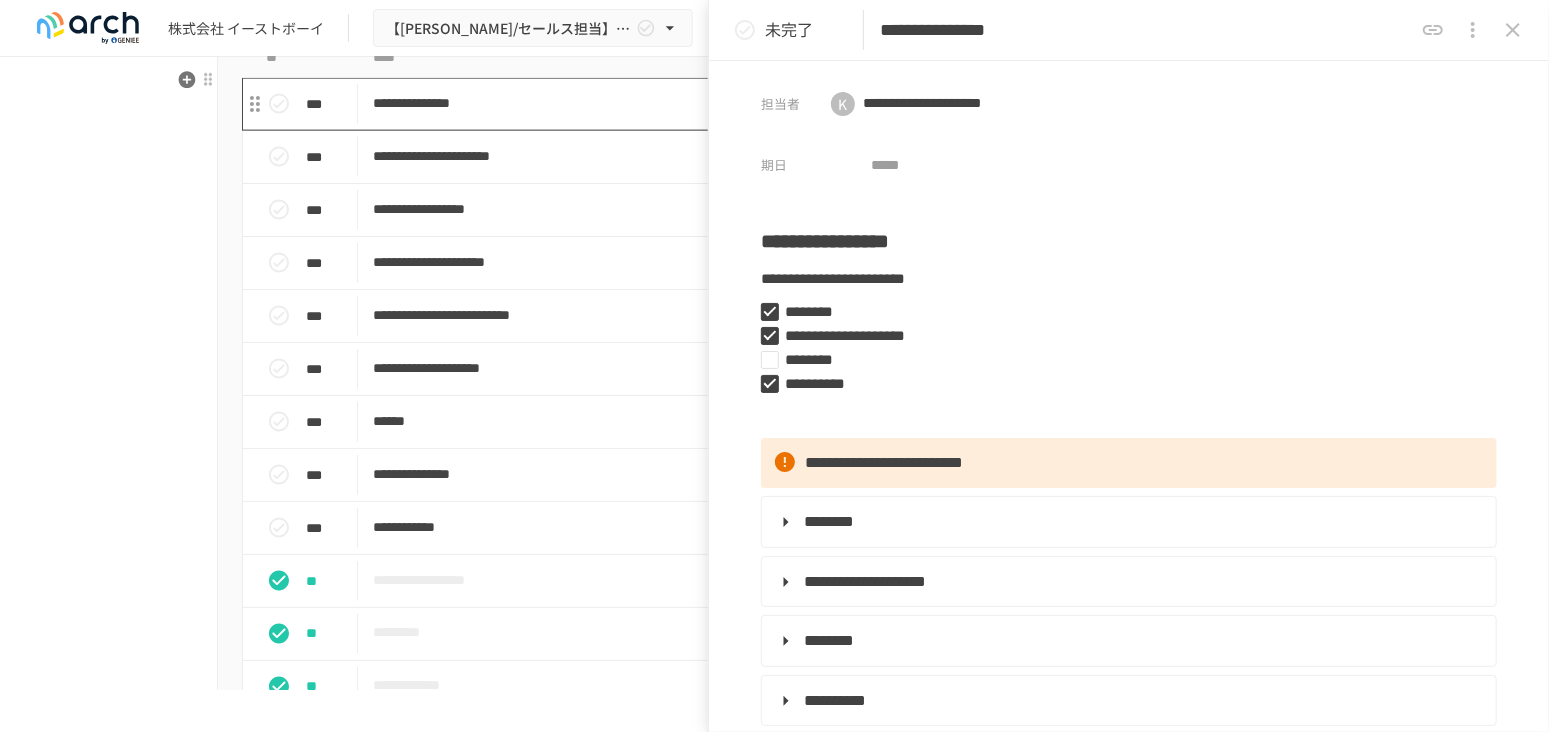 type on "**********" 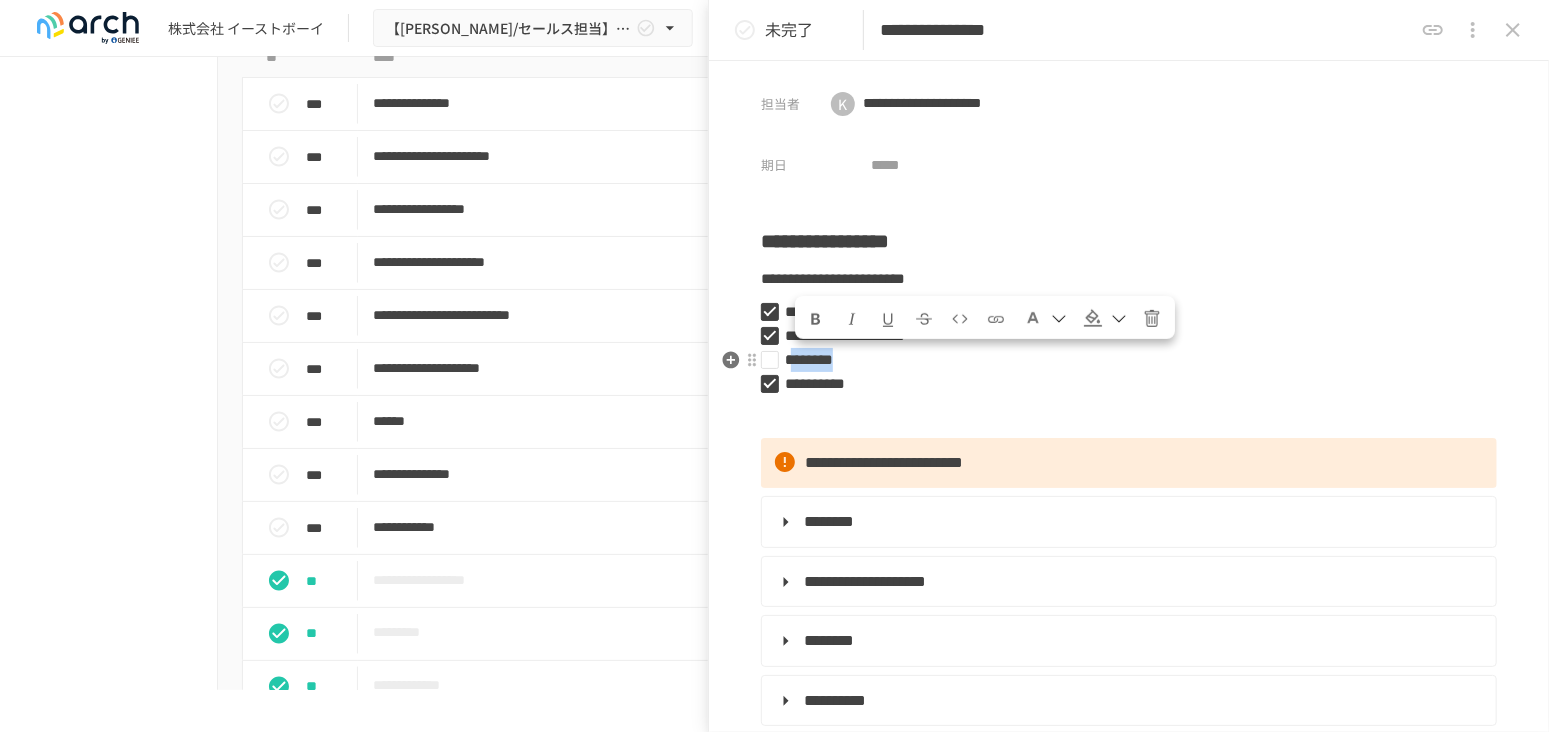 drag, startPoint x: 901, startPoint y: 360, endPoint x: 806, endPoint y: 364, distance: 95.084175 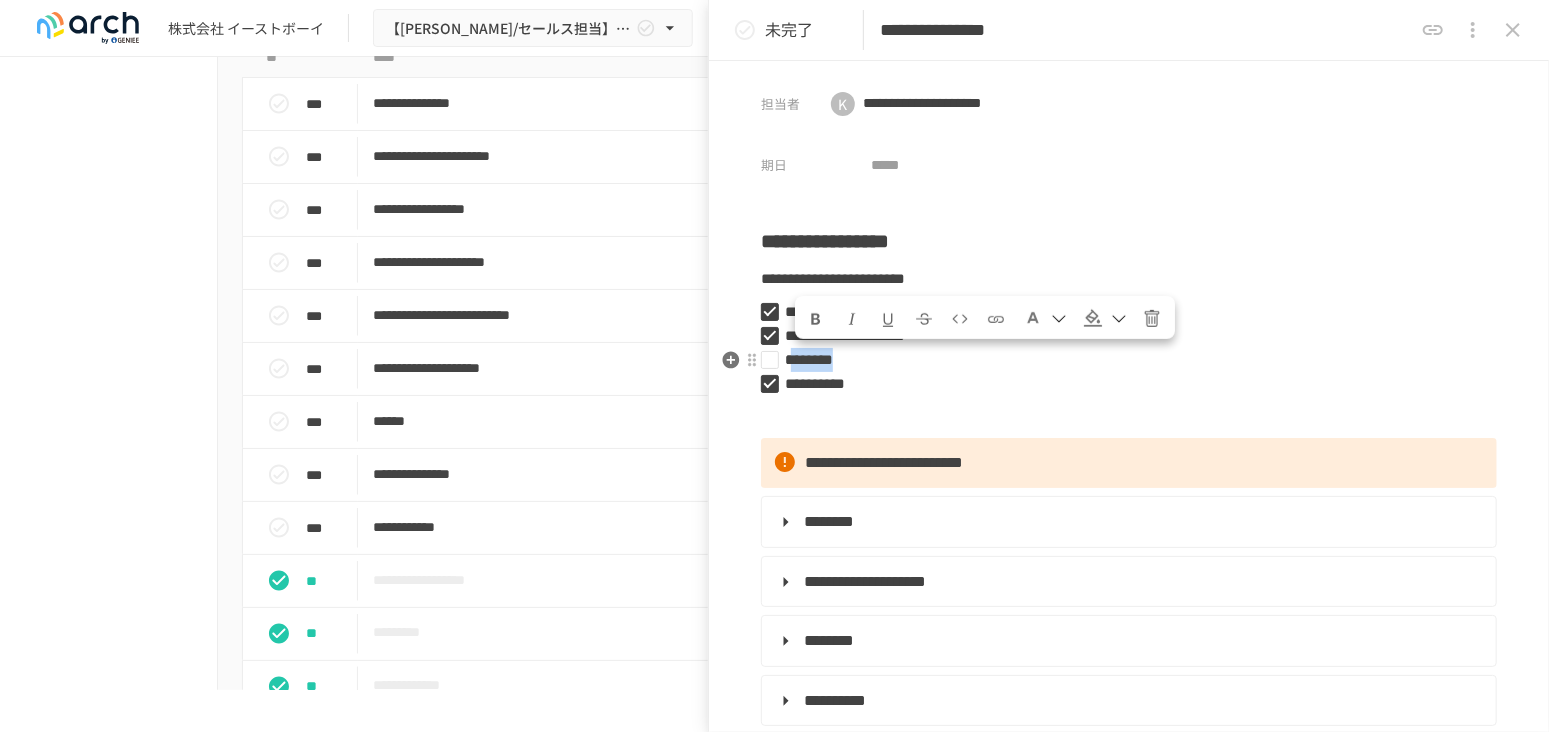 click on "********" at bounding box center [809, 359] 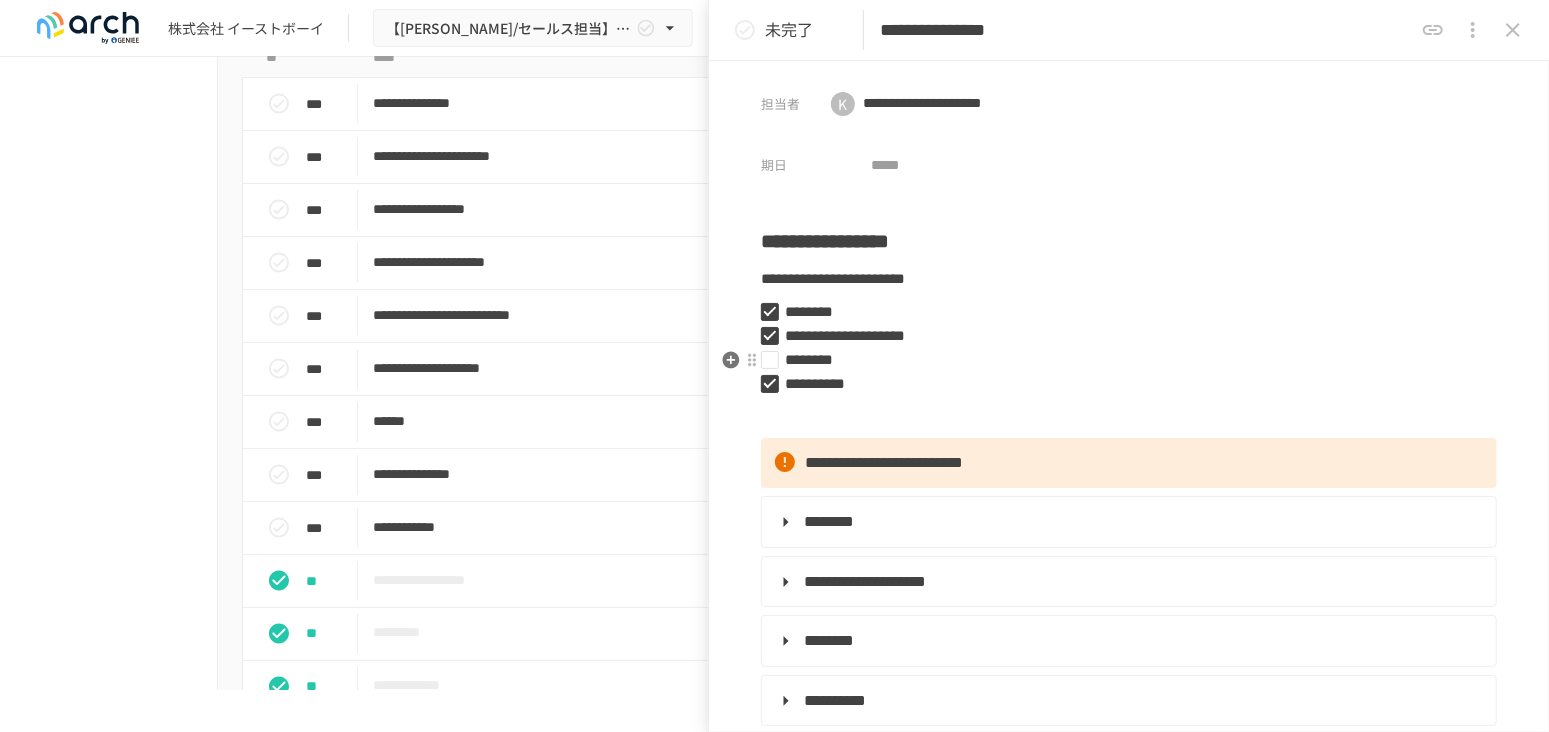 type 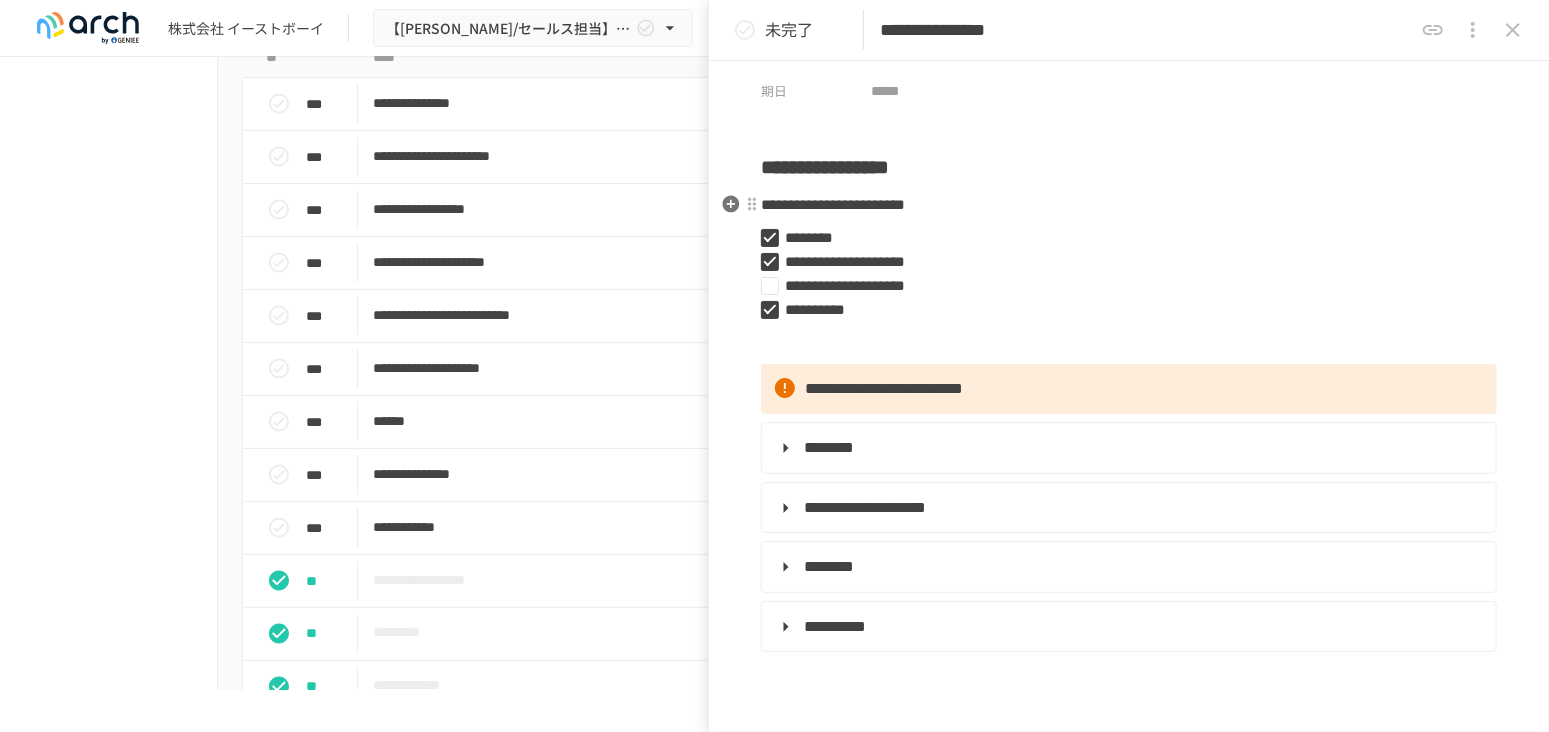 scroll, scrollTop: 111, scrollLeft: 0, axis: vertical 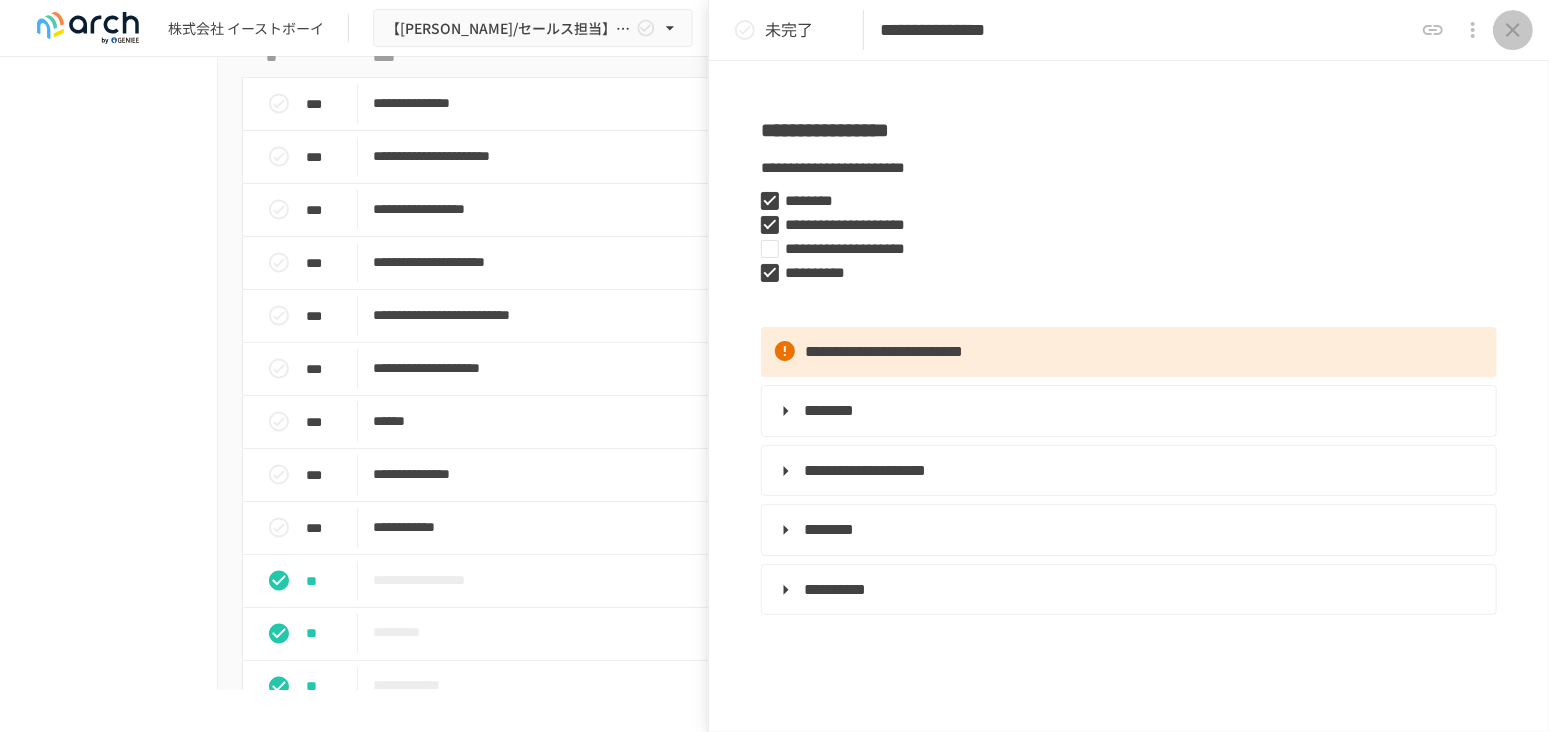 click 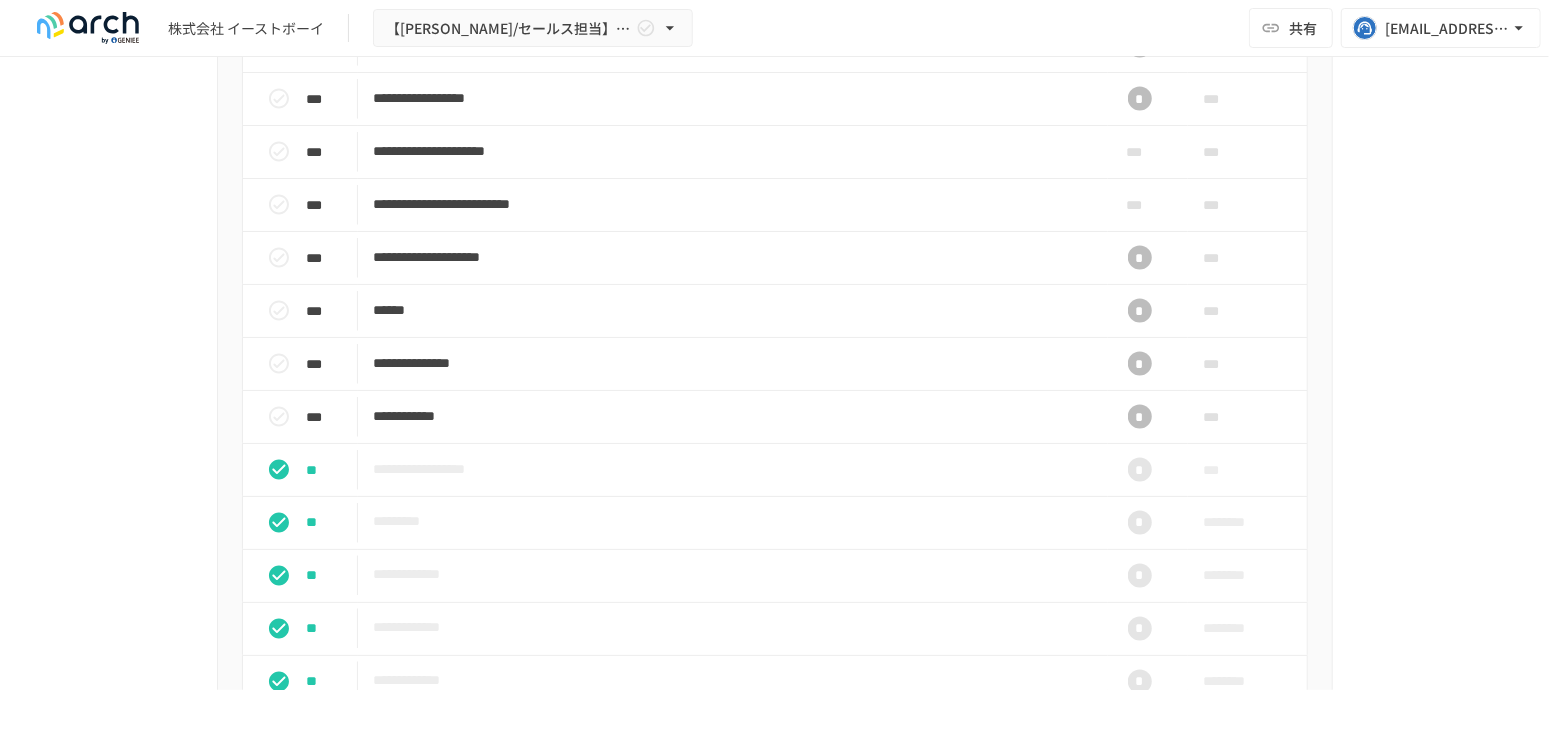 scroll, scrollTop: 1760, scrollLeft: 0, axis: vertical 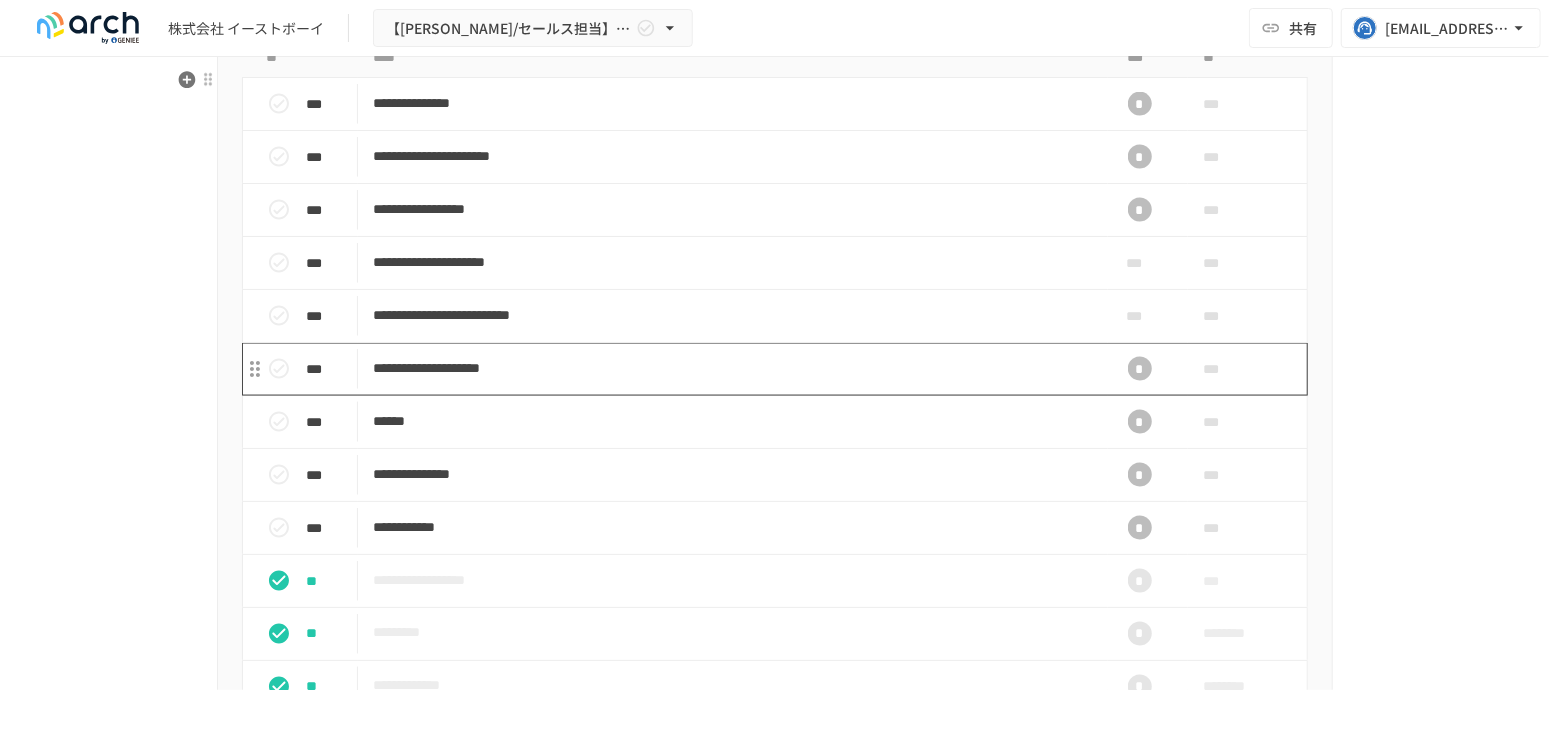 click on "**********" at bounding box center [733, 368] 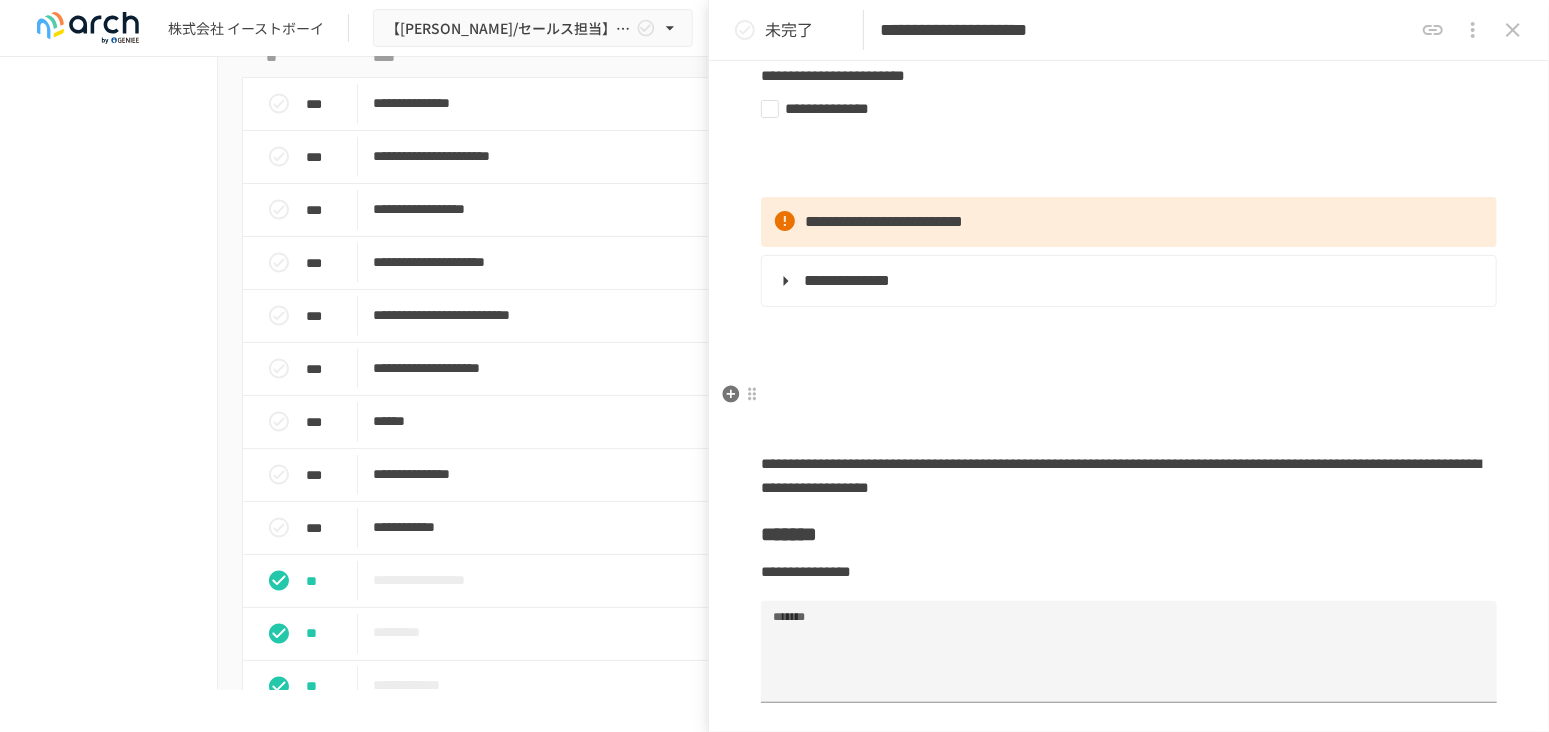 scroll, scrollTop: 333, scrollLeft: 0, axis: vertical 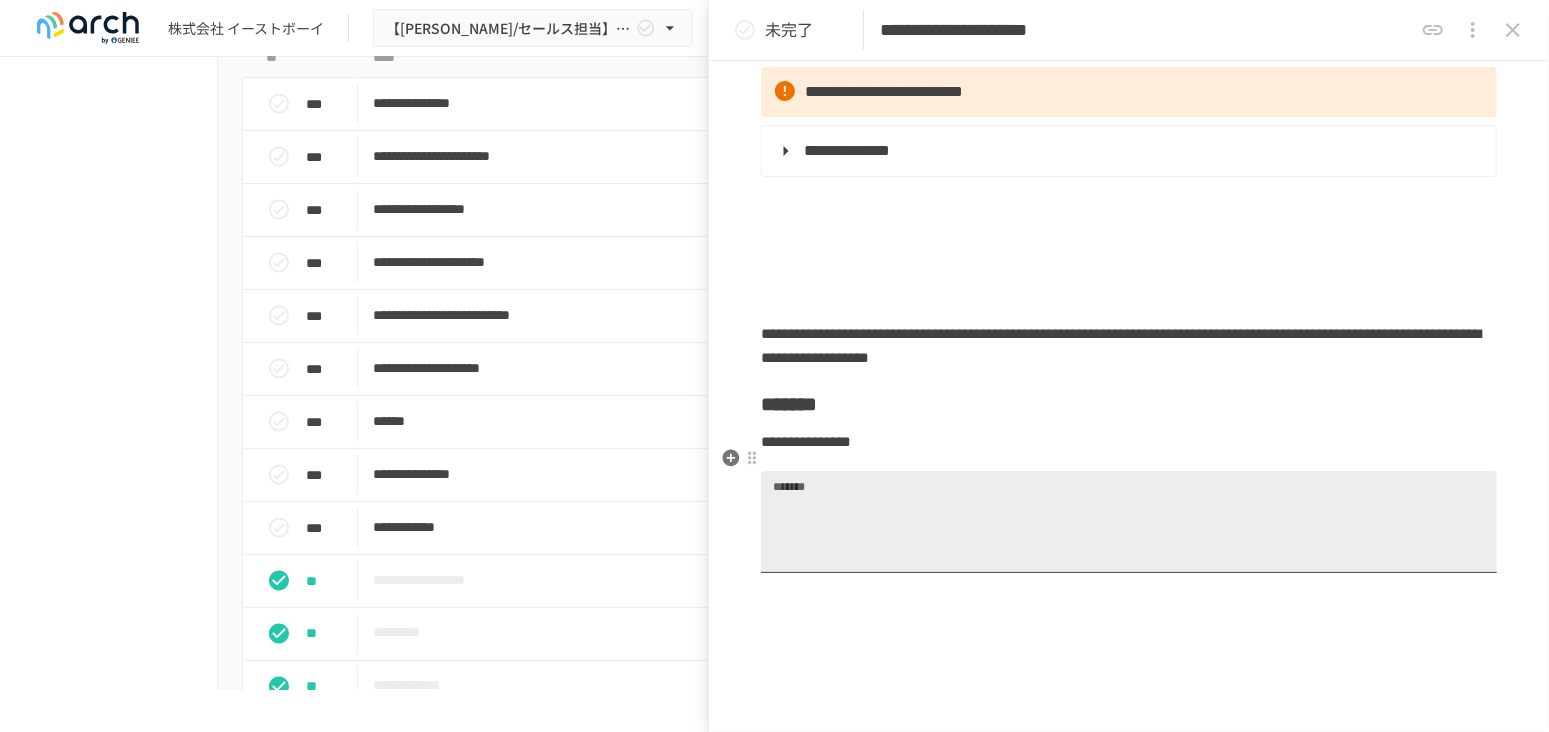 click on "*******" at bounding box center (1129, 530) 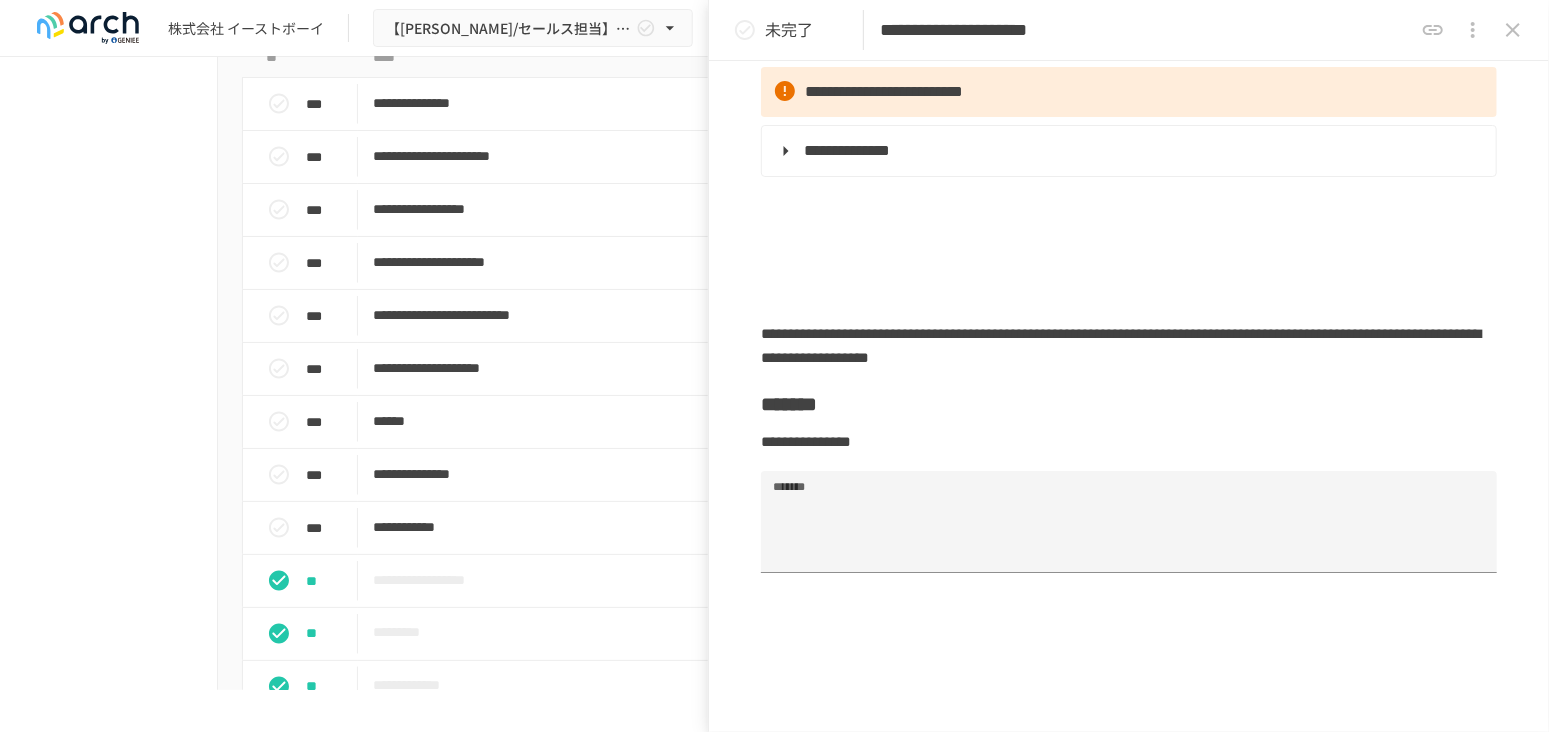 drag, startPoint x: 1097, startPoint y: 27, endPoint x: 1348, endPoint y: 32, distance: 251.04979 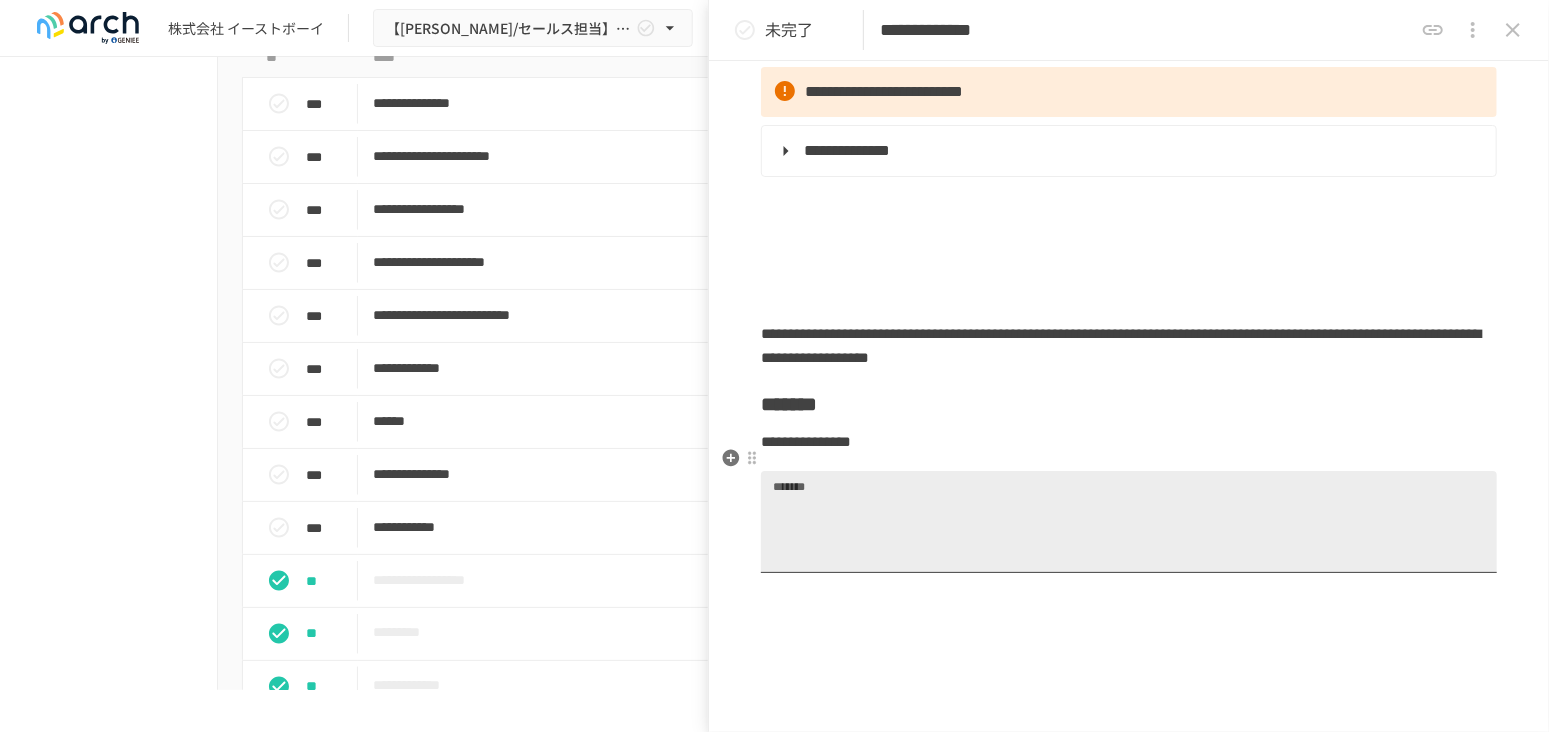 type on "**********" 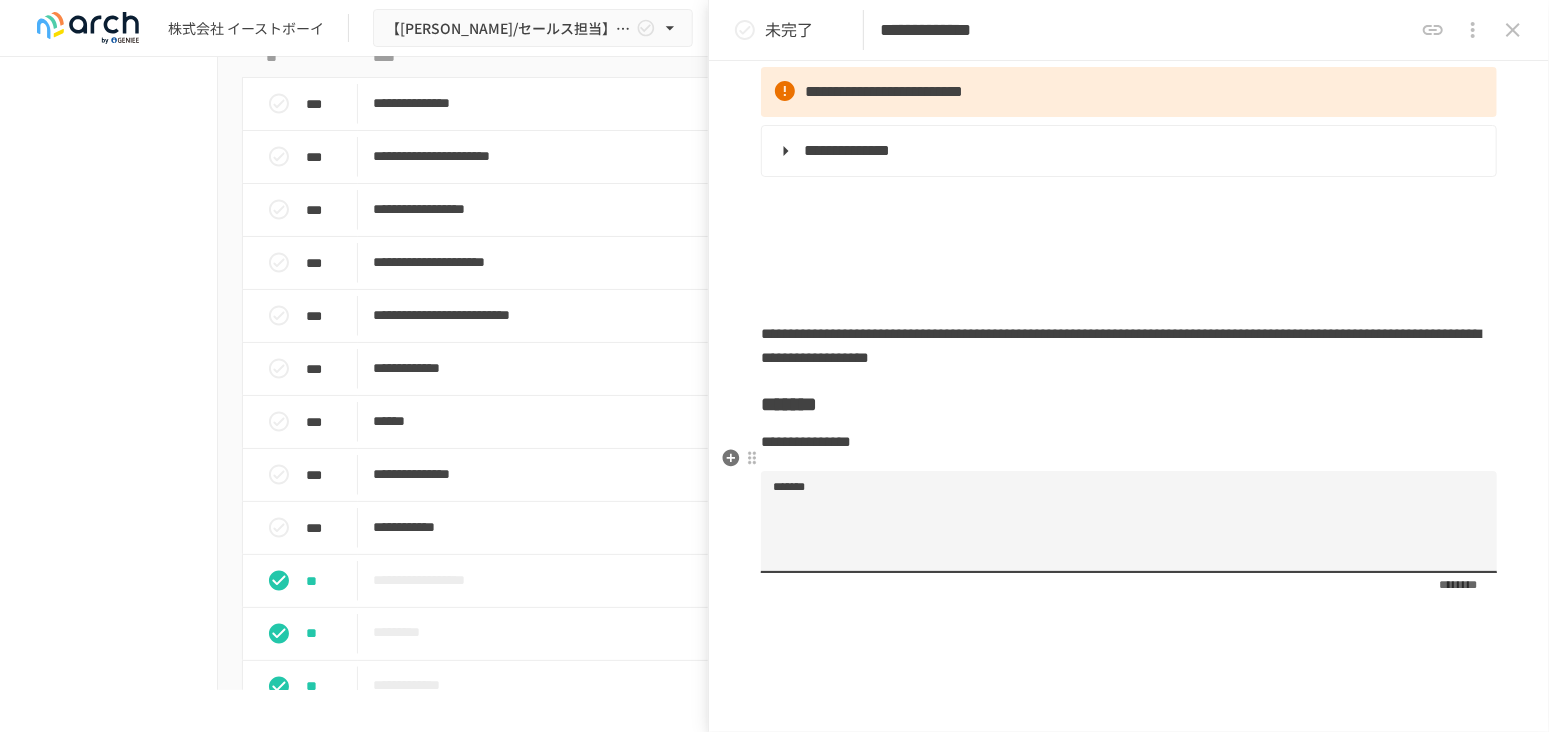 click on "*******" at bounding box center (1129, 530) 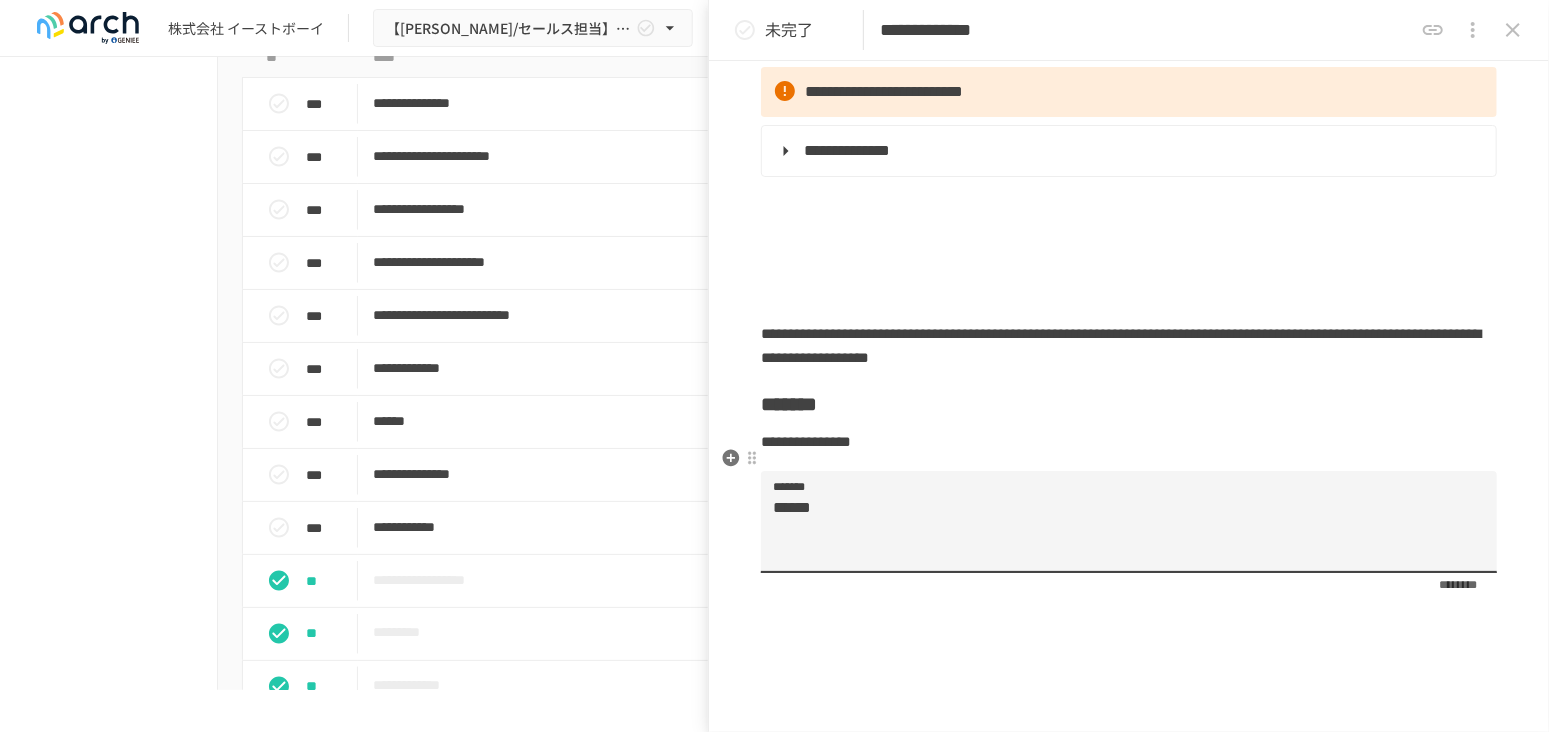 click on "******" at bounding box center [1120, 530] 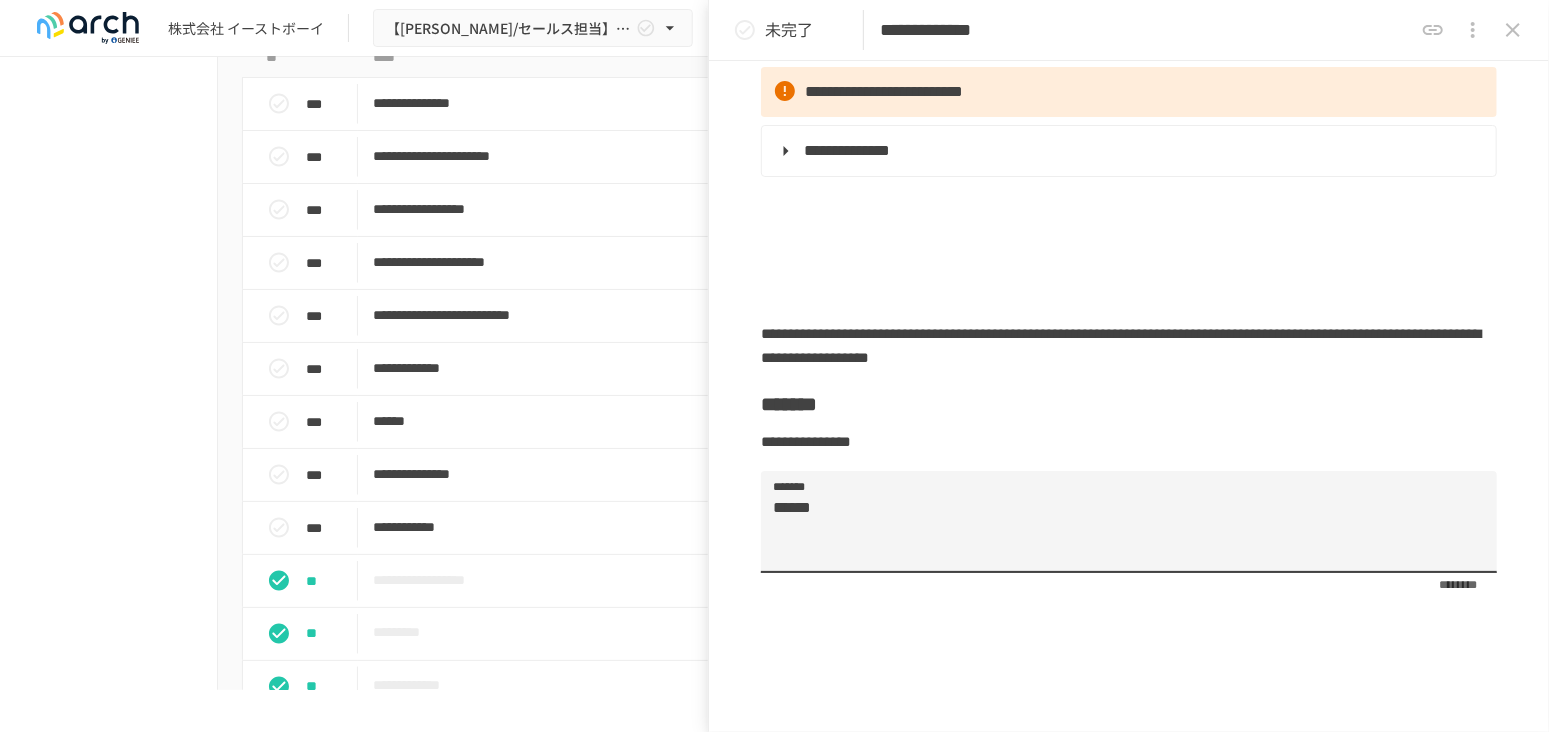 type on "******" 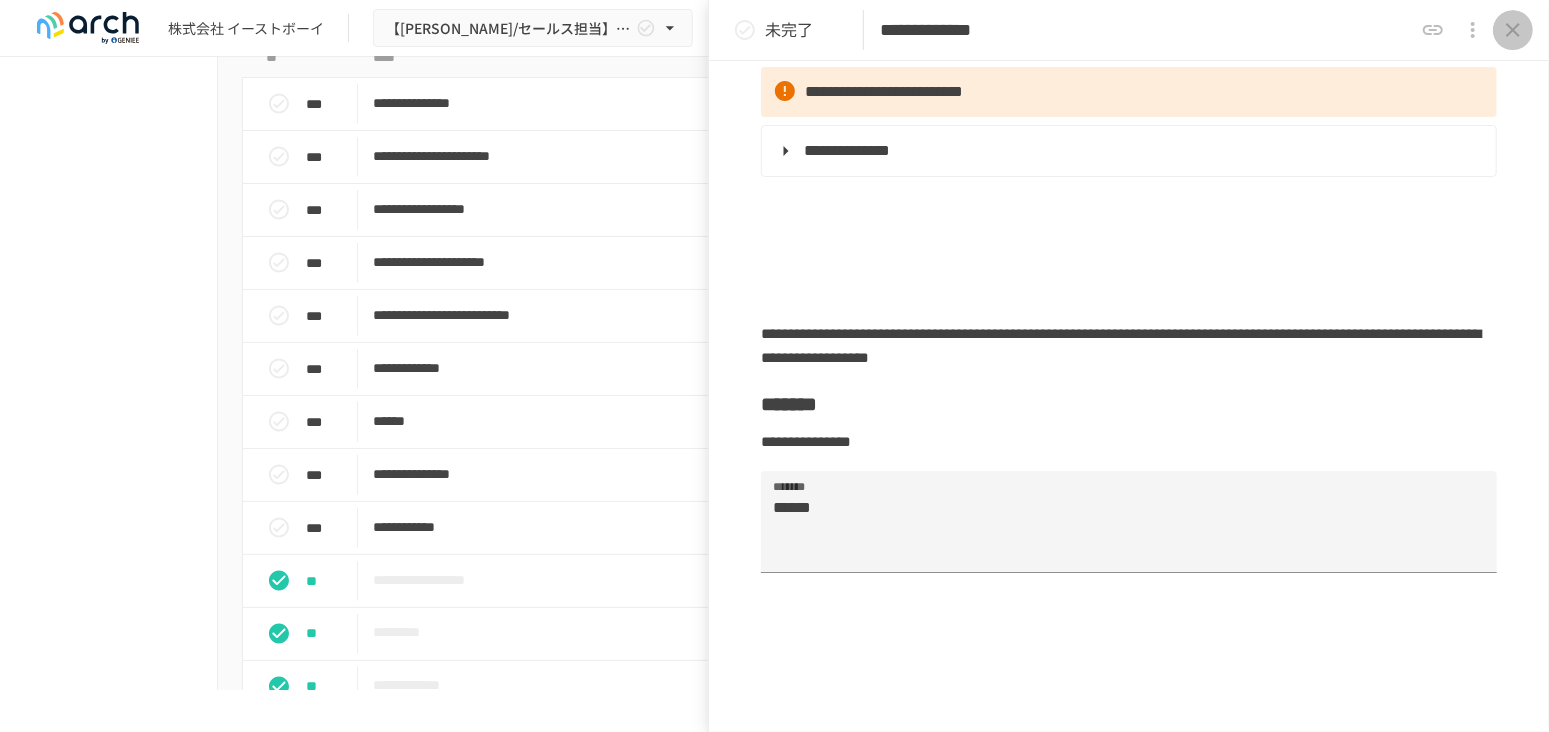 click 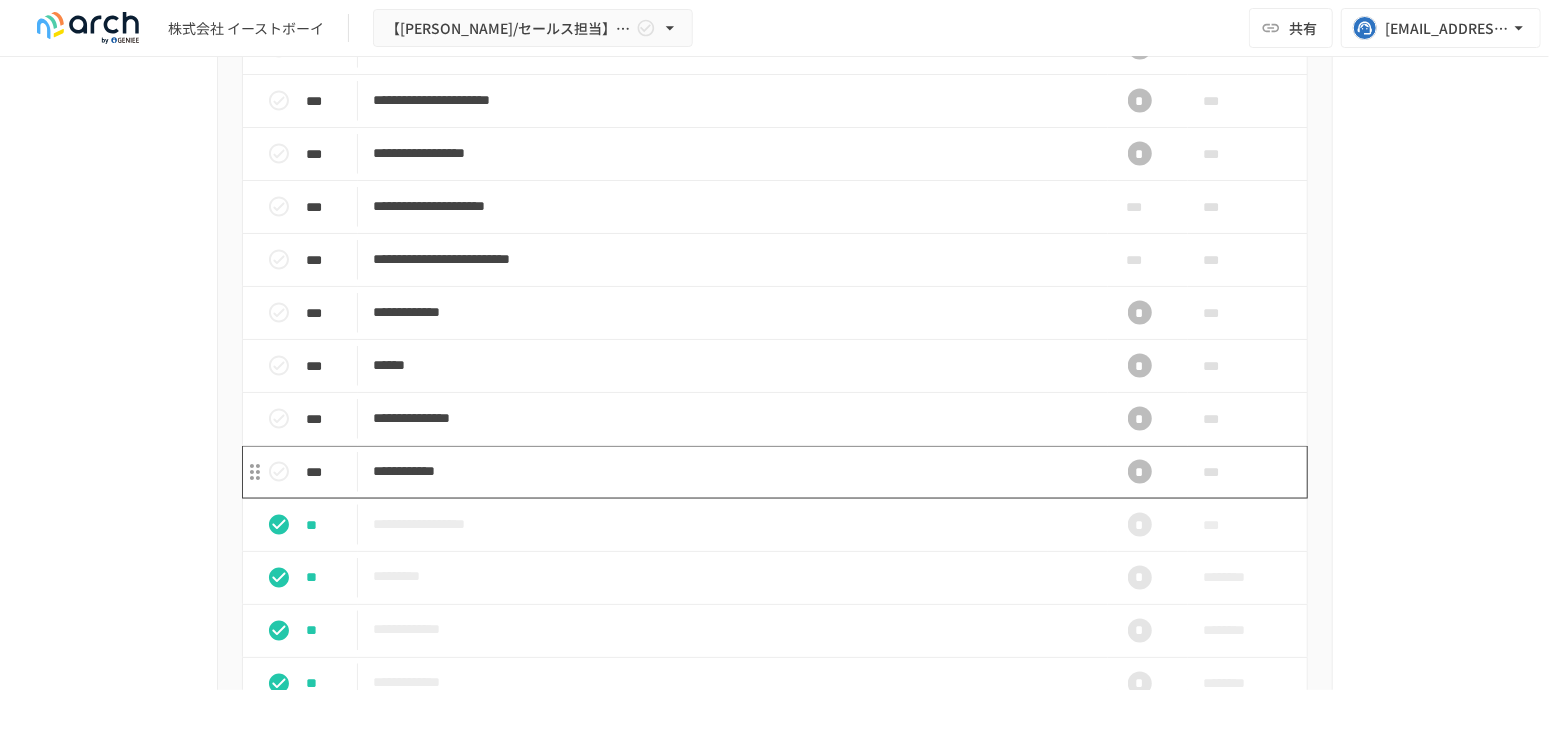 scroll, scrollTop: 1871, scrollLeft: 0, axis: vertical 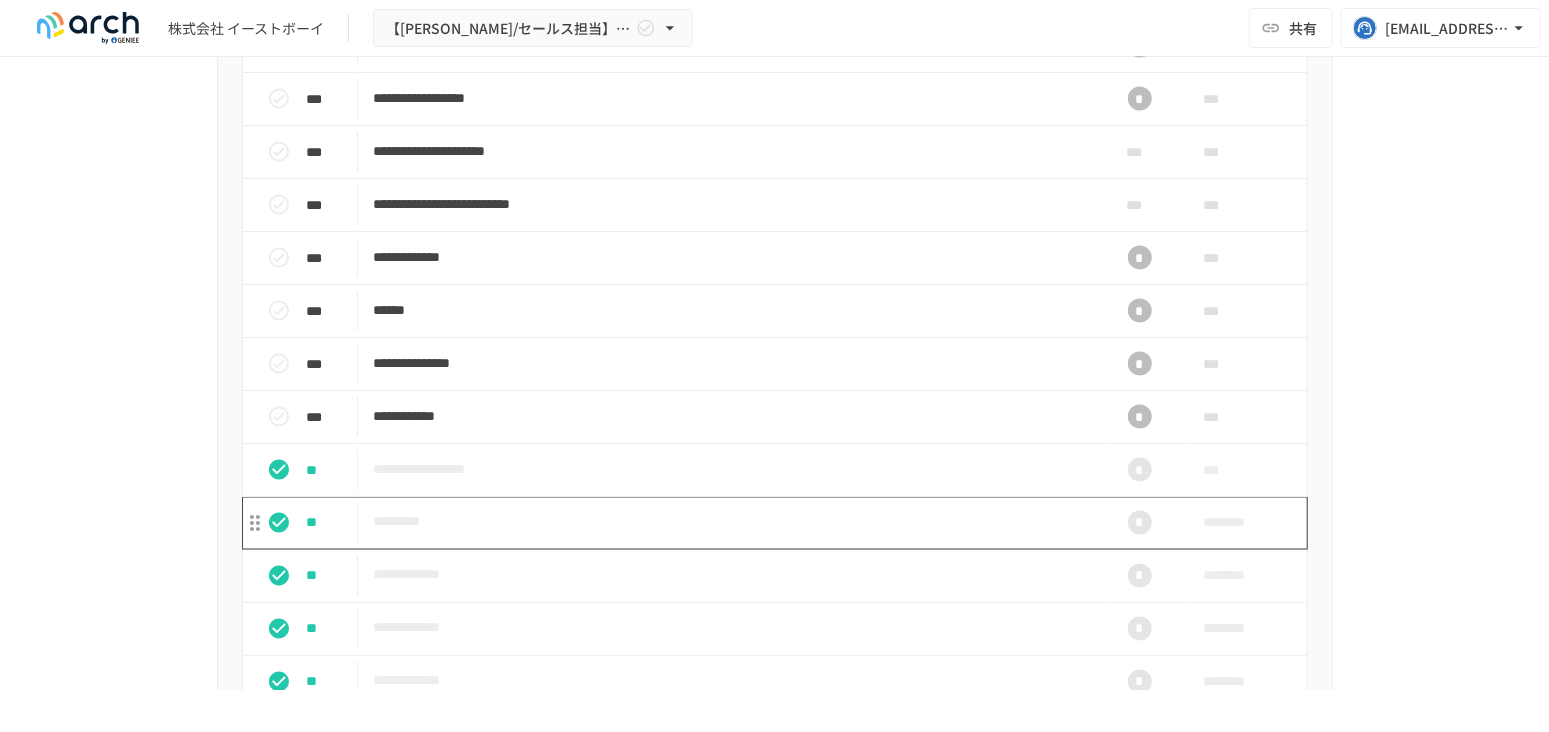 click on "*********" at bounding box center (733, 522) 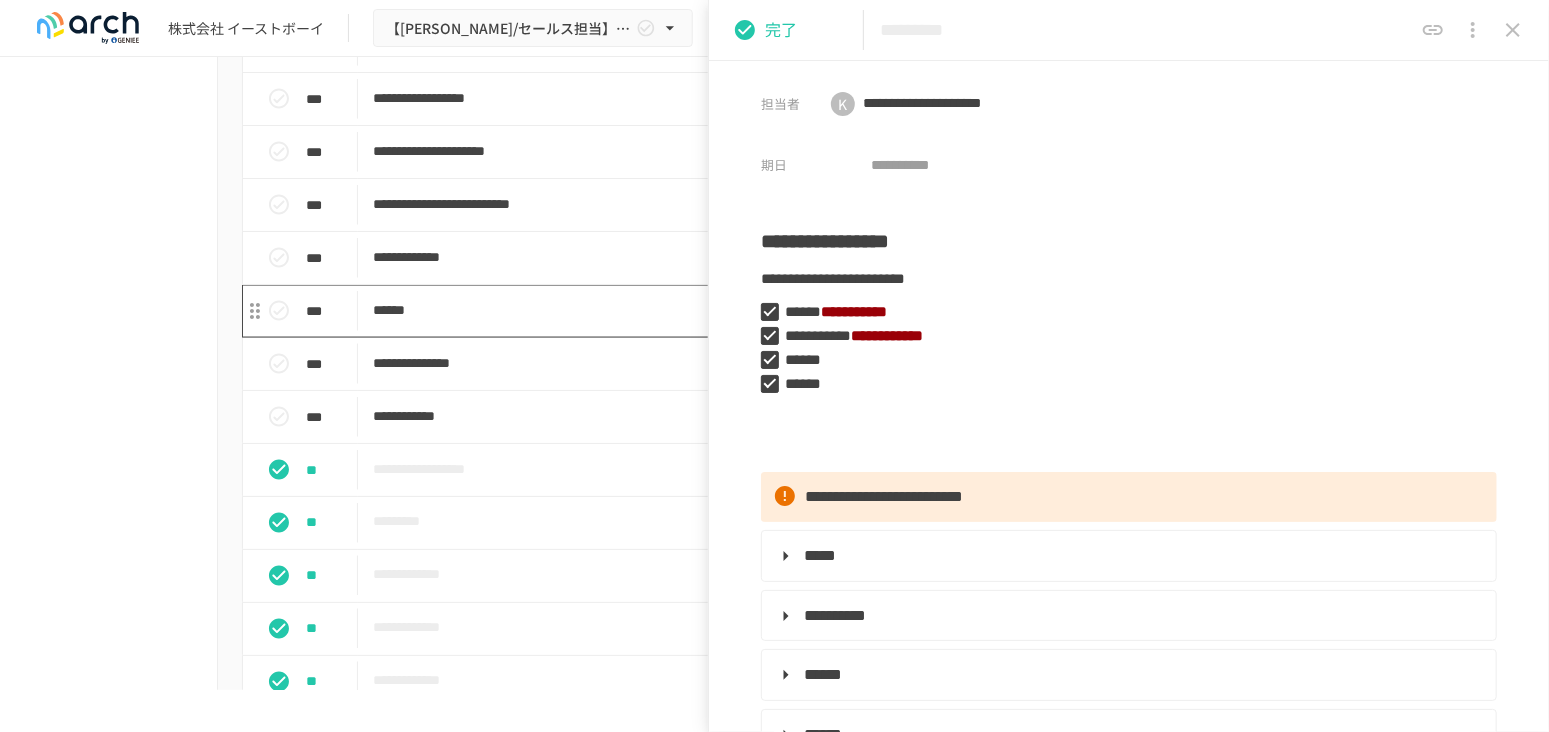 type on "*********" 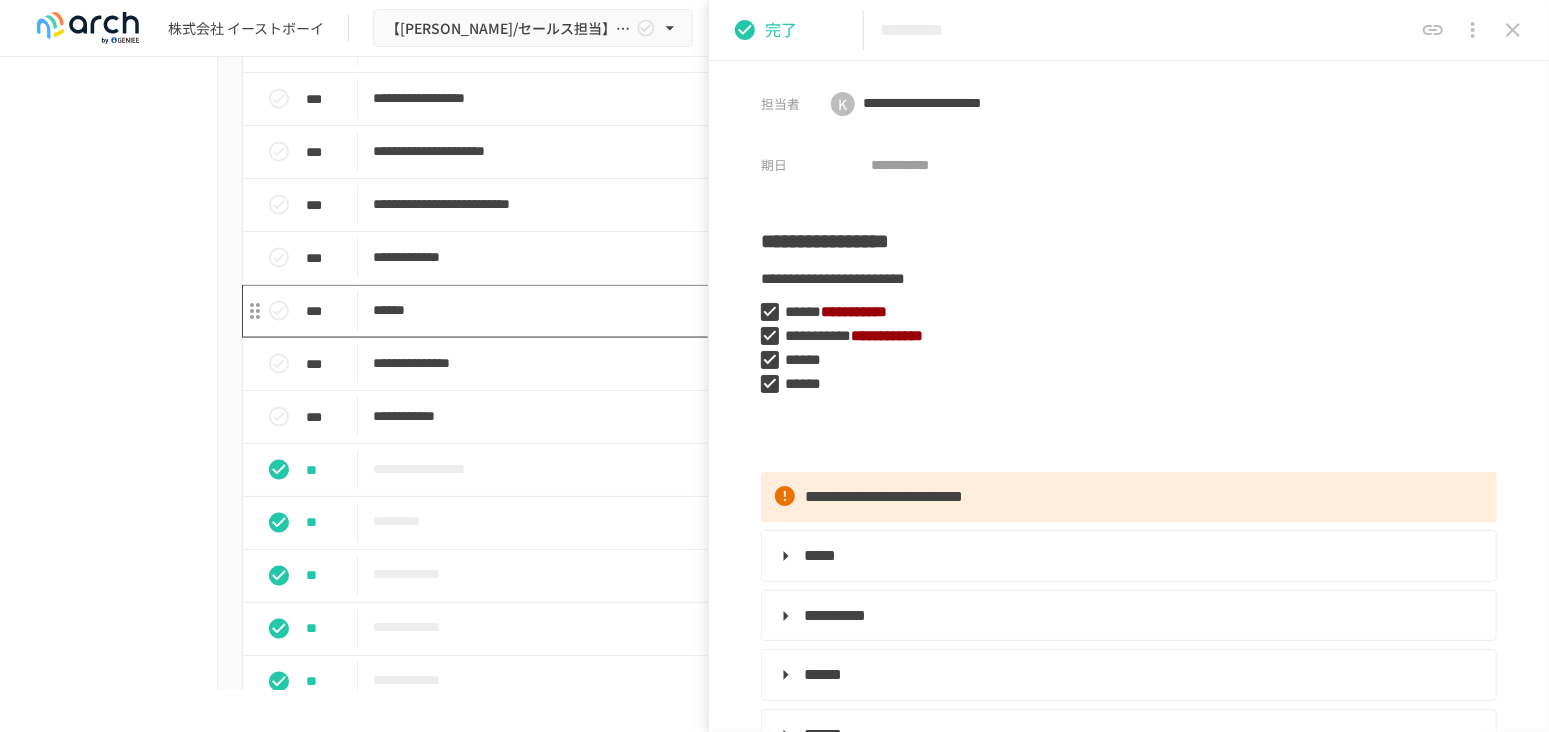 type on "**********" 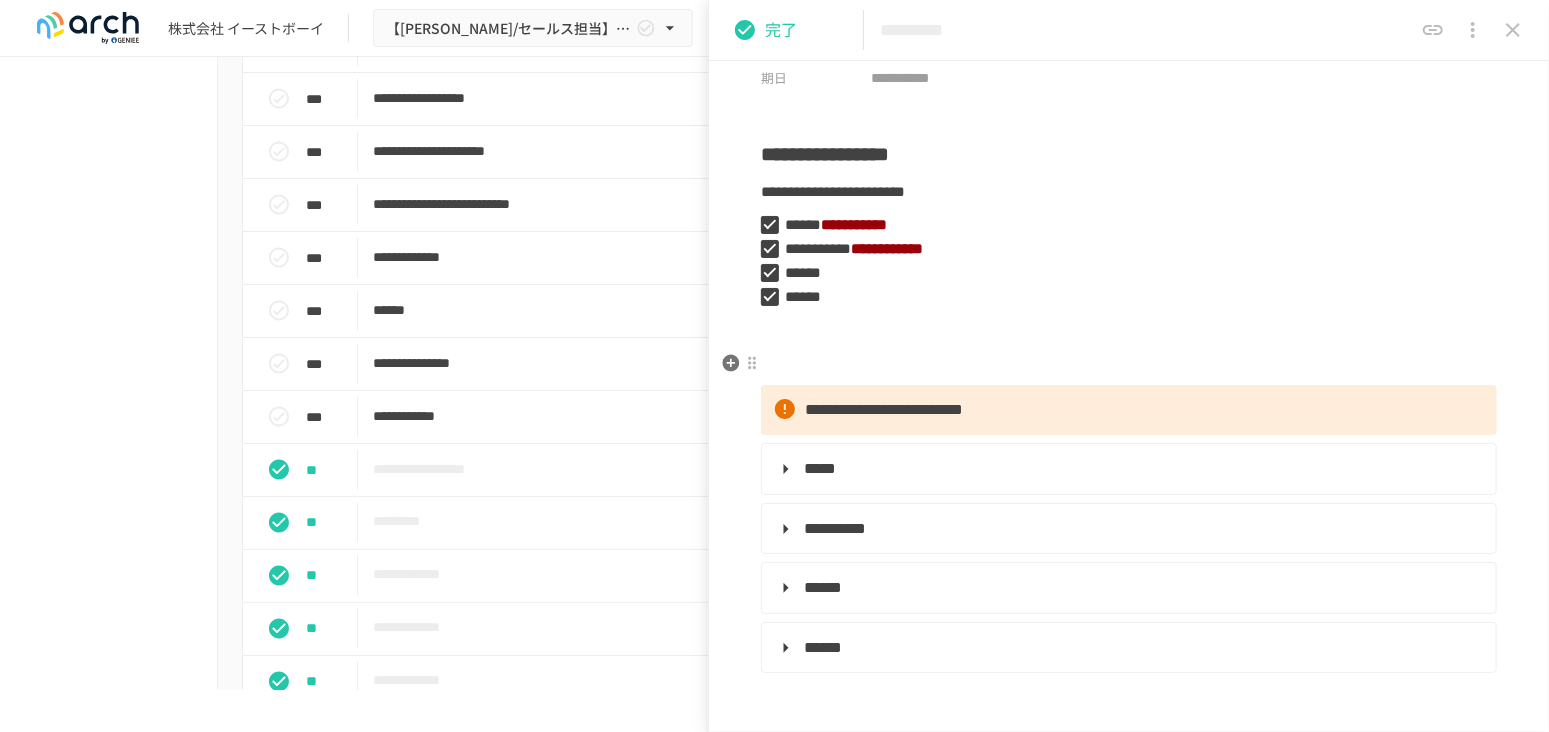 scroll, scrollTop: 111, scrollLeft: 0, axis: vertical 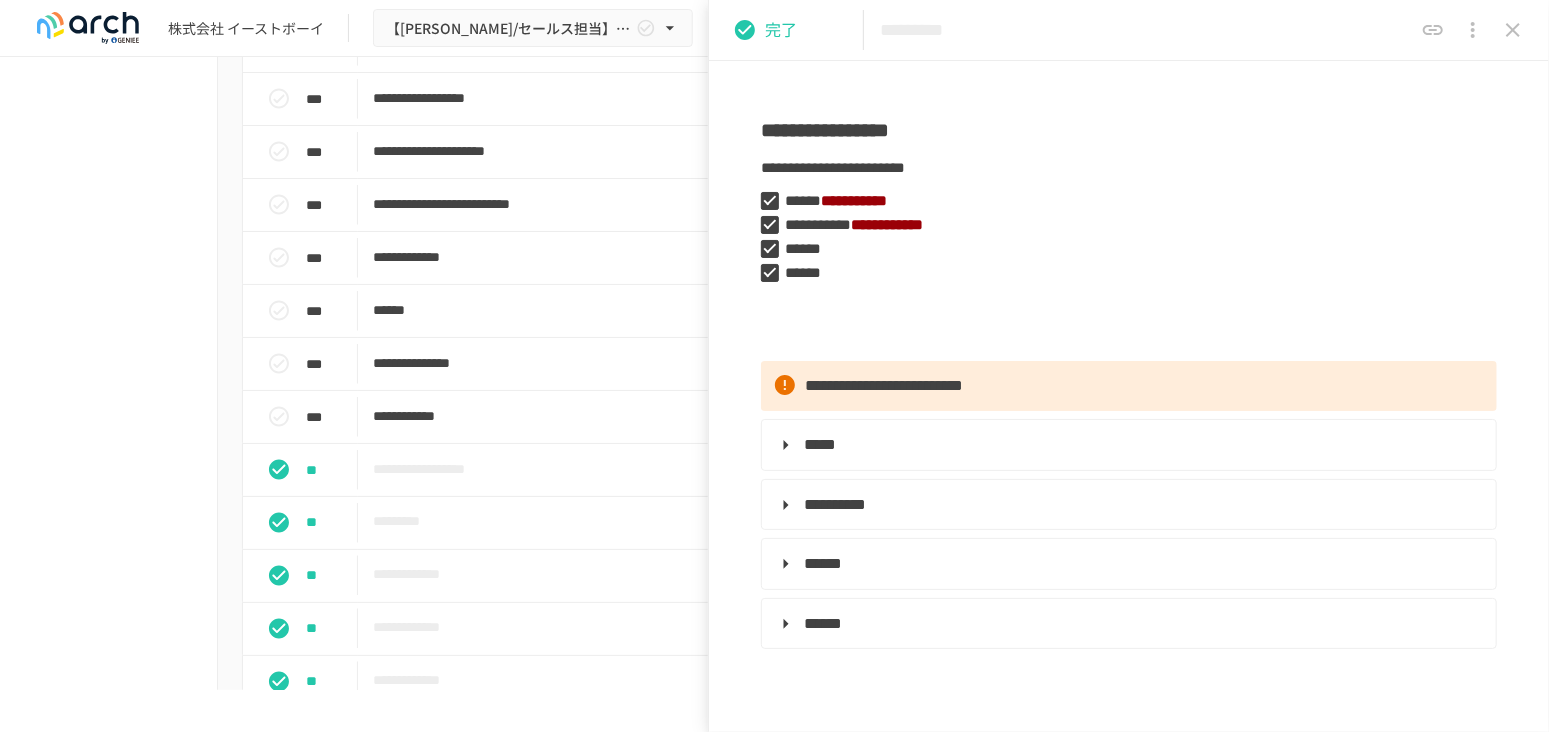 click 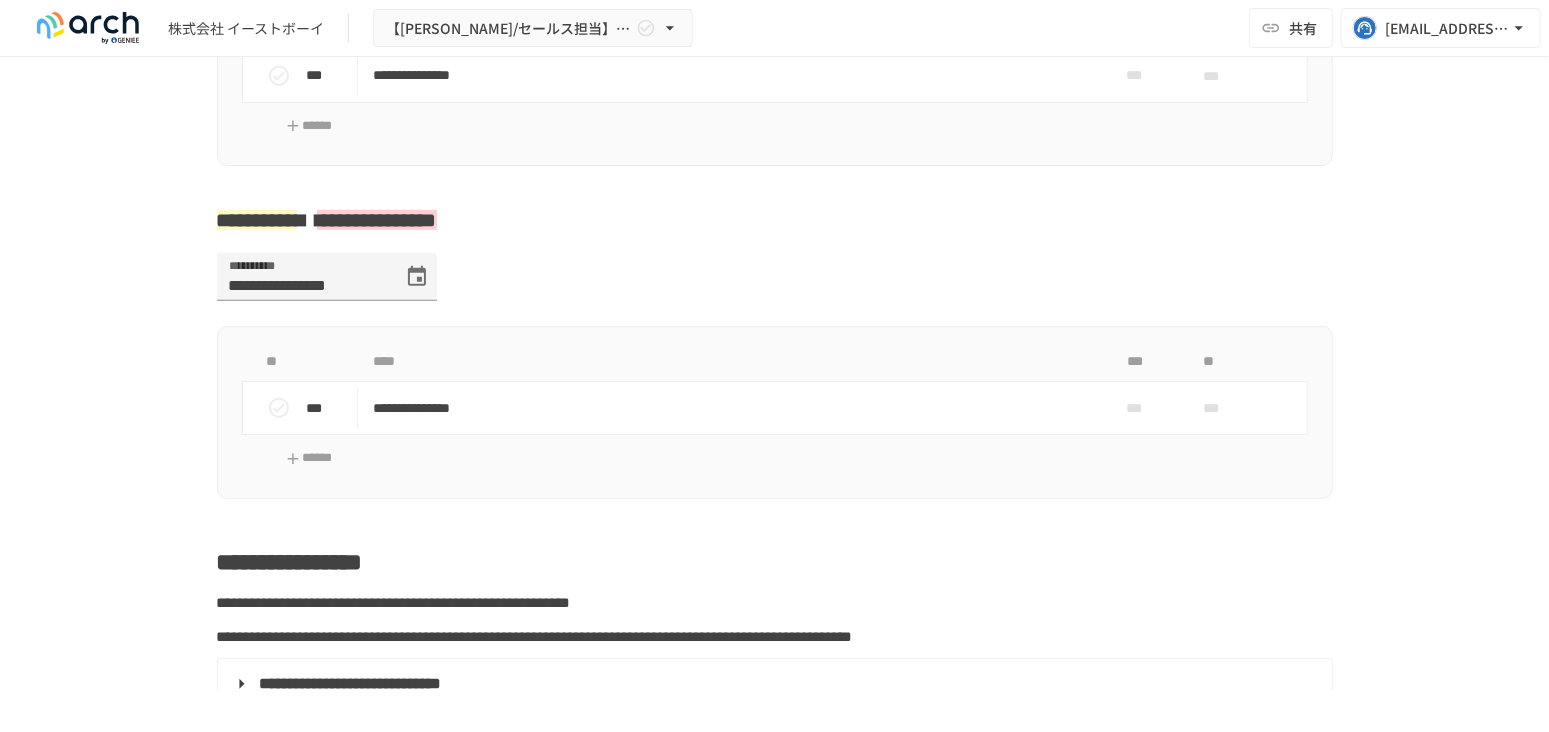 scroll, scrollTop: 760, scrollLeft: 0, axis: vertical 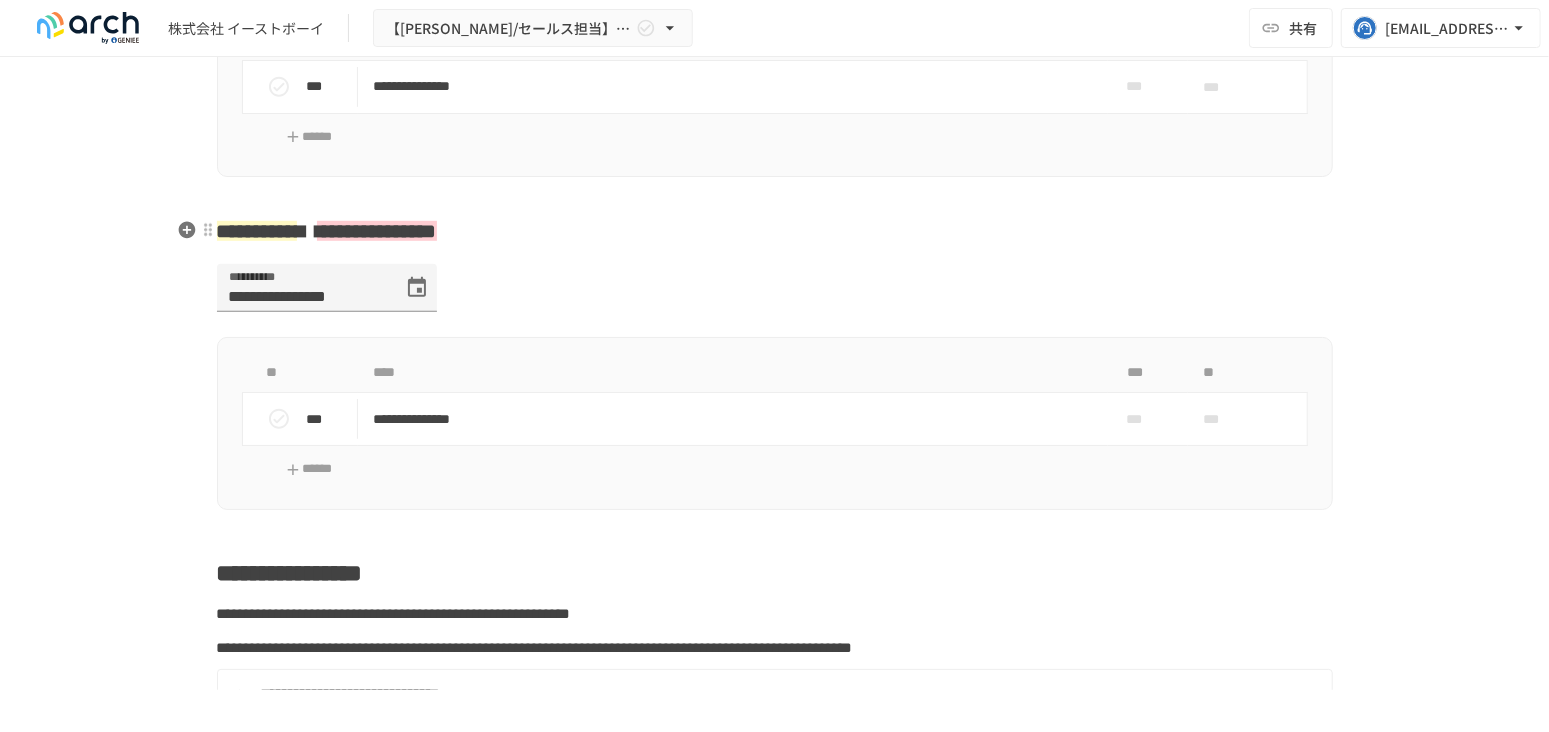 drag, startPoint x: 579, startPoint y: 233, endPoint x: 614, endPoint y: 237, distance: 35.22783 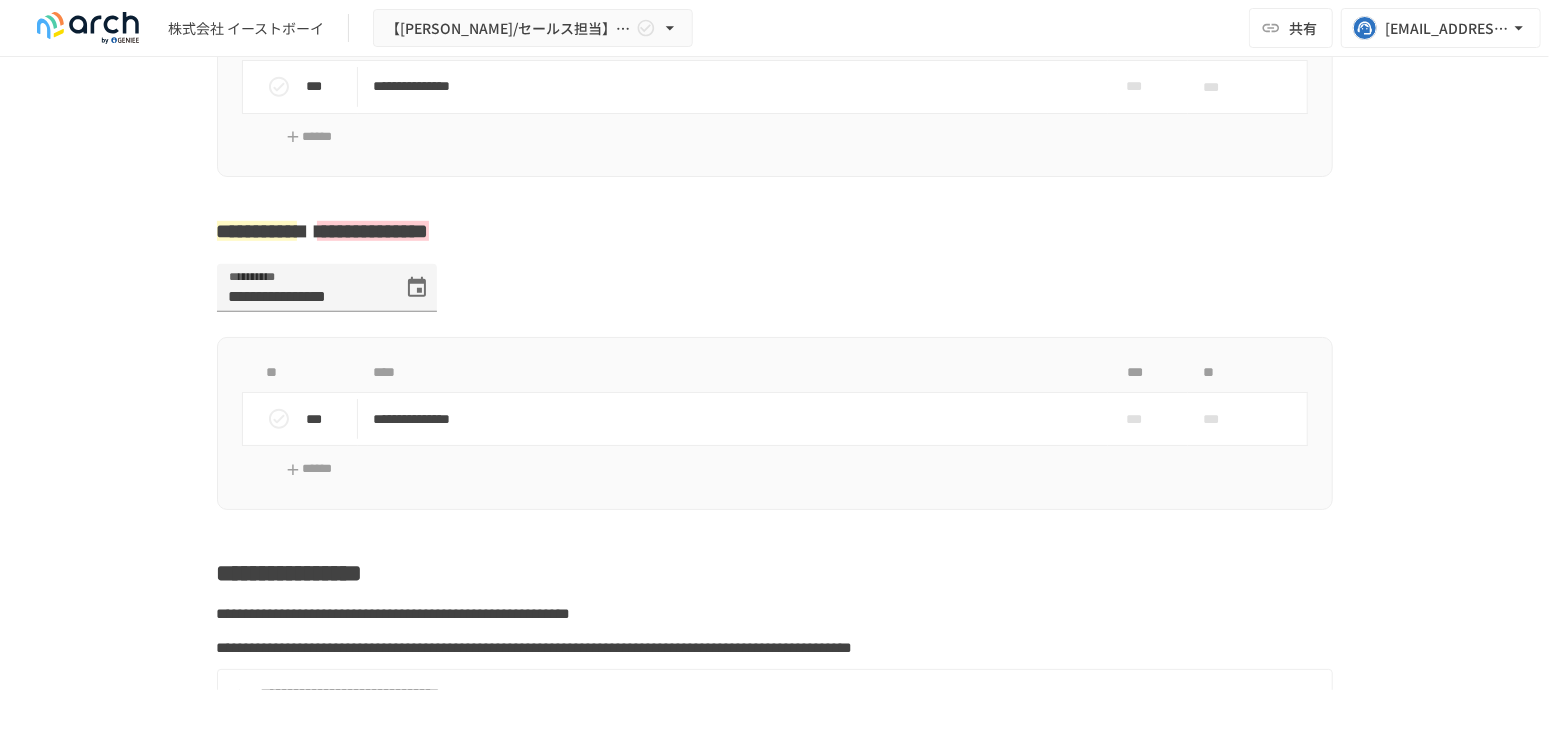 type 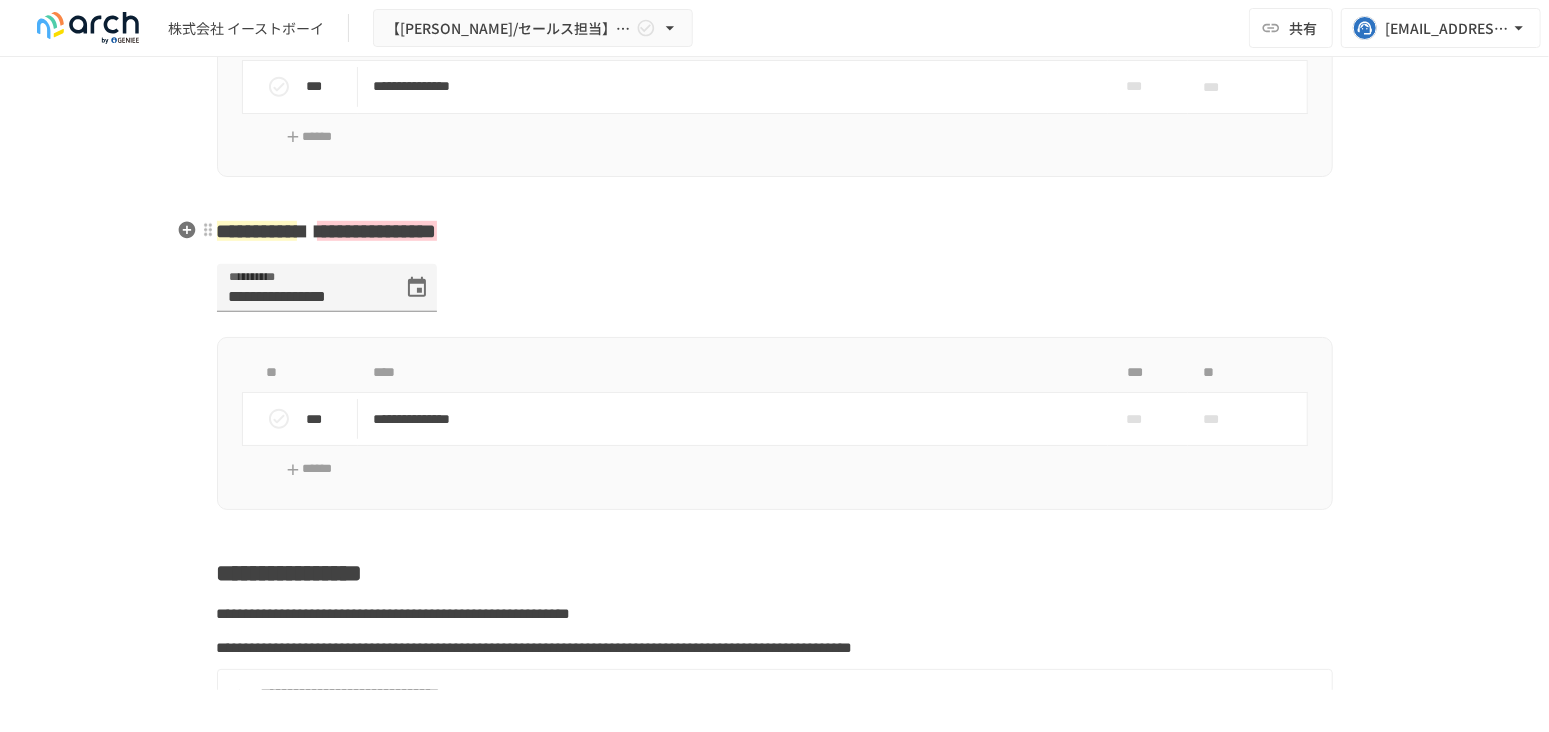 click on "**********" at bounding box center [377, 231] 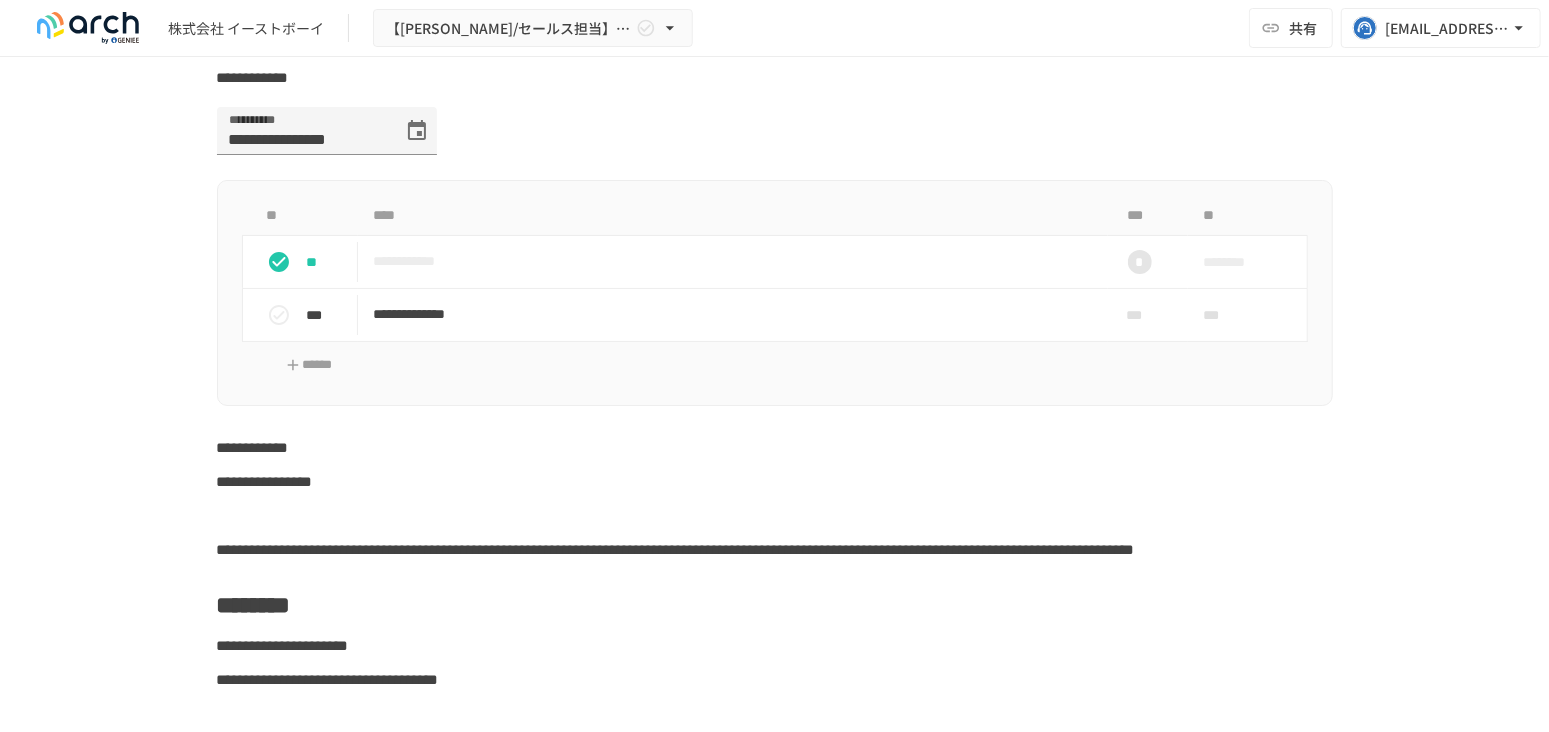 scroll, scrollTop: 4480, scrollLeft: 0, axis: vertical 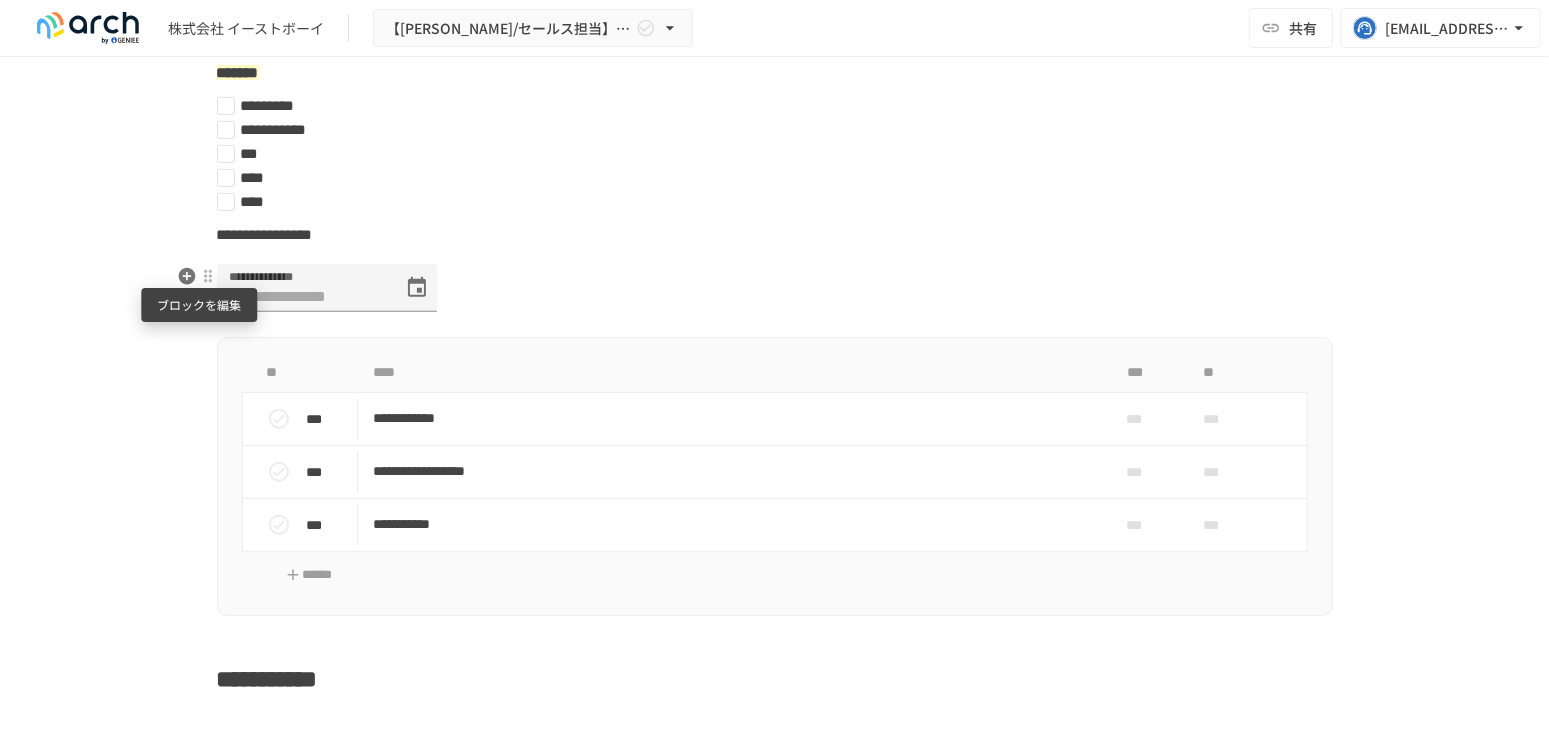 click at bounding box center (208, 276) 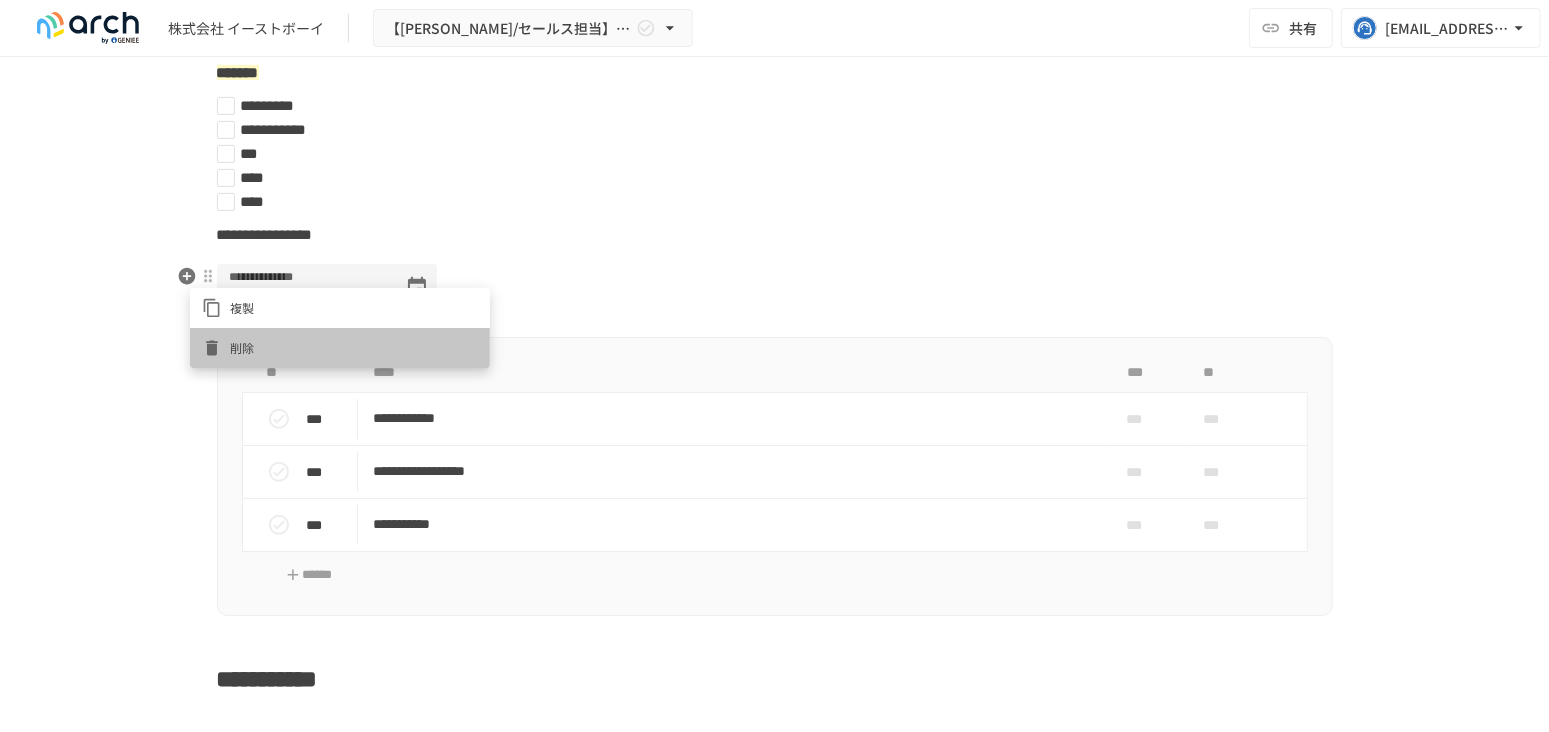 click on "削除" at bounding box center [354, 347] 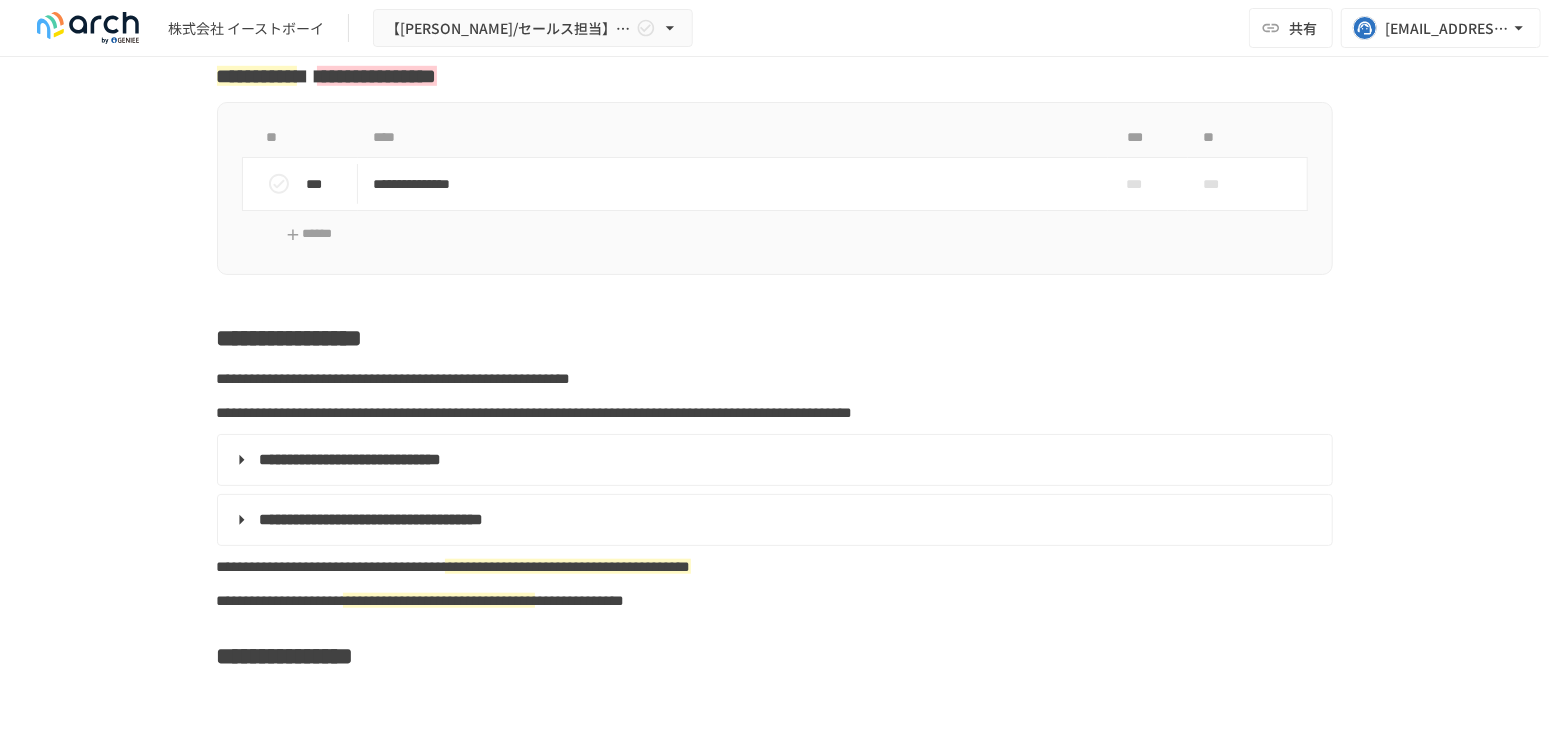 scroll, scrollTop: 836, scrollLeft: 0, axis: vertical 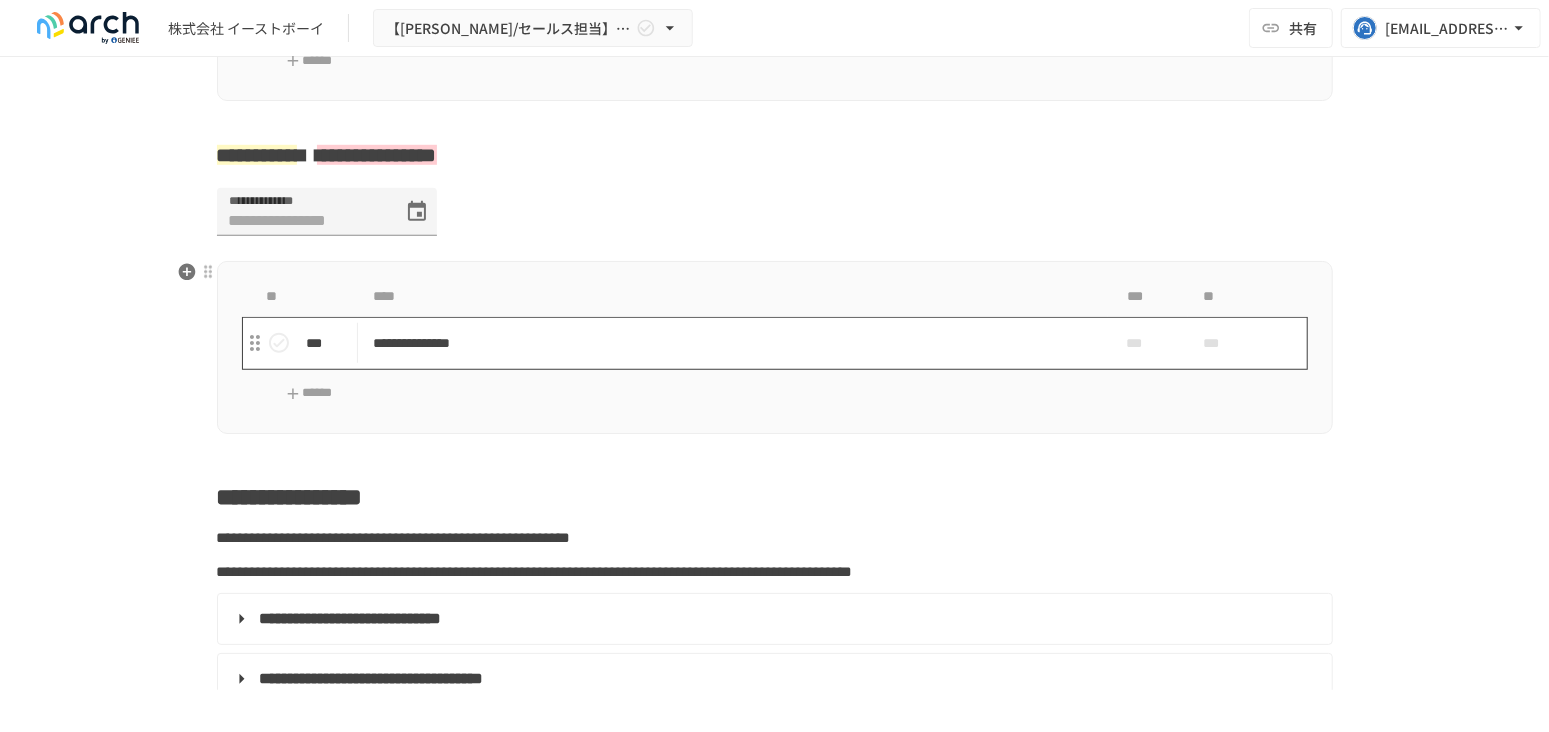 click on "**********" at bounding box center [733, 343] 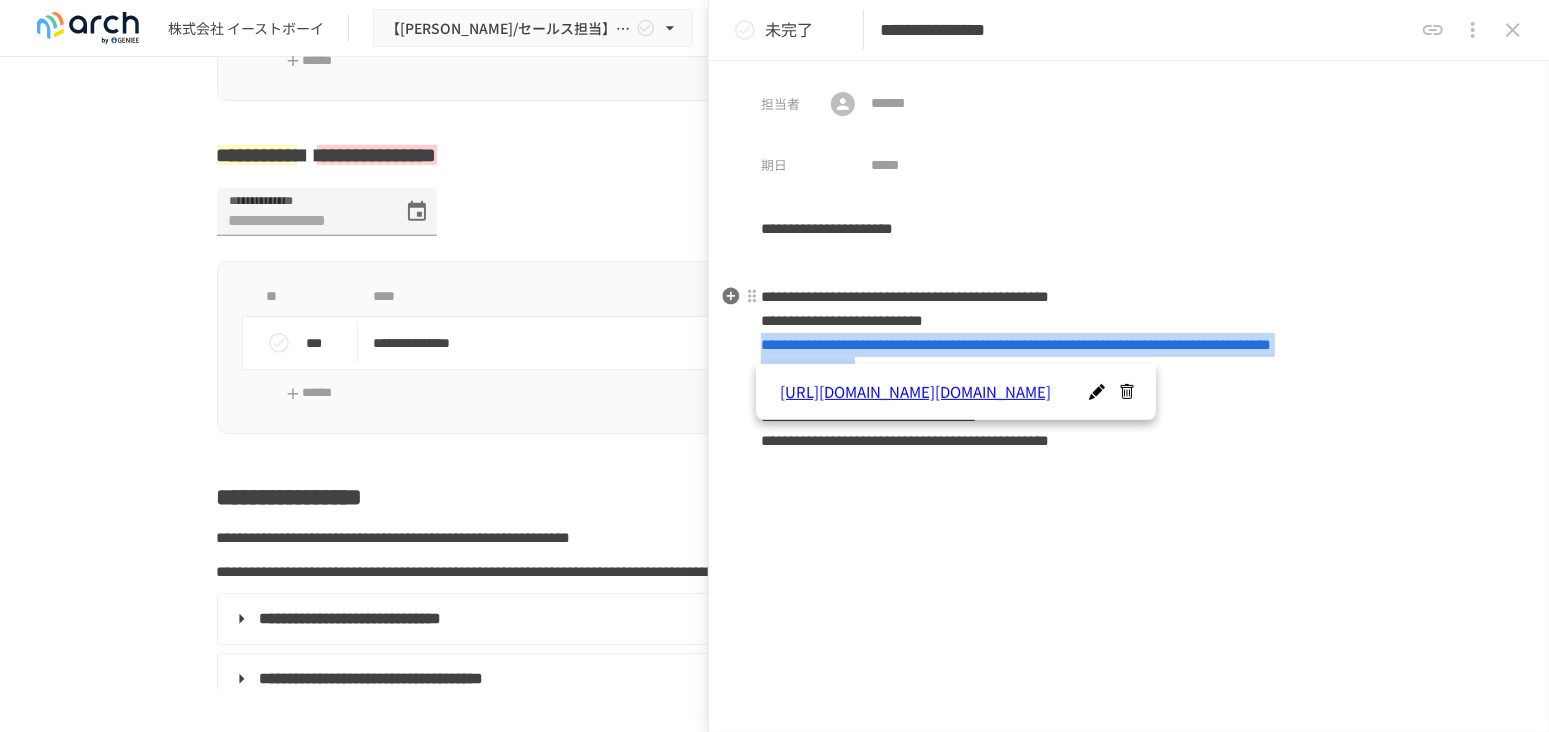 drag, startPoint x: 901, startPoint y: 390, endPoint x: 765, endPoint y: 351, distance: 141.48145 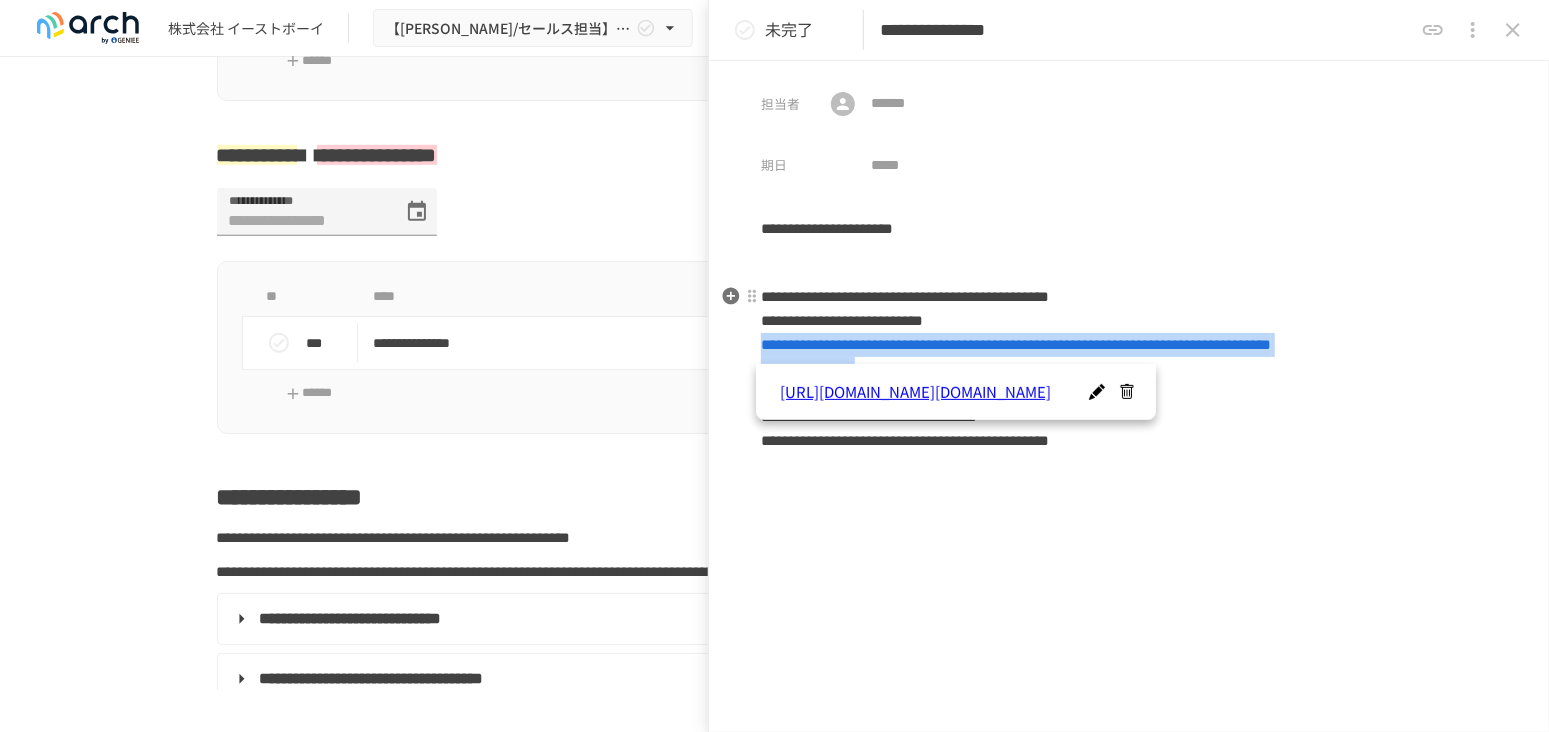 click on "**********" at bounding box center [1129, 369] 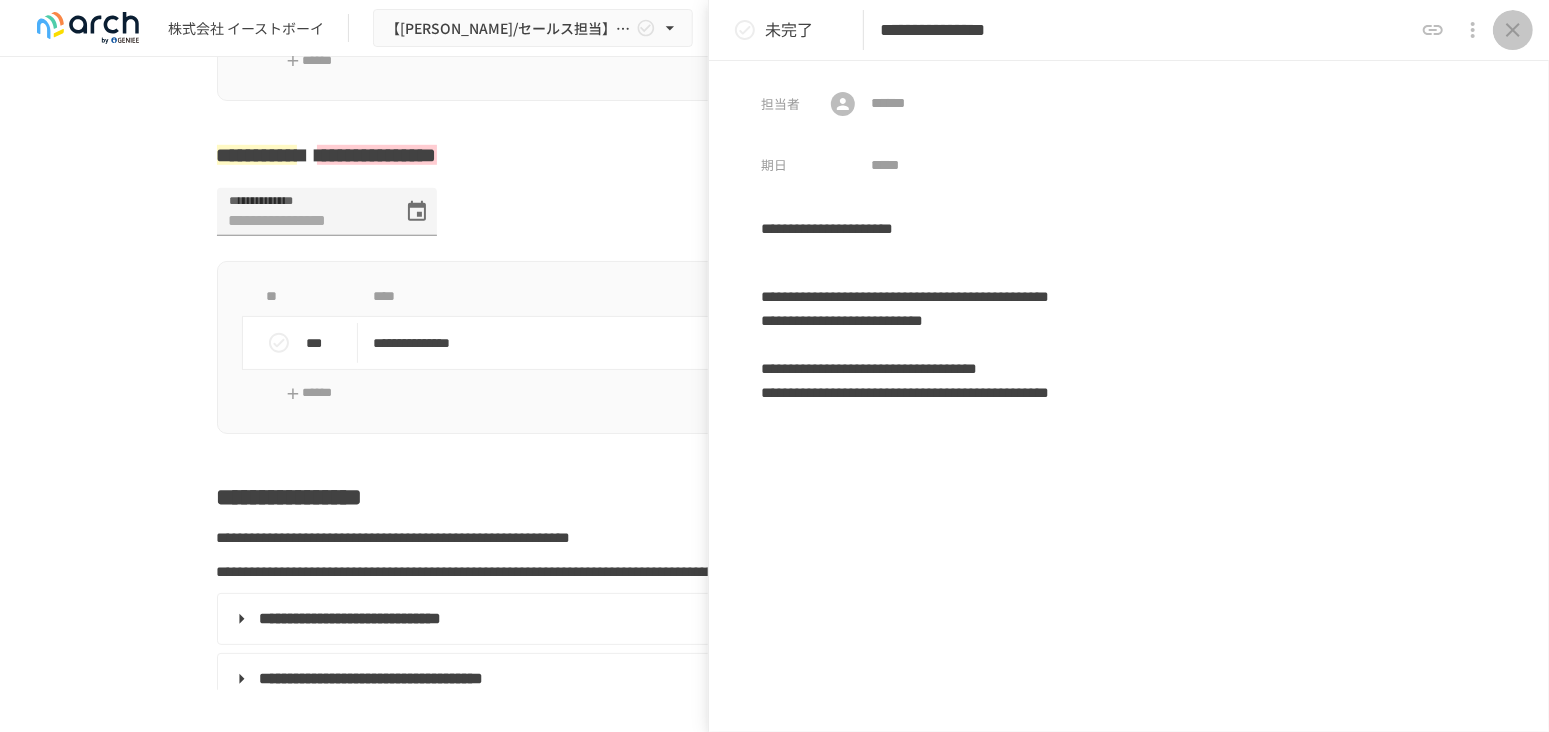 click 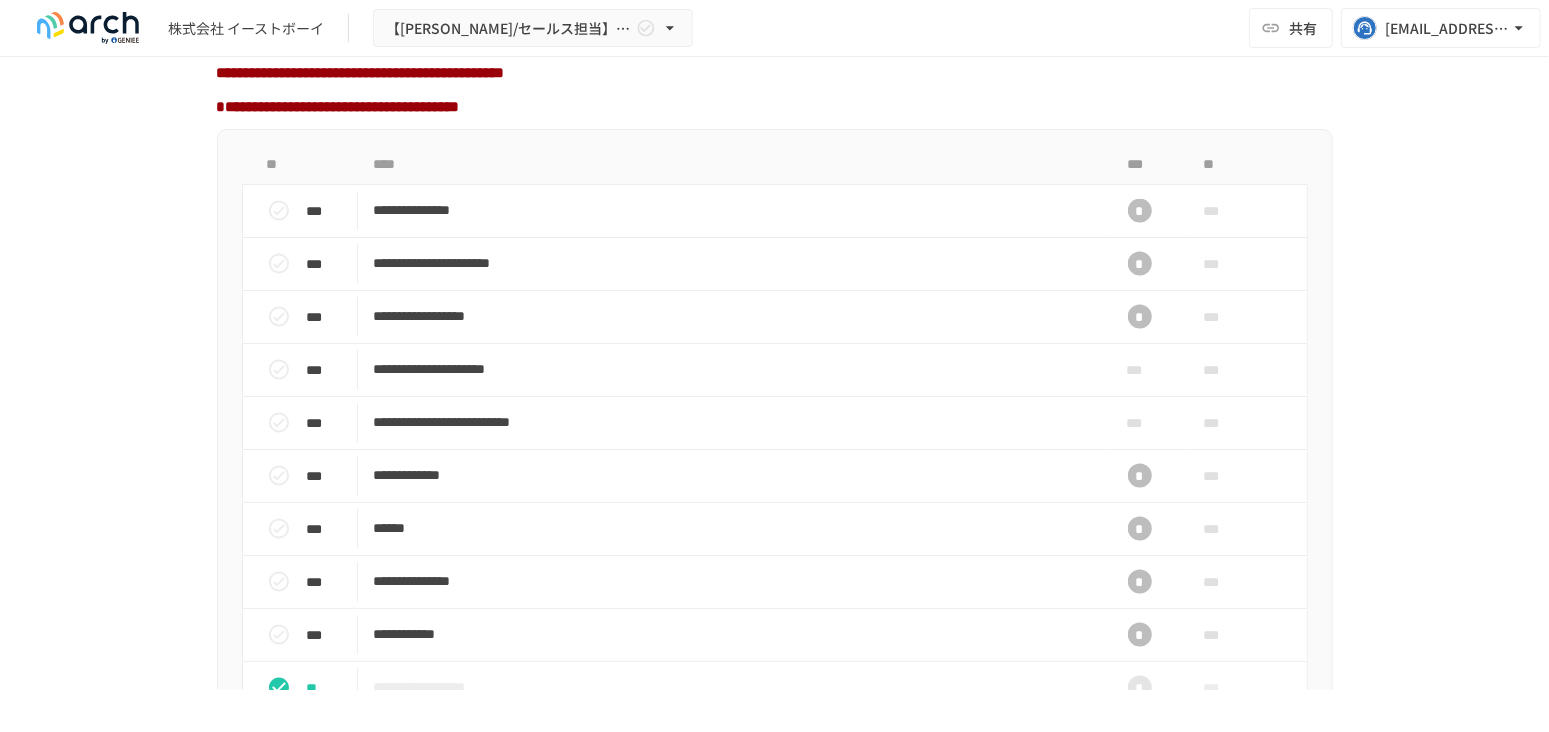 scroll, scrollTop: 1725, scrollLeft: 0, axis: vertical 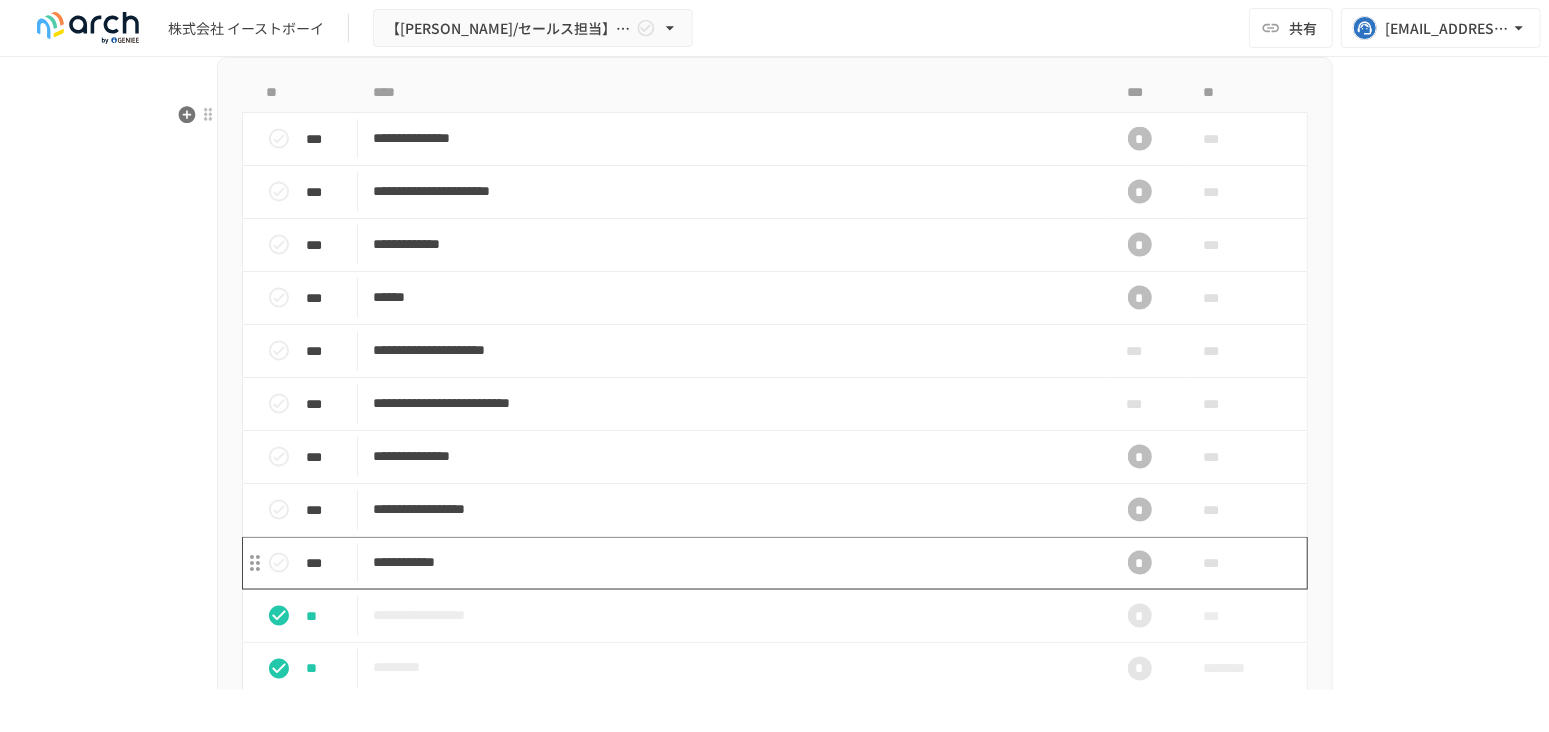 click on "**********" at bounding box center [733, 562] 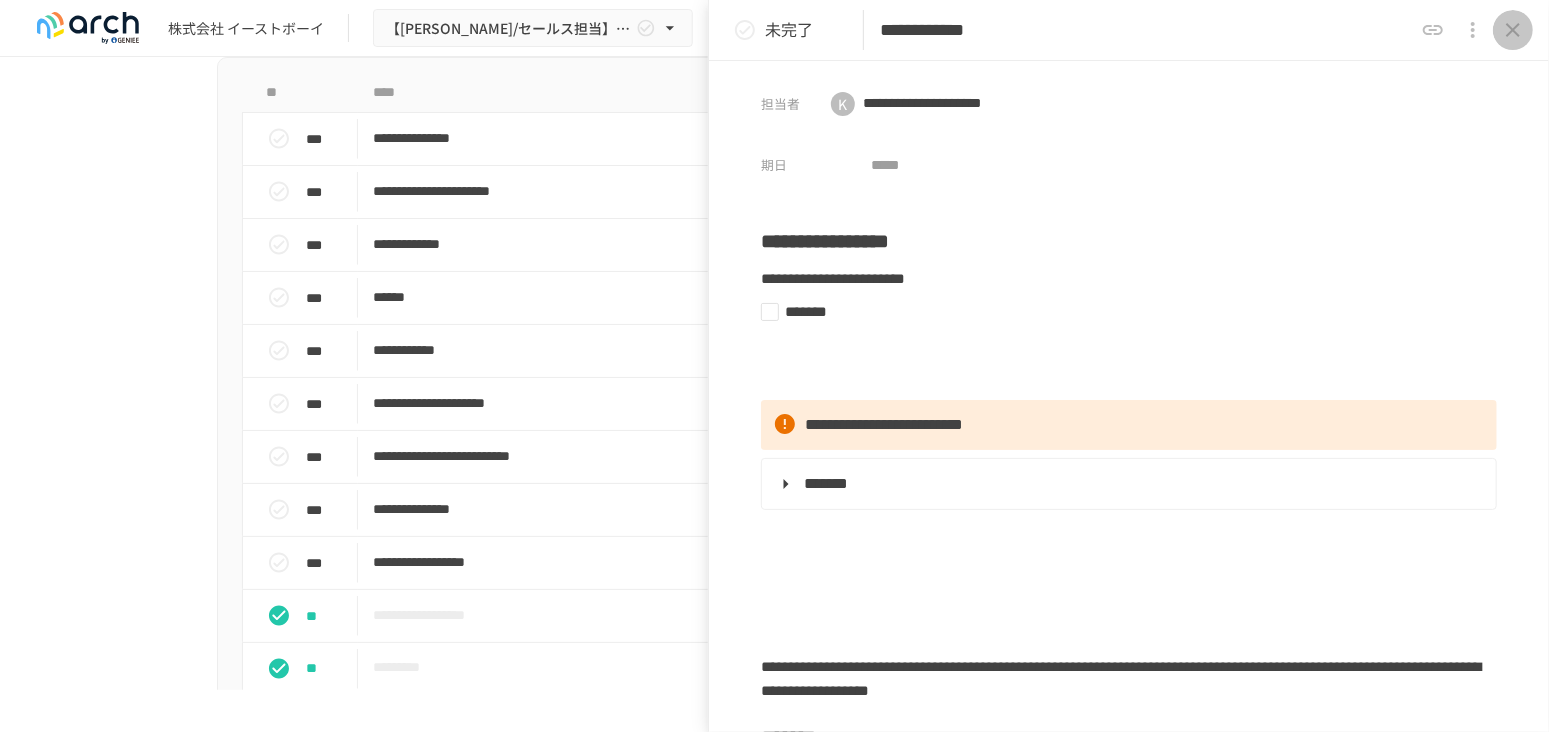 click 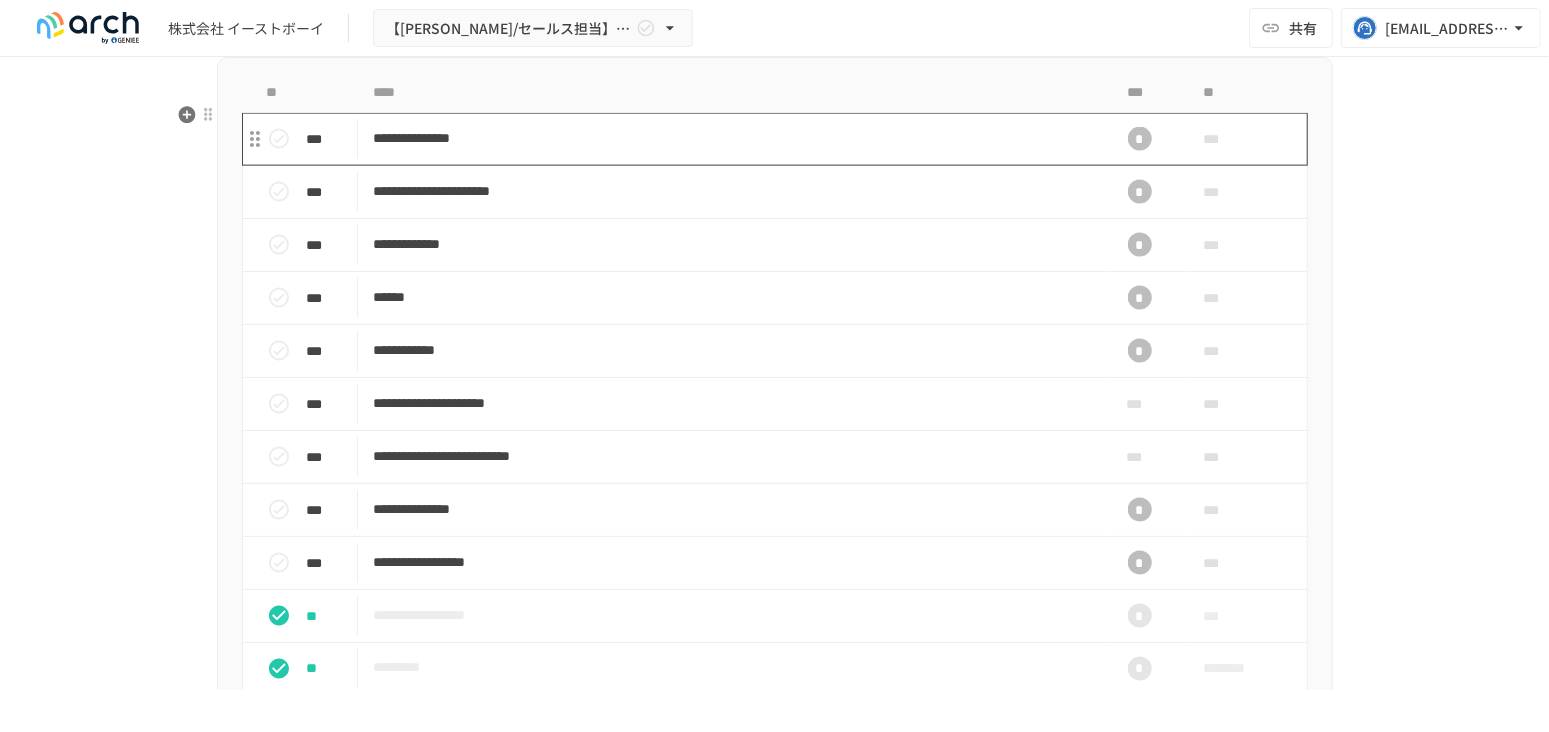 click on "**********" at bounding box center [733, 139] 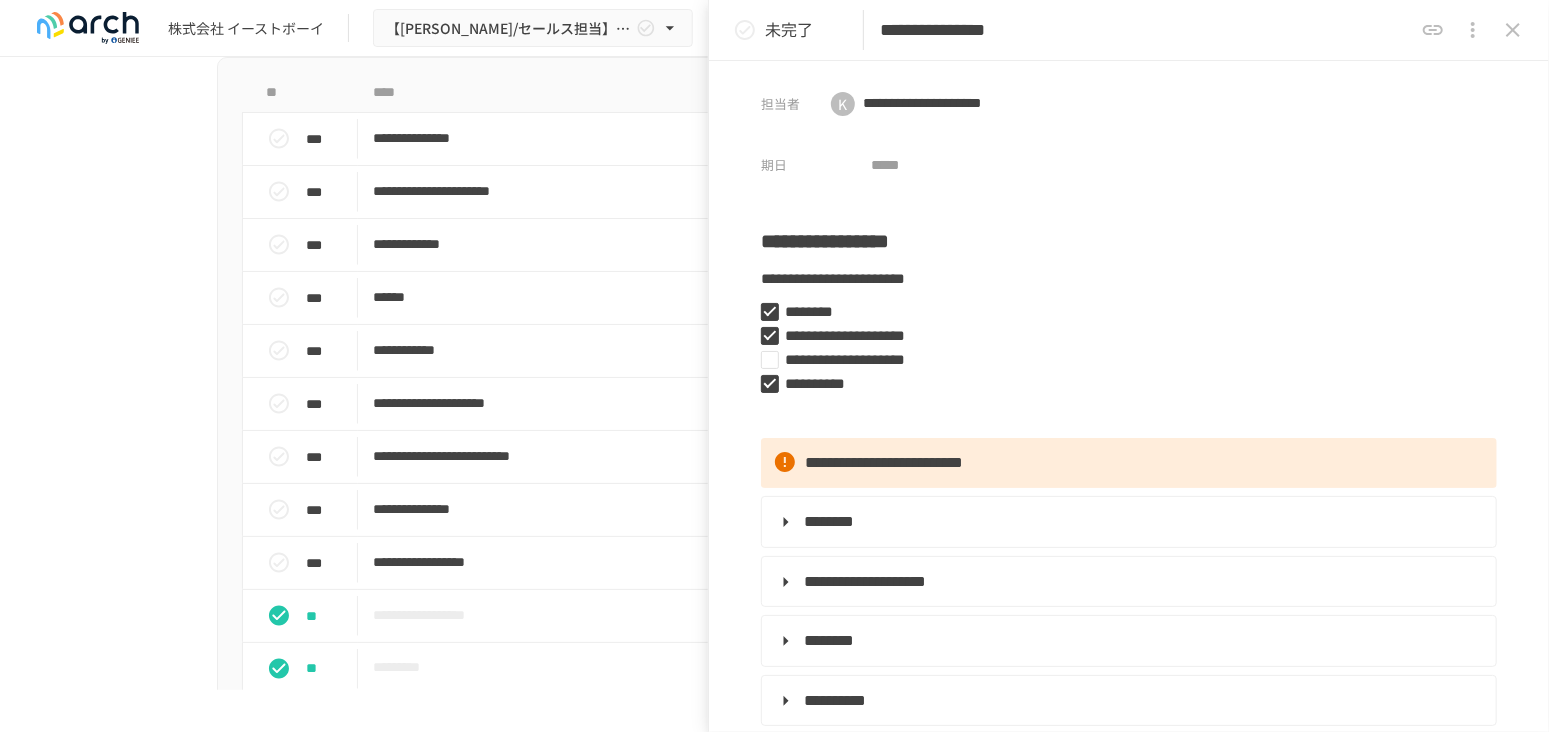 click 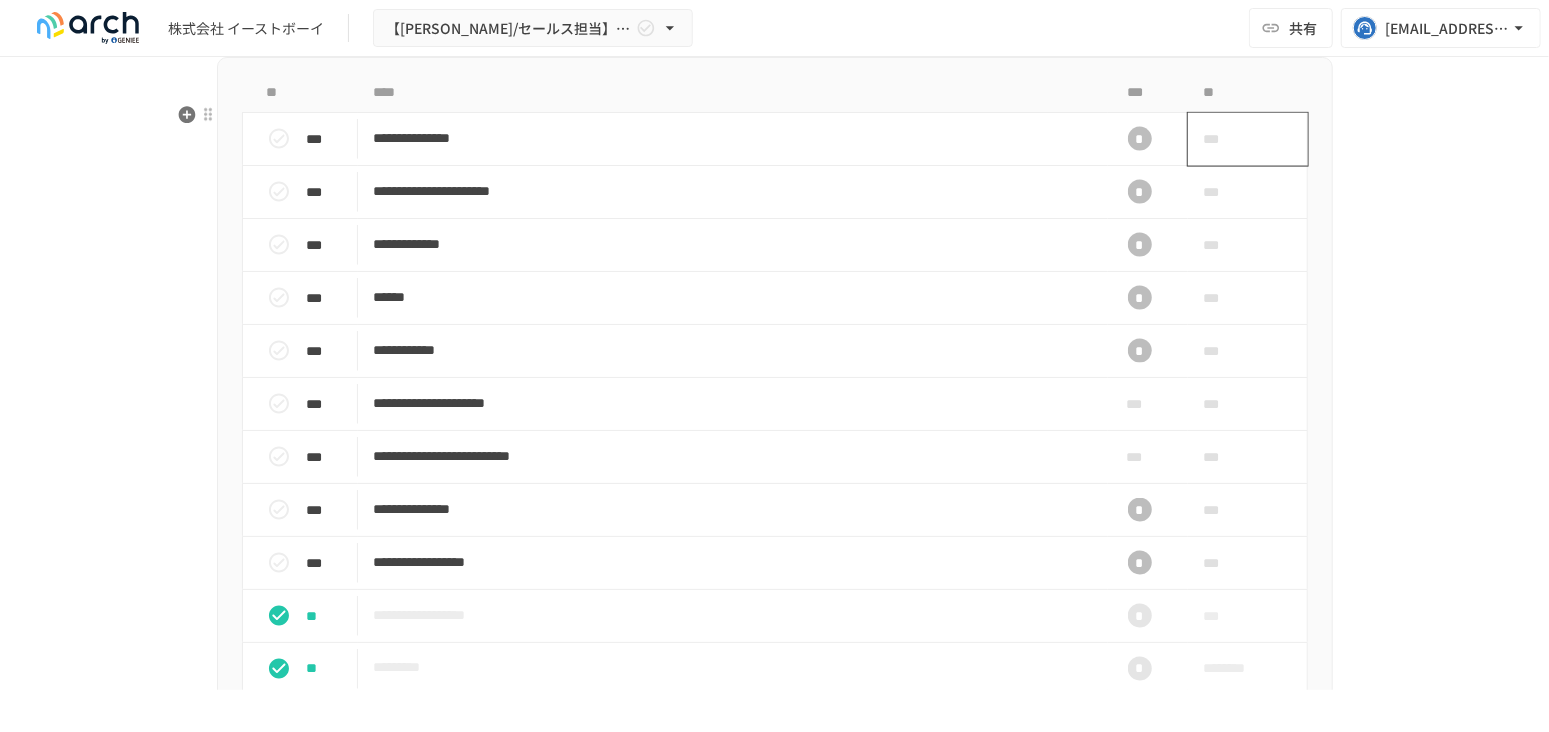click on "***" at bounding box center [1248, 139] 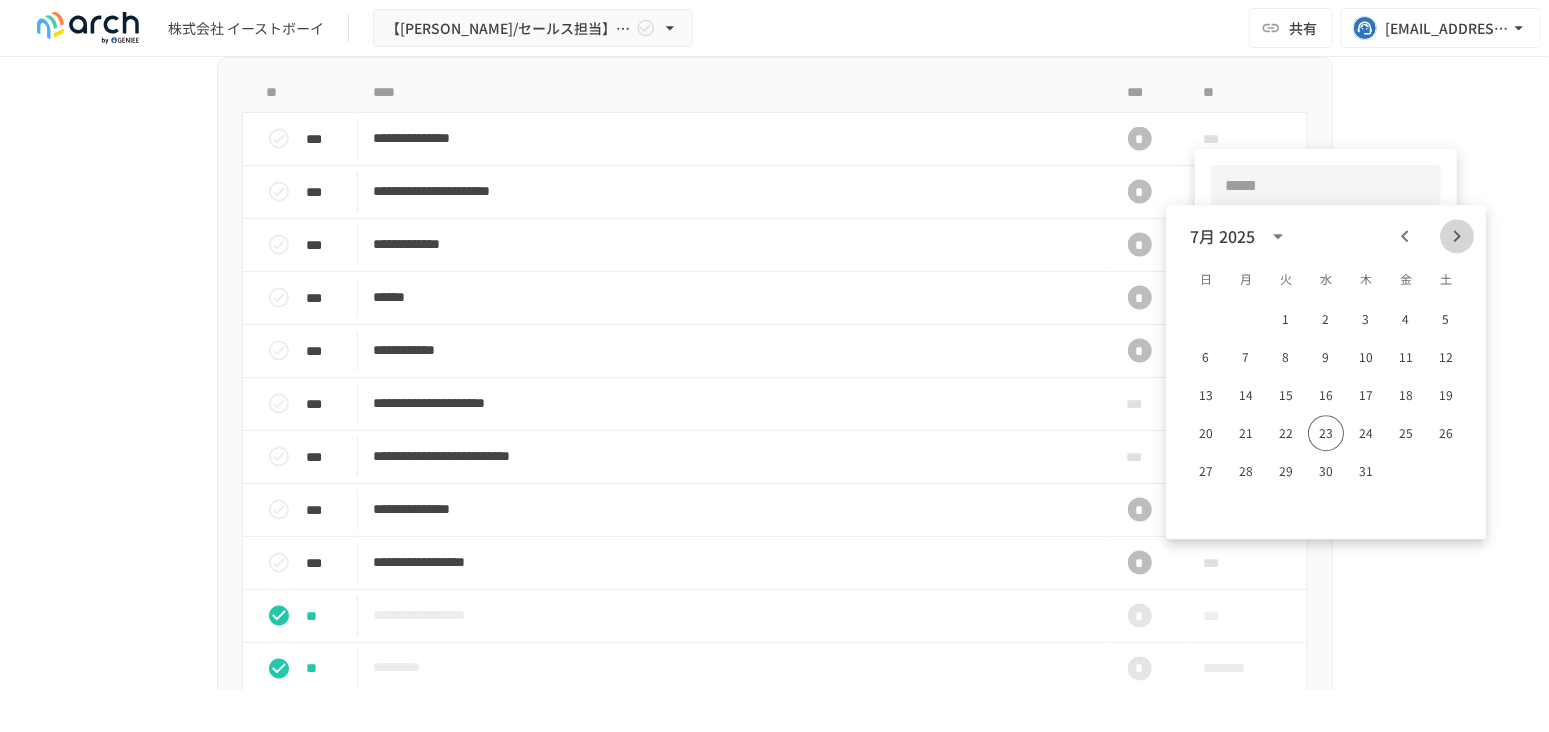 click 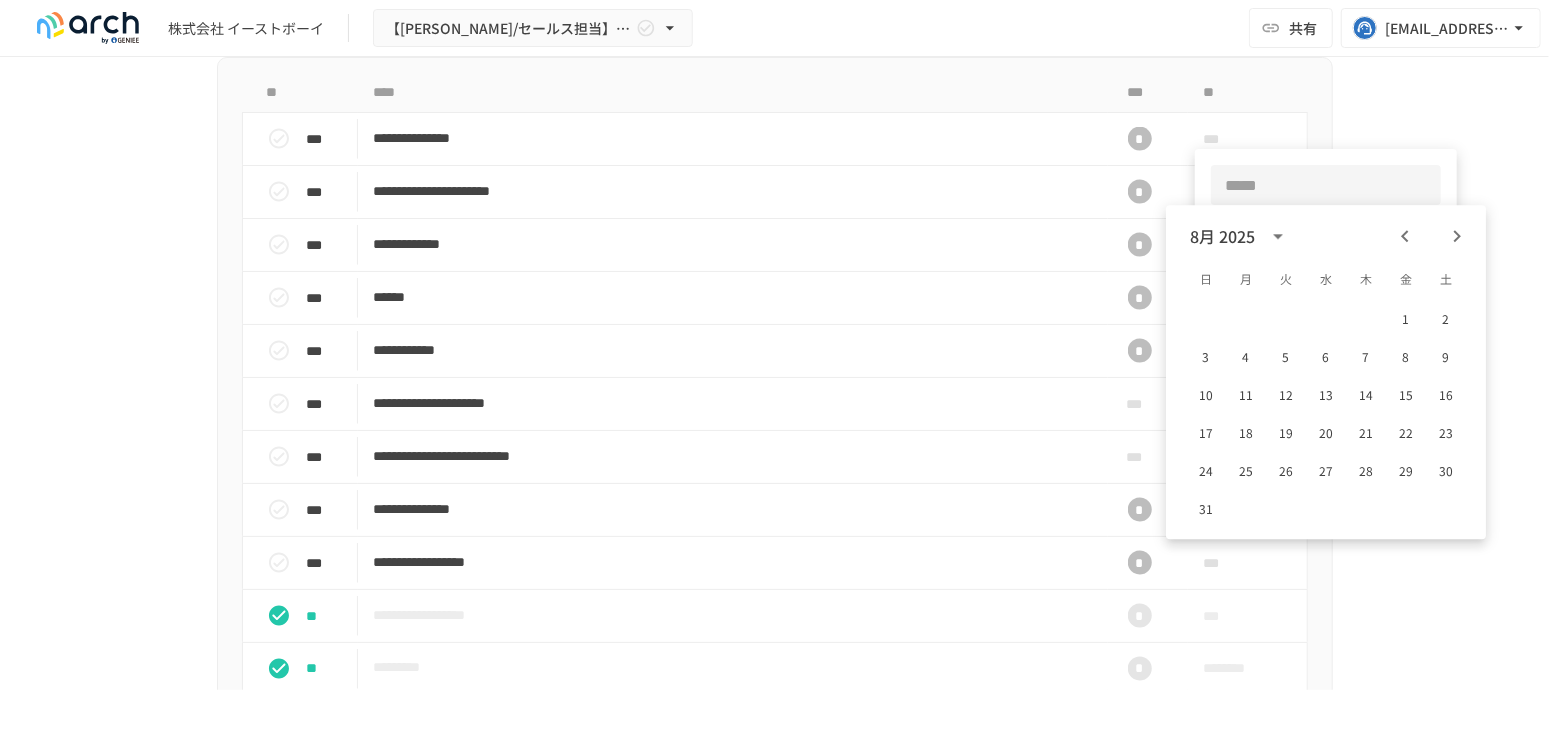 click at bounding box center (774, 366) 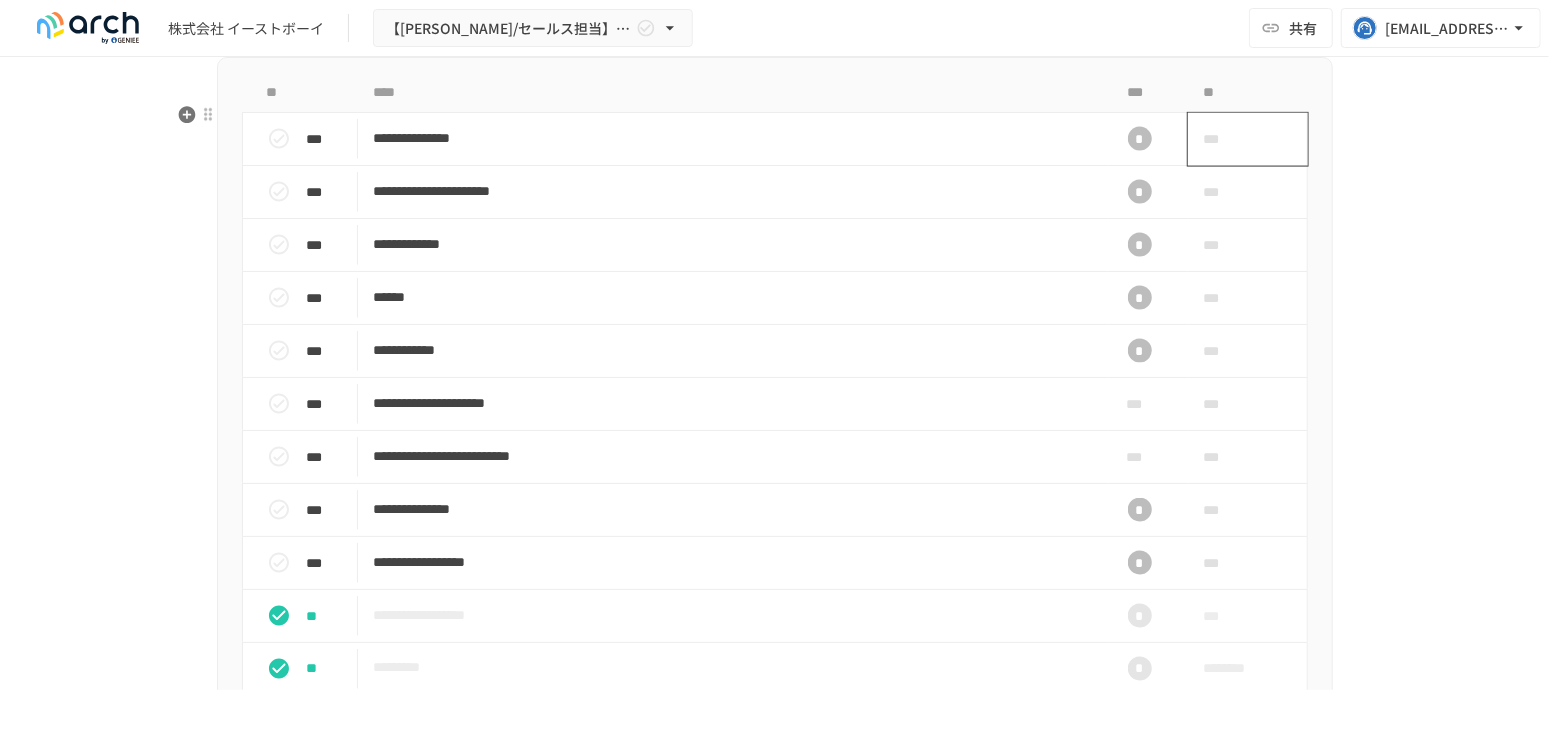 click on "***" at bounding box center (1225, 139) 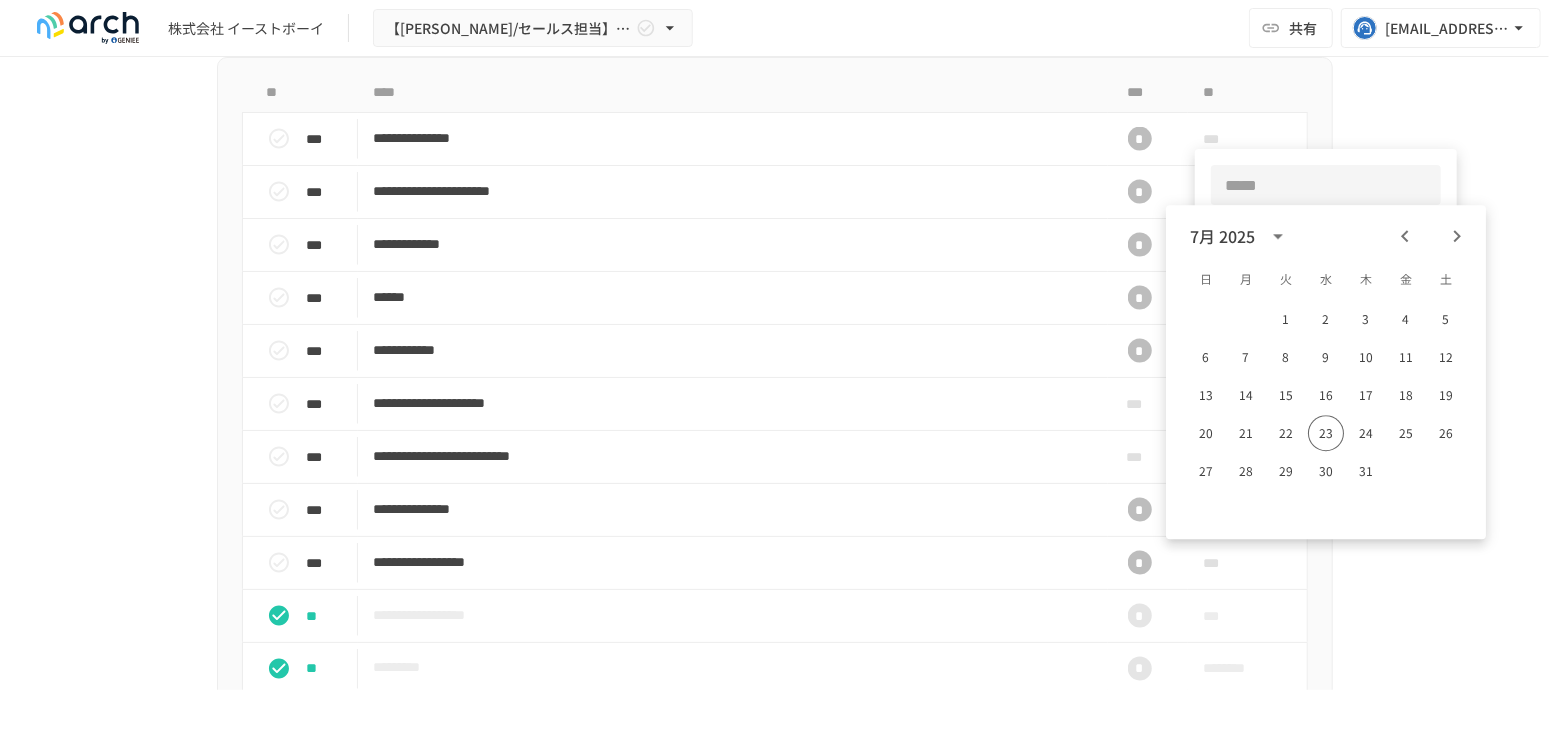 click 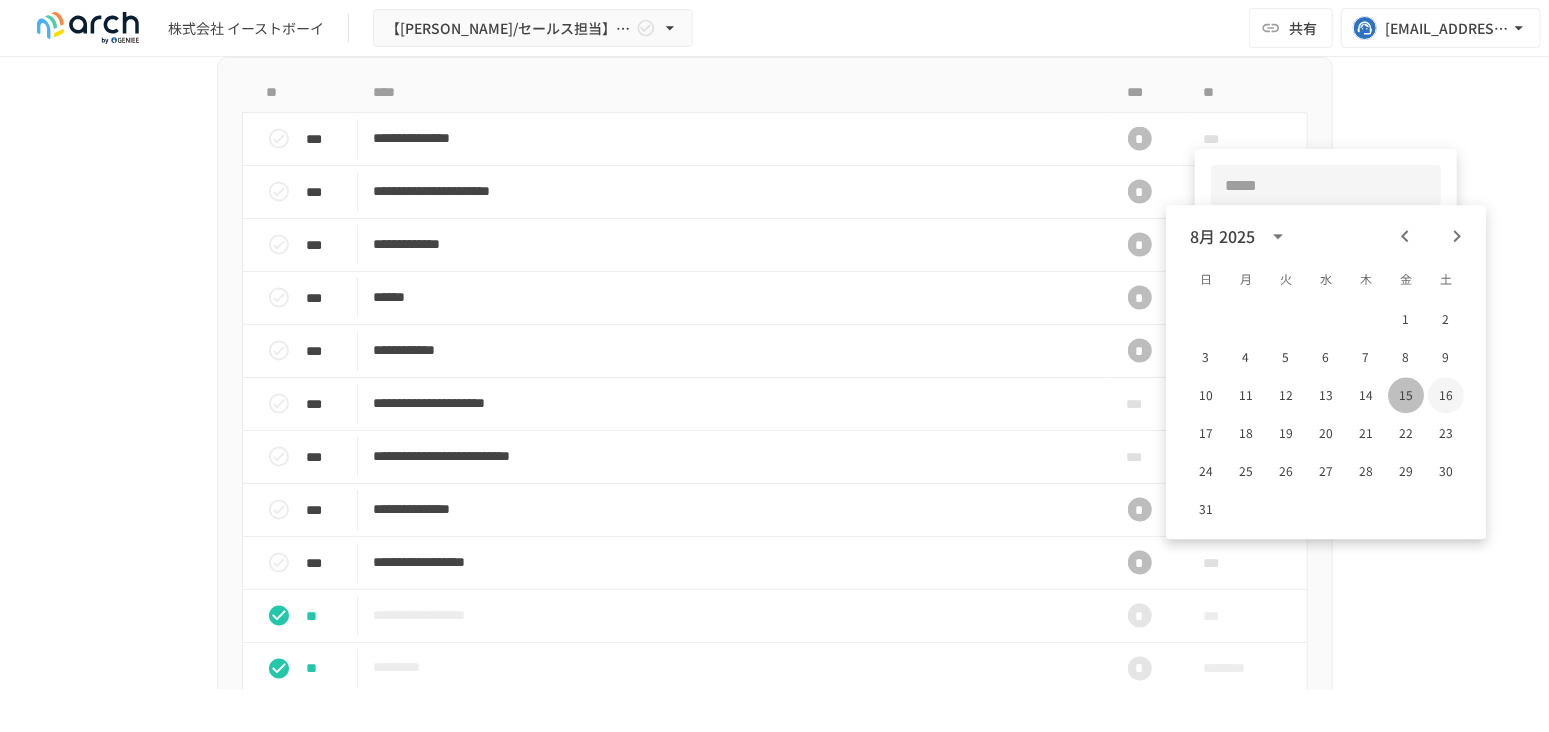 click on "15" at bounding box center (1406, 395) 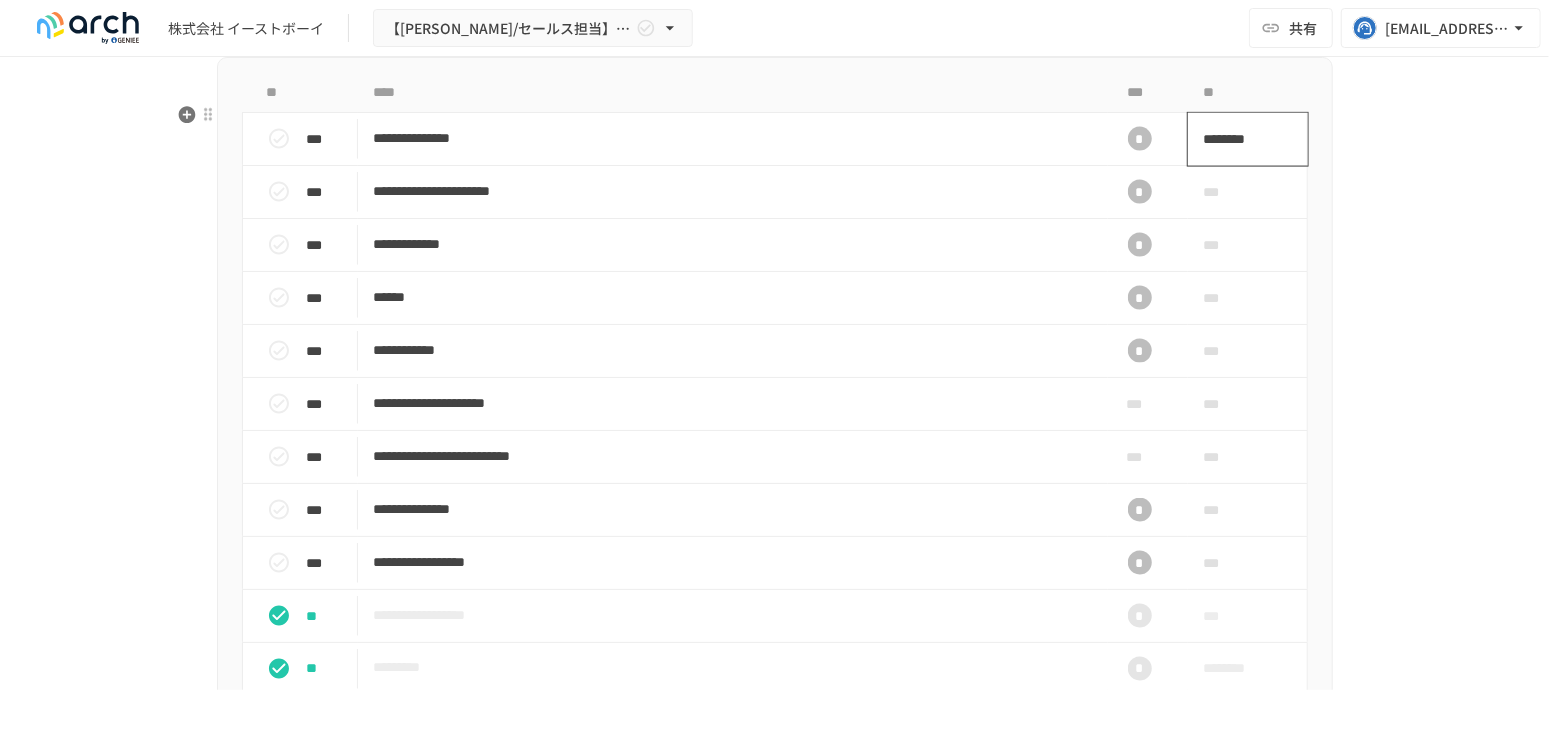 click on "********" at bounding box center [1241, 139] 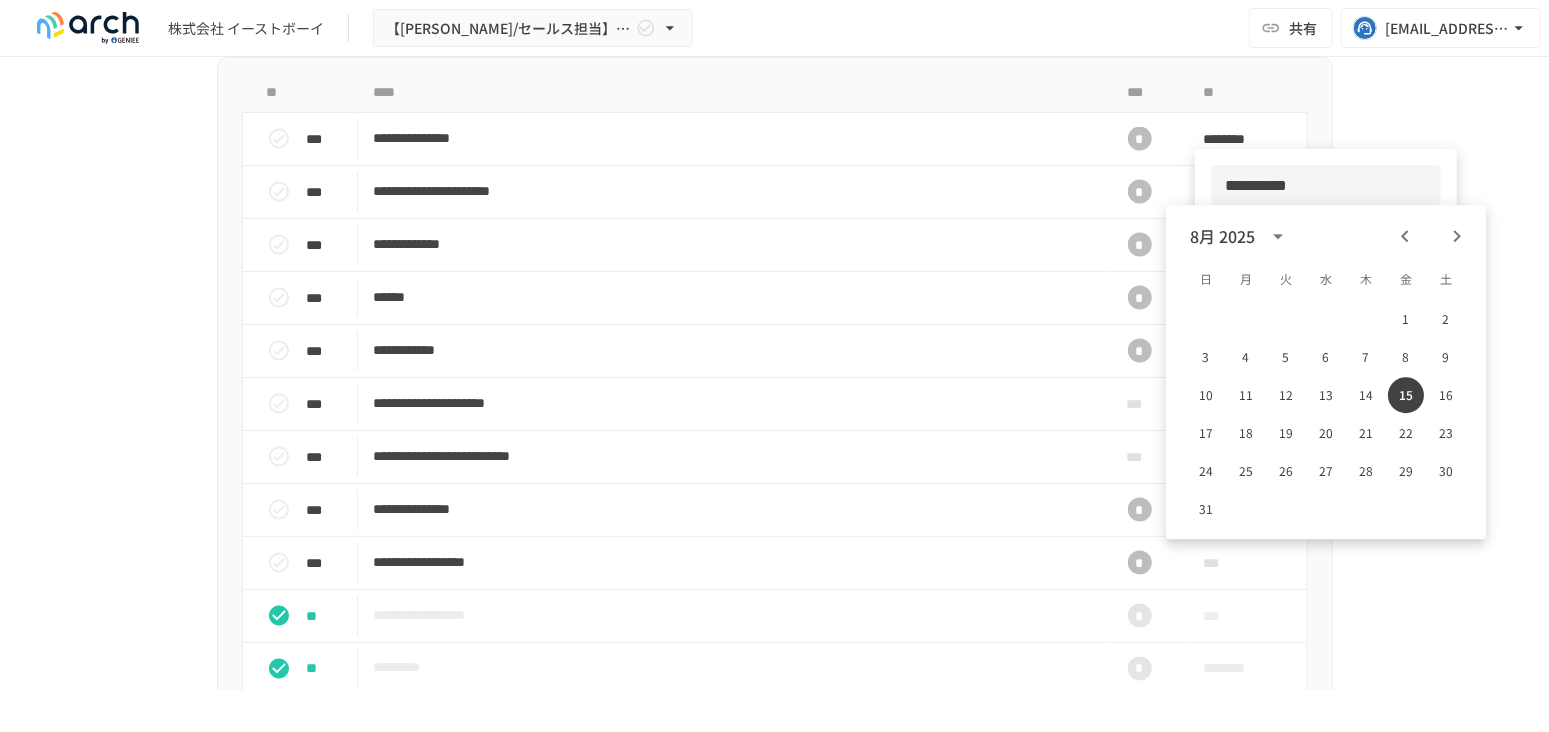 drag, startPoint x: 1318, startPoint y: 192, endPoint x: 1216, endPoint y: 189, distance: 102.044106 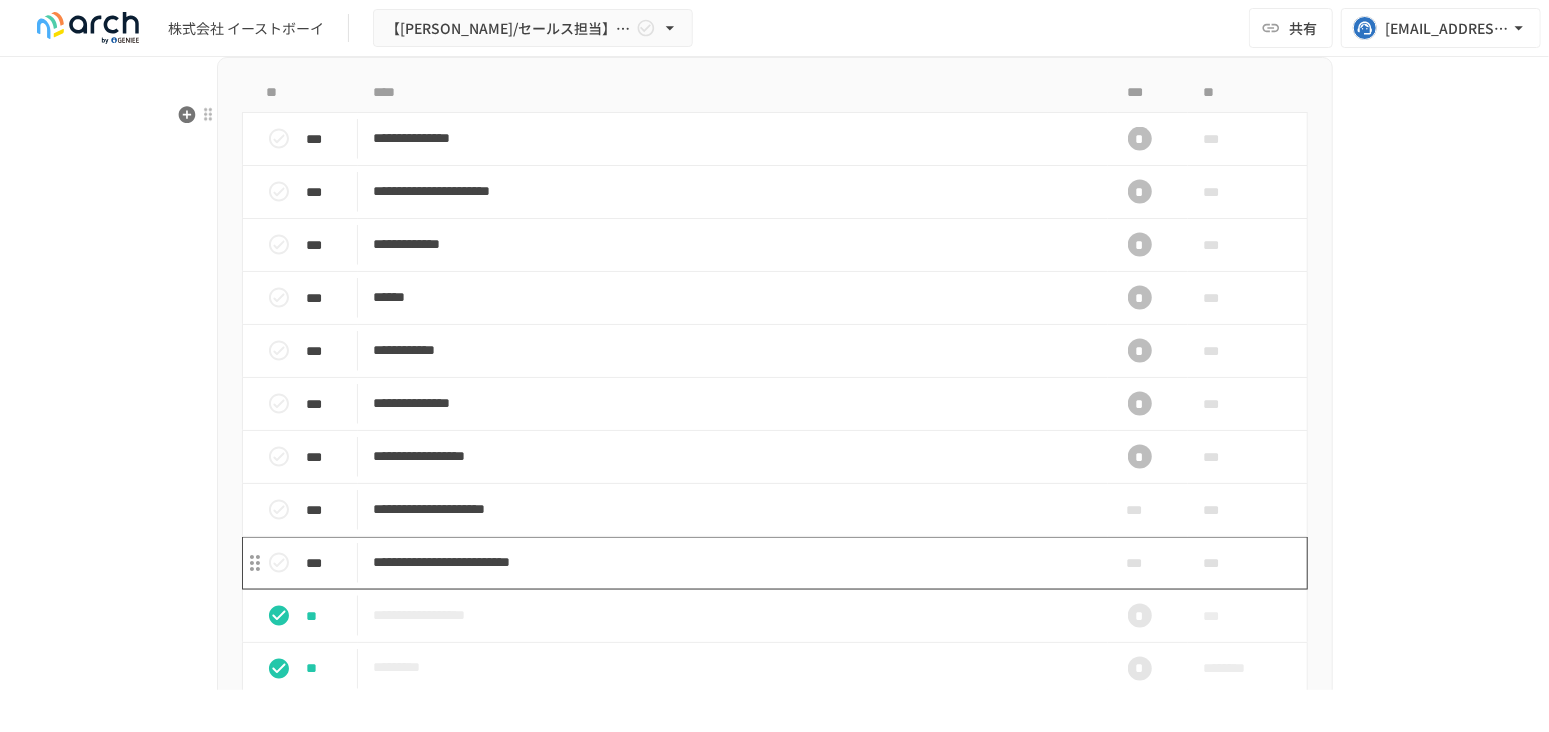 click on "**********" at bounding box center (733, 562) 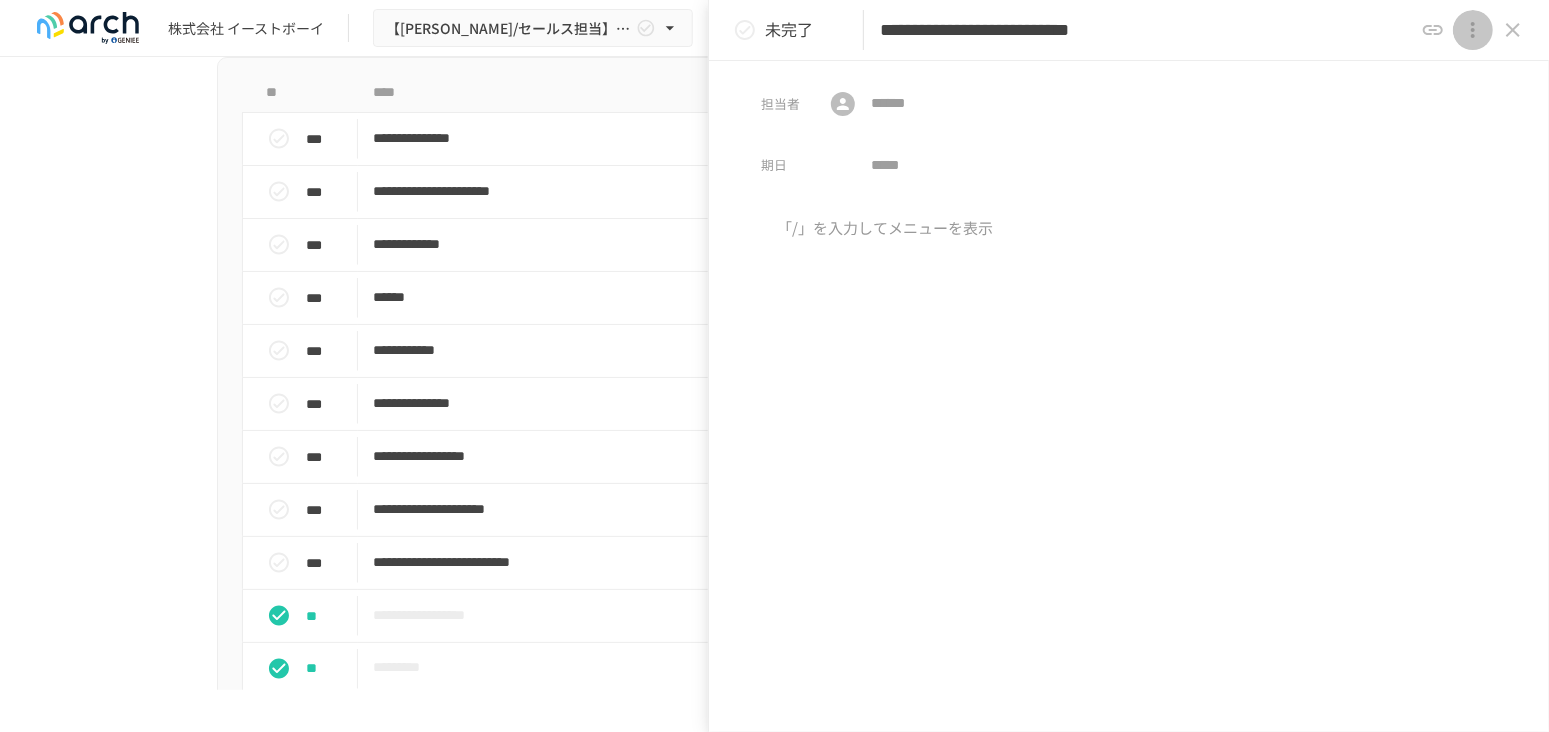 click 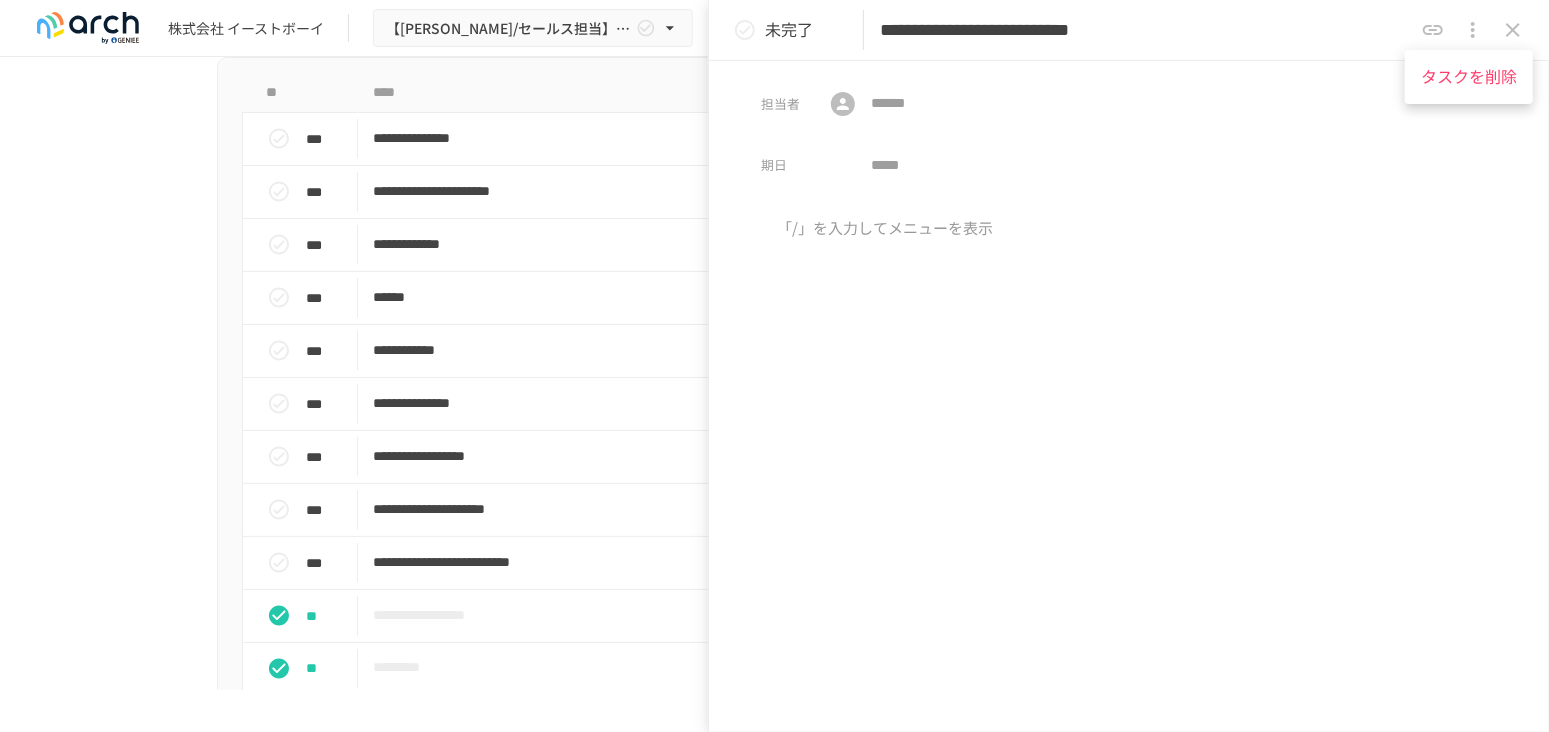 click on "タスクを削除" at bounding box center (1469, 77) 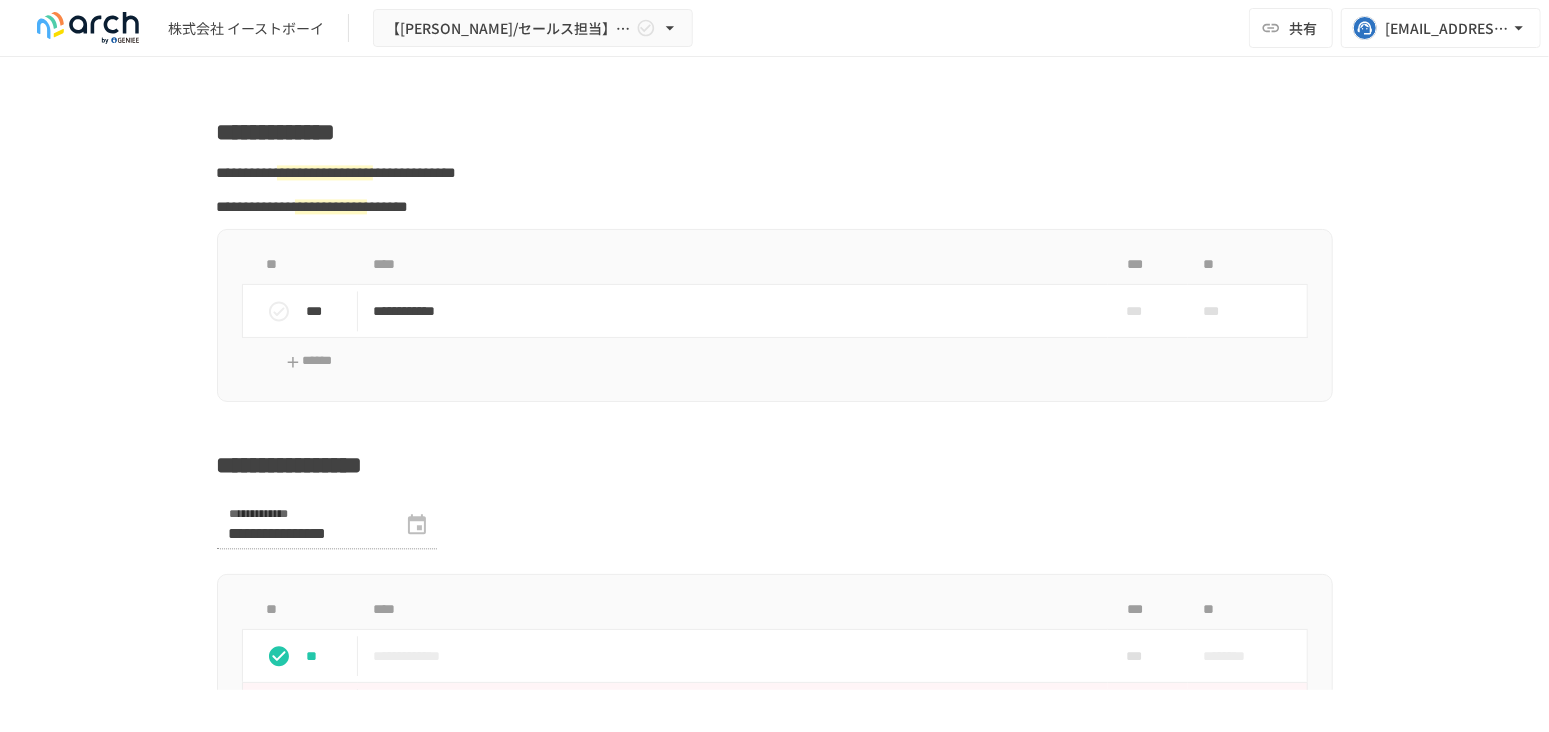 scroll, scrollTop: 2614, scrollLeft: 0, axis: vertical 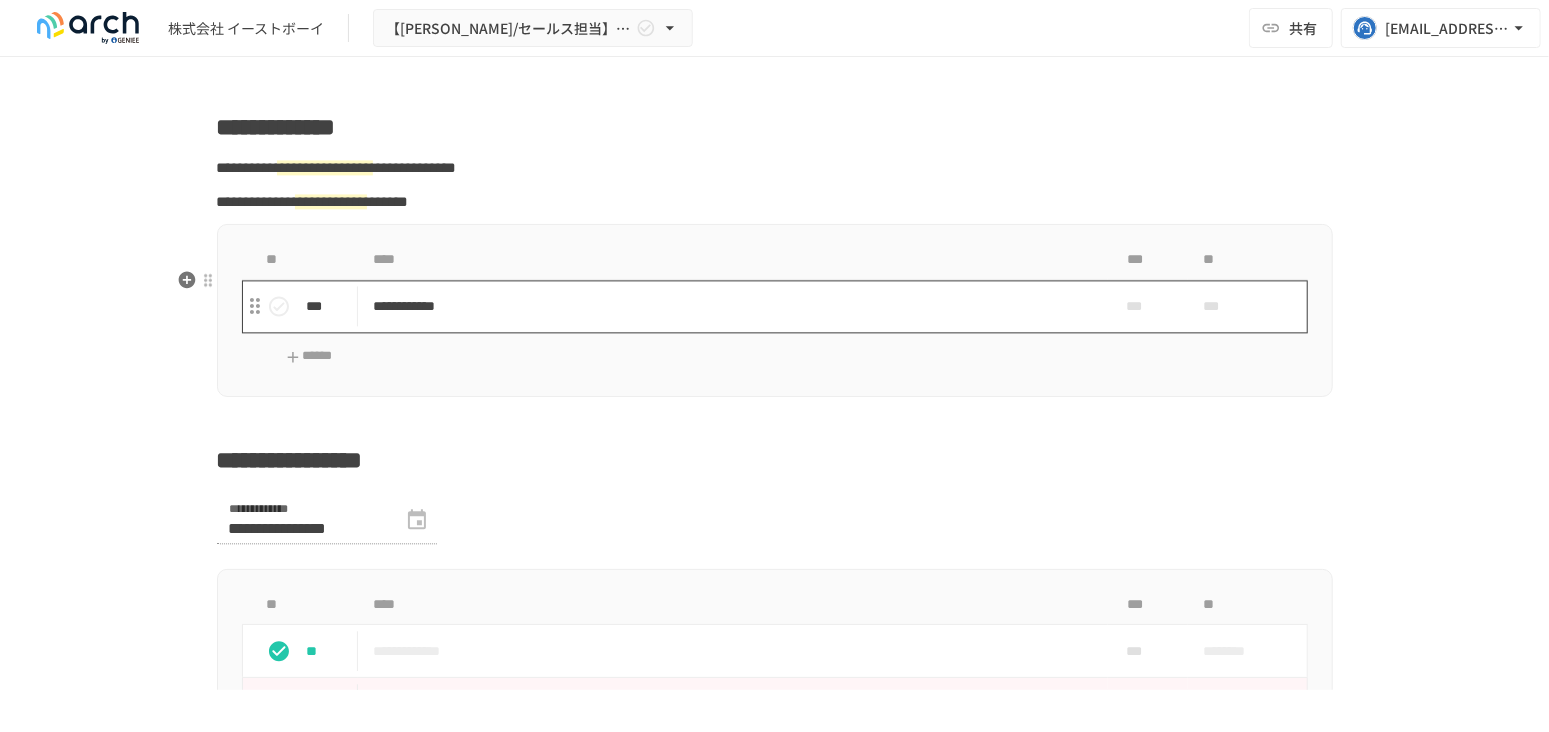 click on "**********" at bounding box center (733, 306) 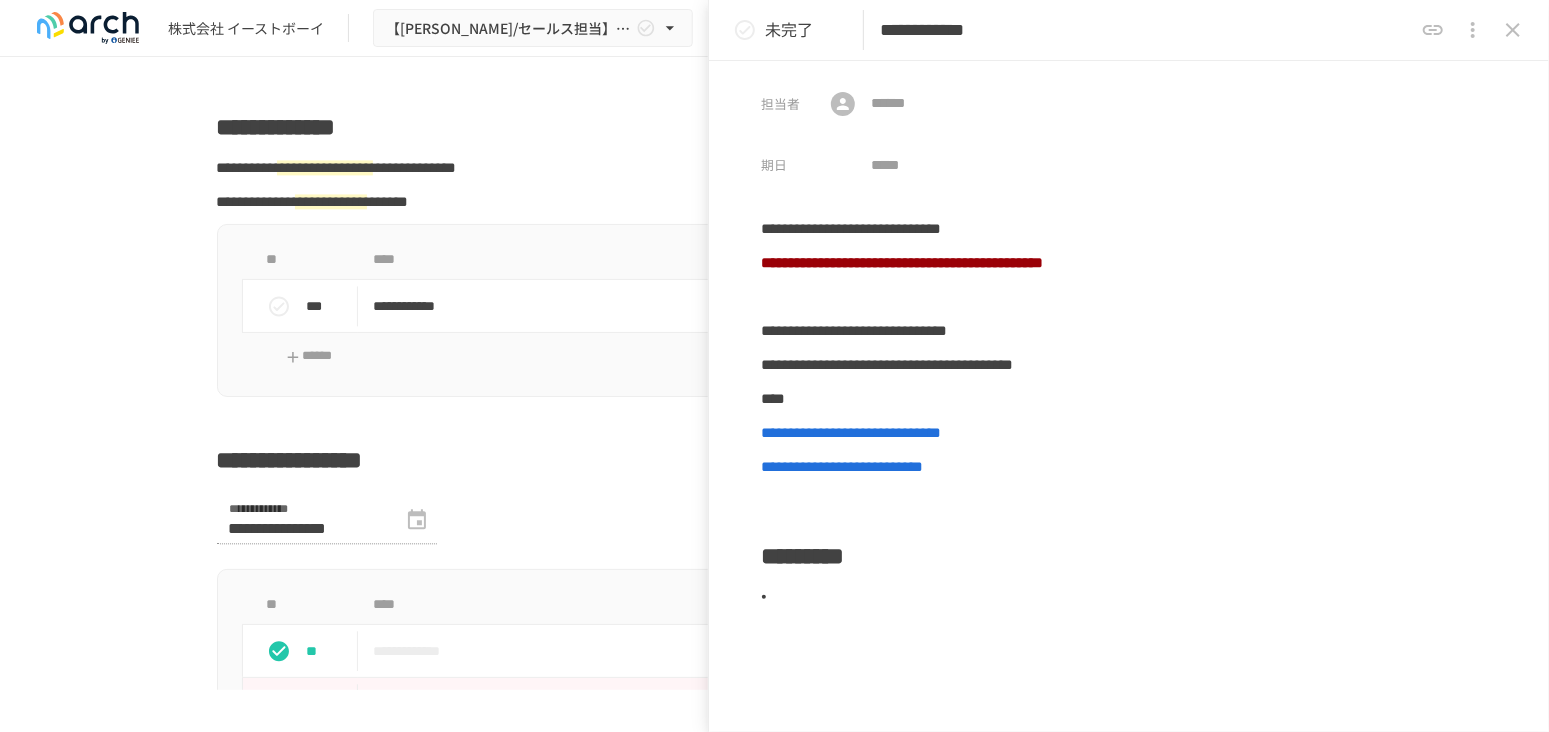 click 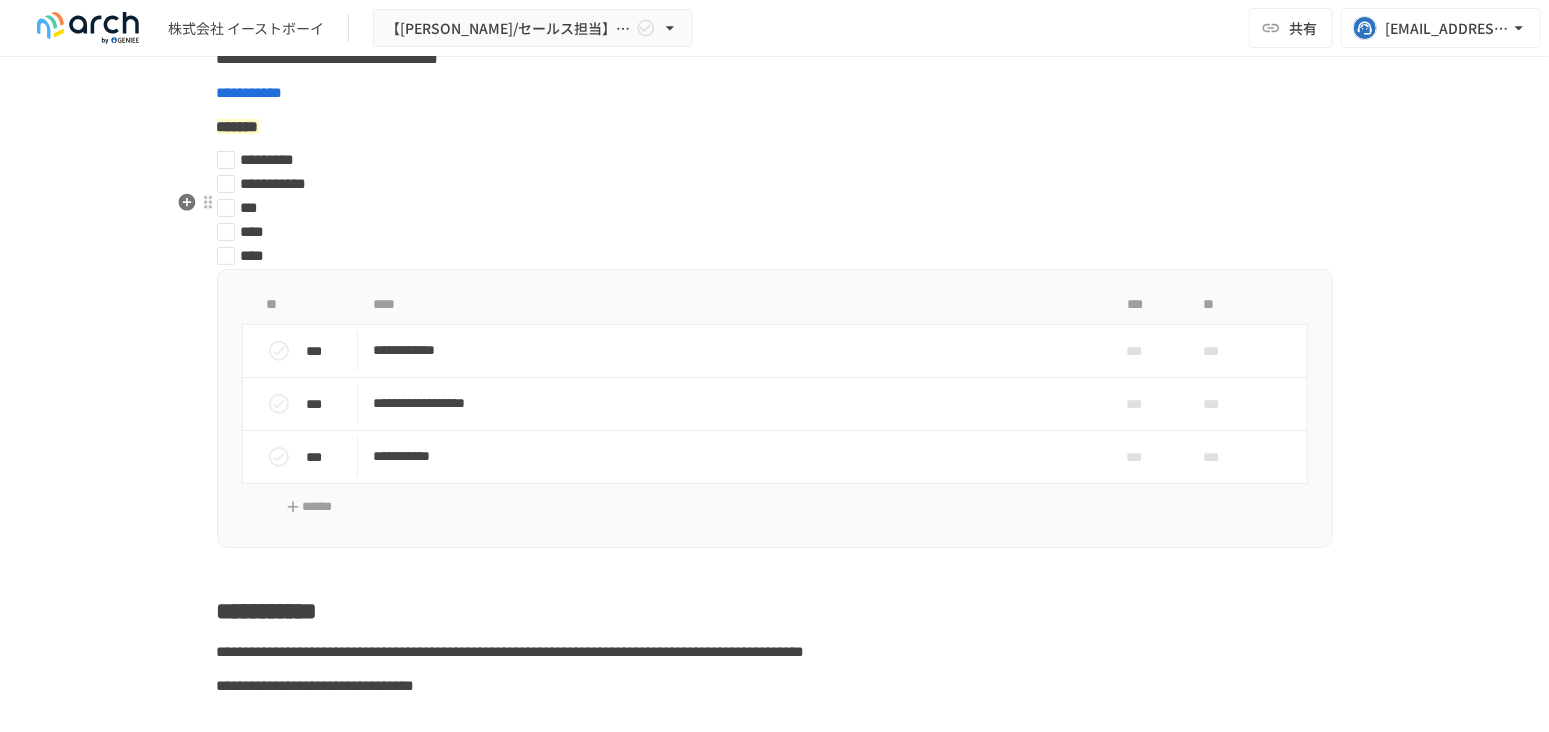 scroll, scrollTop: 5229, scrollLeft: 0, axis: vertical 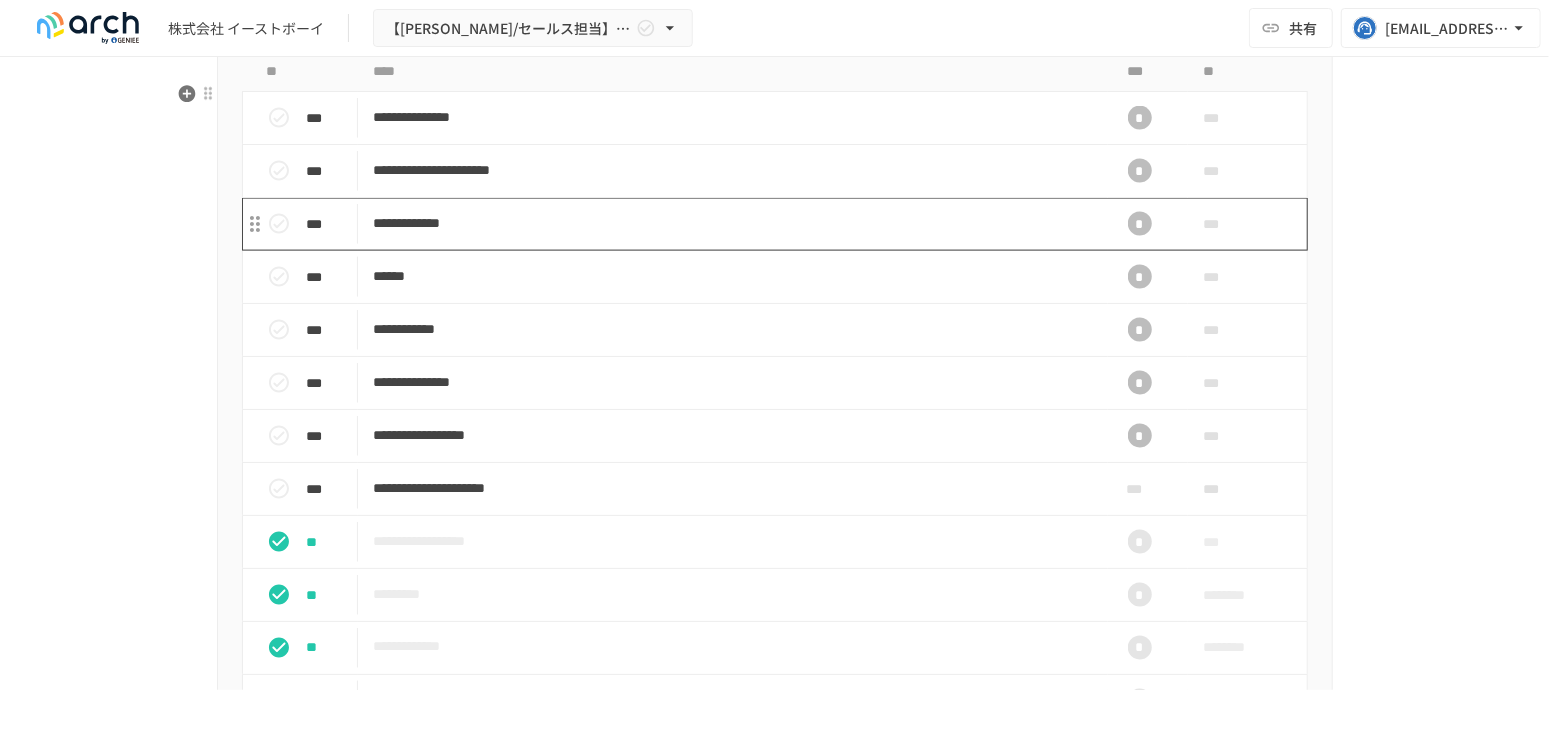 click on "**********" at bounding box center [733, 223] 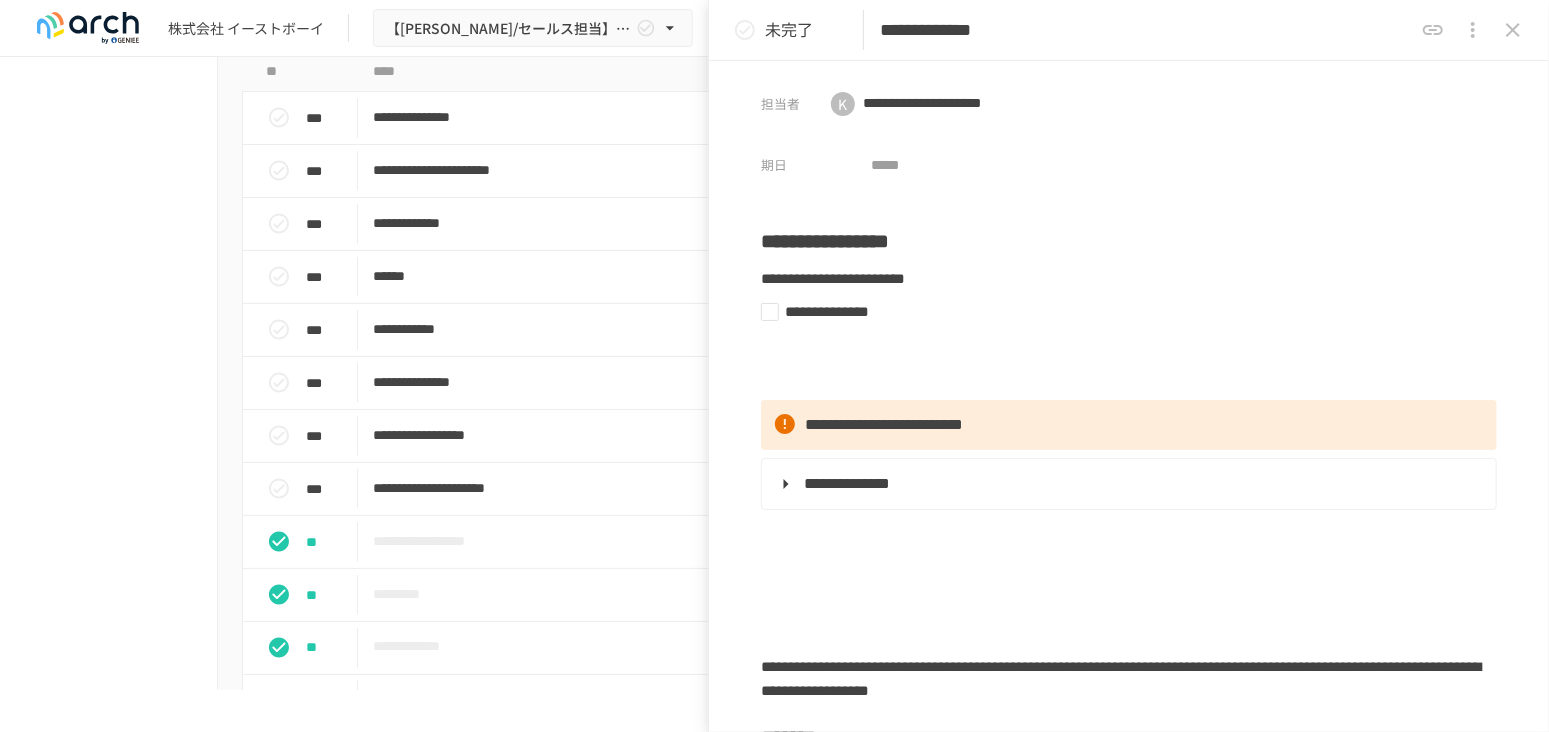 click on "**********" at bounding box center [1146, 30] 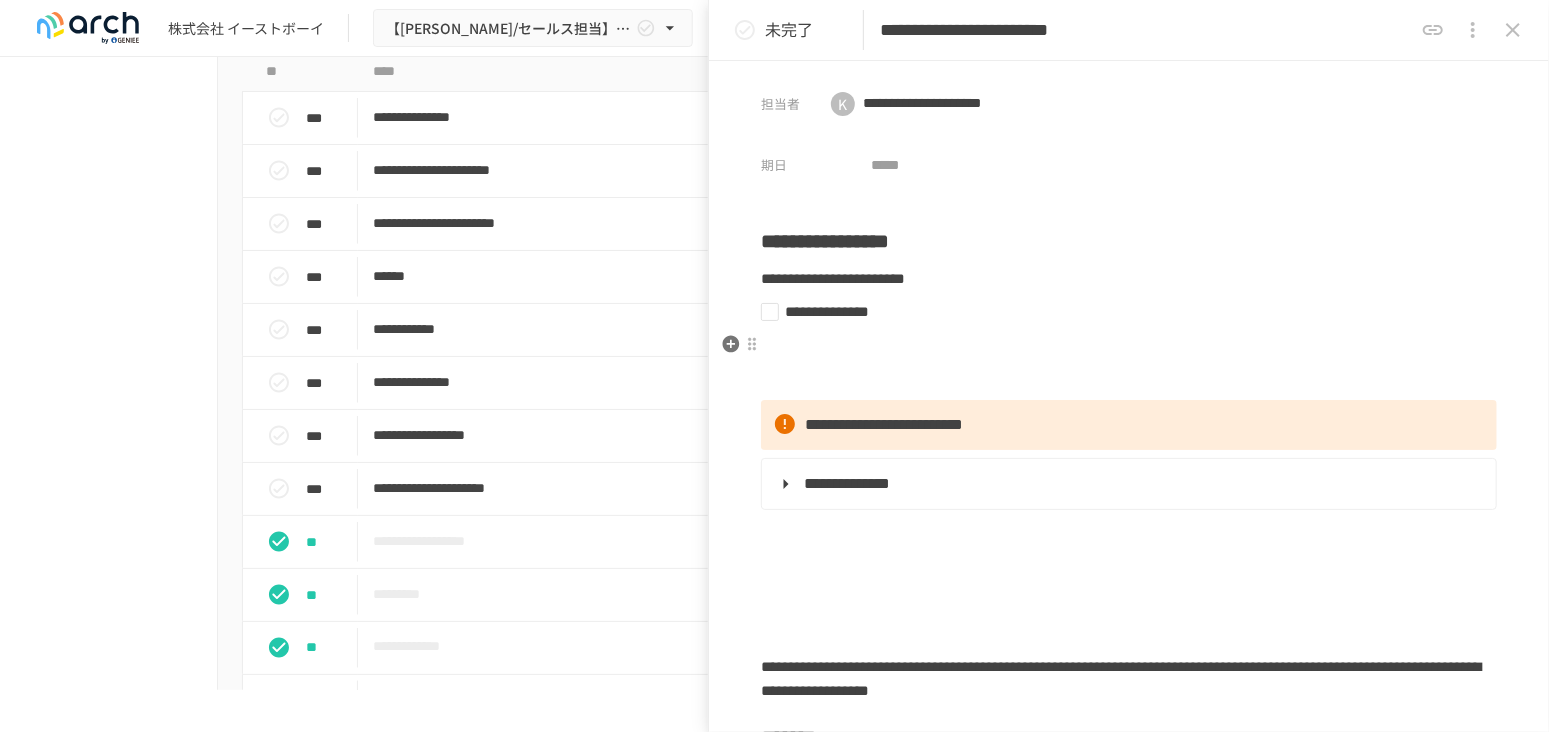 type on "**********" 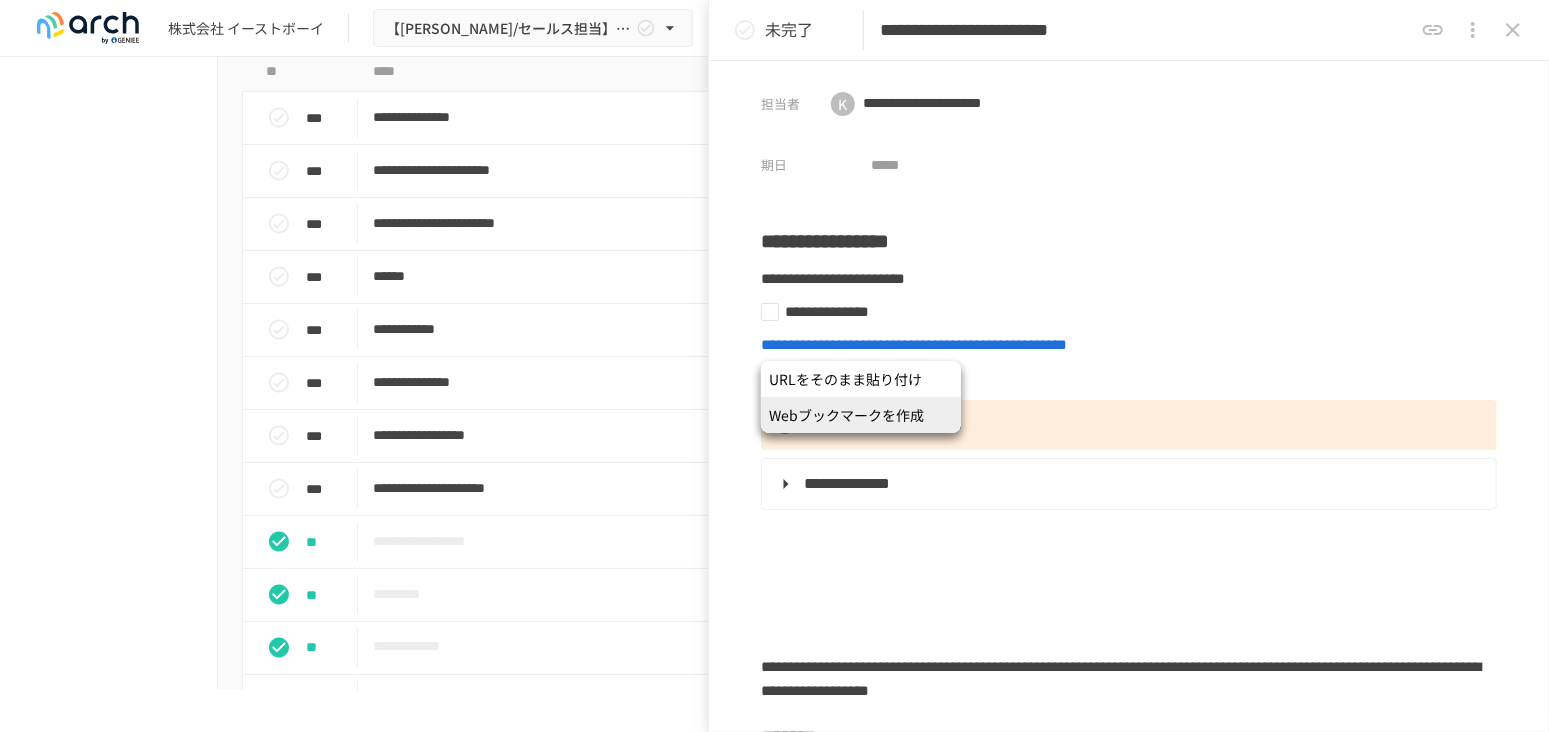 click on "Webブックマークを作成" at bounding box center [861, 415] 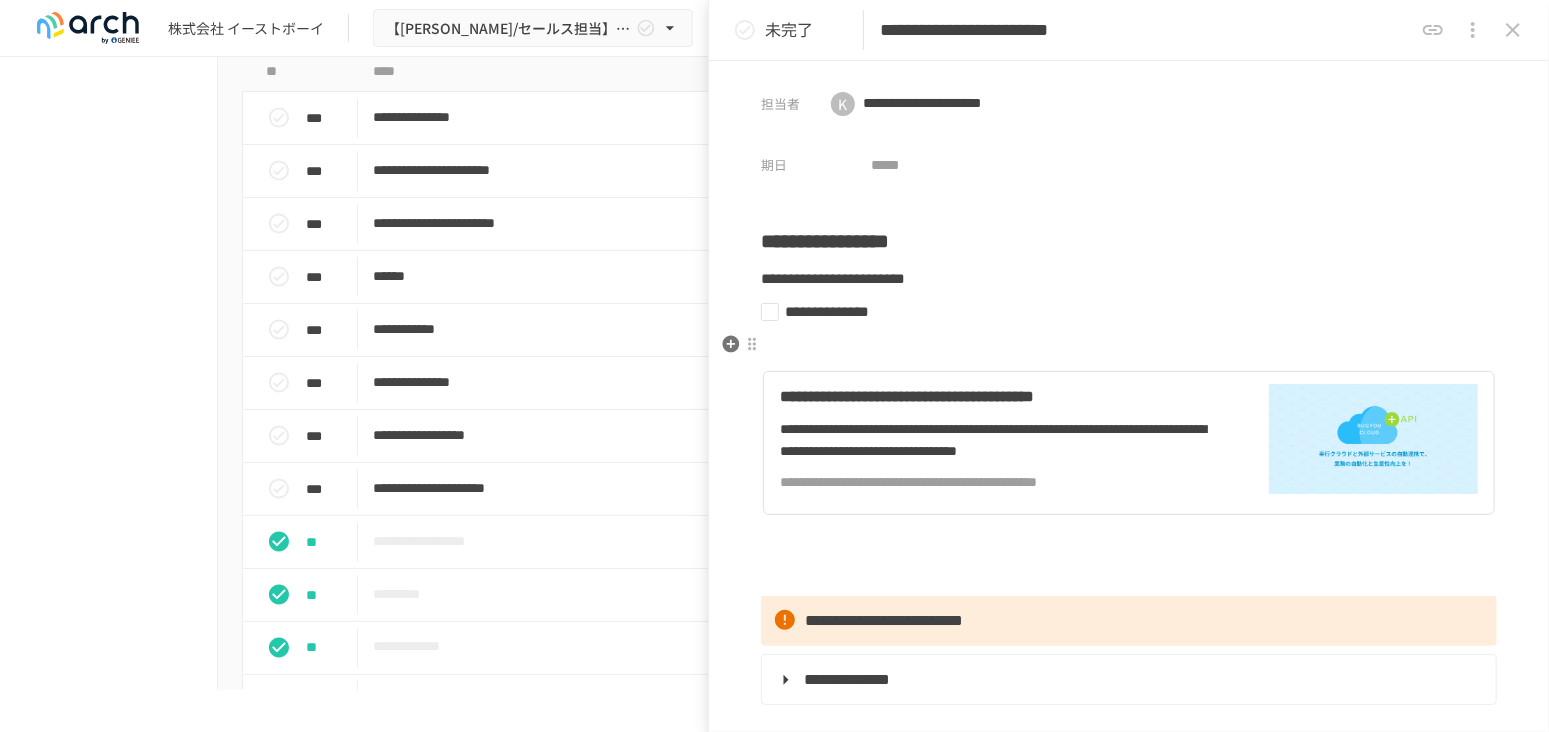click at bounding box center [1129, 345] 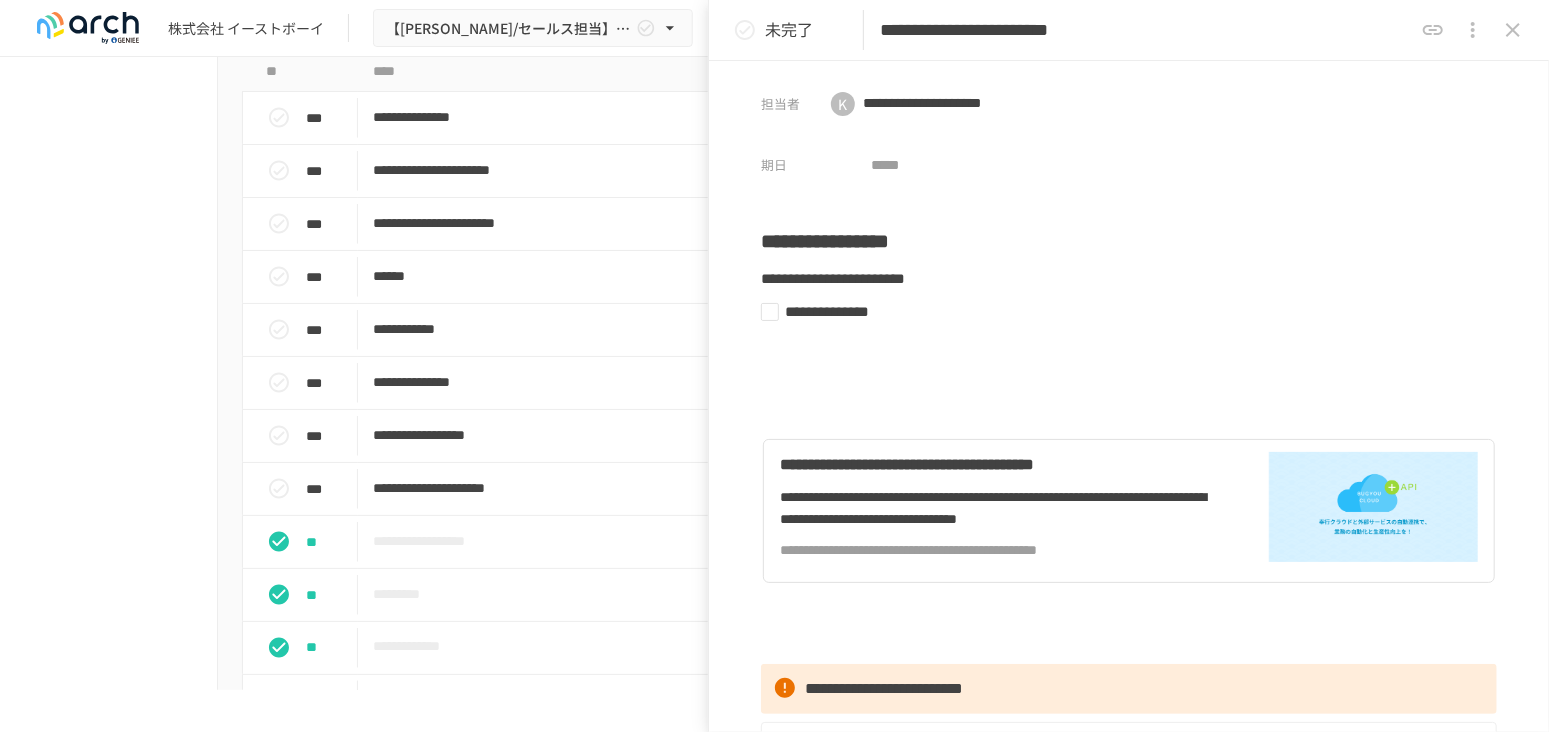 type 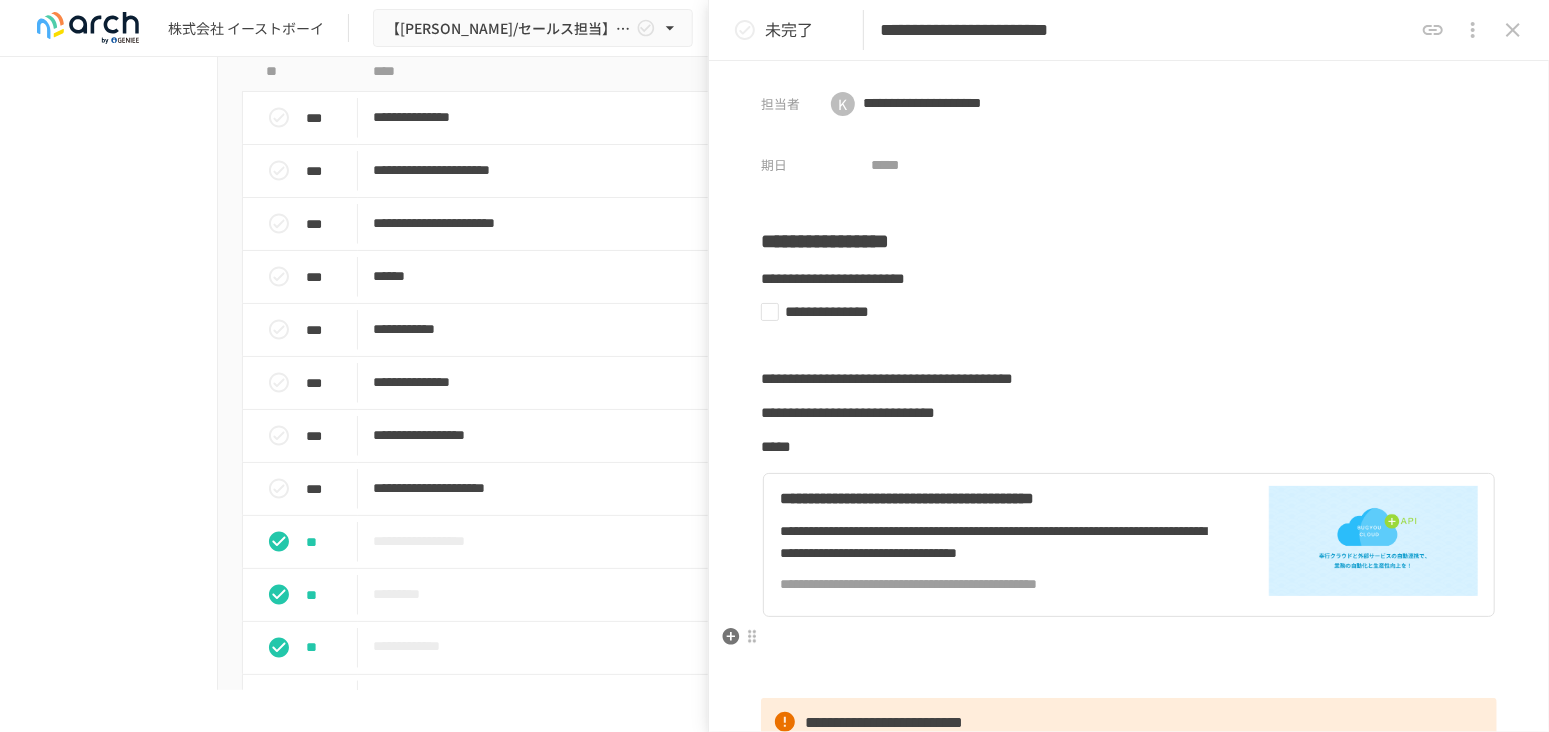 click at bounding box center [1129, 643] 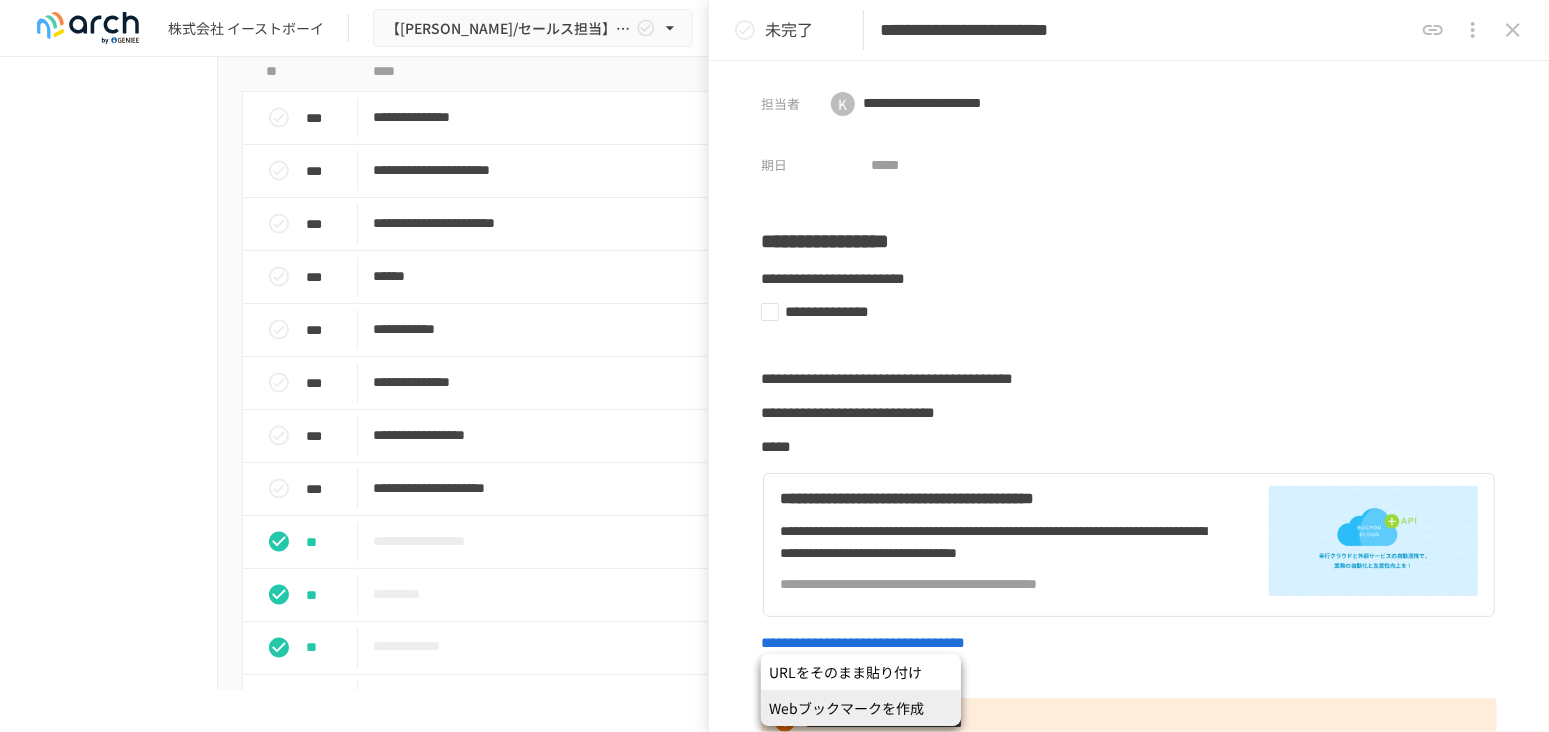 click on "Webブックマークを作成" at bounding box center (861, 708) 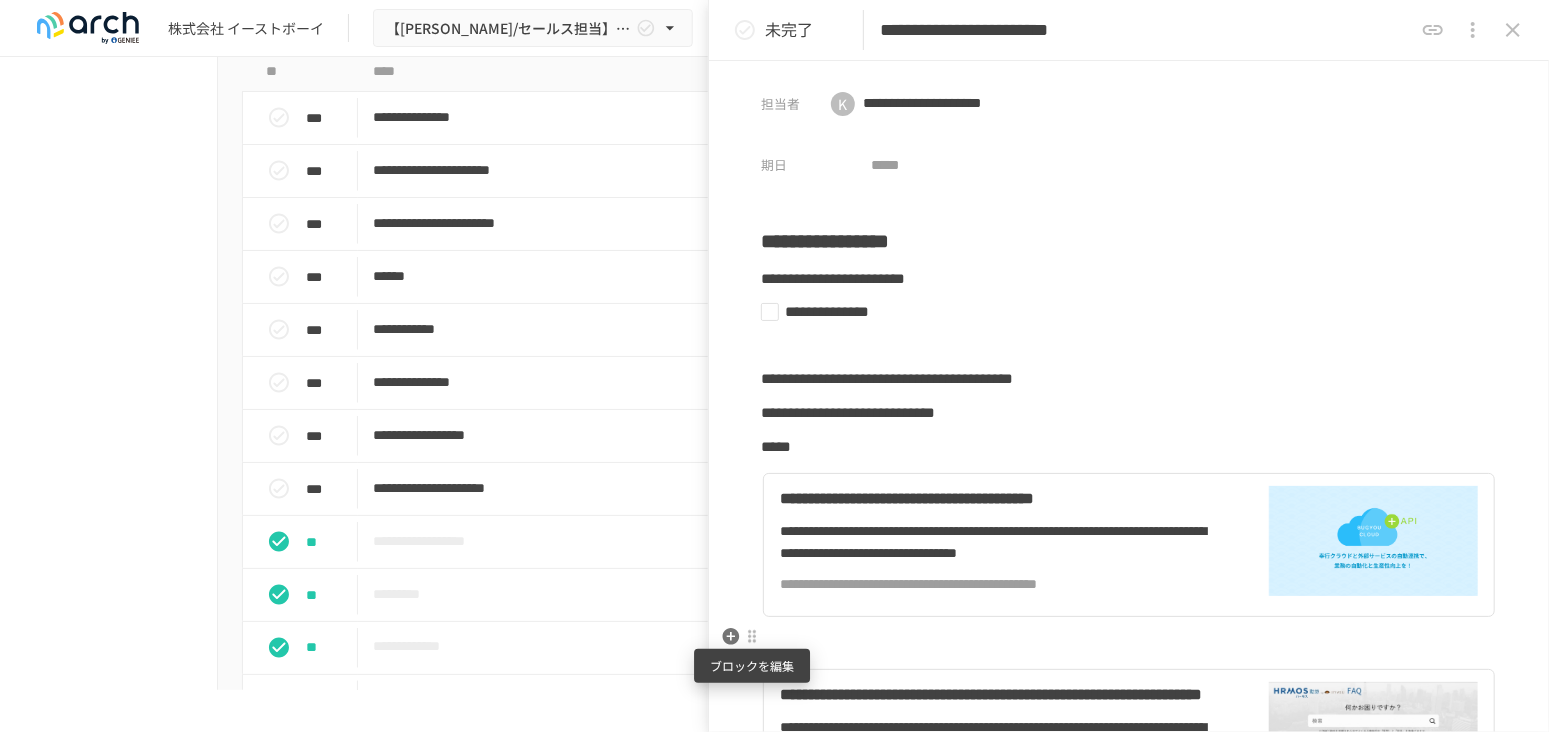 click at bounding box center (752, 637) 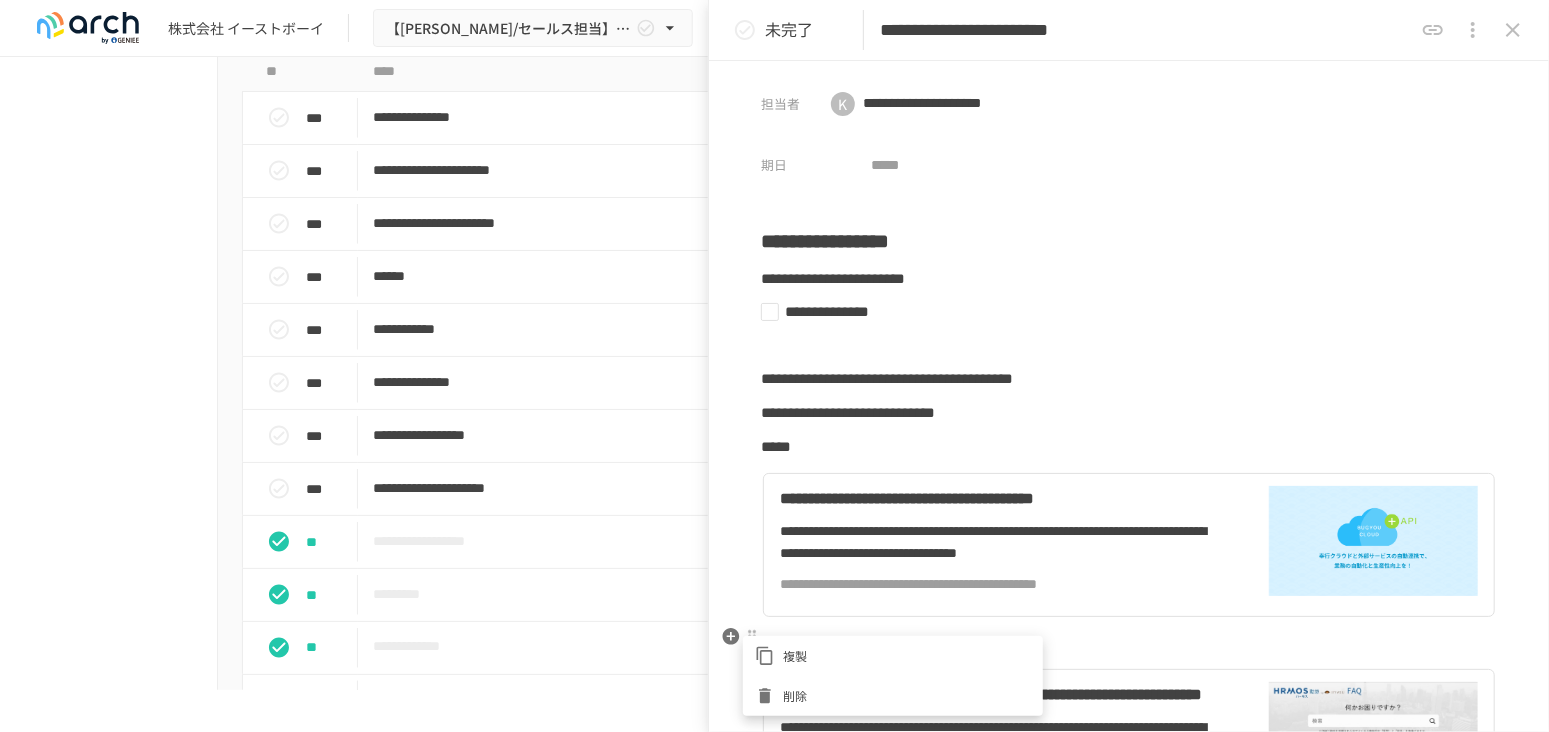click 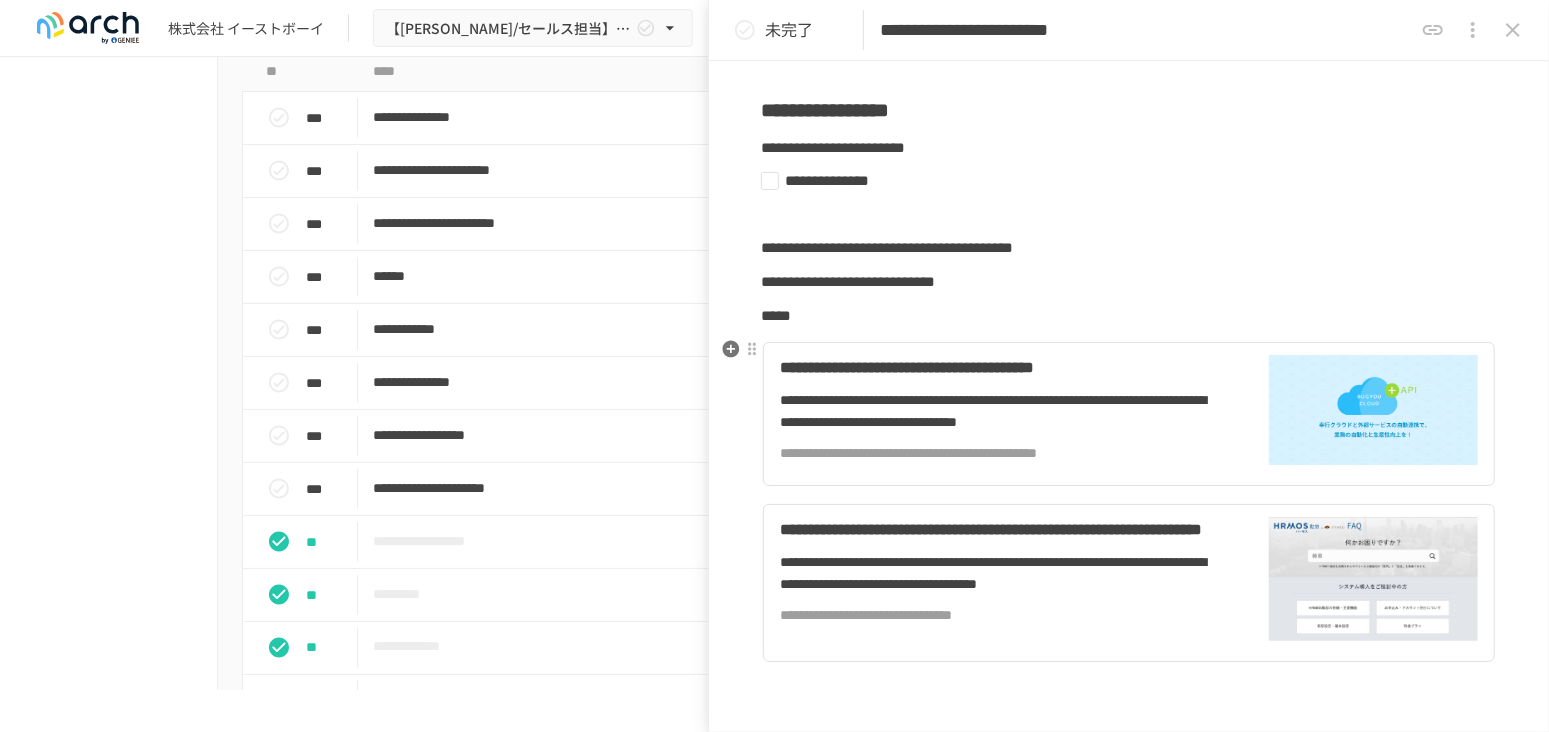 scroll, scrollTop: 111, scrollLeft: 0, axis: vertical 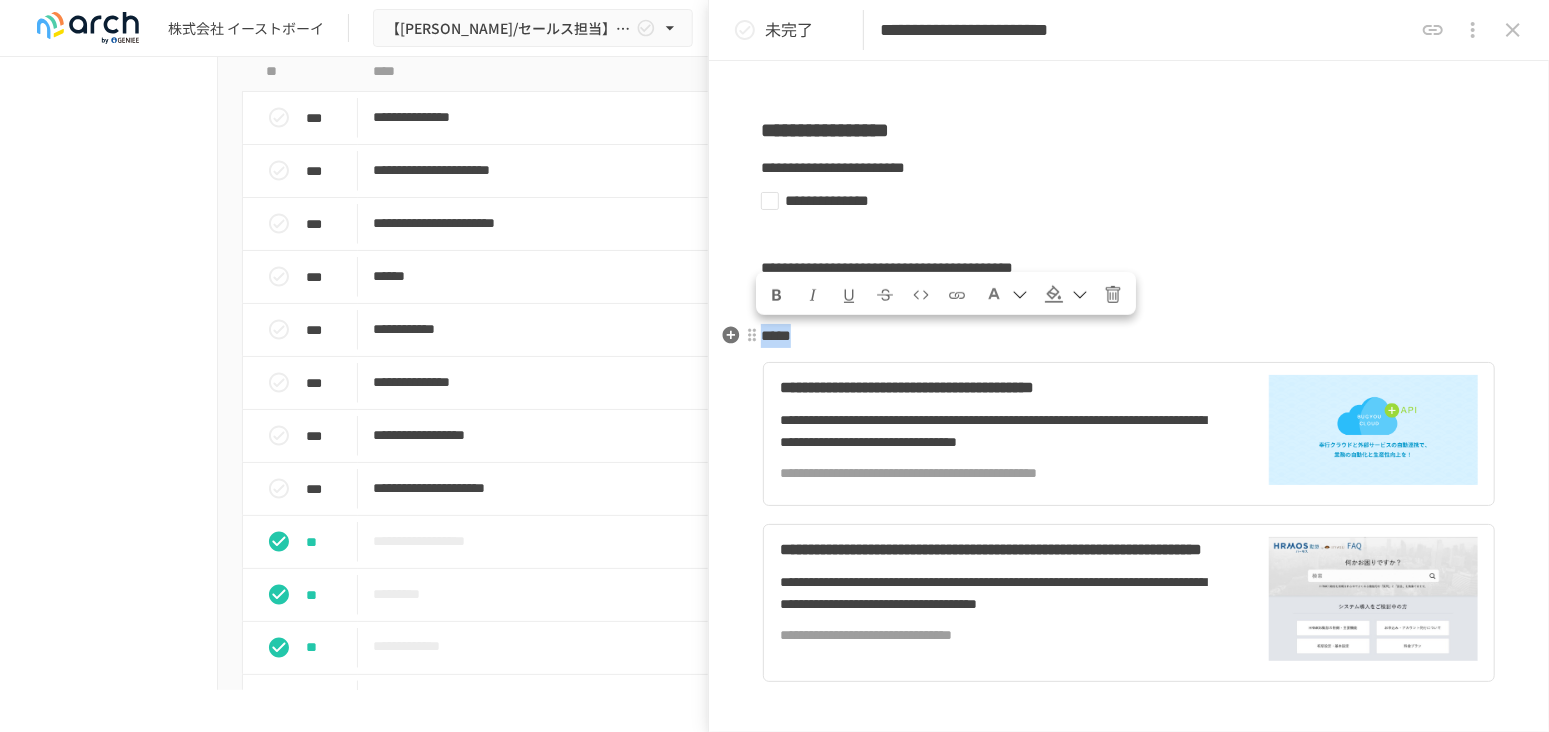 drag, startPoint x: 872, startPoint y: 339, endPoint x: 764, endPoint y: 339, distance: 108 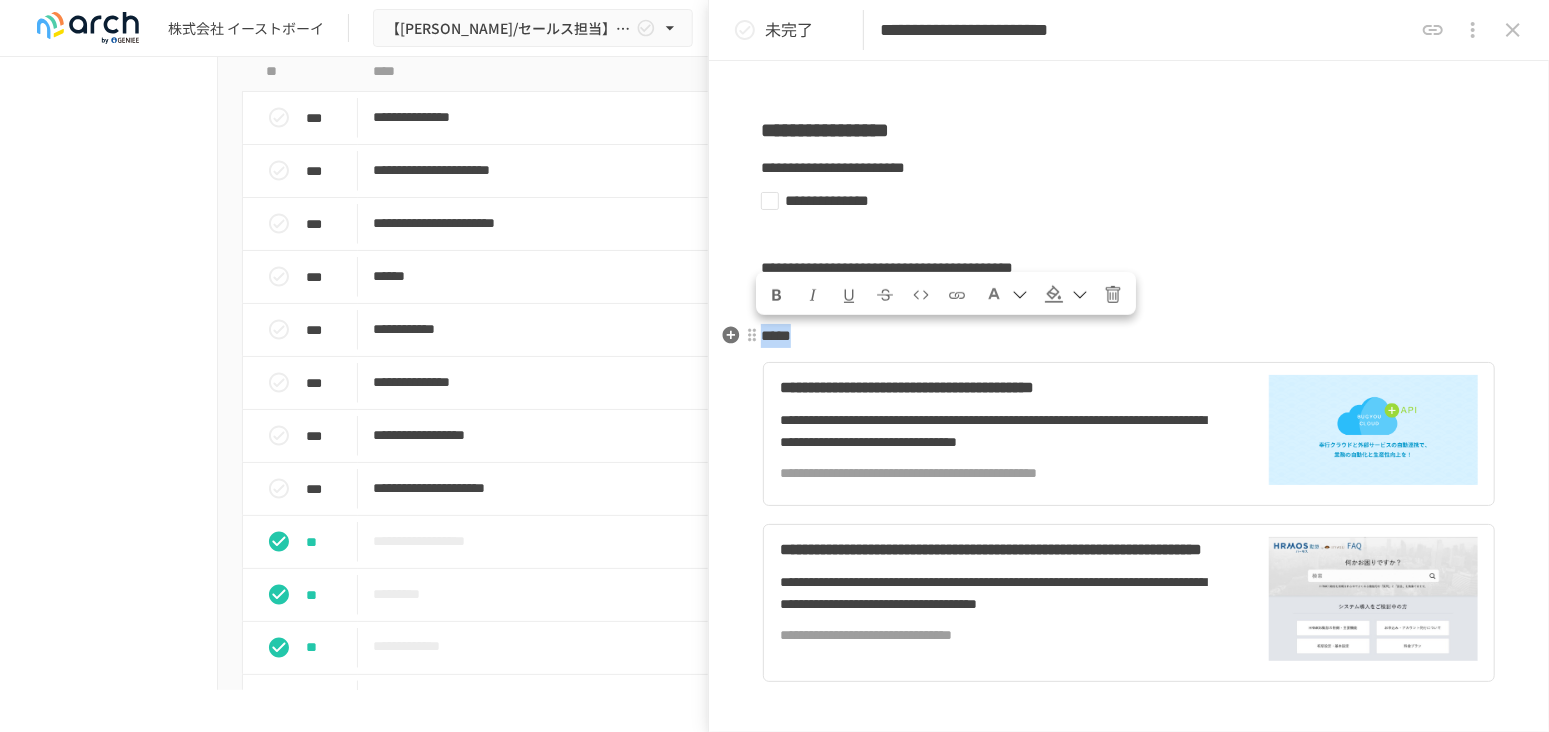 click on "*****" at bounding box center (1129, 336) 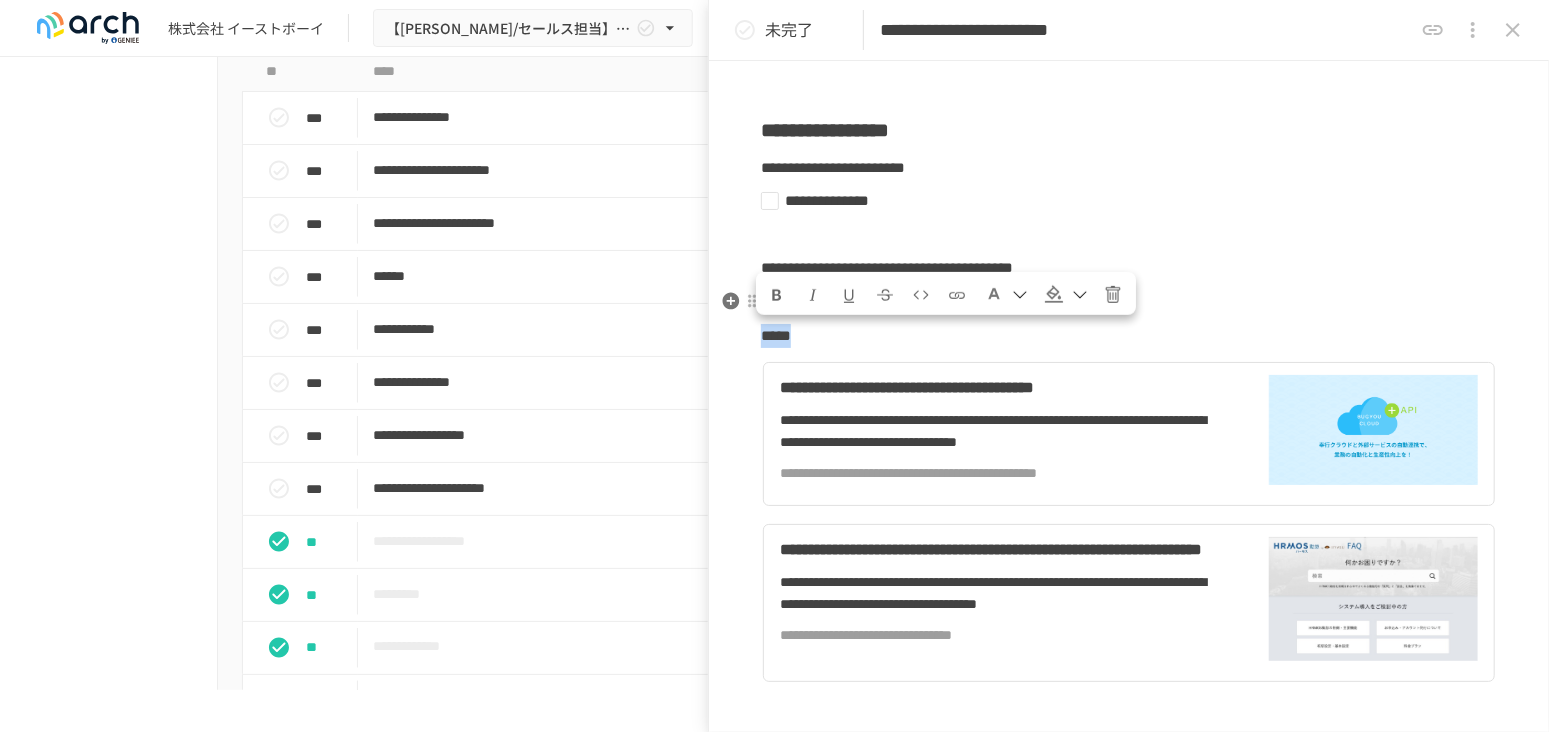 click at bounding box center [777, 295] 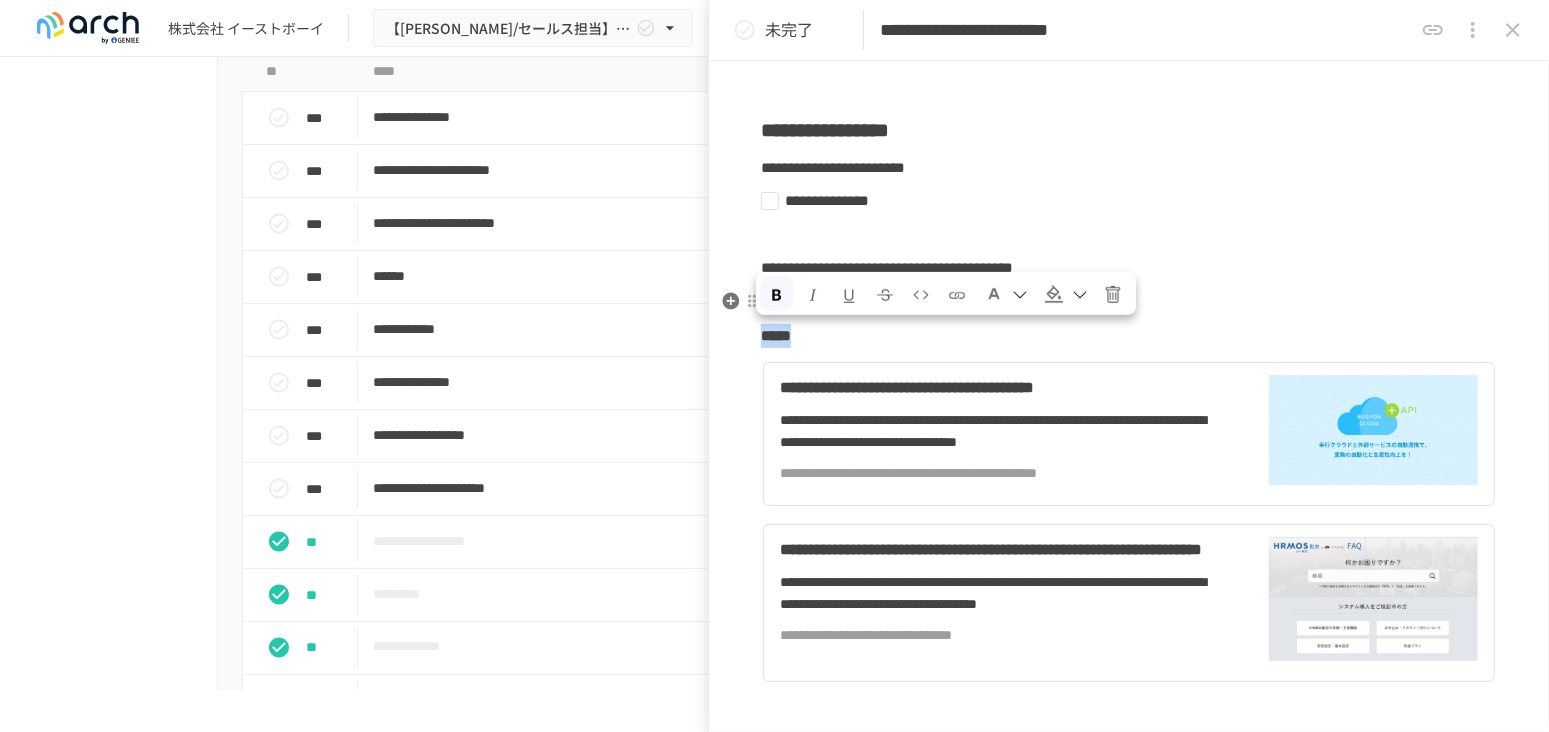 click at bounding box center [1054, 294] 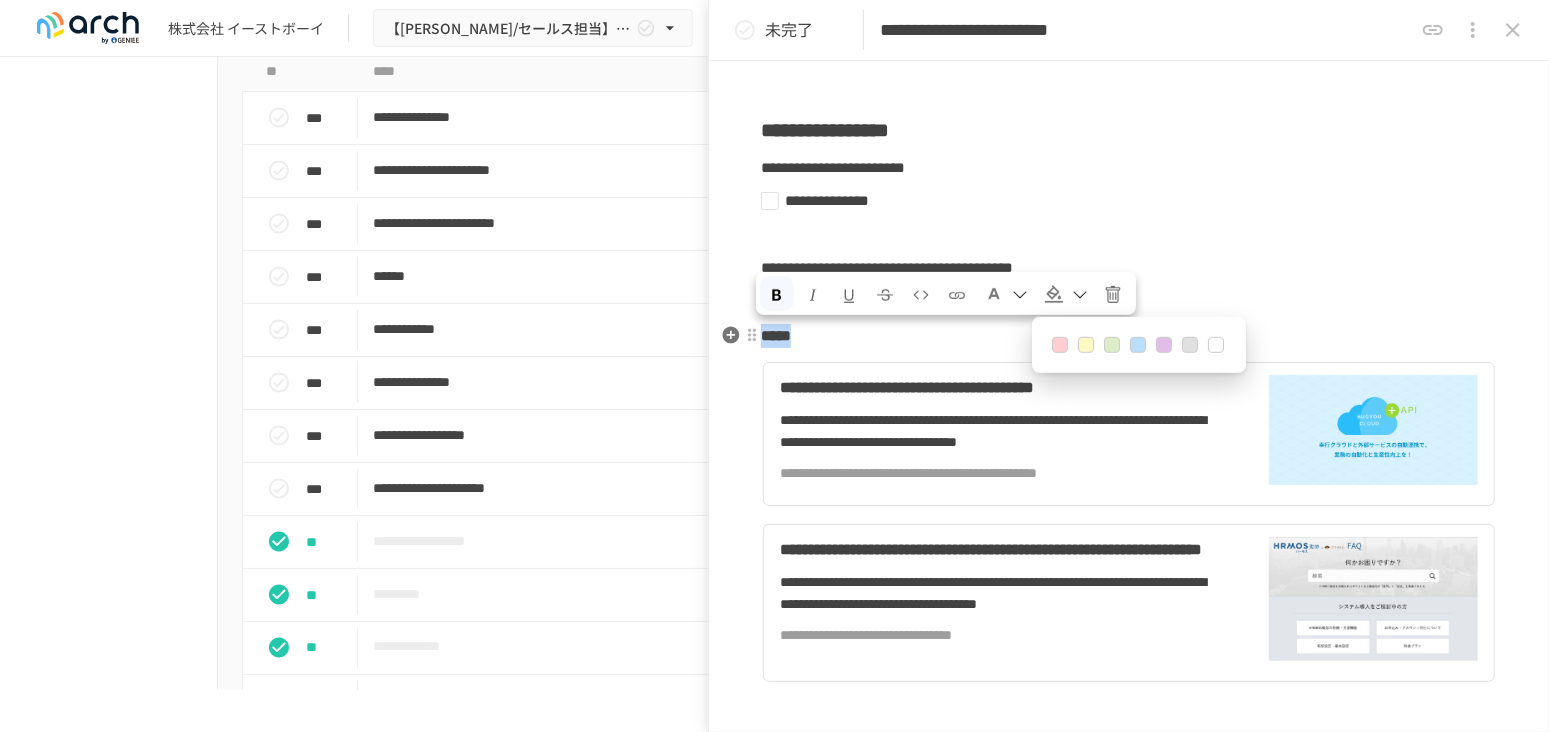 click at bounding box center (1060, 345) 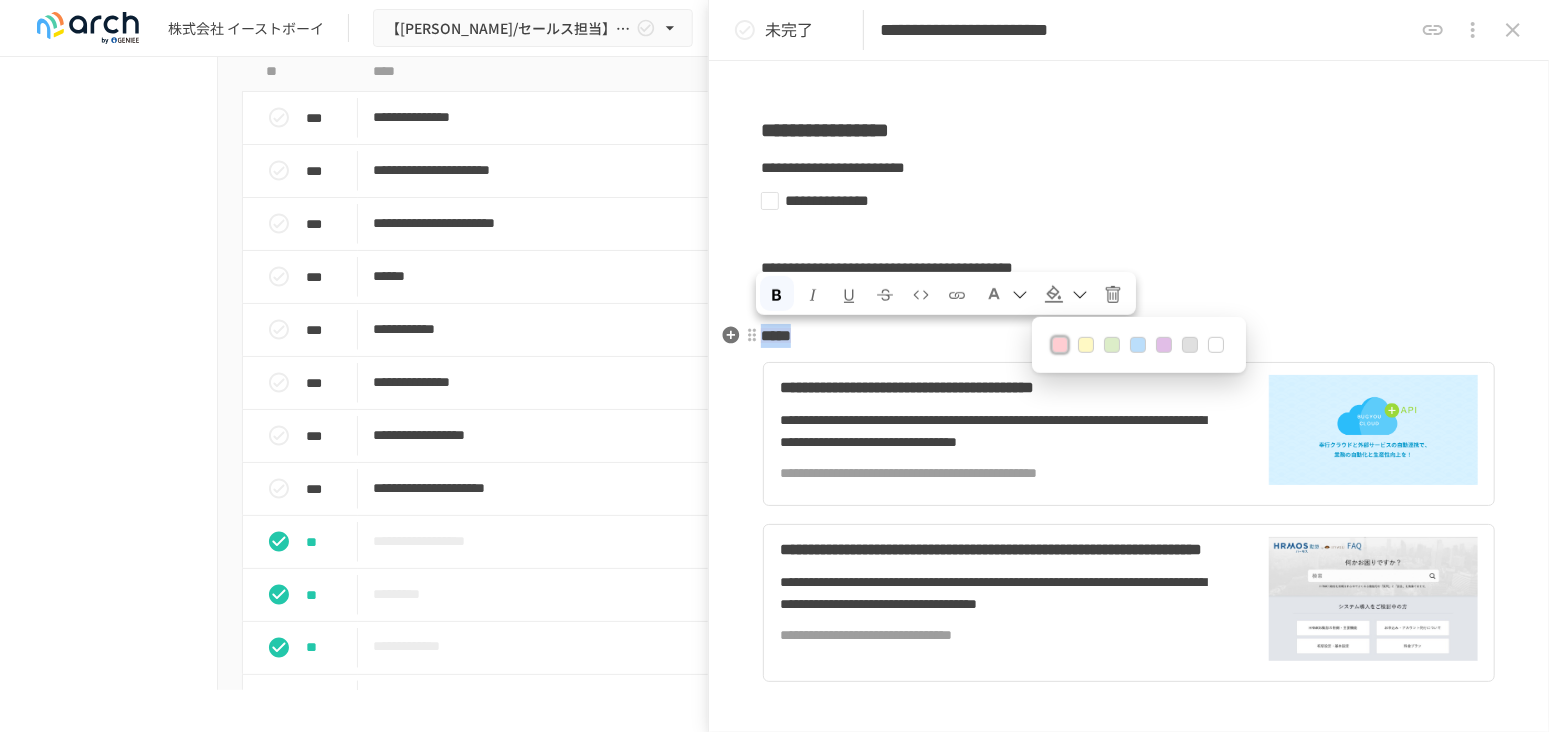 click on "*****" at bounding box center [1129, 336] 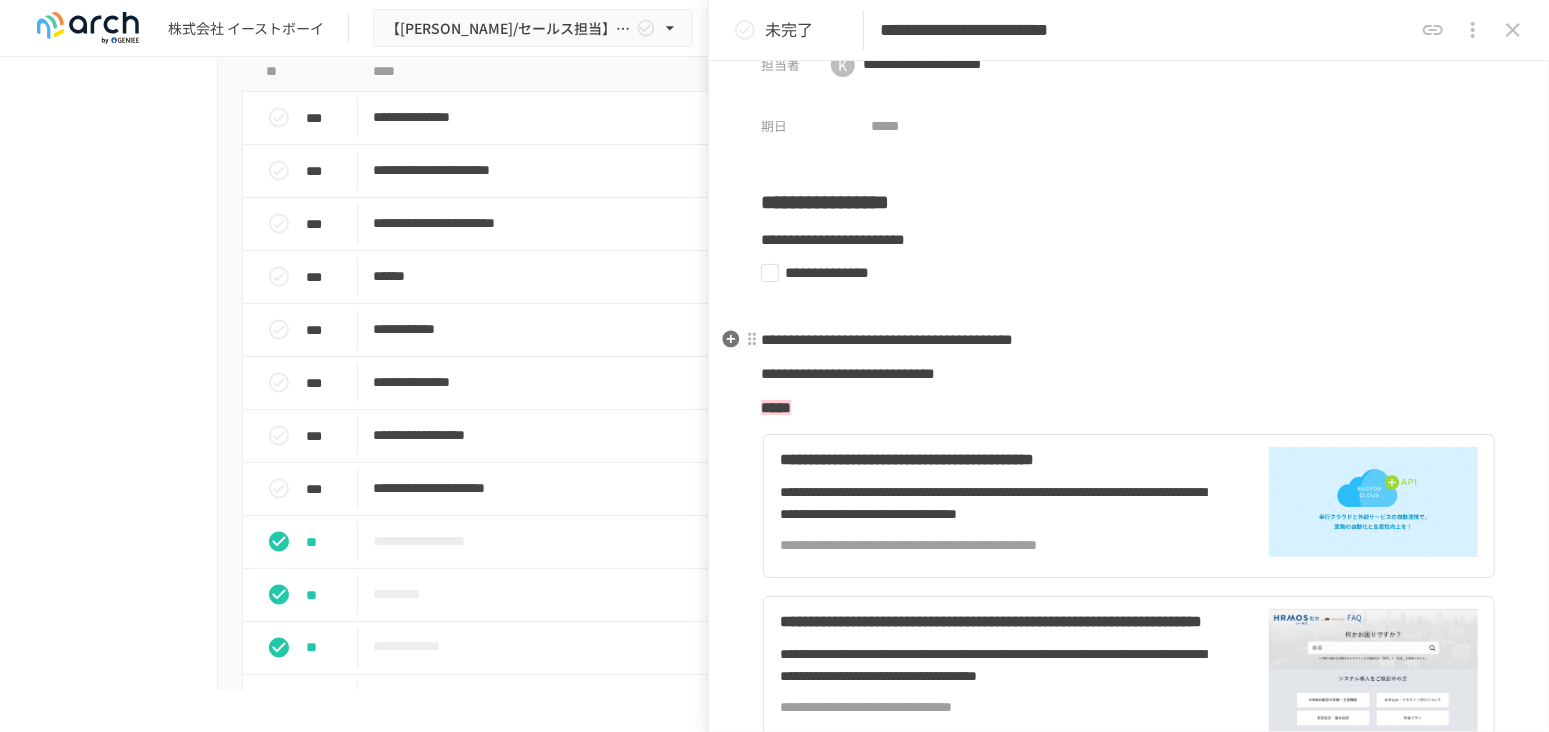scroll, scrollTop: 0, scrollLeft: 0, axis: both 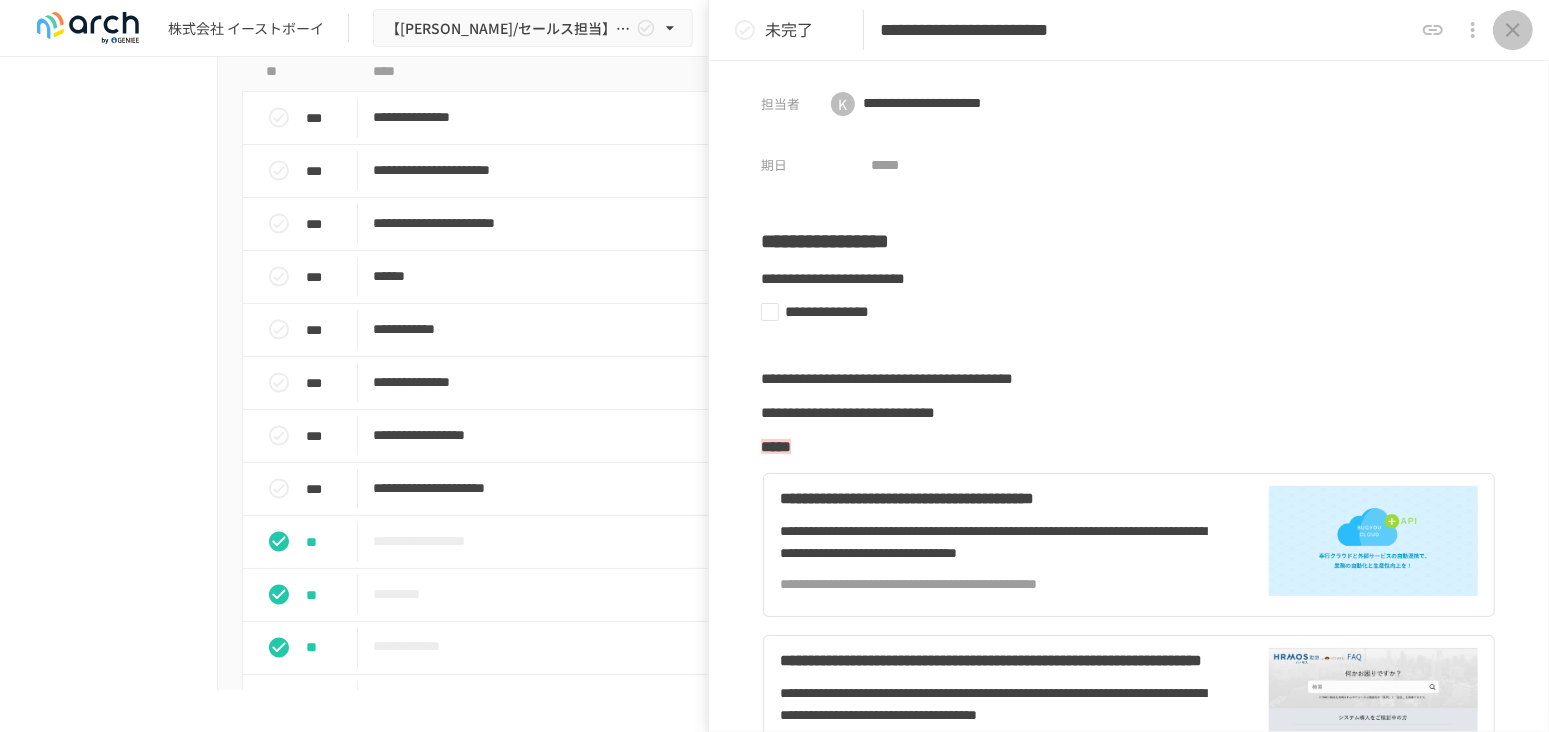 click 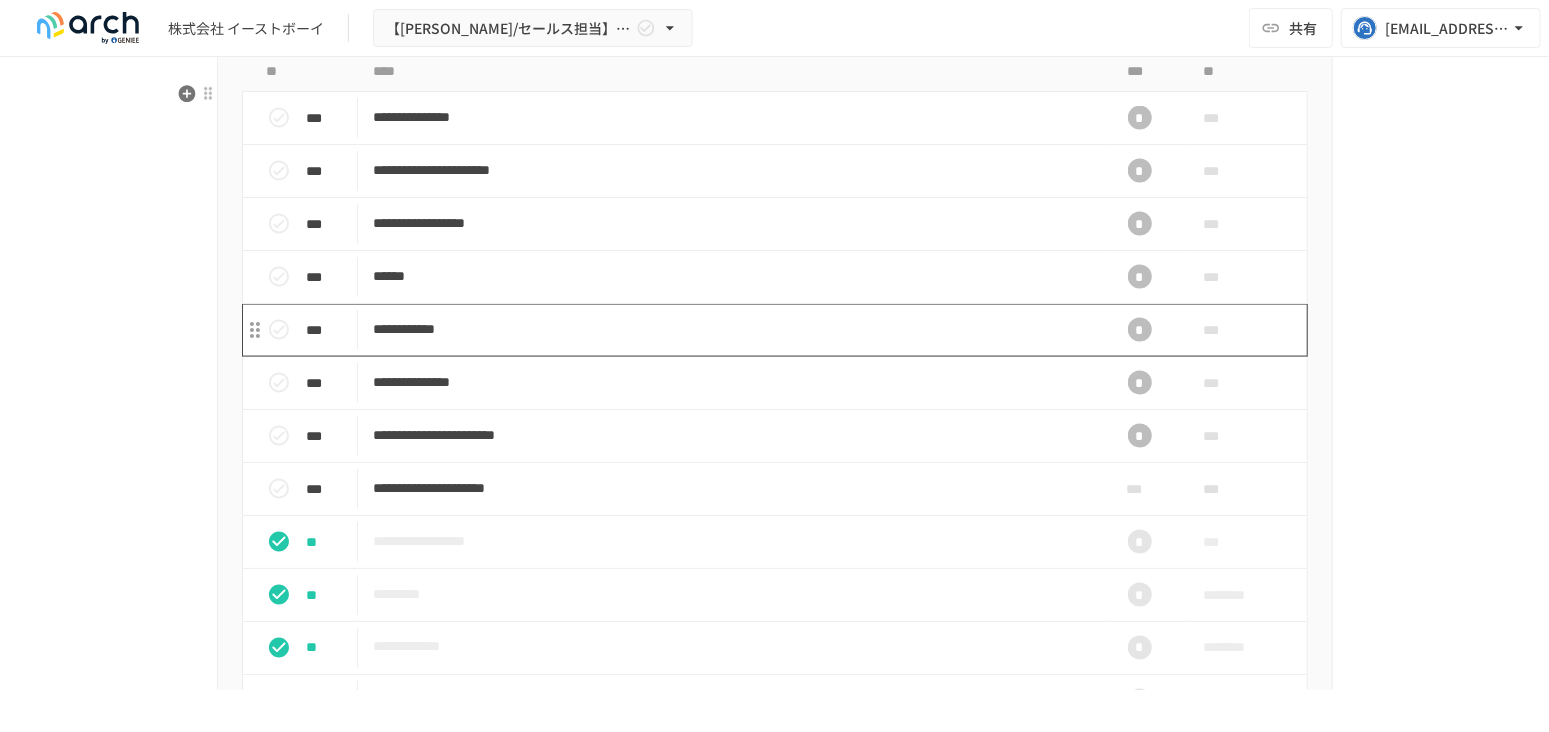click on "**********" at bounding box center [733, 329] 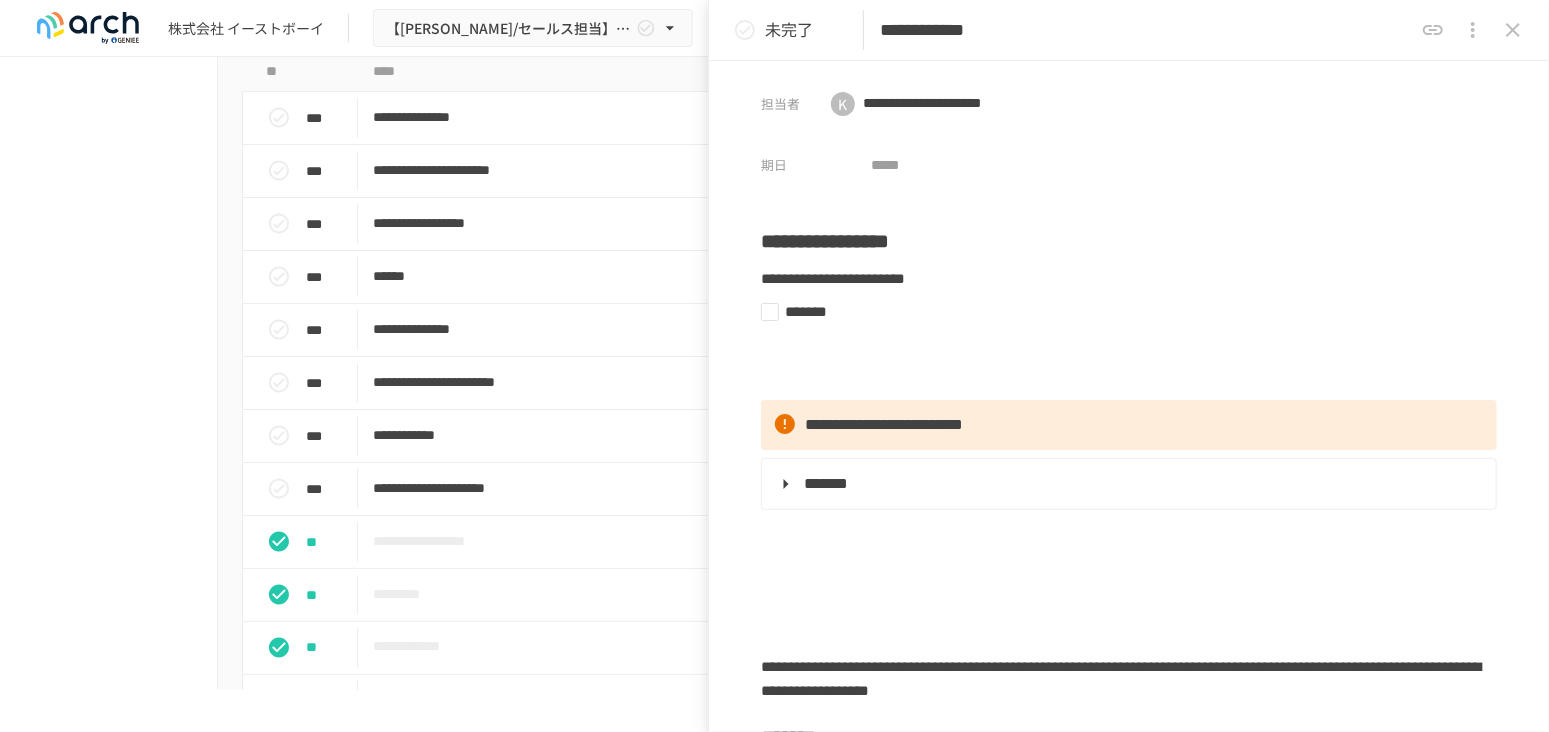 click 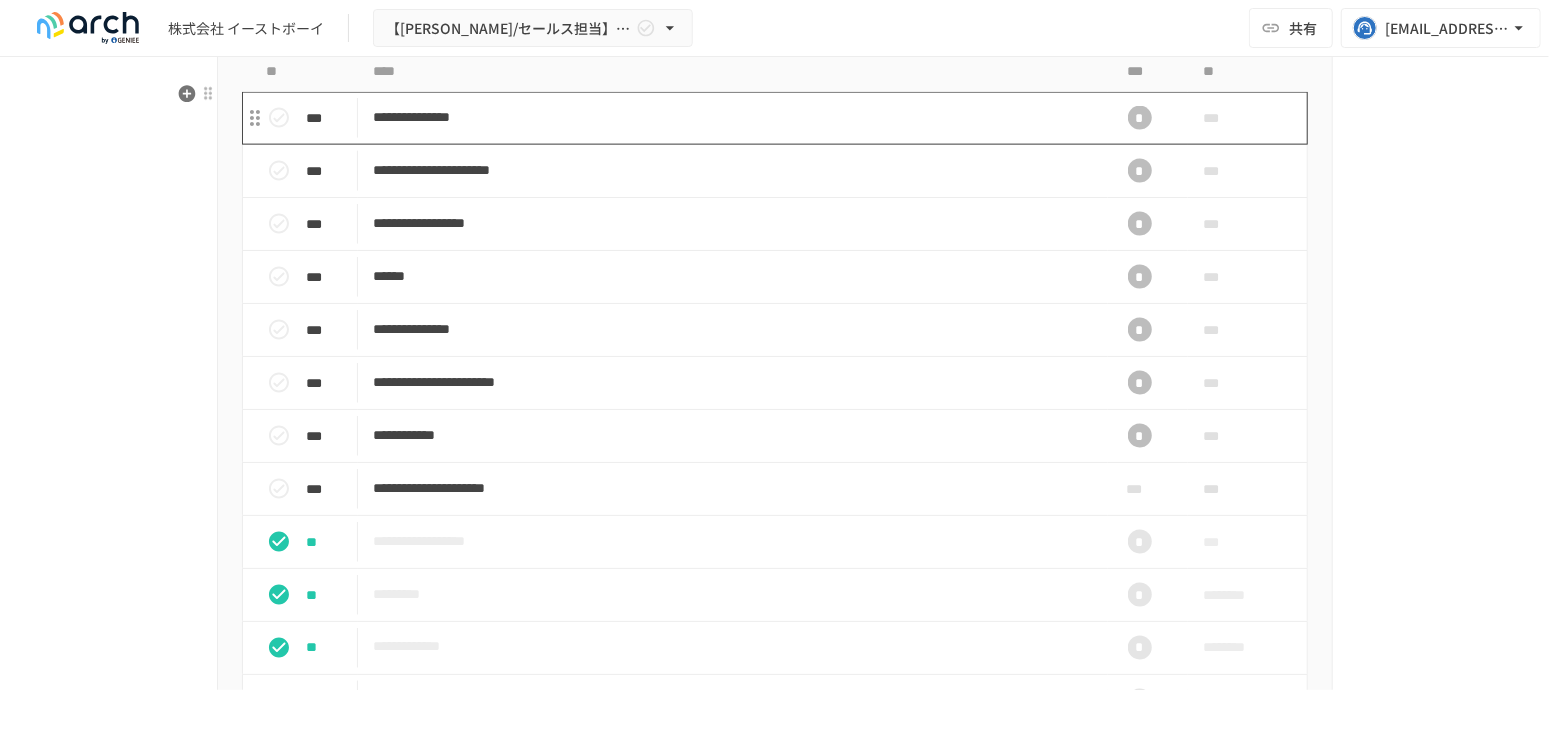 click on "**********" at bounding box center (733, 117) 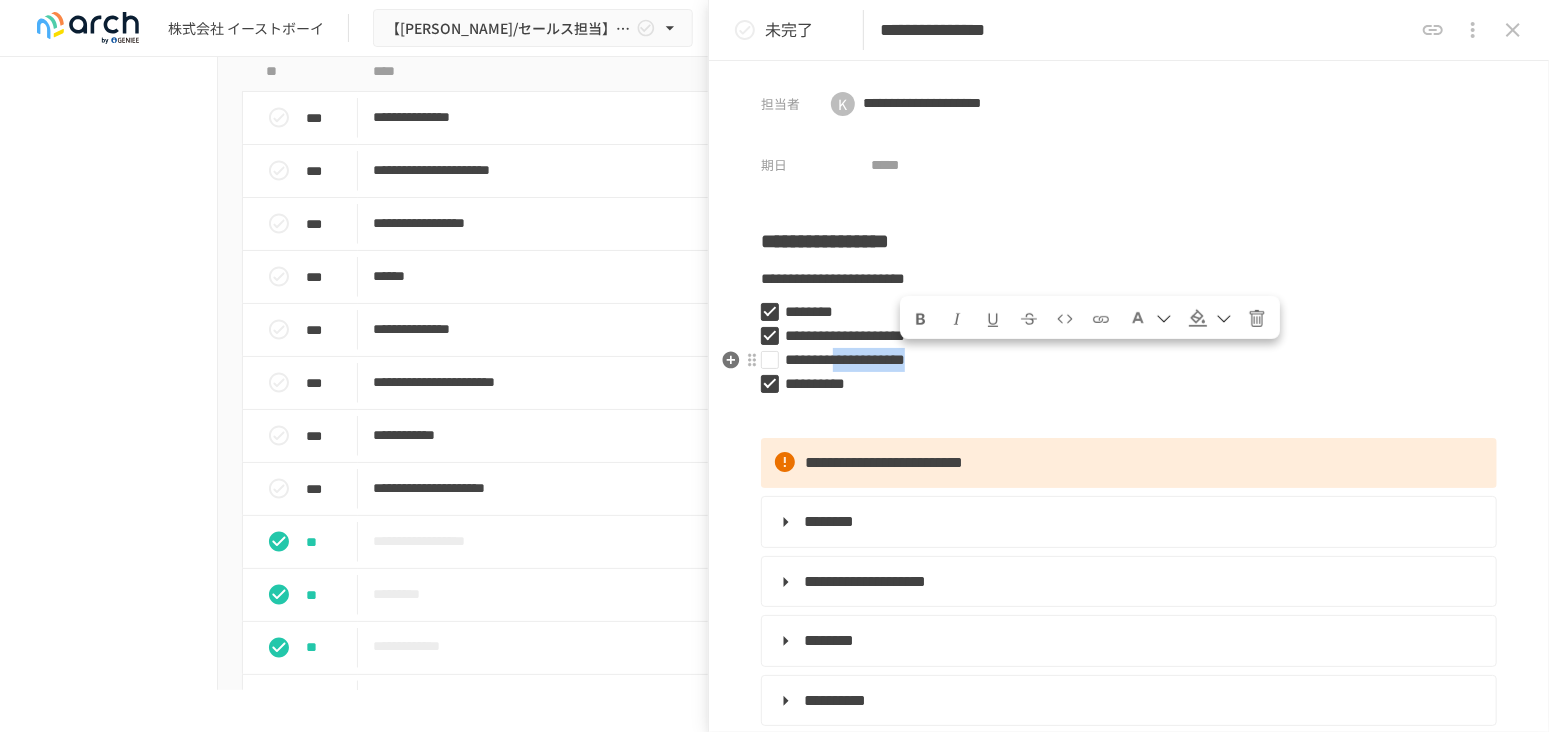 drag, startPoint x: 907, startPoint y: 358, endPoint x: 1086, endPoint y: 360, distance: 179.01117 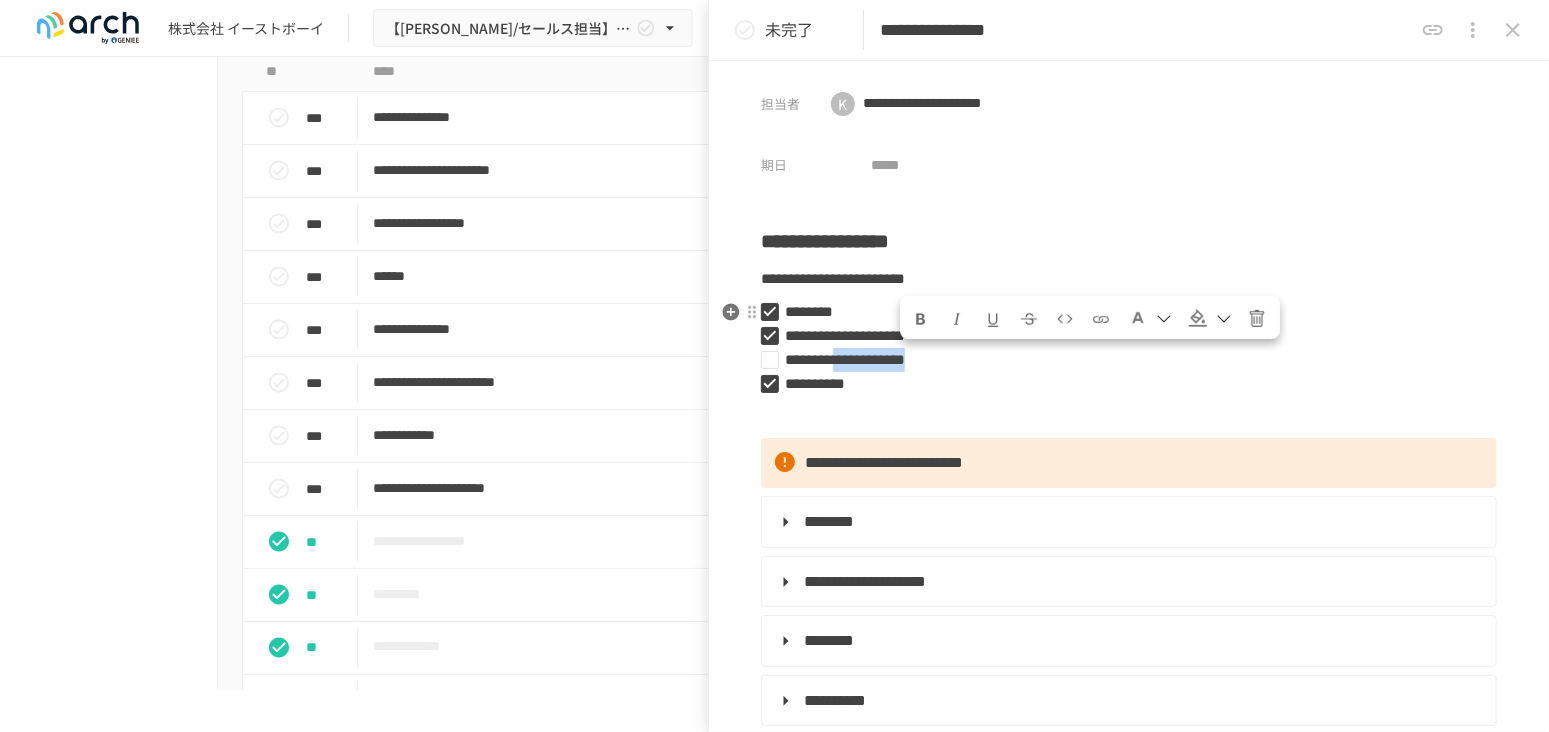 click at bounding box center (921, 319) 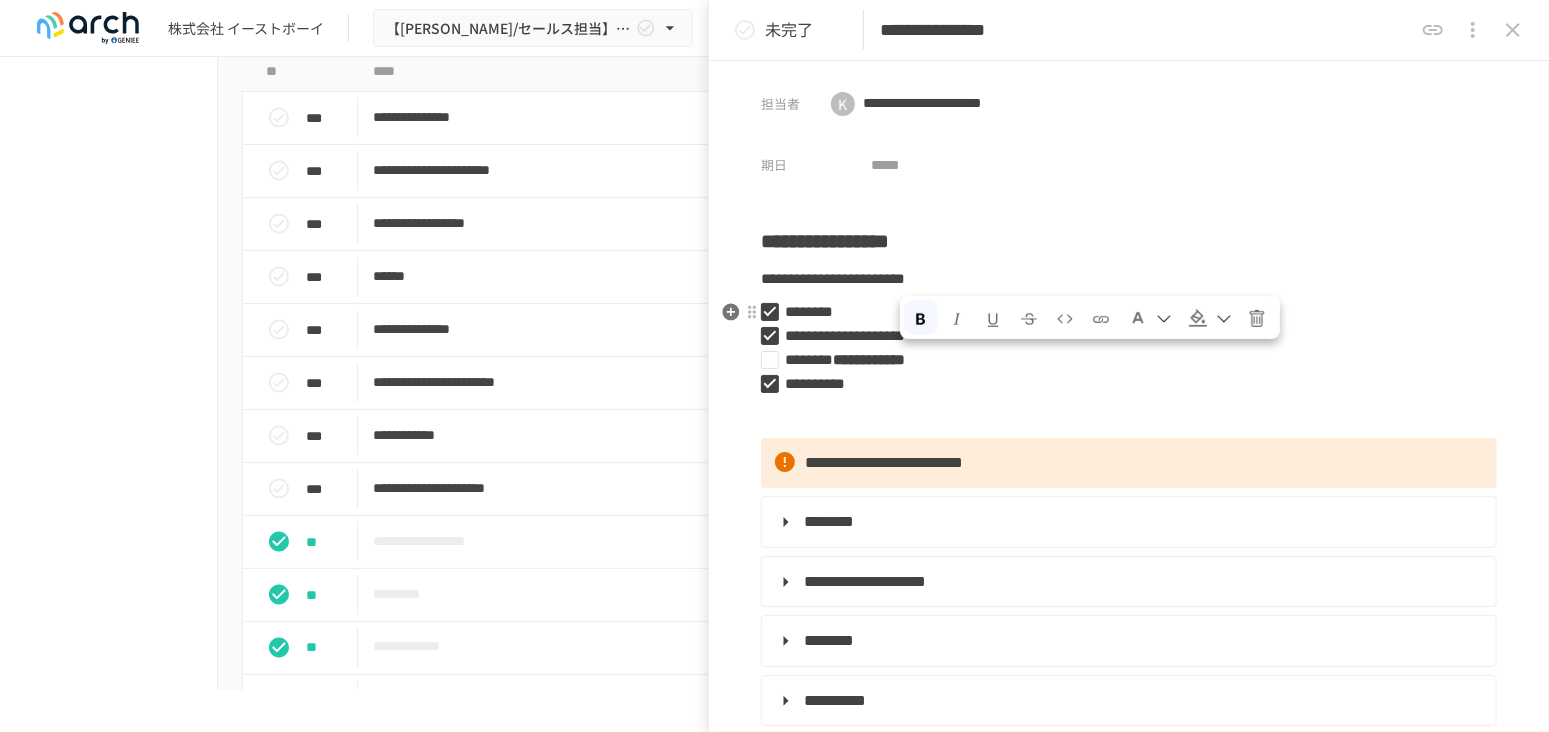 click at bounding box center (1138, 318) 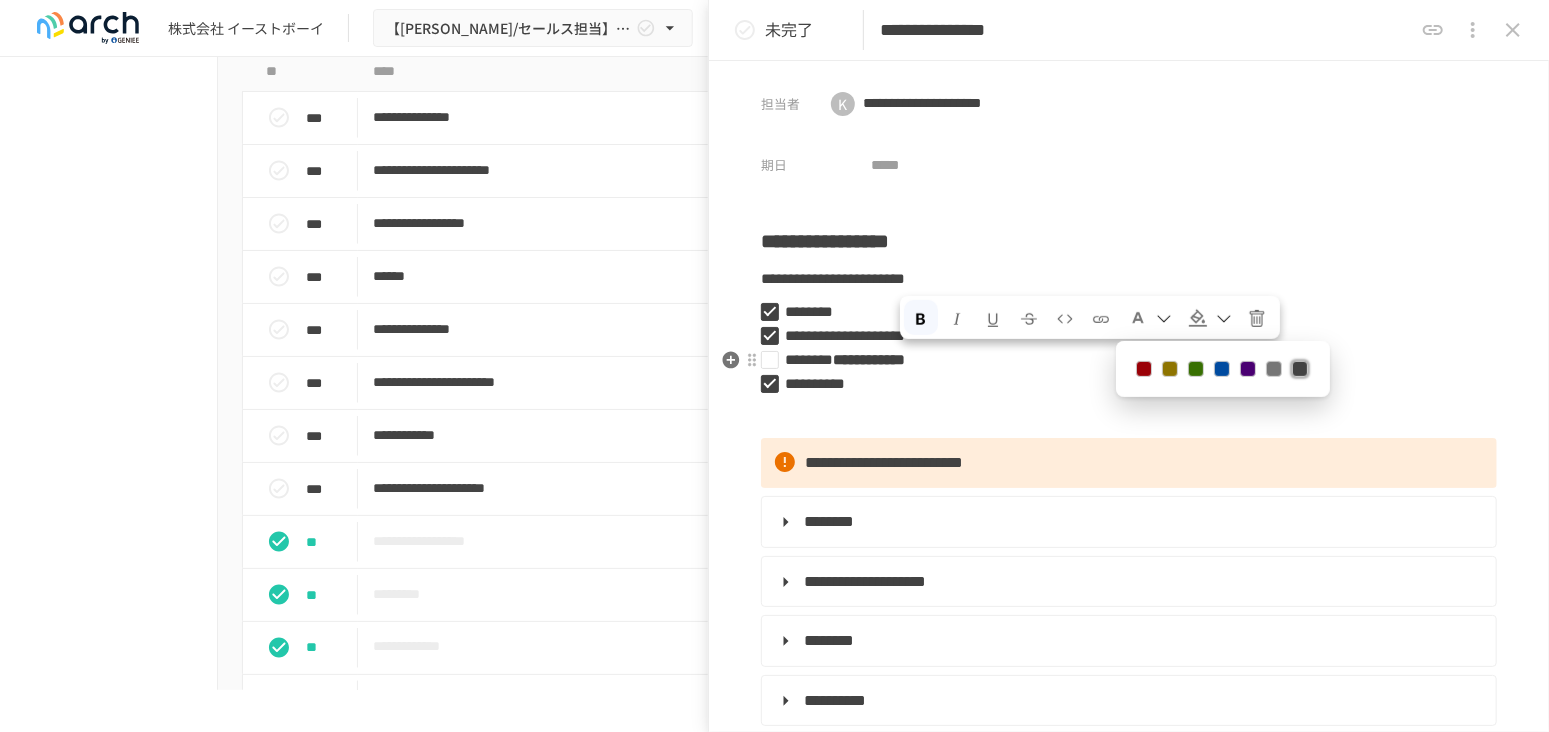 click at bounding box center (1144, 369) 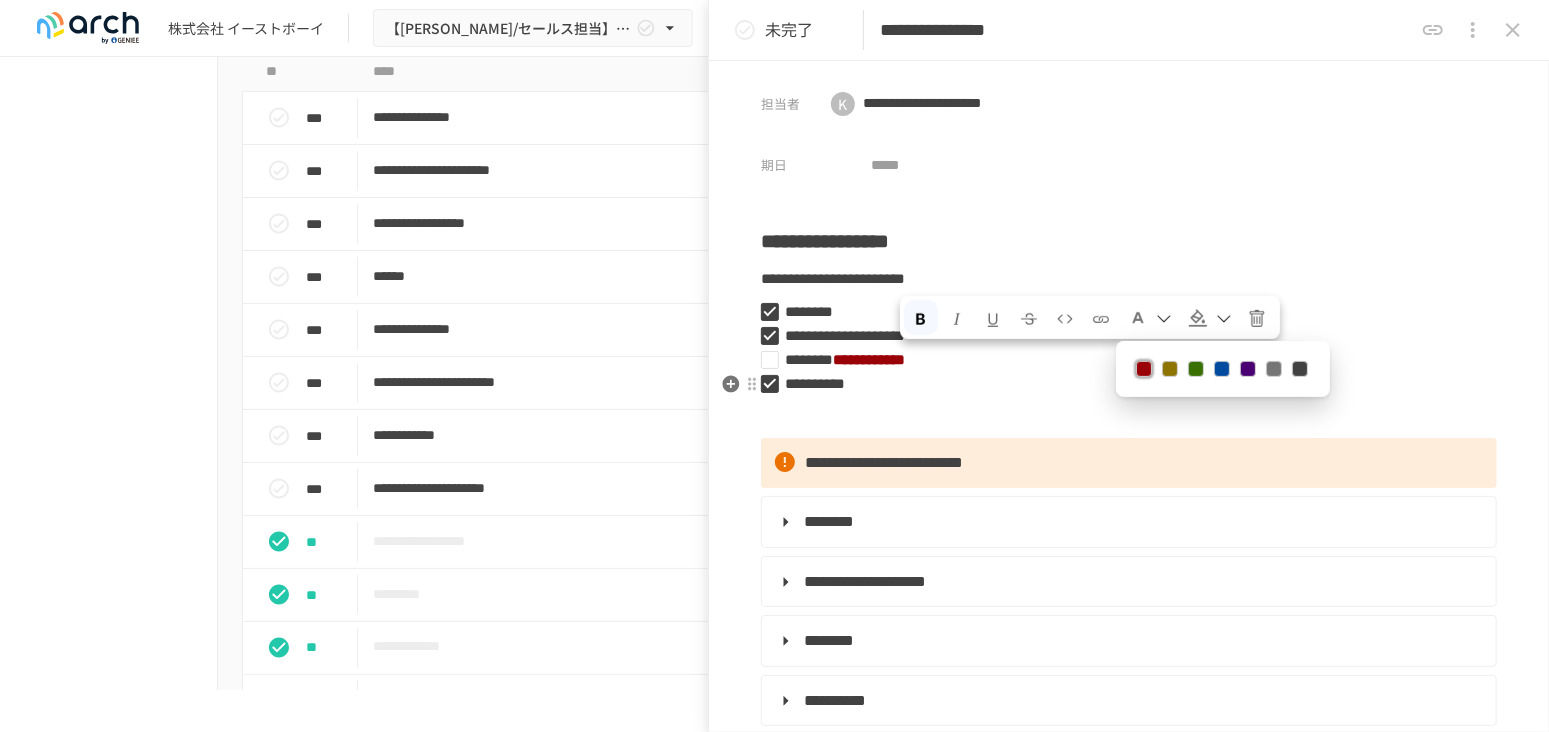 click on "**********" at bounding box center [1121, 384] 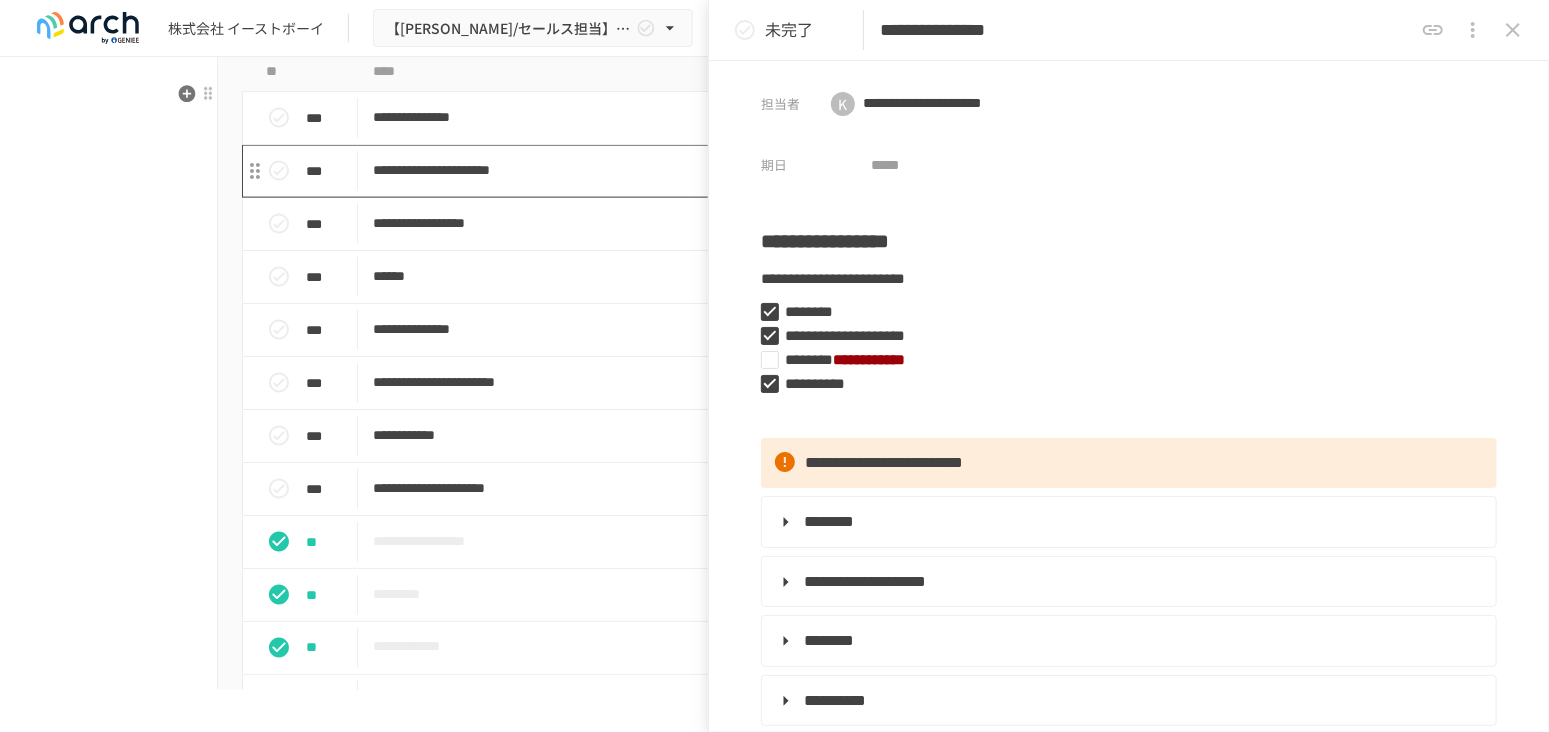 click on "**********" at bounding box center (733, 170) 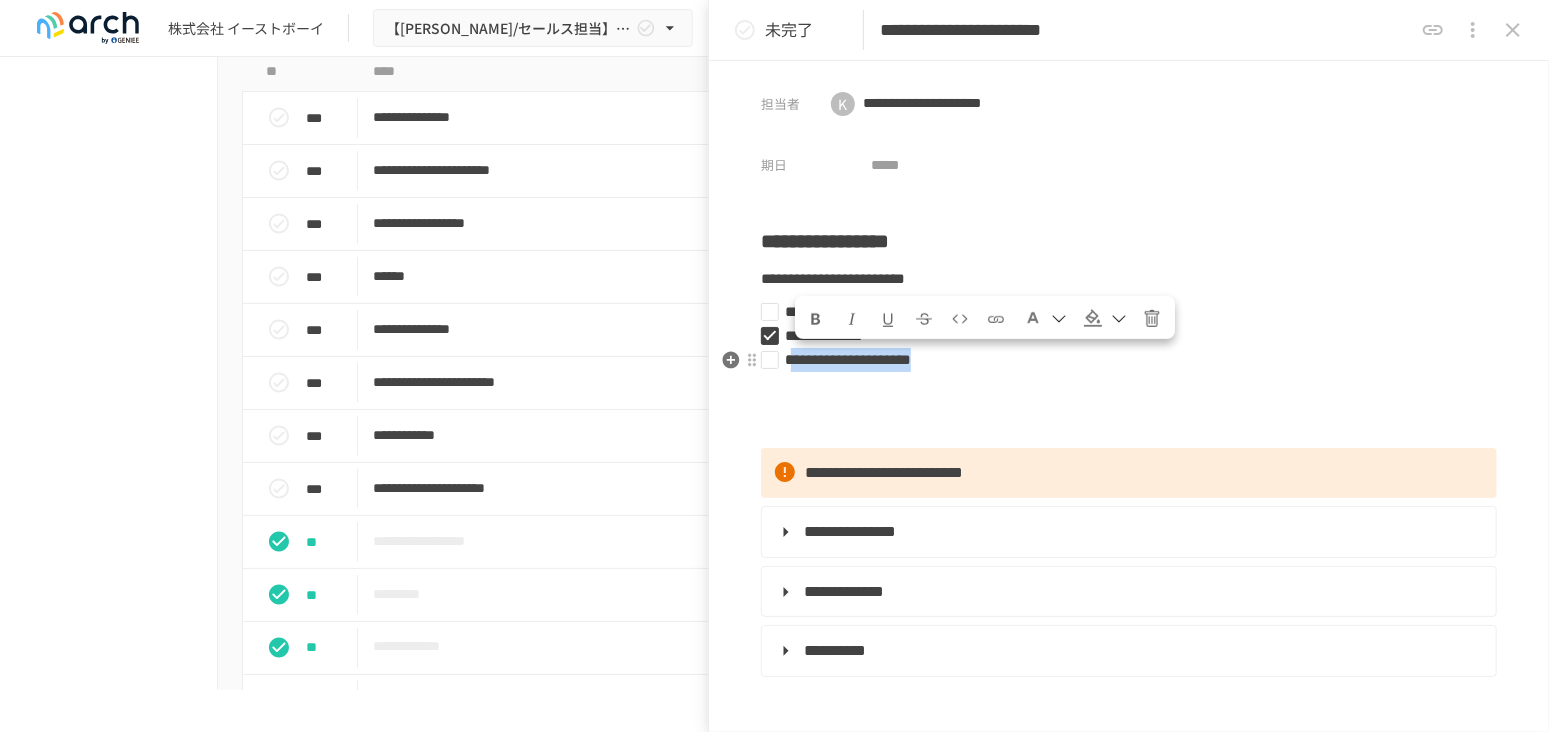 drag, startPoint x: 805, startPoint y: 359, endPoint x: 1109, endPoint y: 366, distance: 304.08057 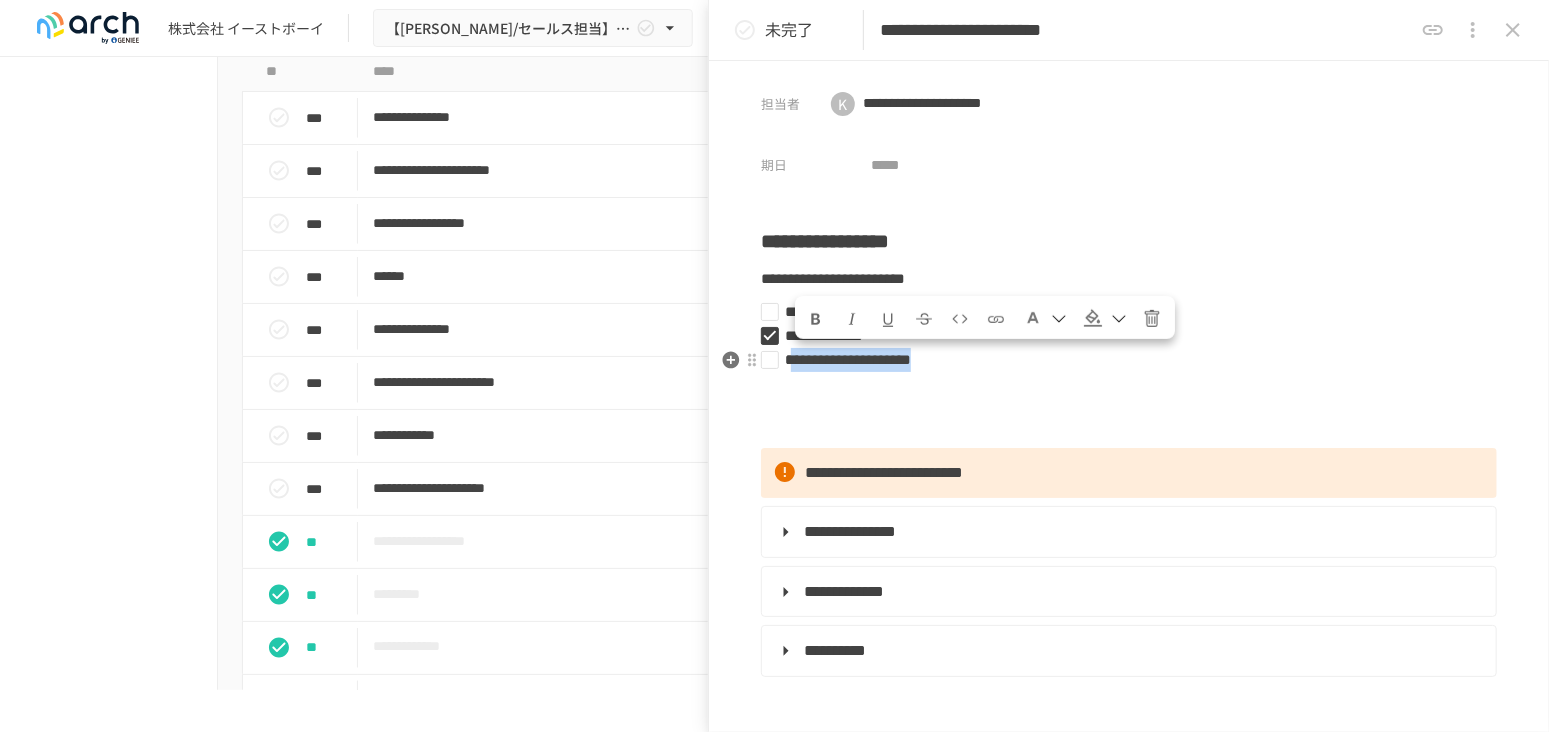 click on "**********" at bounding box center [1121, 360] 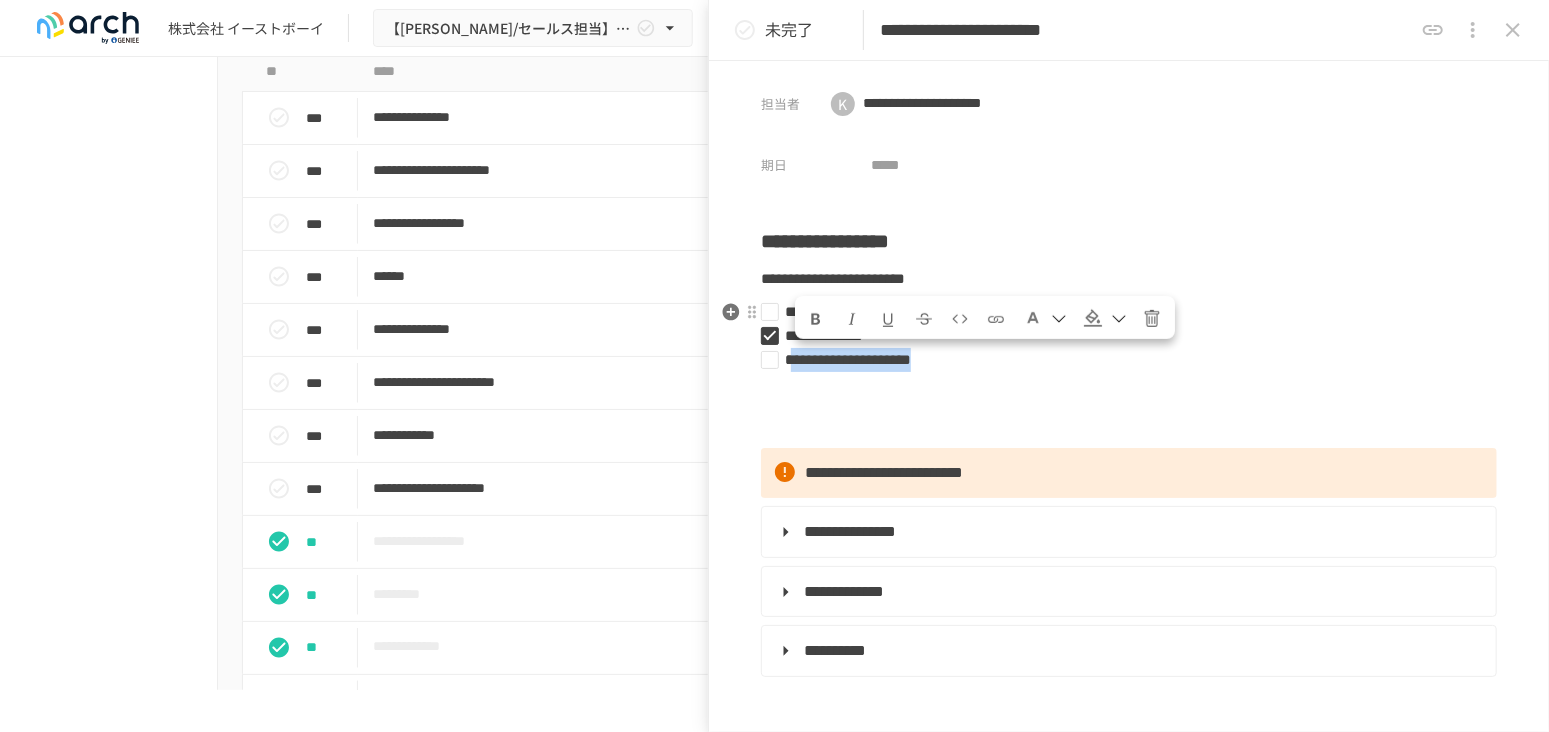 click at bounding box center (816, 319) 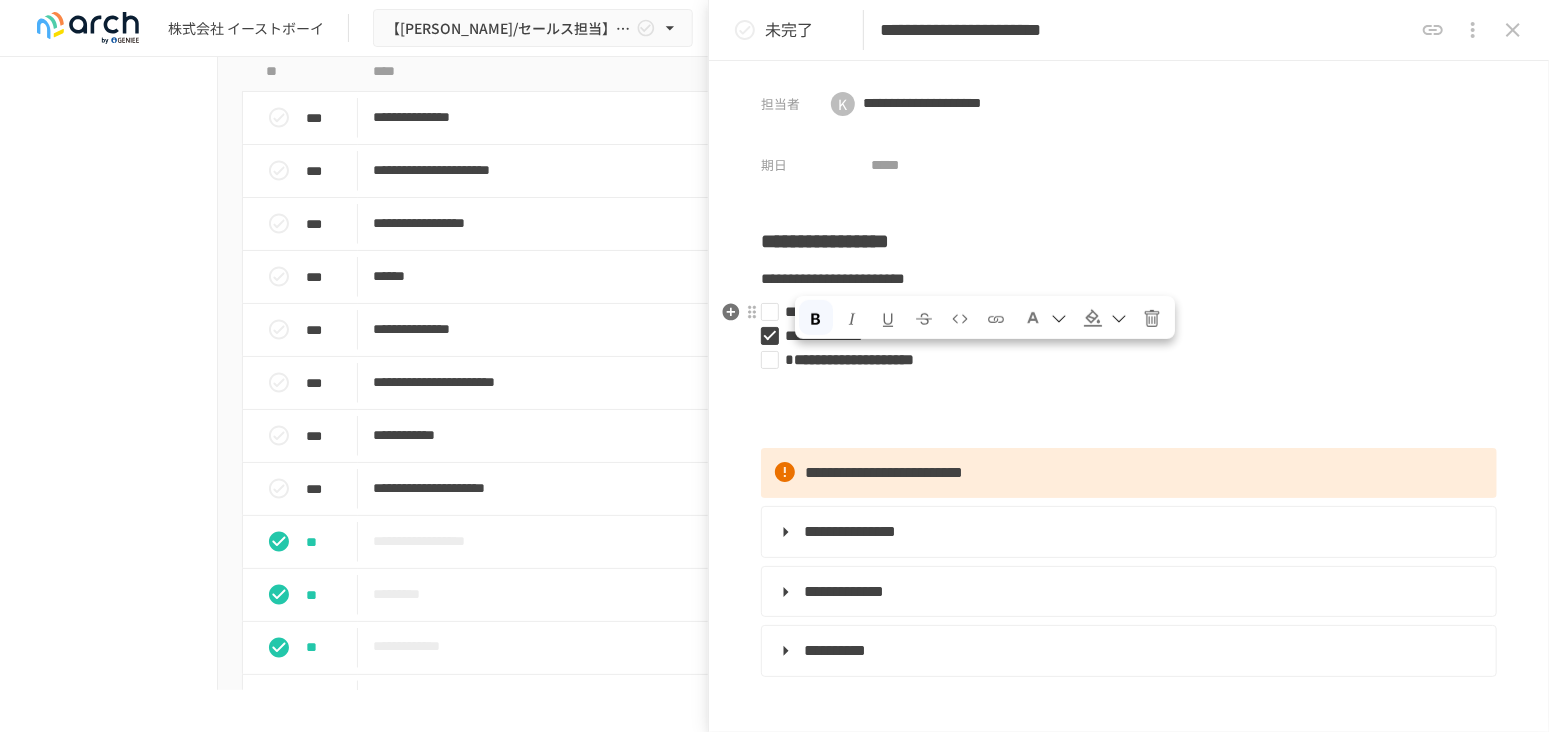 click at bounding box center (1033, 318) 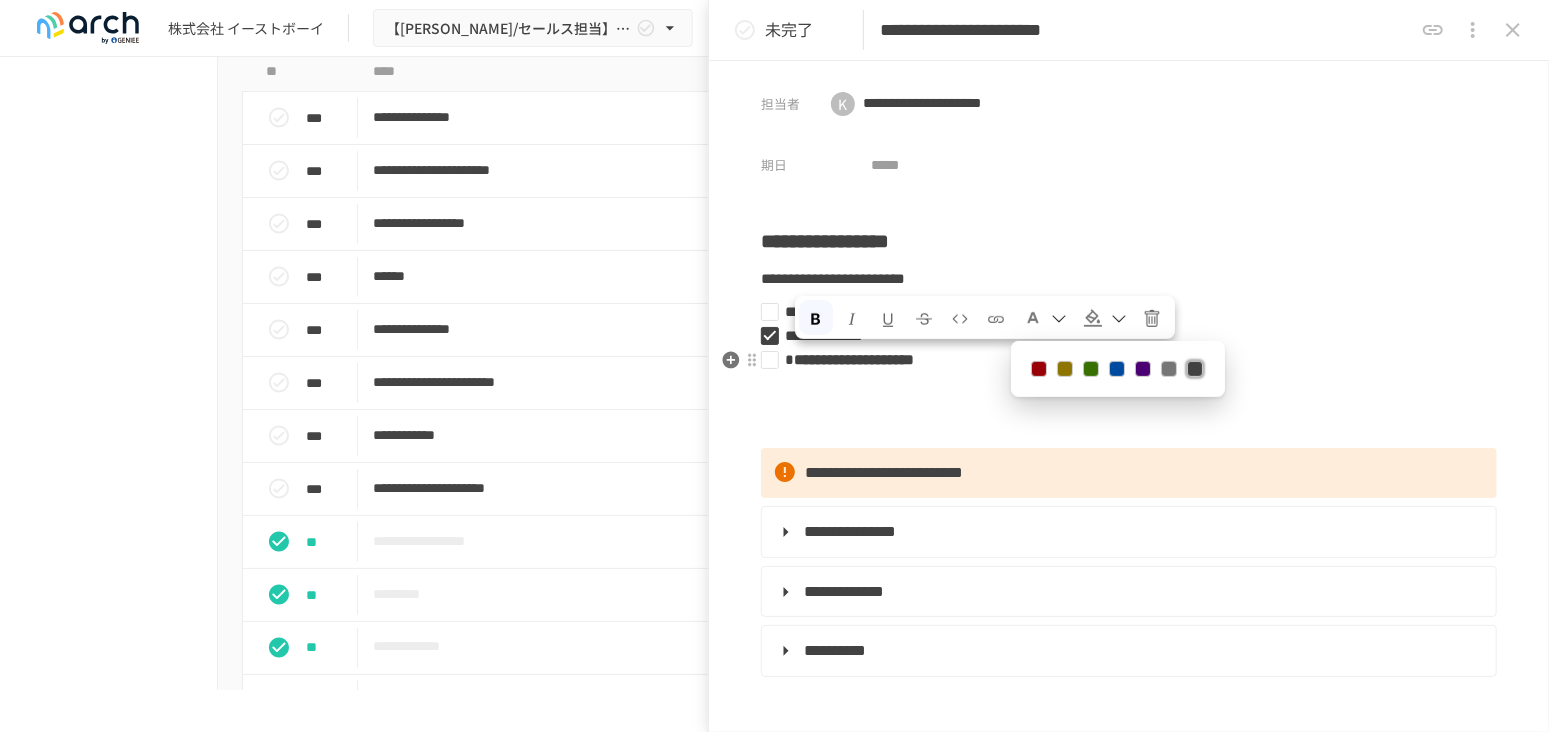 click at bounding box center [1039, 369] 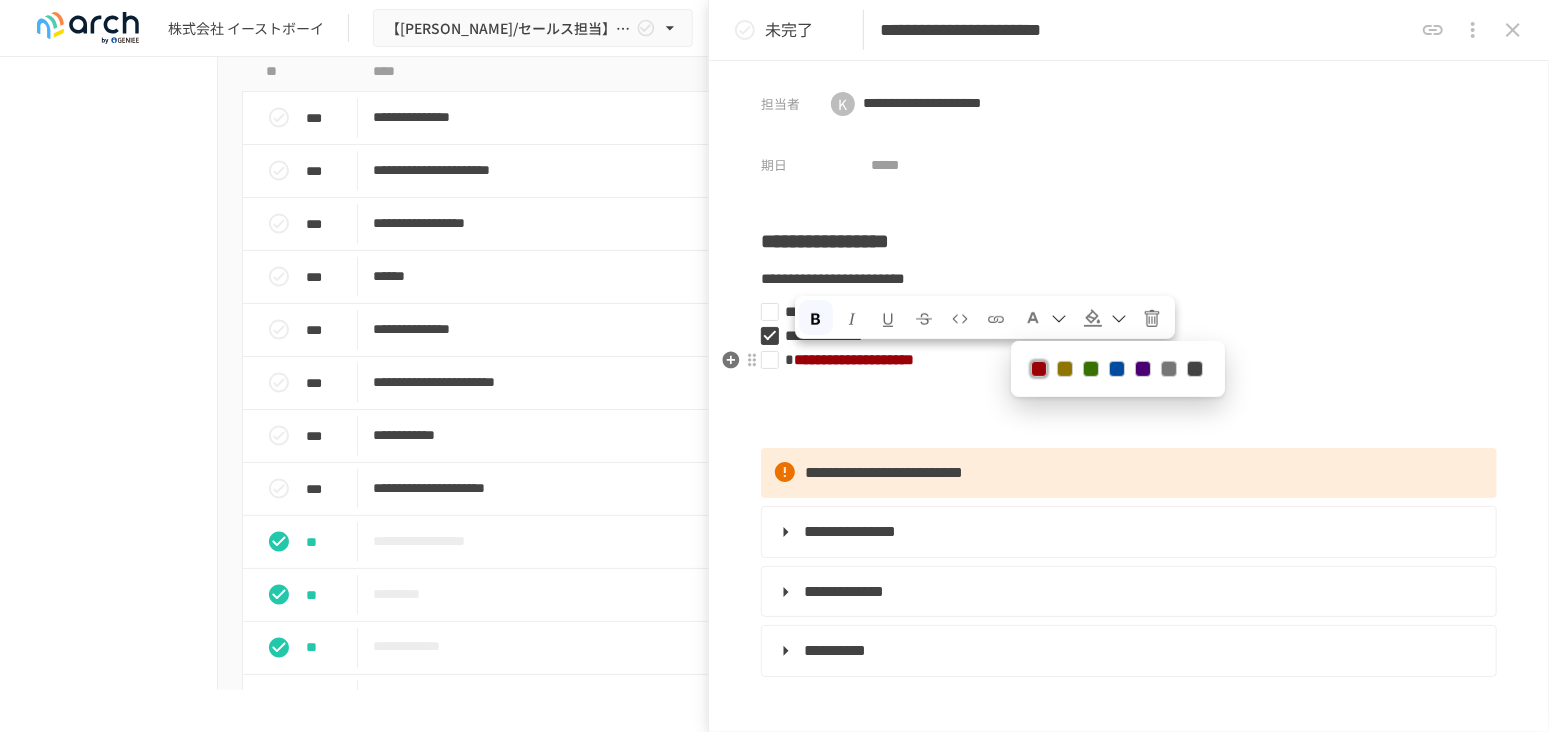 click on "**********" at bounding box center [854, 359] 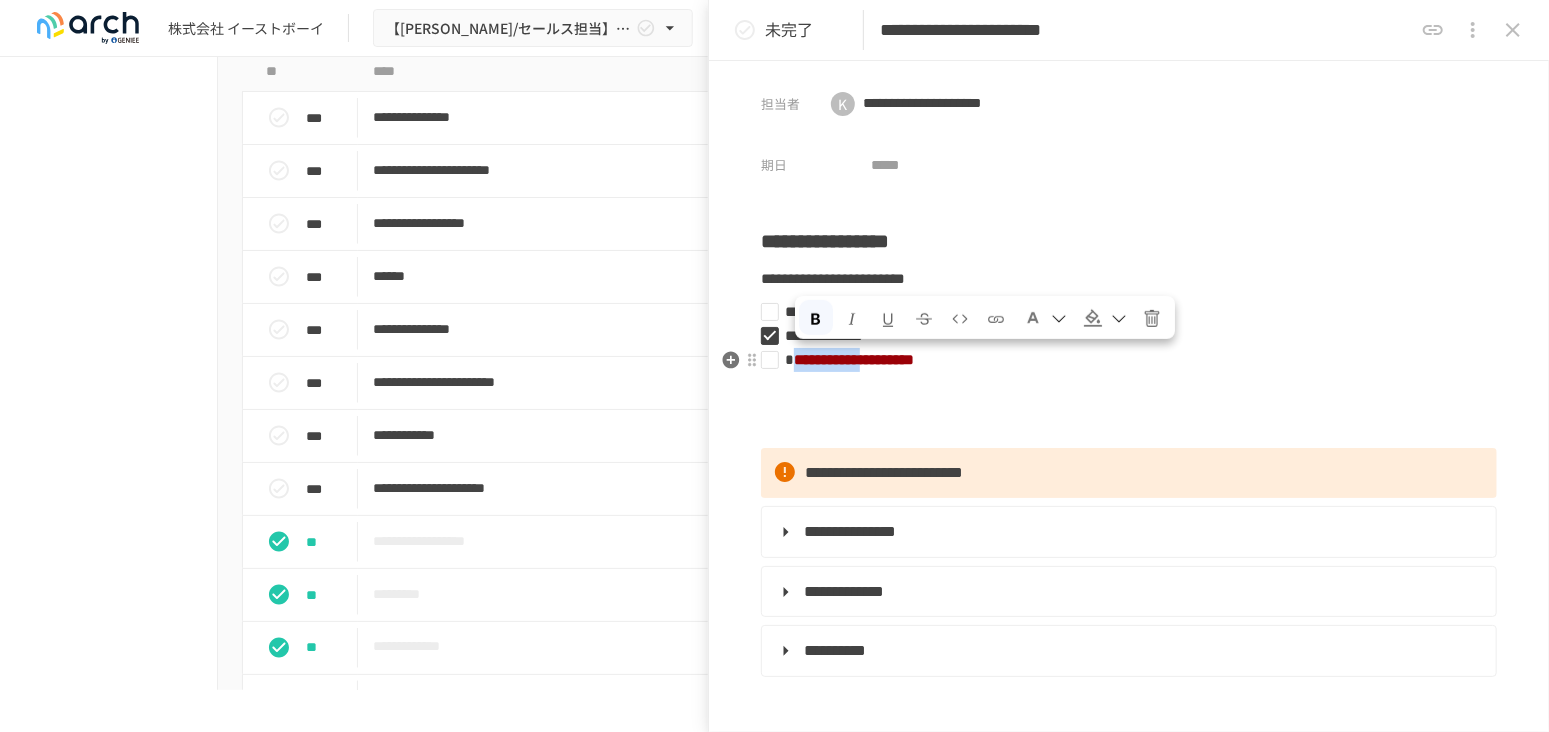 drag, startPoint x: 966, startPoint y: 360, endPoint x: 807, endPoint y: 360, distance: 159 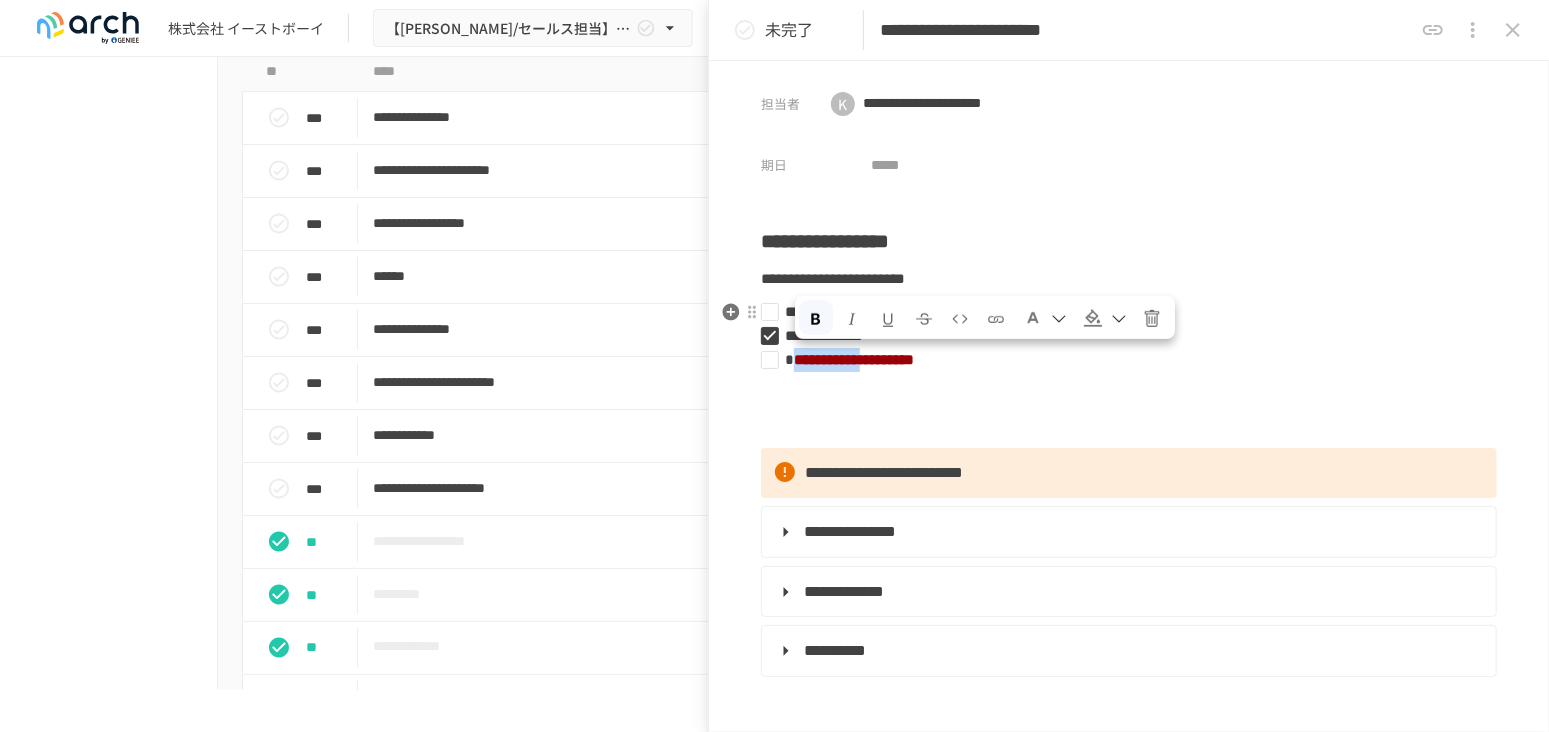 click at bounding box center (1033, 318) 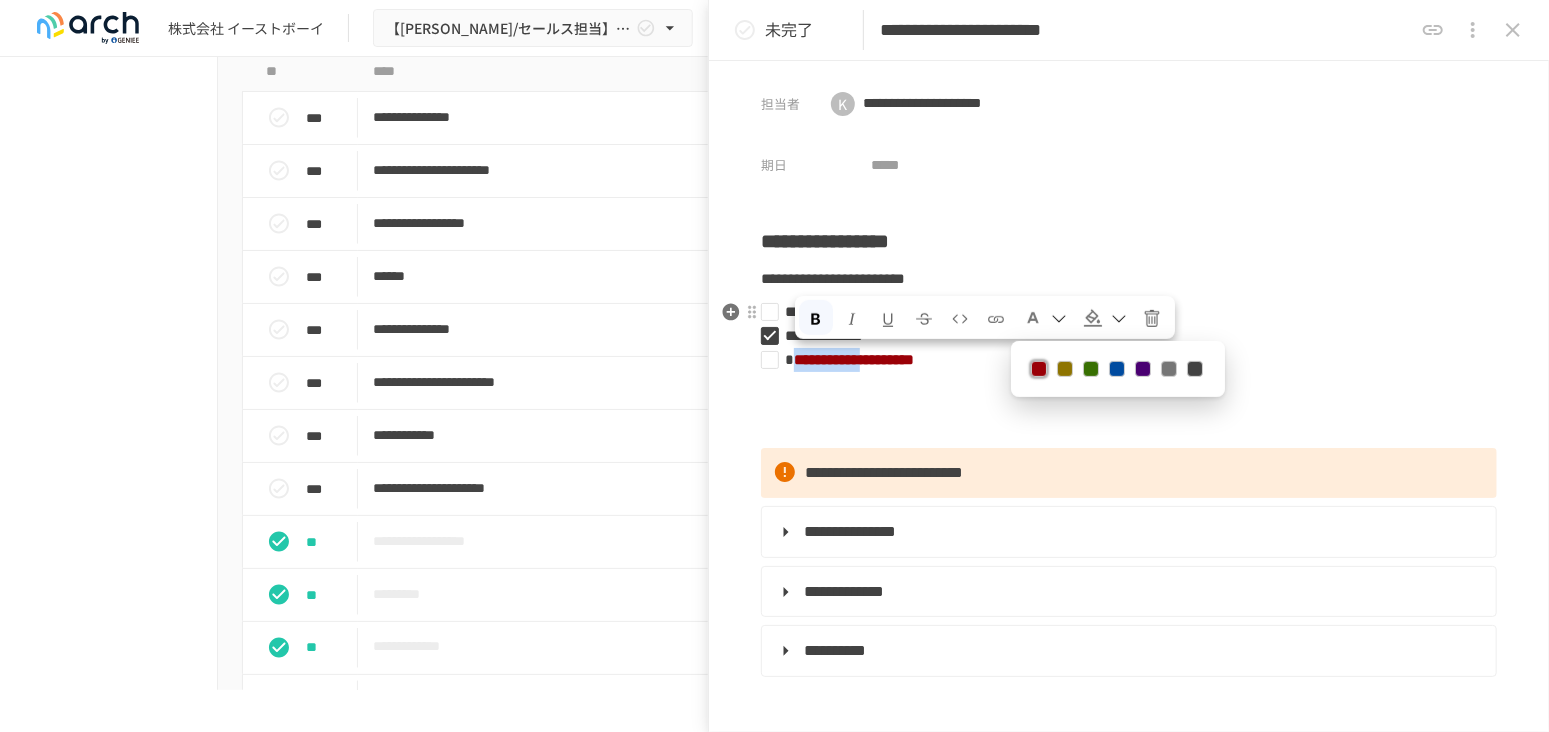 click at bounding box center (1152, 319) 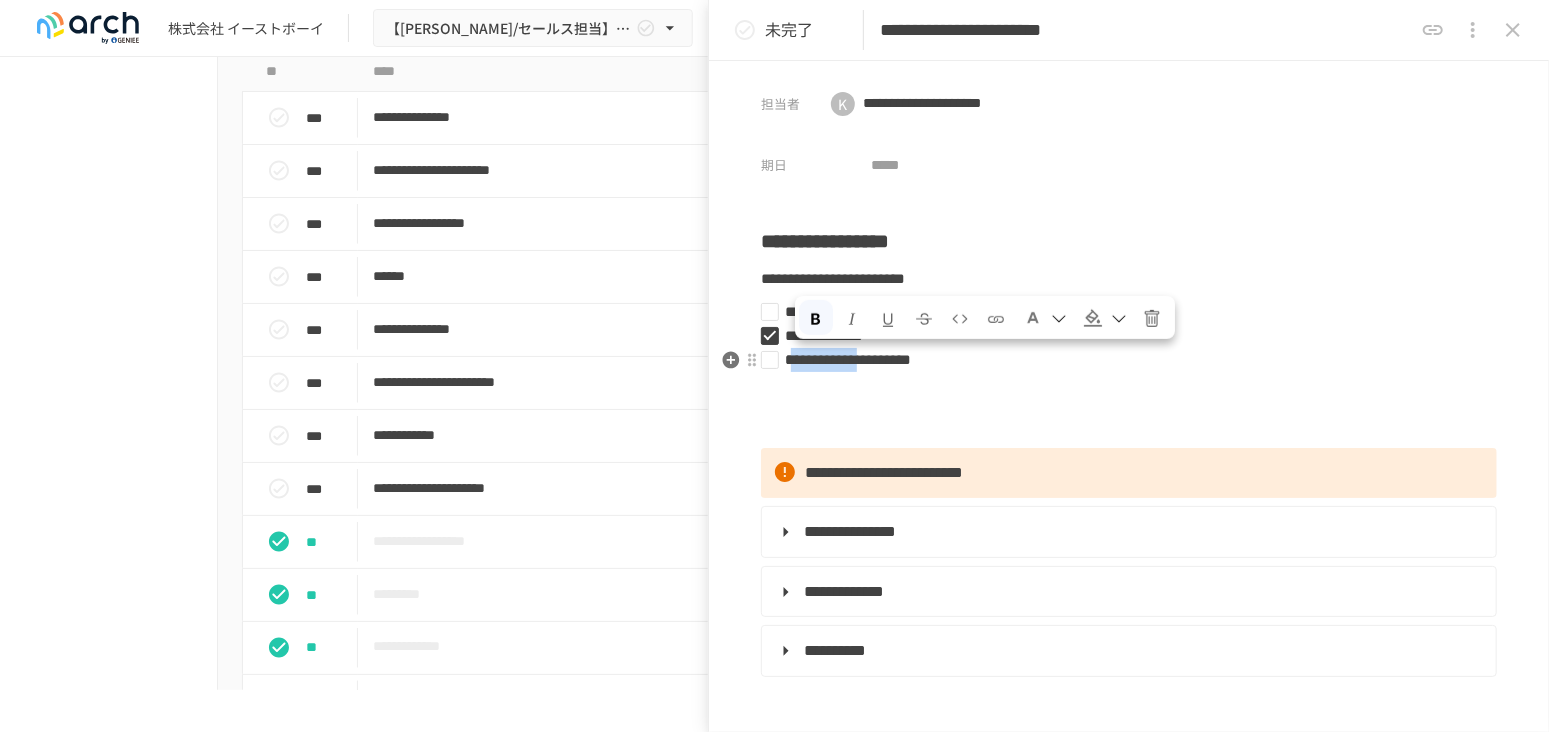 click on "**********" at bounding box center [848, 359] 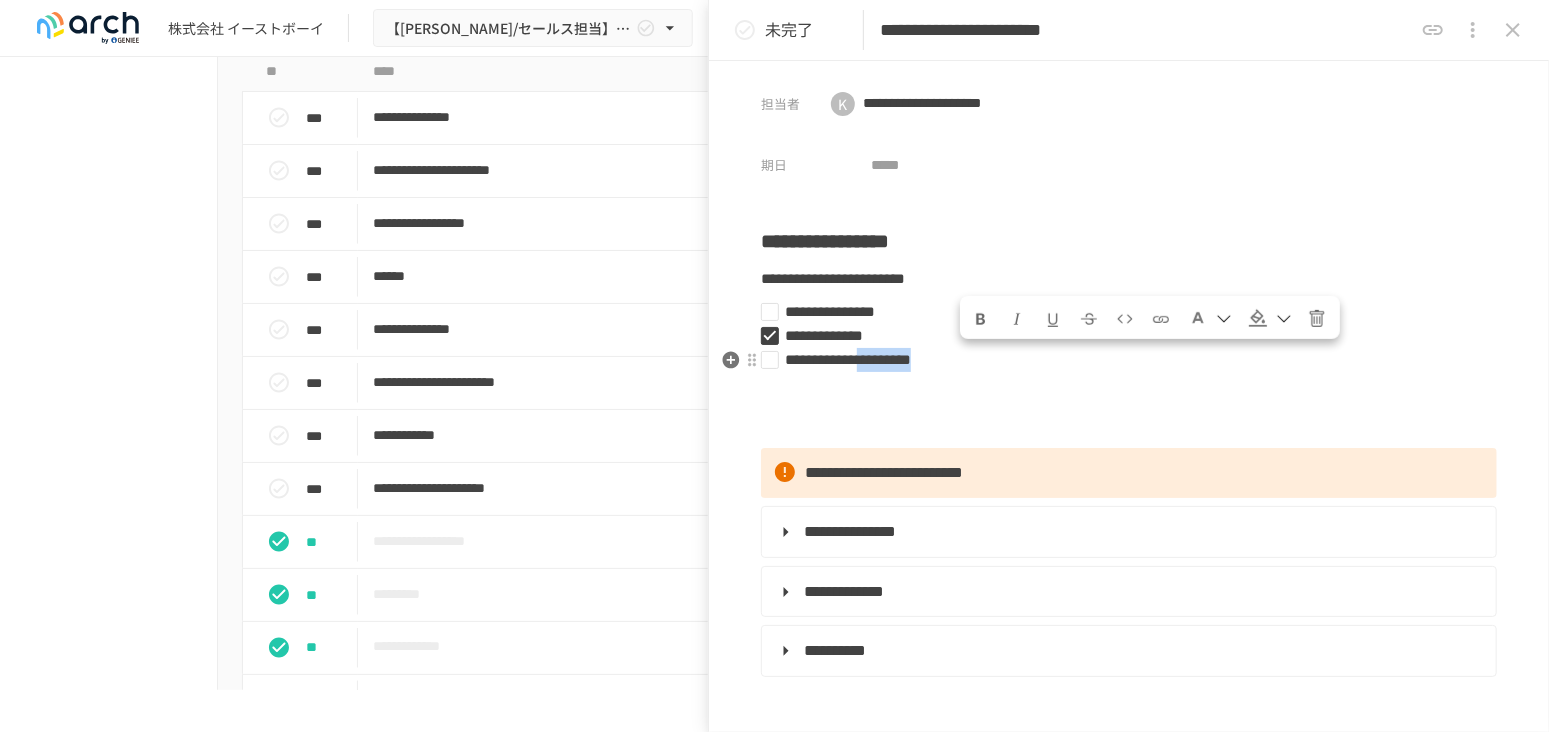 drag, startPoint x: 964, startPoint y: 362, endPoint x: 1118, endPoint y: 361, distance: 154.00325 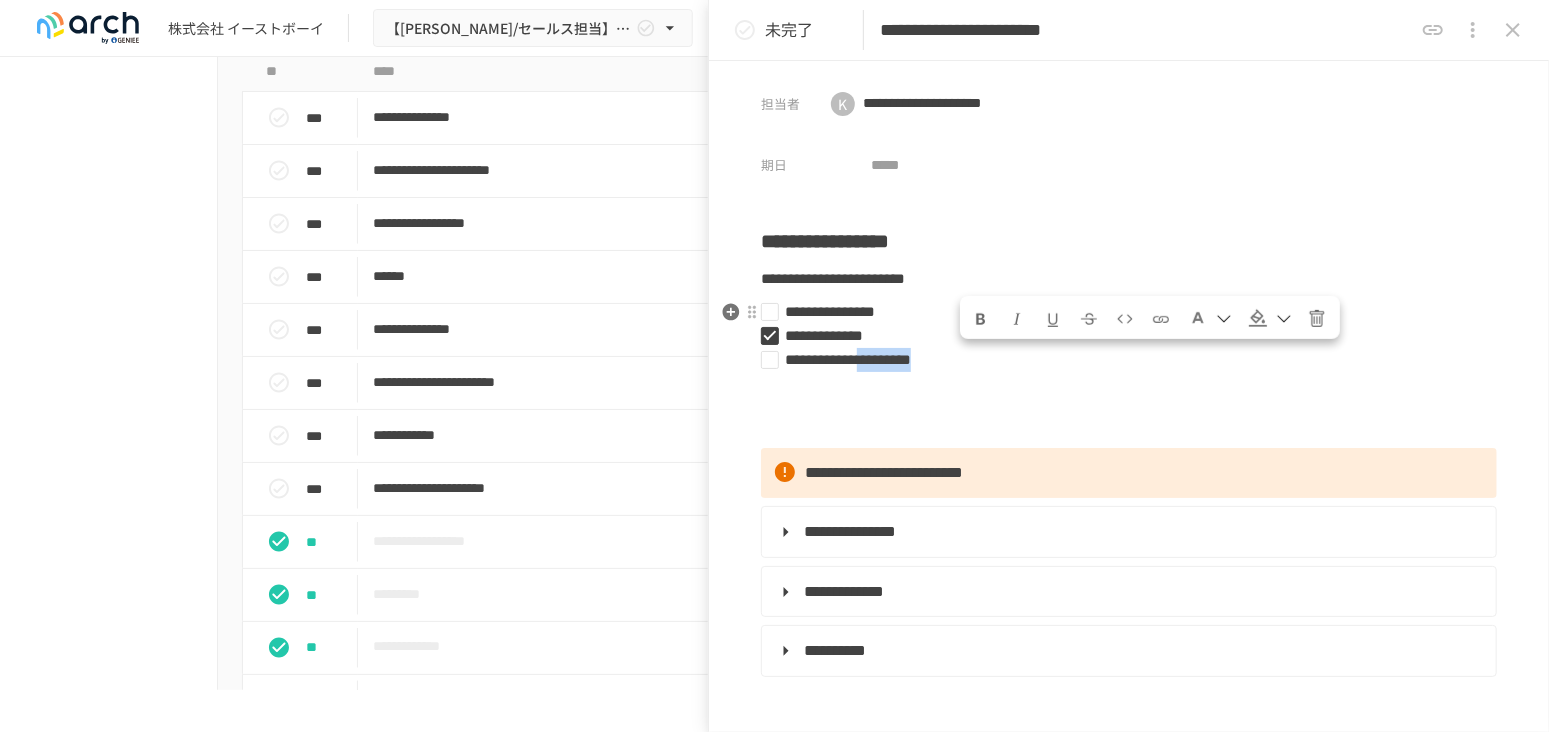 click at bounding box center (981, 319) 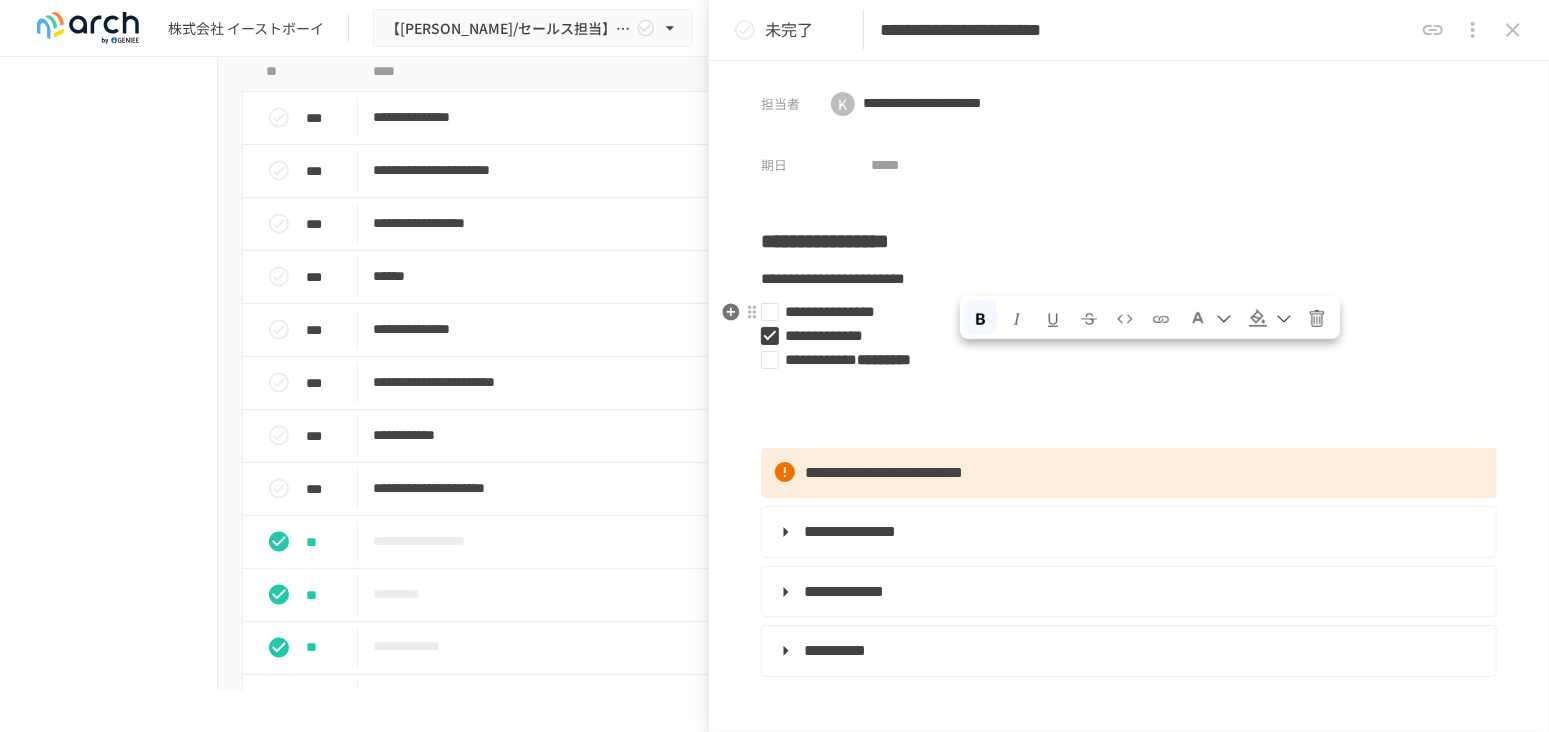 click at bounding box center (1198, 318) 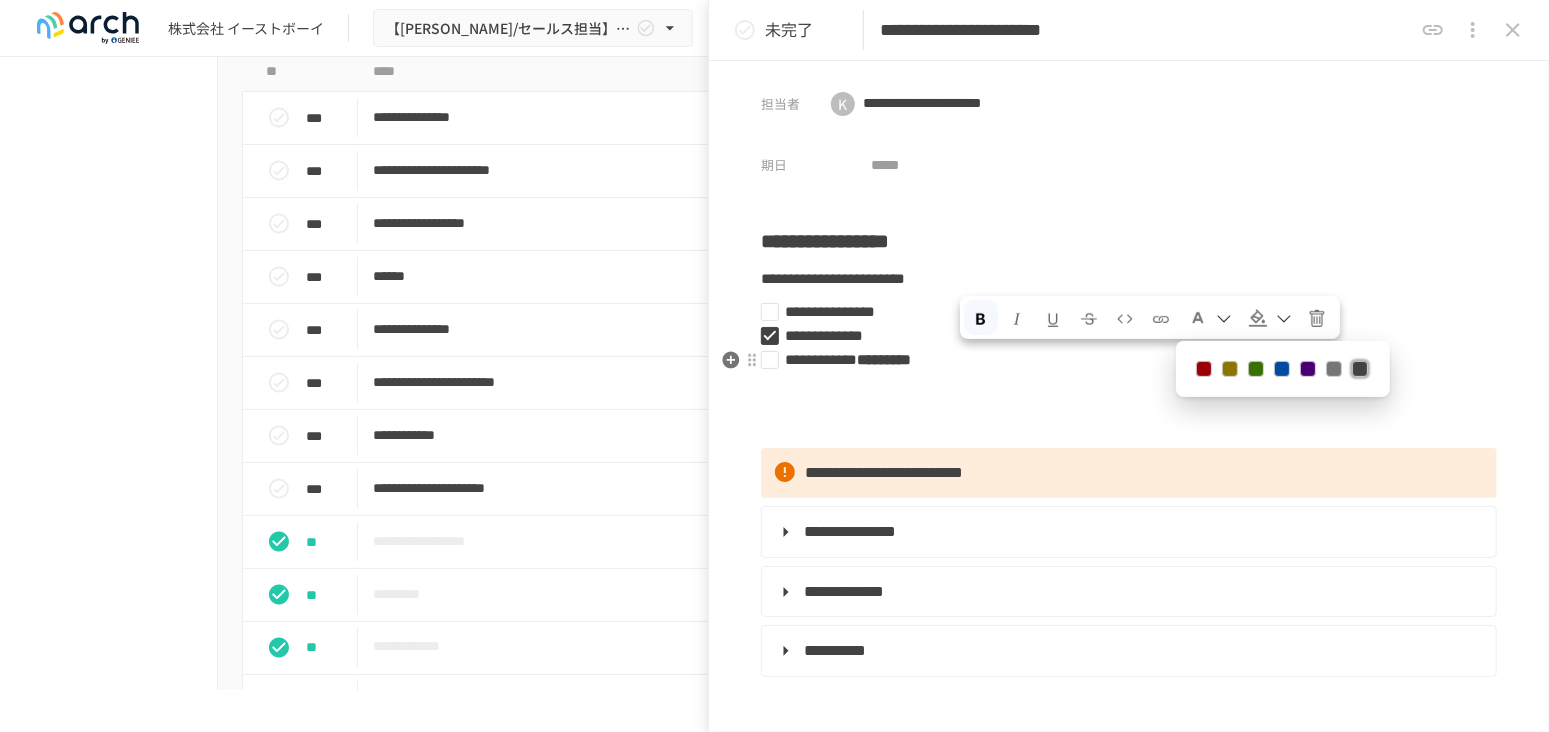 click at bounding box center [1204, 369] 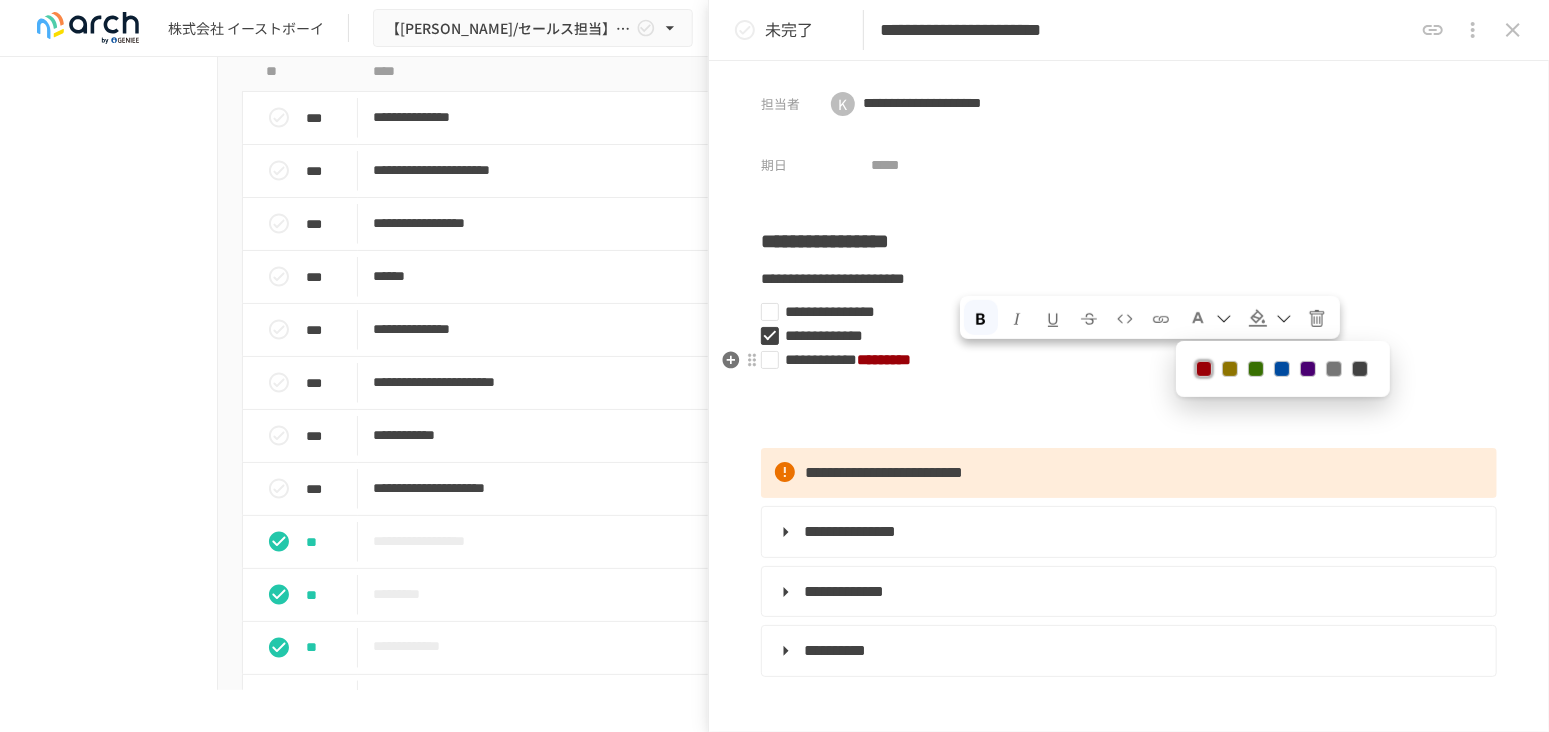 click on "**********" at bounding box center [1121, 360] 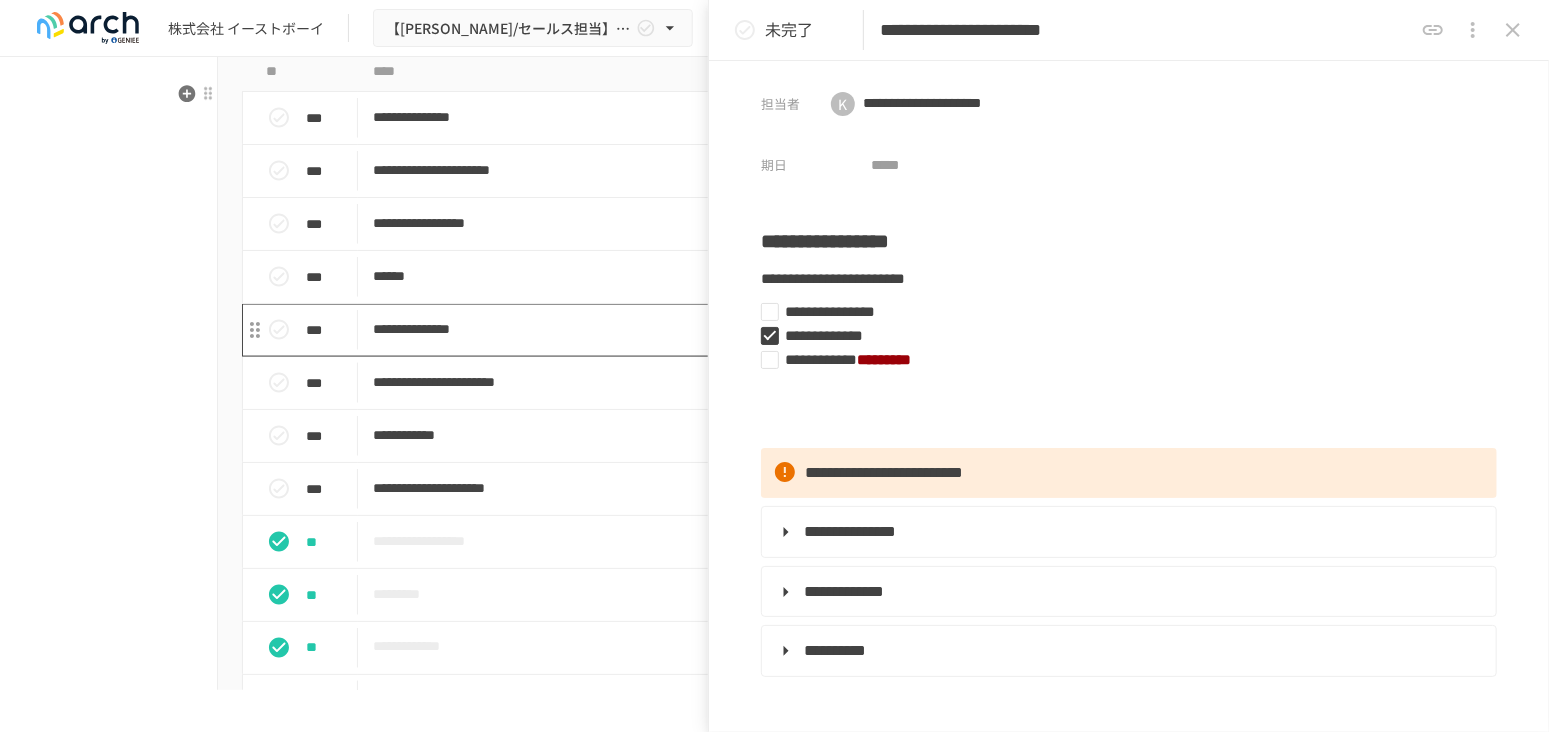 click on "**********" at bounding box center (733, 329) 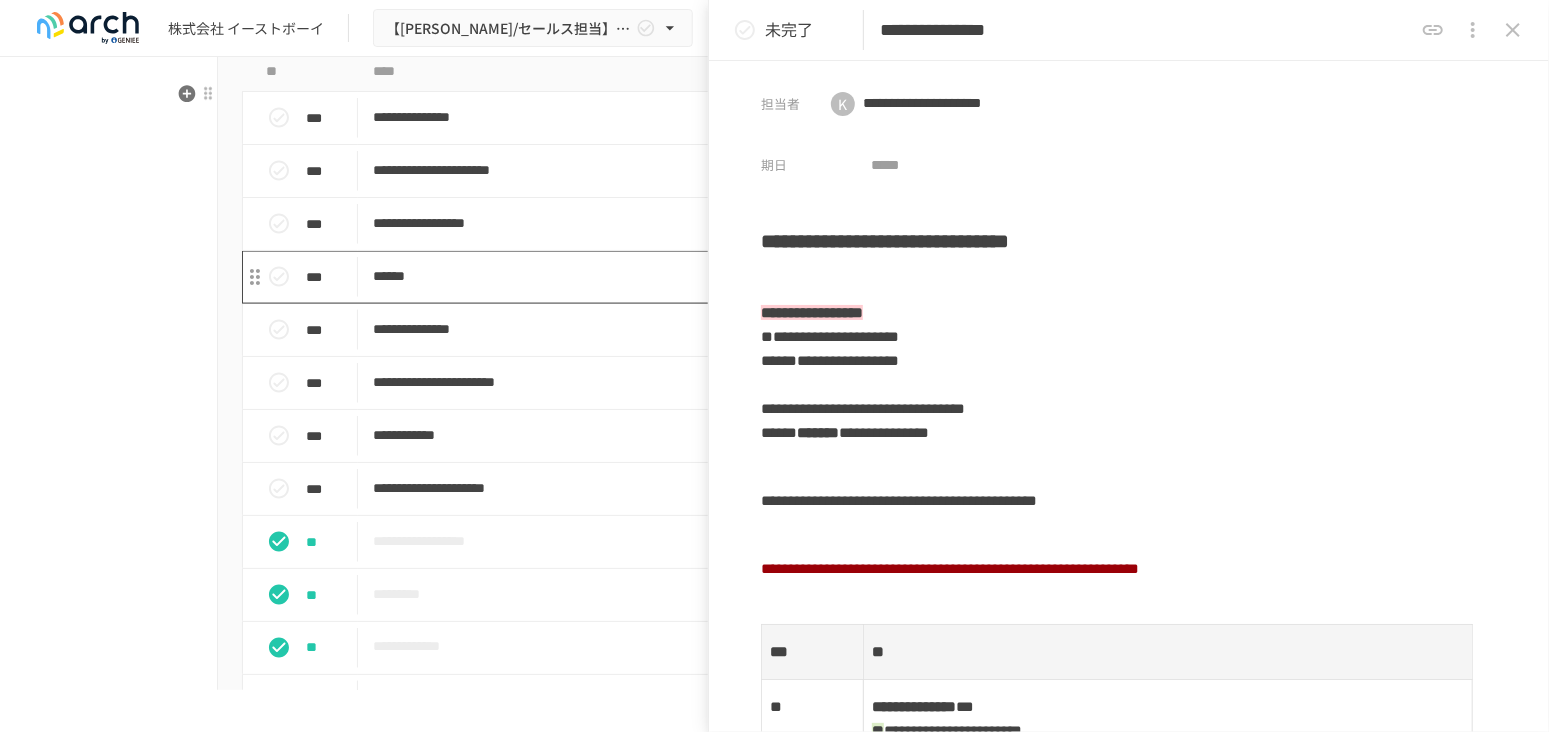 click on "******" at bounding box center [733, 276] 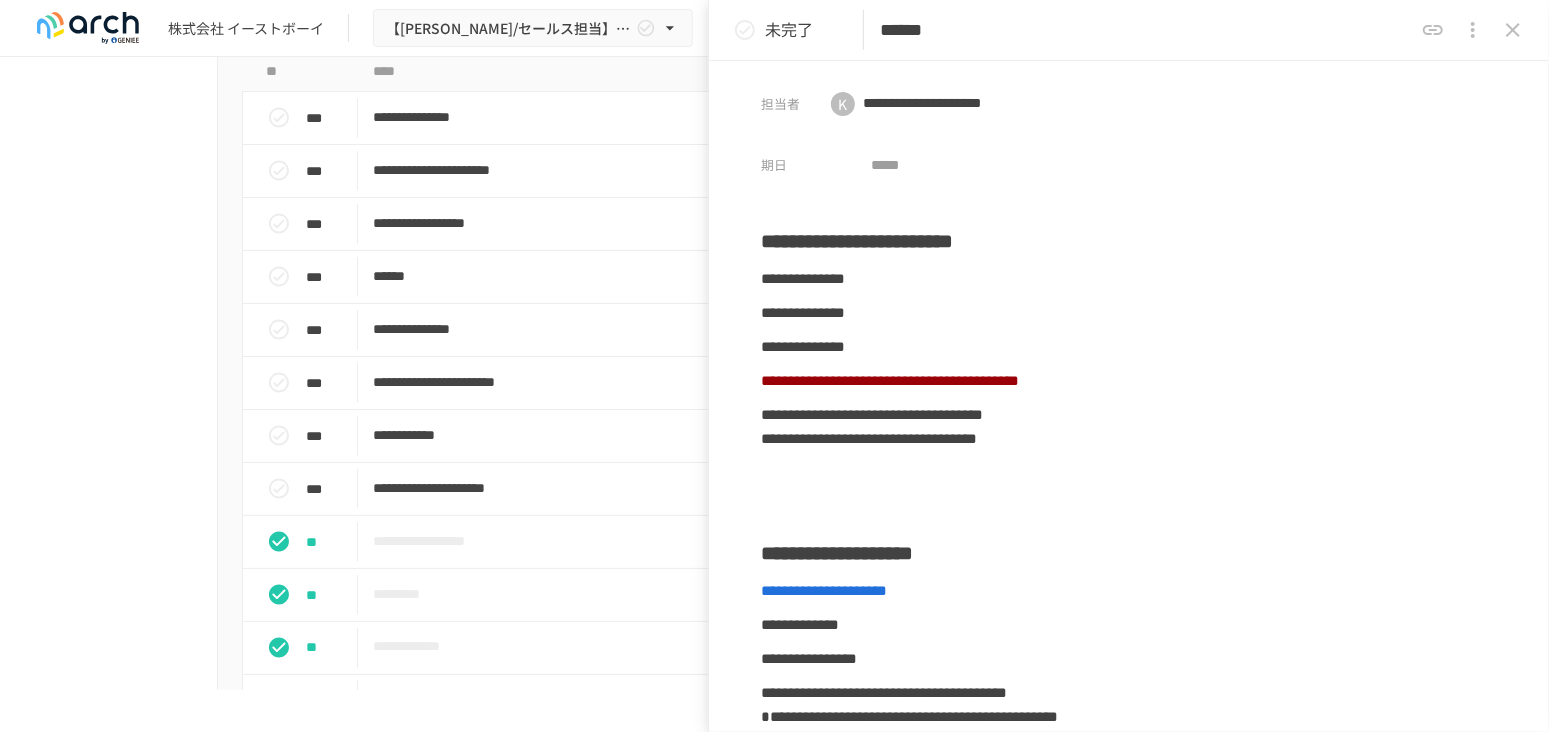 click at bounding box center [1513, 30] 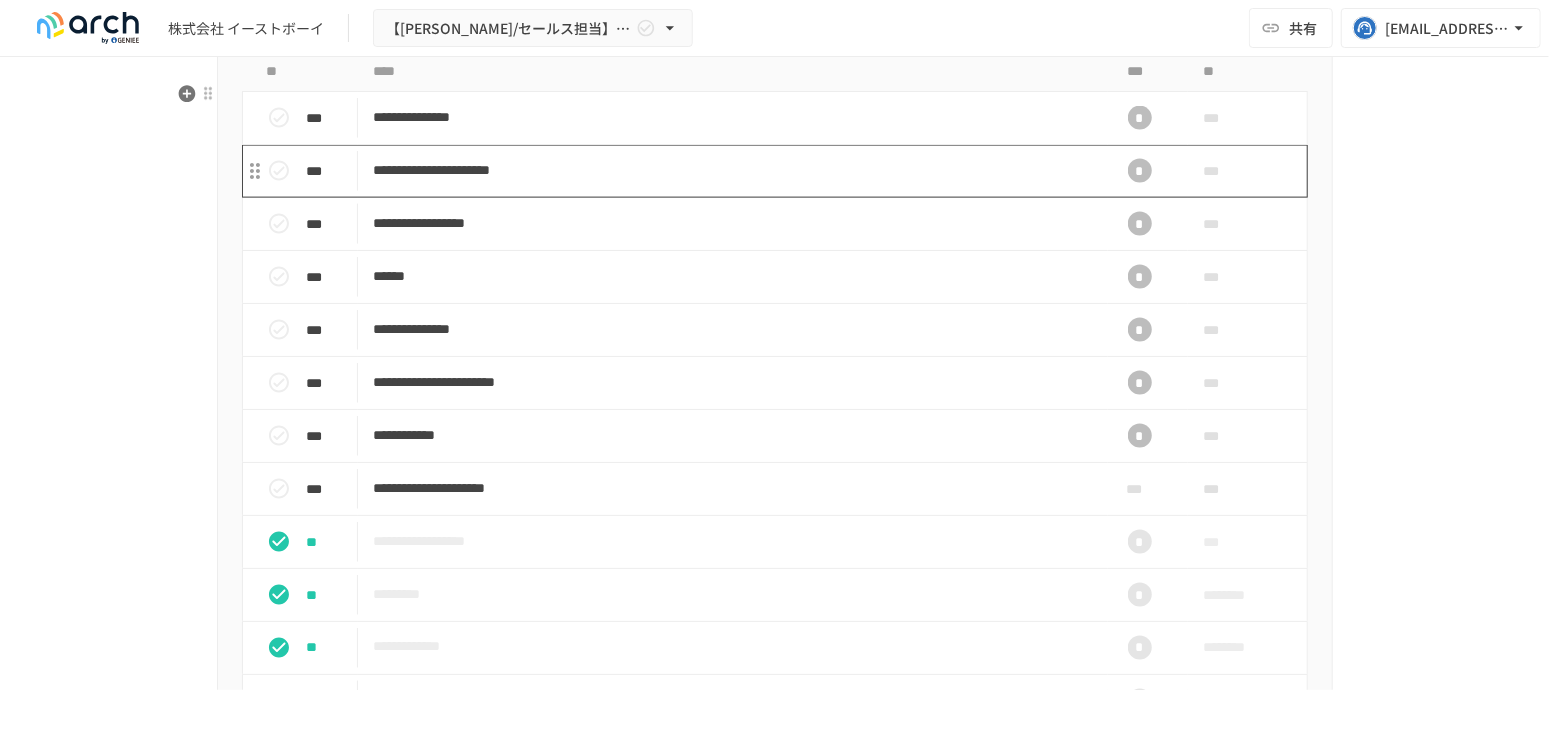 click on "**********" at bounding box center [733, 171] 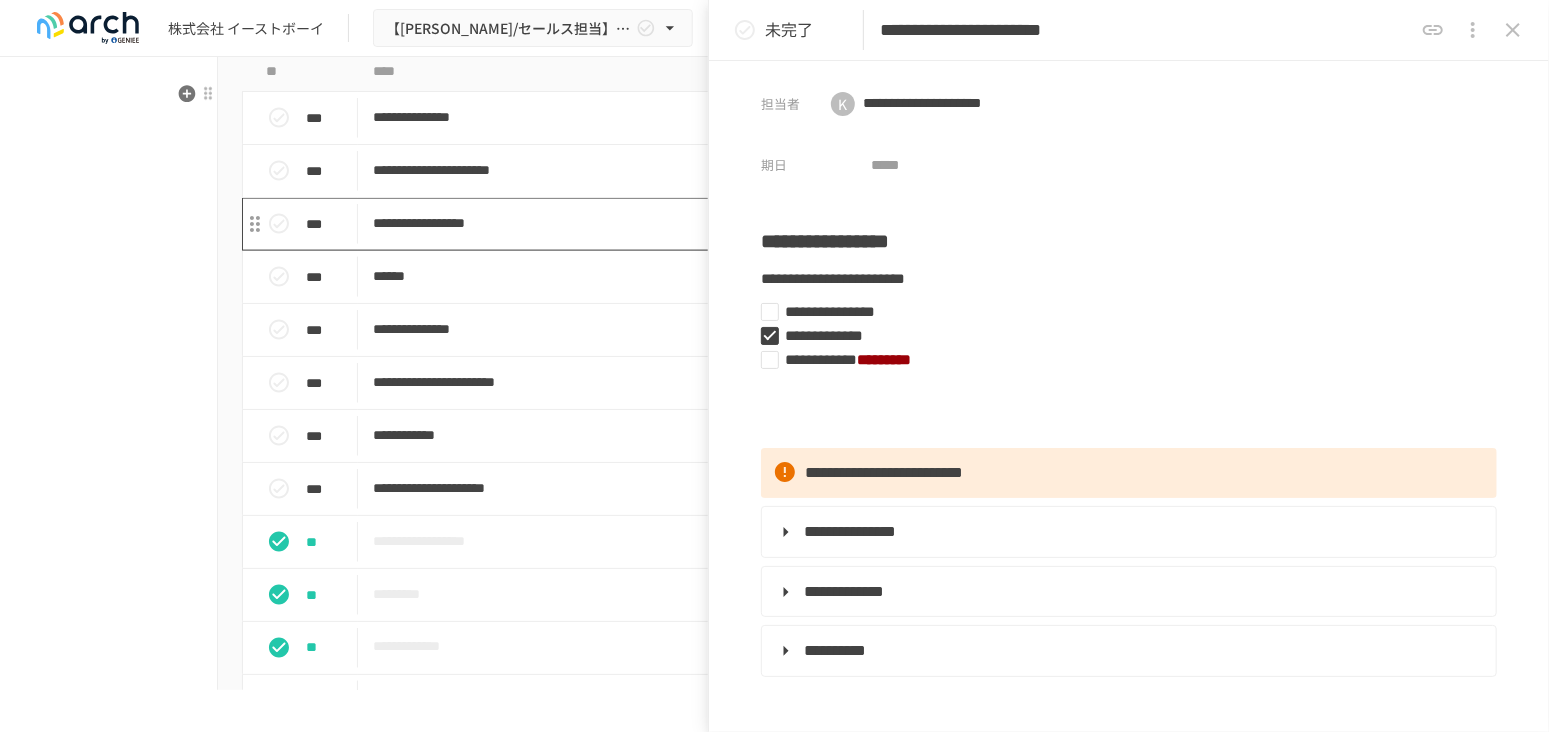 click on "**********" at bounding box center [733, 223] 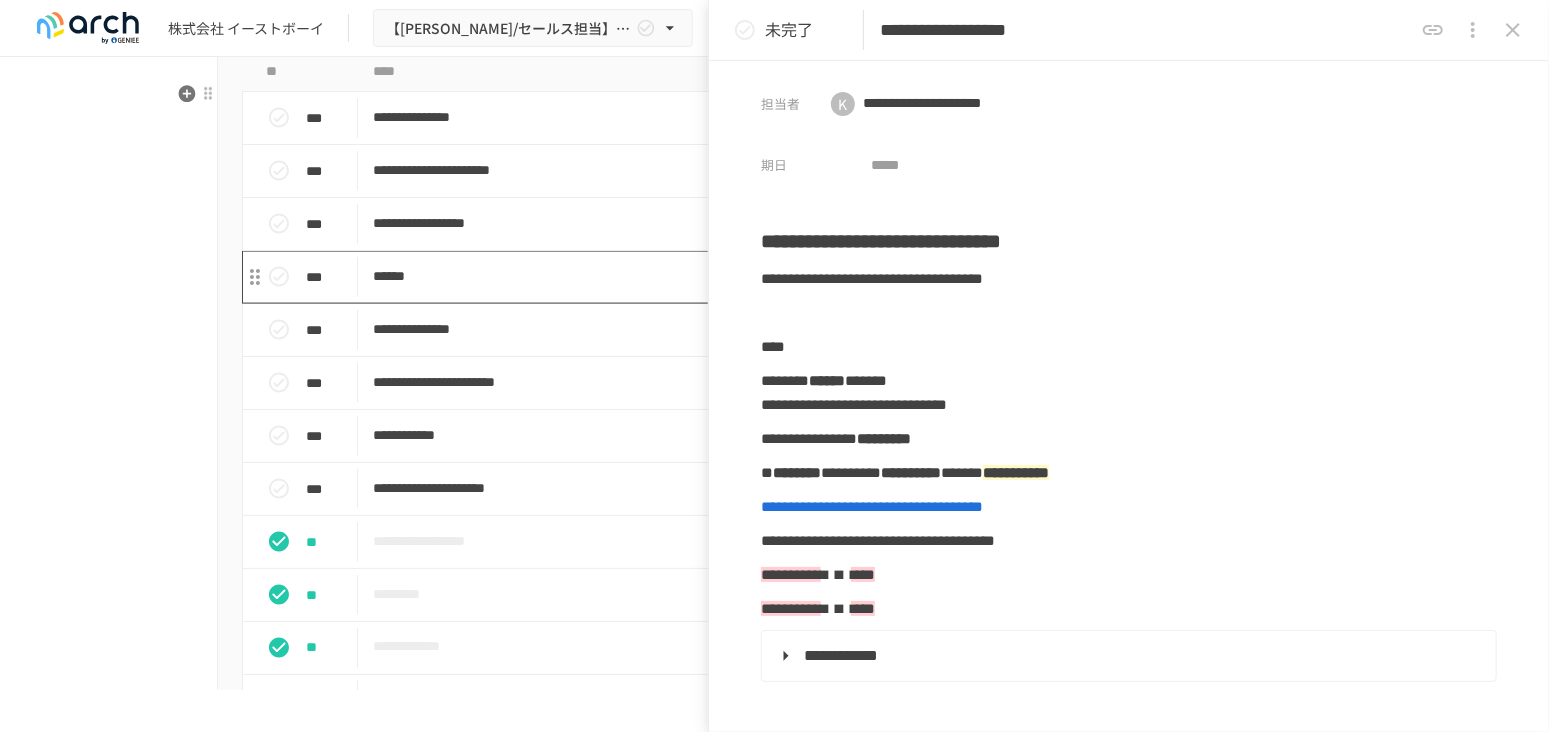 click on "******" at bounding box center (733, 276) 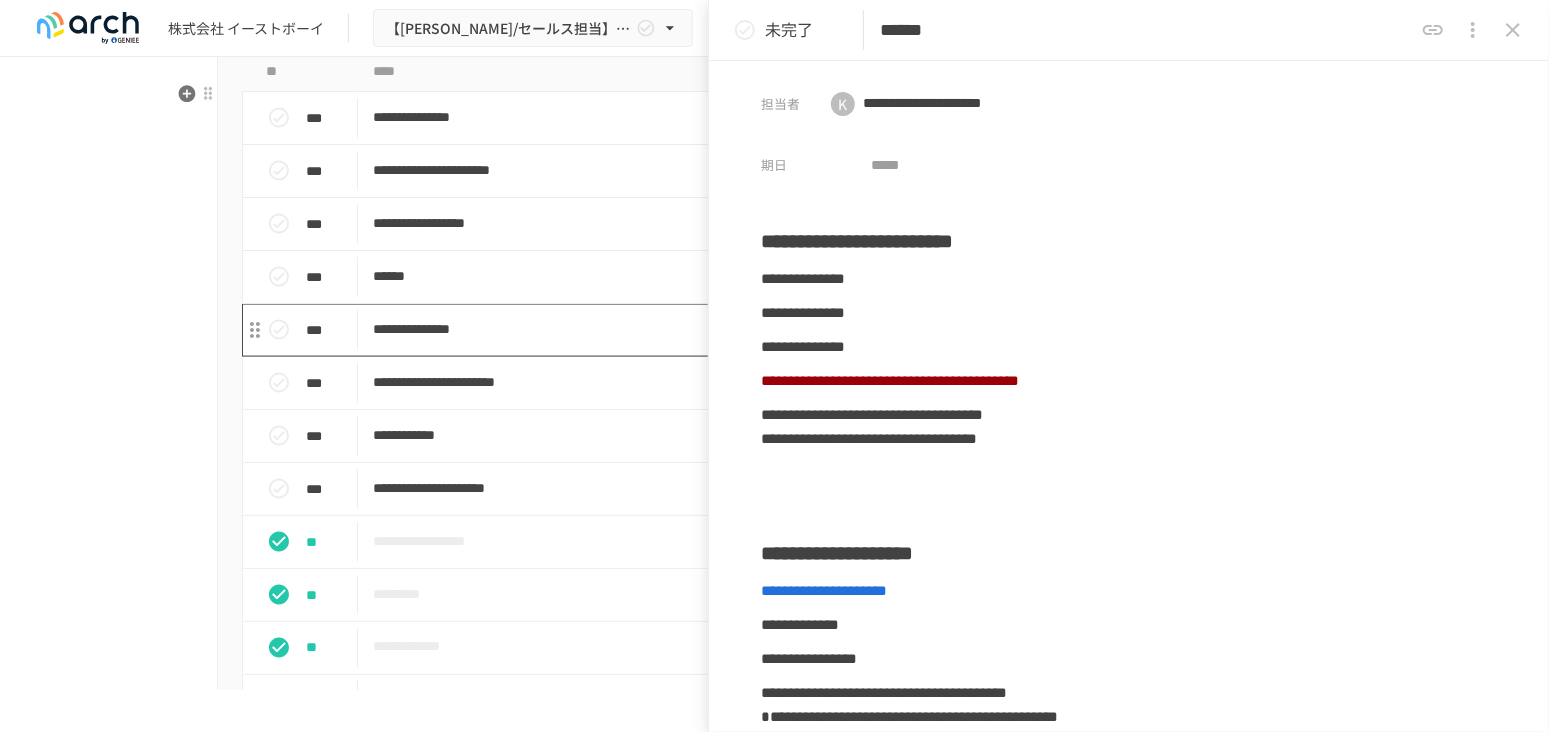 click on "**********" at bounding box center (733, 329) 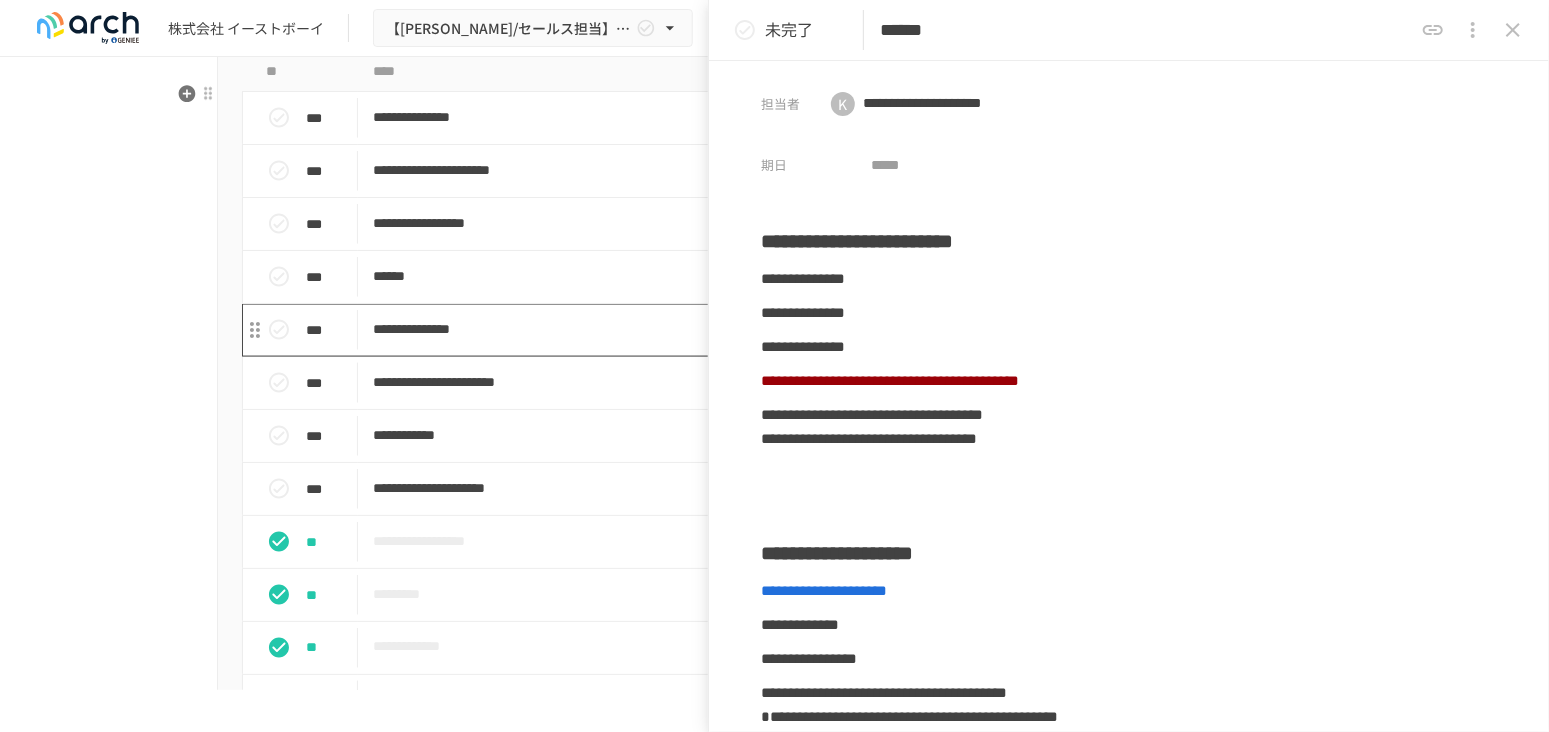 type on "**********" 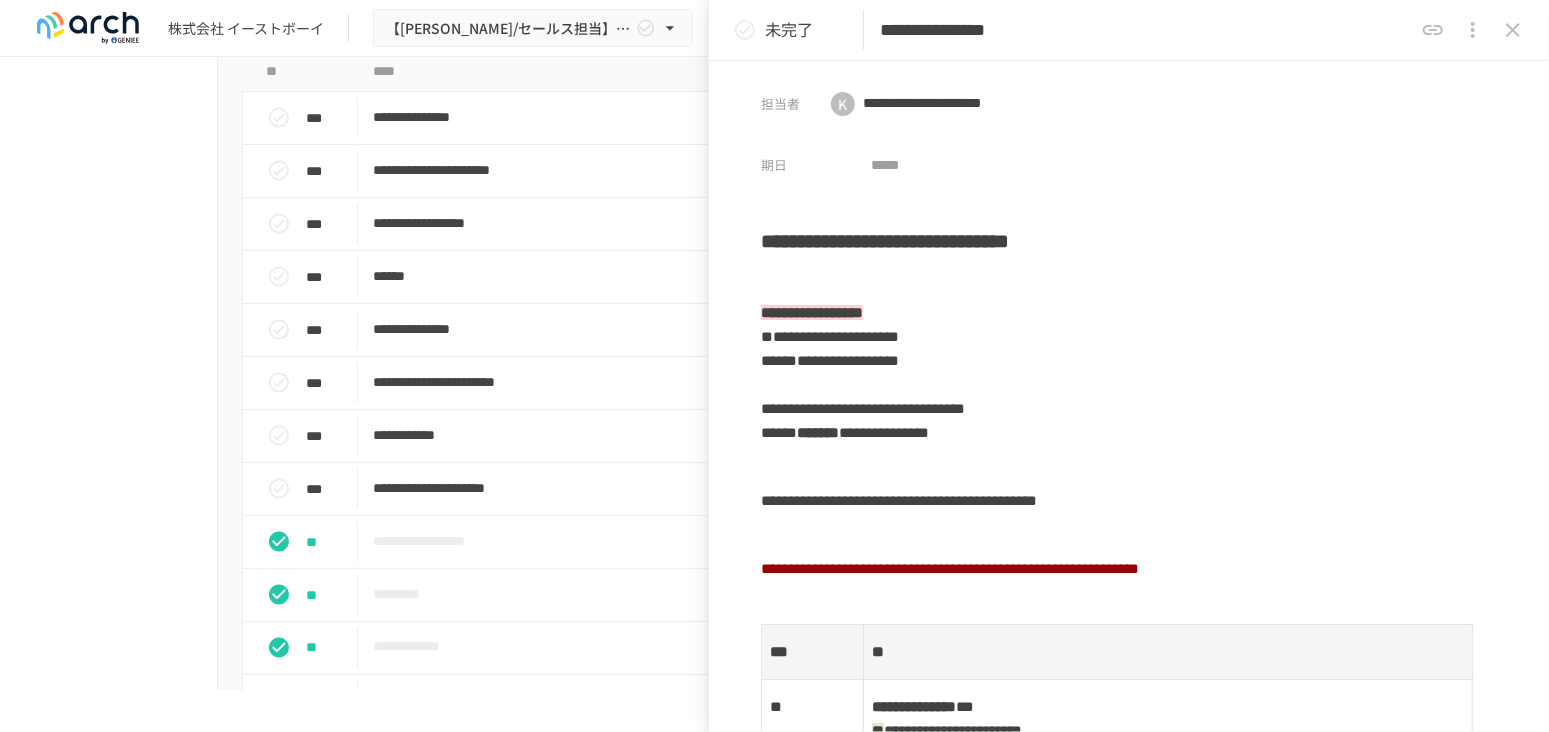 click 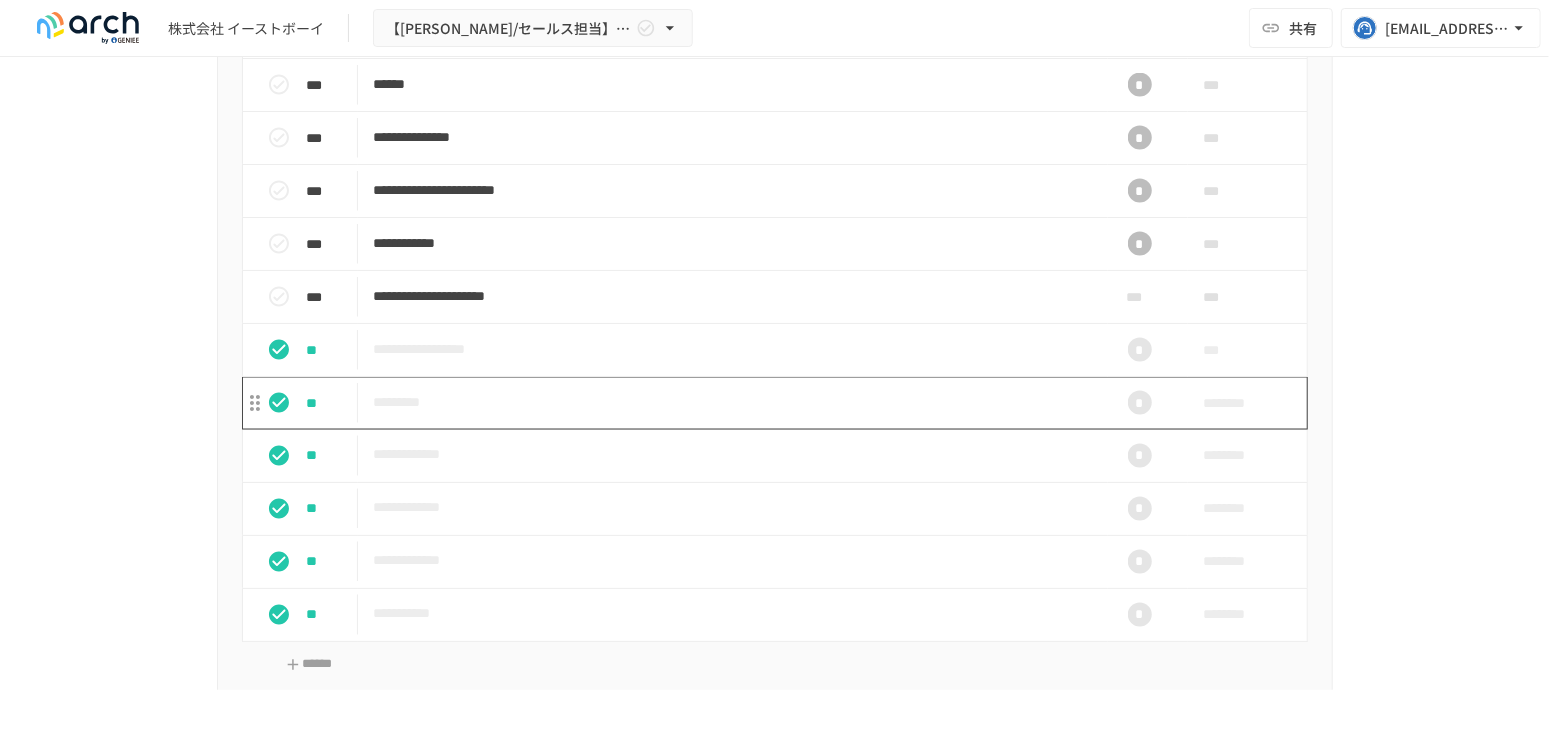 scroll, scrollTop: 1746, scrollLeft: 0, axis: vertical 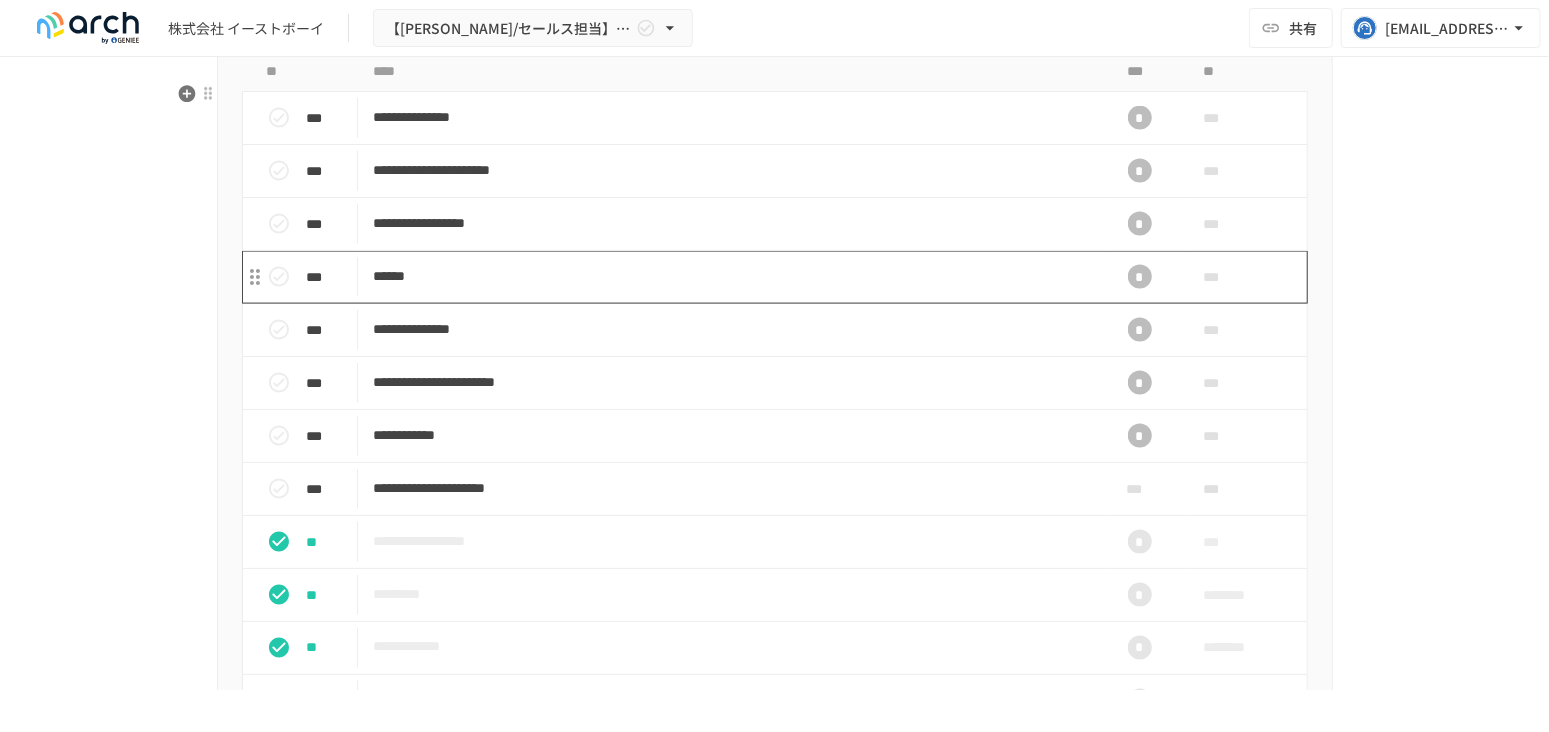 click on "******" at bounding box center (733, 277) 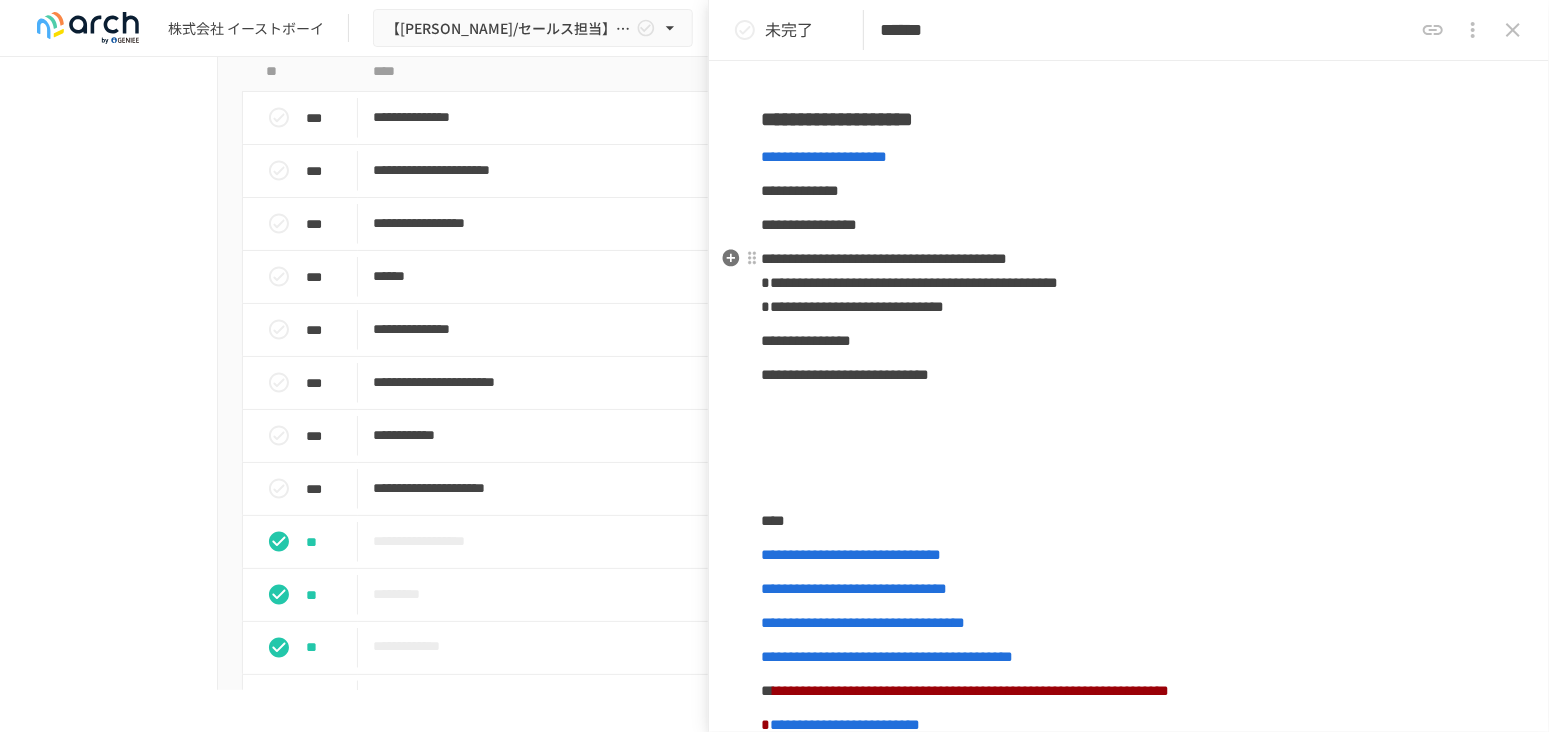 scroll, scrollTop: 444, scrollLeft: 0, axis: vertical 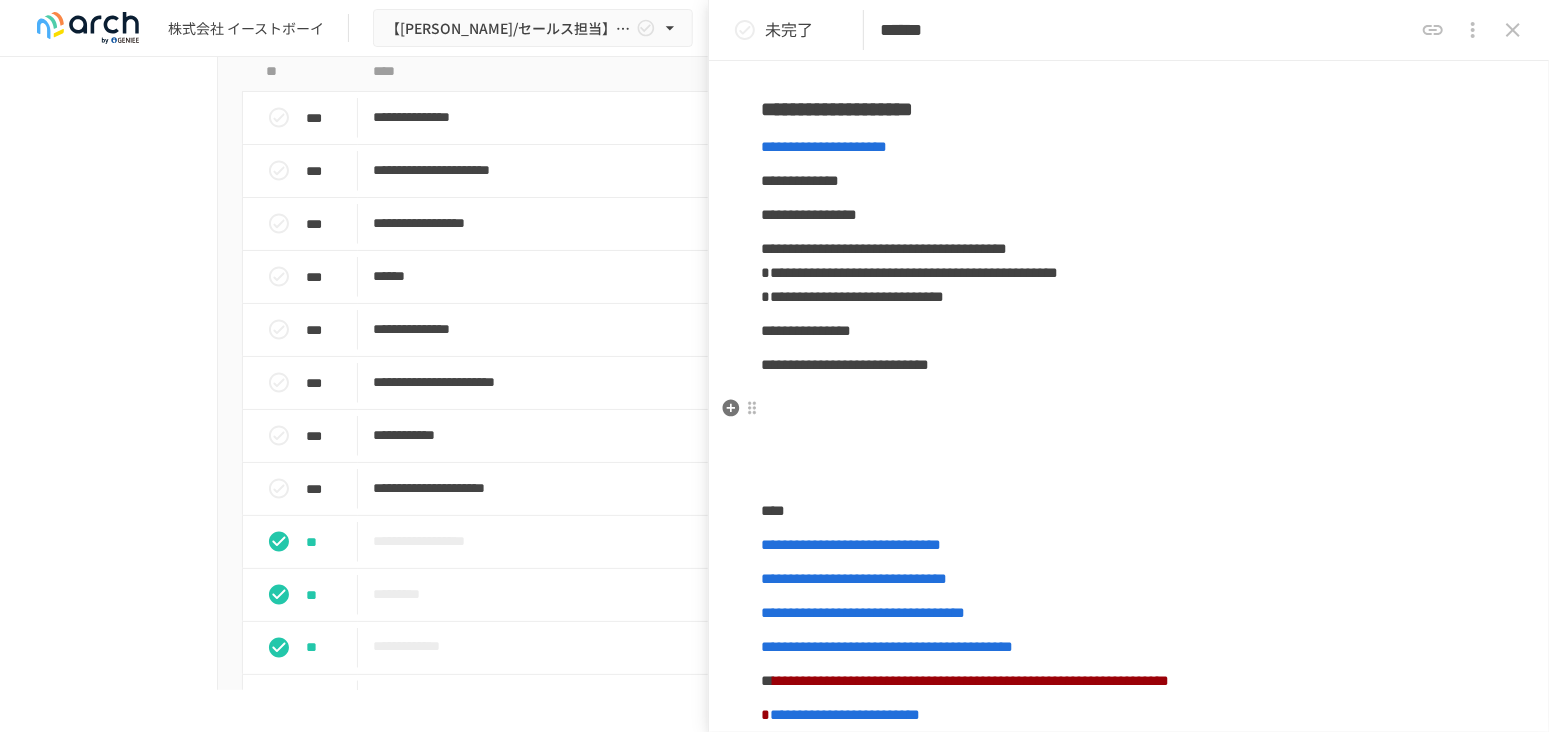 click at bounding box center [1129, 409] 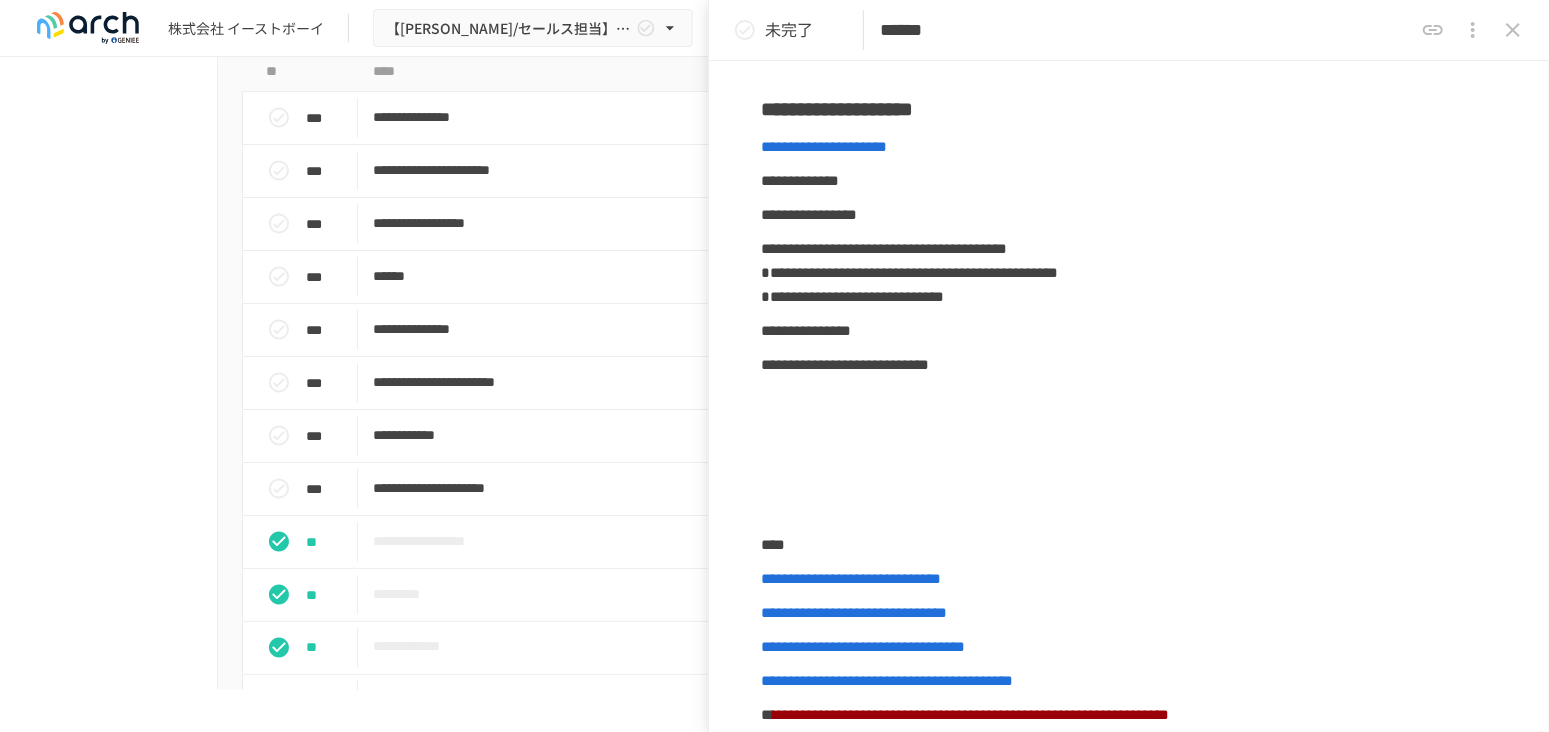type 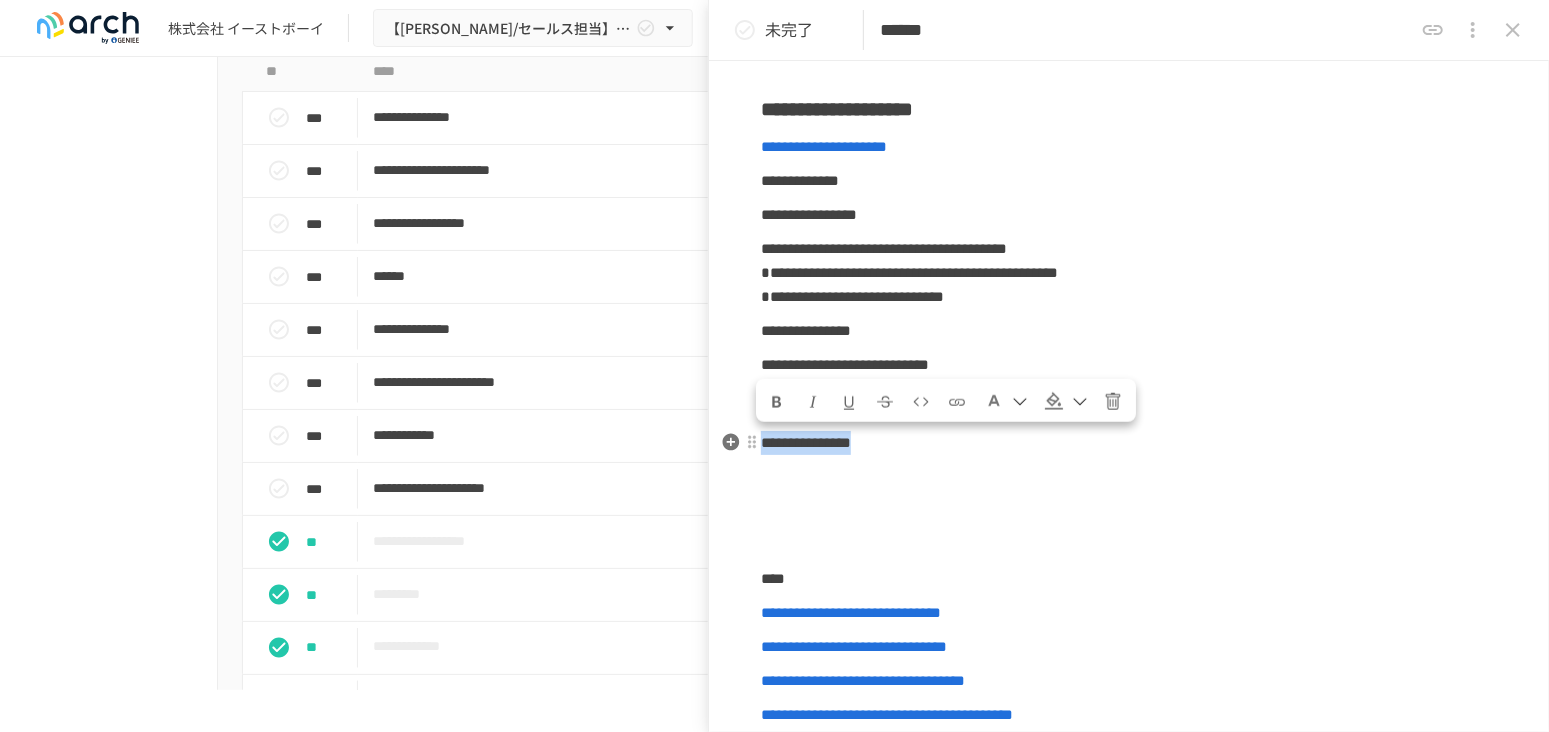 drag, startPoint x: 1004, startPoint y: 446, endPoint x: 771, endPoint y: 443, distance: 233.01932 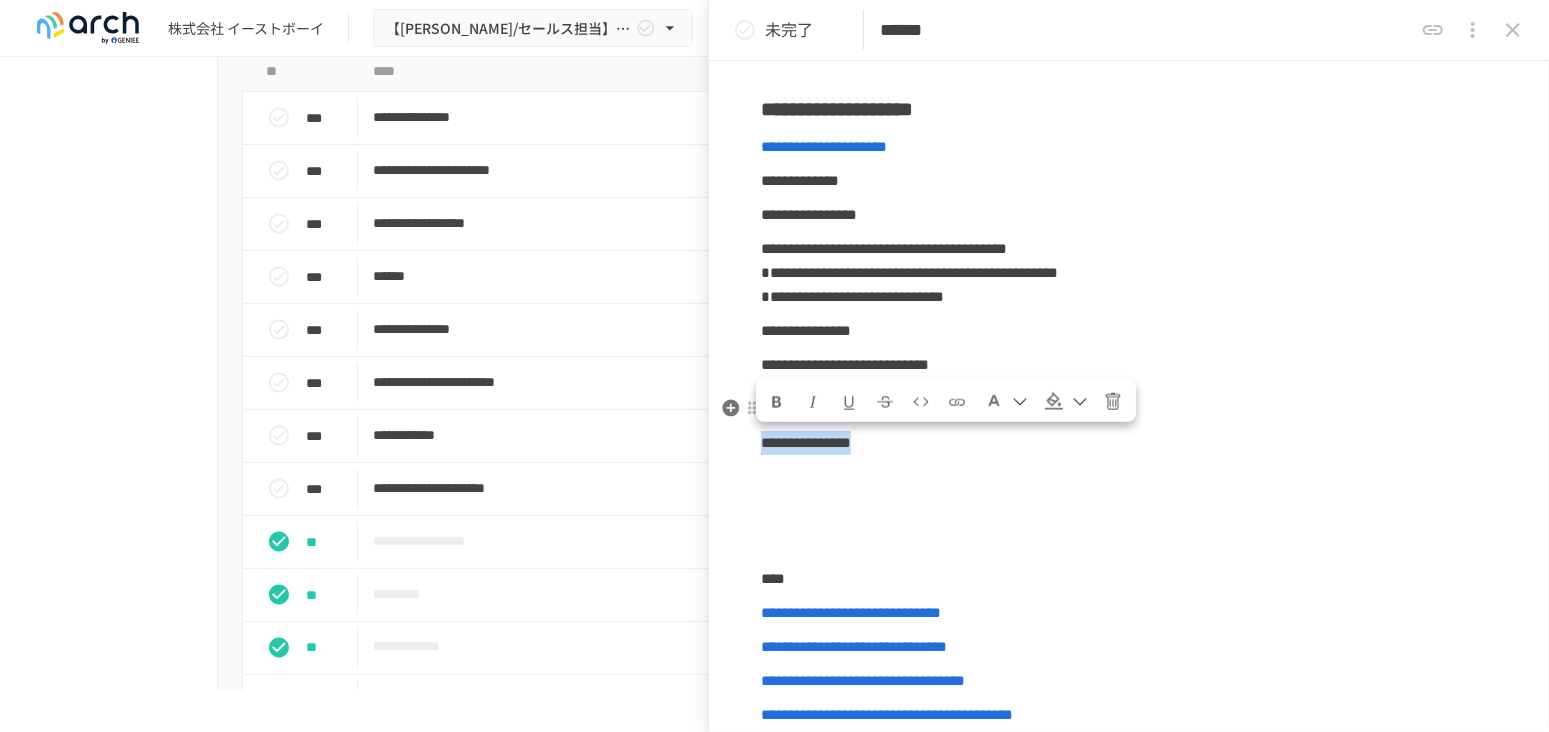 click at bounding box center [777, 402] 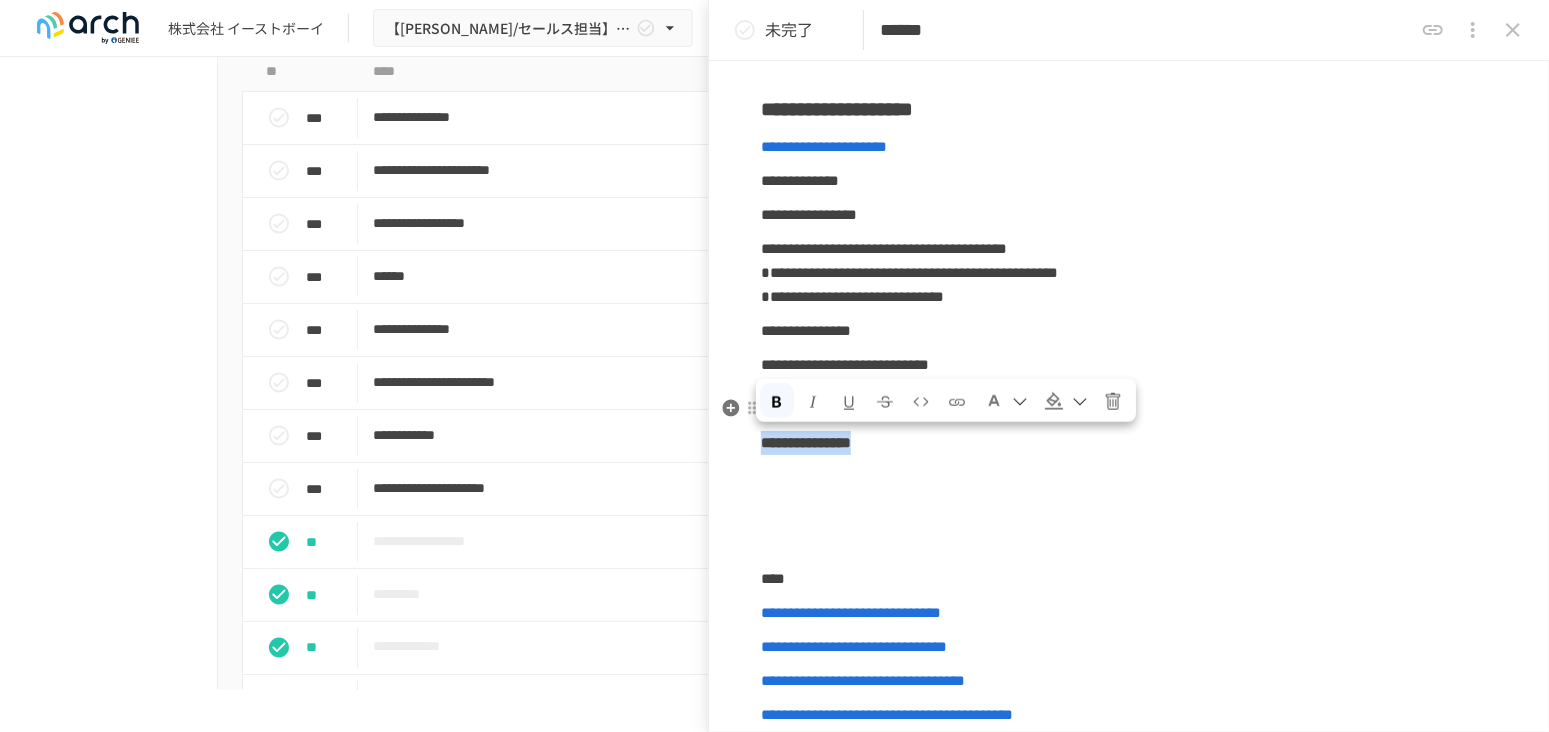 click at bounding box center (1066, 400) 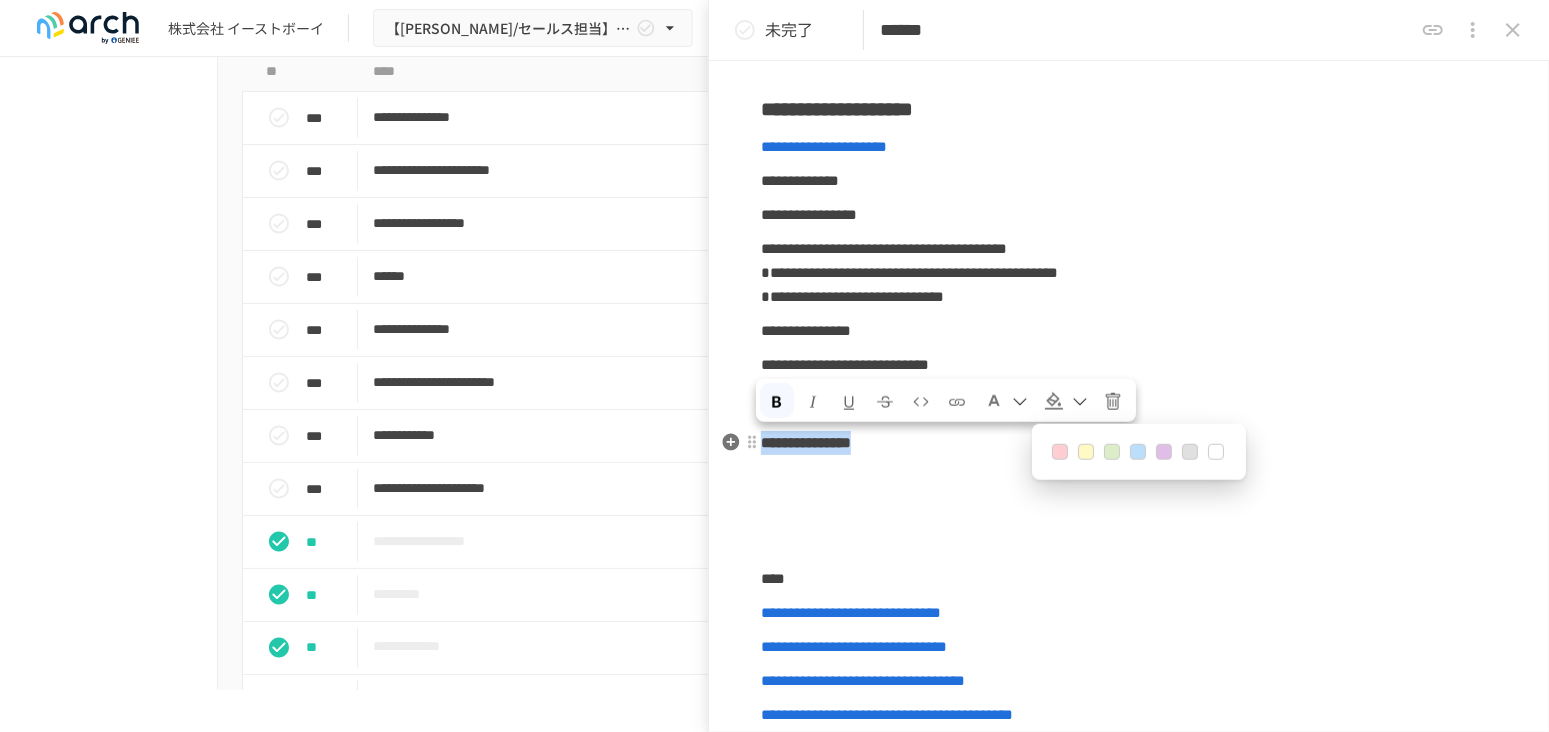 click at bounding box center [1112, 452] 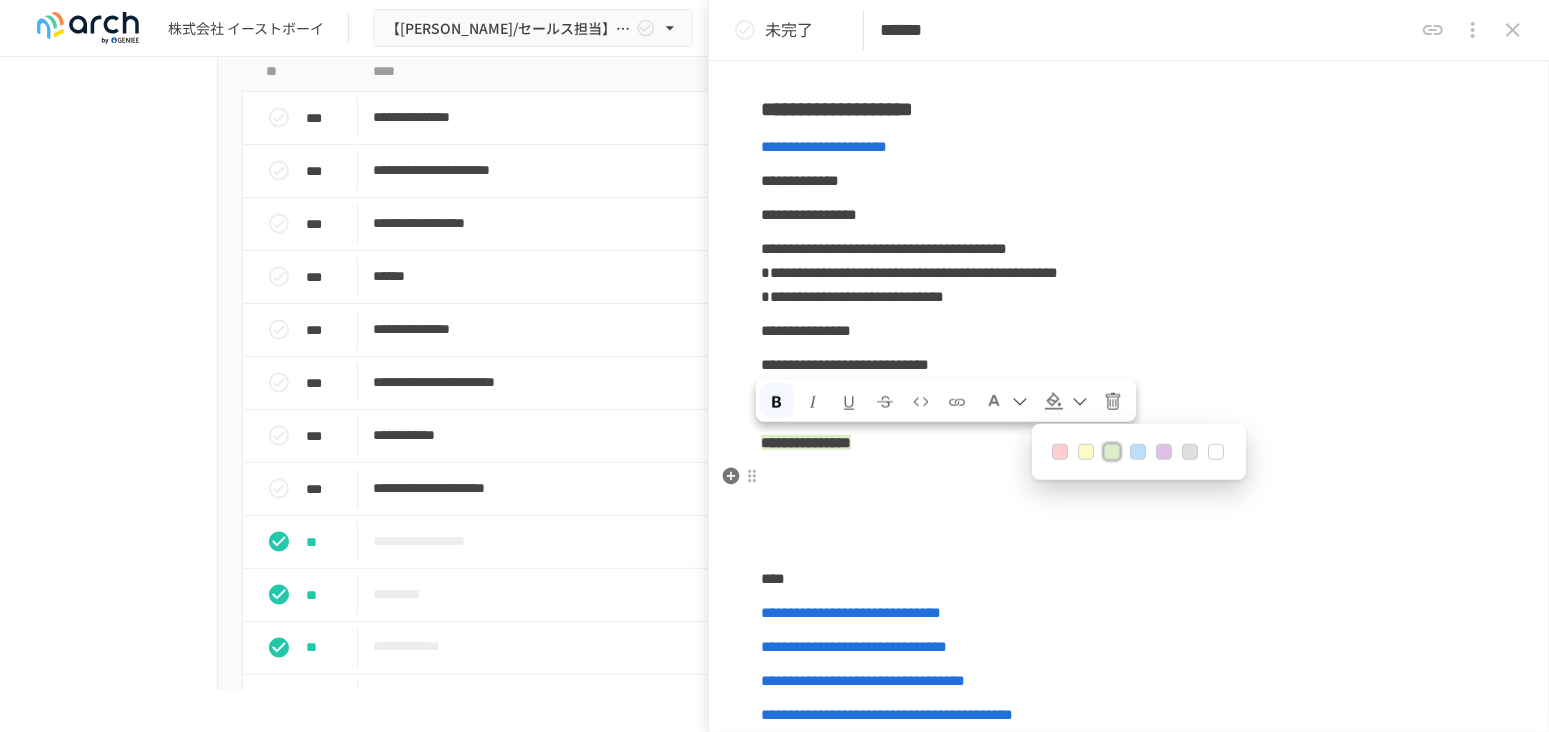 click at bounding box center [1129, 477] 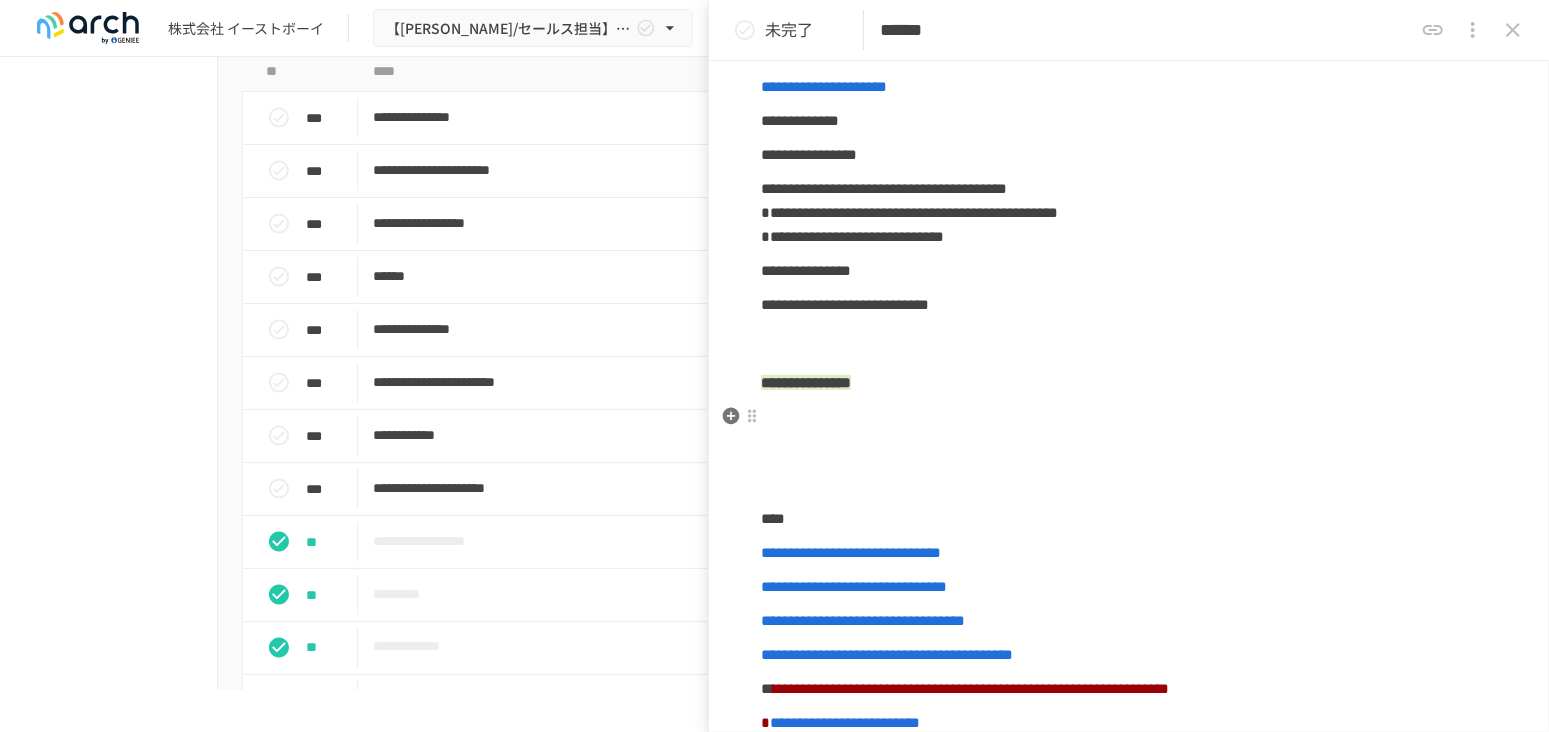 scroll, scrollTop: 555, scrollLeft: 0, axis: vertical 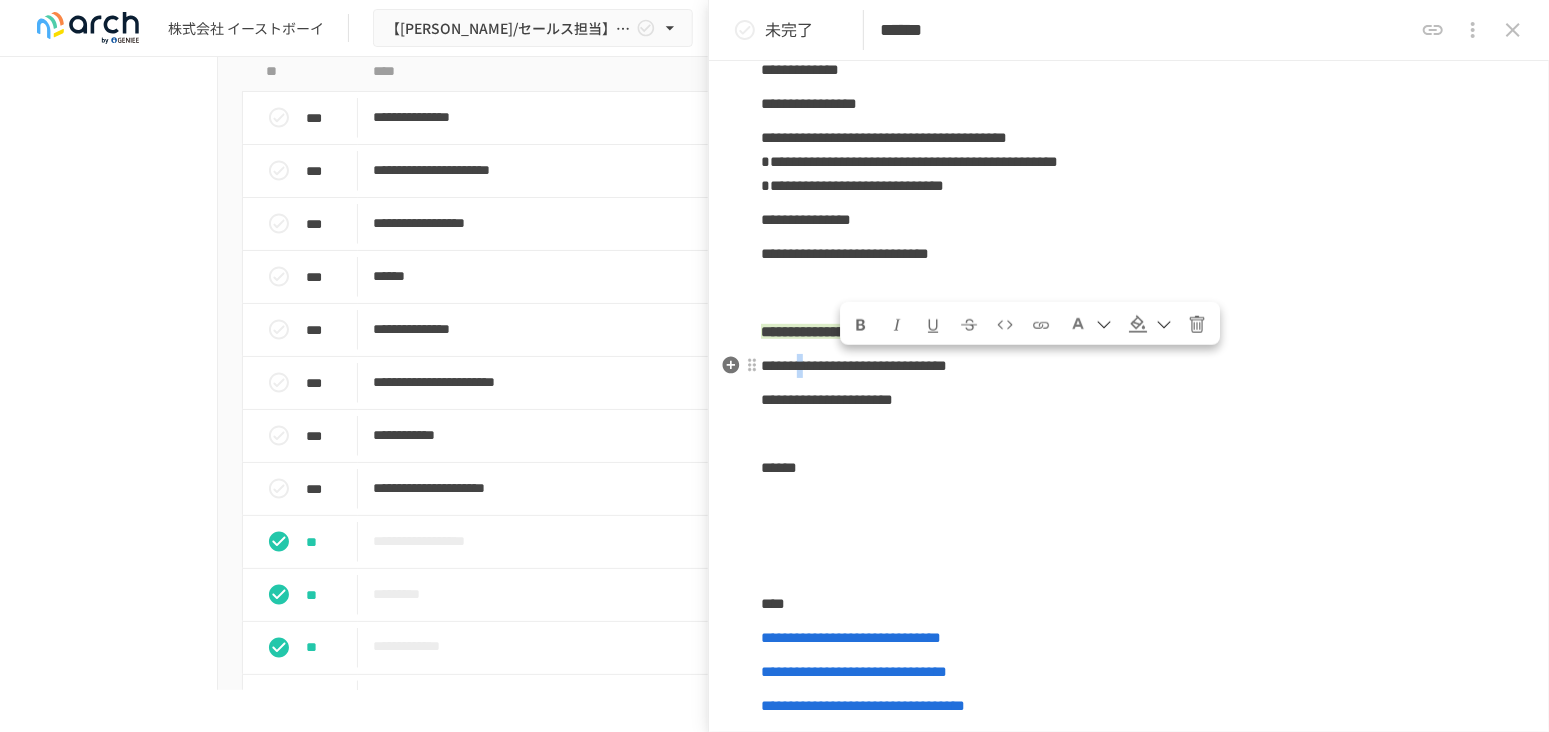 click on "**********" at bounding box center (854, 365) 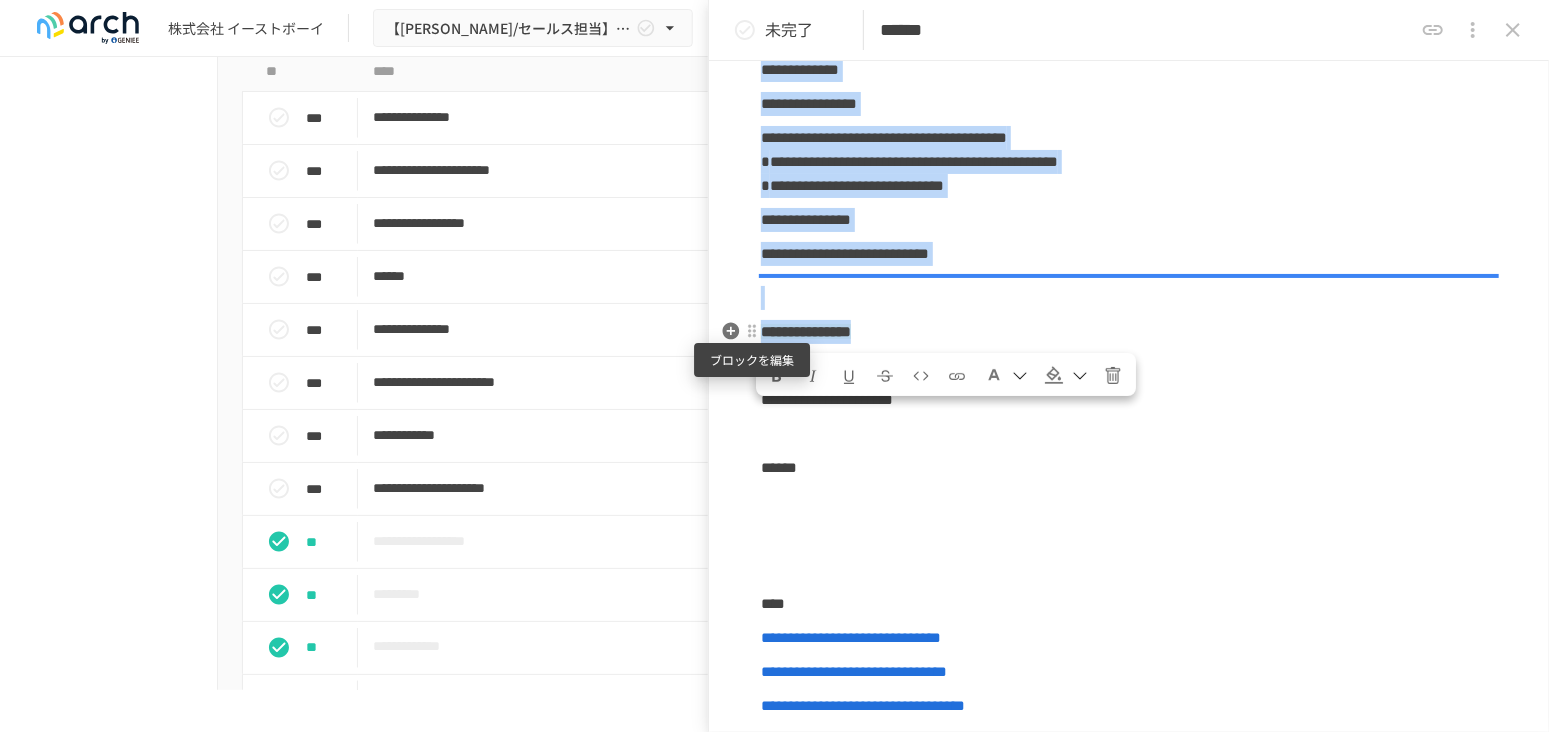 drag, startPoint x: 1003, startPoint y: 326, endPoint x: 759, endPoint y: 333, distance: 244.10039 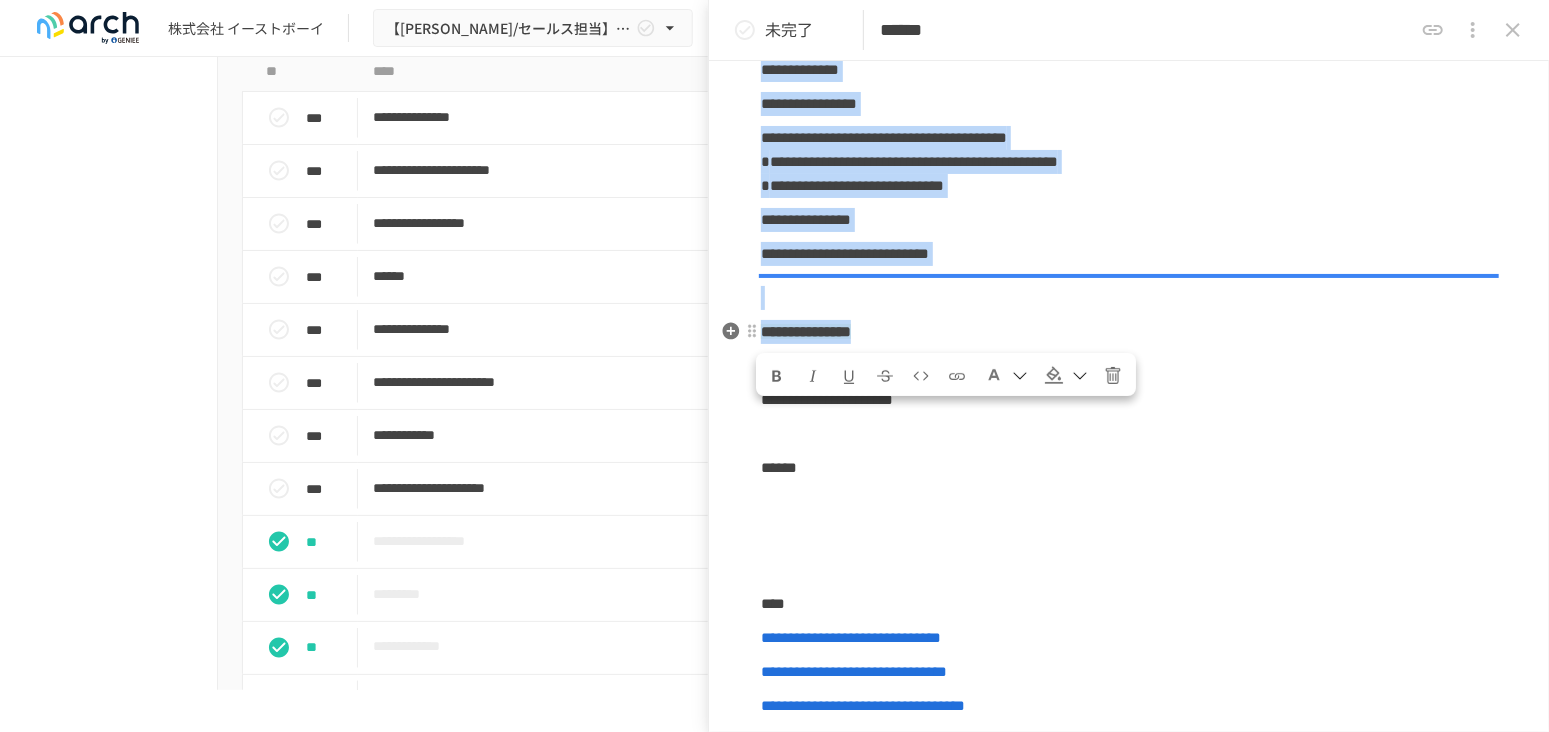 click on "**********" at bounding box center [806, 331] 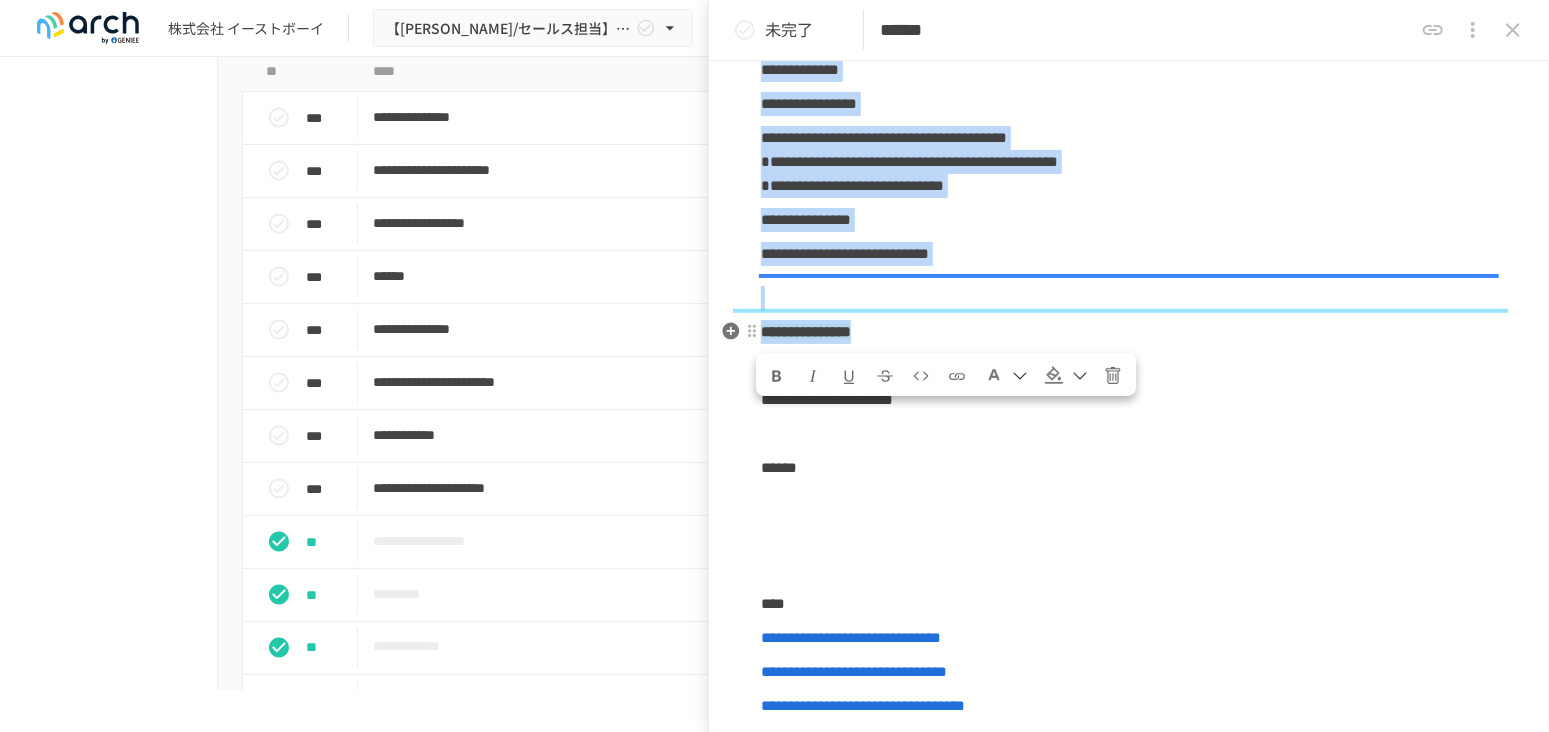 click on "**********" at bounding box center [806, 331] 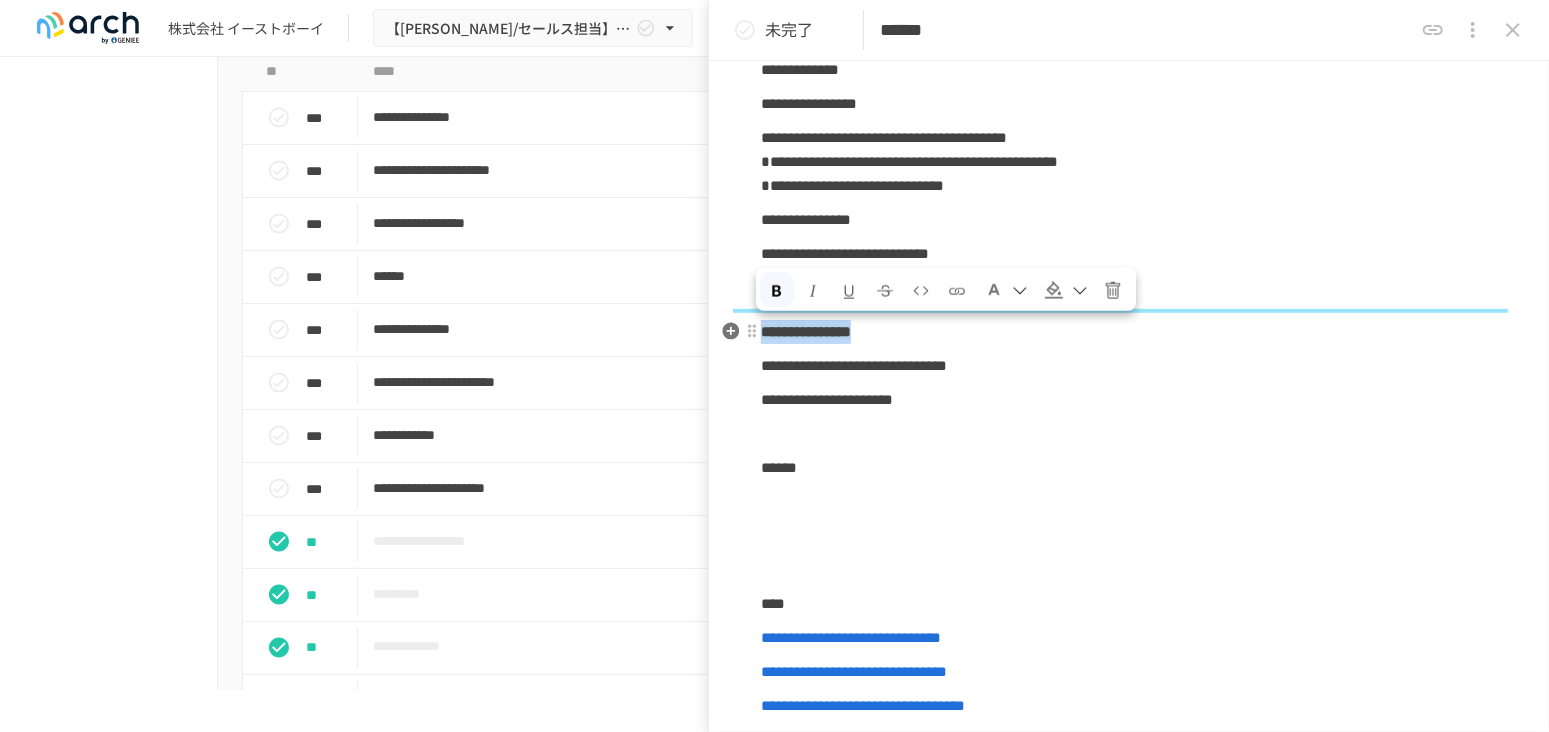 drag, startPoint x: 999, startPoint y: 334, endPoint x: 768, endPoint y: 336, distance: 231.00865 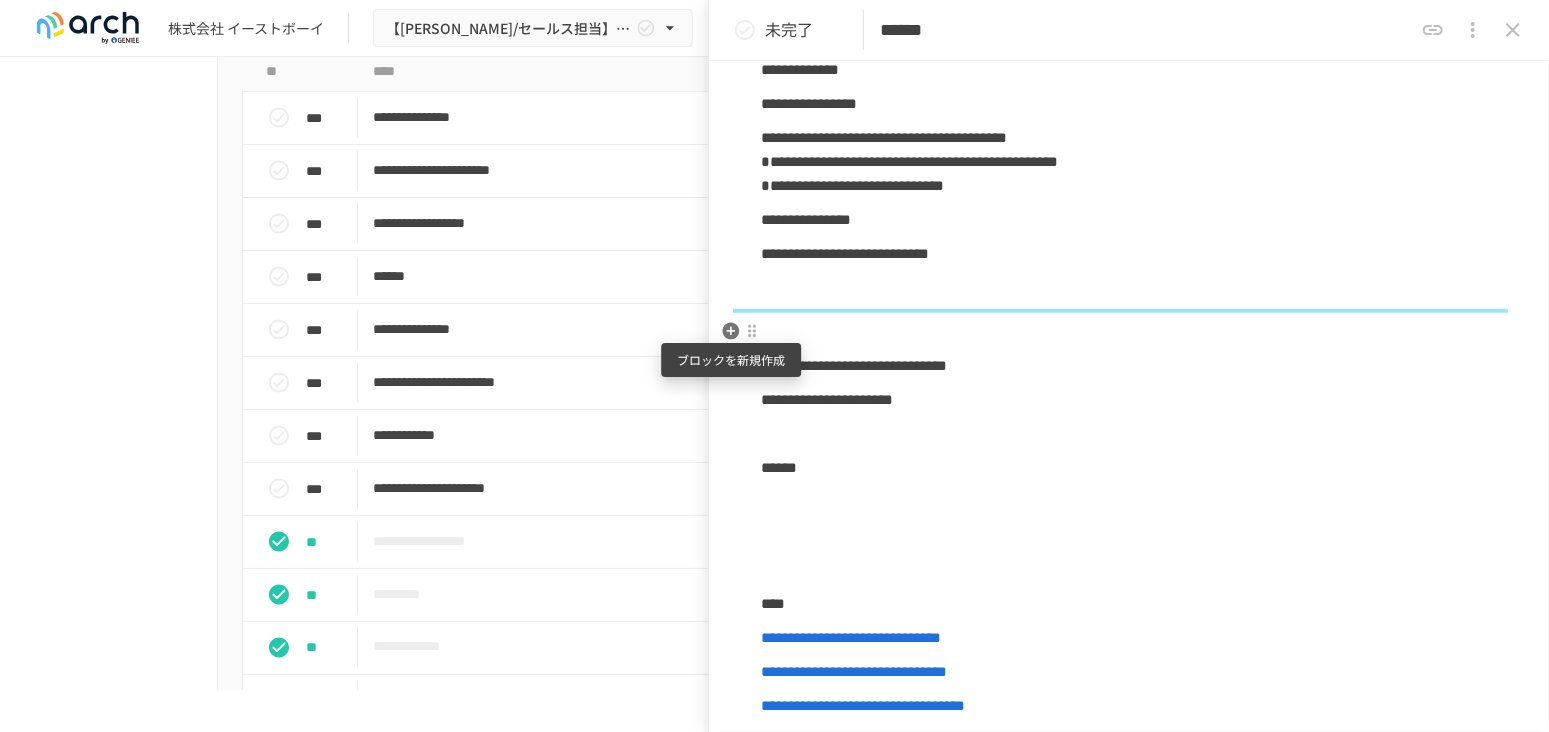 click 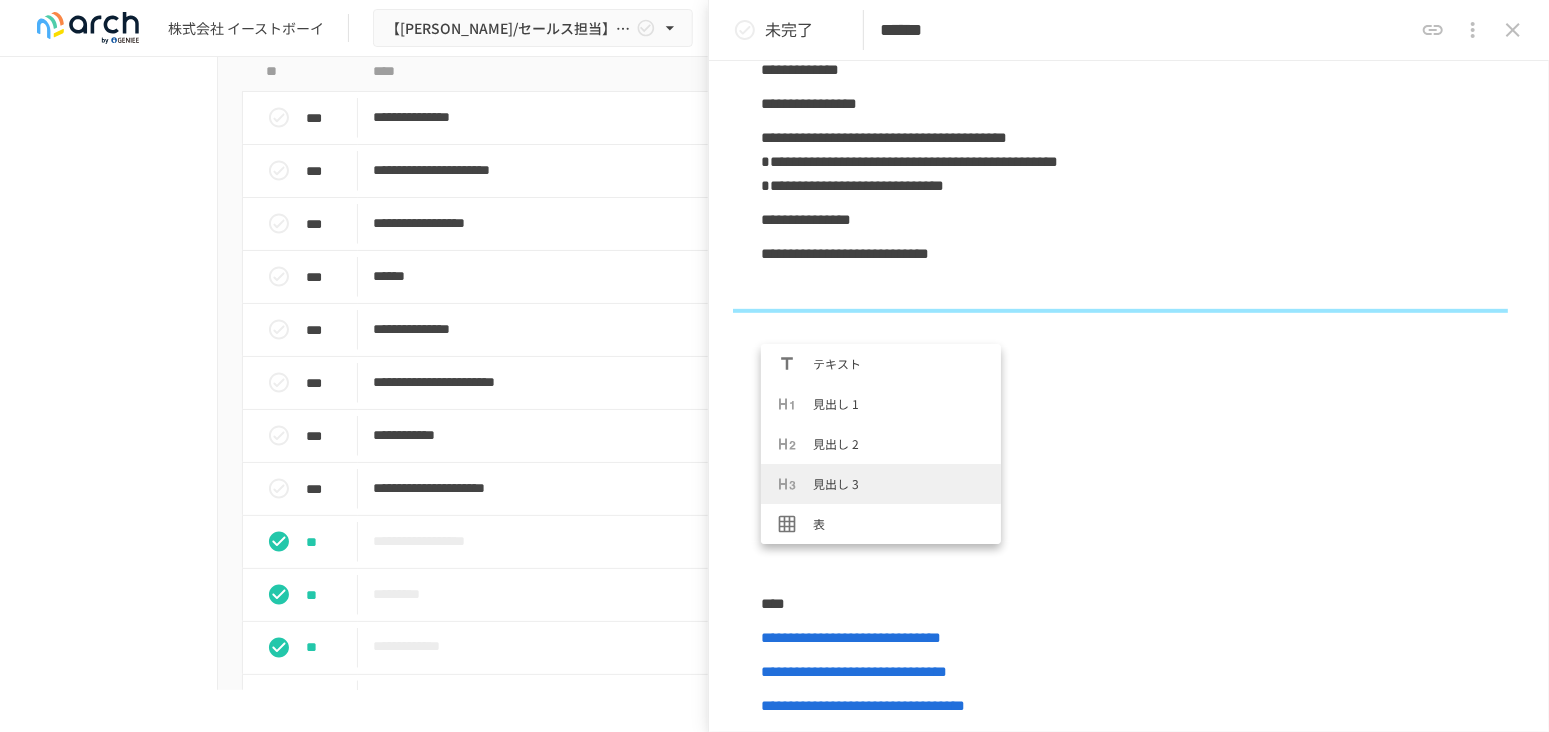 click at bounding box center [795, 484] 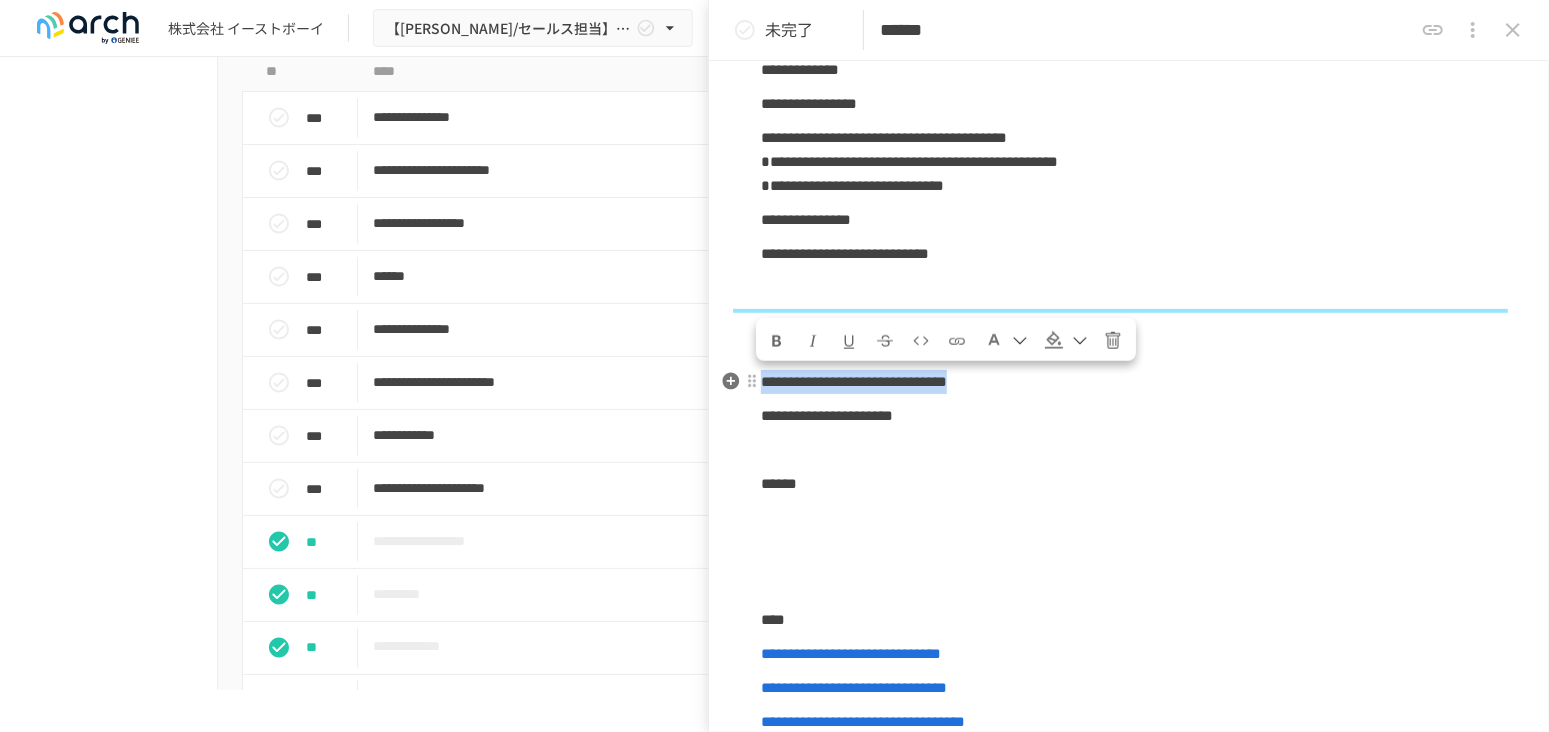drag, startPoint x: 765, startPoint y: 381, endPoint x: 1218, endPoint y: 390, distance: 453.0894 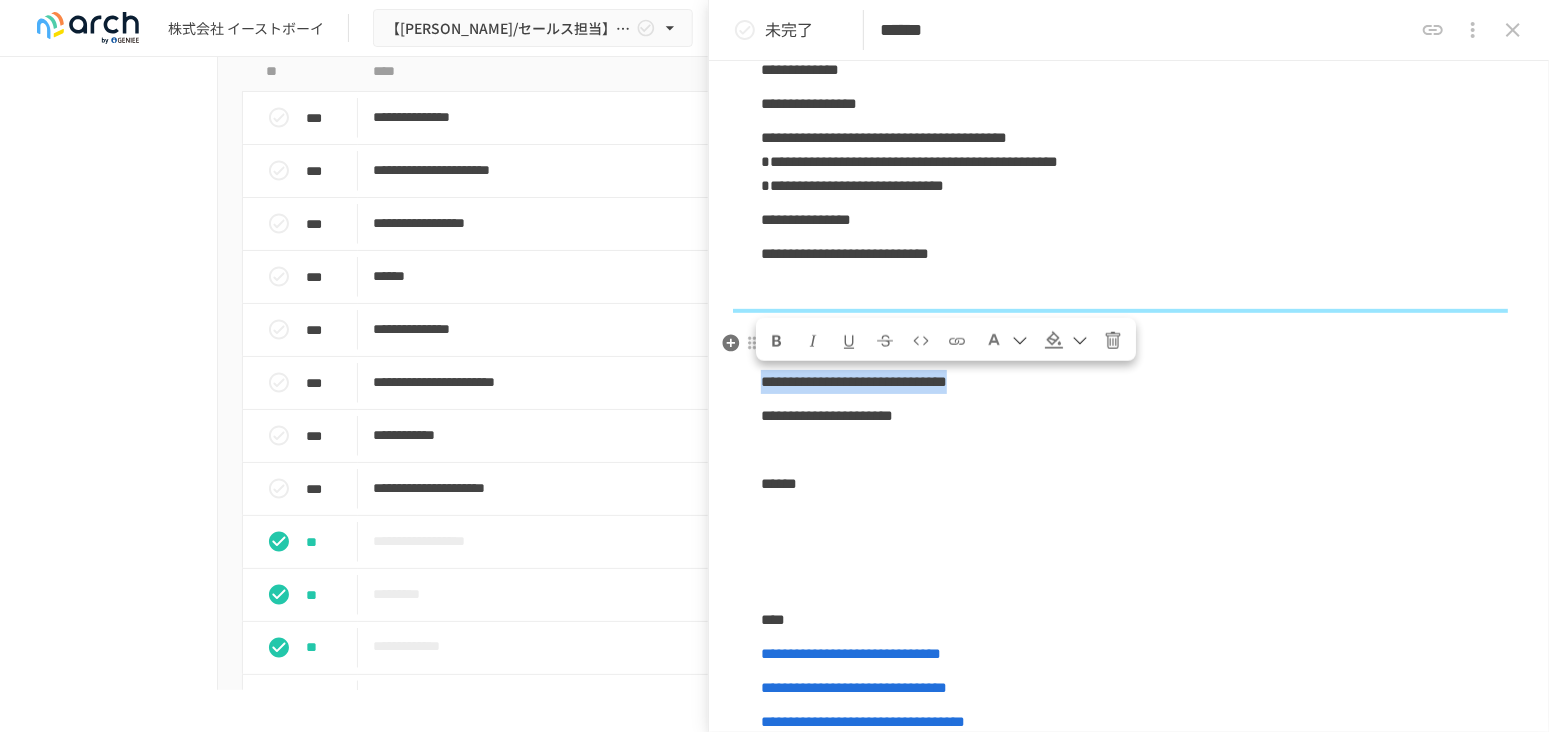 click at bounding box center [777, 341] 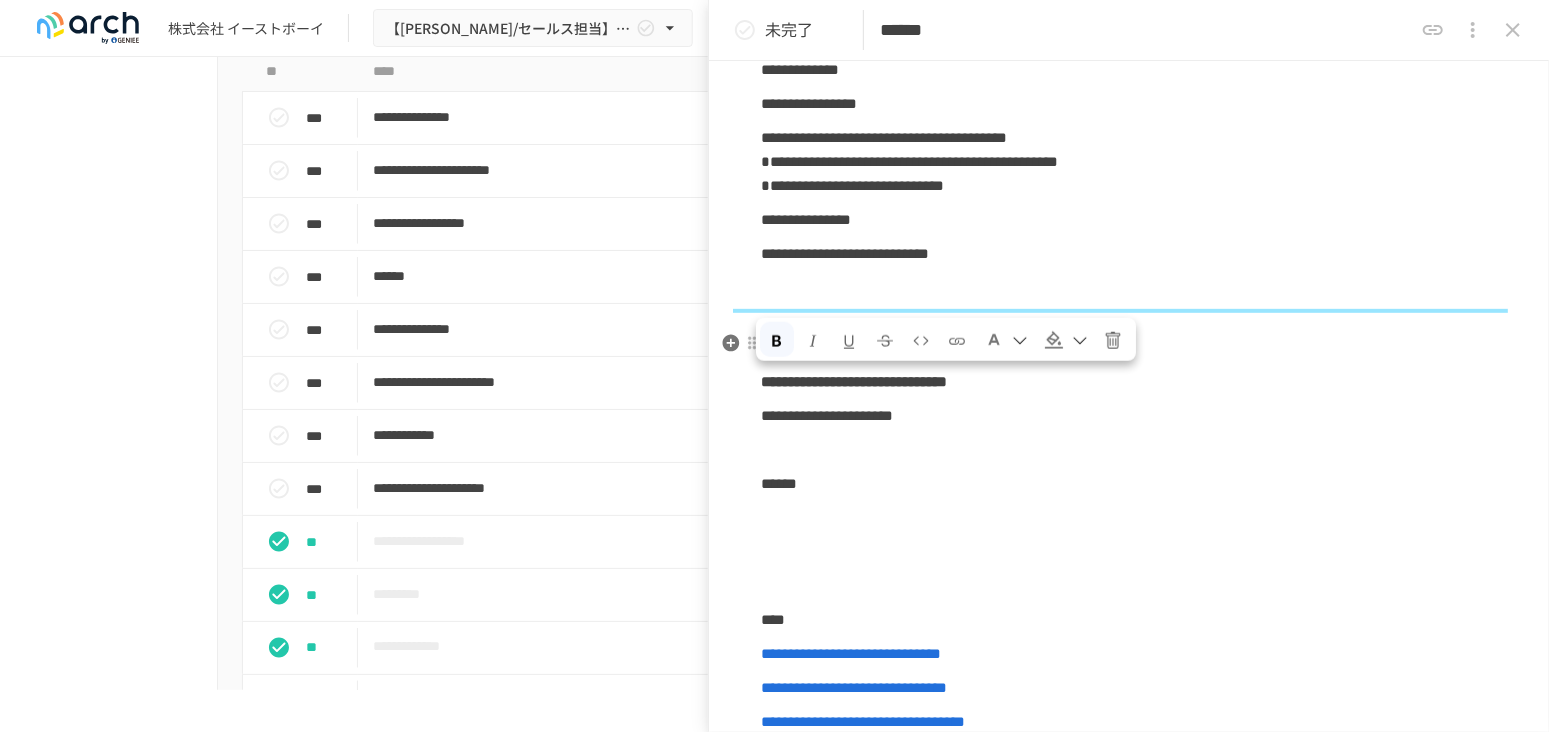 click at bounding box center [1054, 340] 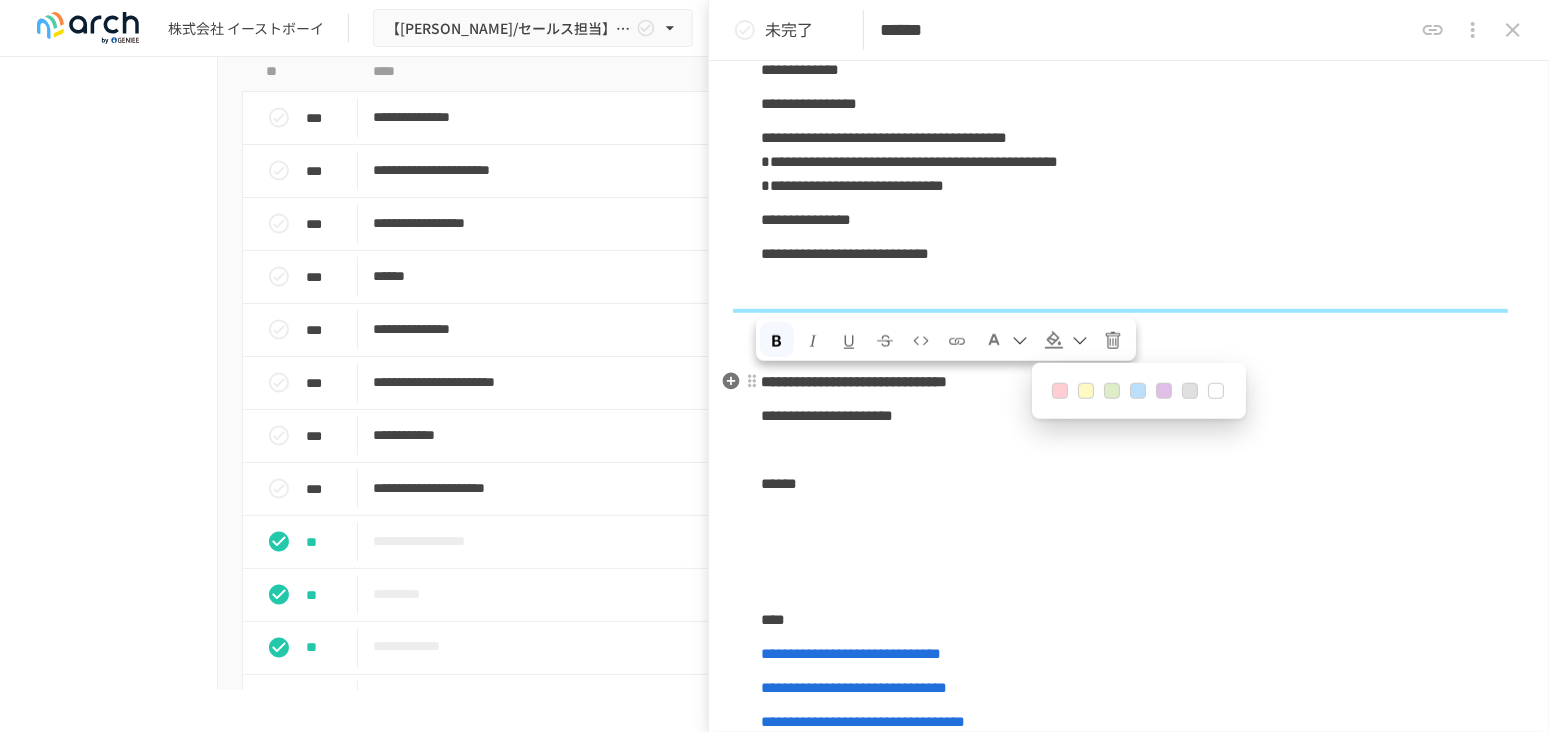 click at bounding box center [1112, 391] 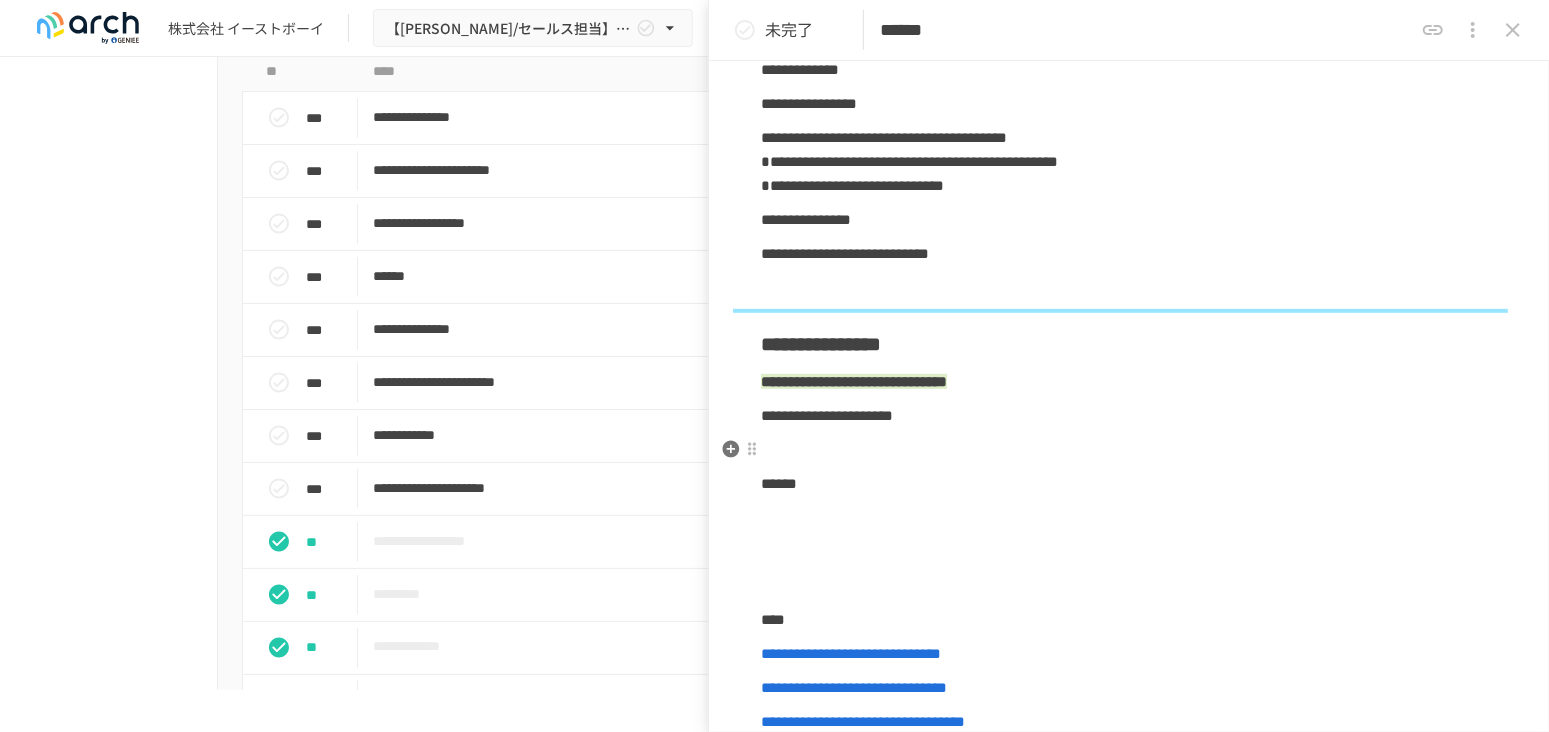drag, startPoint x: 912, startPoint y: 460, endPoint x: 922, endPoint y: 455, distance: 11.18034 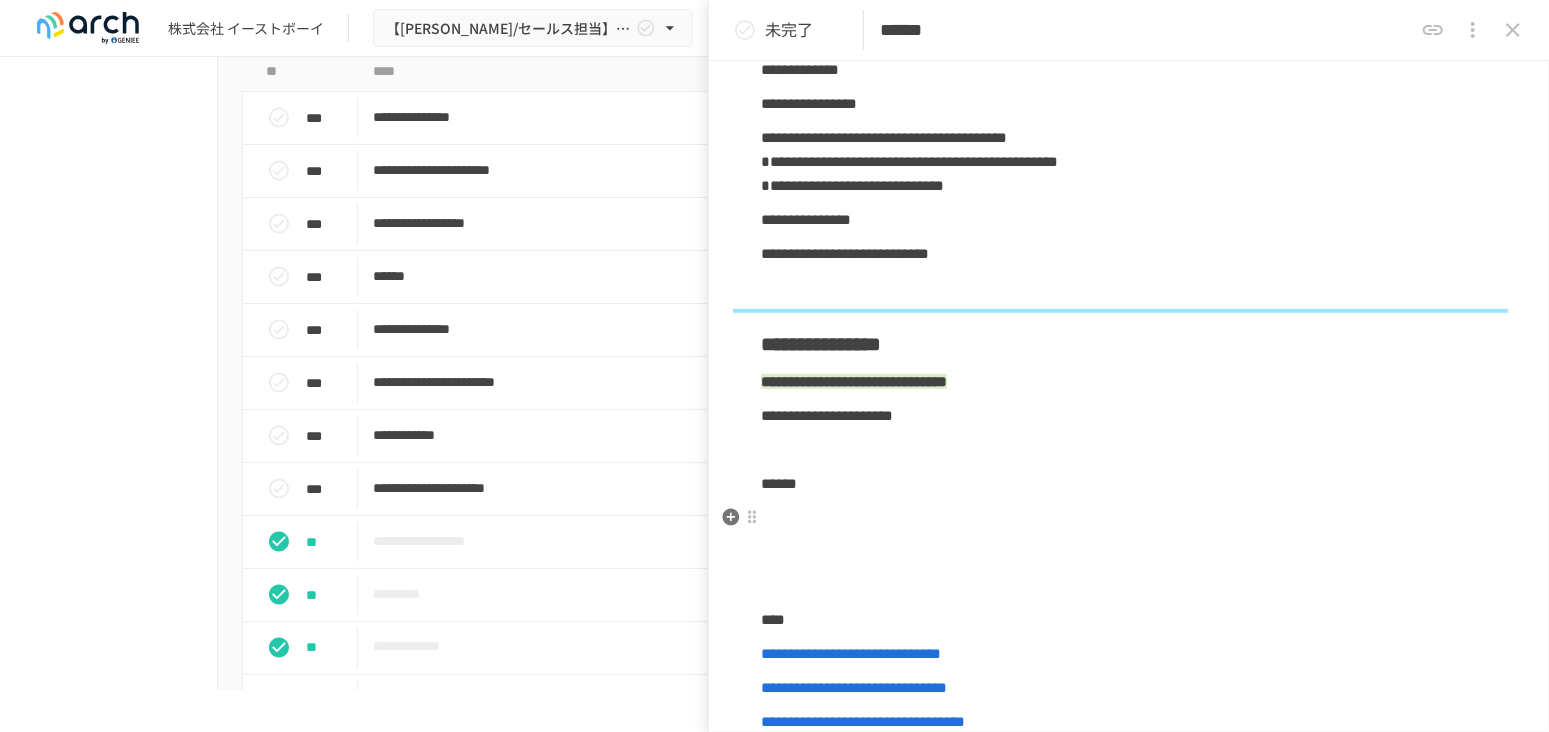 click at bounding box center (1129, 518) 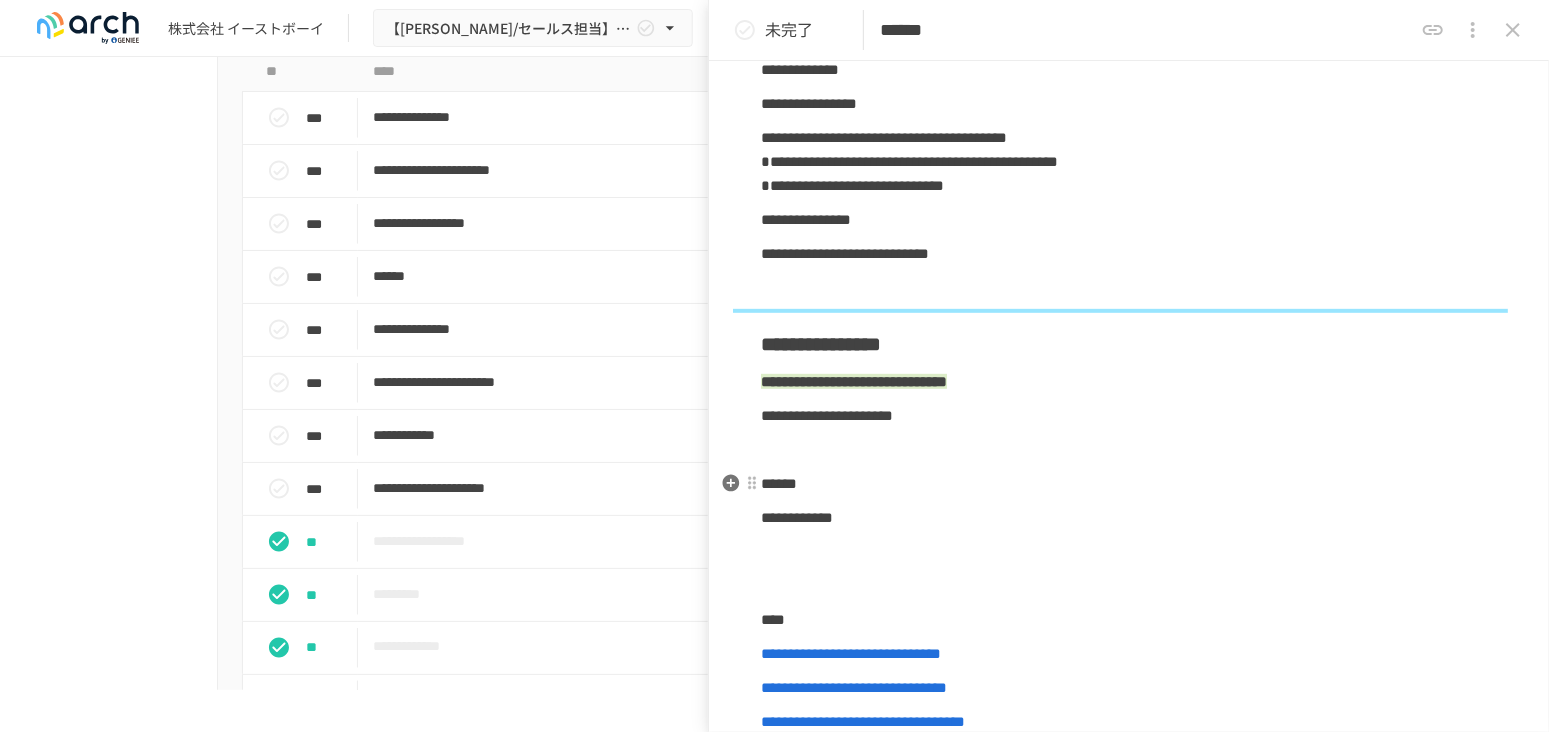 click on "******" at bounding box center (1129, 484) 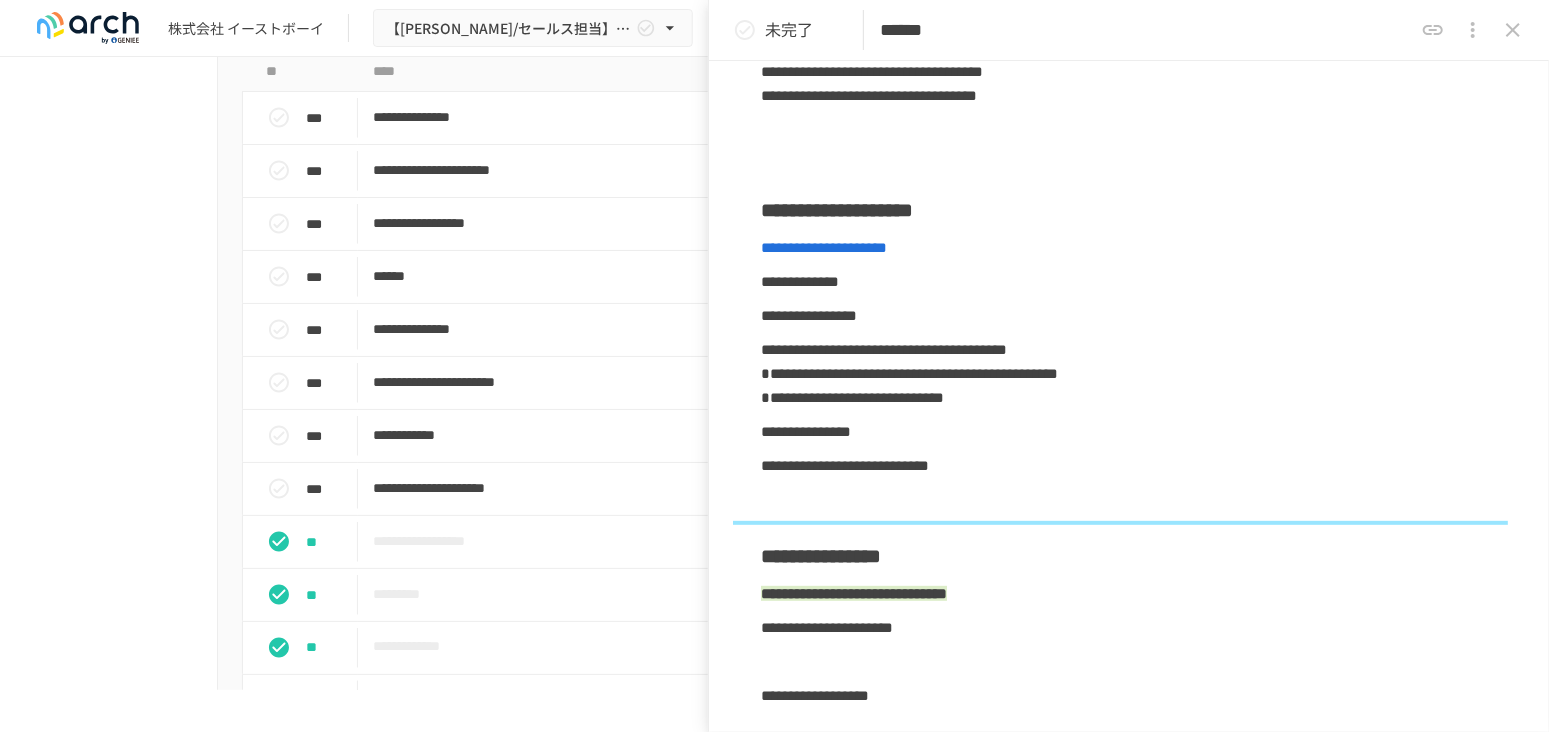 scroll, scrollTop: 333, scrollLeft: 0, axis: vertical 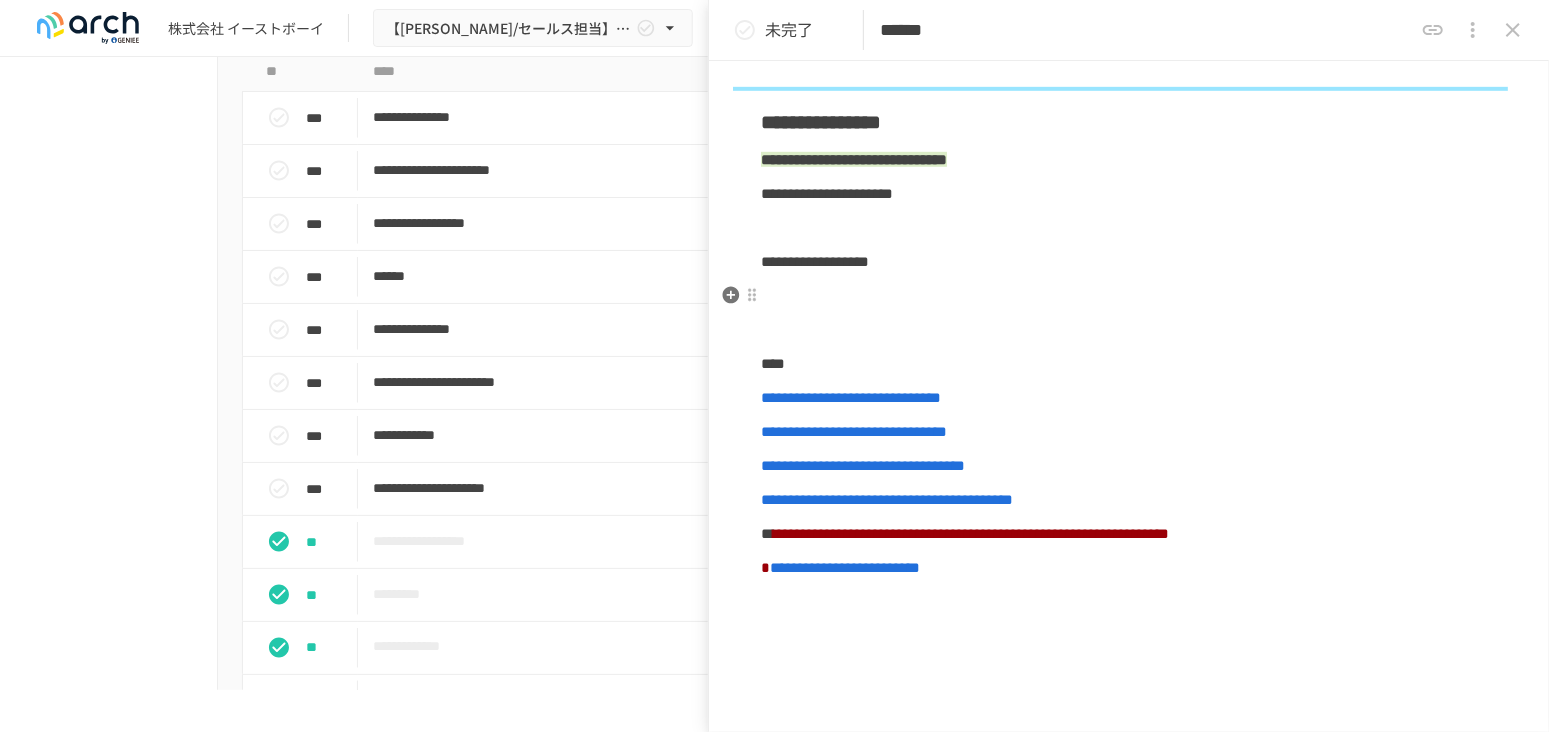 click at bounding box center (1129, 296) 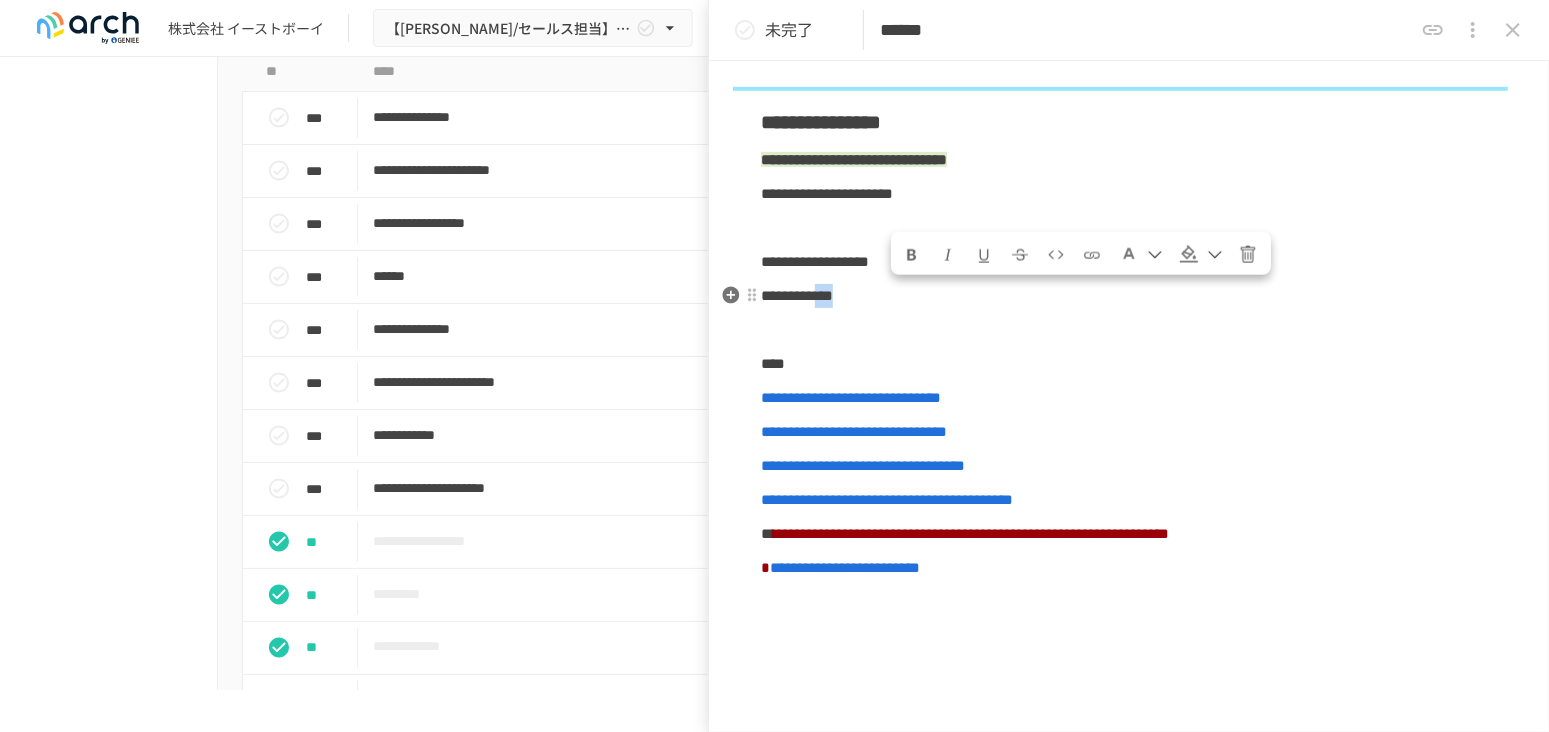 drag, startPoint x: 896, startPoint y: 298, endPoint x: 934, endPoint y: 303, distance: 38.327538 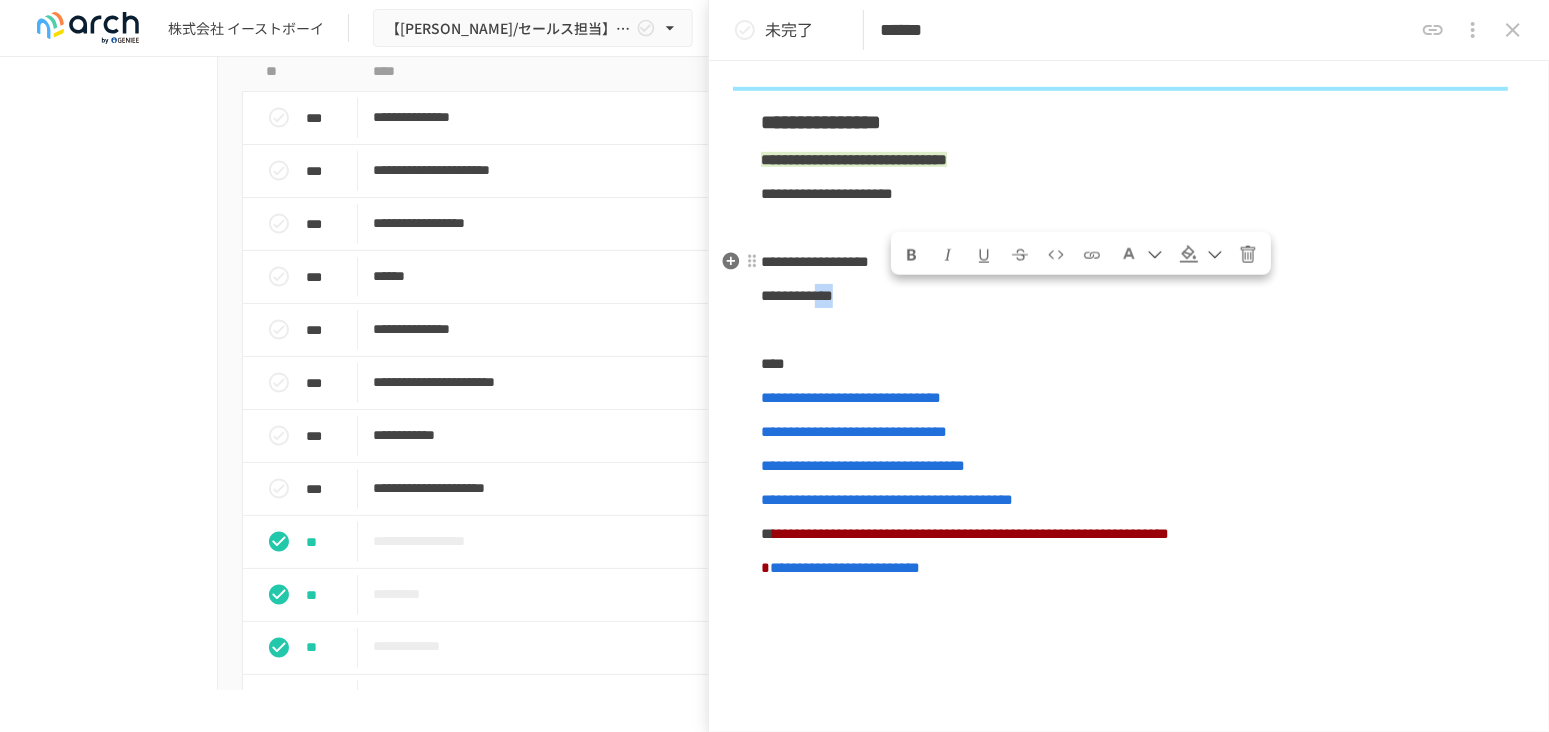 click at bounding box center [1092, 255] 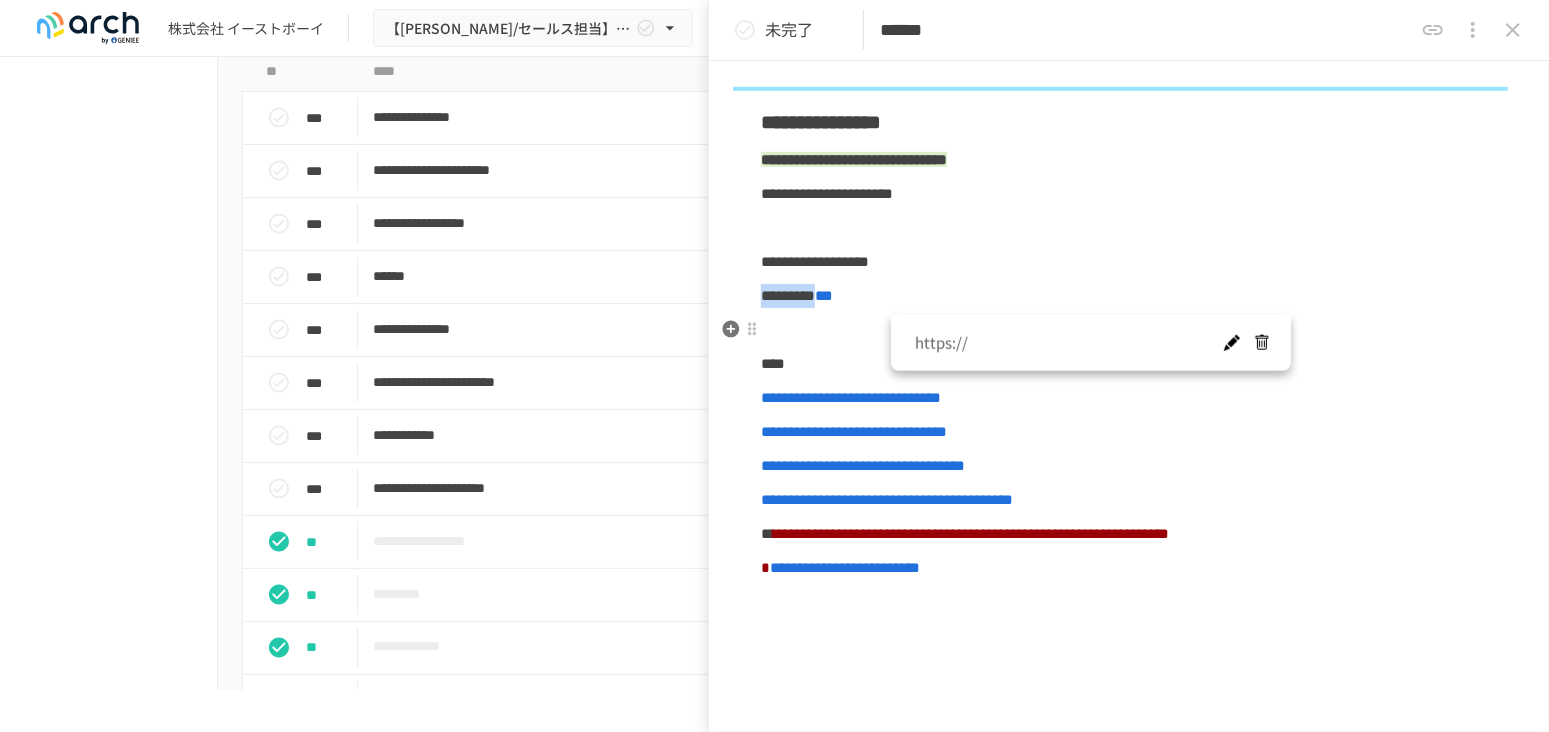click at bounding box center [1231, 343] 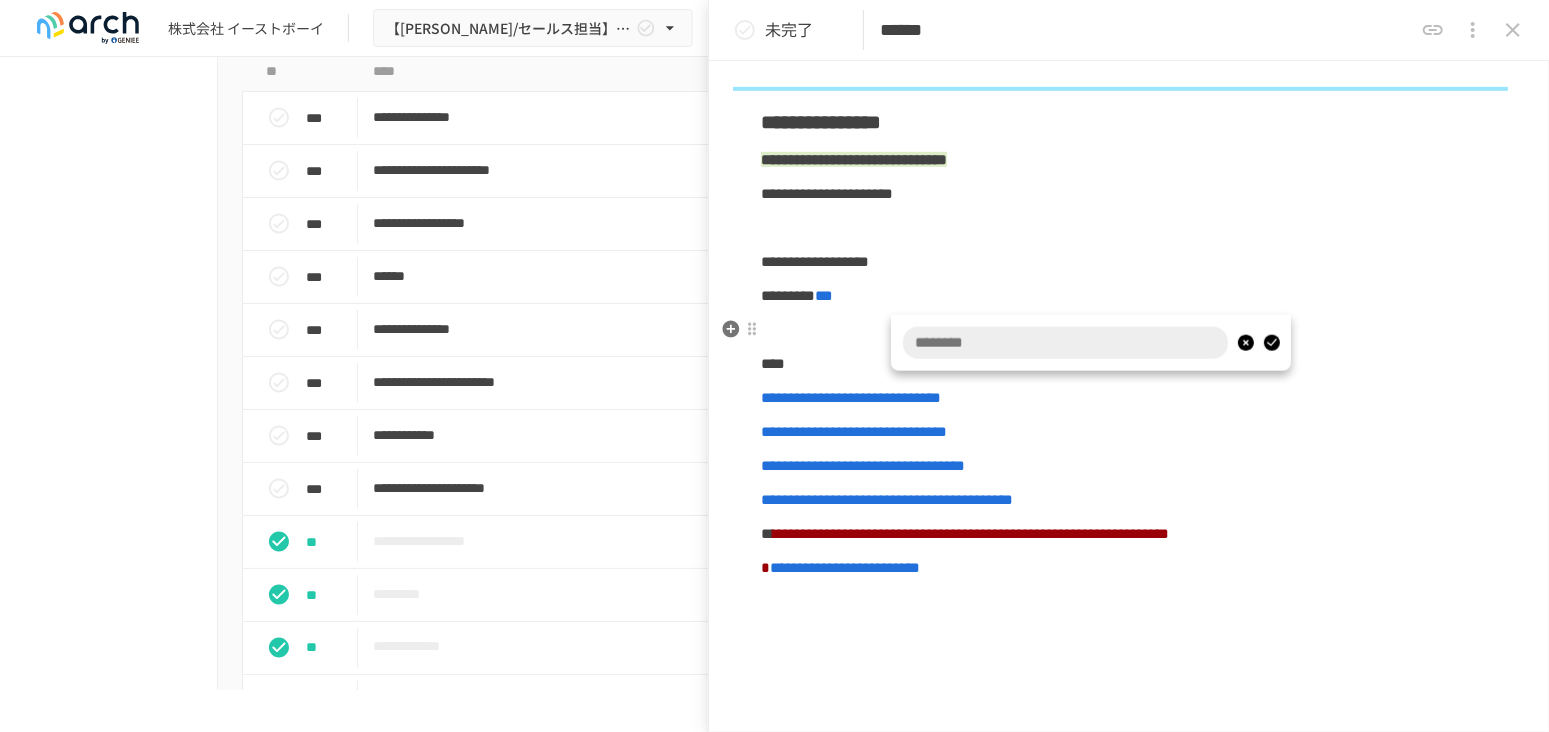 click at bounding box center (1065, 343) 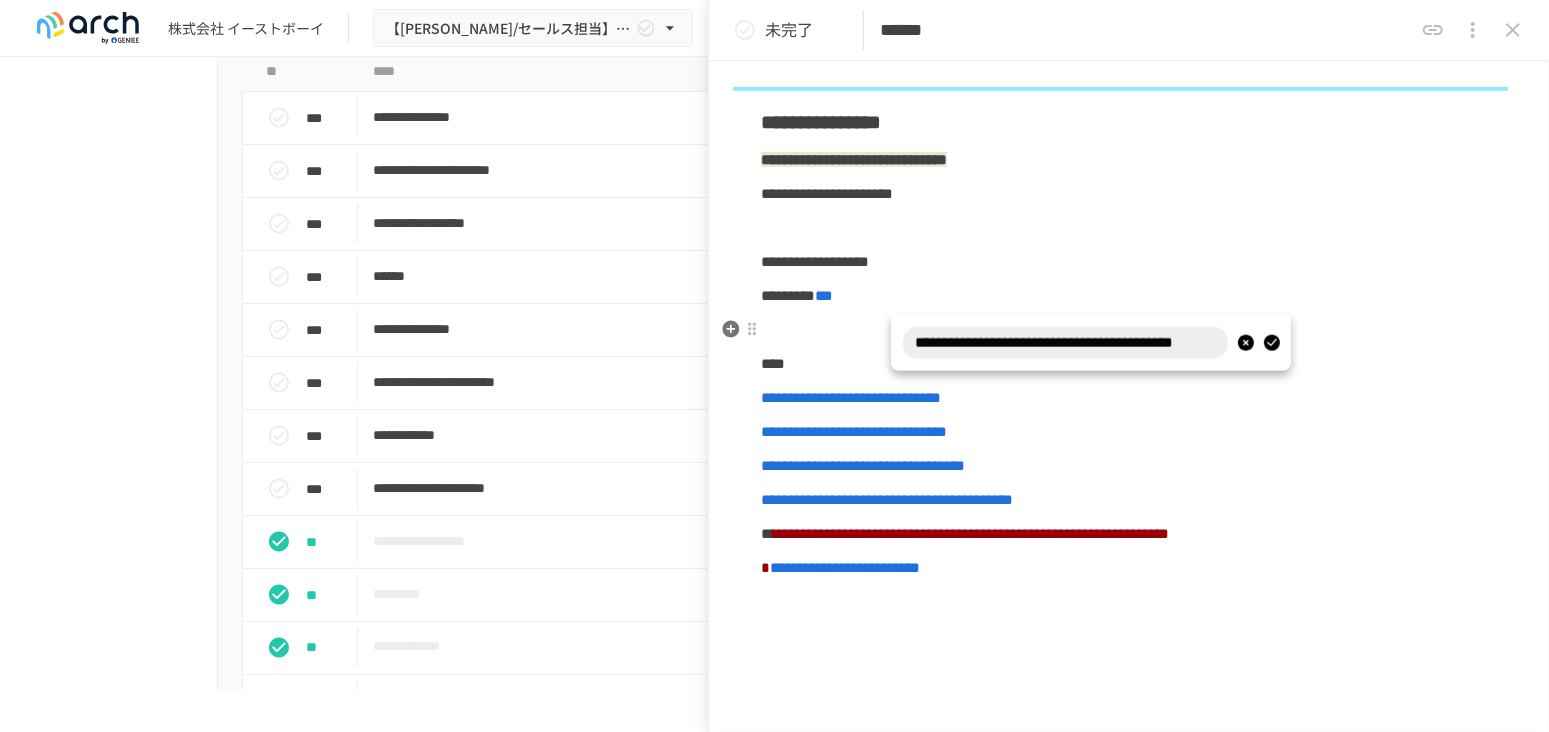 click at bounding box center (1271, 343) 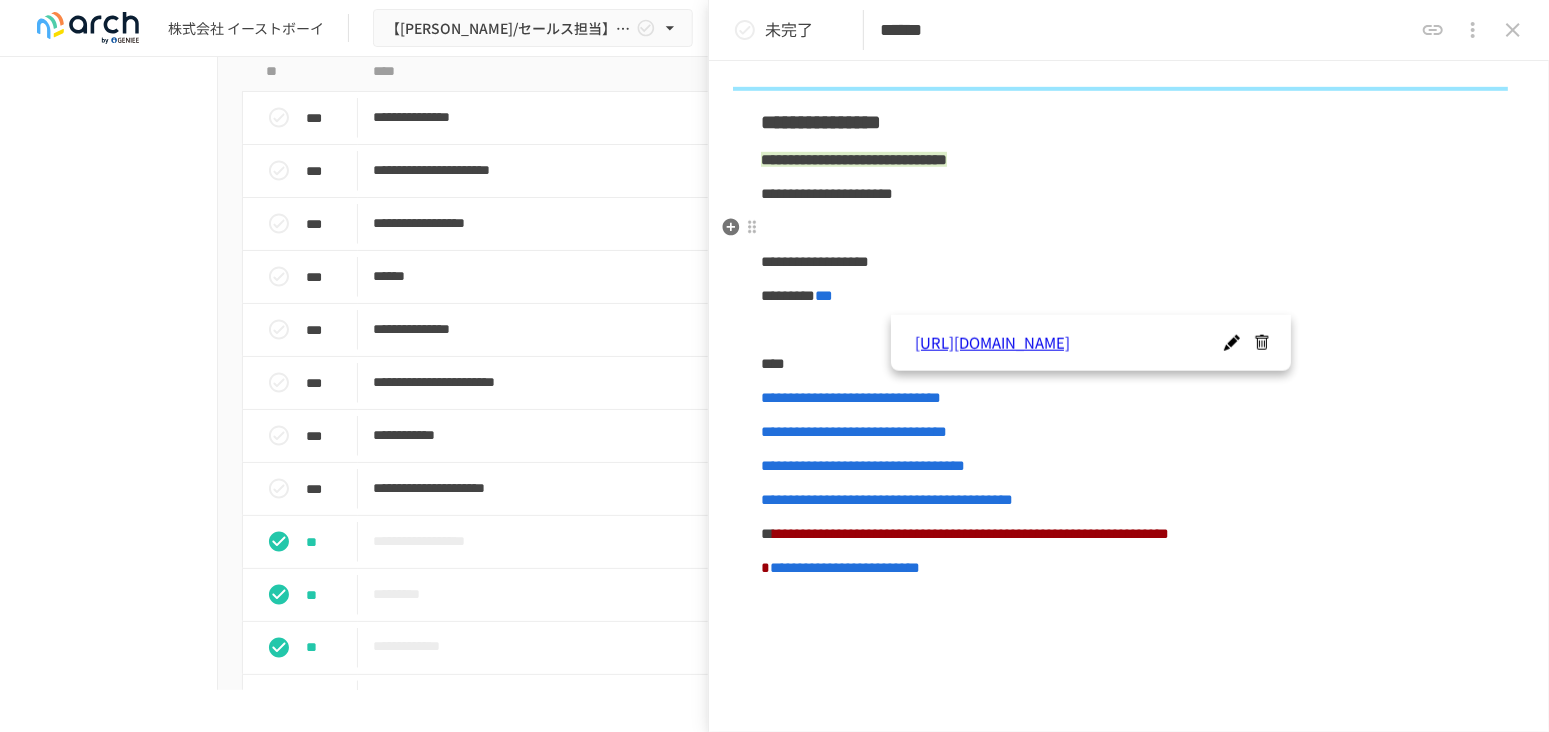 click on "**********" at bounding box center [1129, 14] 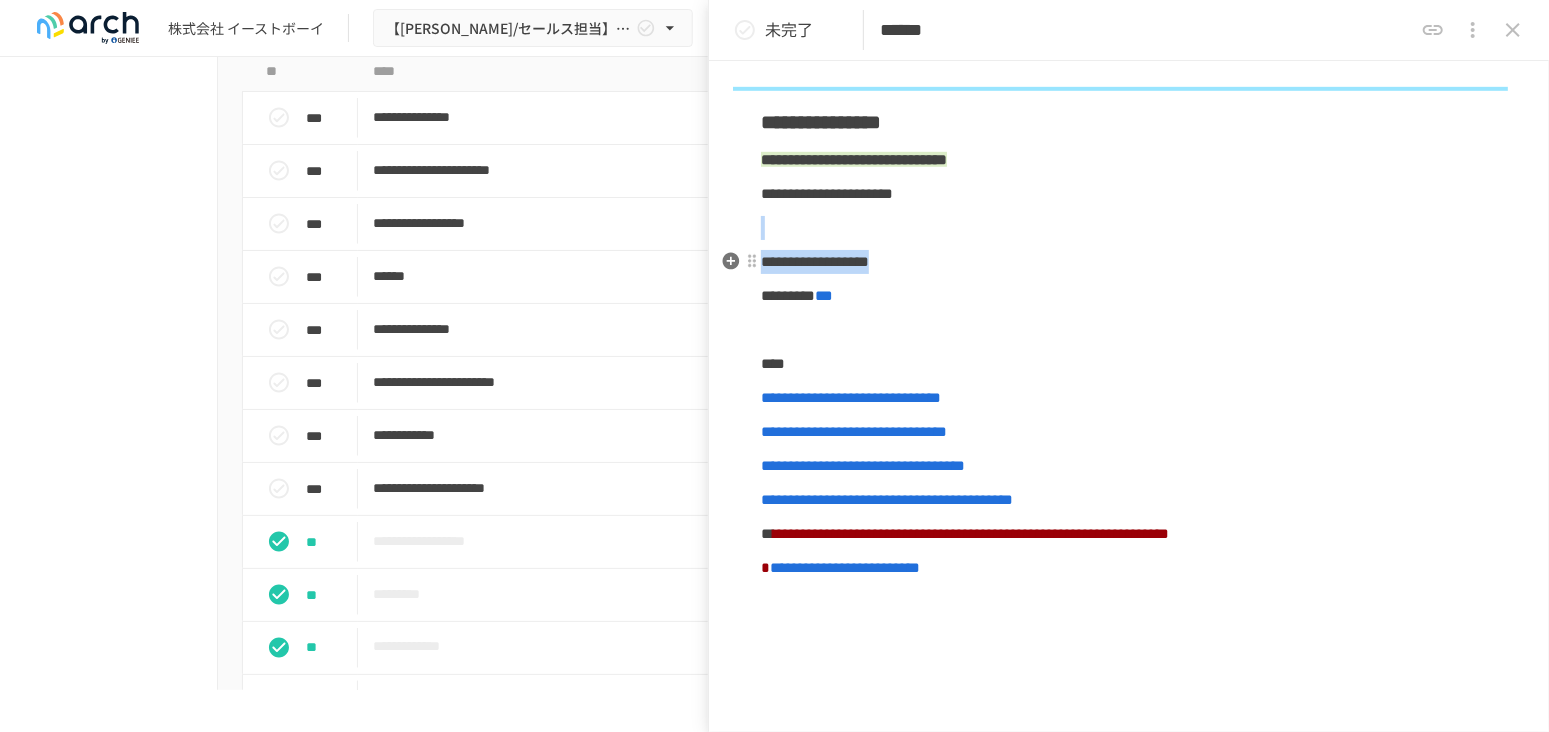 click on "**********" at bounding box center [1129, 262] 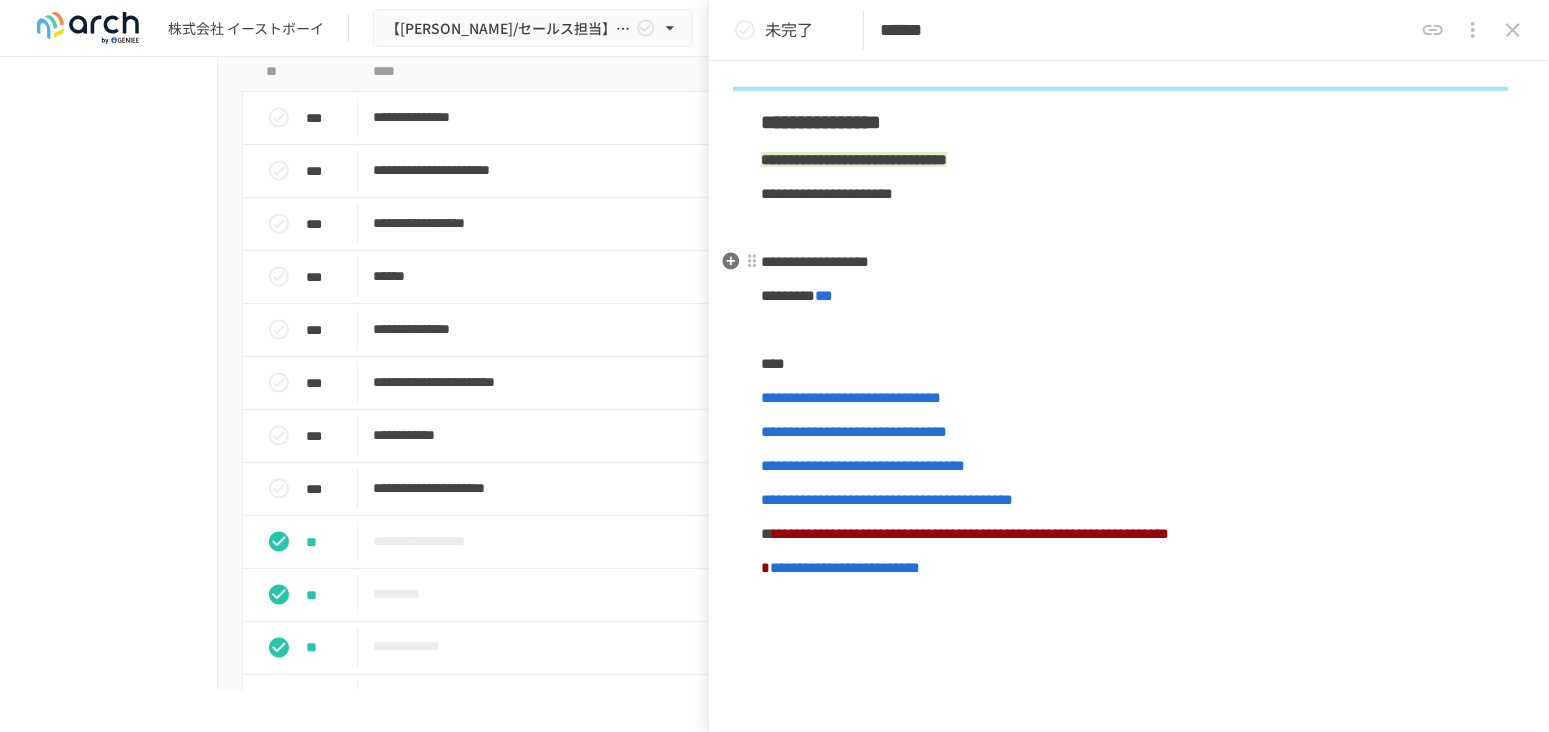 click on "**********" at bounding box center [1129, 14] 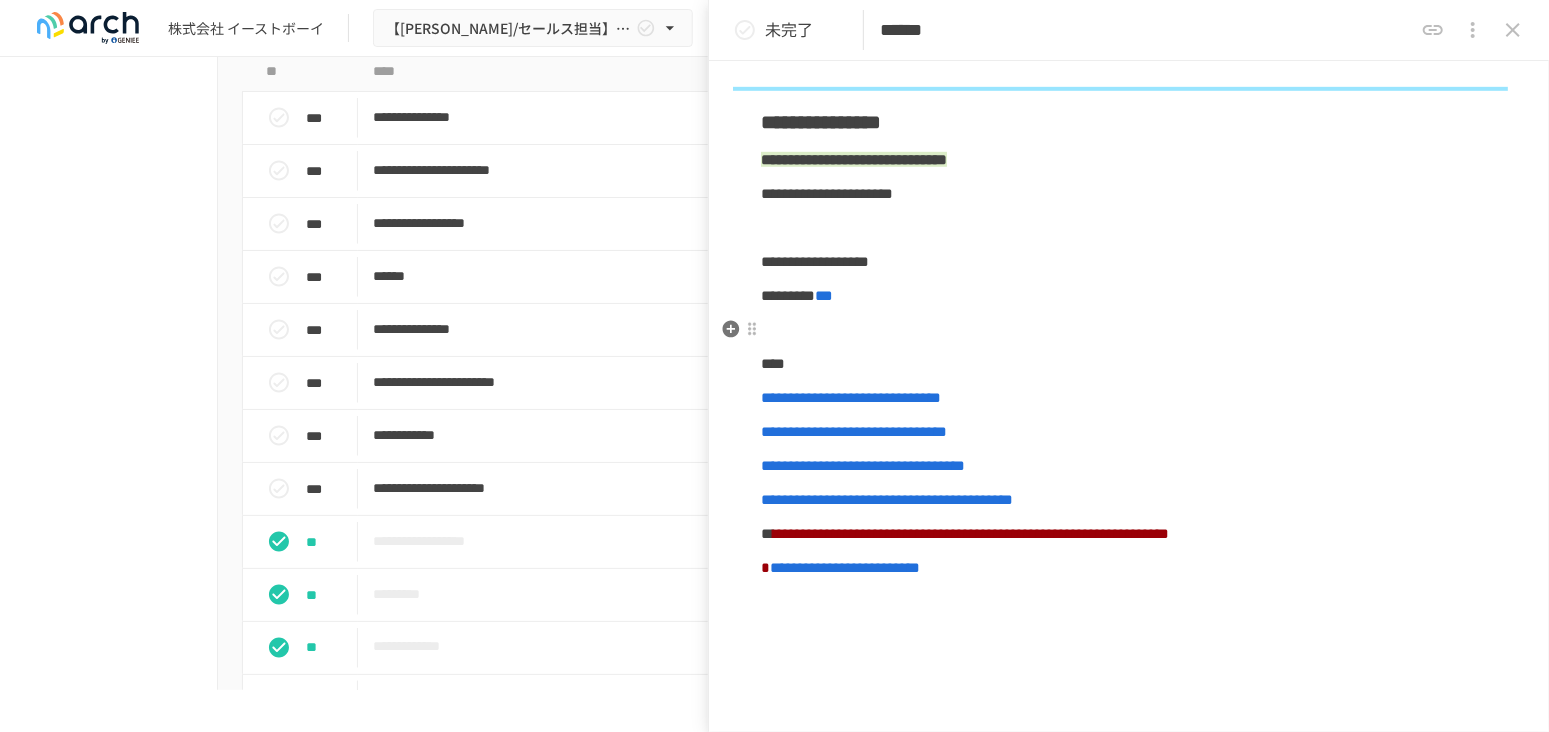 click at bounding box center (1129, 330) 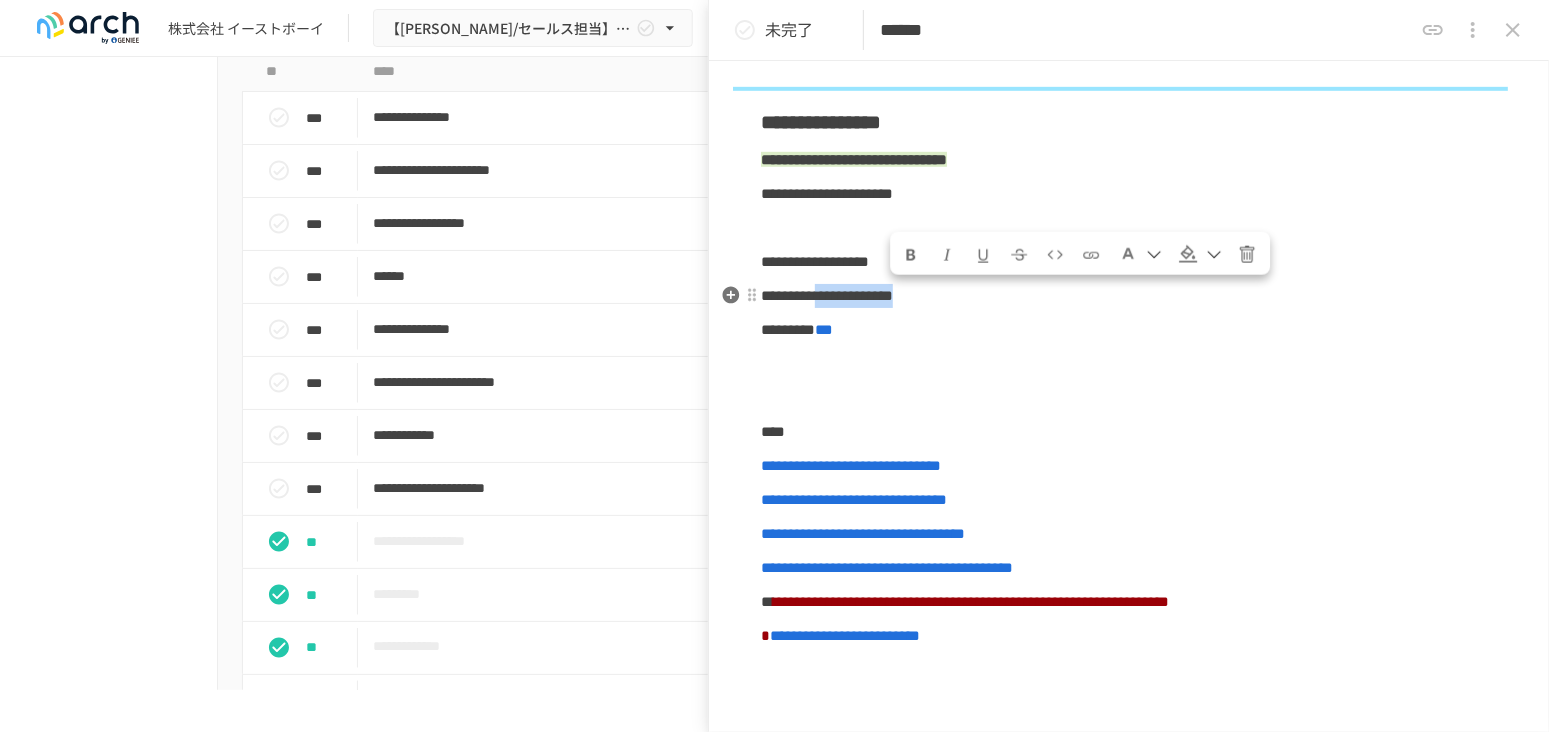 drag, startPoint x: 1062, startPoint y: 297, endPoint x: 901, endPoint y: 289, distance: 161.19864 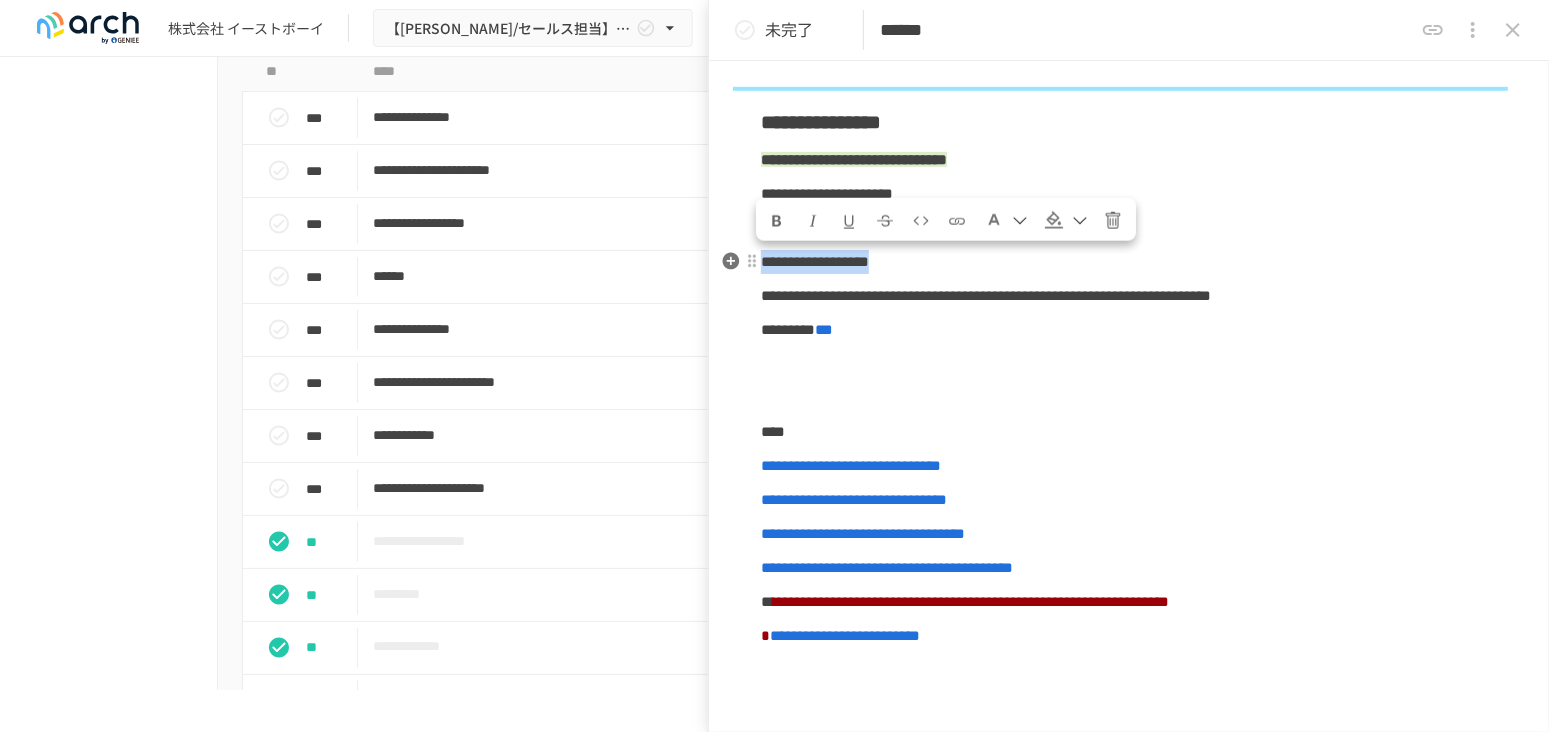 drag, startPoint x: 1064, startPoint y: 270, endPoint x: 763, endPoint y: 264, distance: 301.05978 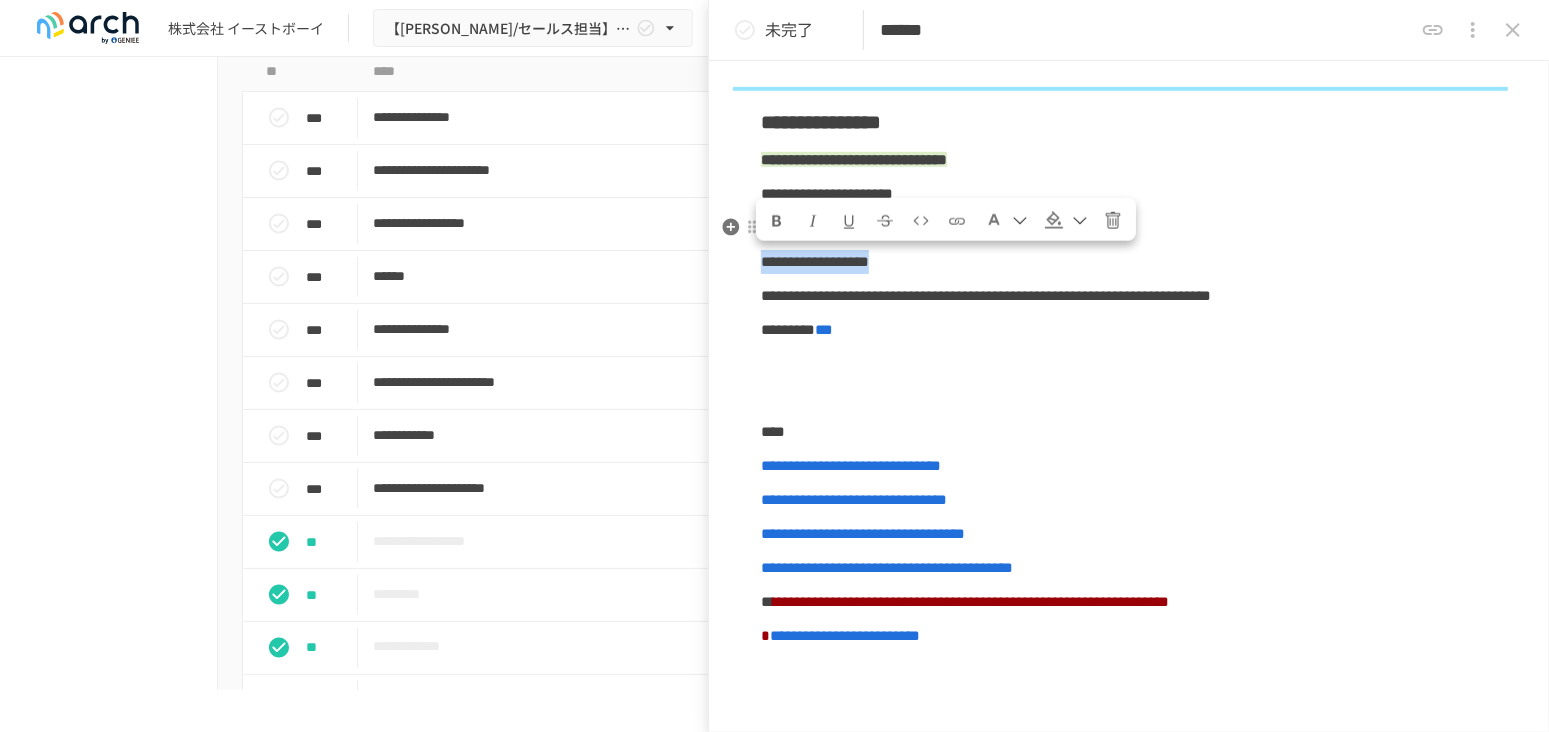 click at bounding box center [777, 221] 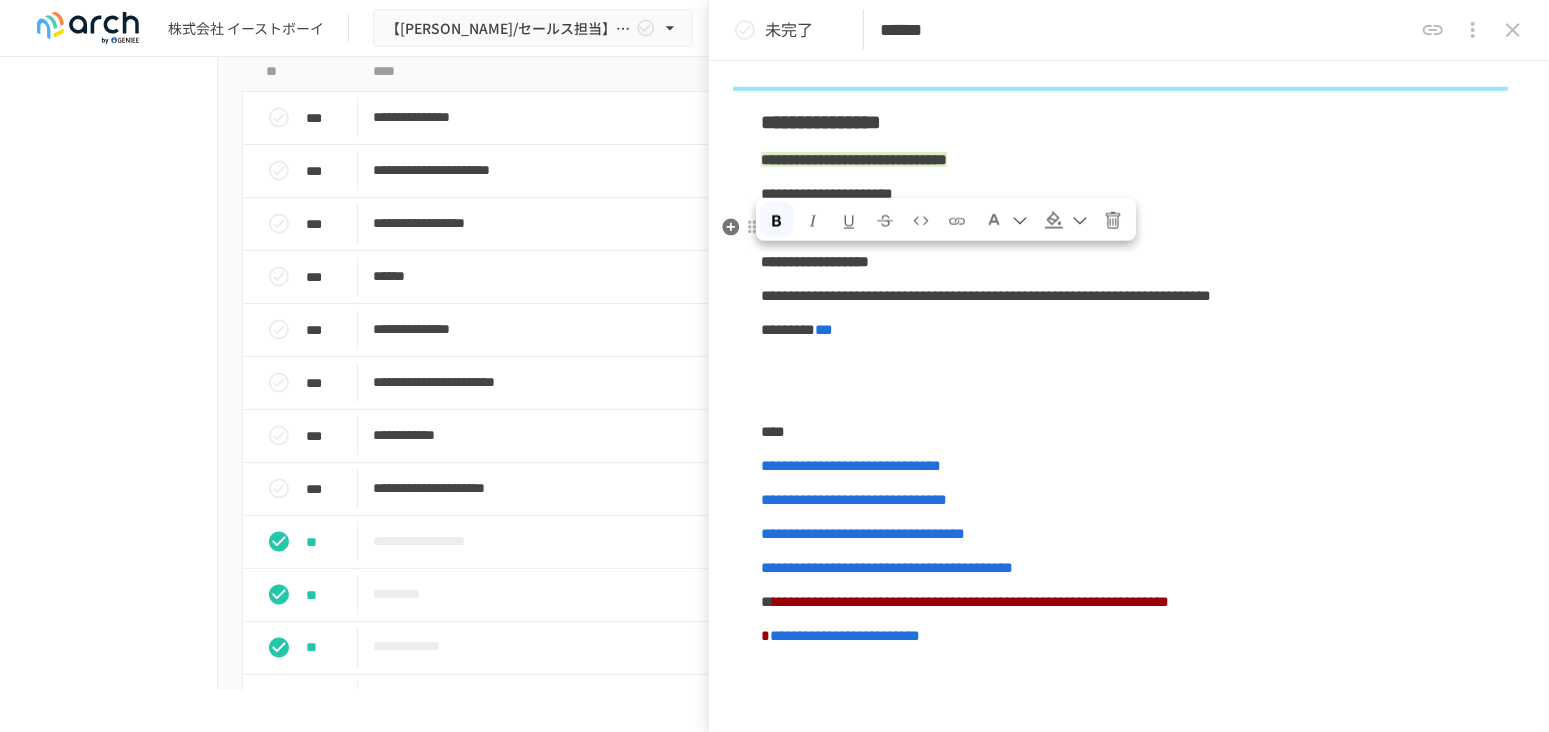 drag, startPoint x: 1051, startPoint y: 226, endPoint x: 1062, endPoint y: 223, distance: 11.401754 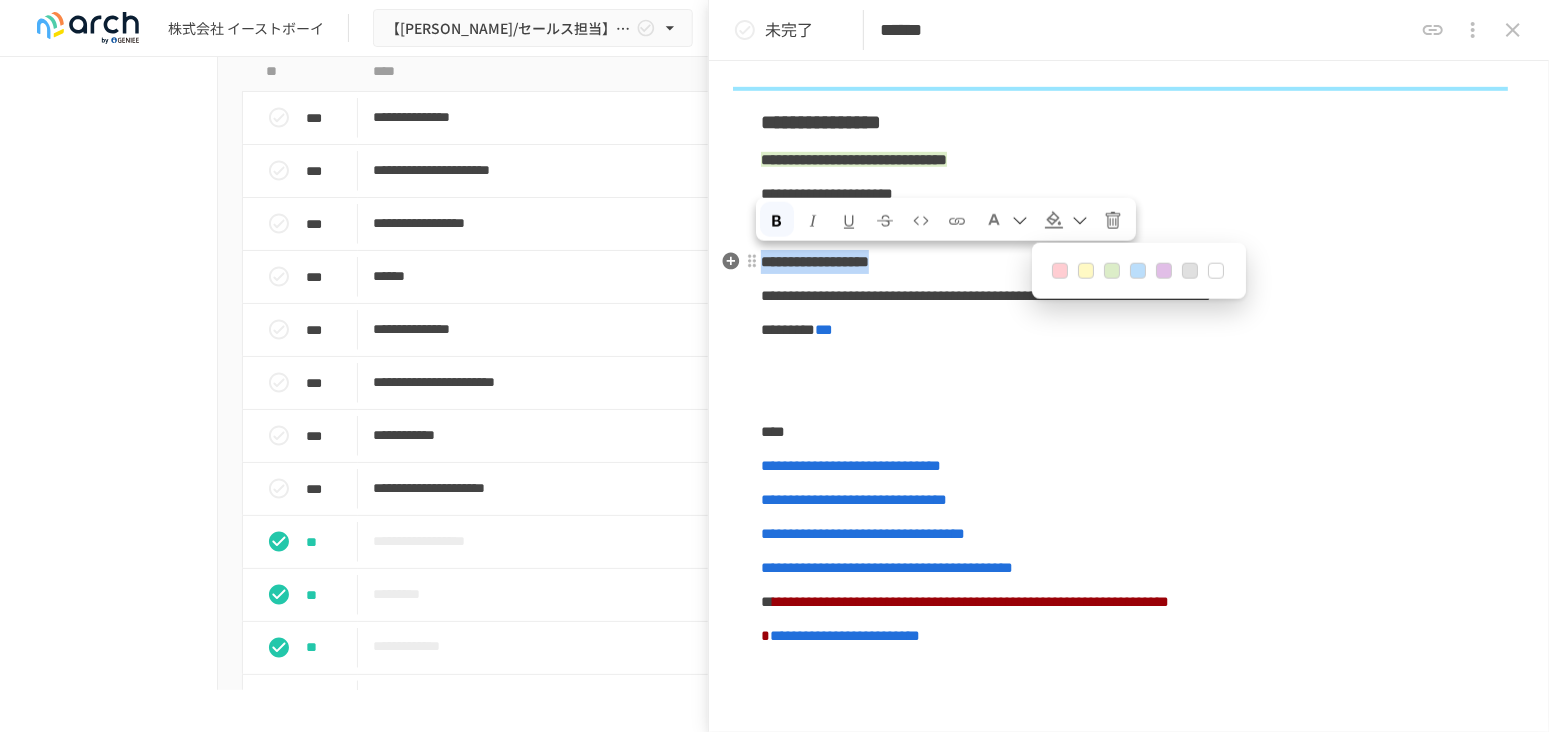 click at bounding box center [1138, 271] 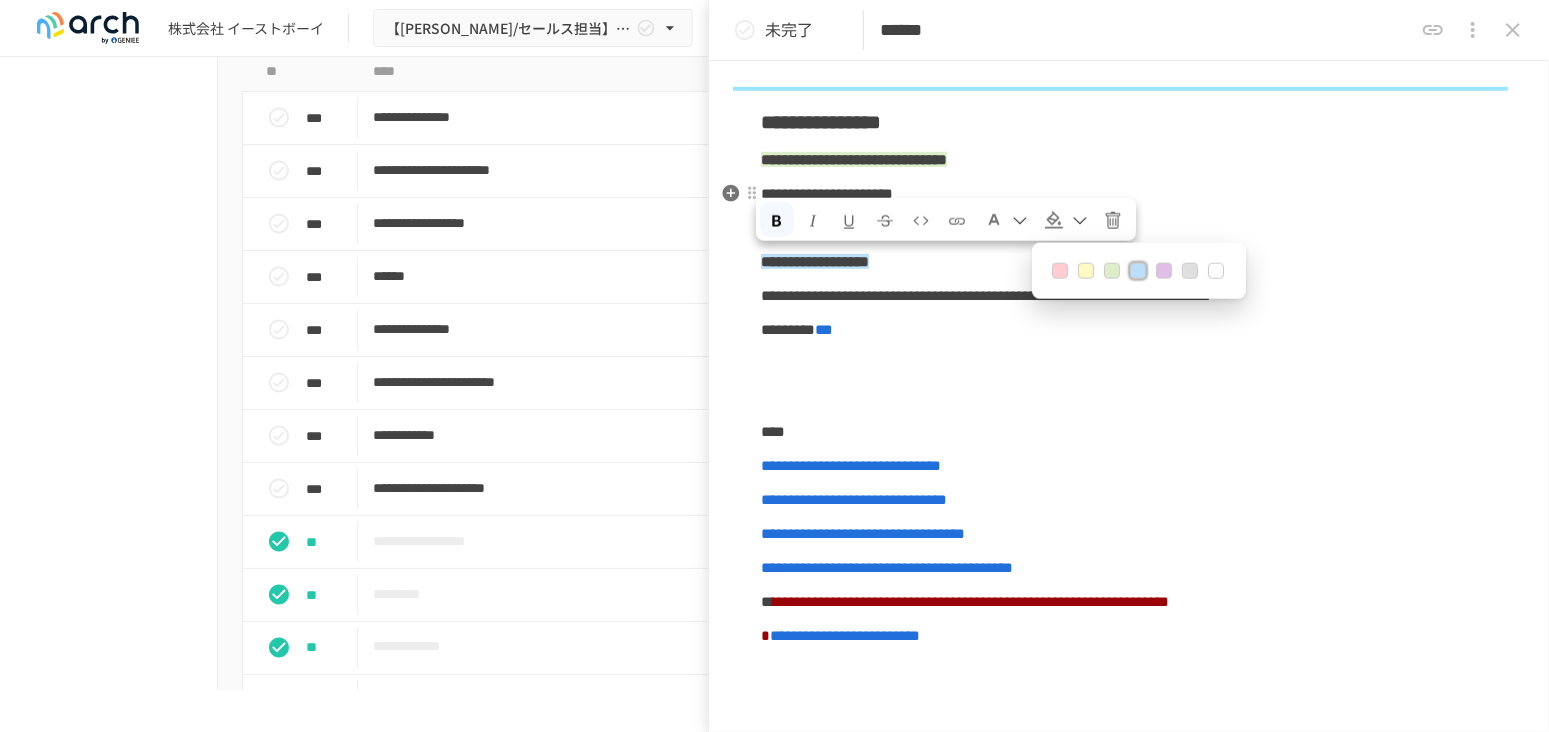 click on "**********" at bounding box center [1129, 194] 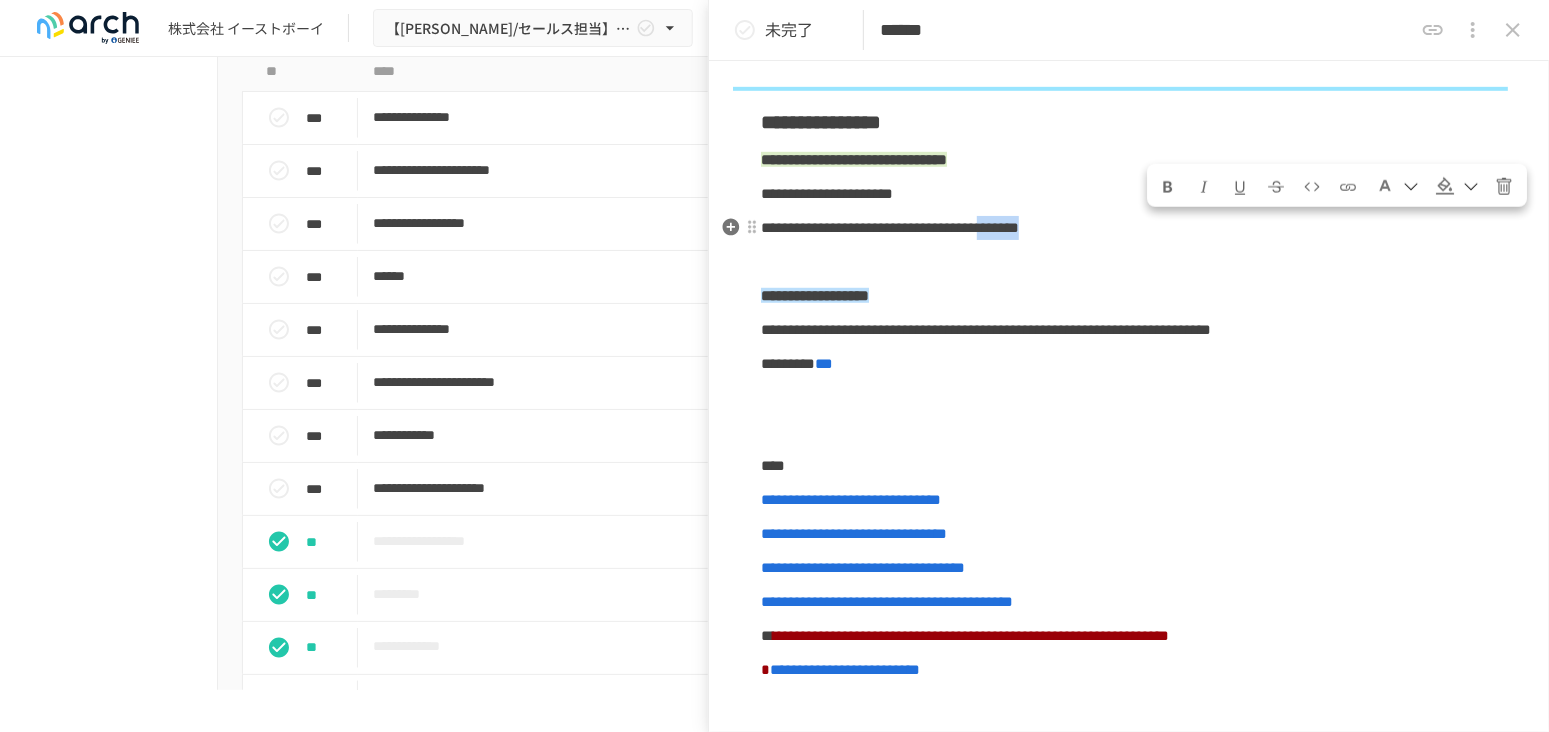 drag, startPoint x: 1303, startPoint y: 228, endPoint x: 1404, endPoint y: 229, distance: 101.00495 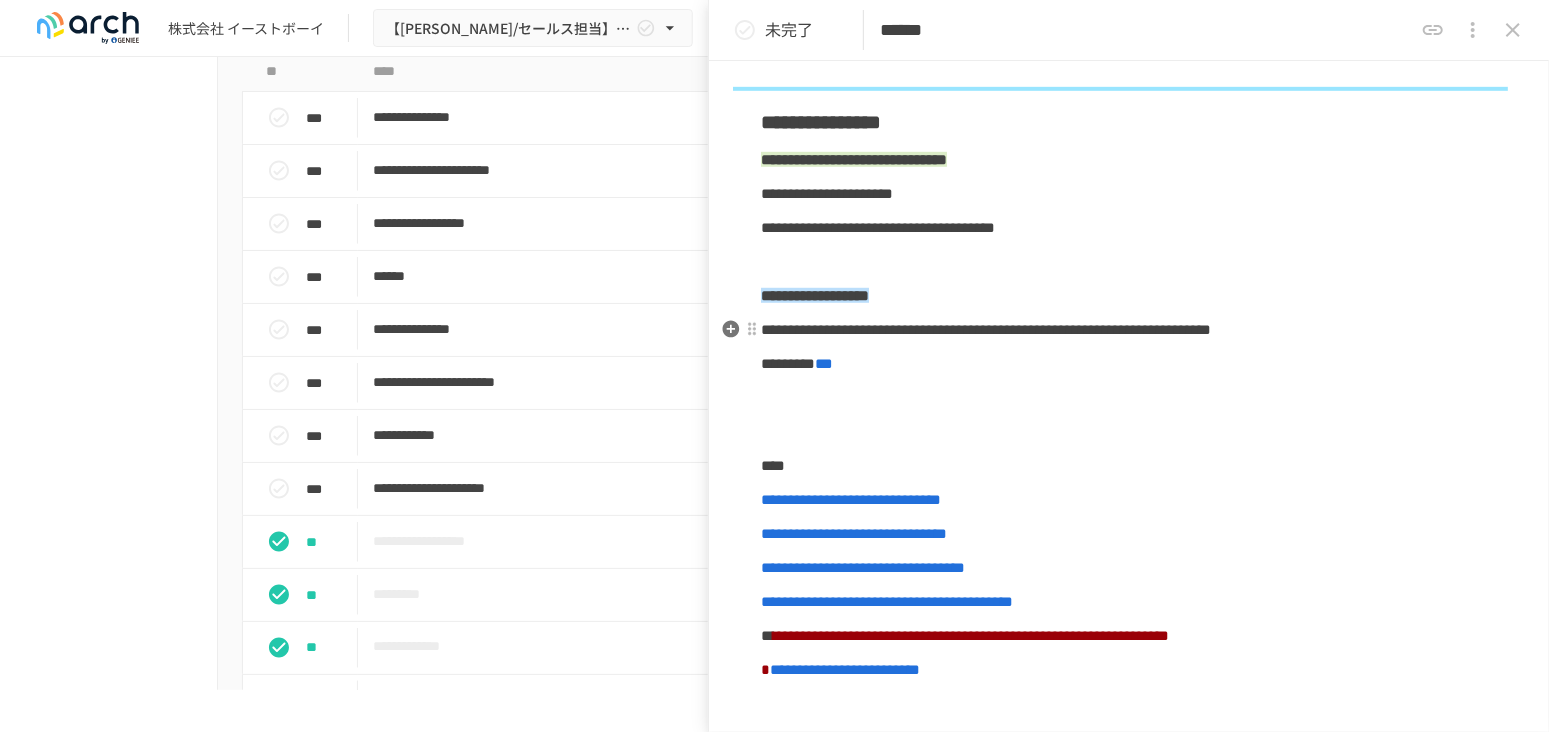click on "**********" at bounding box center (986, 329) 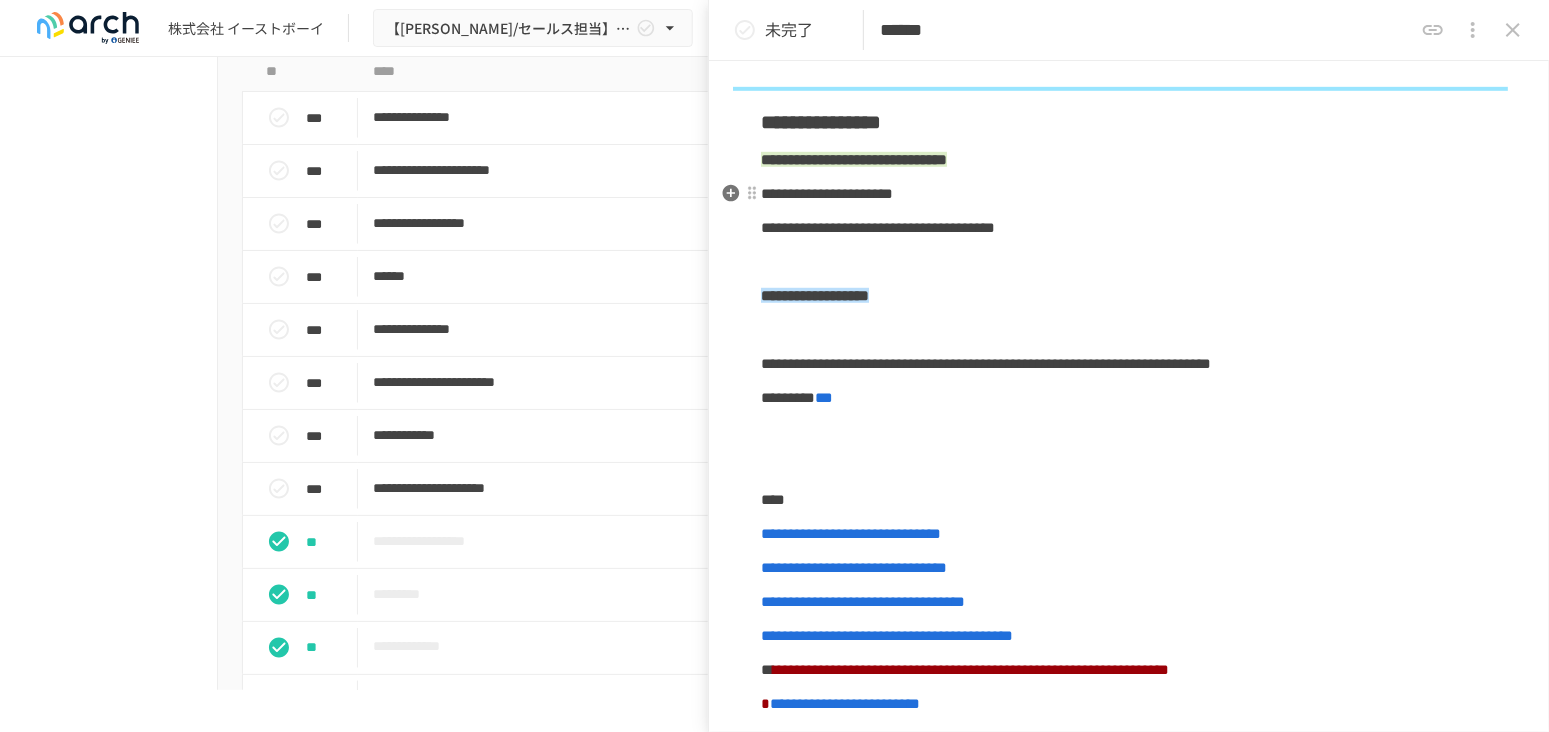 click on "**********" at bounding box center (1129, 194) 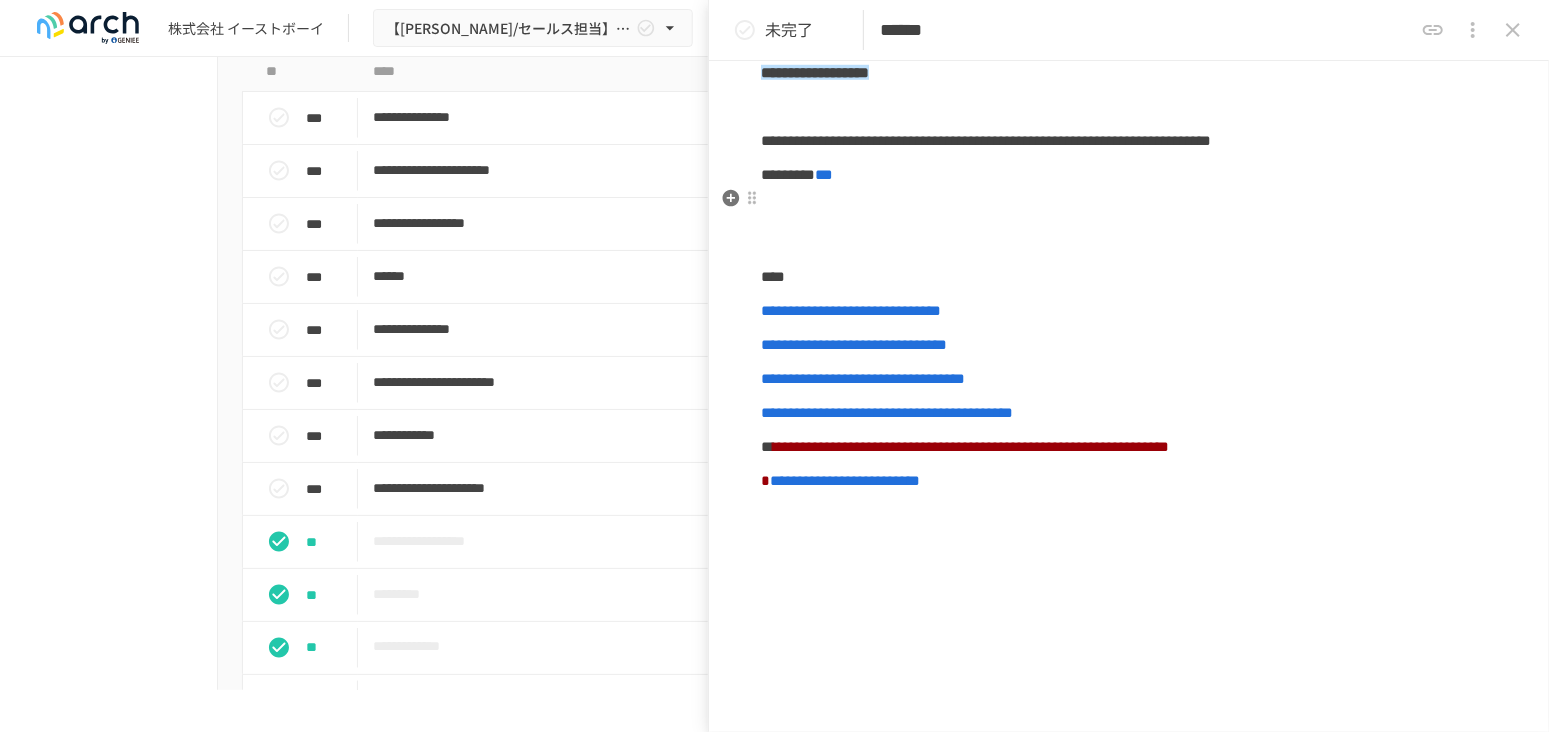 scroll, scrollTop: 888, scrollLeft: 0, axis: vertical 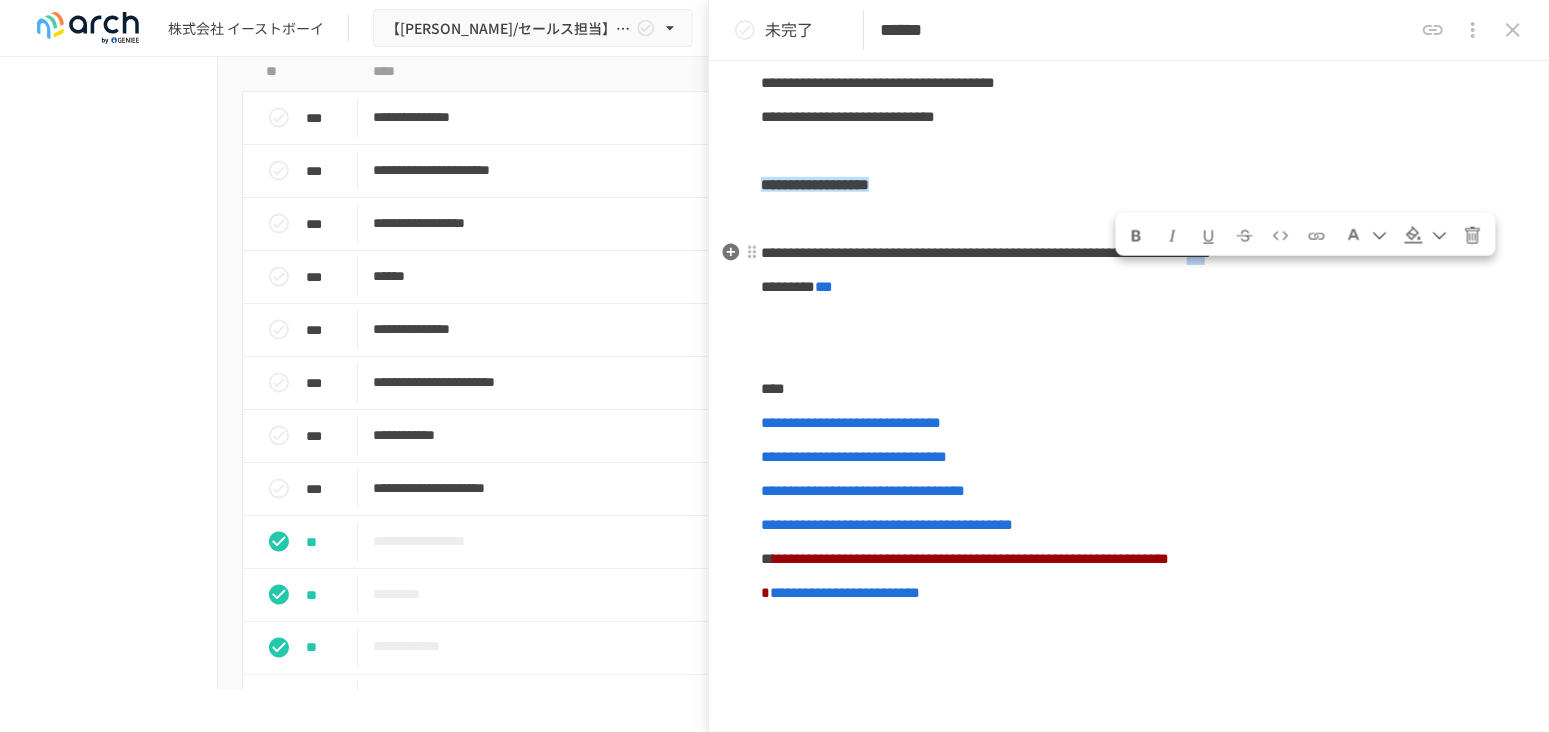 drag, startPoint x: 1121, startPoint y: 279, endPoint x: 1162, endPoint y: 278, distance: 41.01219 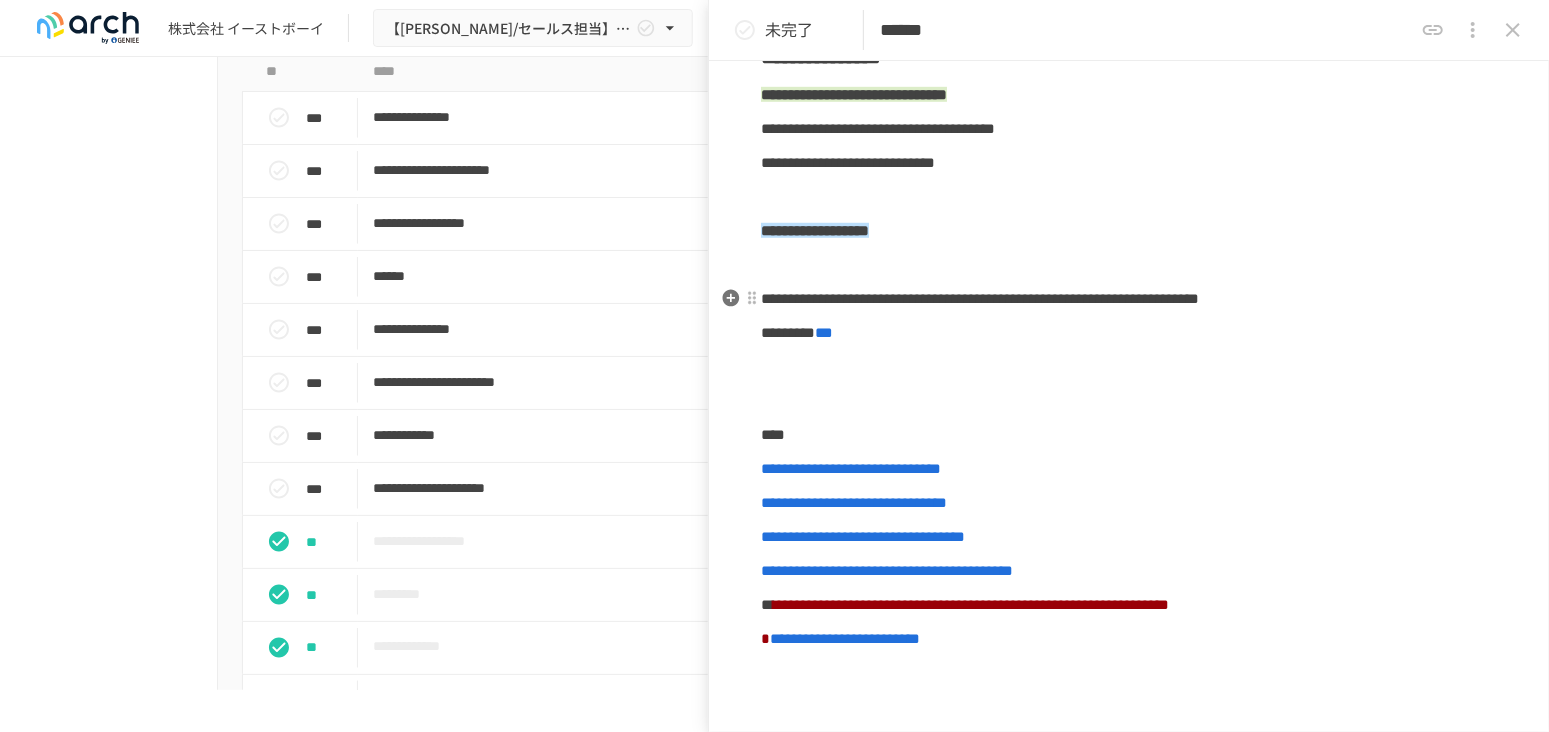 scroll, scrollTop: 777, scrollLeft: 0, axis: vertical 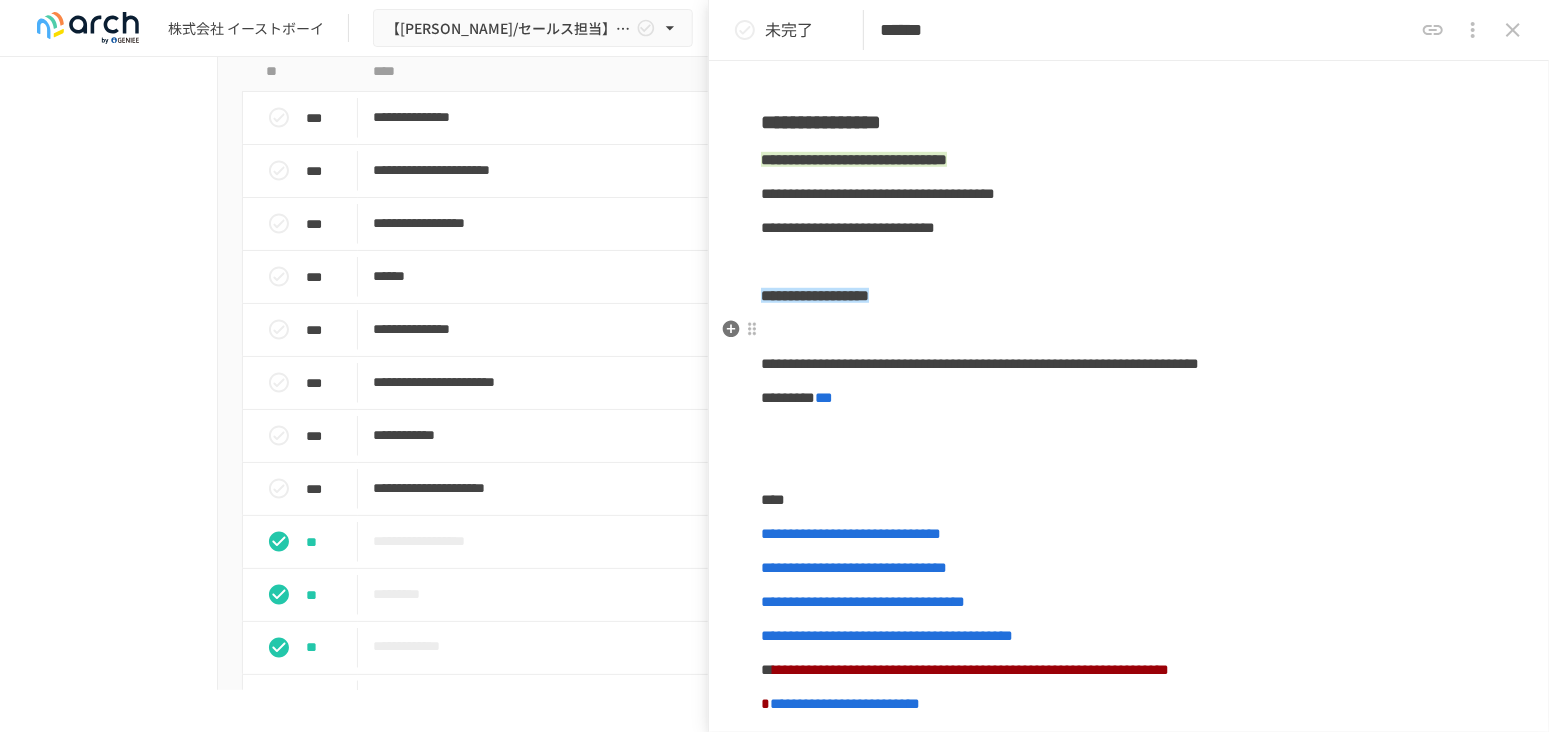 click at bounding box center (1129, 330) 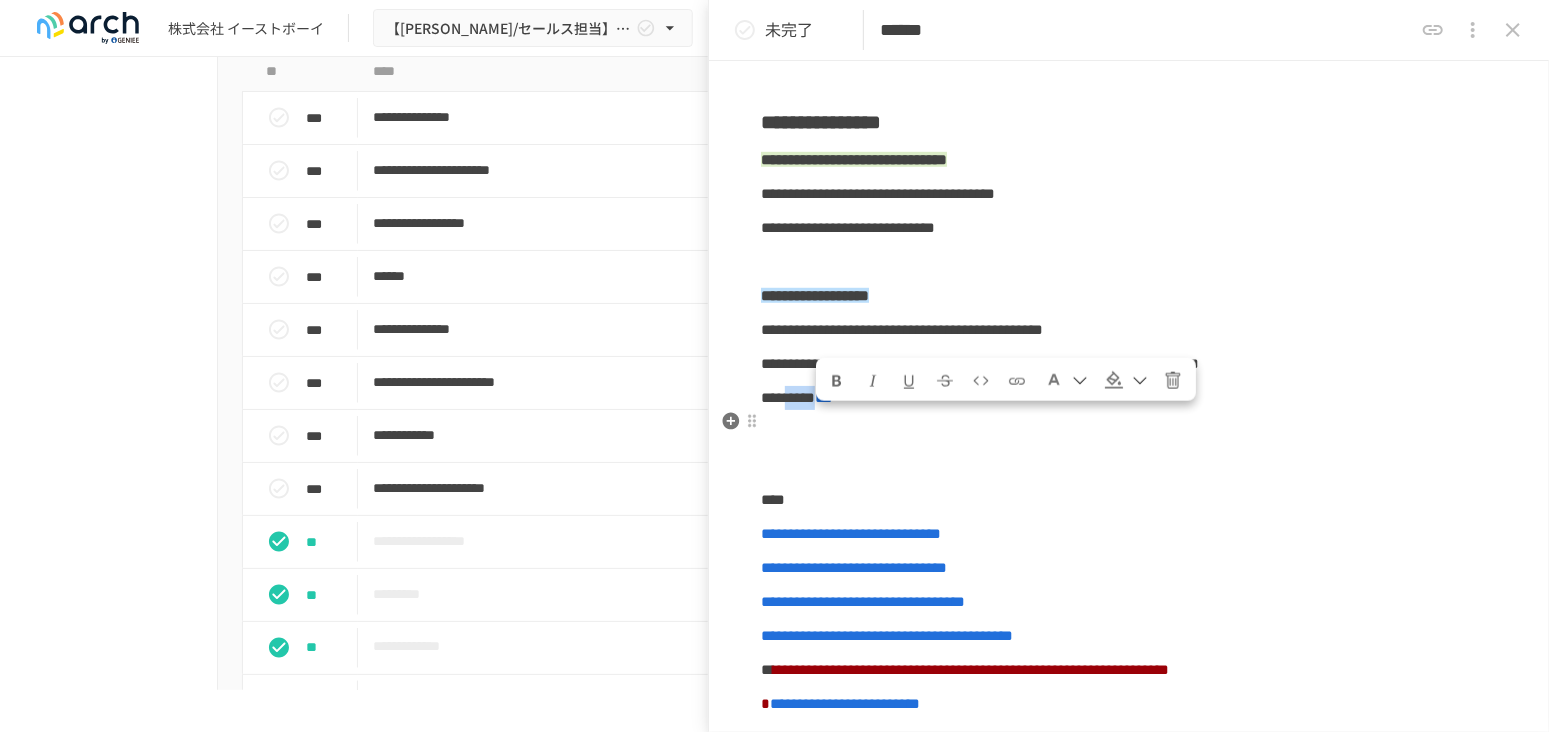 drag, startPoint x: 824, startPoint y: 422, endPoint x: 894, endPoint y: 423, distance: 70.00714 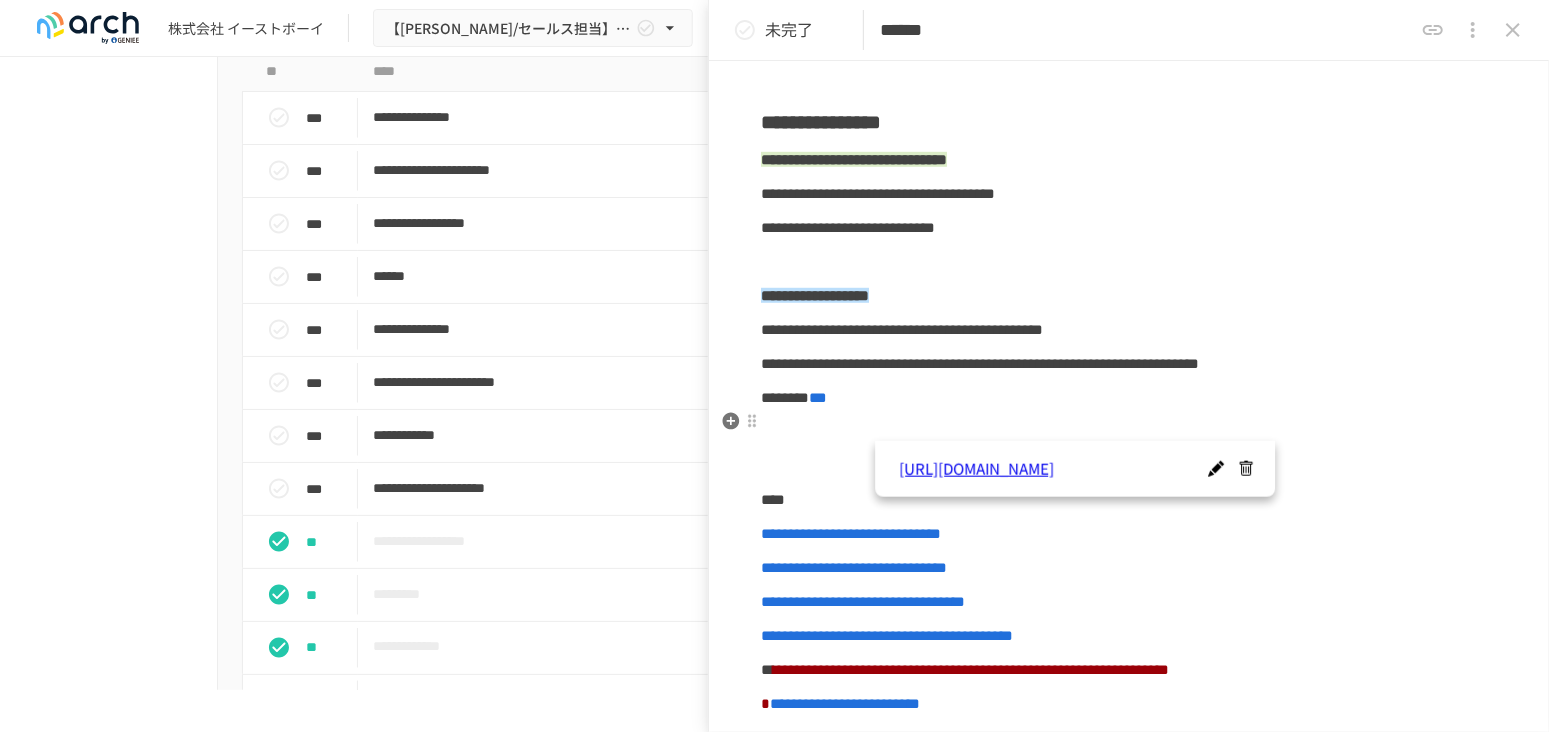 click on "******** ***" at bounding box center (1129, 398) 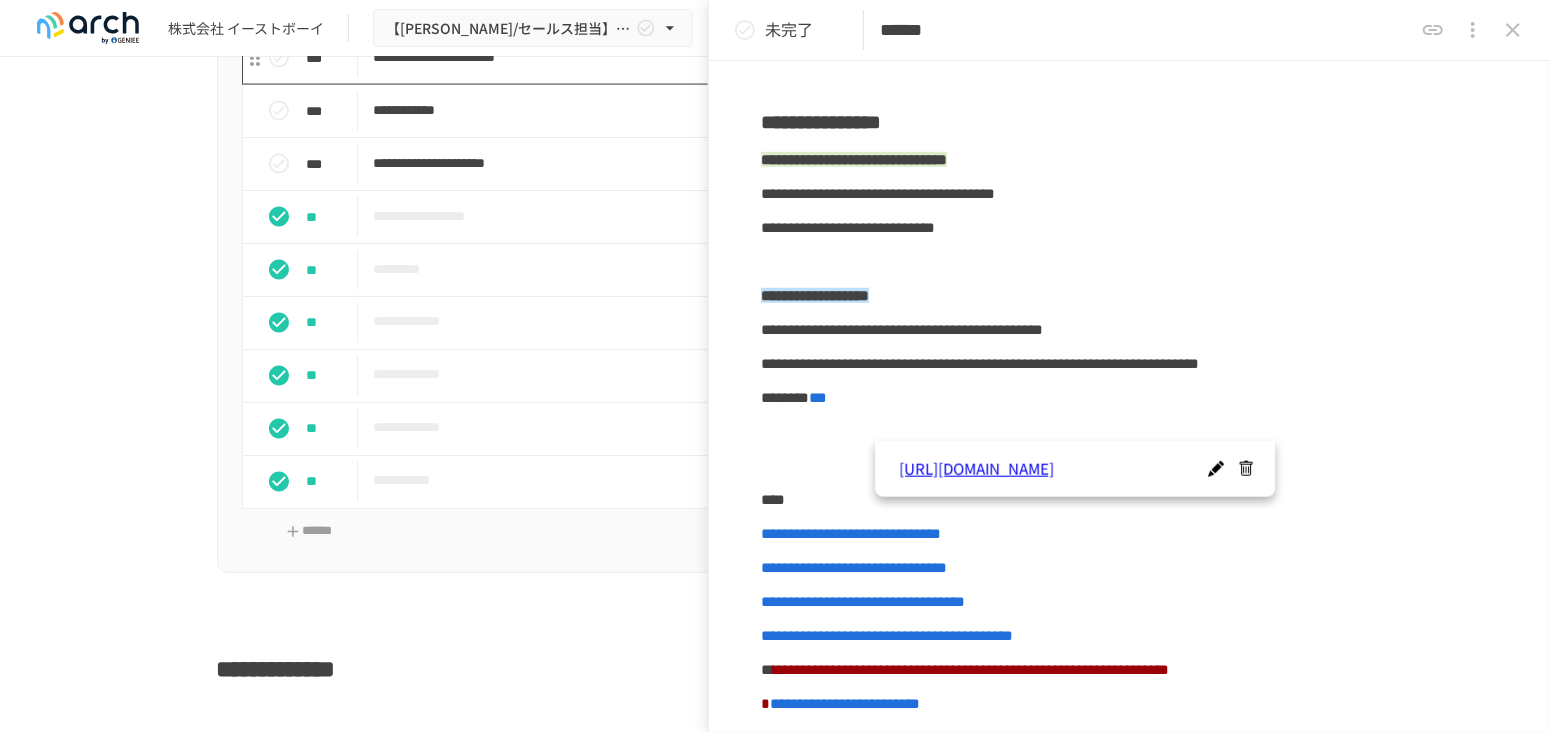 scroll, scrollTop: 2080, scrollLeft: 0, axis: vertical 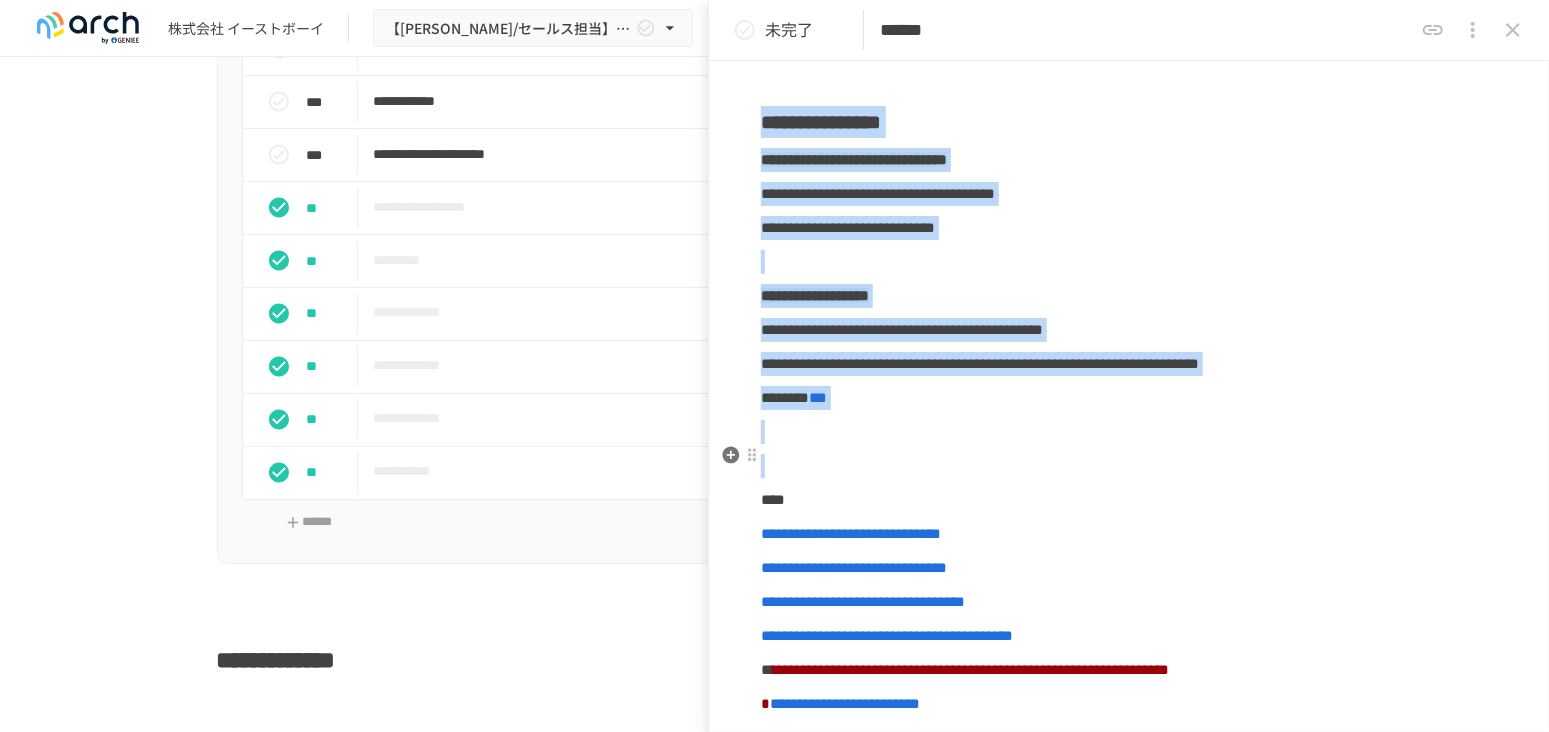 drag, startPoint x: 765, startPoint y: 115, endPoint x: 1032, endPoint y: 471, distance: 445 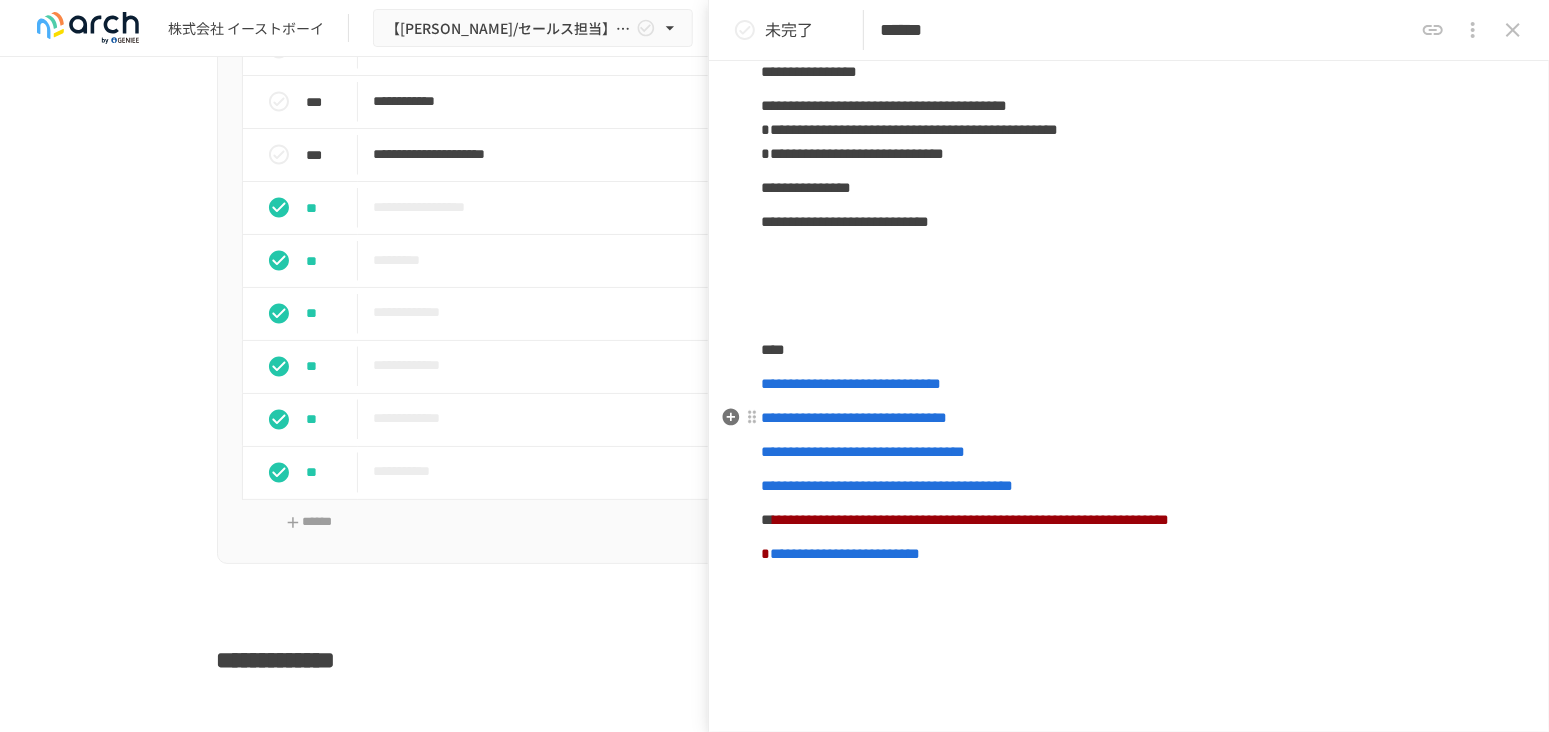 scroll, scrollTop: 531, scrollLeft: 0, axis: vertical 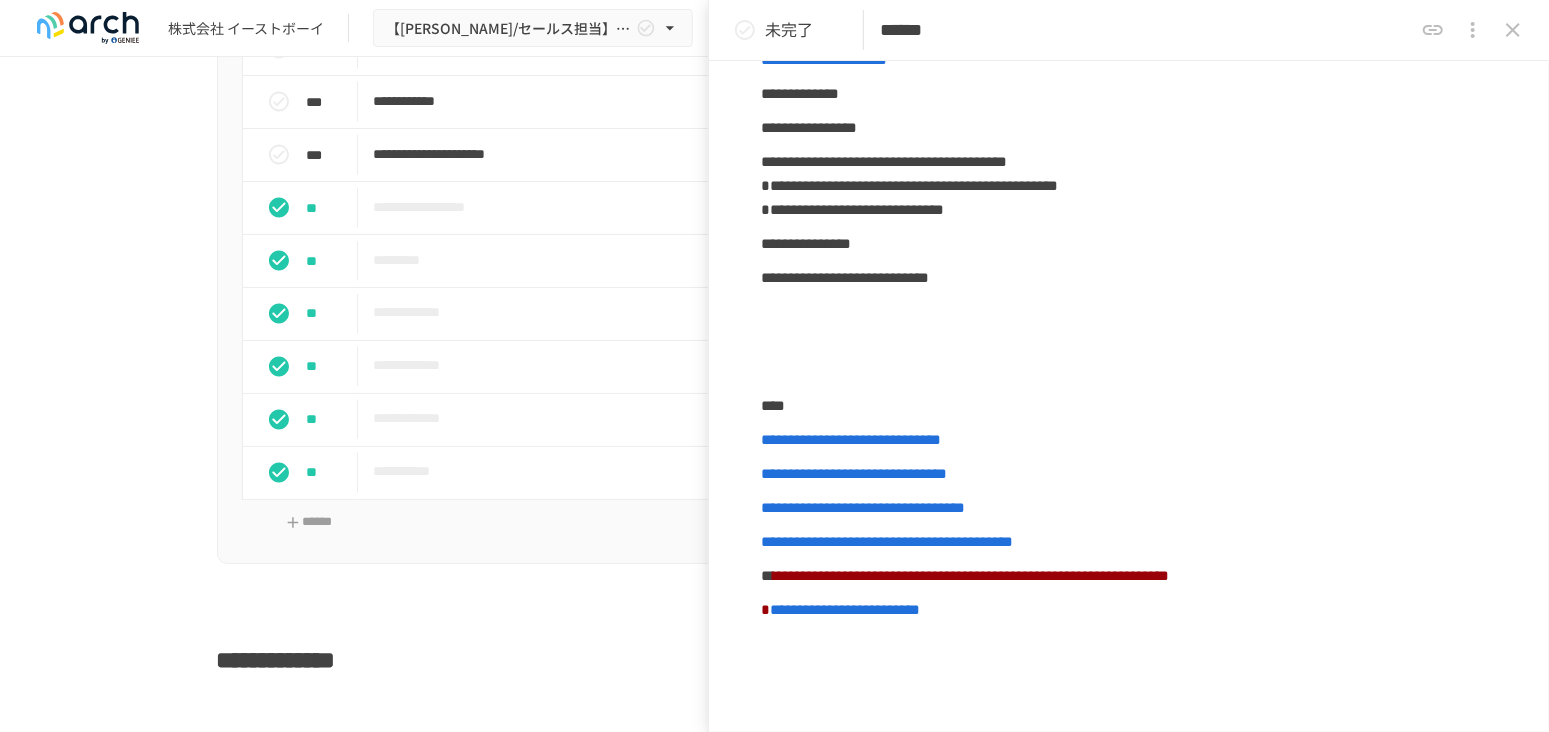 click 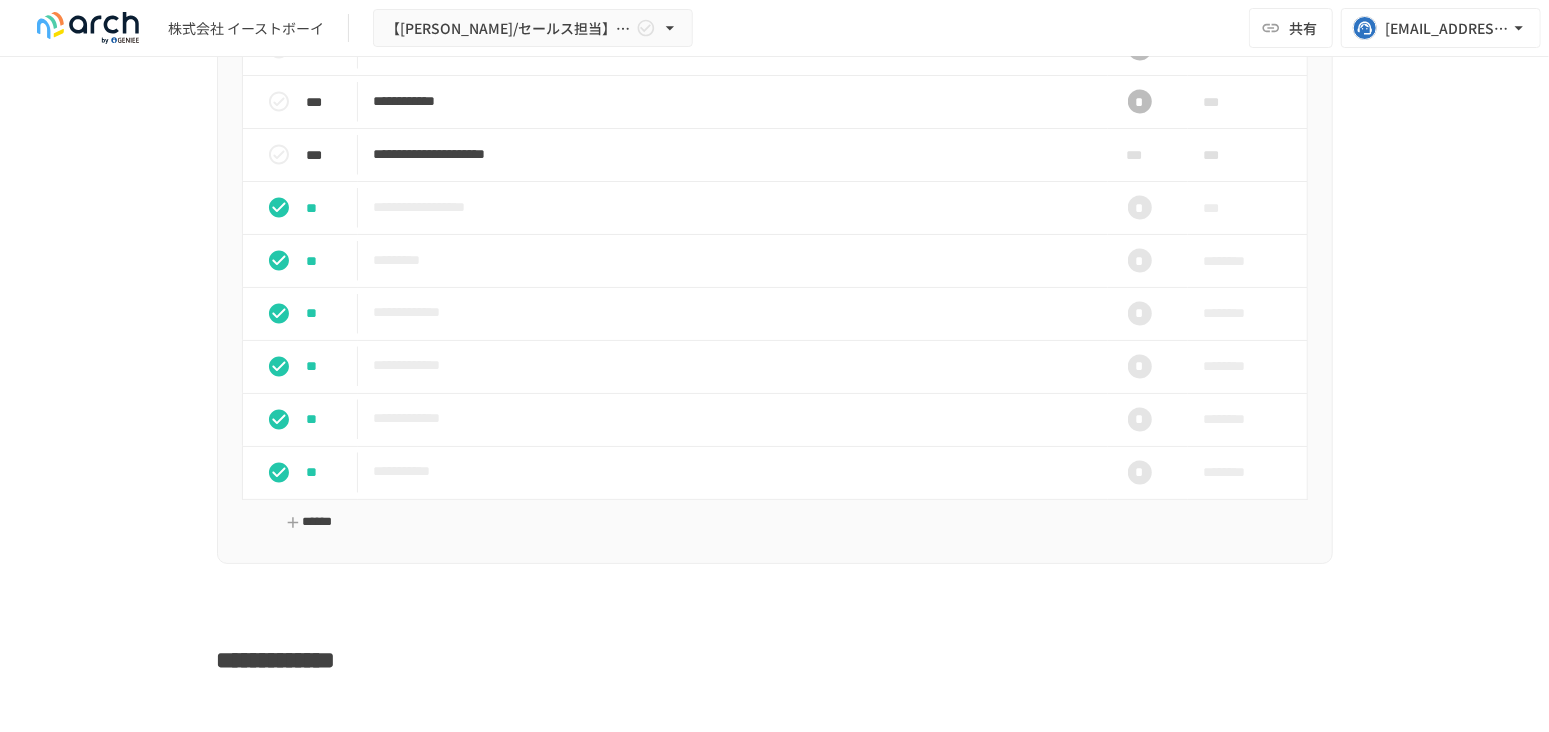 click on "******" at bounding box center [310, 523] 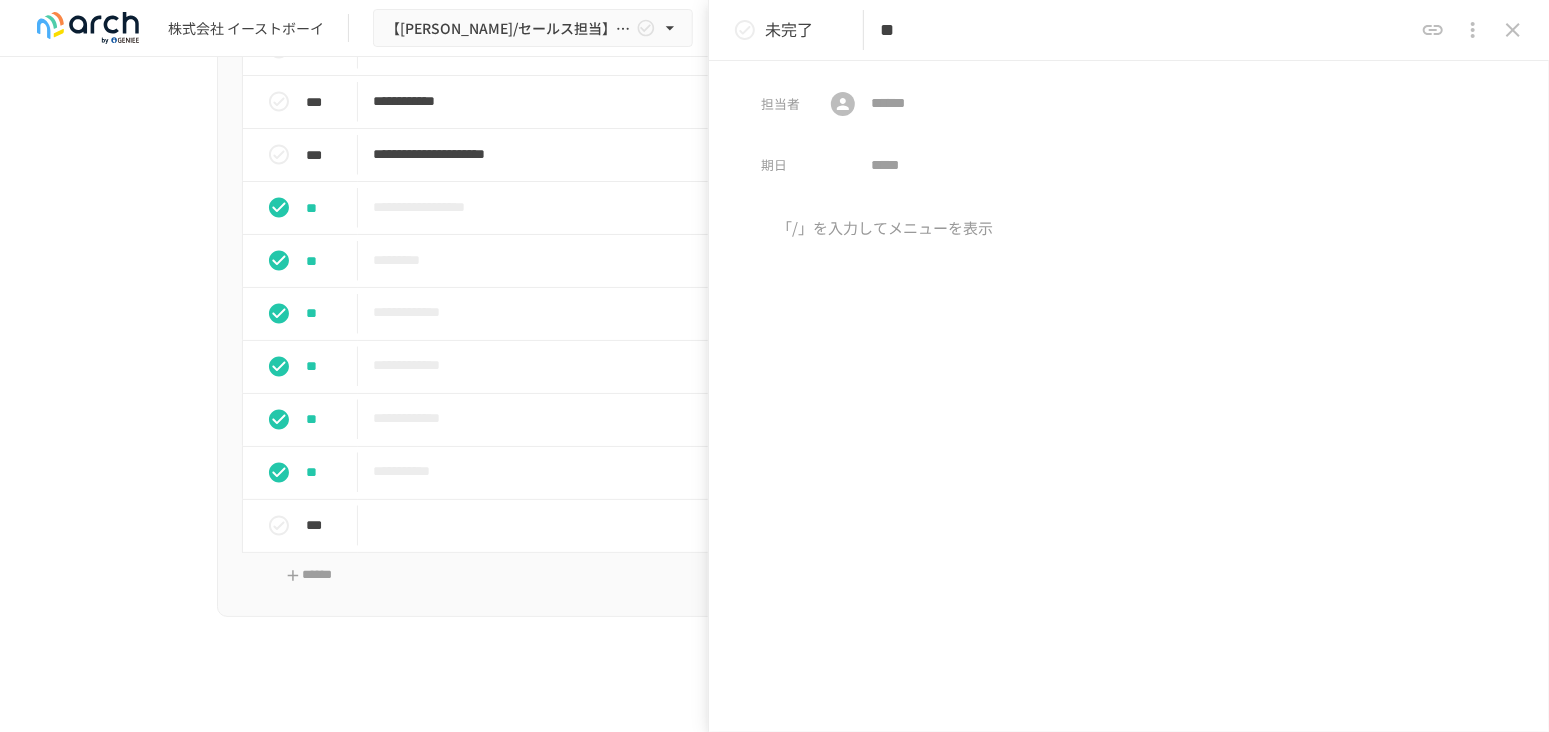 type on "*" 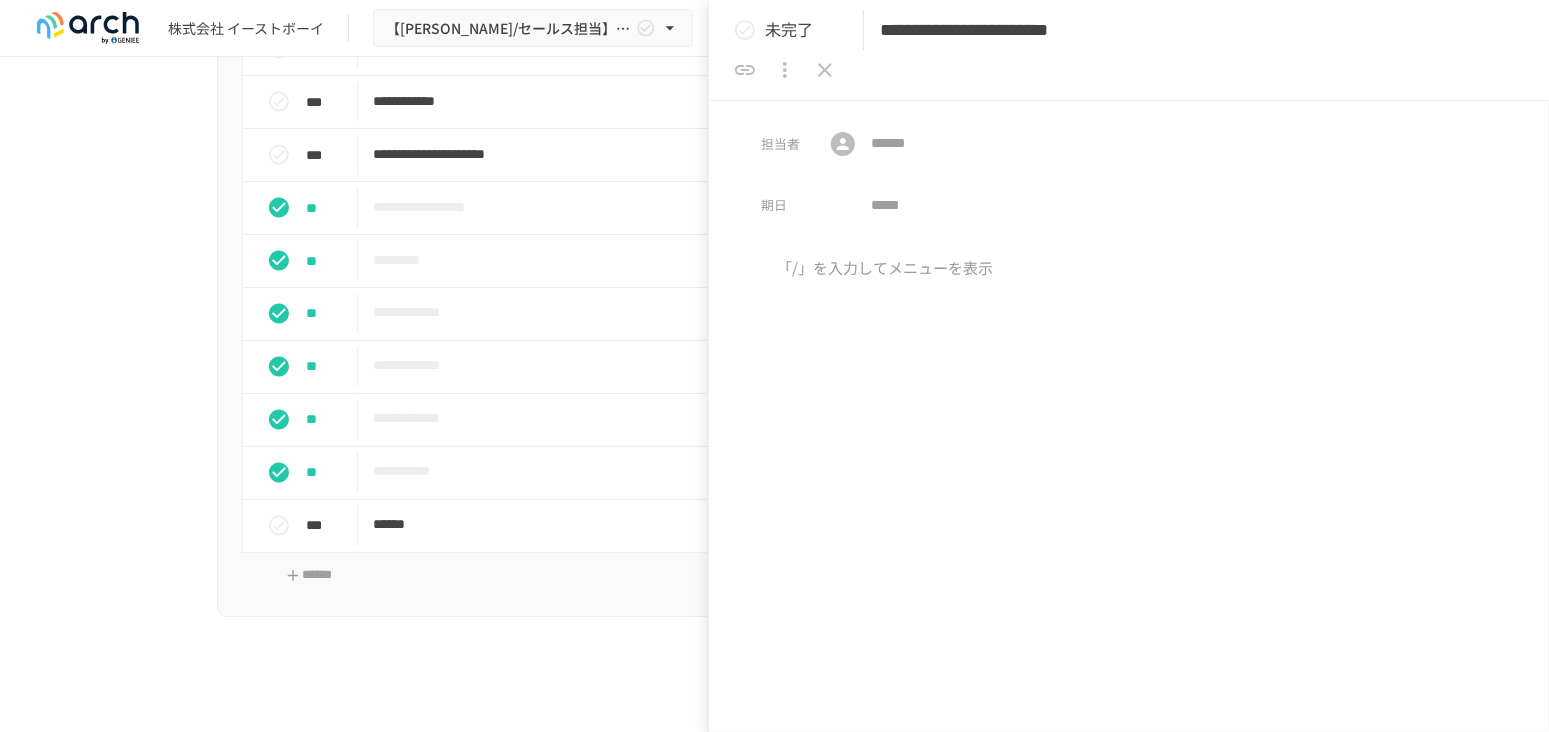 scroll, scrollTop: 0, scrollLeft: 0, axis: both 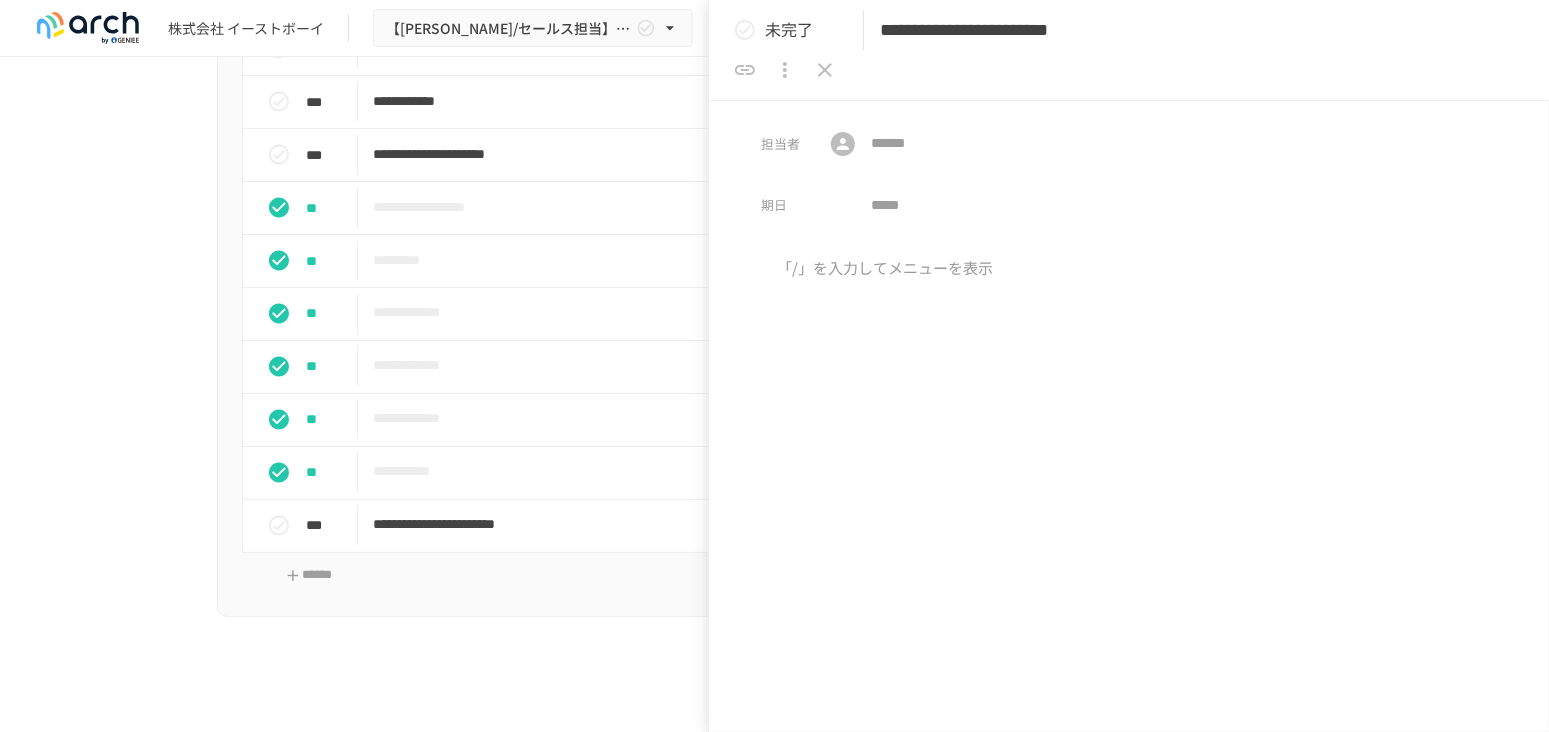 type on "**********" 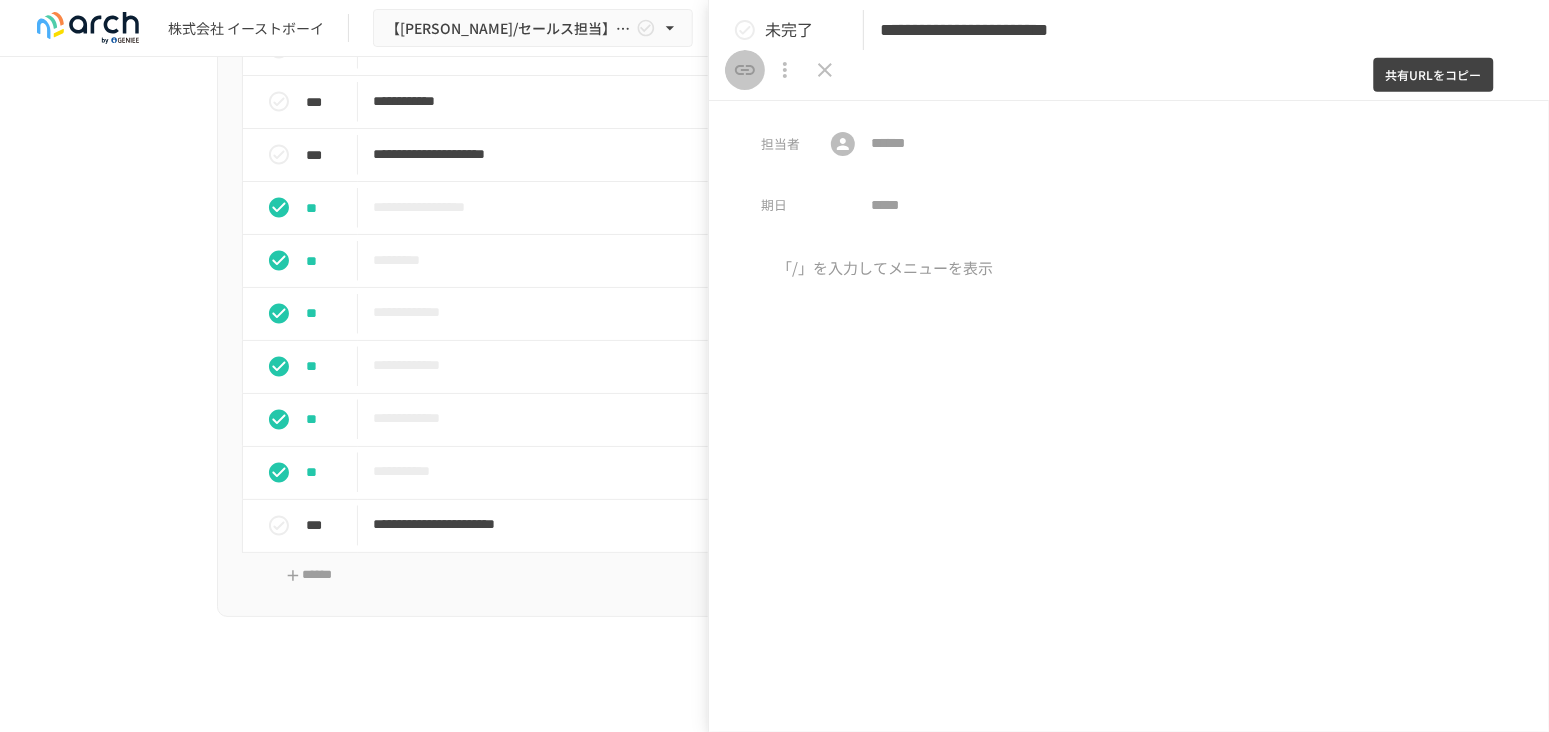 type 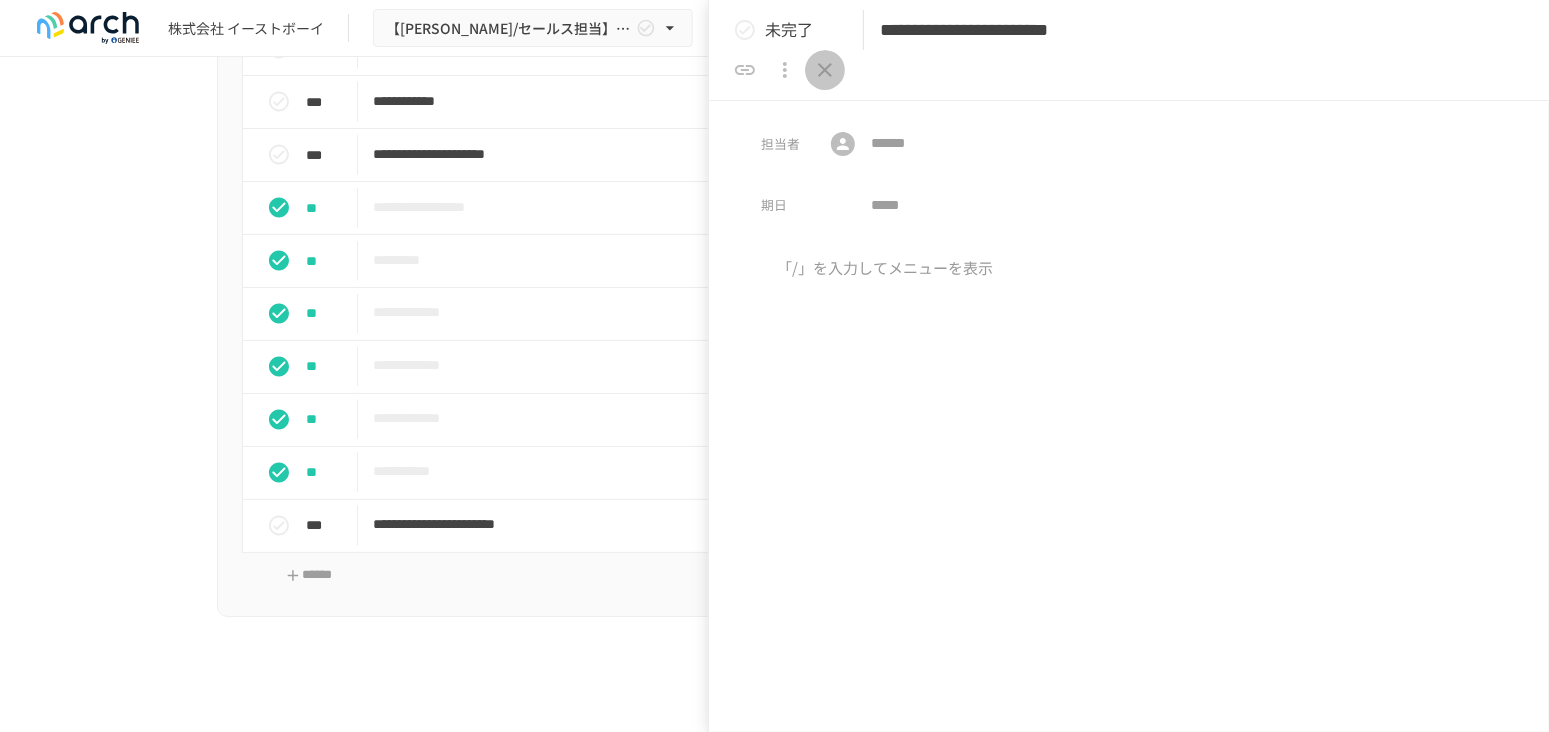 type 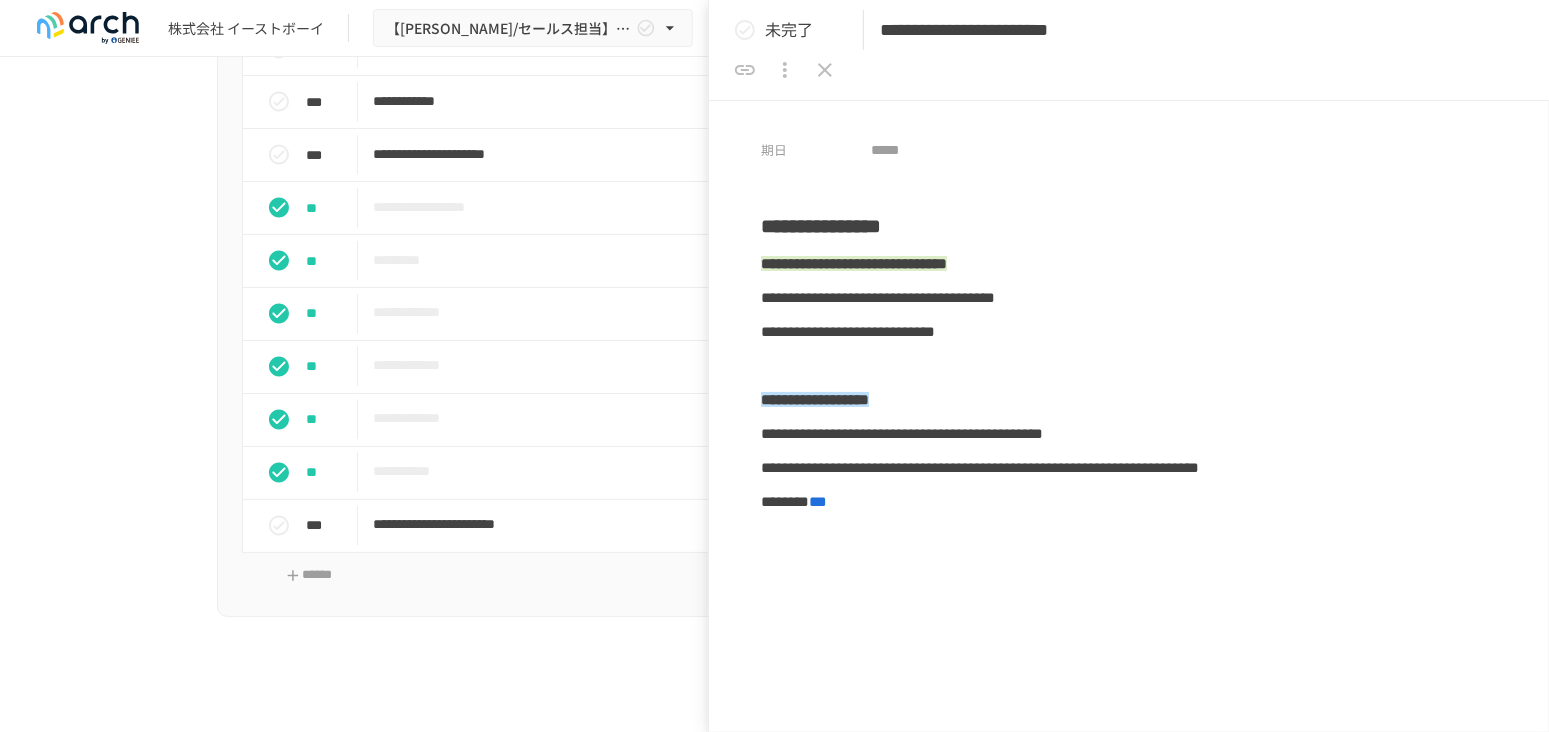 scroll, scrollTop: 0, scrollLeft: 0, axis: both 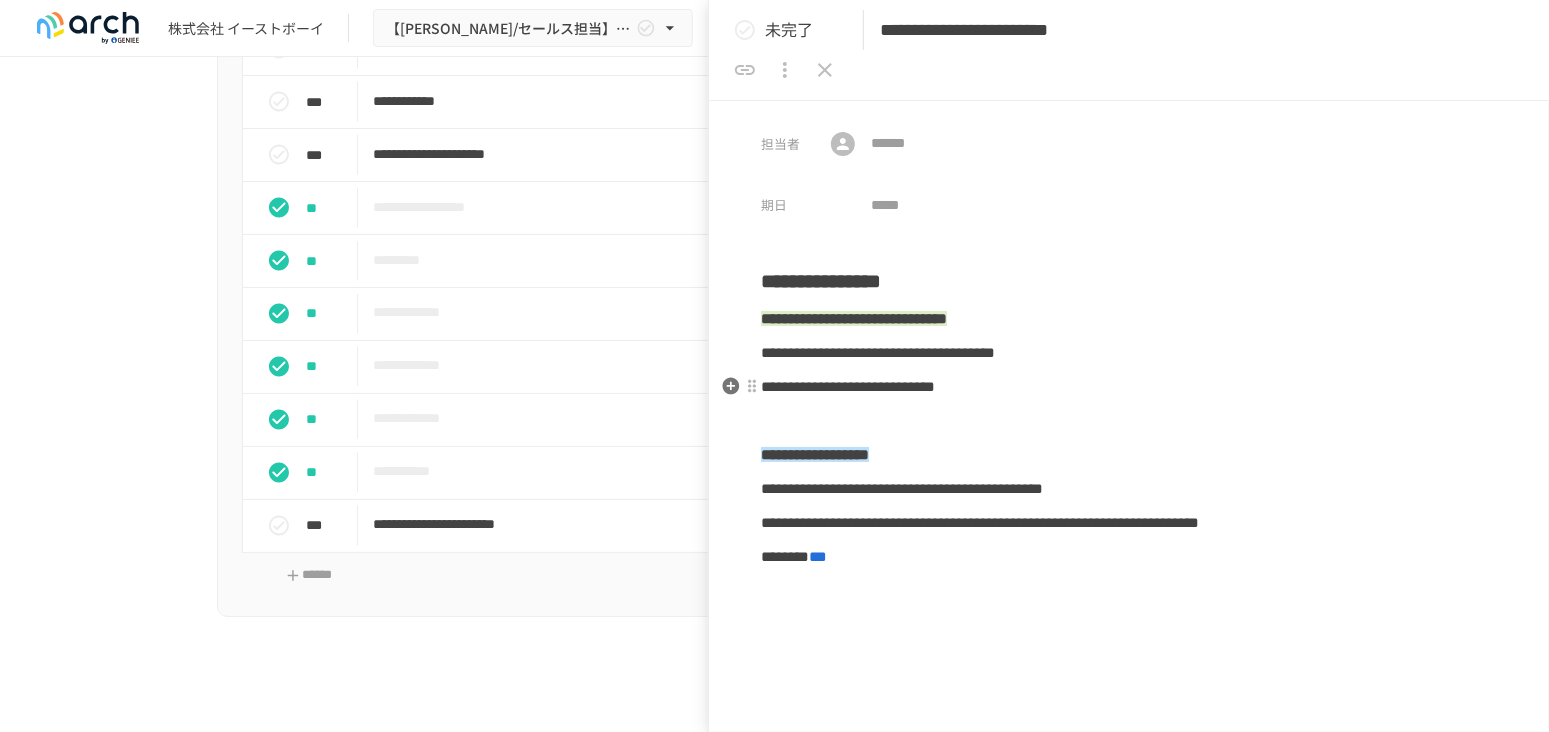 click on "**********" at bounding box center (1129, 387) 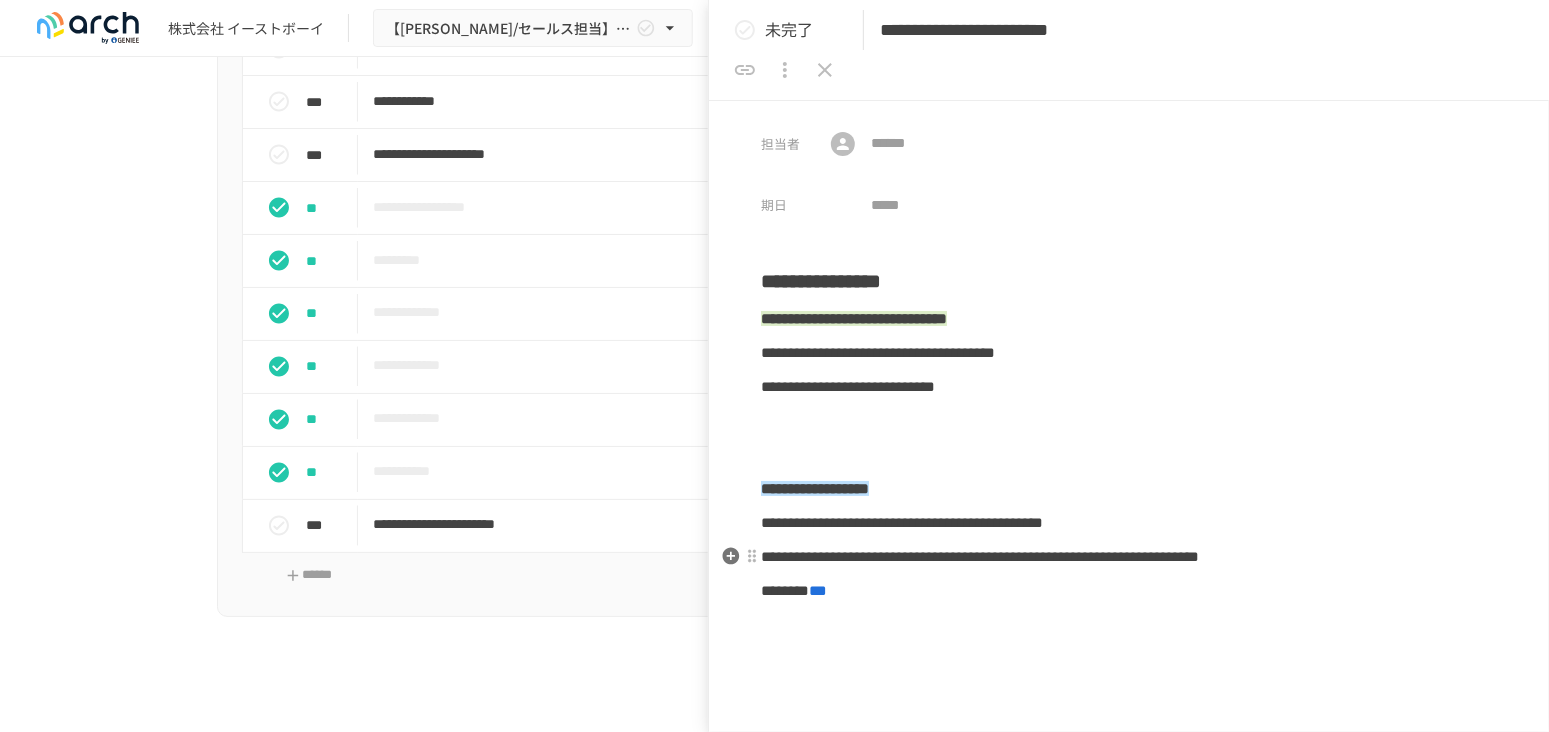 click on "**********" at bounding box center (1129, 557) 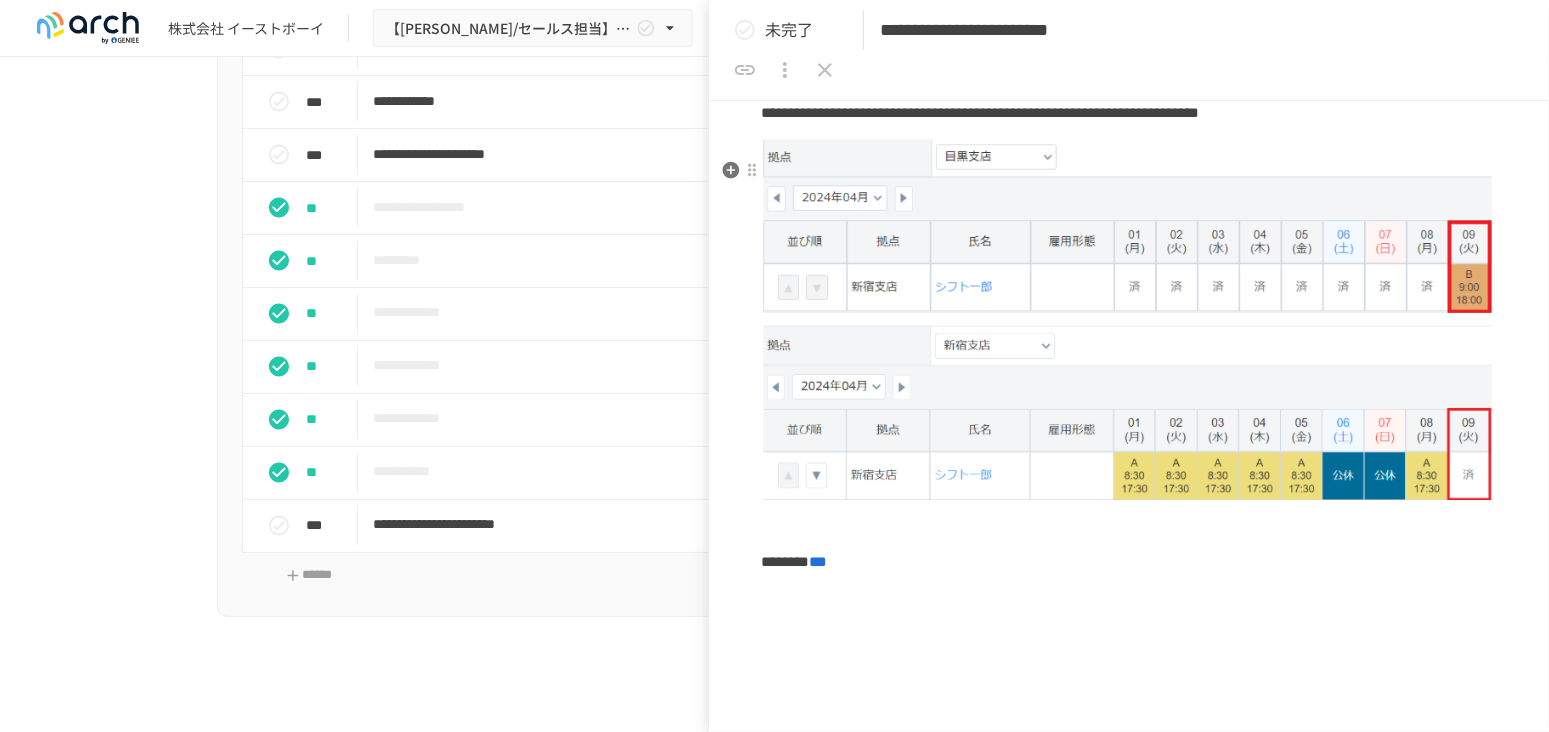 scroll, scrollTop: 333, scrollLeft: 0, axis: vertical 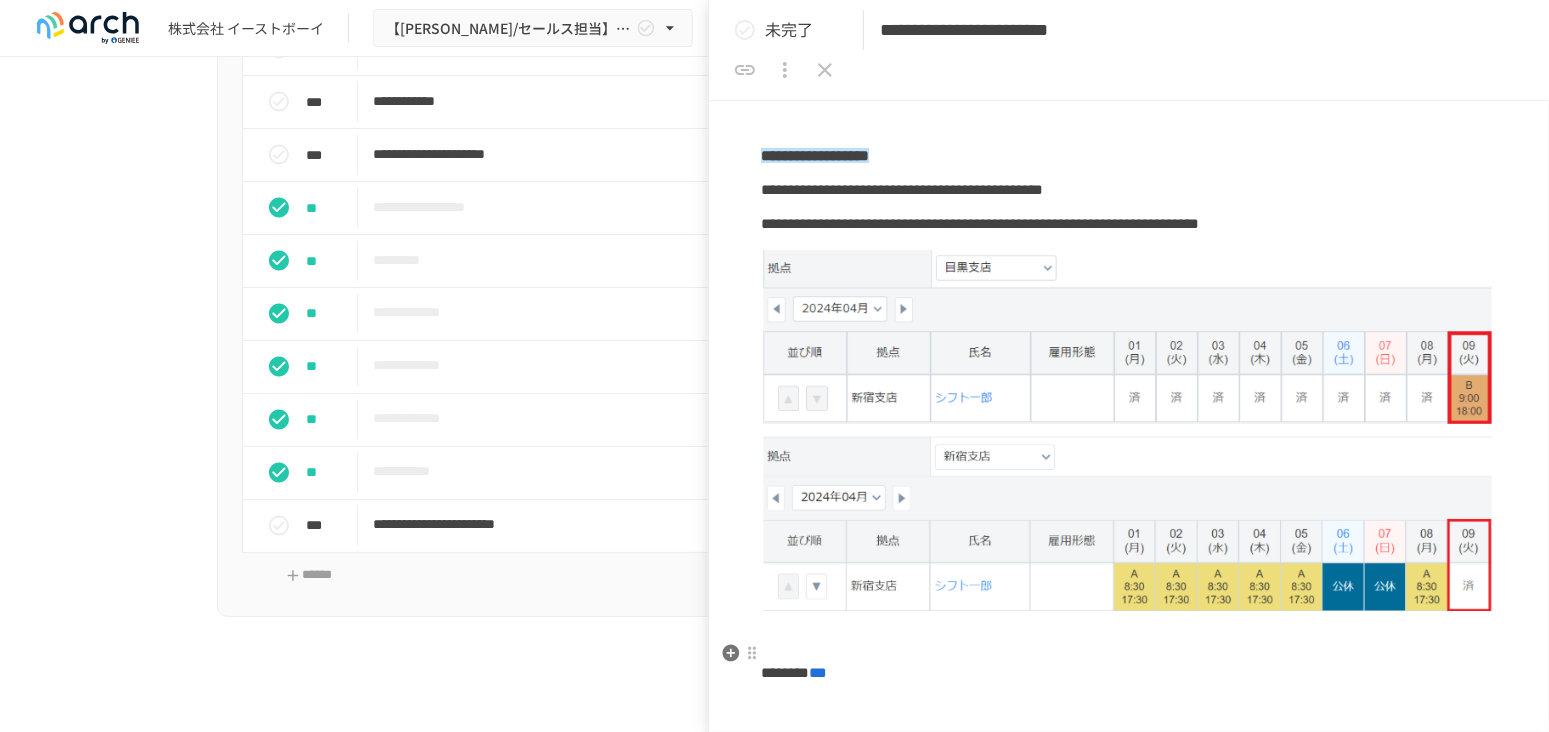 click at bounding box center [1129, 639] 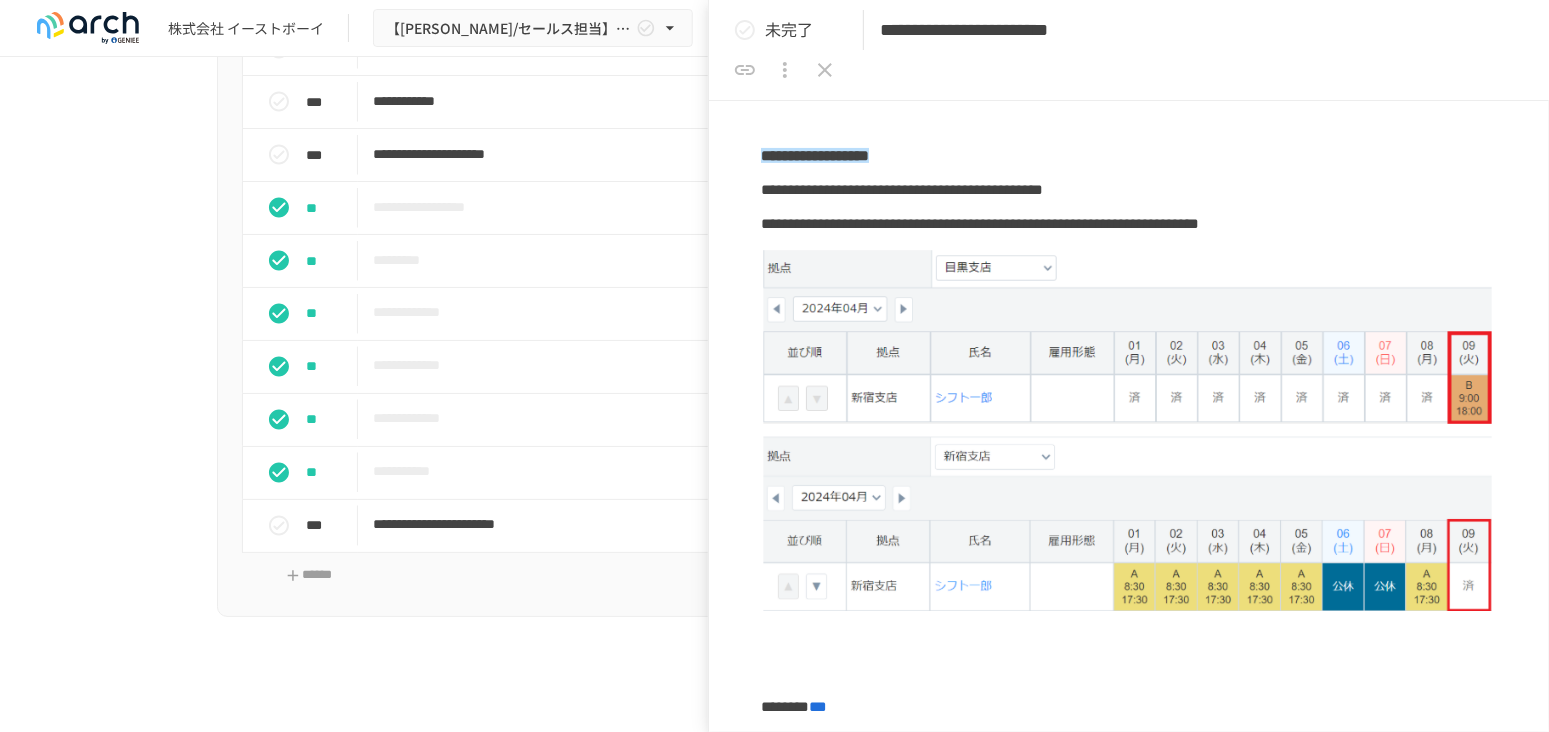 type 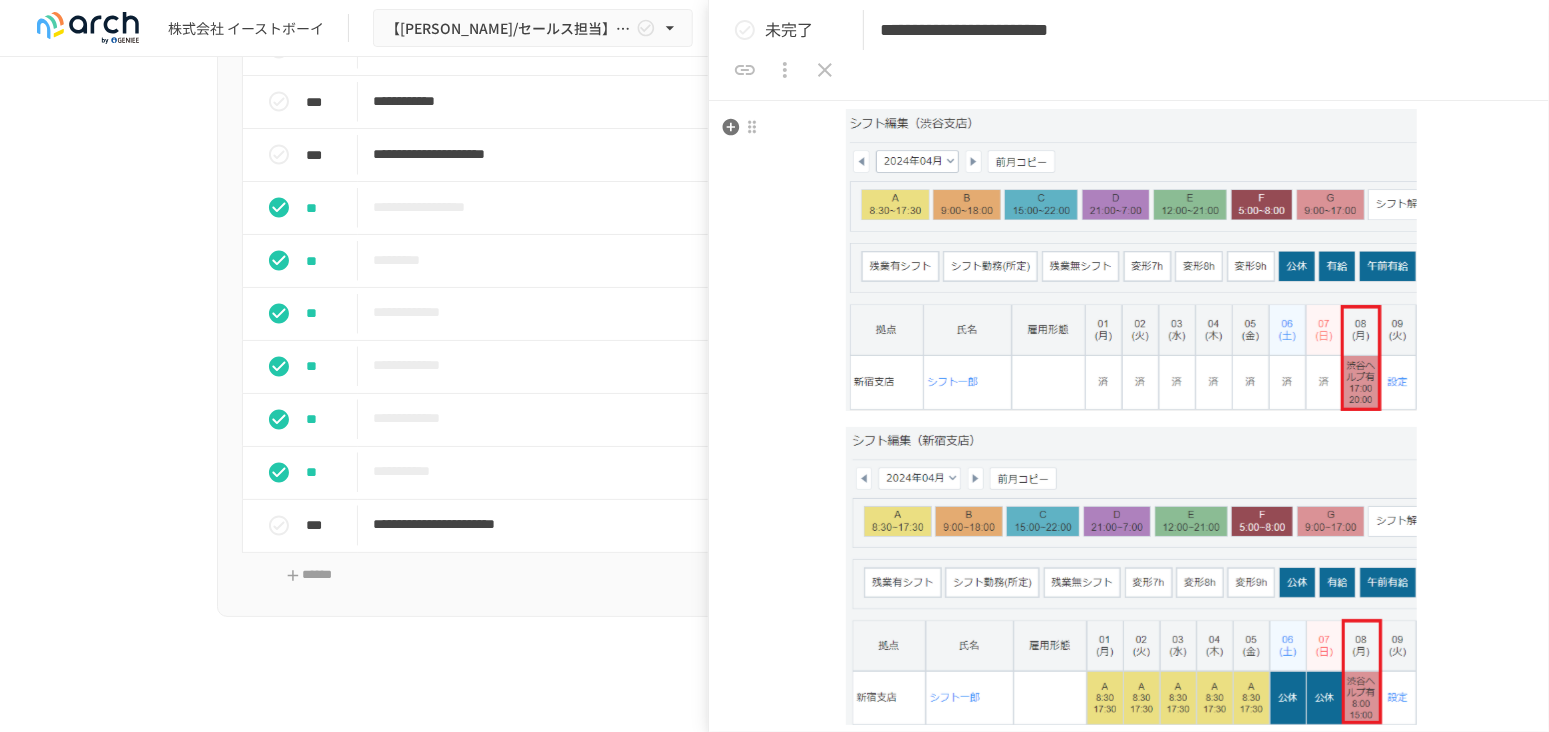 scroll, scrollTop: 888, scrollLeft: 0, axis: vertical 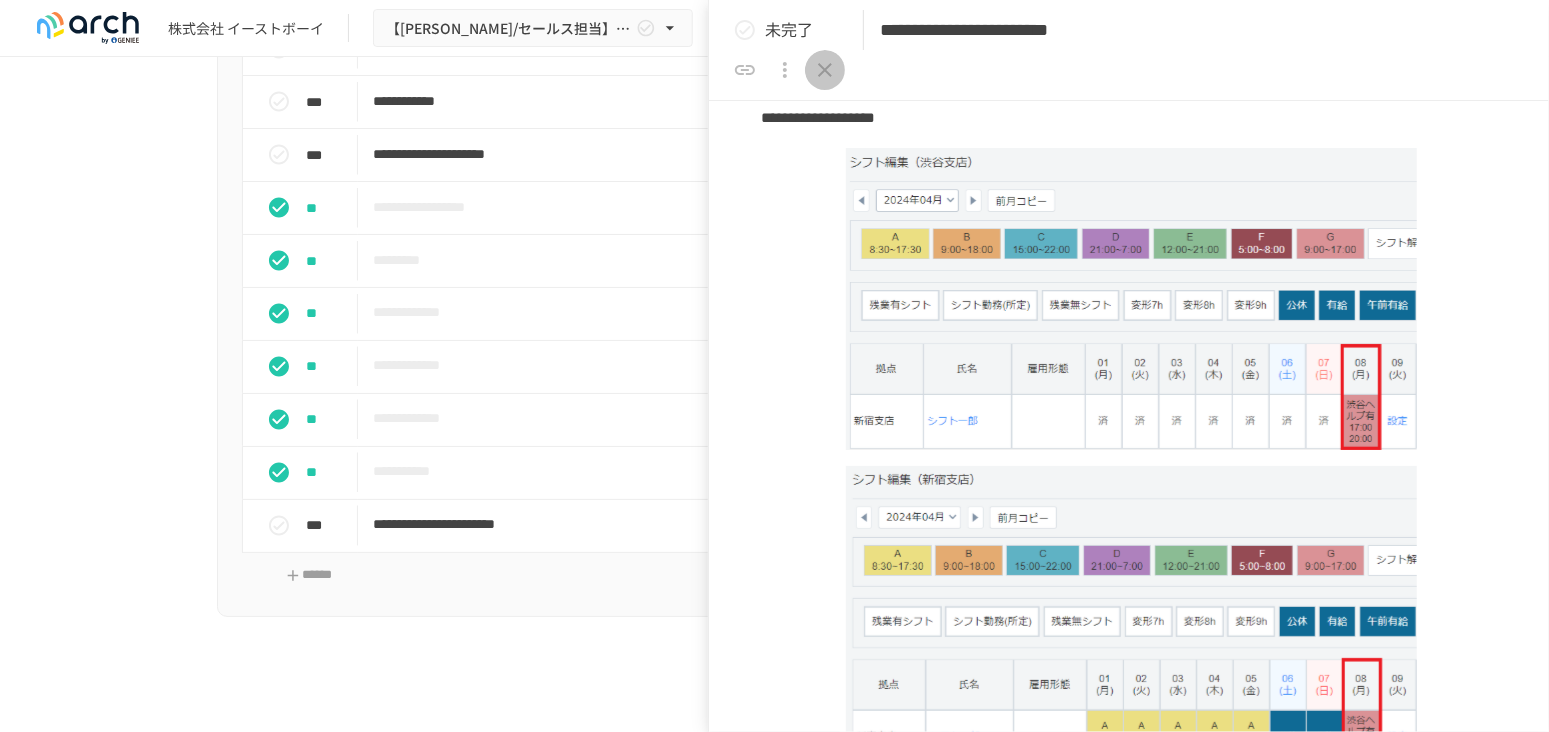 click 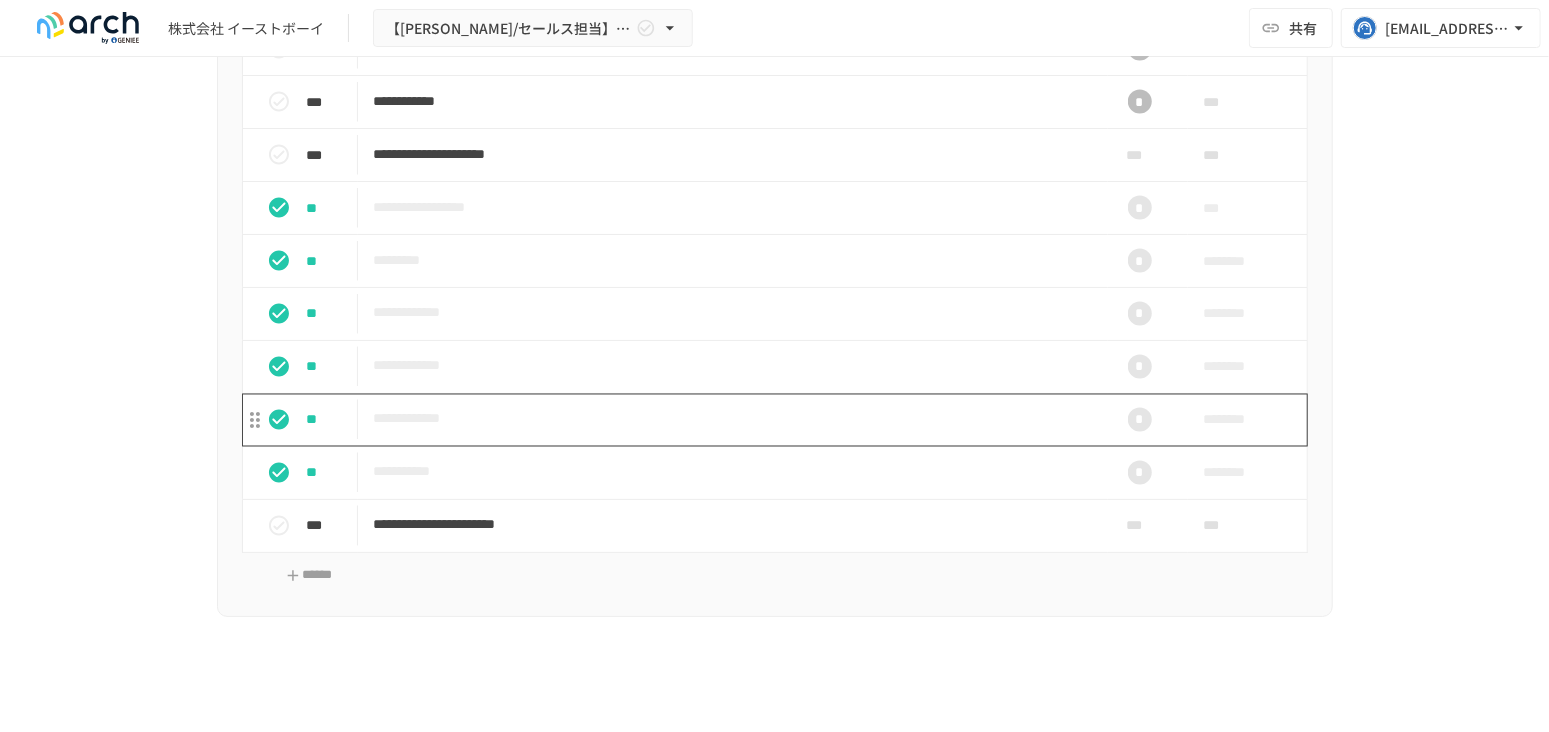 scroll, scrollTop: 1968, scrollLeft: 0, axis: vertical 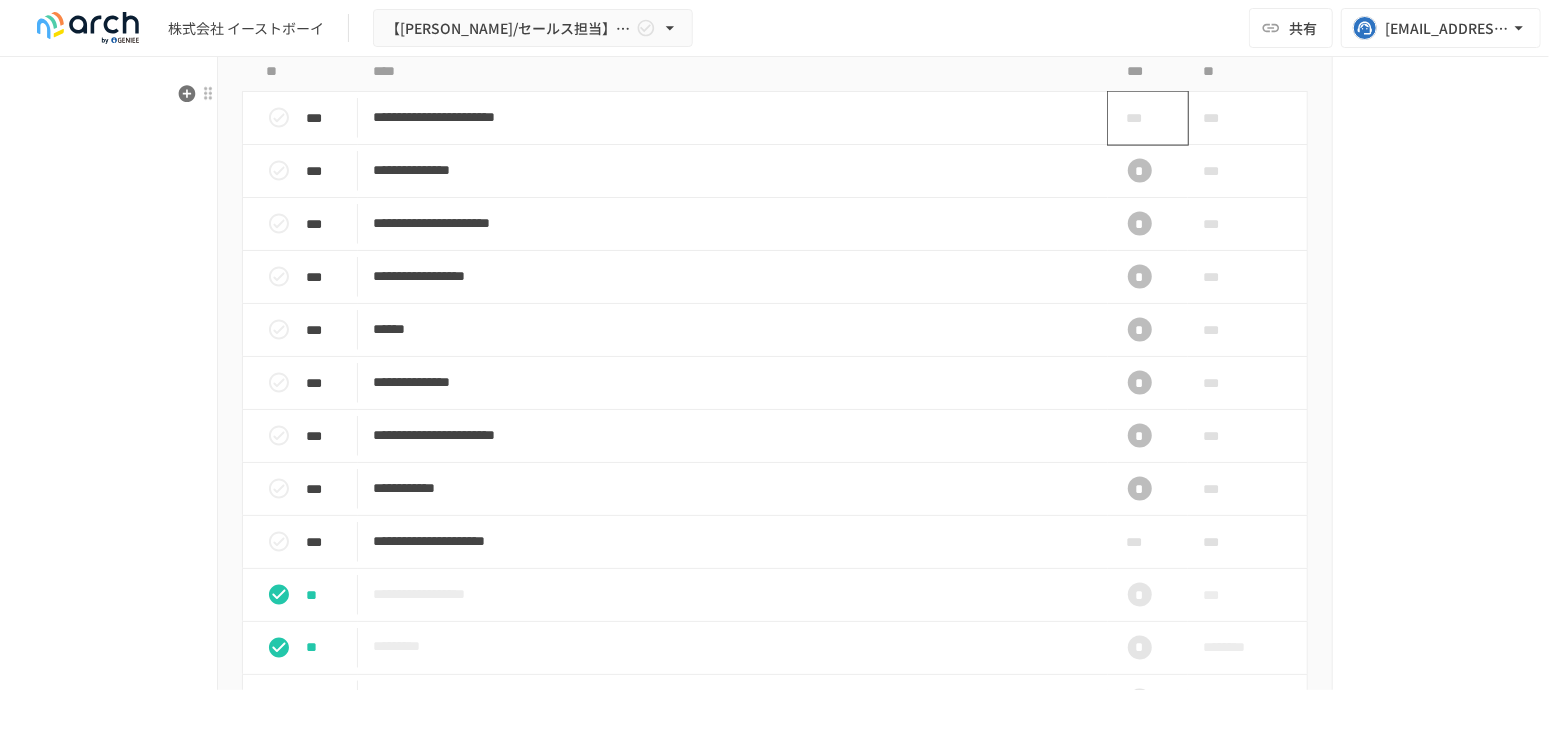 click on "***" at bounding box center (1140, 118) 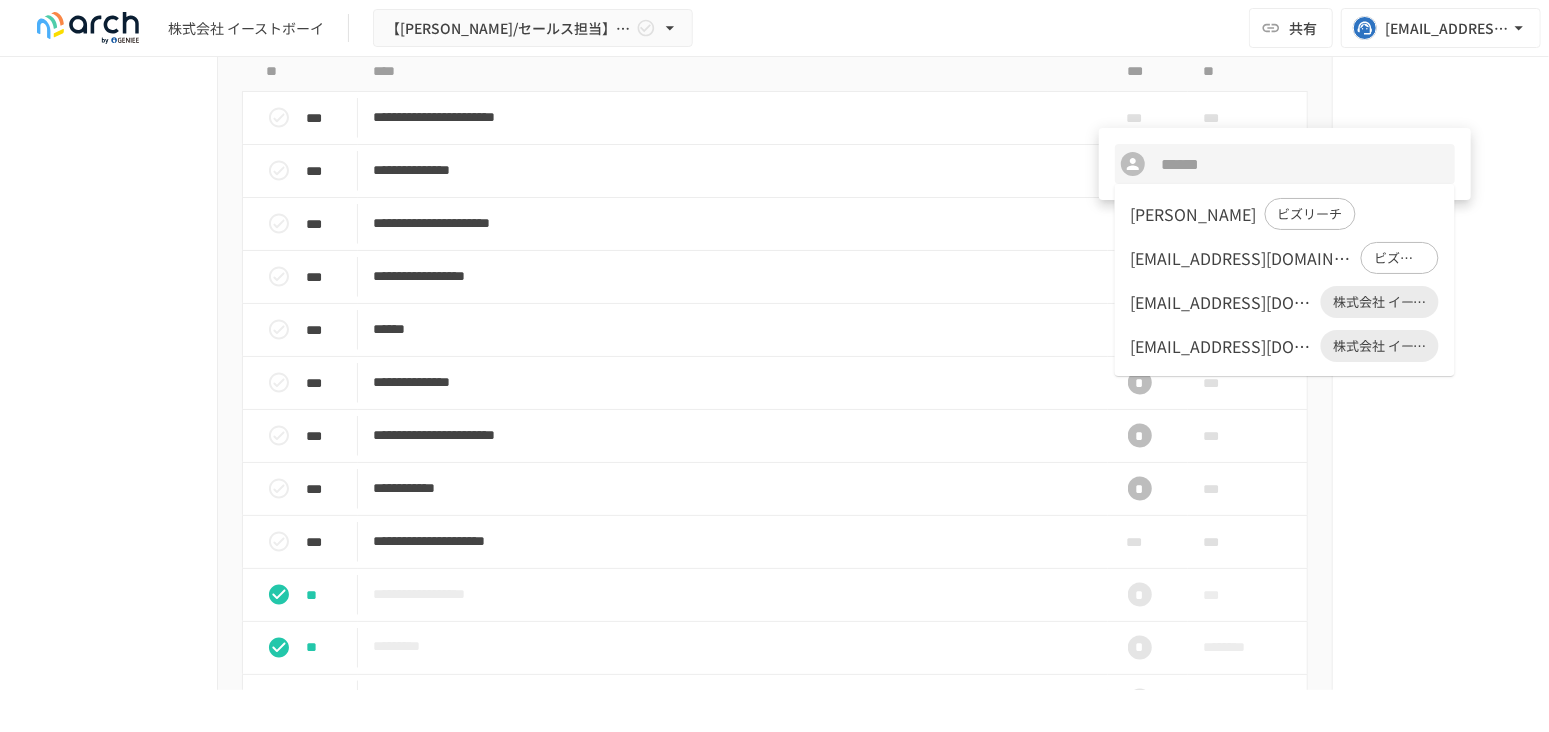 click at bounding box center (774, 366) 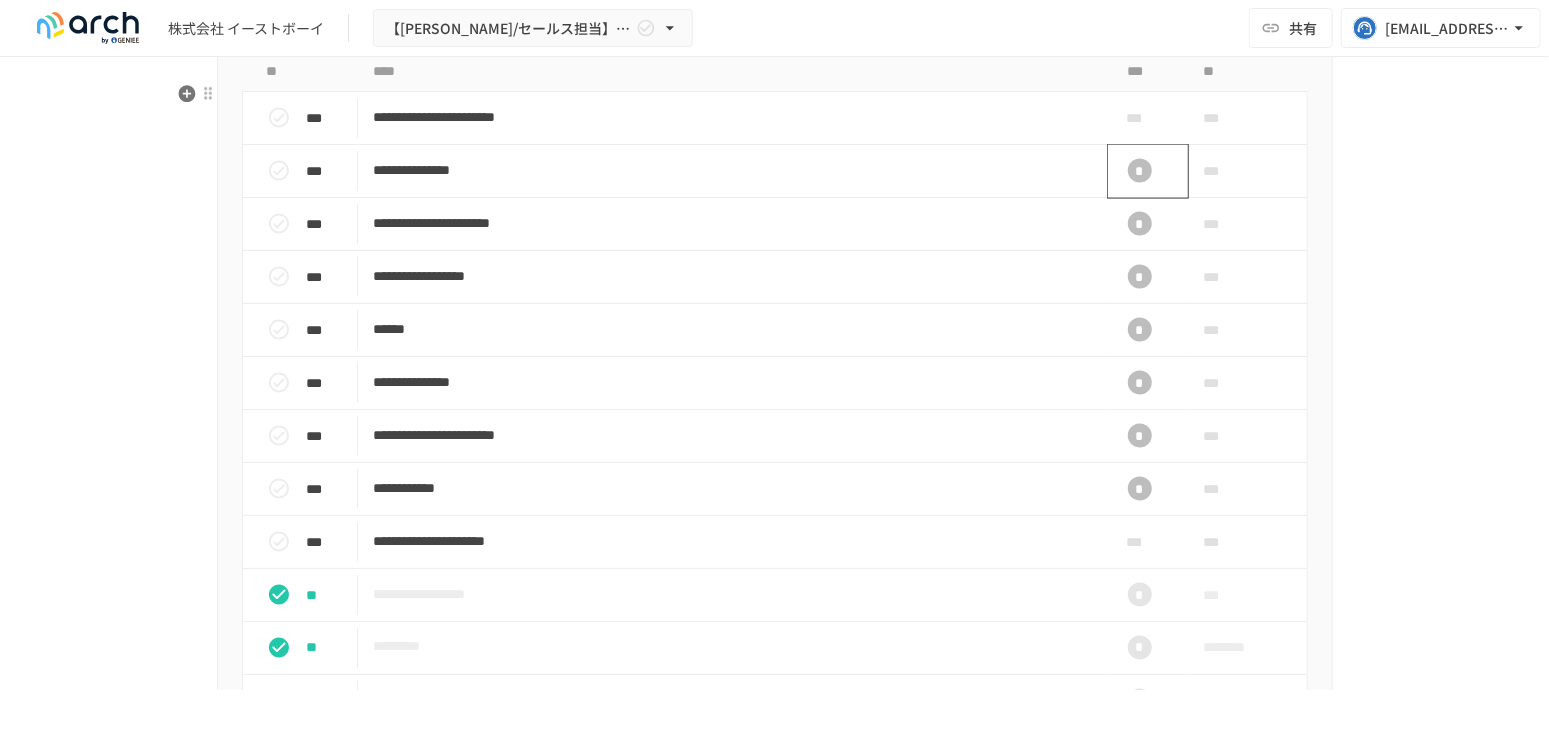 click on "*" at bounding box center [1140, 171] 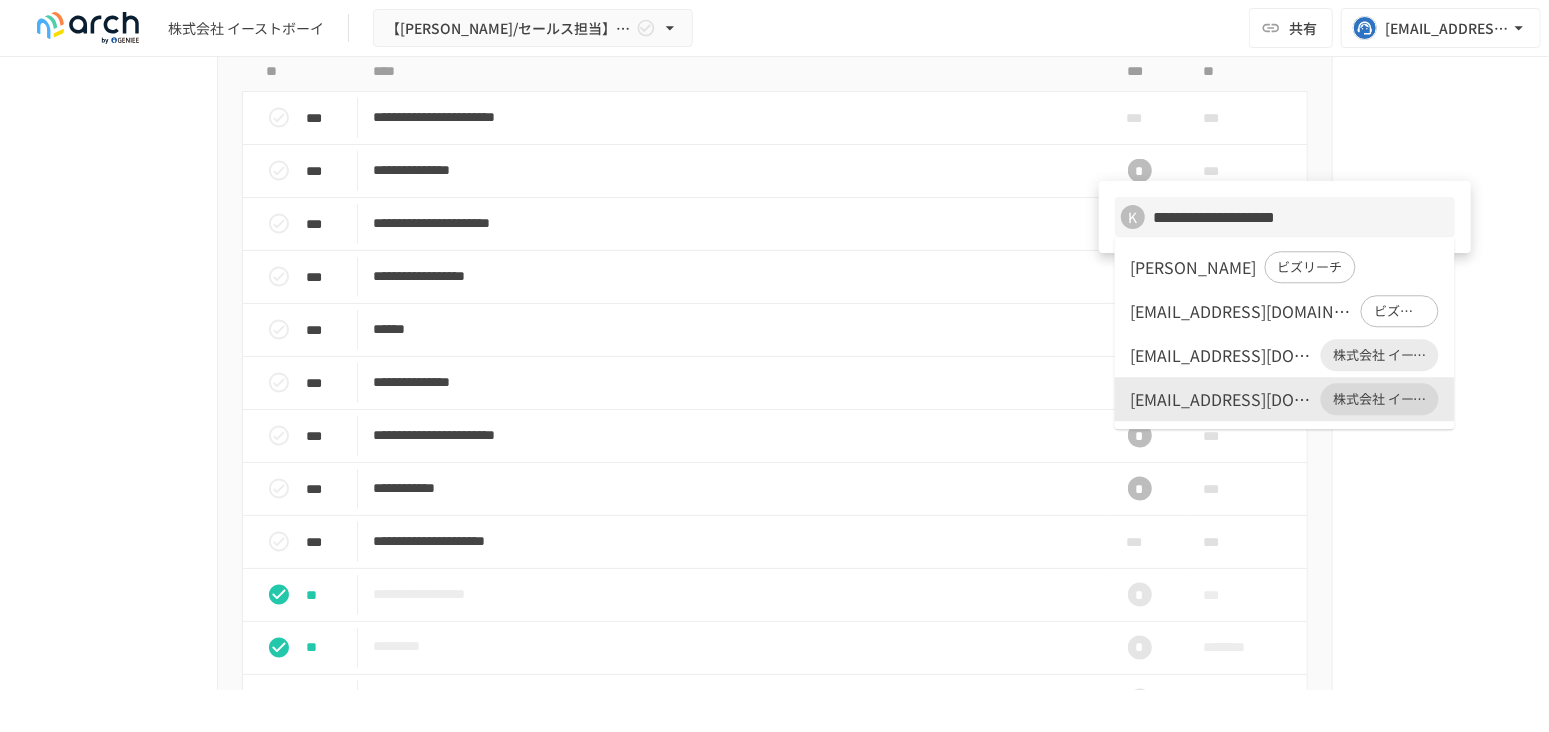 click at bounding box center [774, 366] 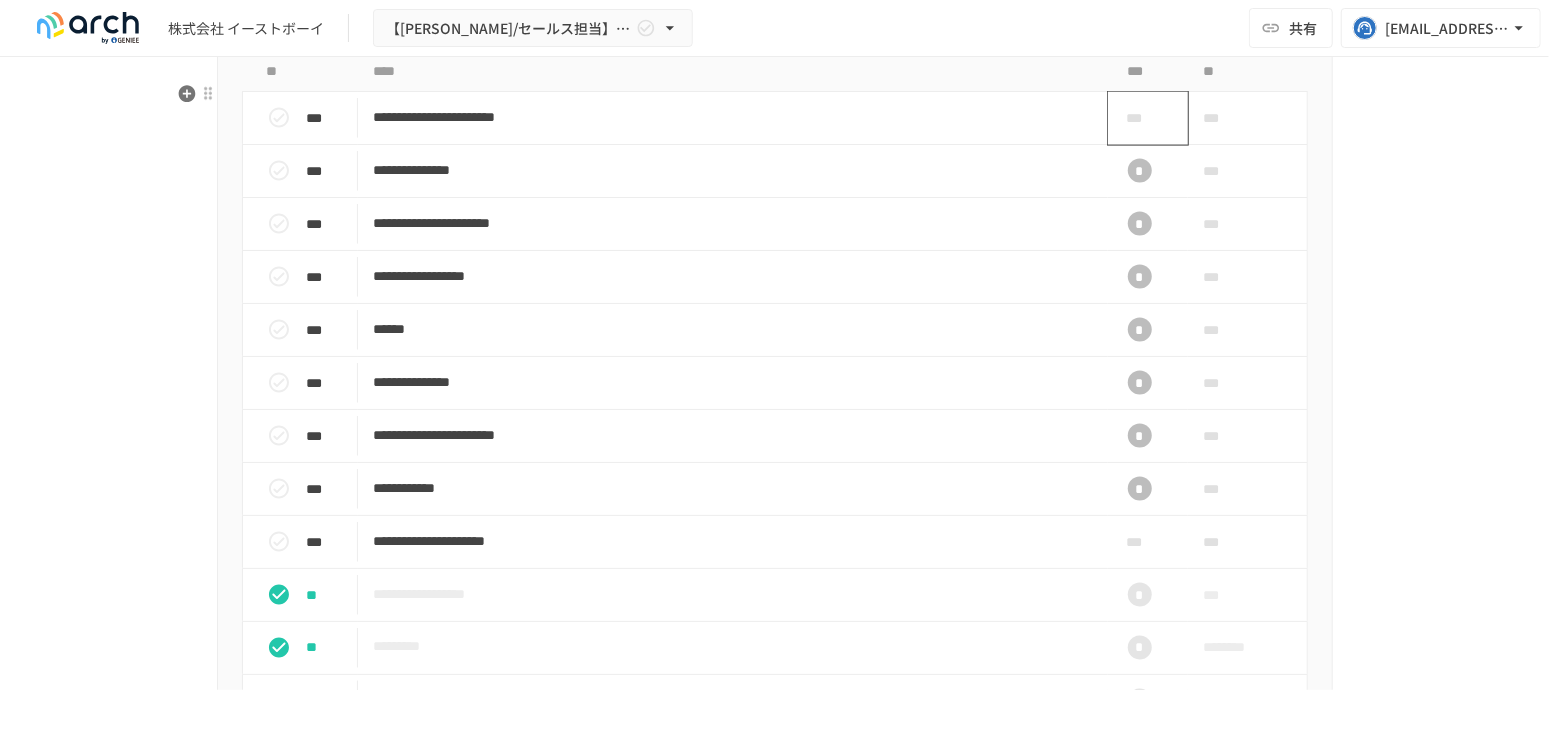 click on "***" at bounding box center (1140, 118) 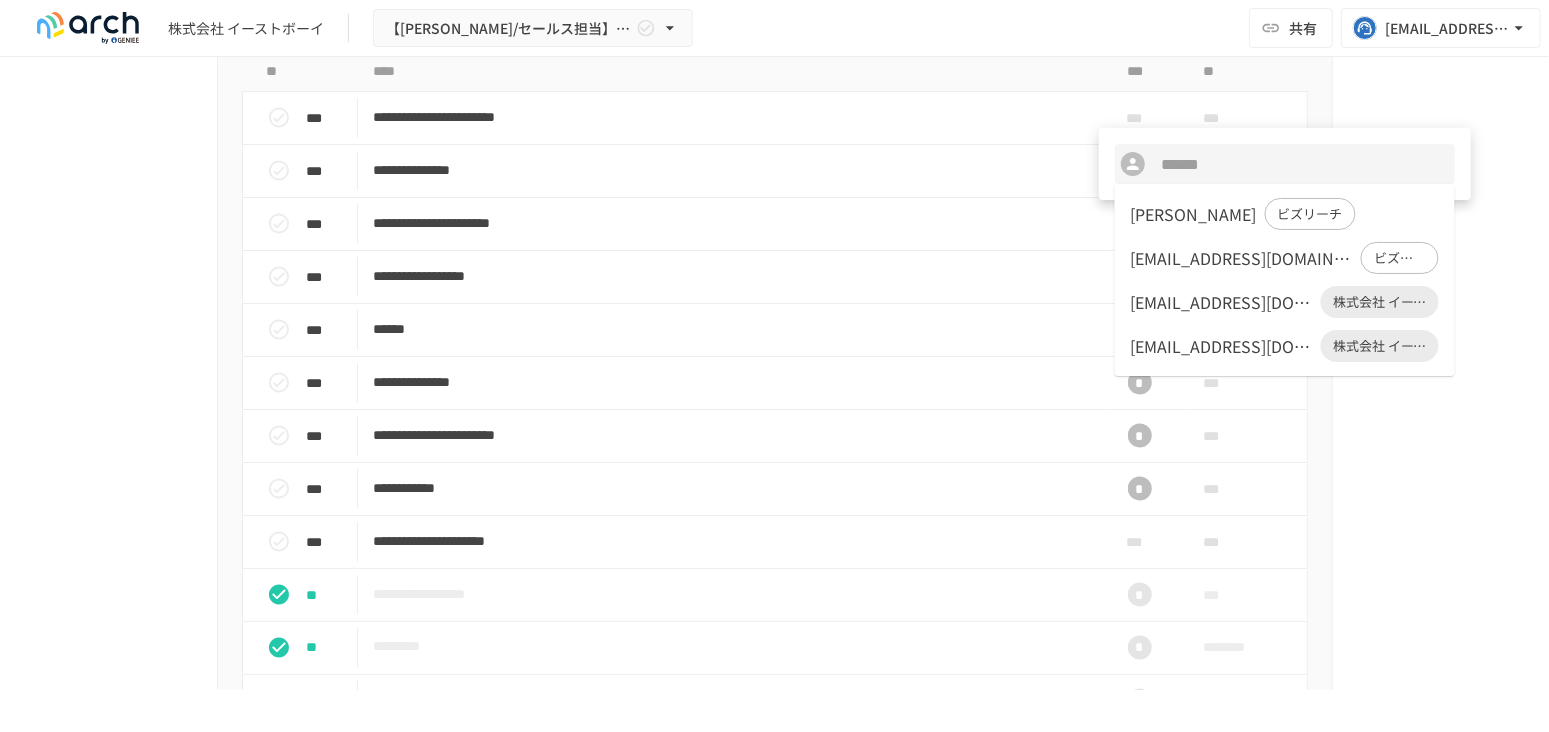 click on "kokura@eastboy.co.jp 株式会社 イーストボーイ" at bounding box center (1285, 346) 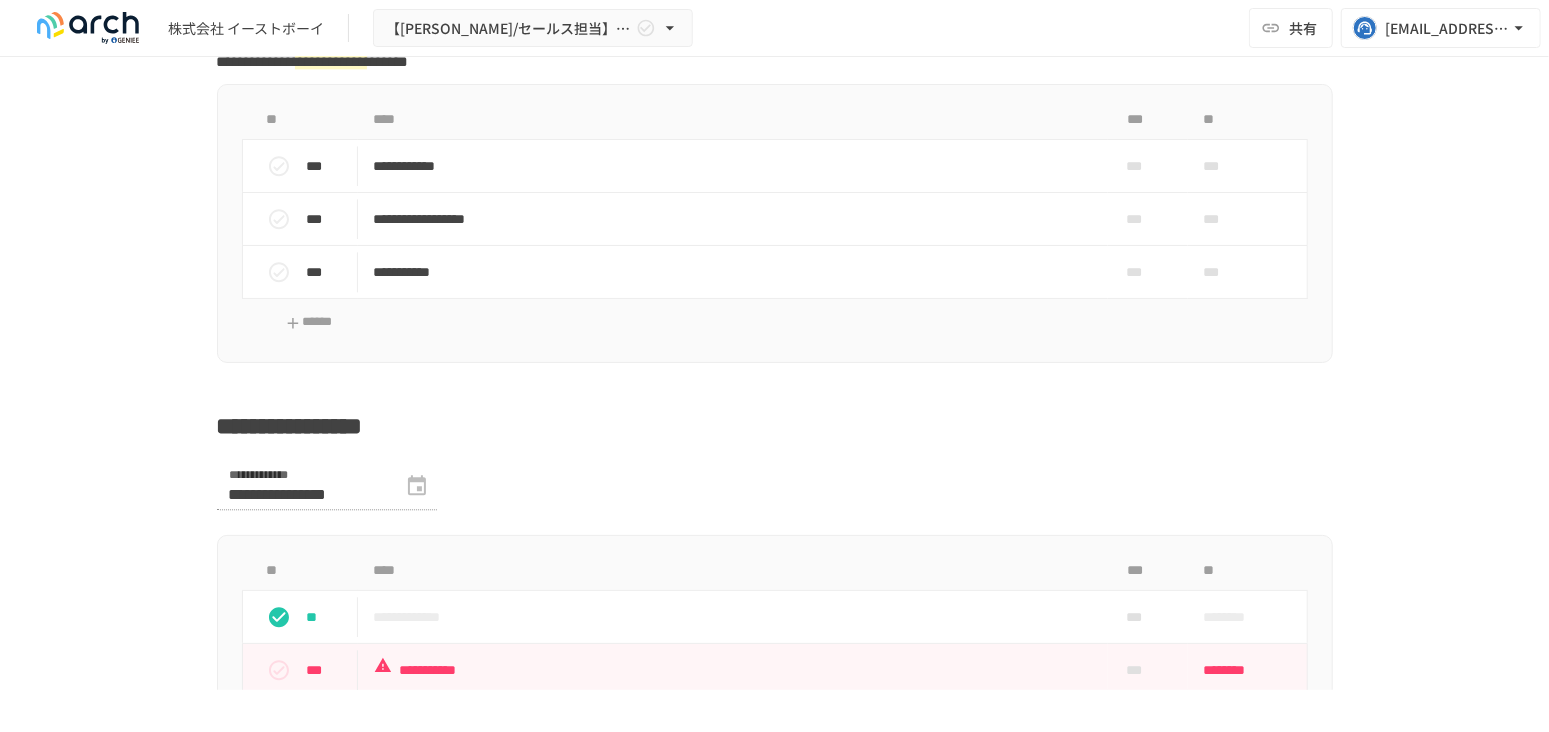 scroll, scrollTop: 2857, scrollLeft: 0, axis: vertical 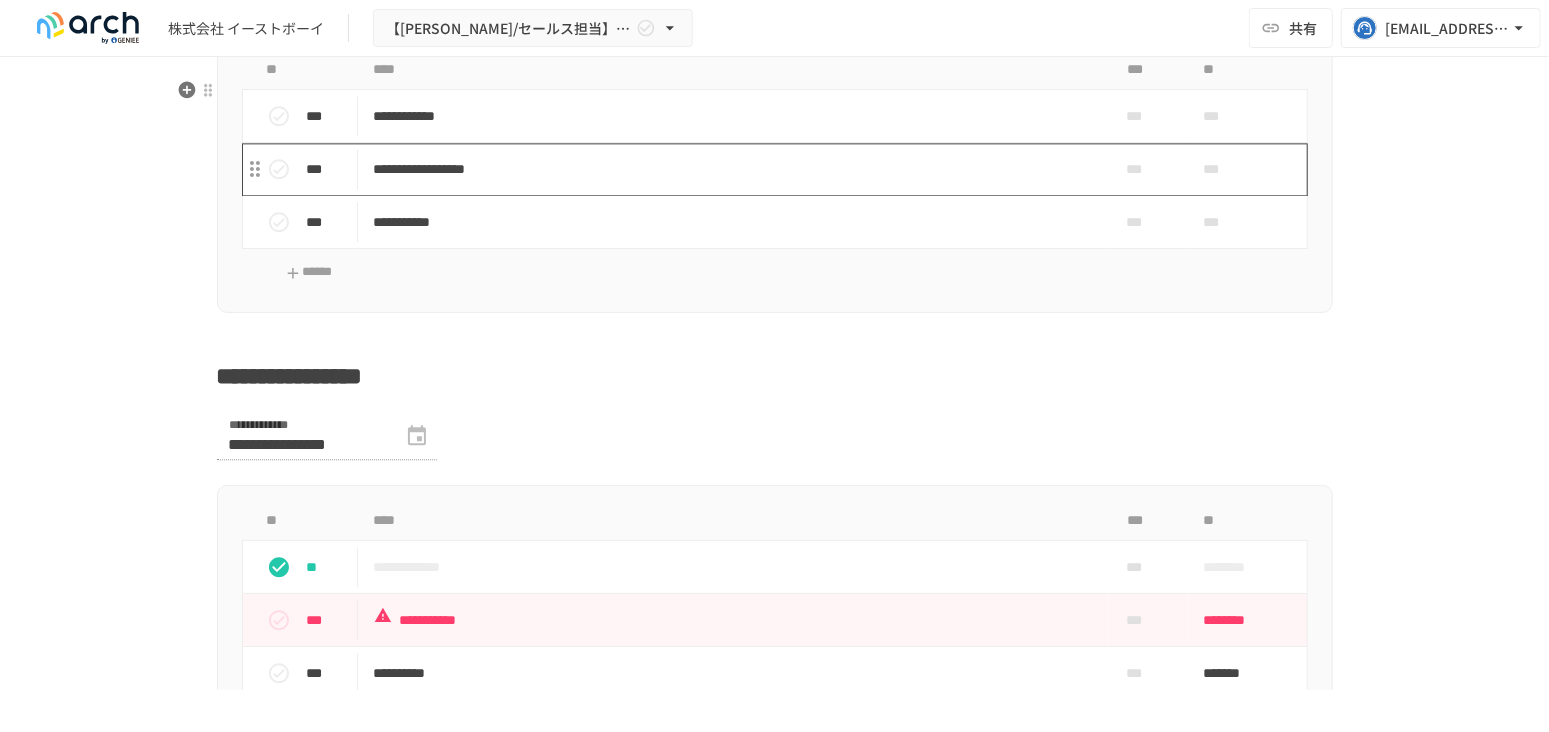 click on "**********" at bounding box center [733, 169] 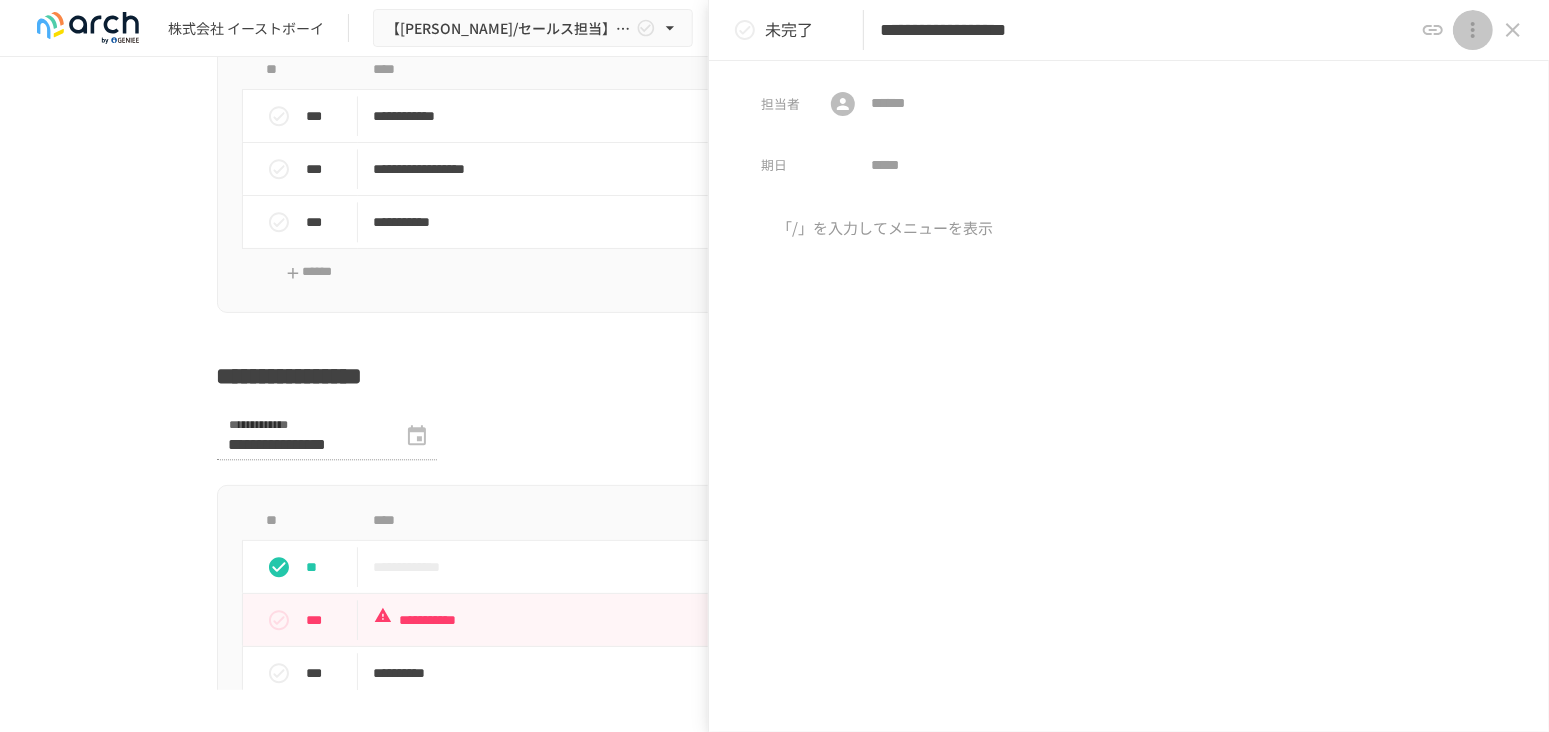 click 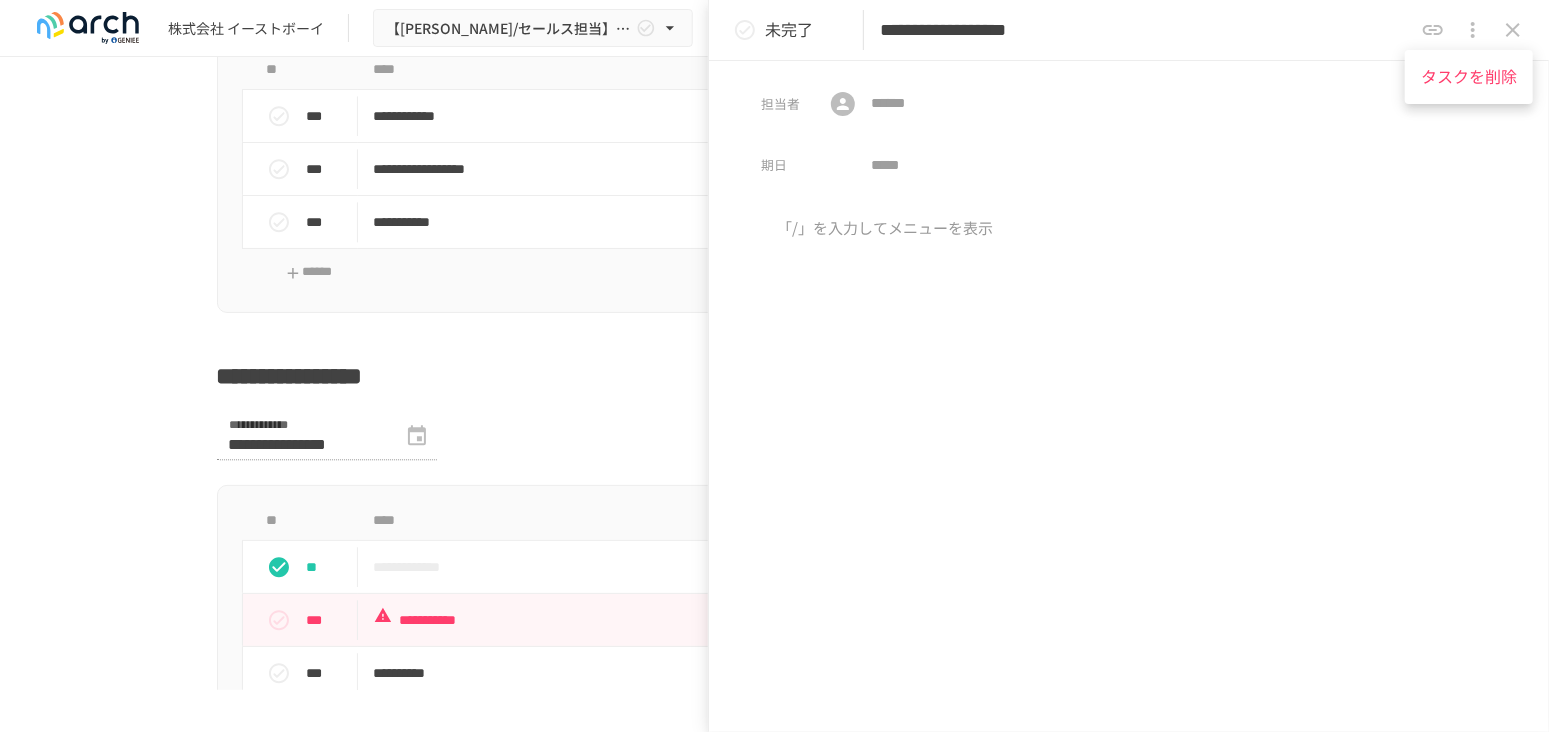 click on "タスクを削除" at bounding box center (1469, 77) 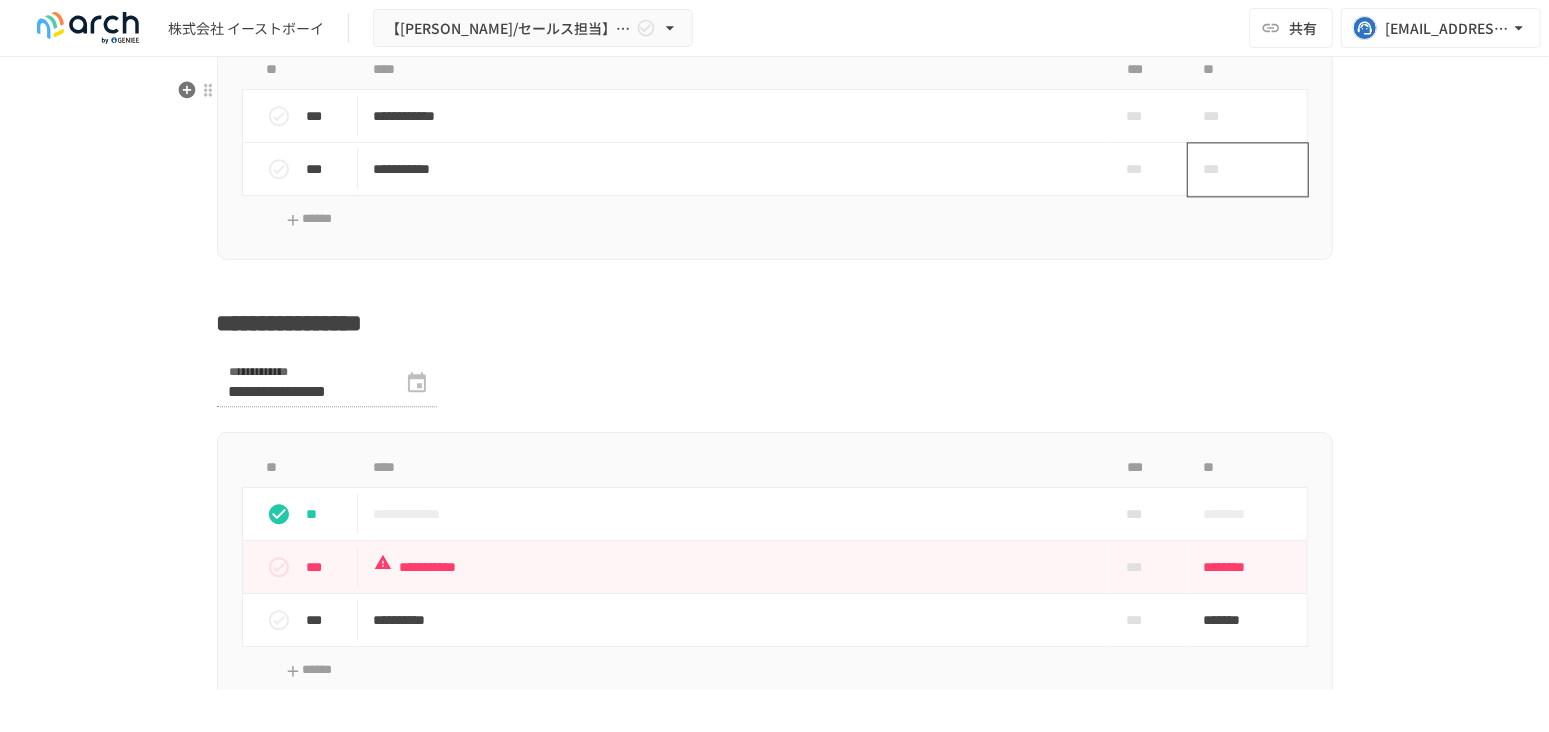 click on "***" at bounding box center [1225, 169] 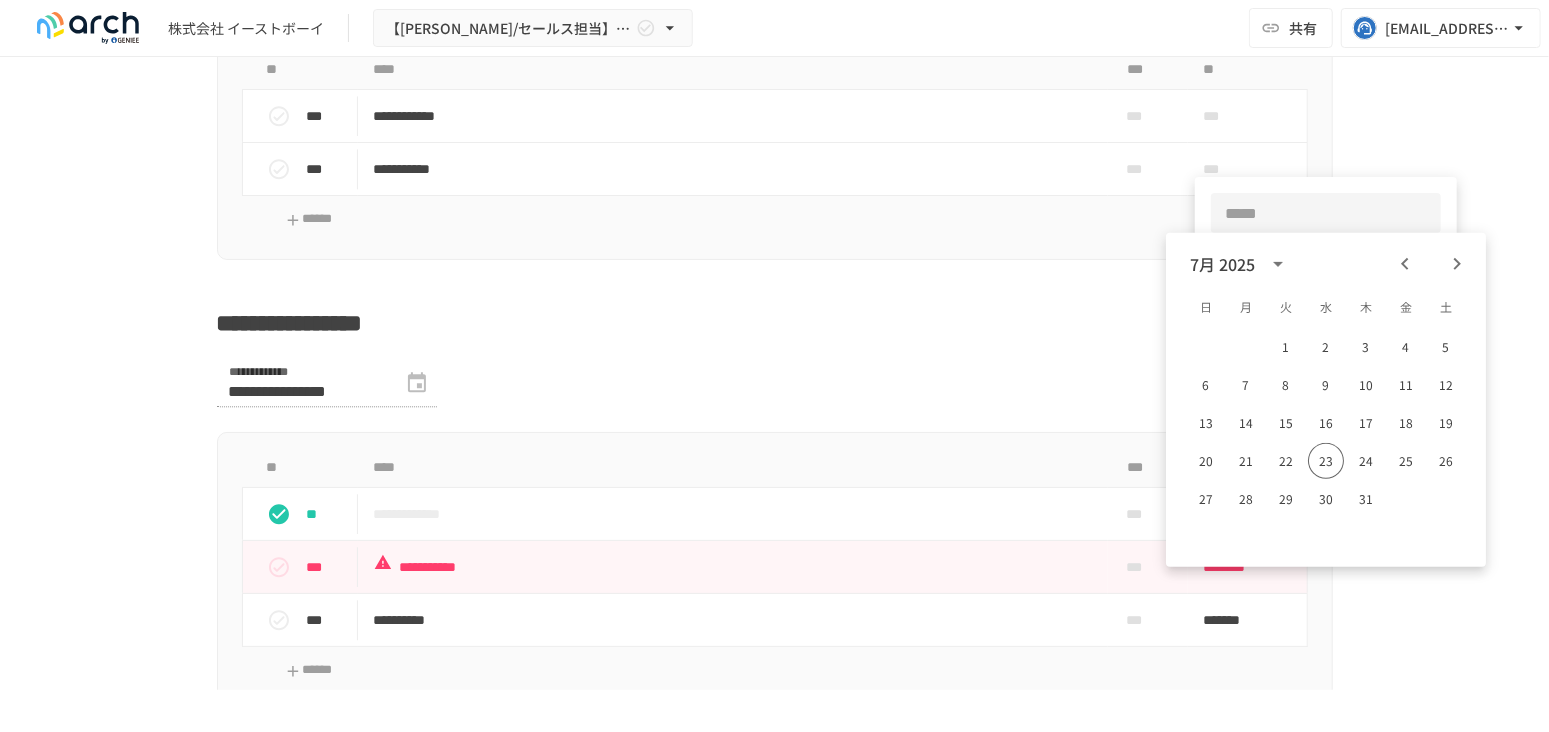 click at bounding box center (1457, 264) 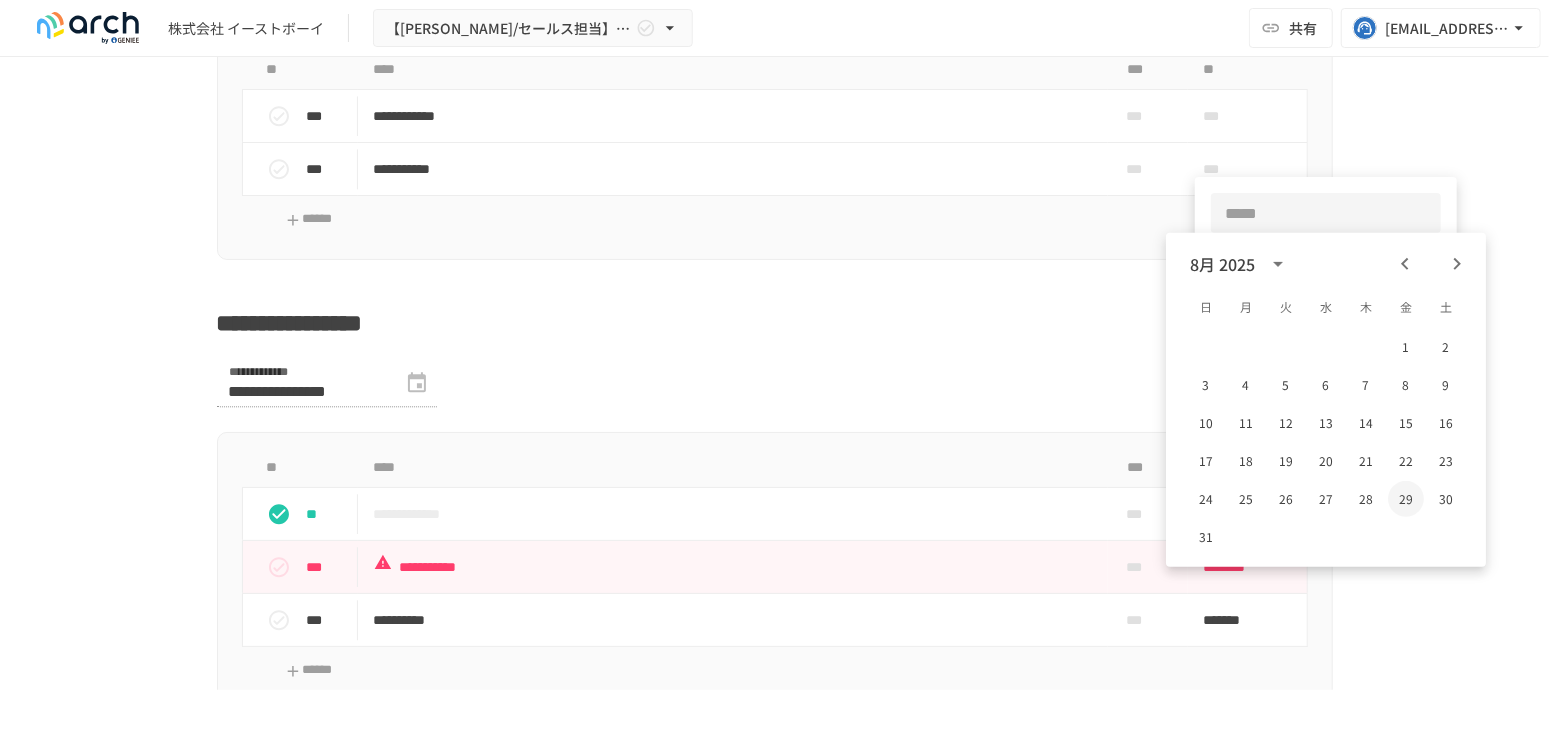 click on "29" at bounding box center [1406, 499] 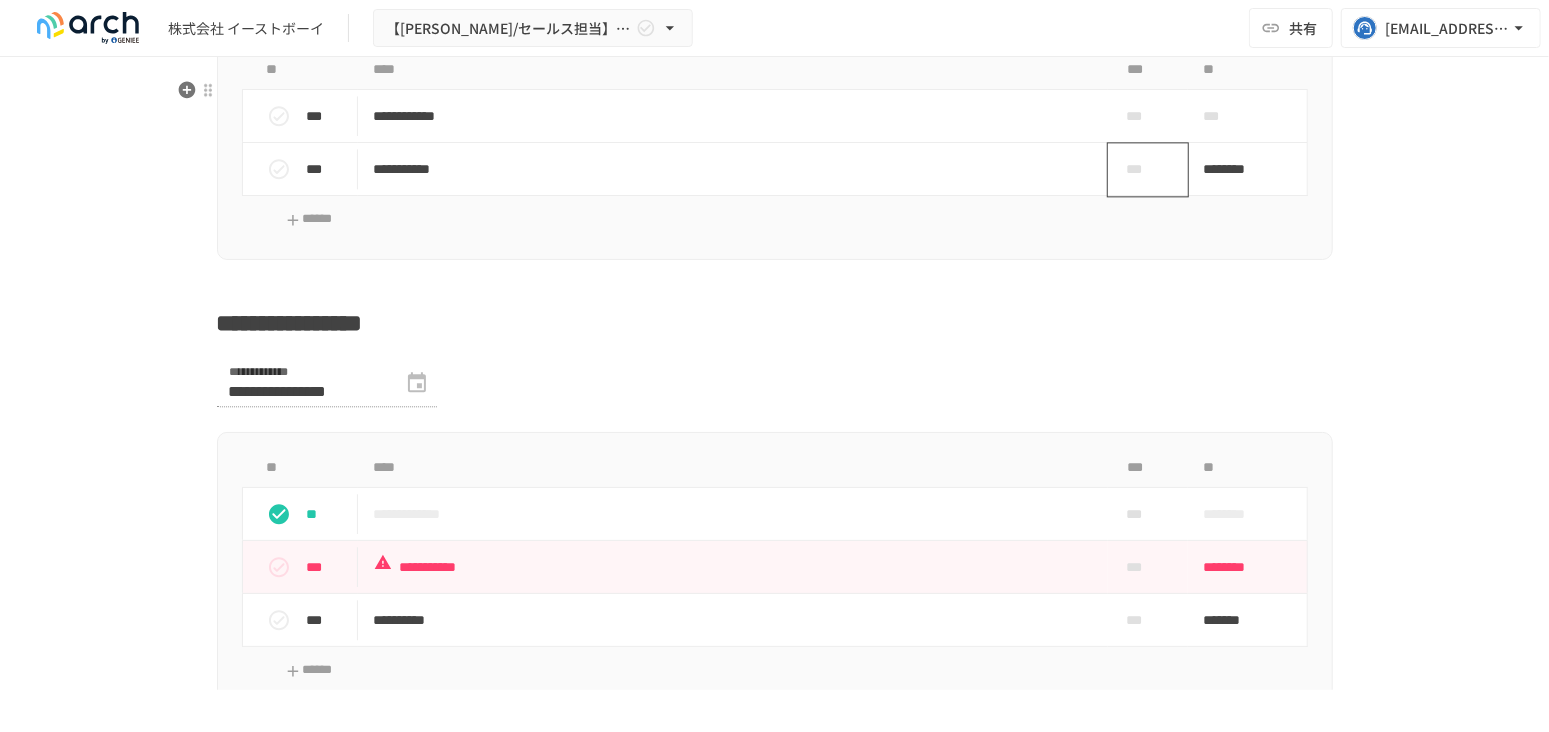 click on "***" at bounding box center [1140, 169] 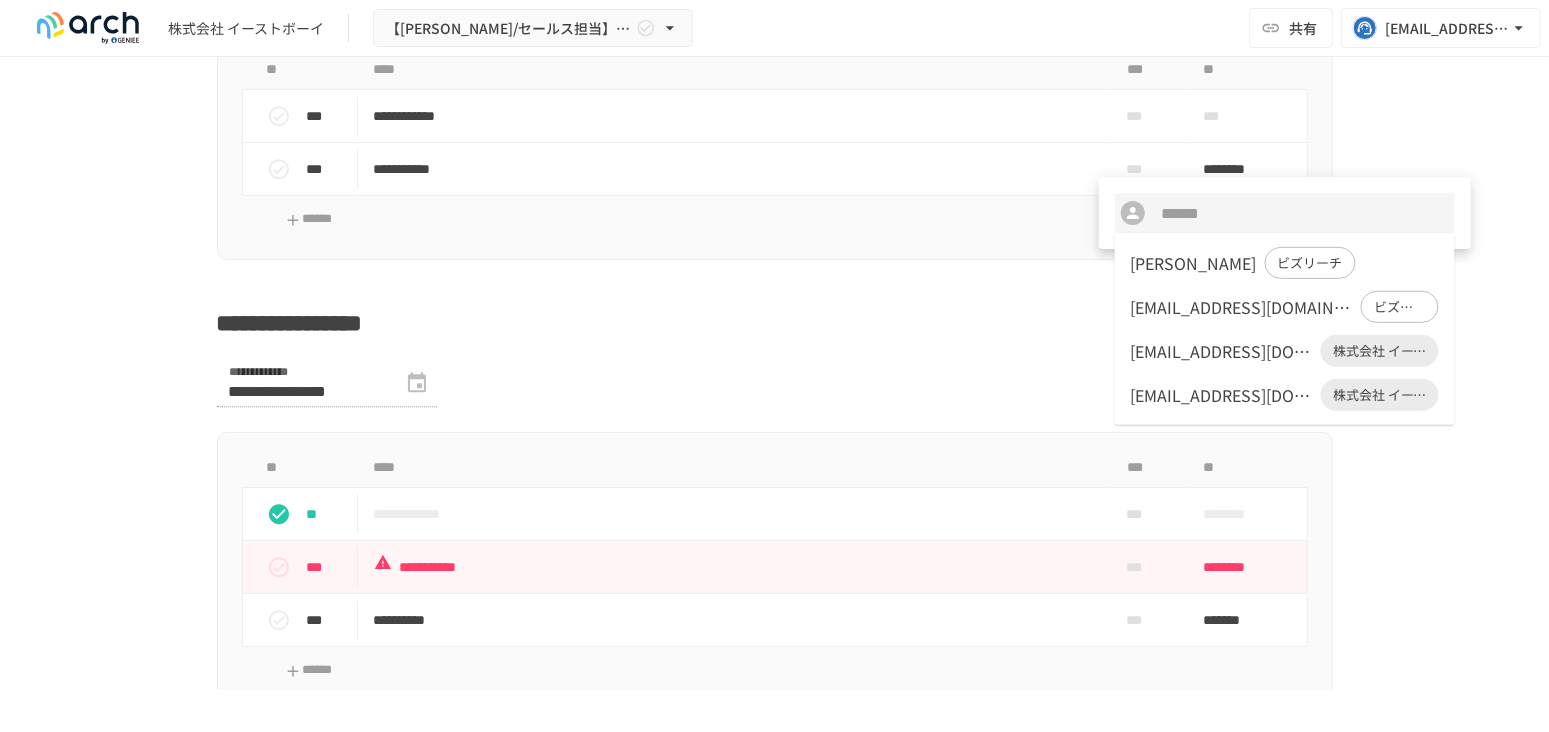 click on "kokura@eastboy.co.jp" at bounding box center (1222, 395) 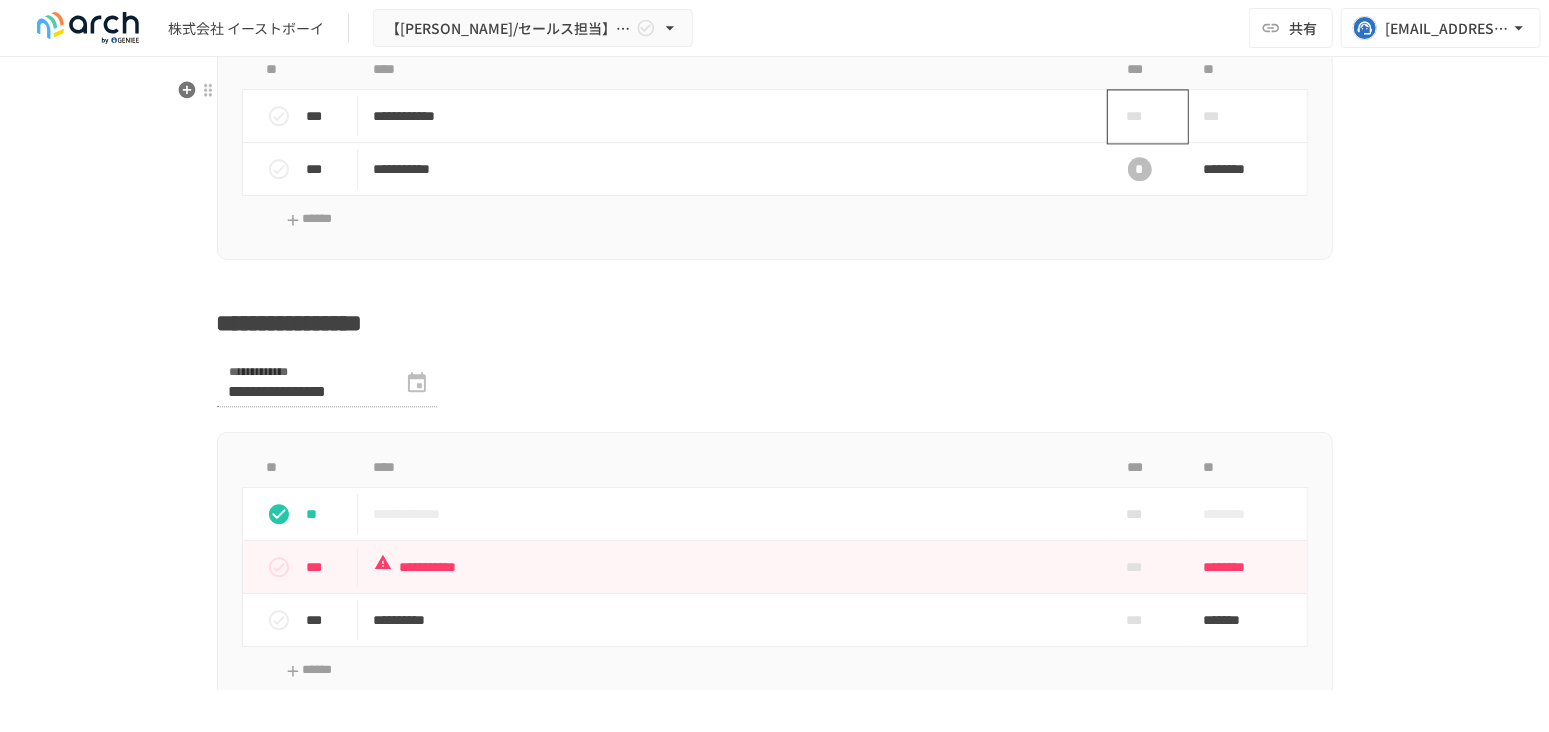 click on "***" at bounding box center [1140, 116] 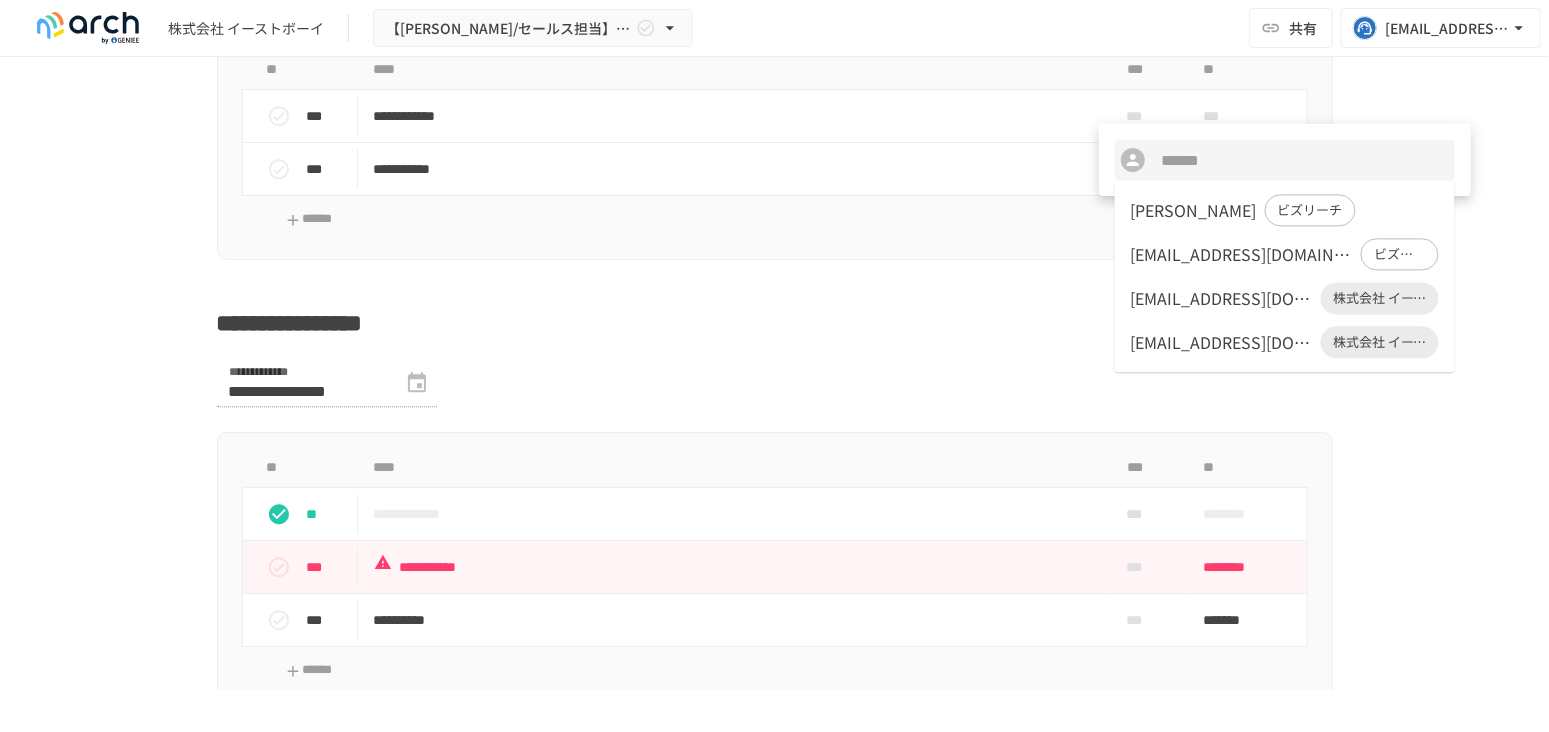 click on "kokura@eastboy.co.jp" at bounding box center (1222, 342) 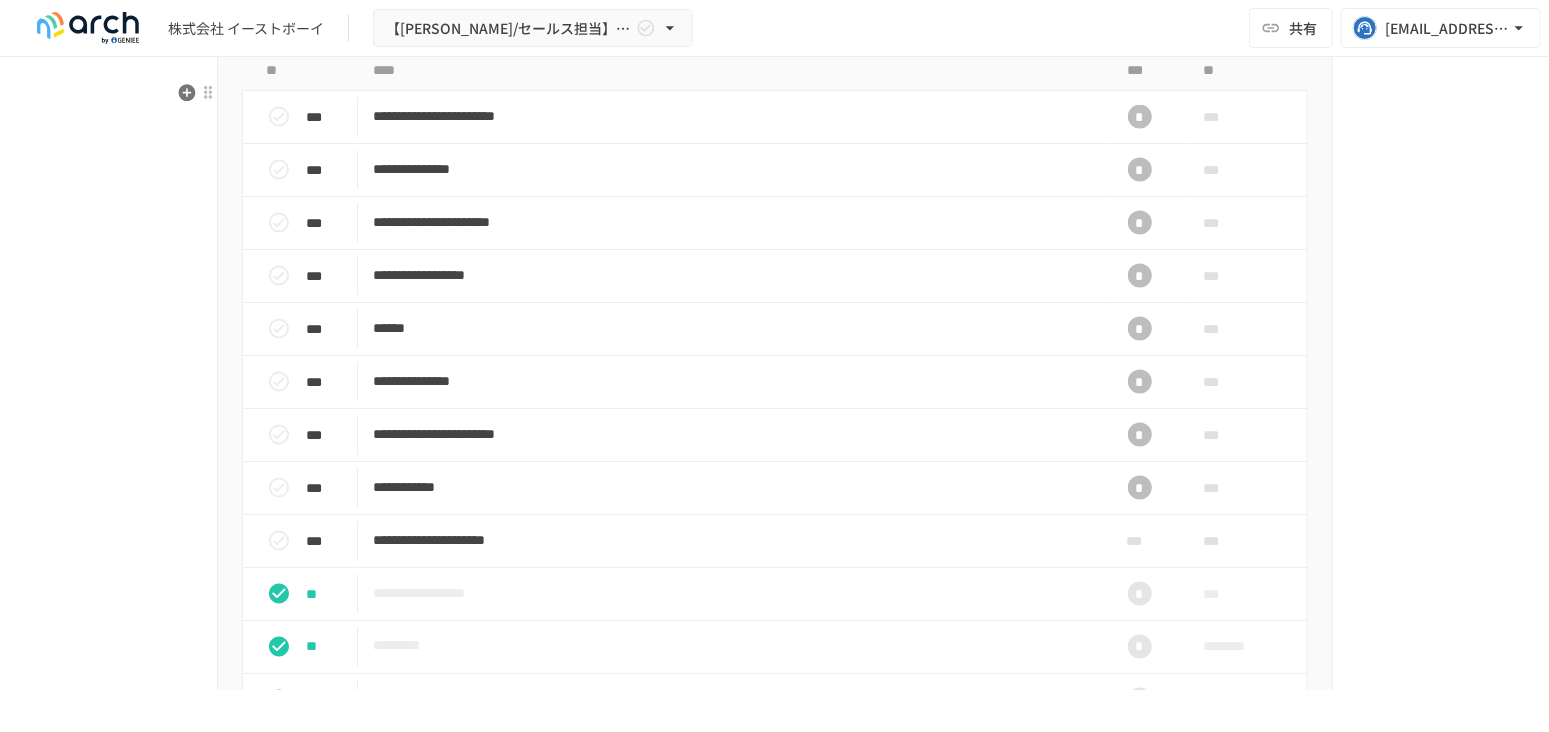 scroll, scrollTop: 1746, scrollLeft: 0, axis: vertical 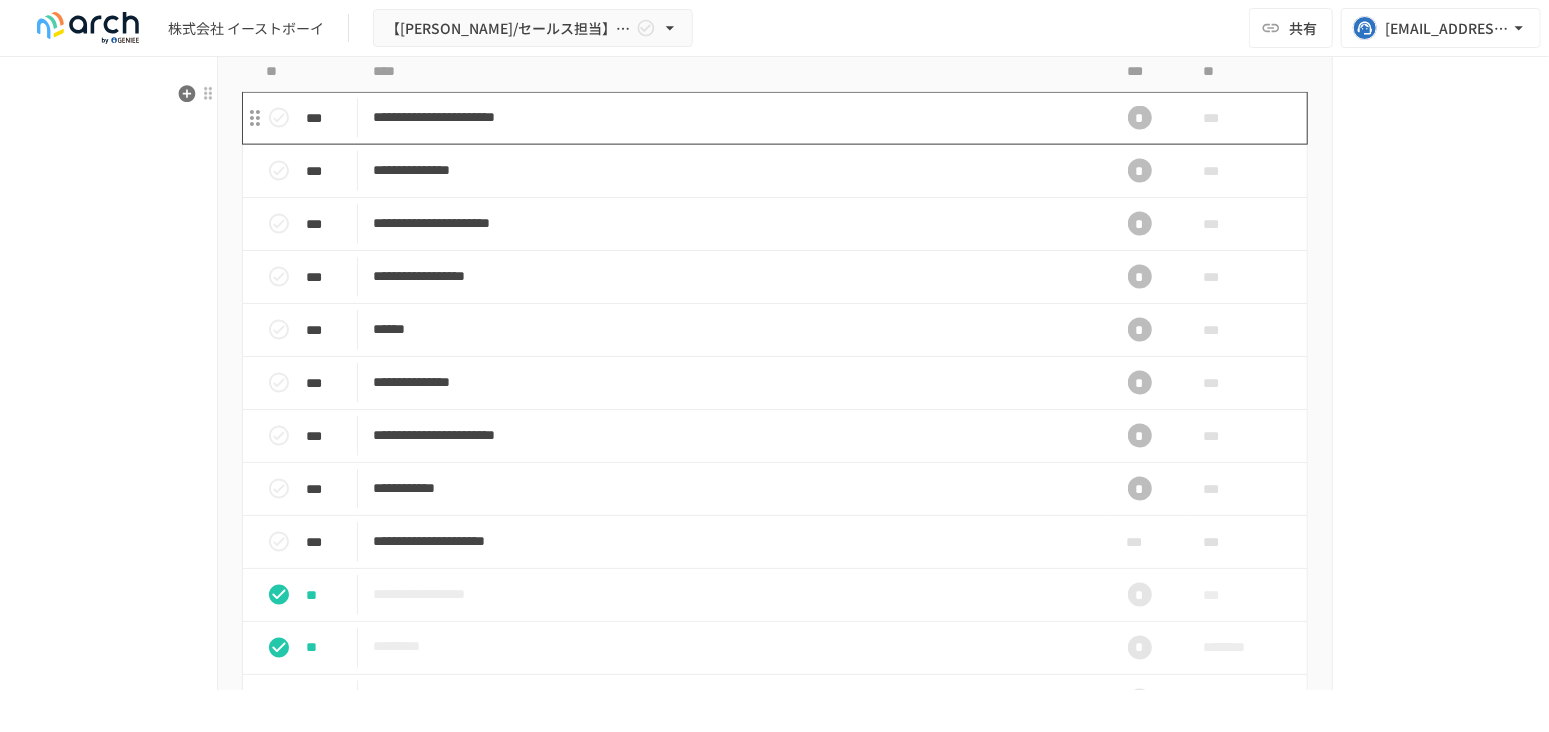 click on "**********" at bounding box center (733, 117) 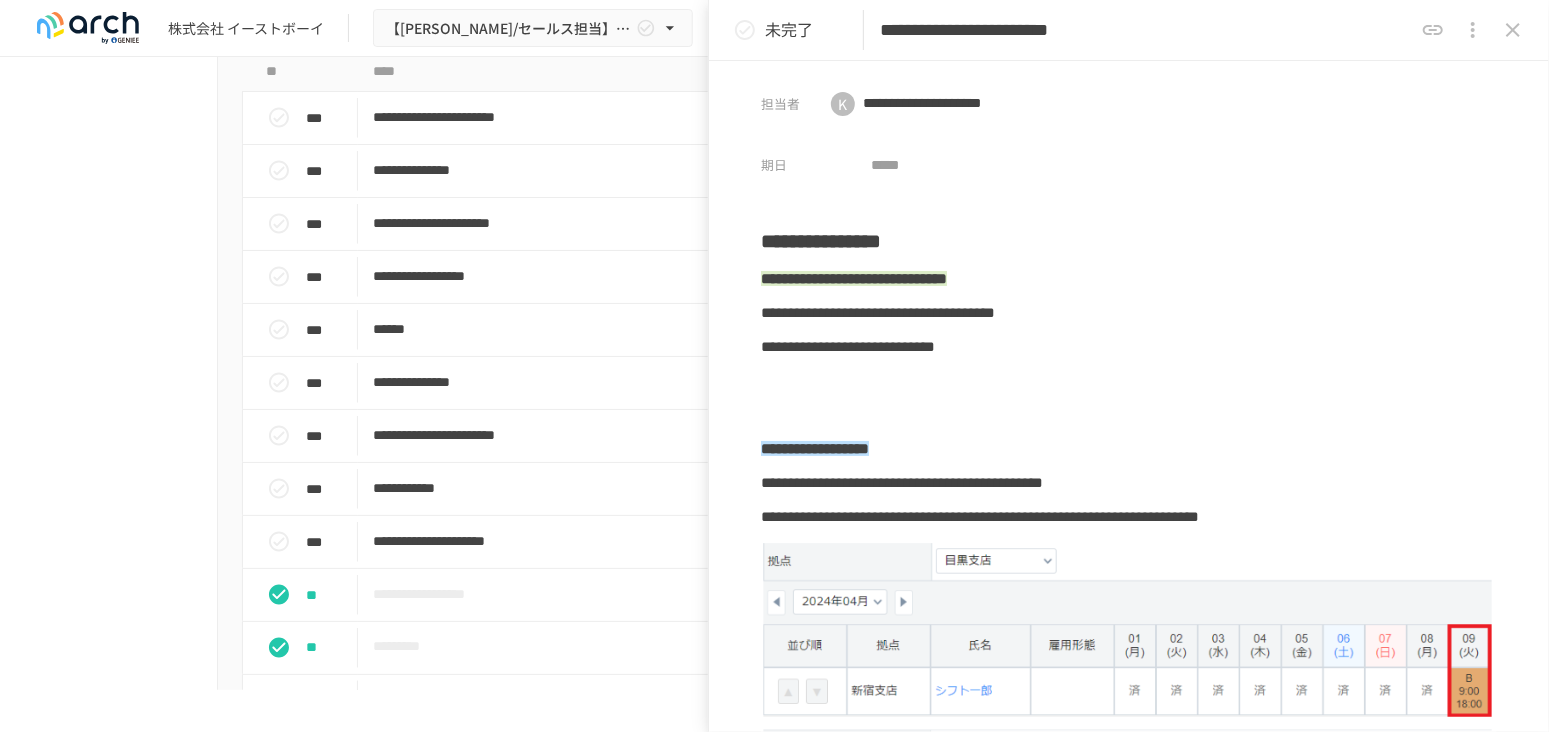 click 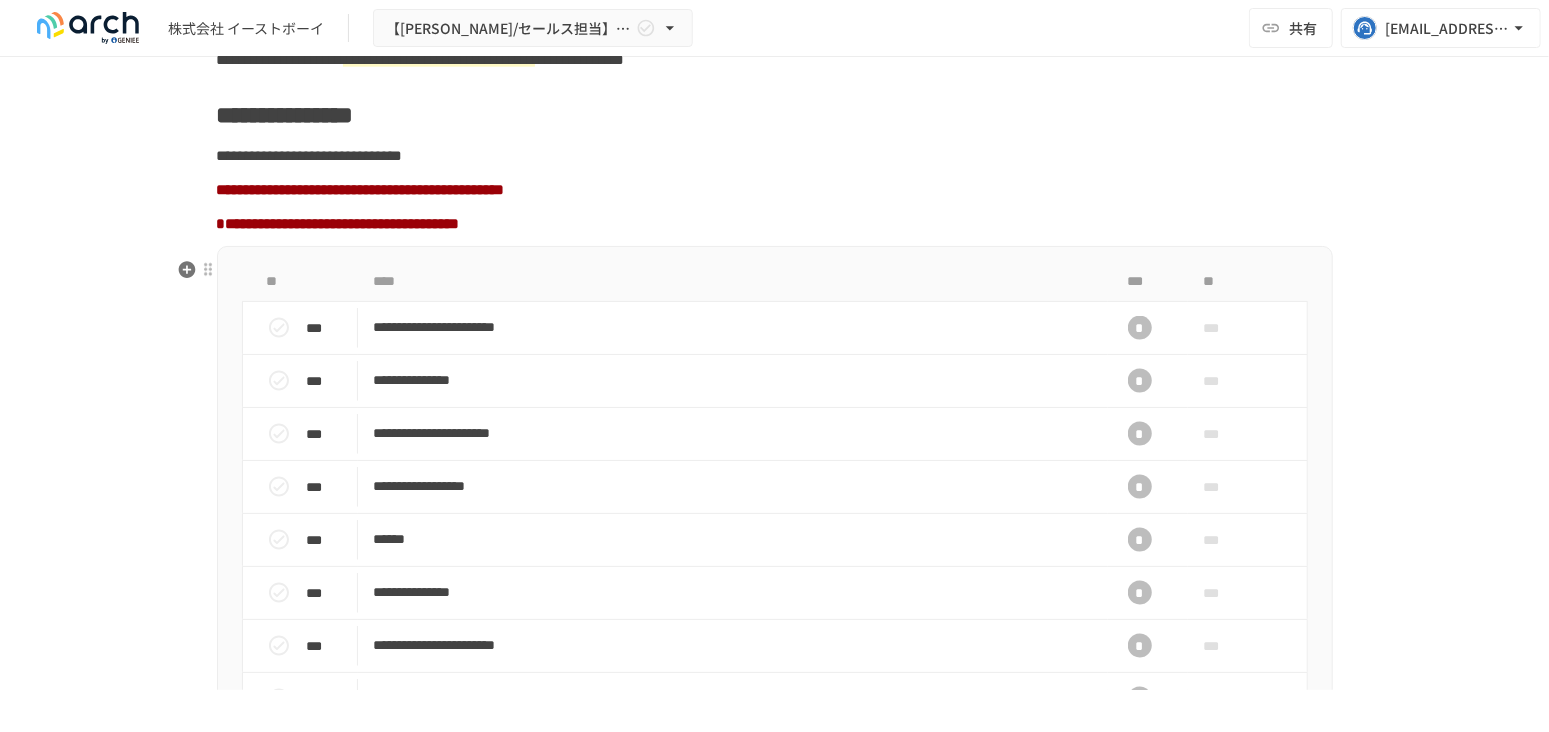 scroll, scrollTop: 1524, scrollLeft: 0, axis: vertical 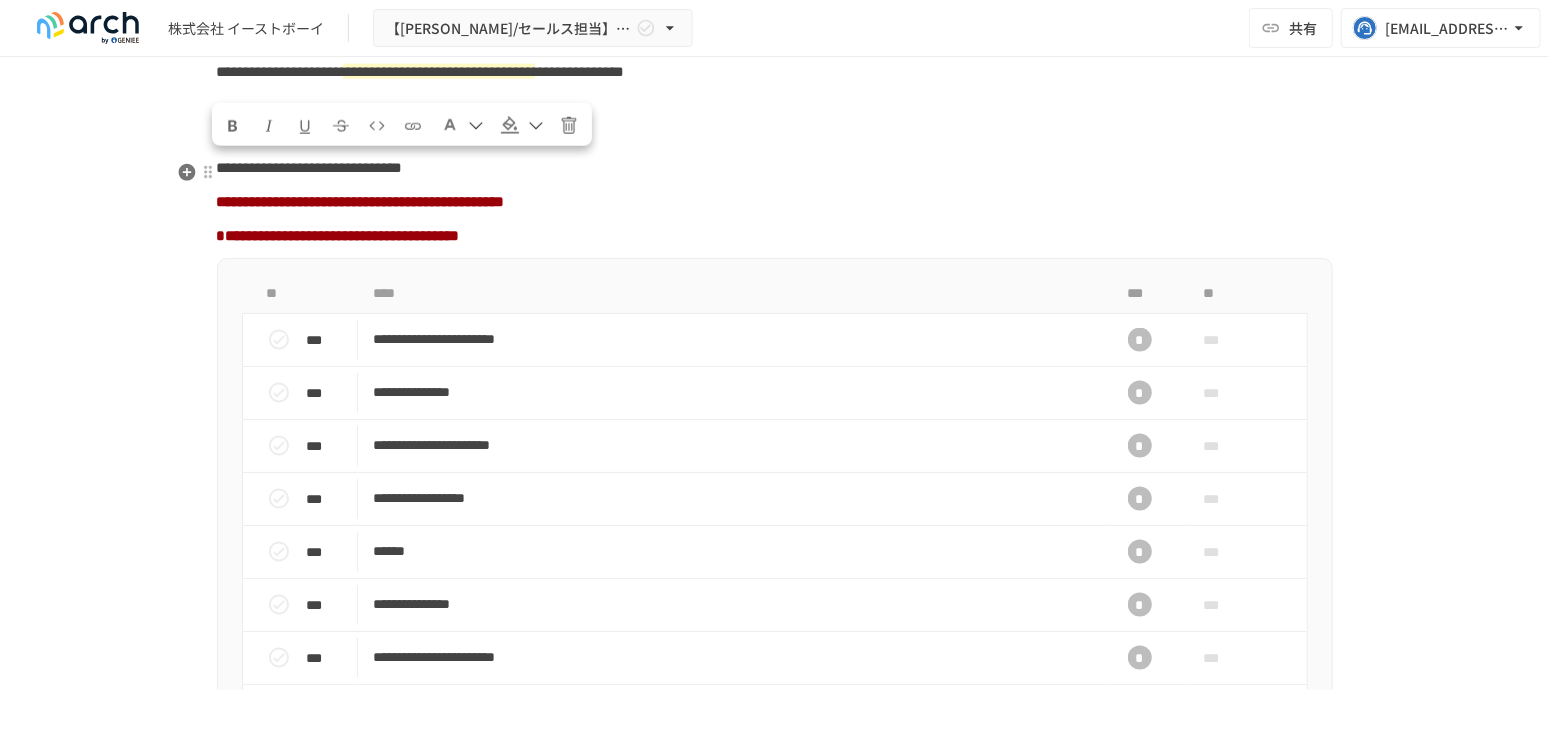 drag, startPoint x: 590, startPoint y: 177, endPoint x: 215, endPoint y: 161, distance: 375.3412 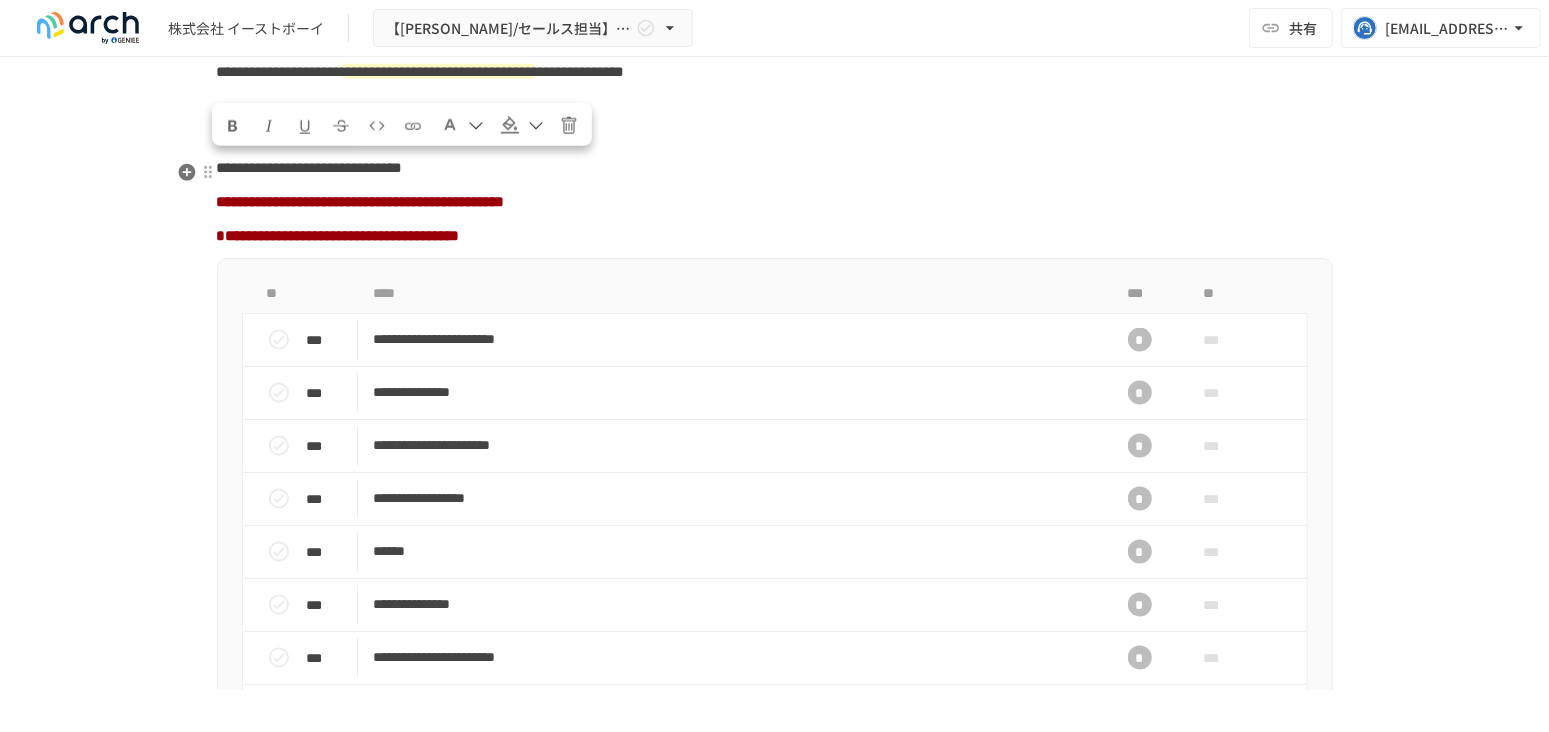 click on "**********" at bounding box center (775, 127) 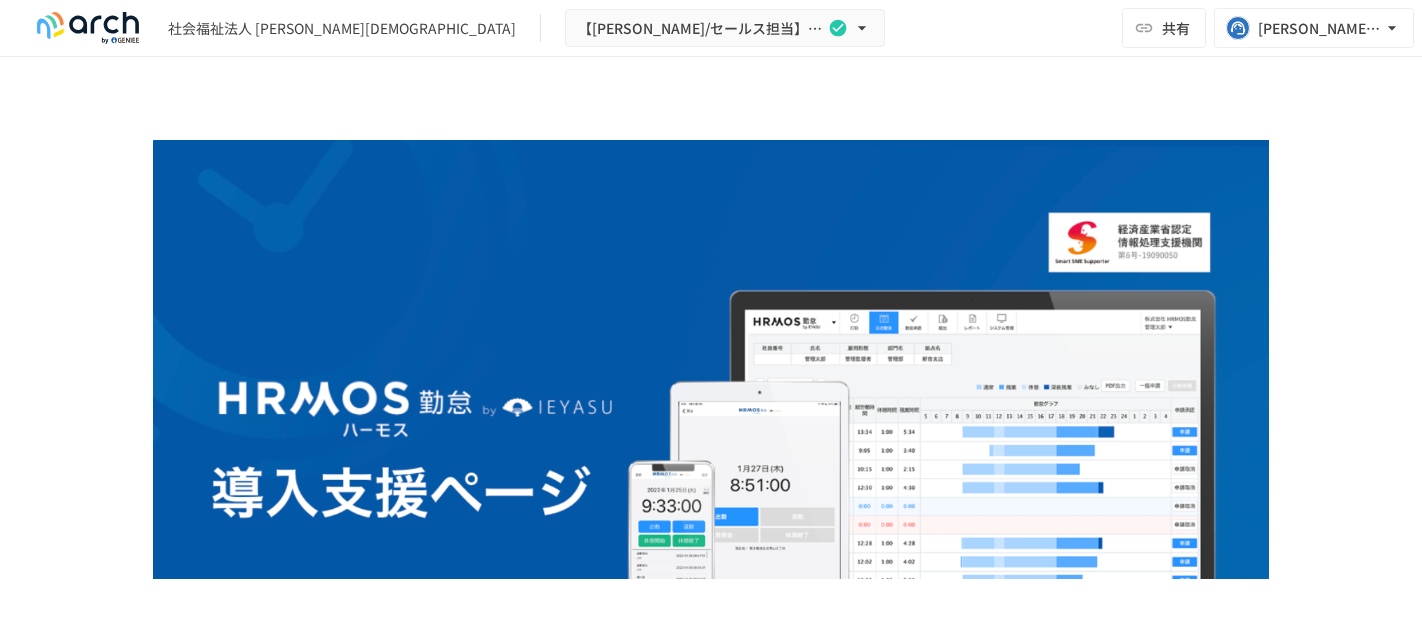 scroll, scrollTop: 0, scrollLeft: 0, axis: both 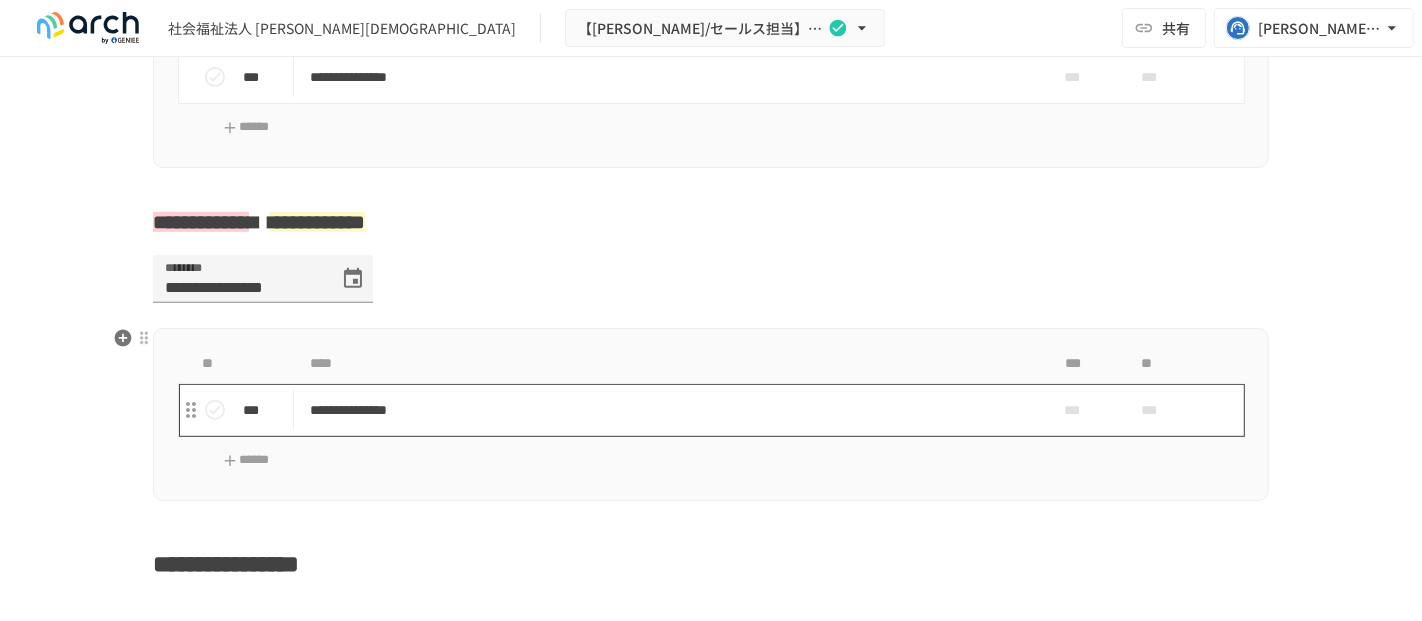 click on "**********" at bounding box center [669, 410] 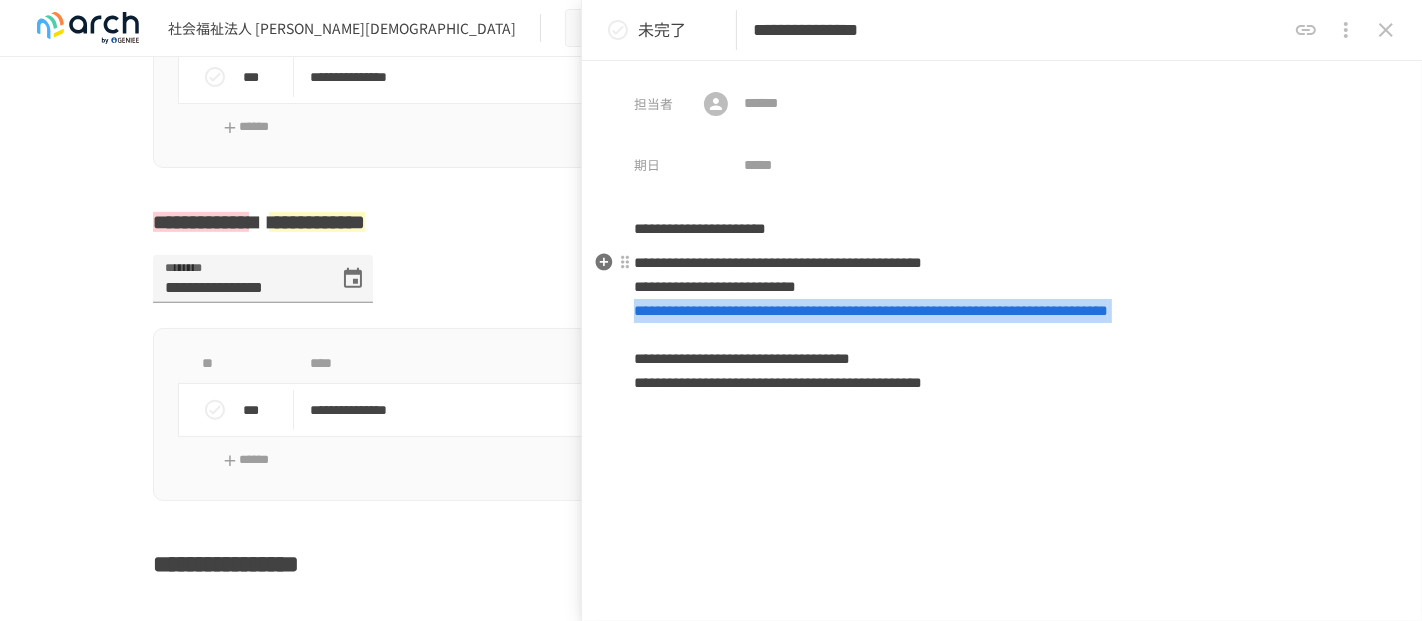 drag, startPoint x: 640, startPoint y: 325, endPoint x: 620, endPoint y: 314, distance: 22.825424 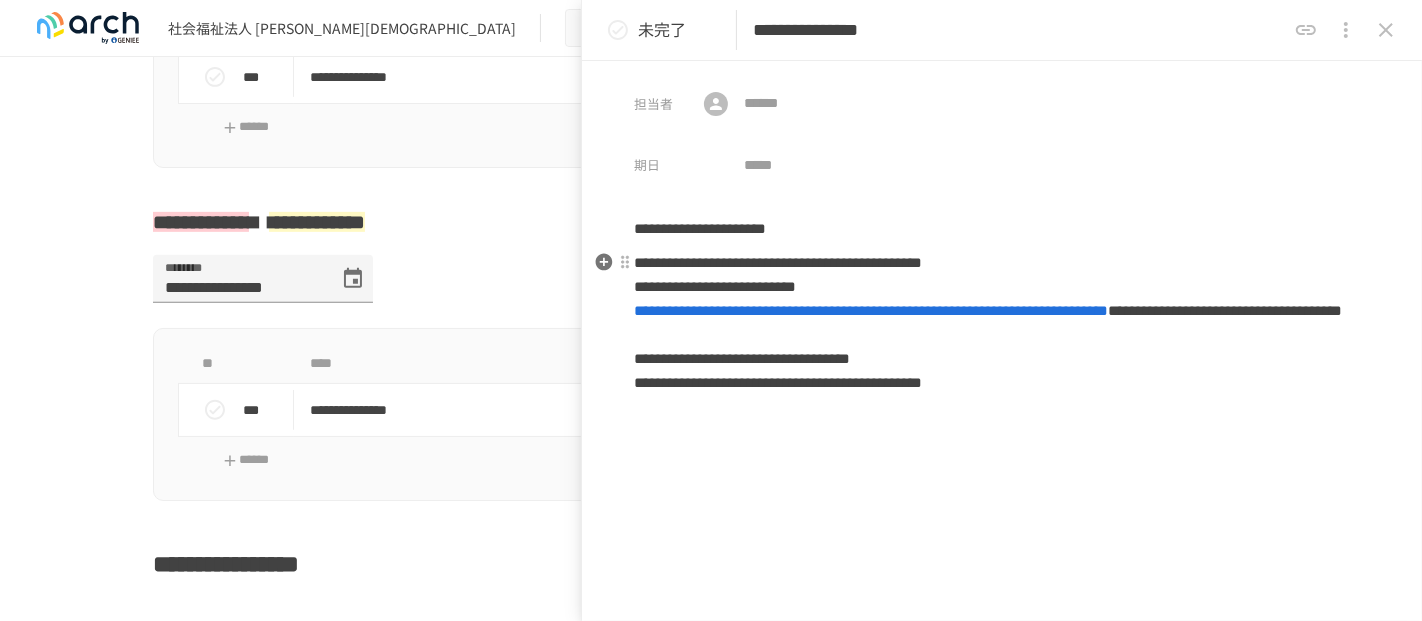 click on "**********" at bounding box center [1225, 310] 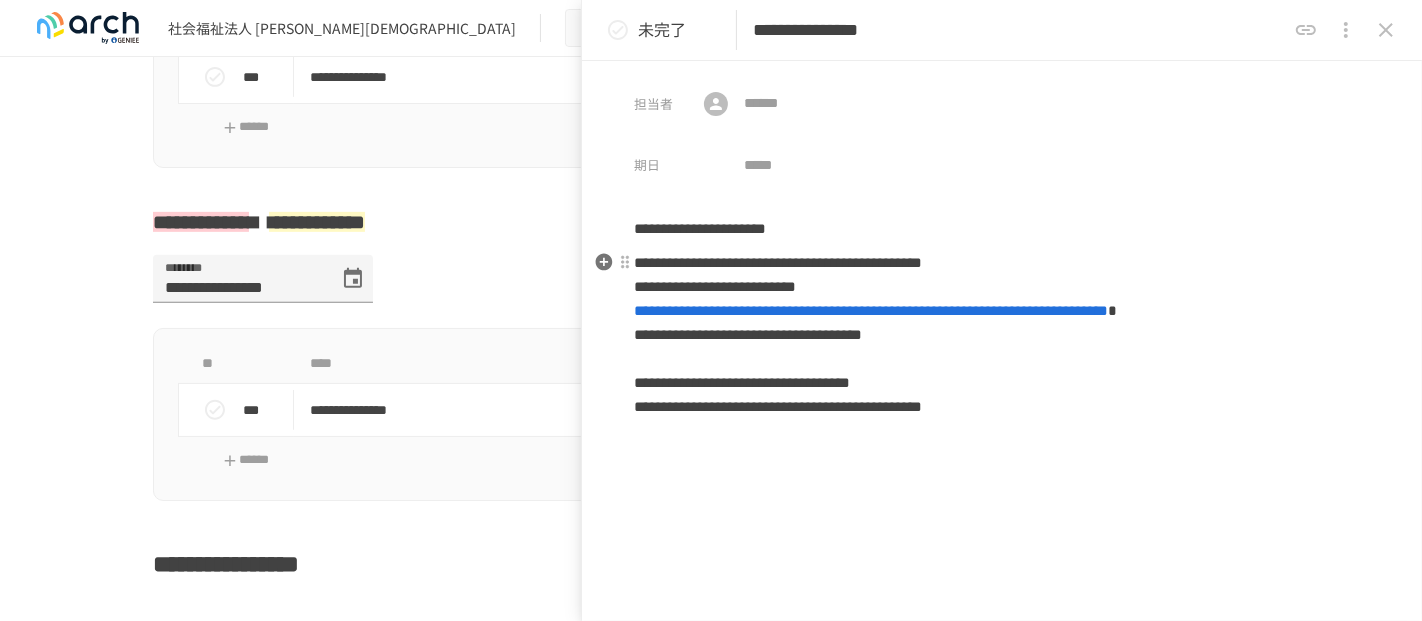 click on "**********" at bounding box center (748, 334) 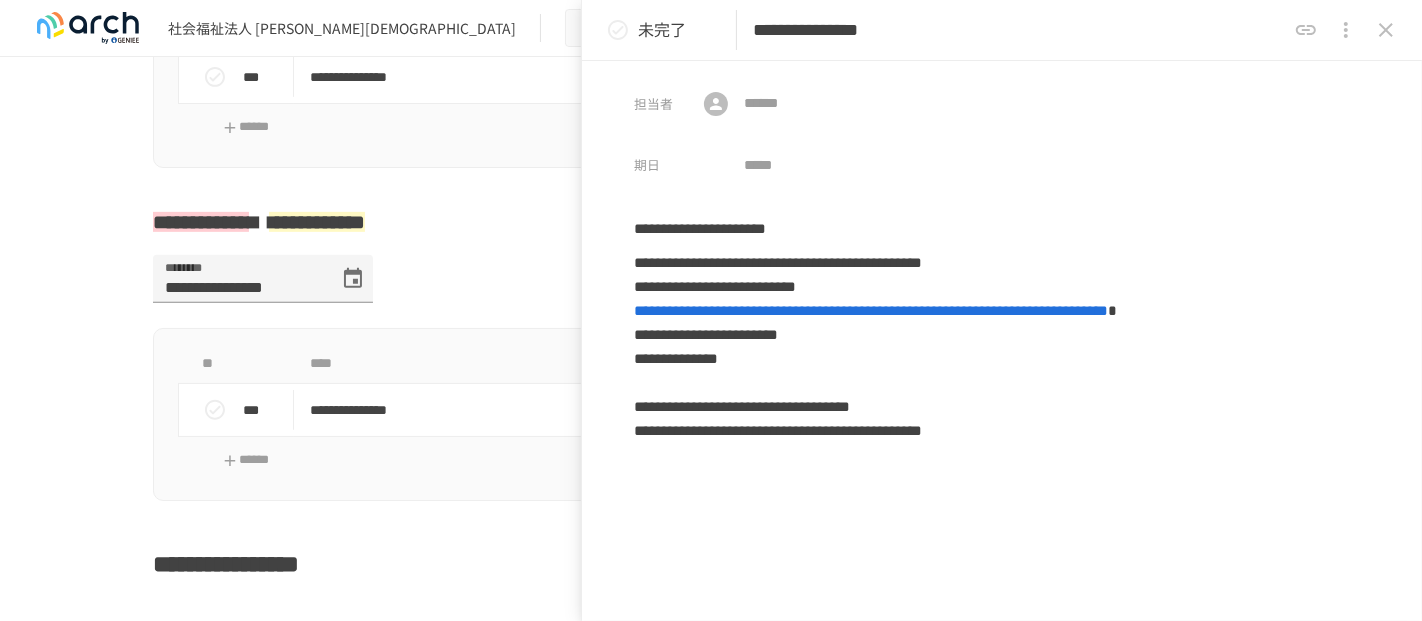 click on "**********" at bounding box center (711, 3246) 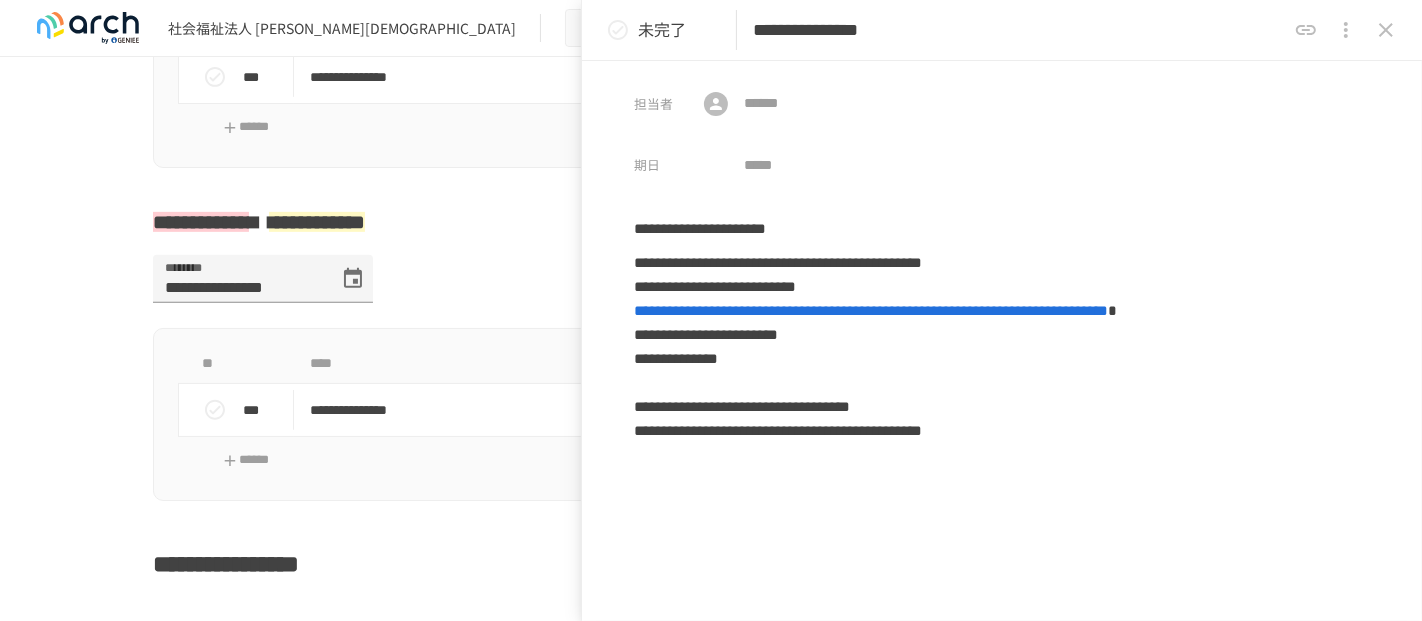 click 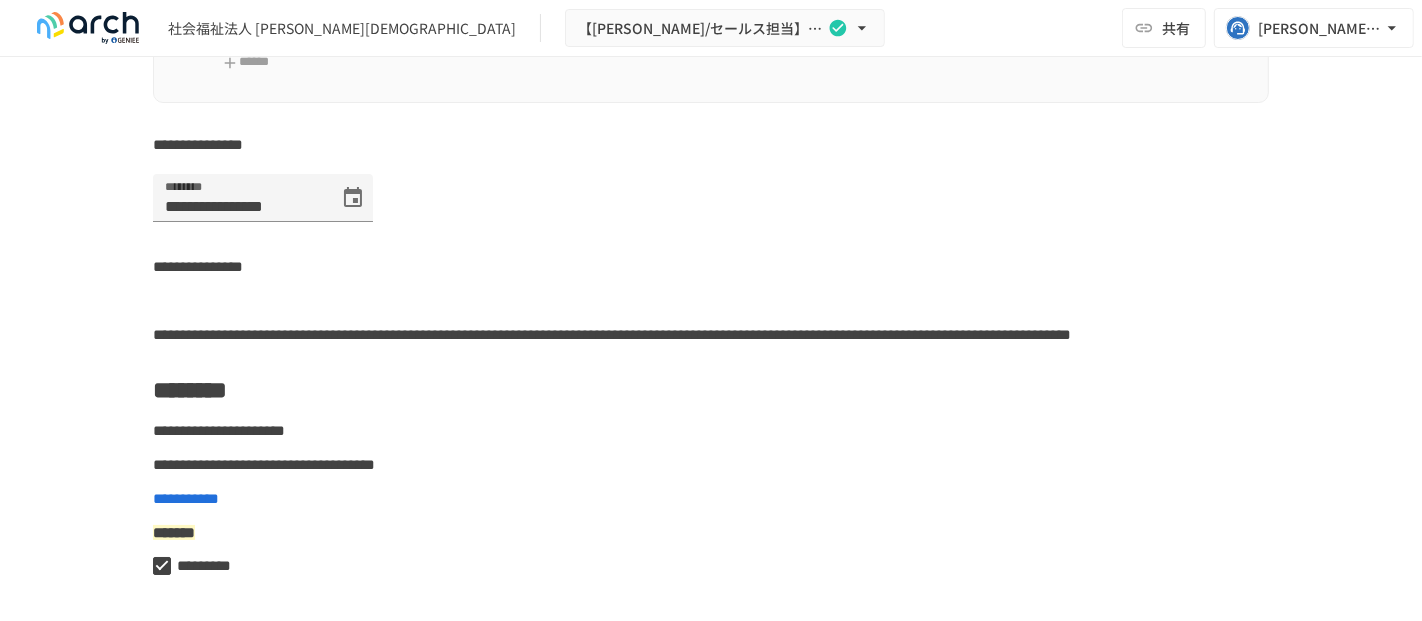 scroll, scrollTop: 6017, scrollLeft: 0, axis: vertical 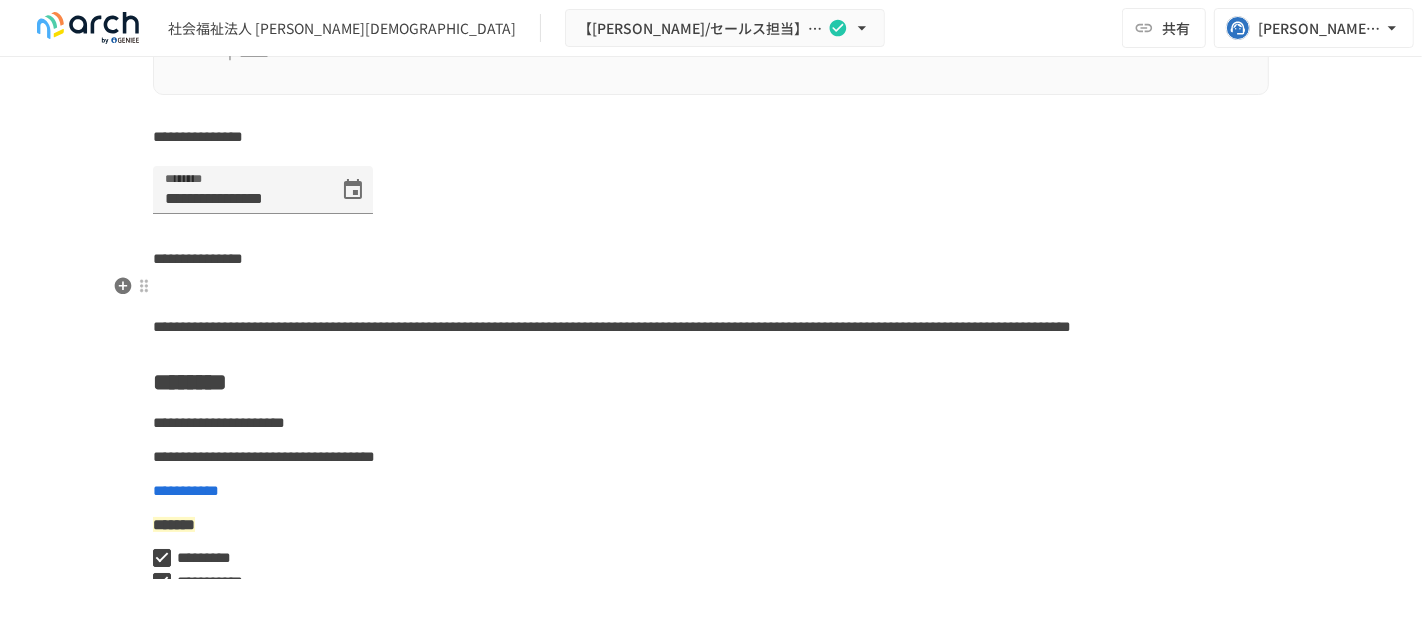 click on "**********" at bounding box center (198, 258) 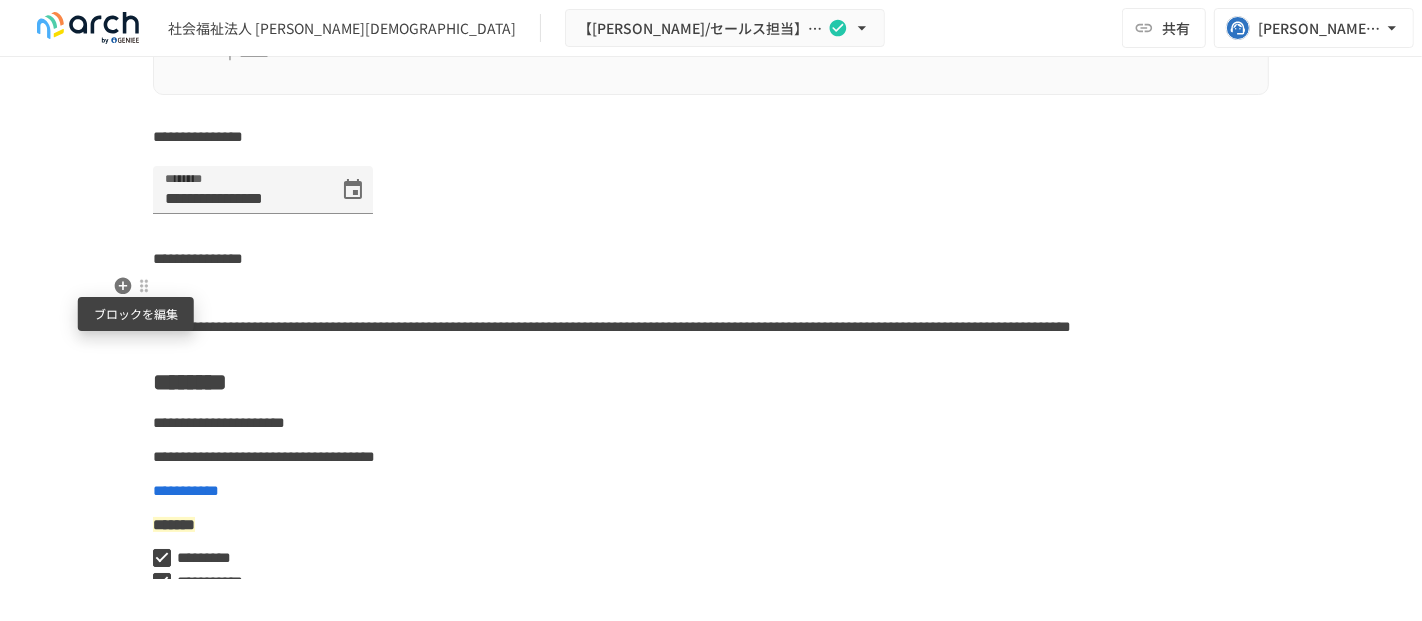click at bounding box center (144, 286) 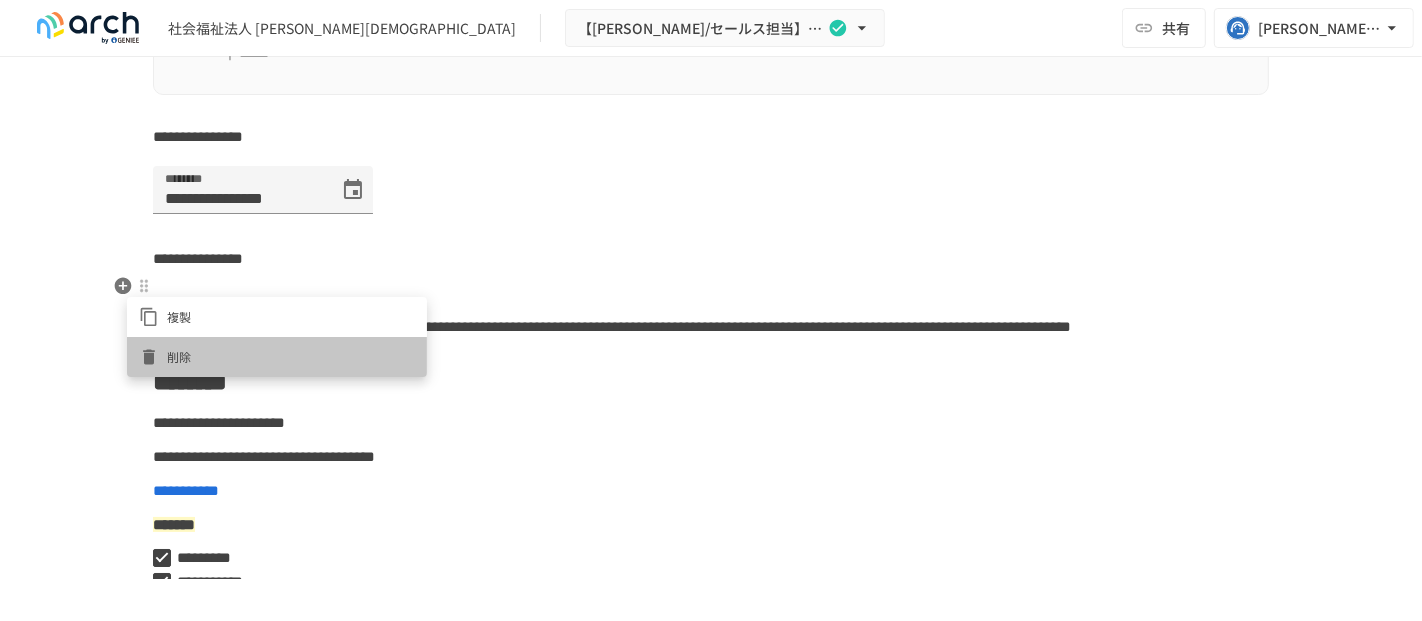 click on "削除" at bounding box center [291, 356] 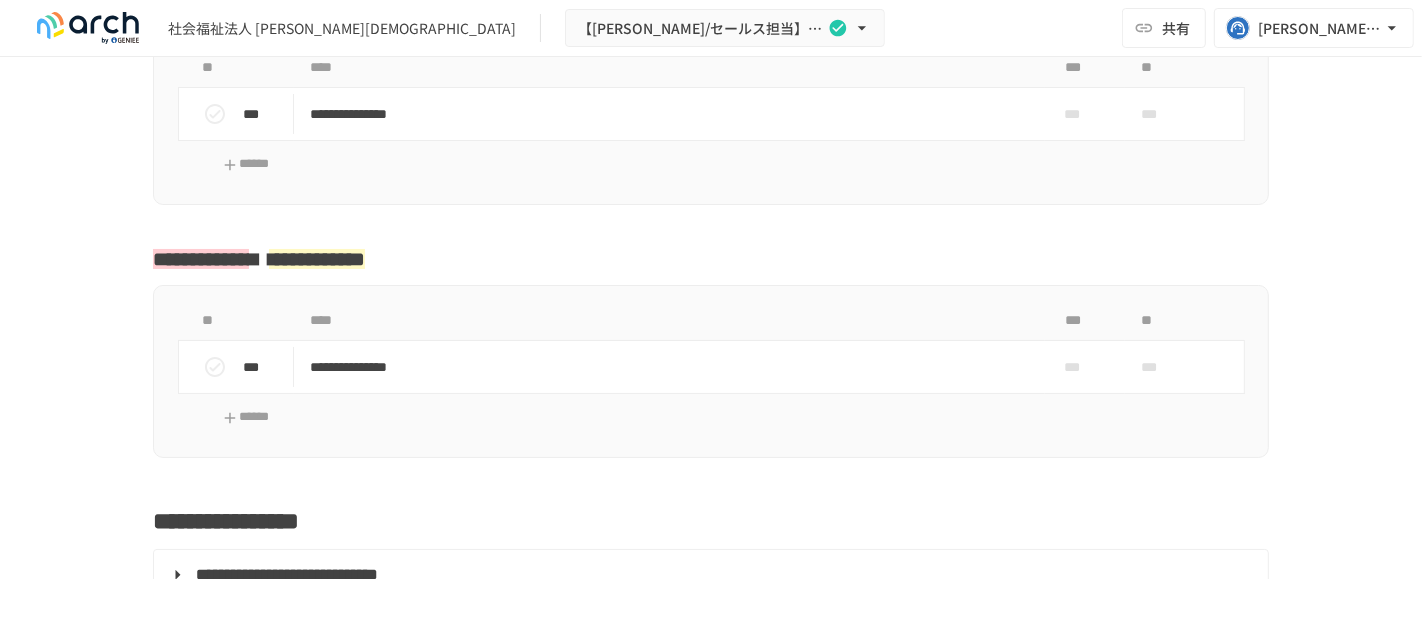 scroll, scrollTop: 684, scrollLeft: 0, axis: vertical 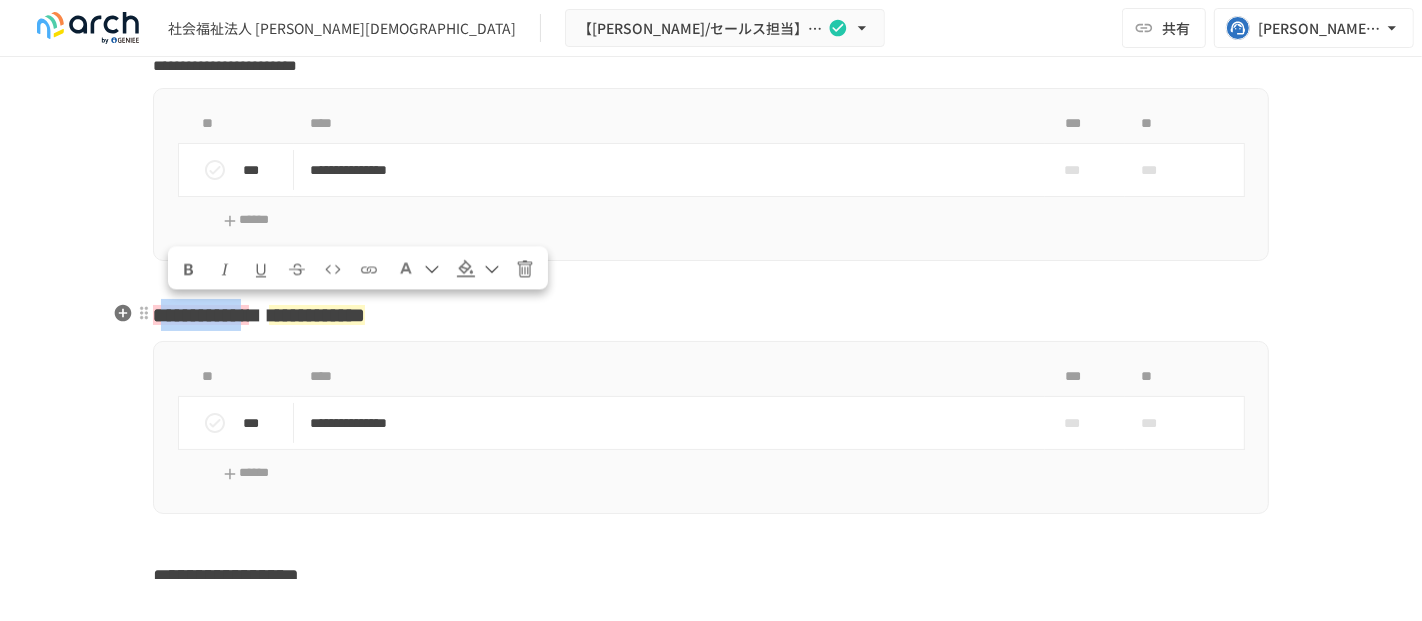 drag, startPoint x: 341, startPoint y: 310, endPoint x: 162, endPoint y: 320, distance: 179.27911 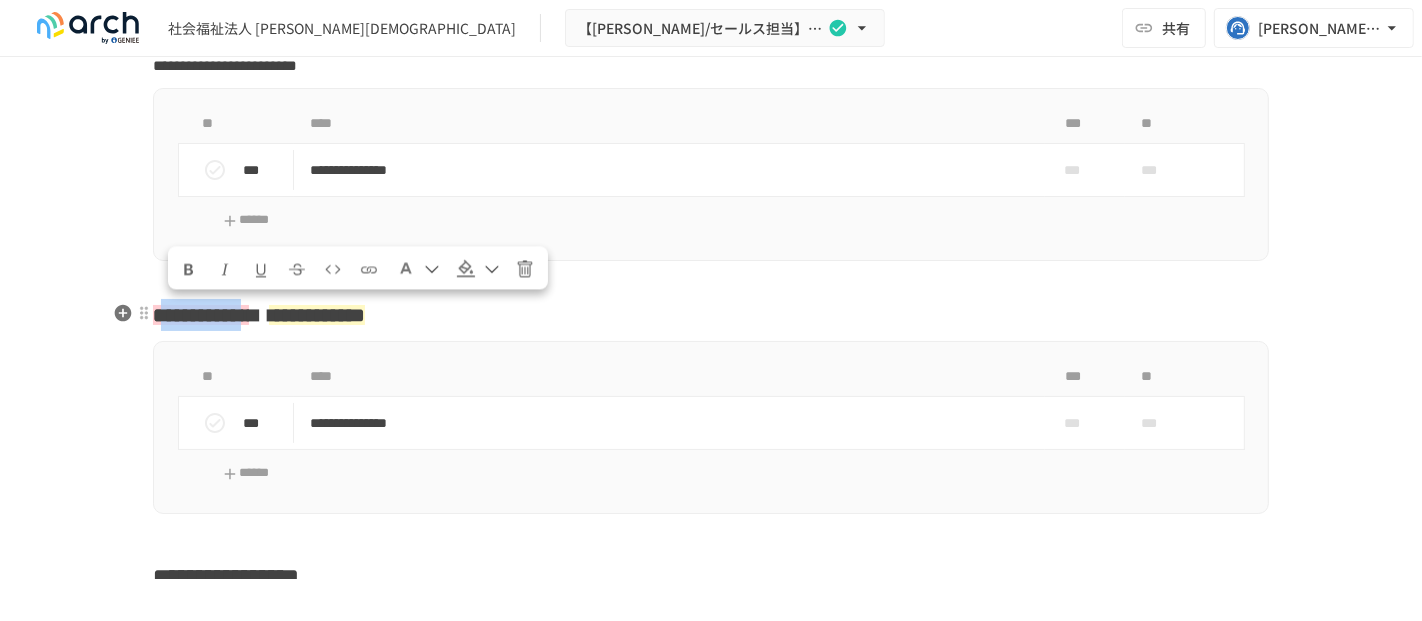 type 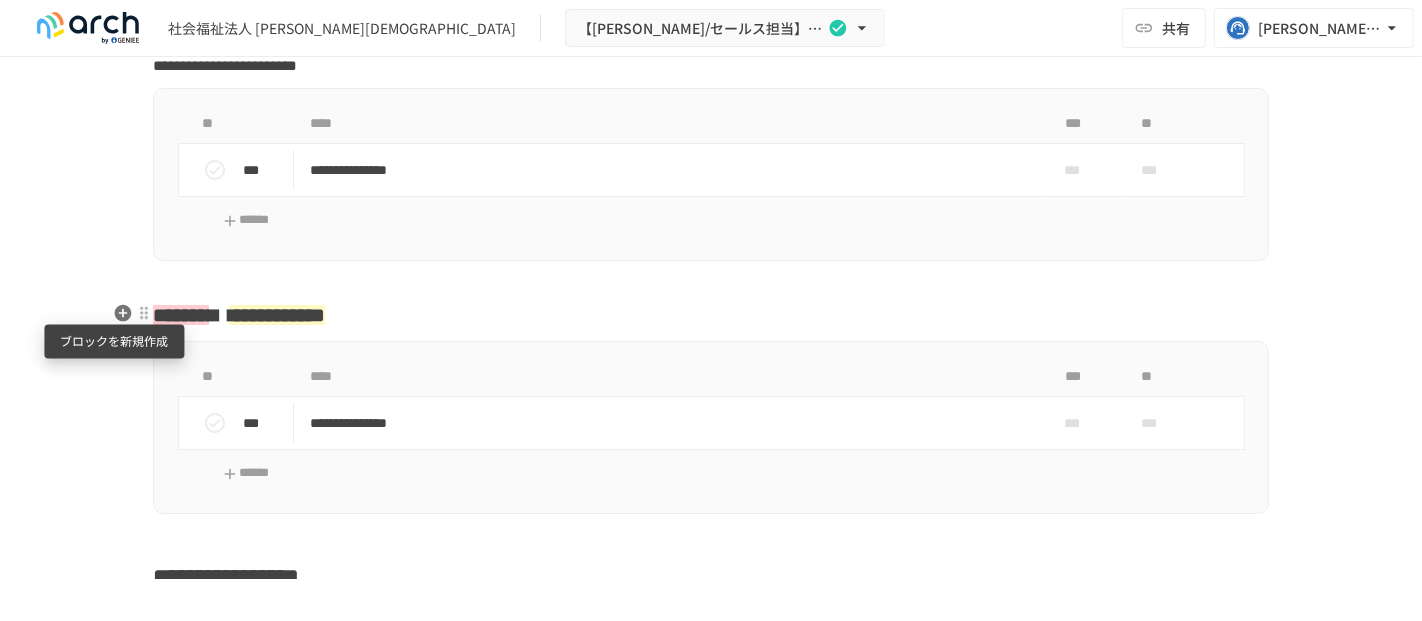 click 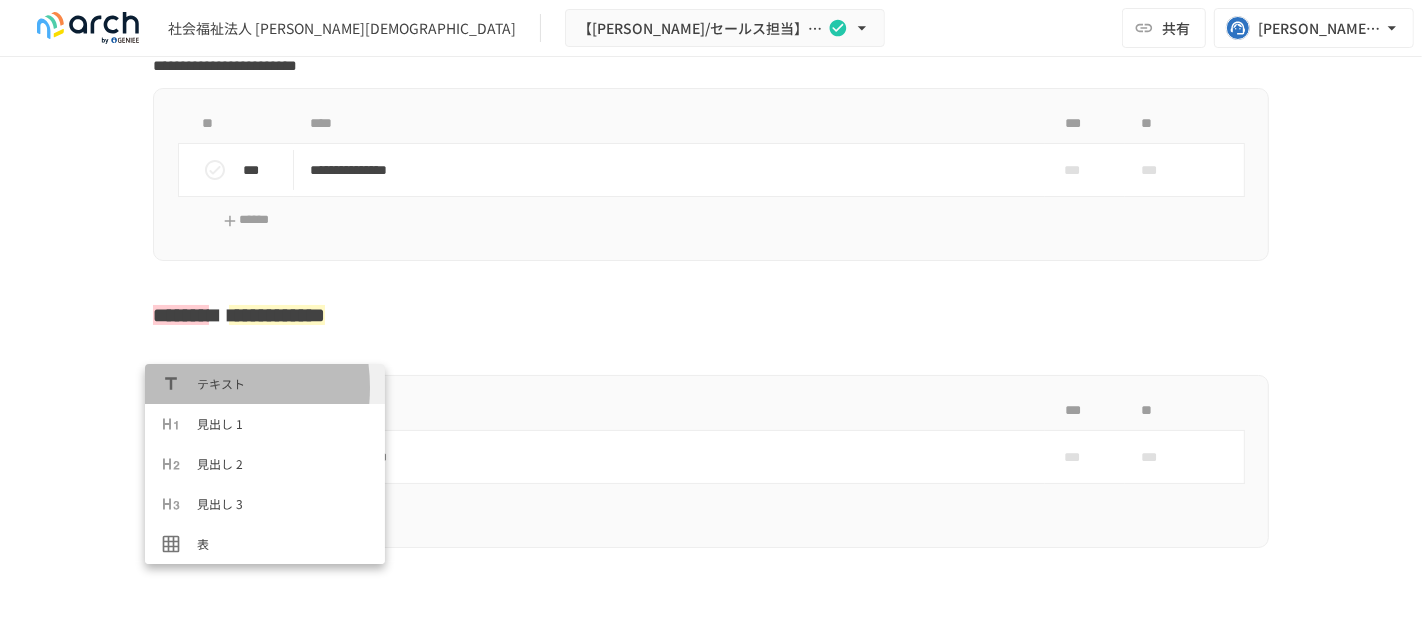 click at bounding box center [179, 384] 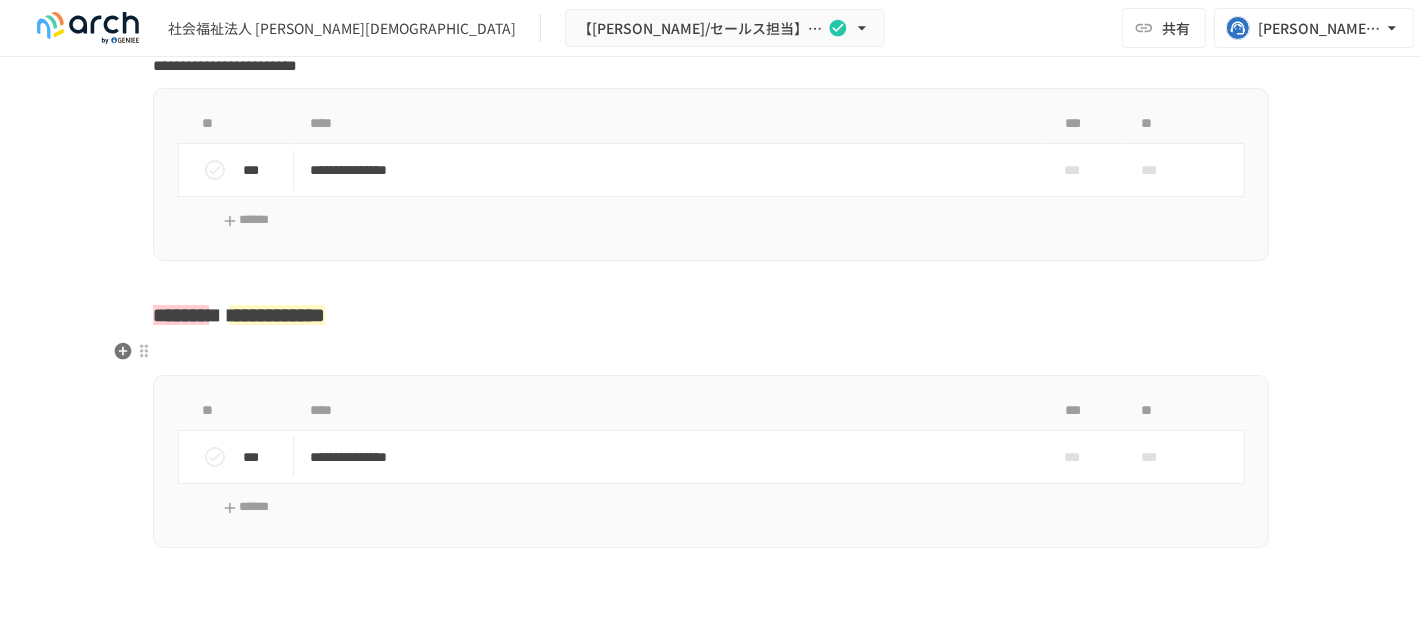 click at bounding box center [711, 353] 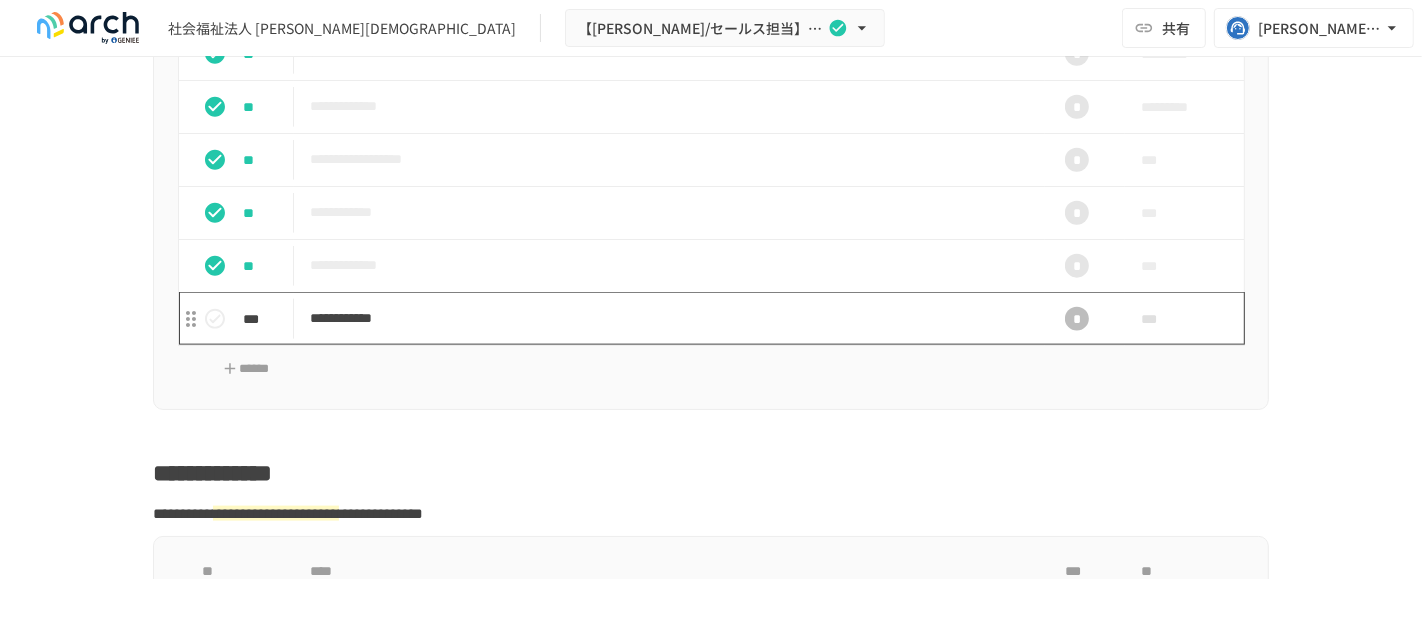 scroll, scrollTop: 2462, scrollLeft: 0, axis: vertical 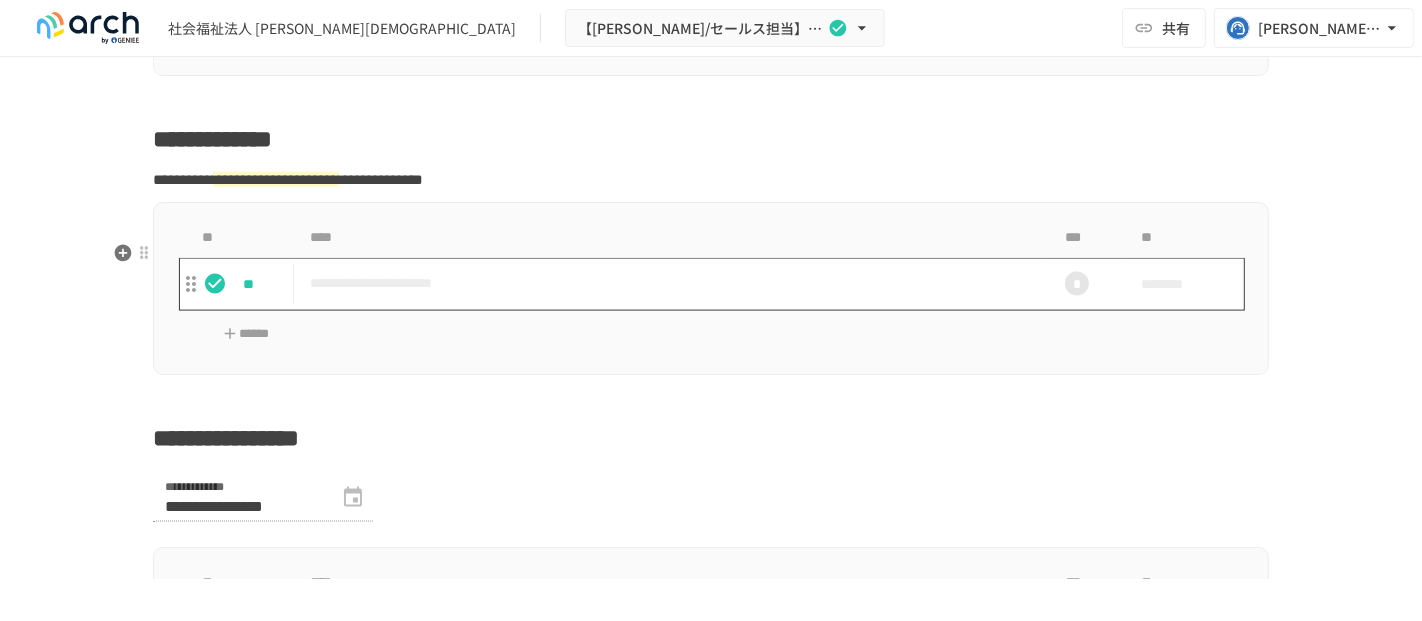 click on "**********" at bounding box center (669, 283) 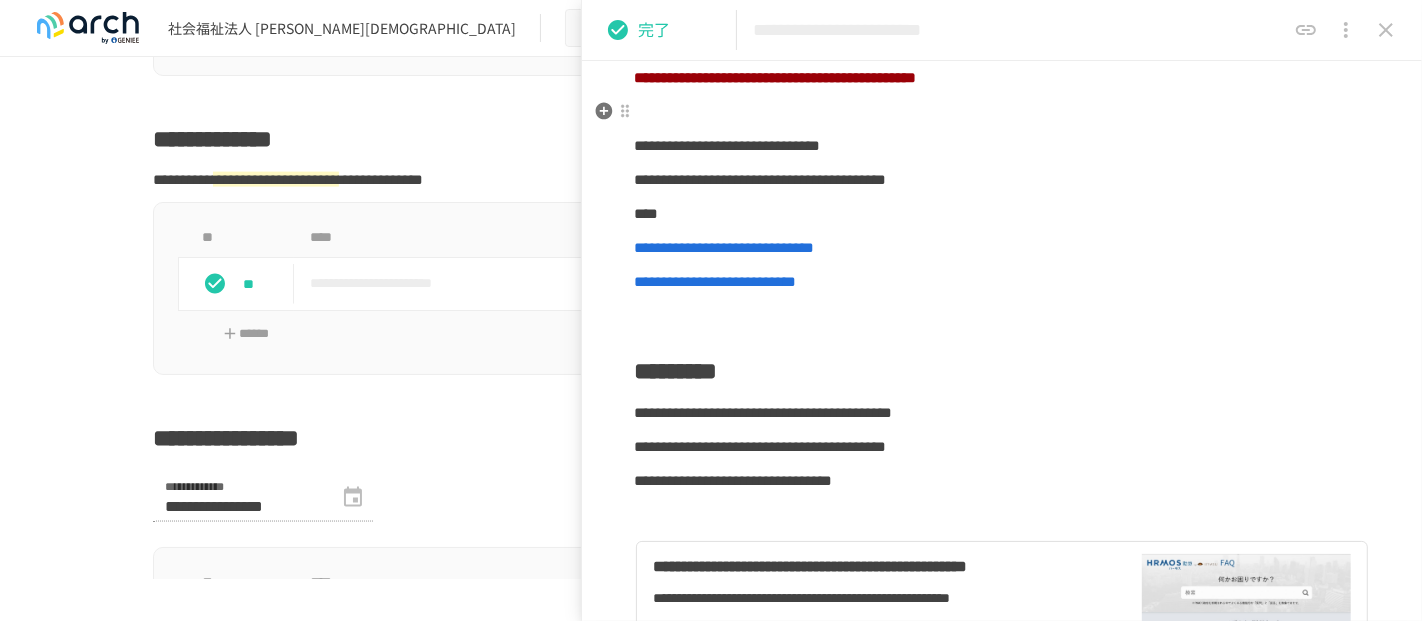 scroll, scrollTop: 333, scrollLeft: 0, axis: vertical 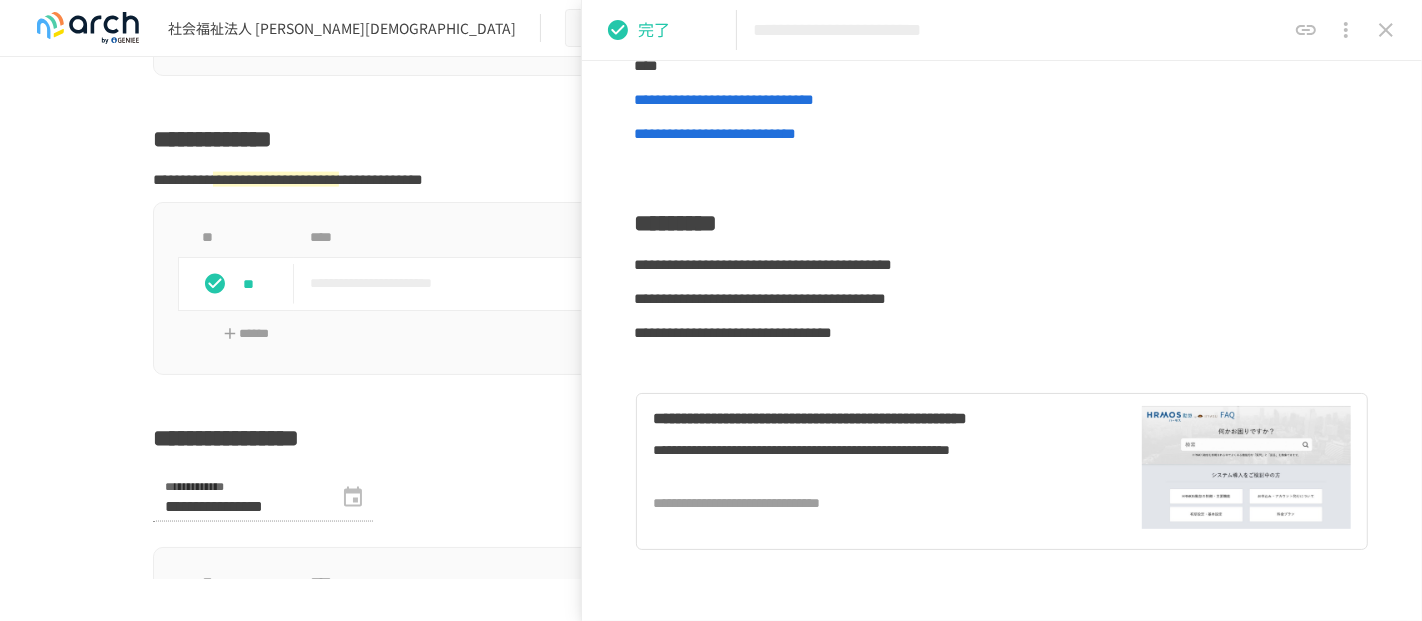 click 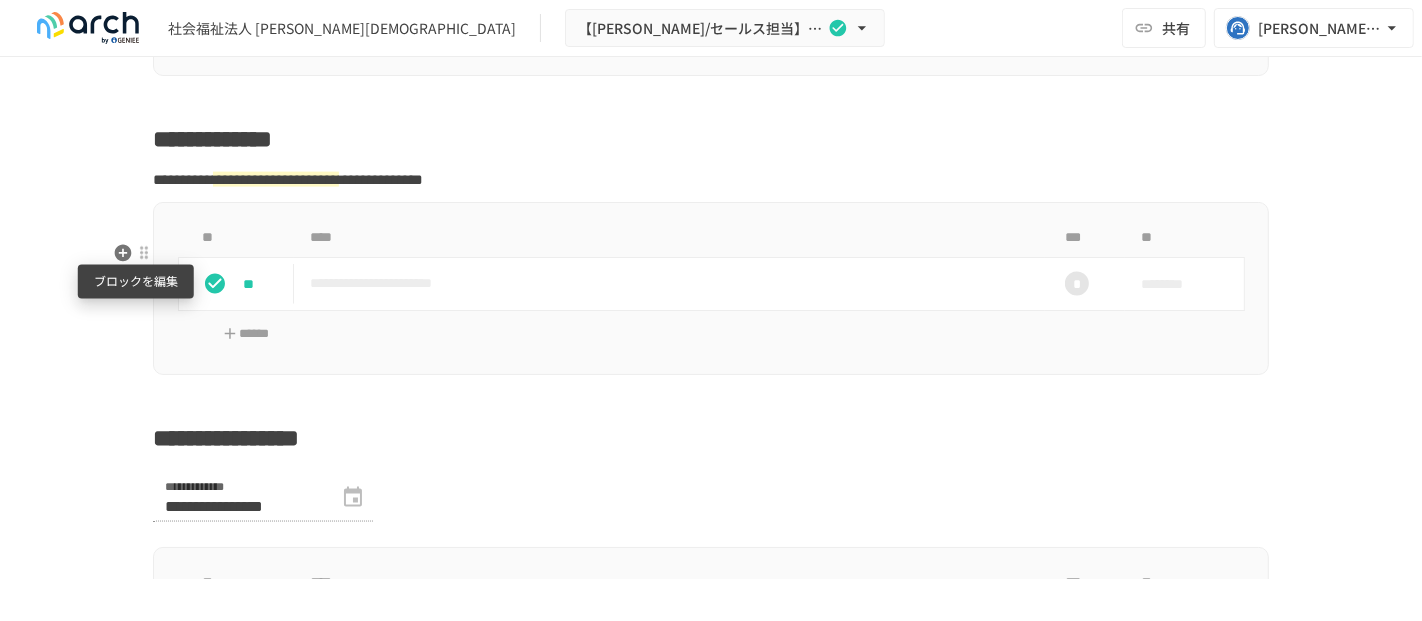click at bounding box center [144, 253] 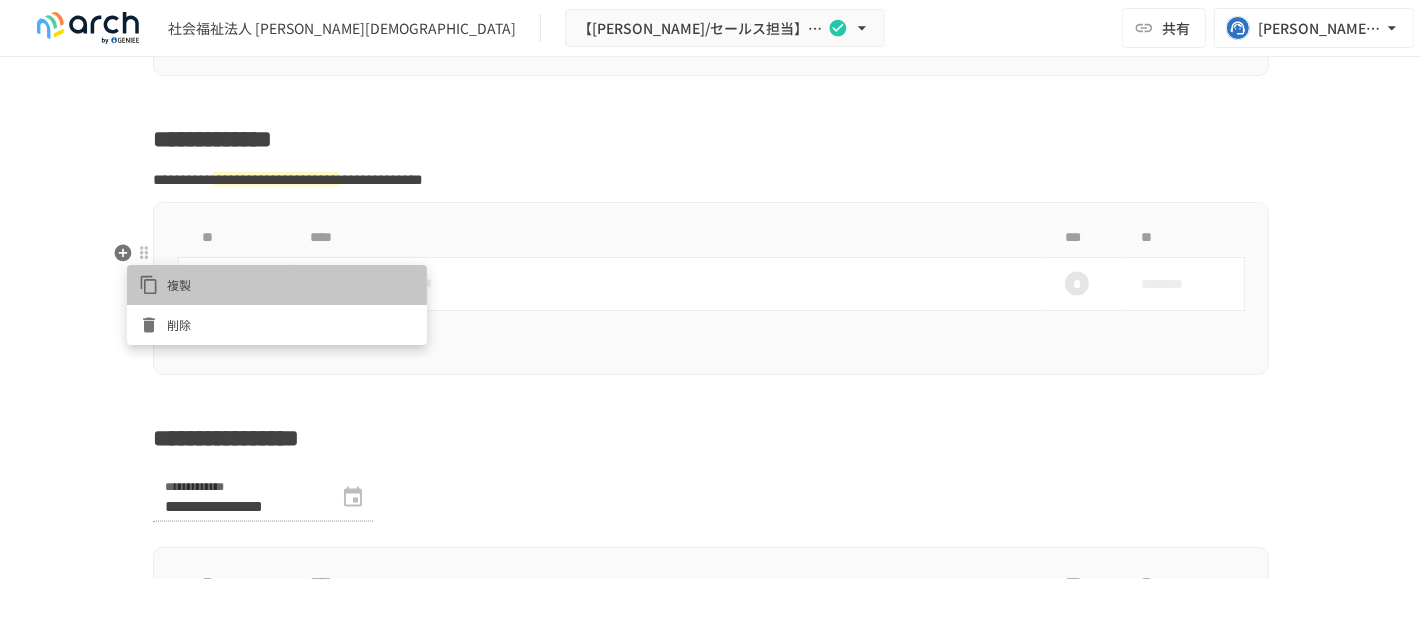 click 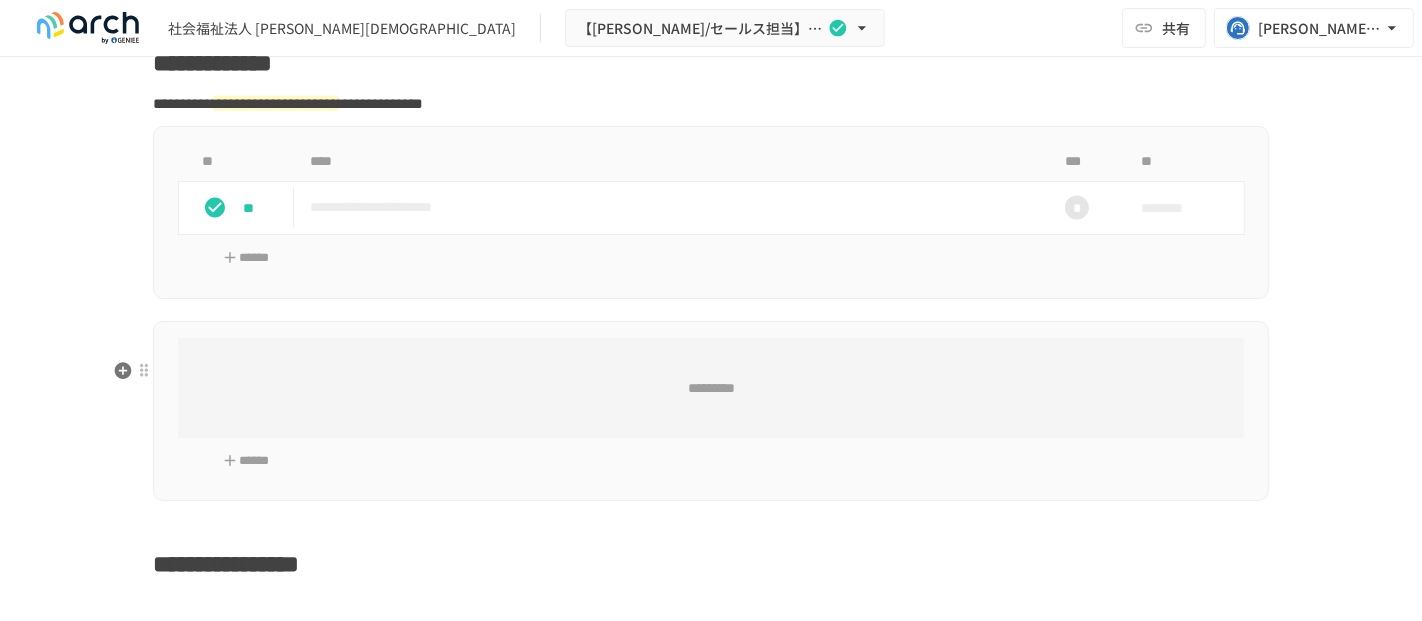 scroll, scrollTop: 2573, scrollLeft: 0, axis: vertical 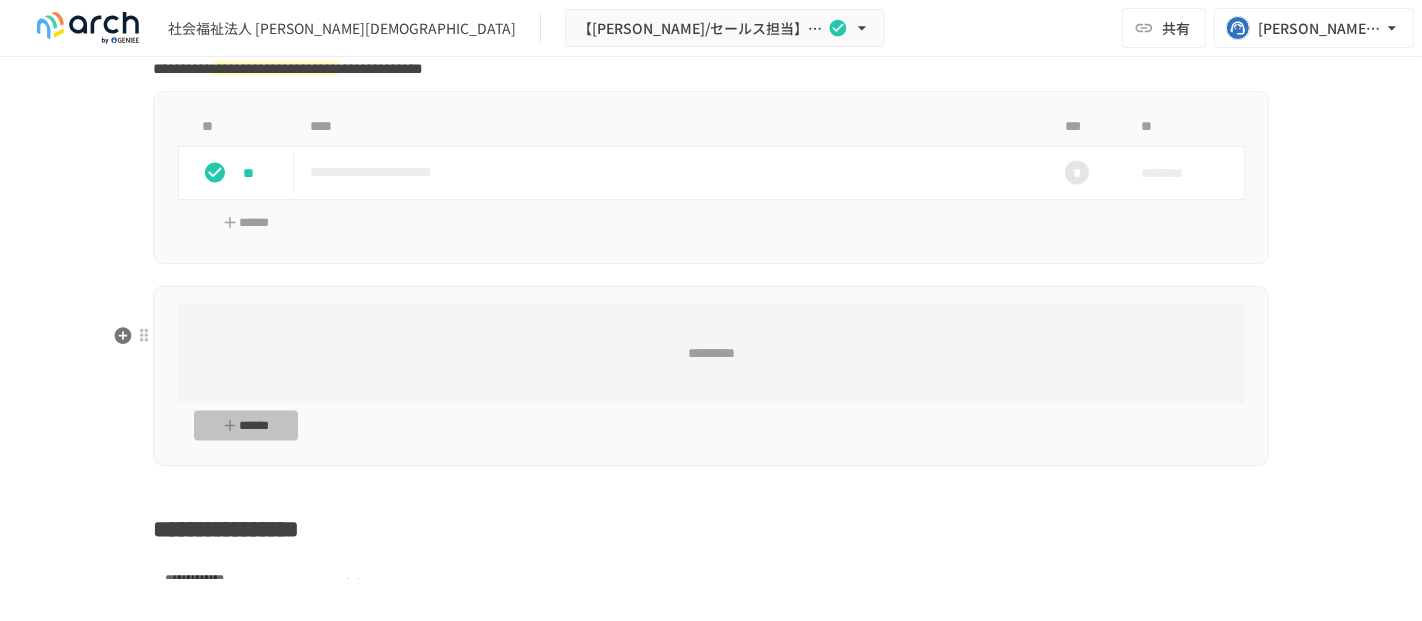 click on "******" at bounding box center (246, 426) 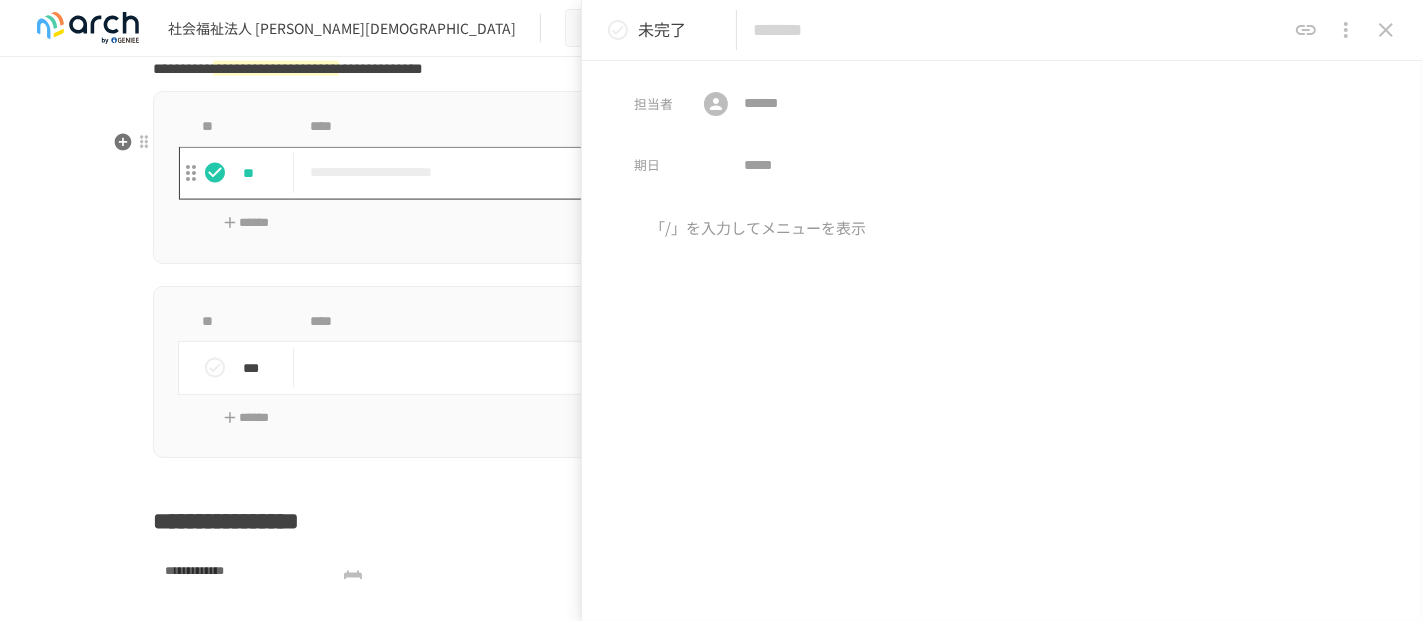 click on "**********" at bounding box center (669, 173) 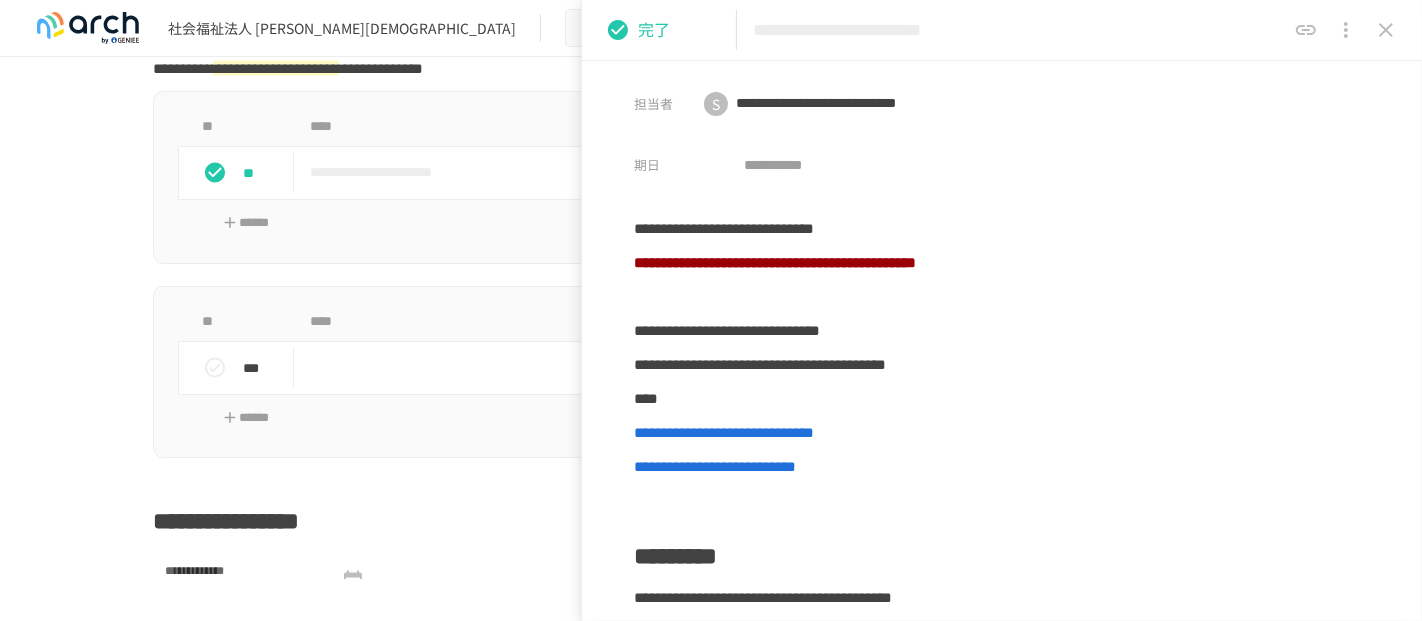 drag, startPoint x: 983, startPoint y: 16, endPoint x: 665, endPoint y: 30, distance: 318.308 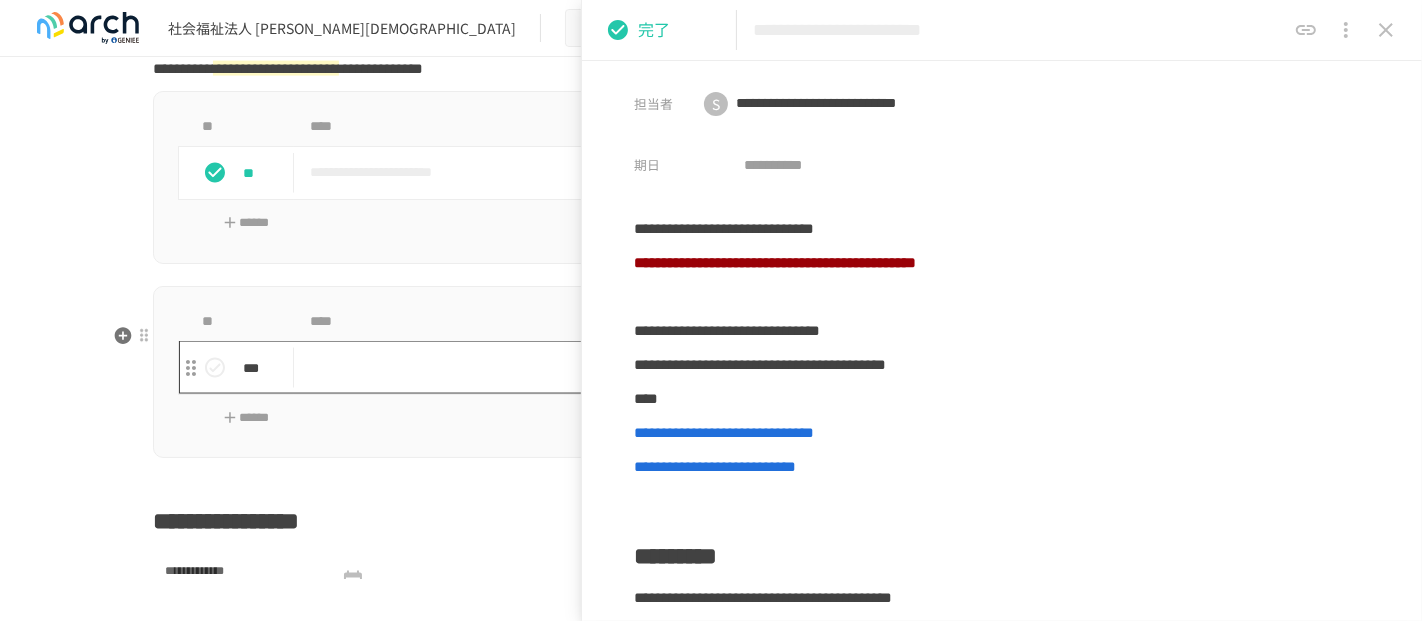 click at bounding box center [669, 367] 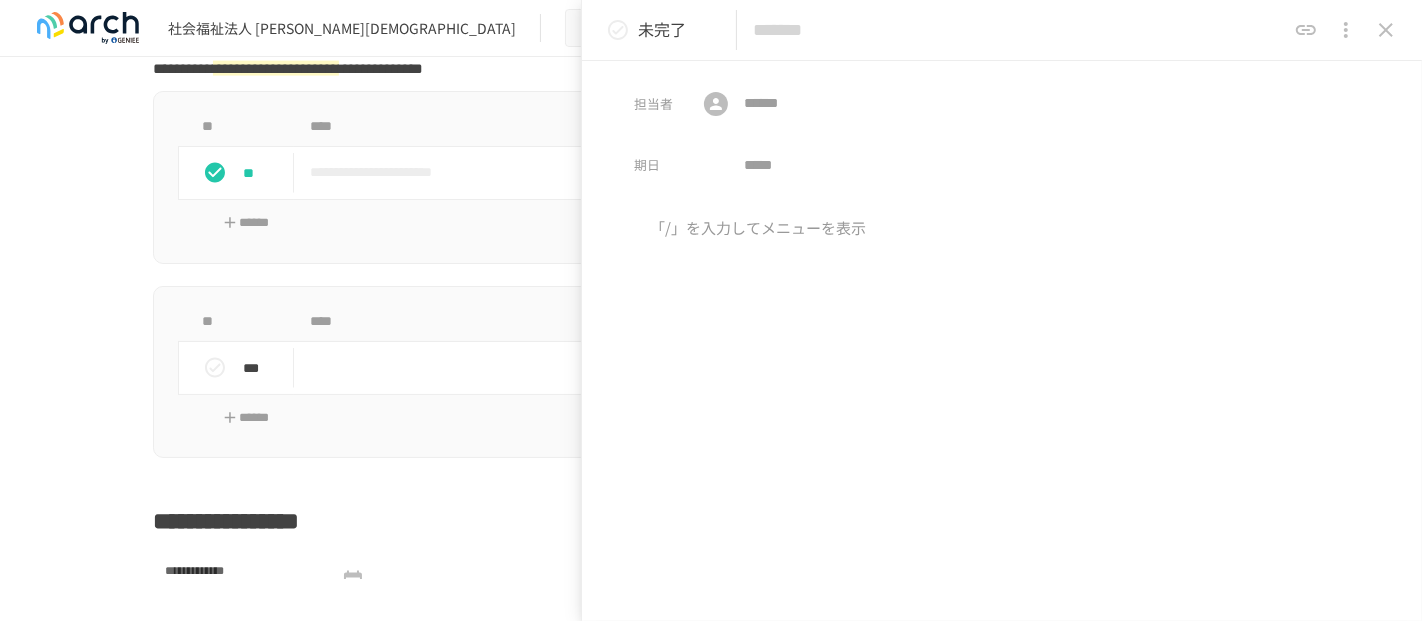 click at bounding box center [1019, 30] 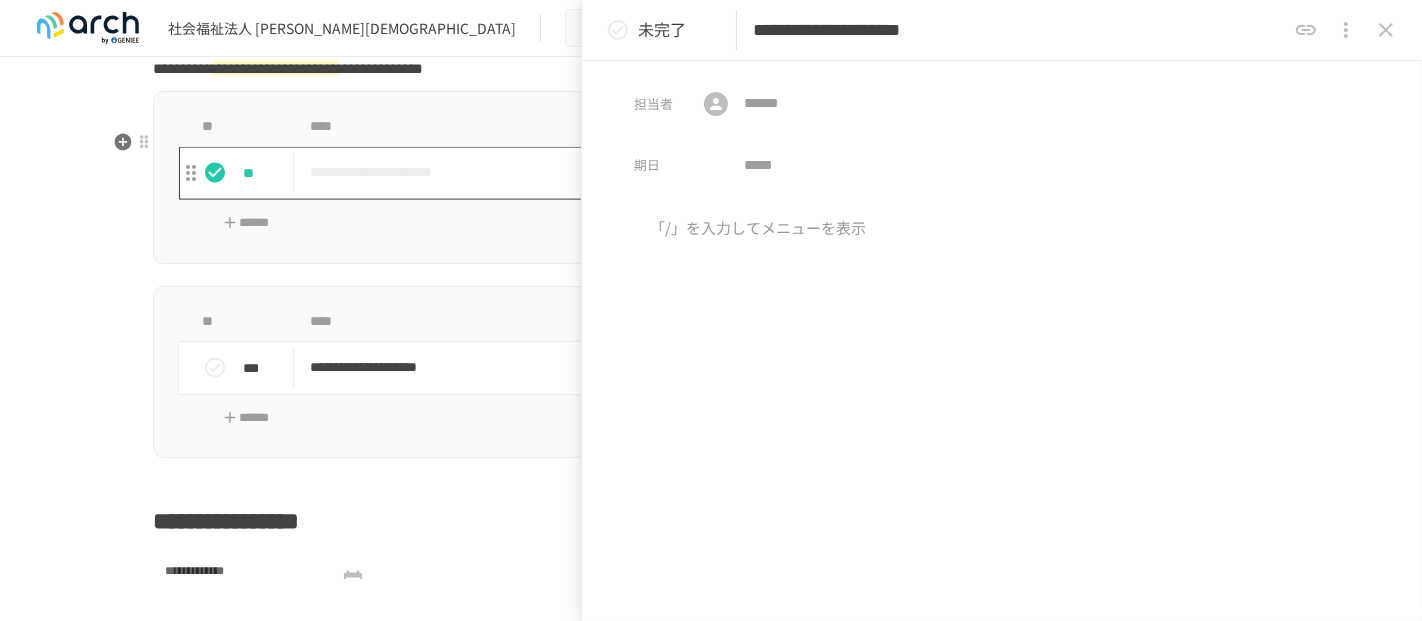 click on "**********" at bounding box center (669, 173) 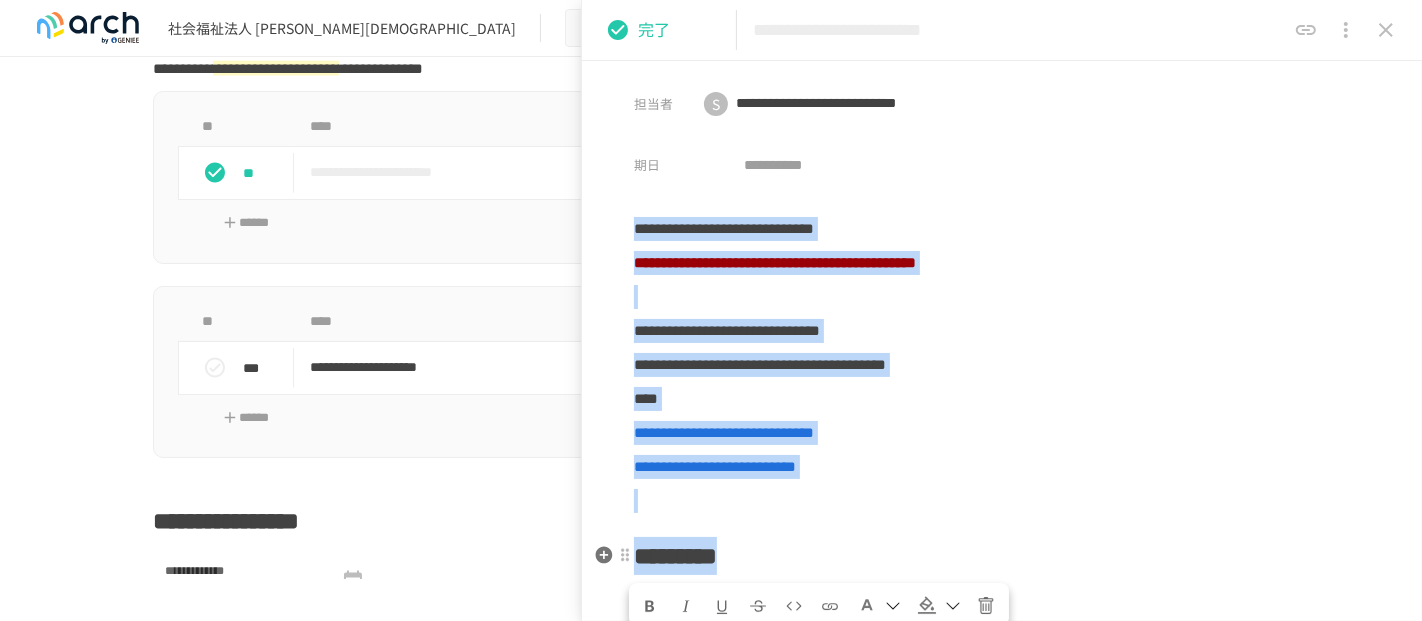 drag, startPoint x: 637, startPoint y: 232, endPoint x: 1008, endPoint y: 534, distance: 478.37747 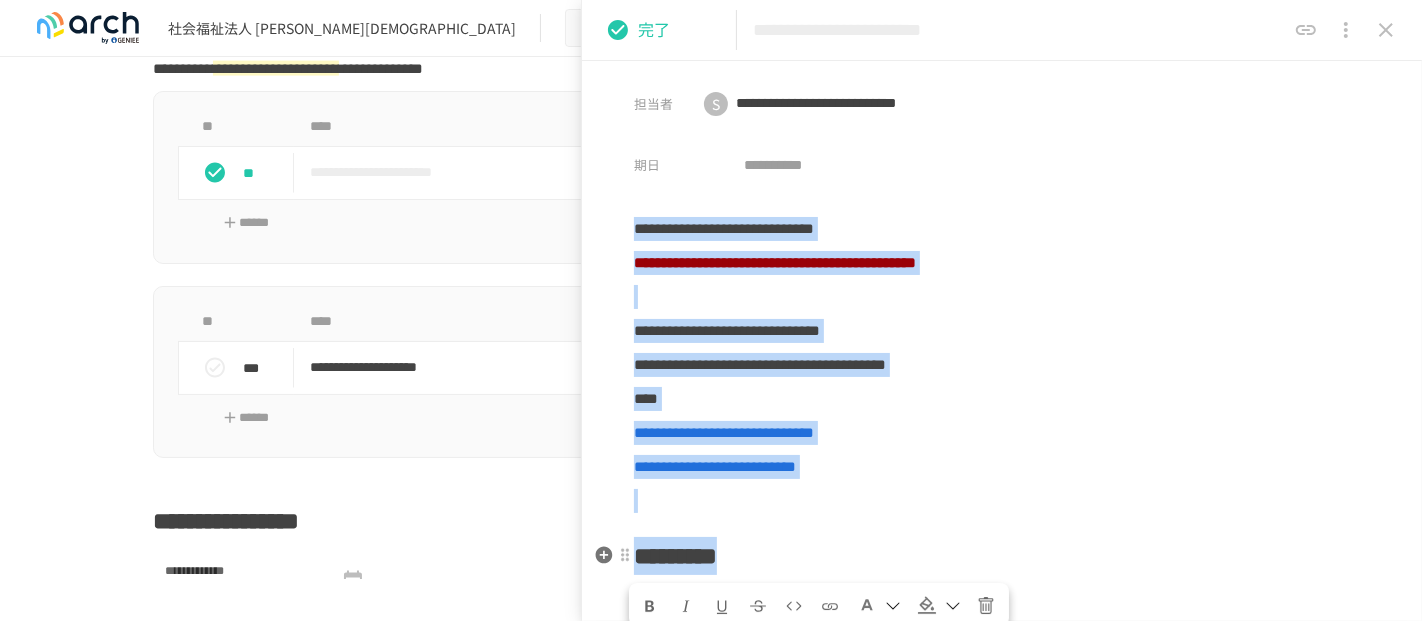 click on "**********" at bounding box center [1002, 586] 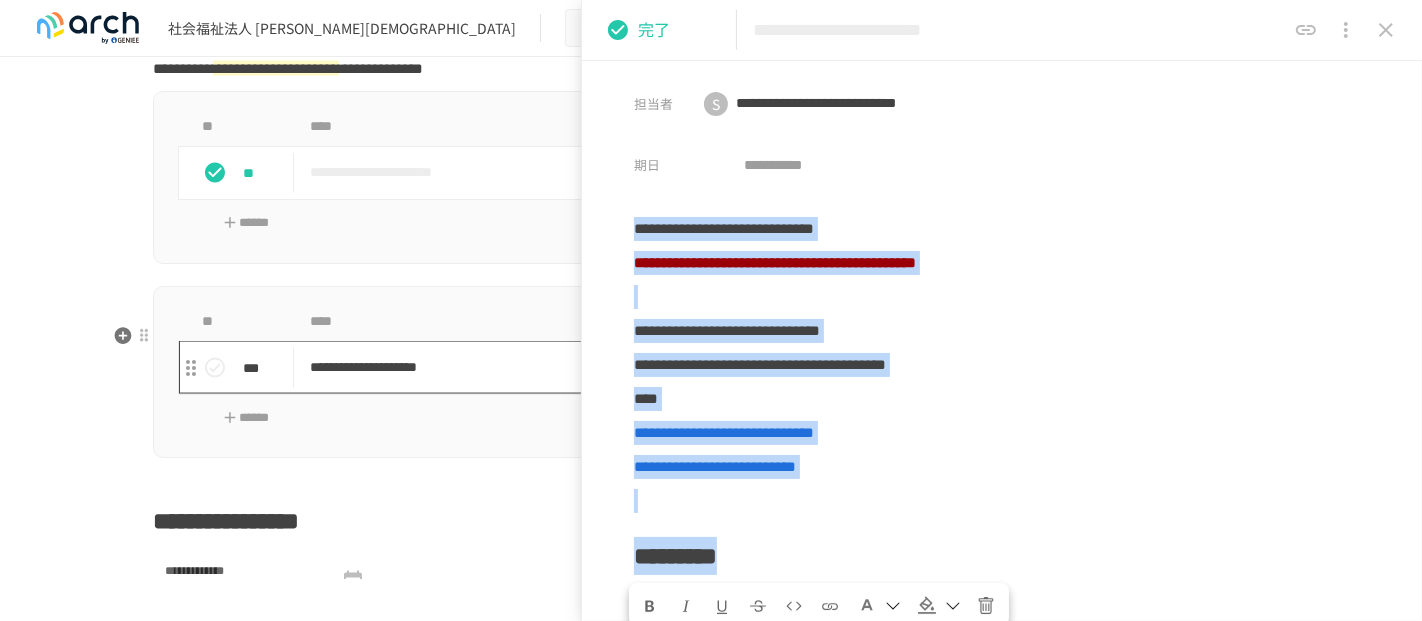 click on "**********" at bounding box center (669, 367) 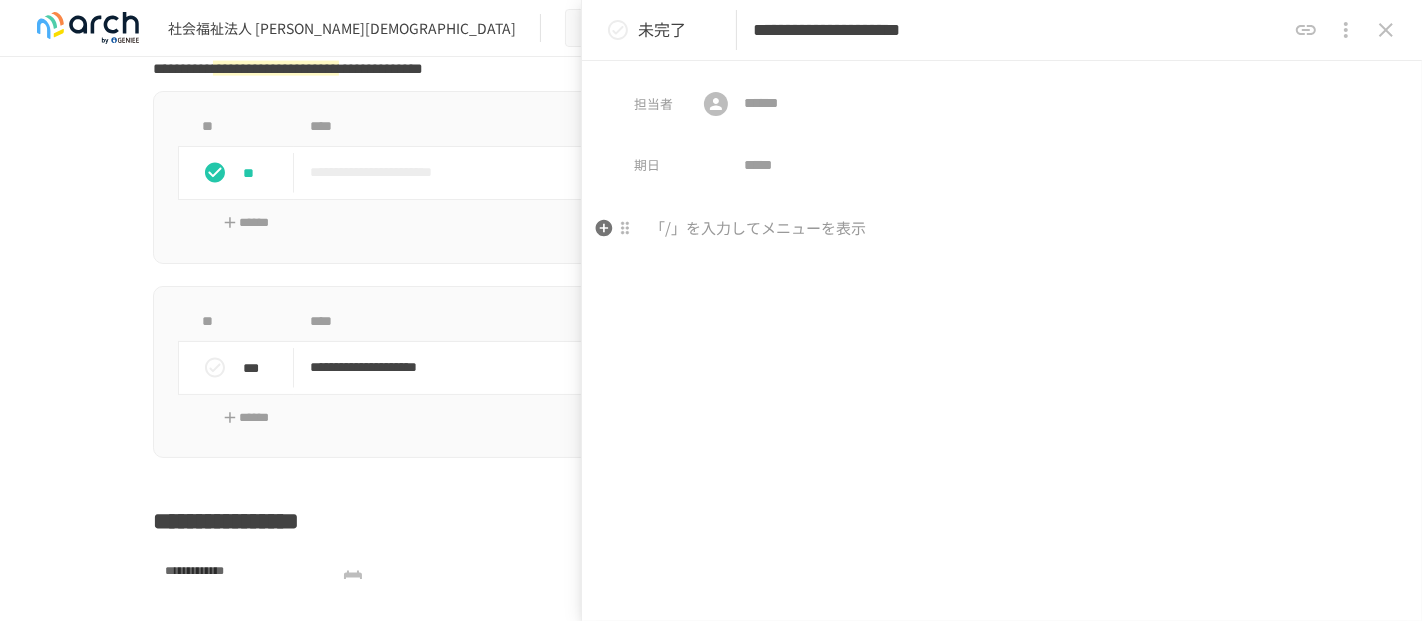 click at bounding box center [1002, 383] 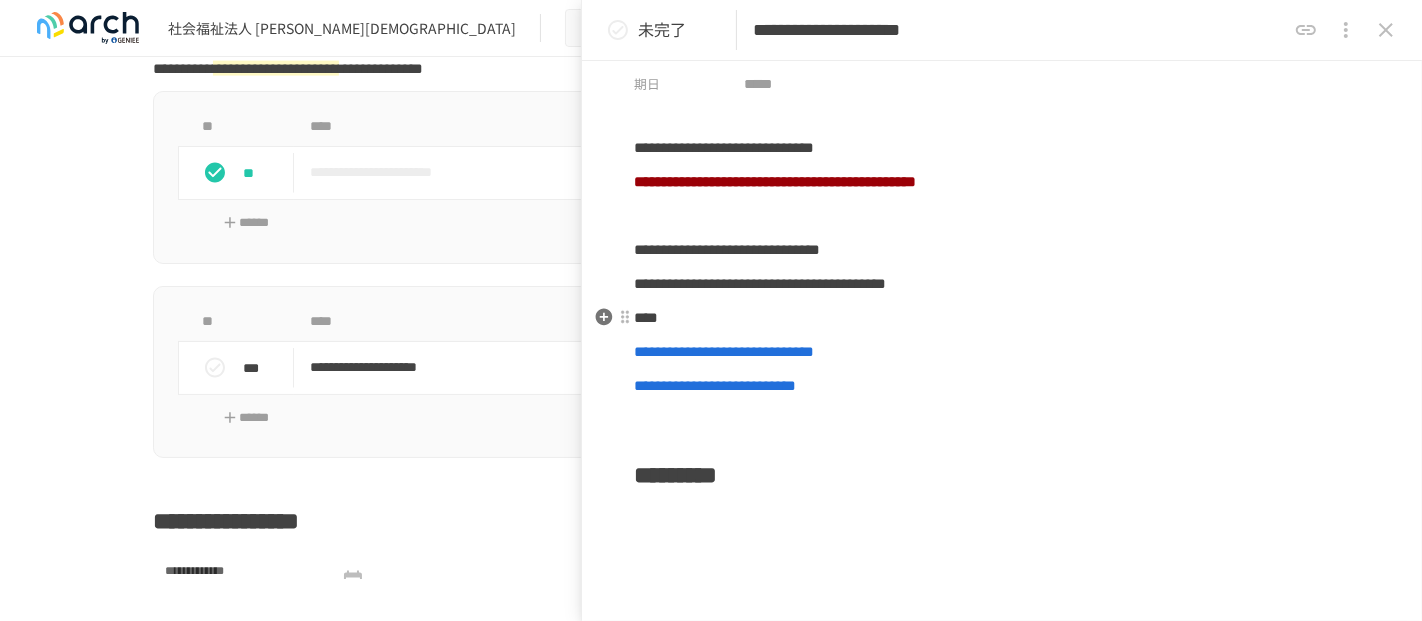 scroll, scrollTop: 222, scrollLeft: 0, axis: vertical 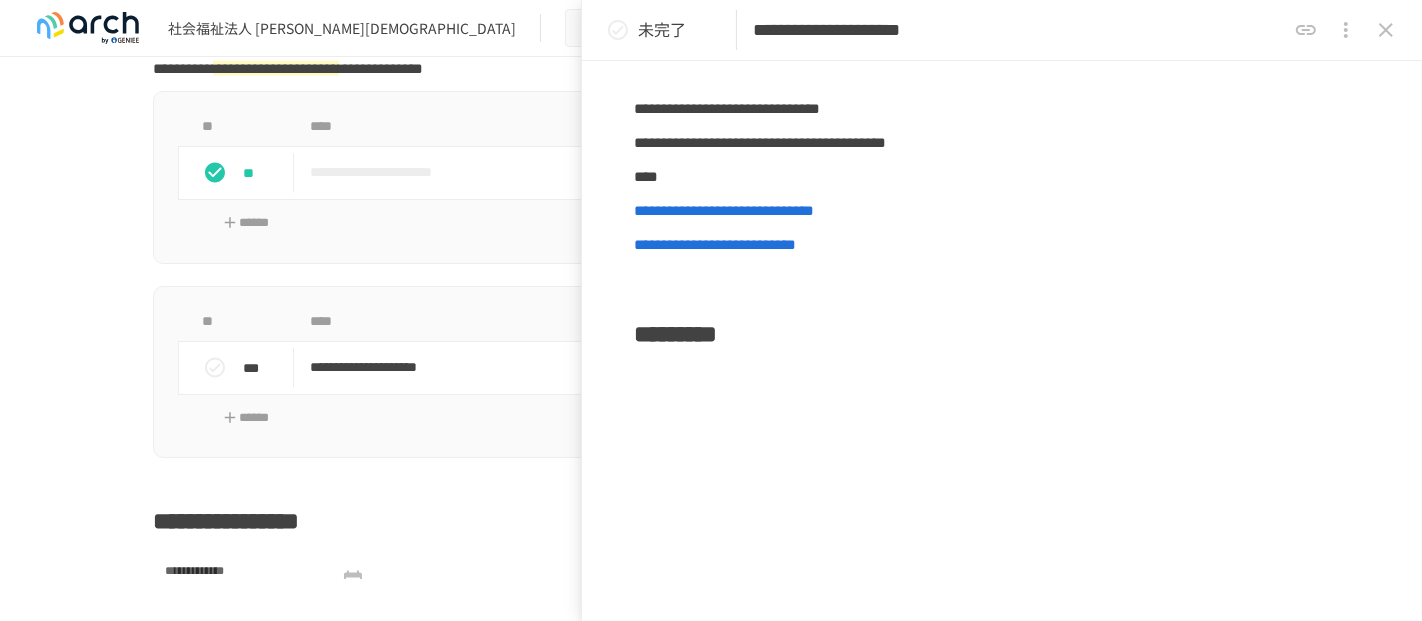 click on "**********" at bounding box center [1002, 328] 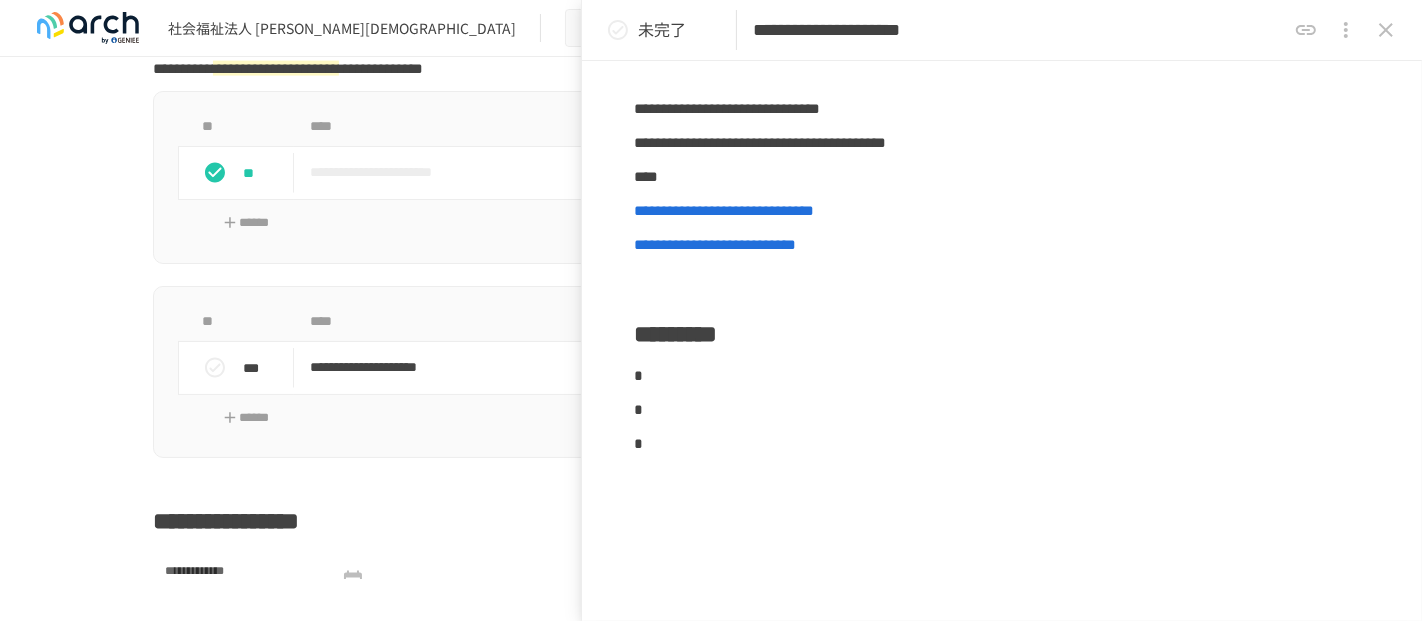 click 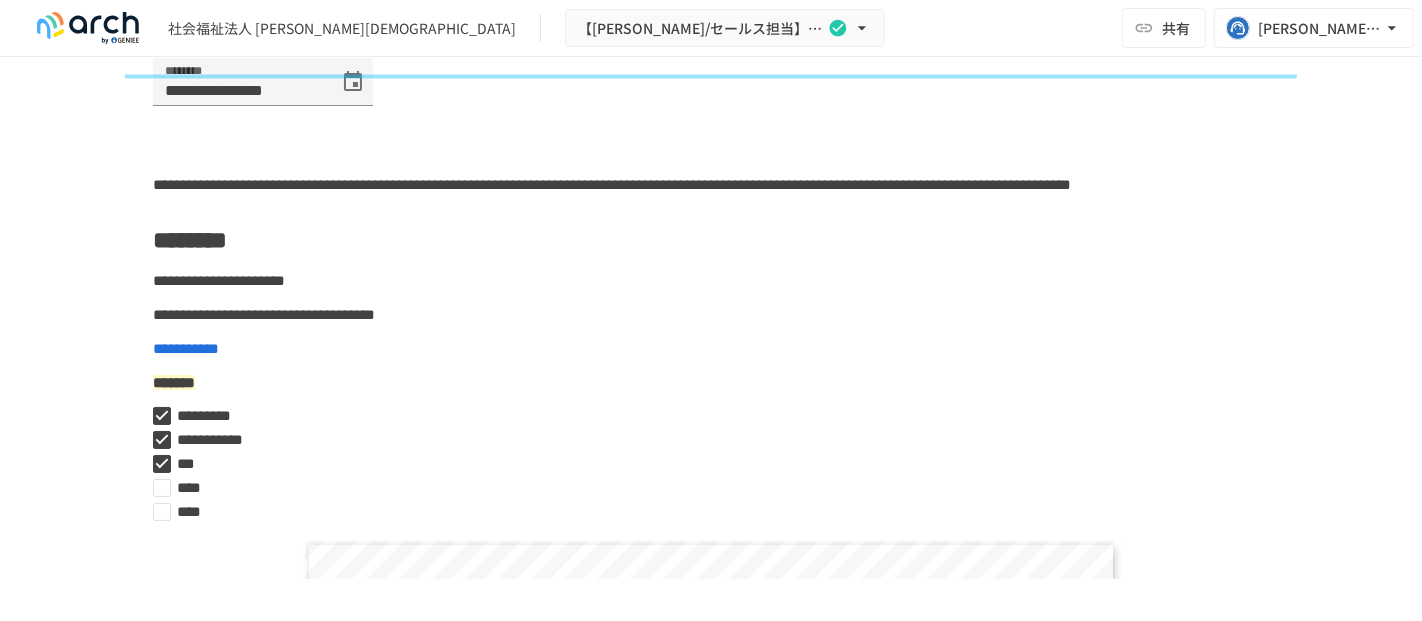 scroll, scrollTop: 6337, scrollLeft: 0, axis: vertical 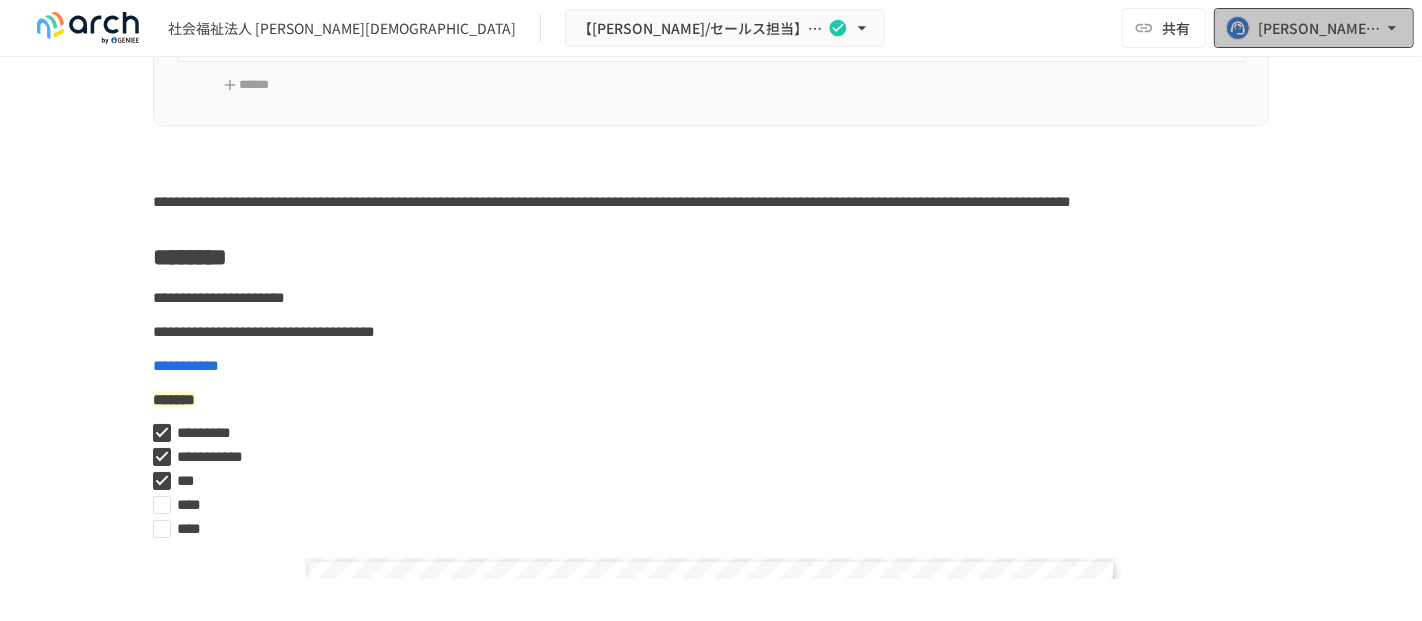 click on "[EMAIL_ADDRESS][DOMAIN_NAME]" at bounding box center (1320, 28) 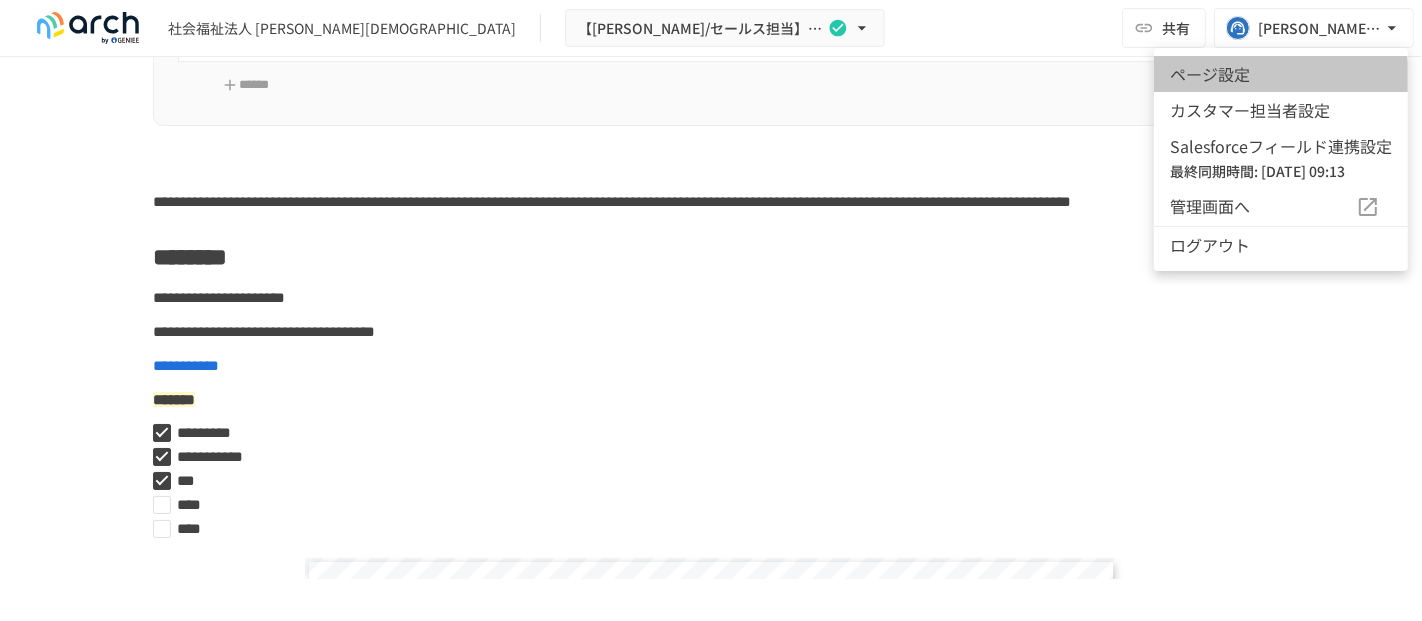 click on "ページ設定" at bounding box center [1281, 74] 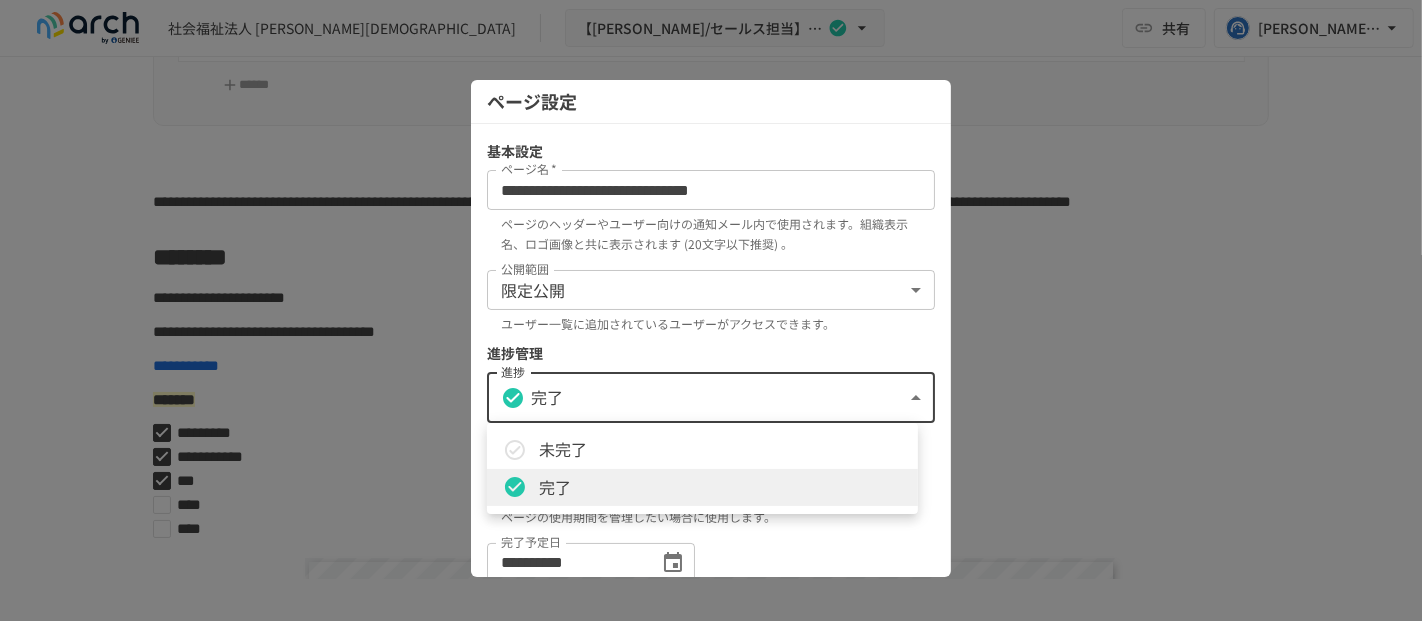 click on "**********" at bounding box center [711, 289] 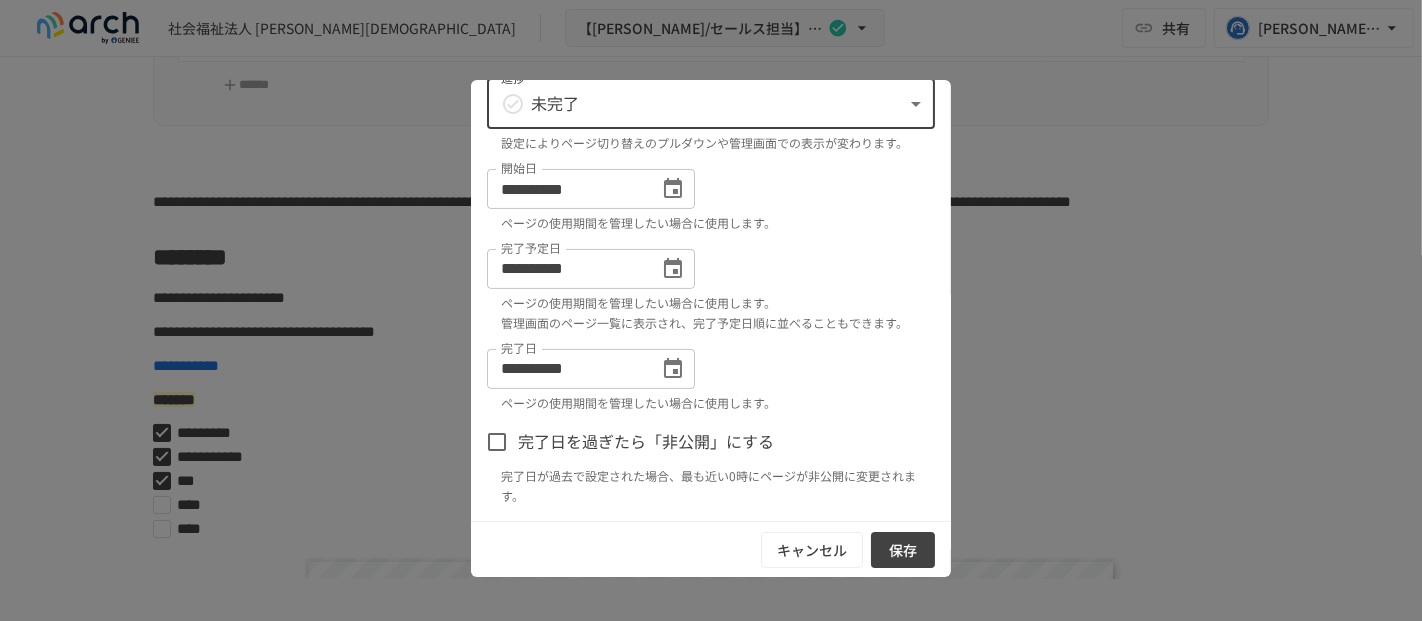scroll, scrollTop: 334, scrollLeft: 0, axis: vertical 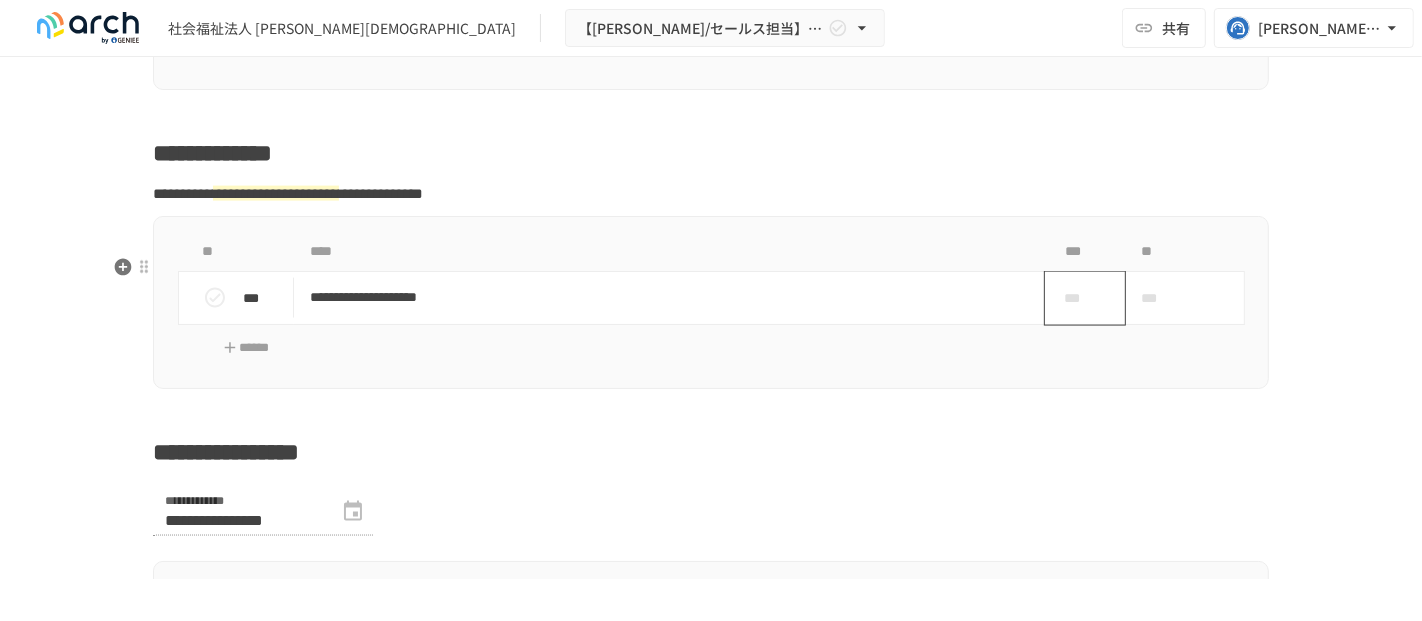 click on "***" at bounding box center [1077, 298] 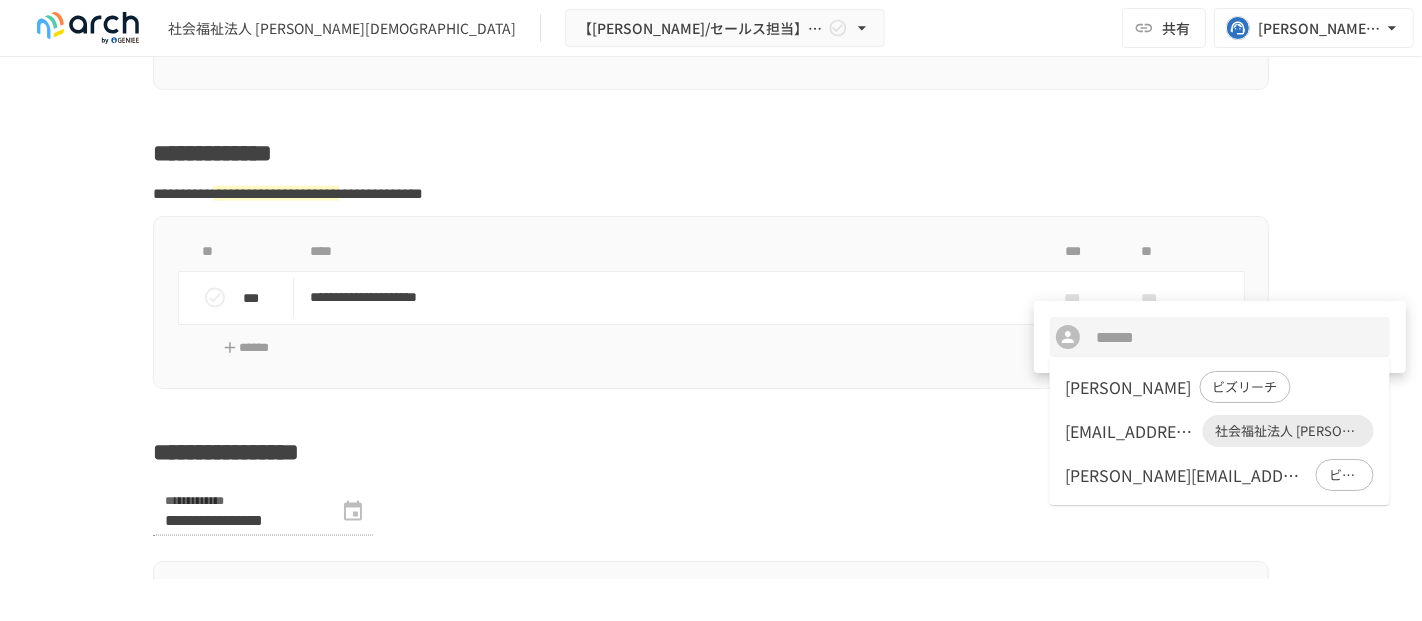 click on "sankouroumu@sankoukai.or.jp" at bounding box center [1130, 431] 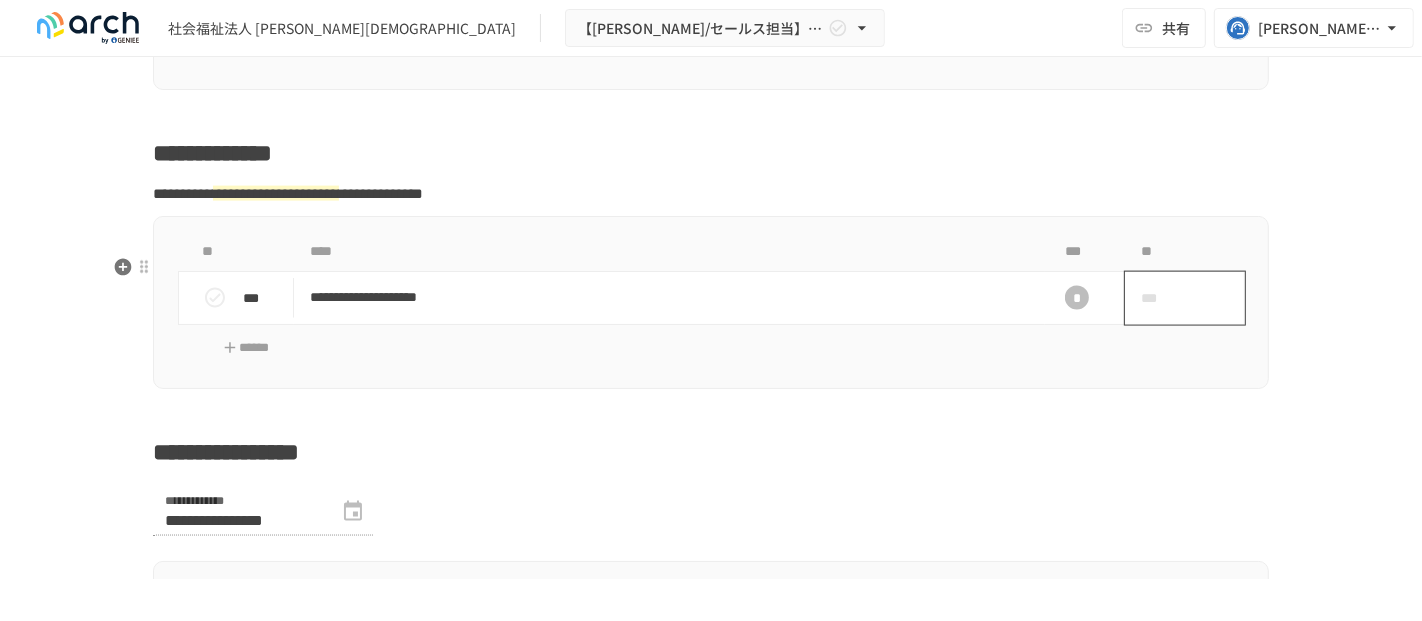 click on "***" at bounding box center [1162, 298] 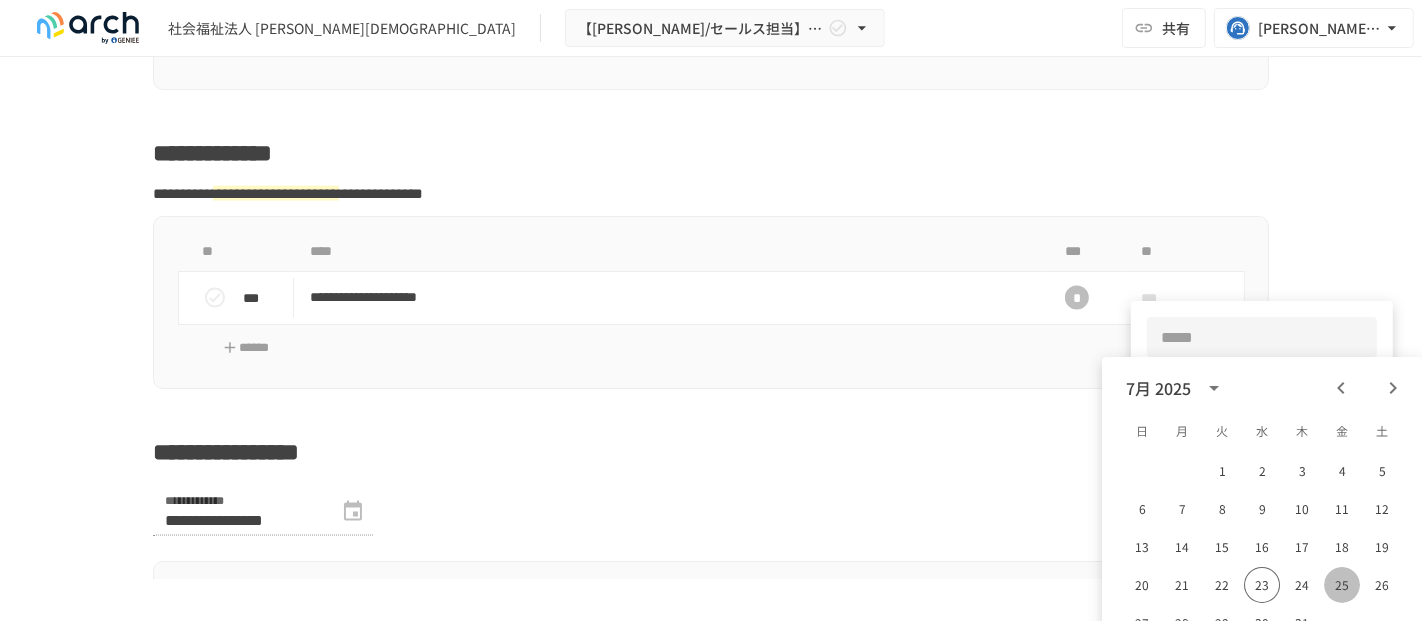 click on "25" at bounding box center (1342, 585) 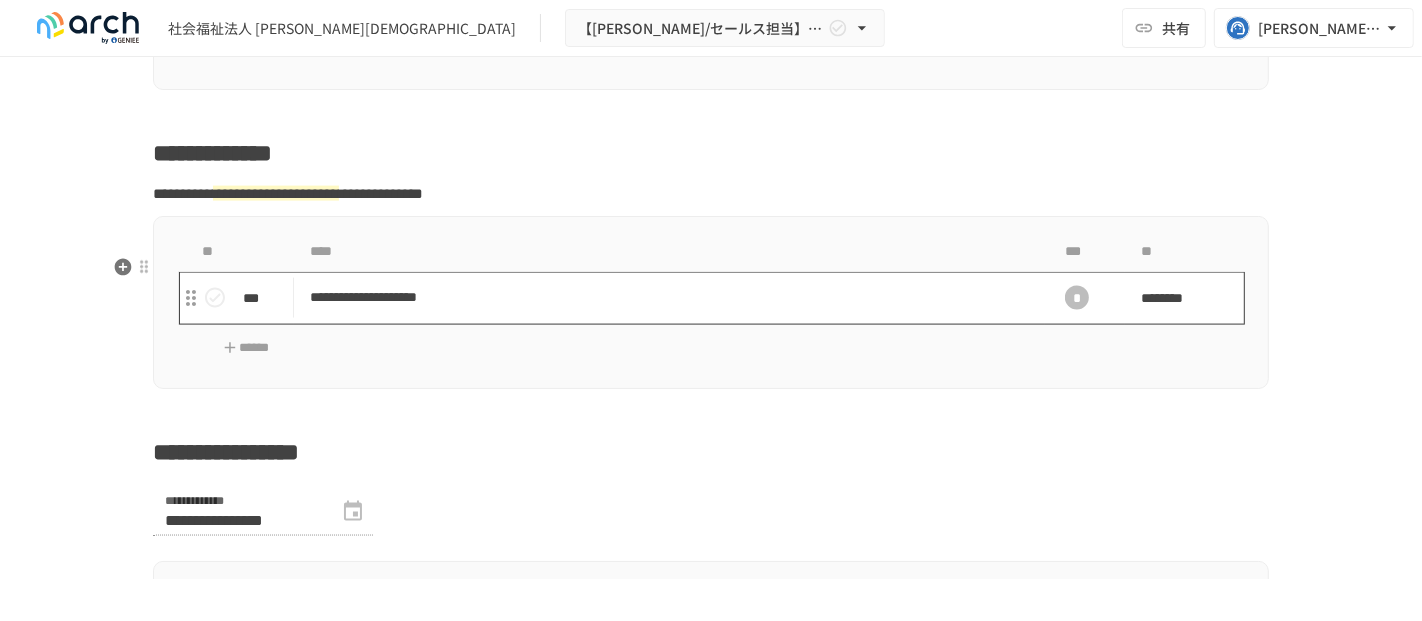 click on "**********" at bounding box center (669, 298) 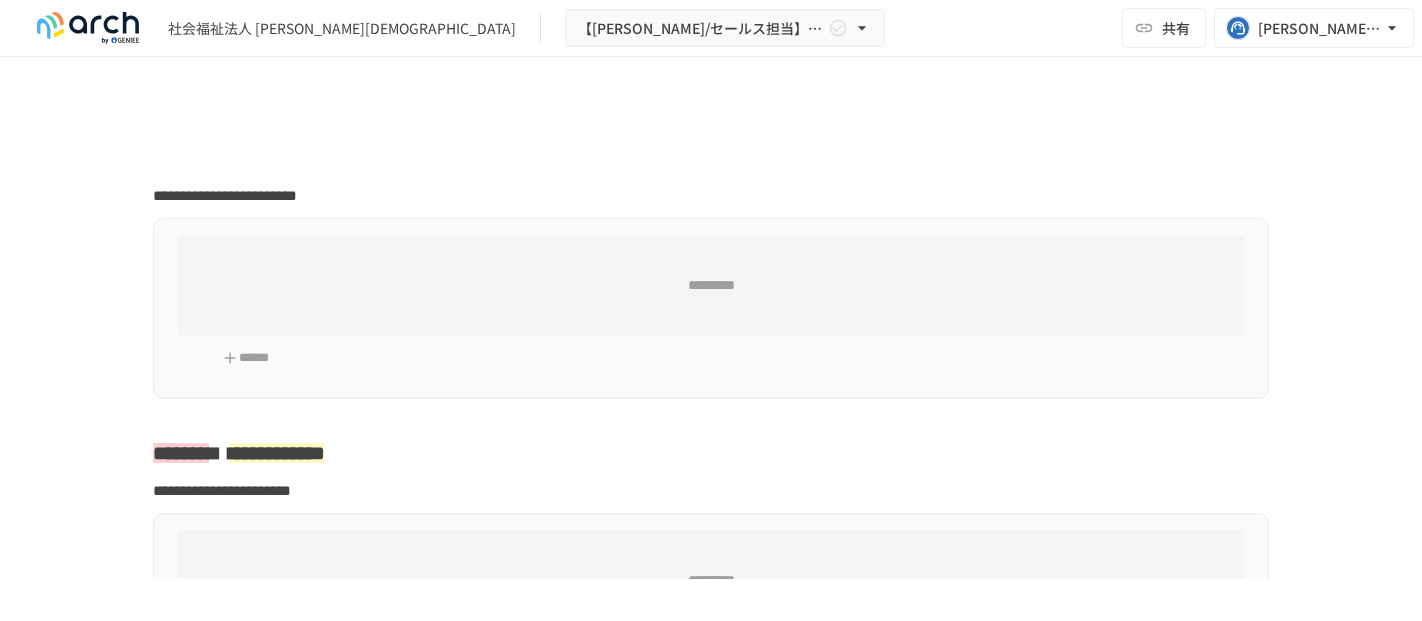 scroll, scrollTop: 0, scrollLeft: 0, axis: both 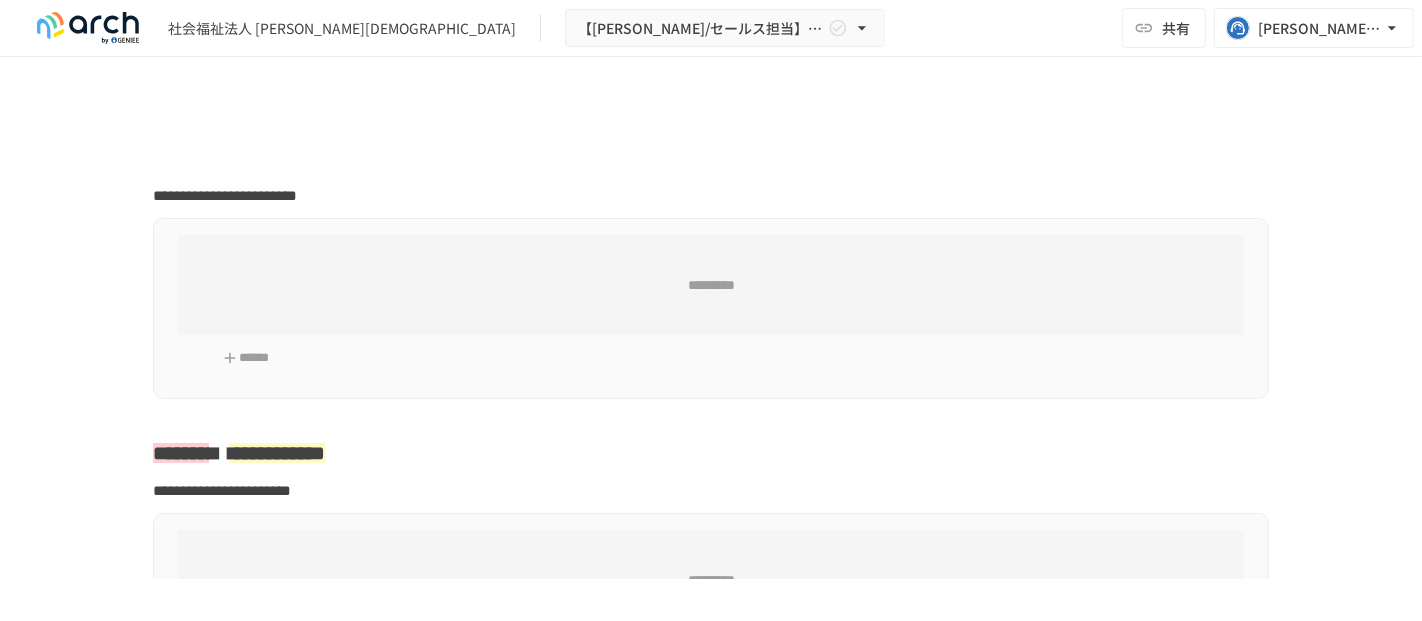 type on "**********" 